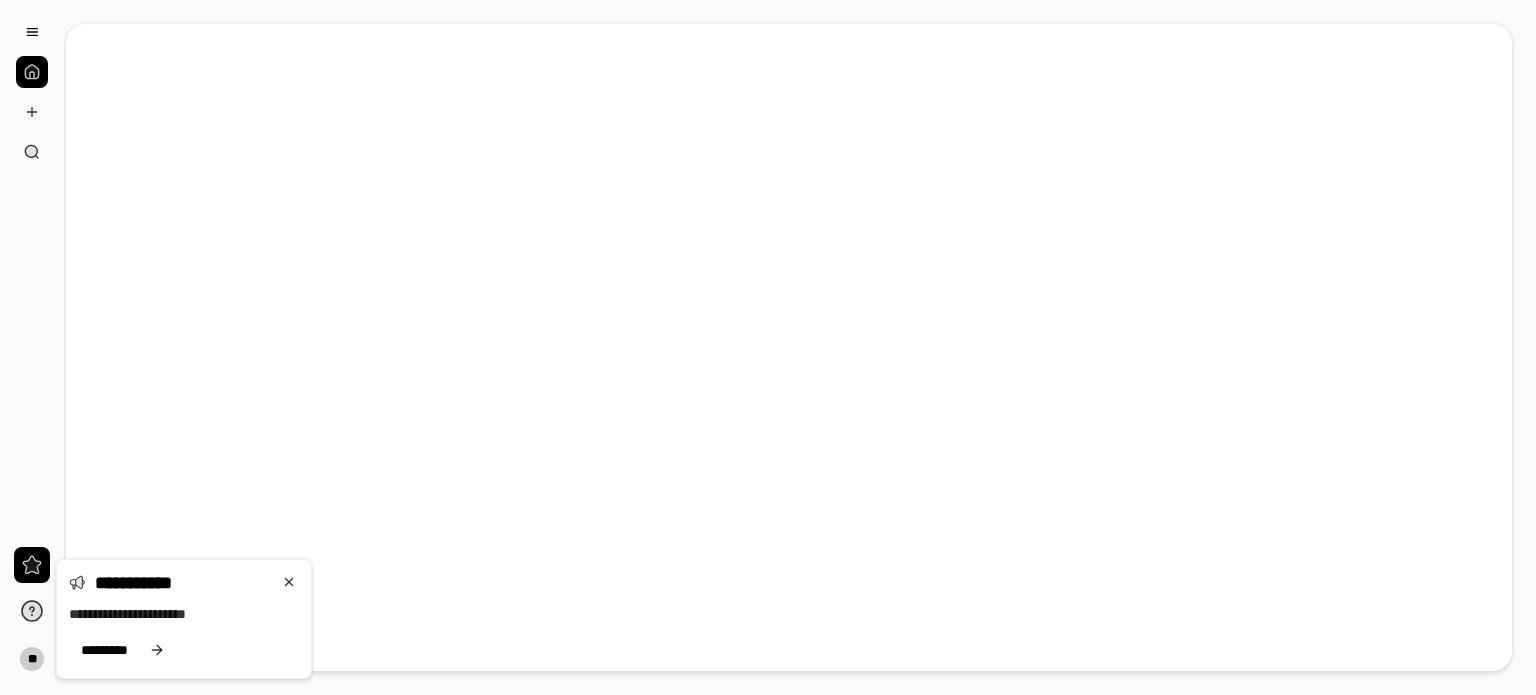 scroll, scrollTop: 0, scrollLeft: 0, axis: both 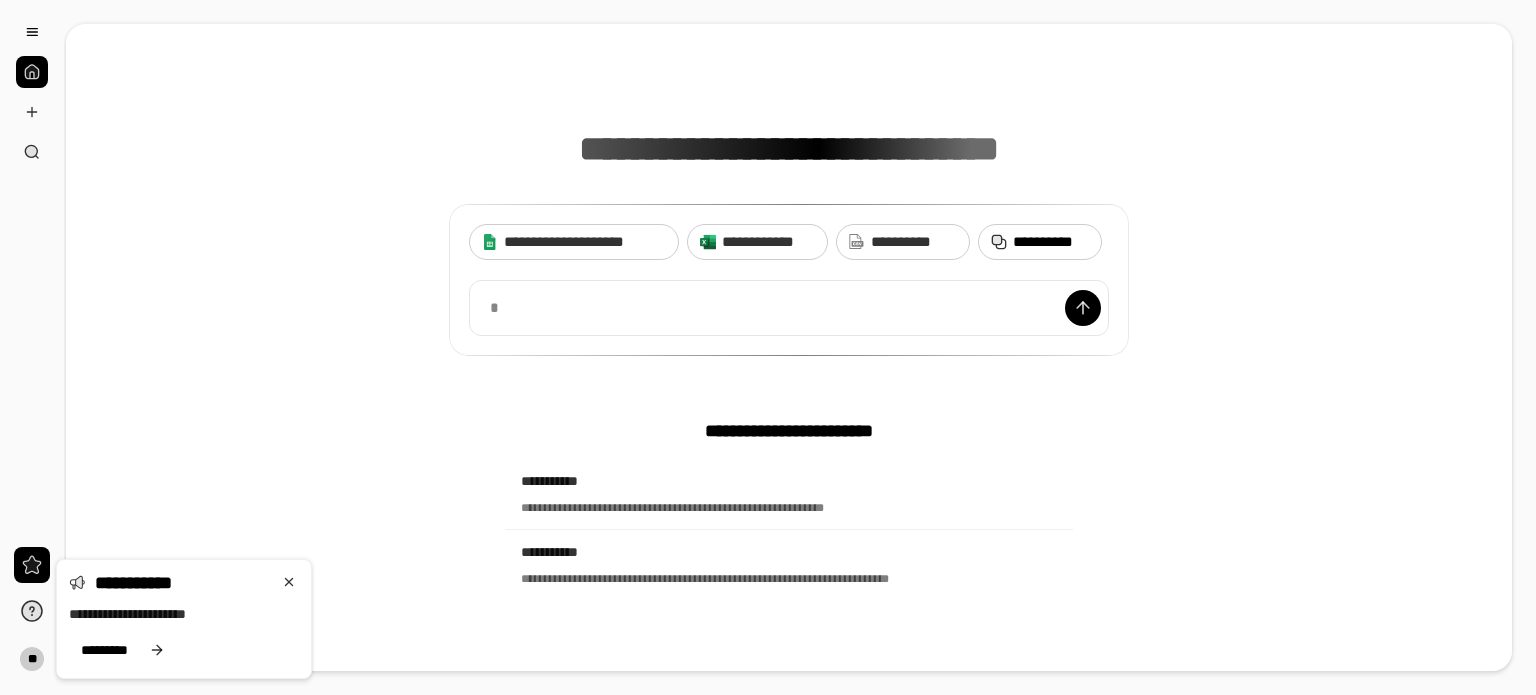 click on "**********" at bounding box center [1051, 242] 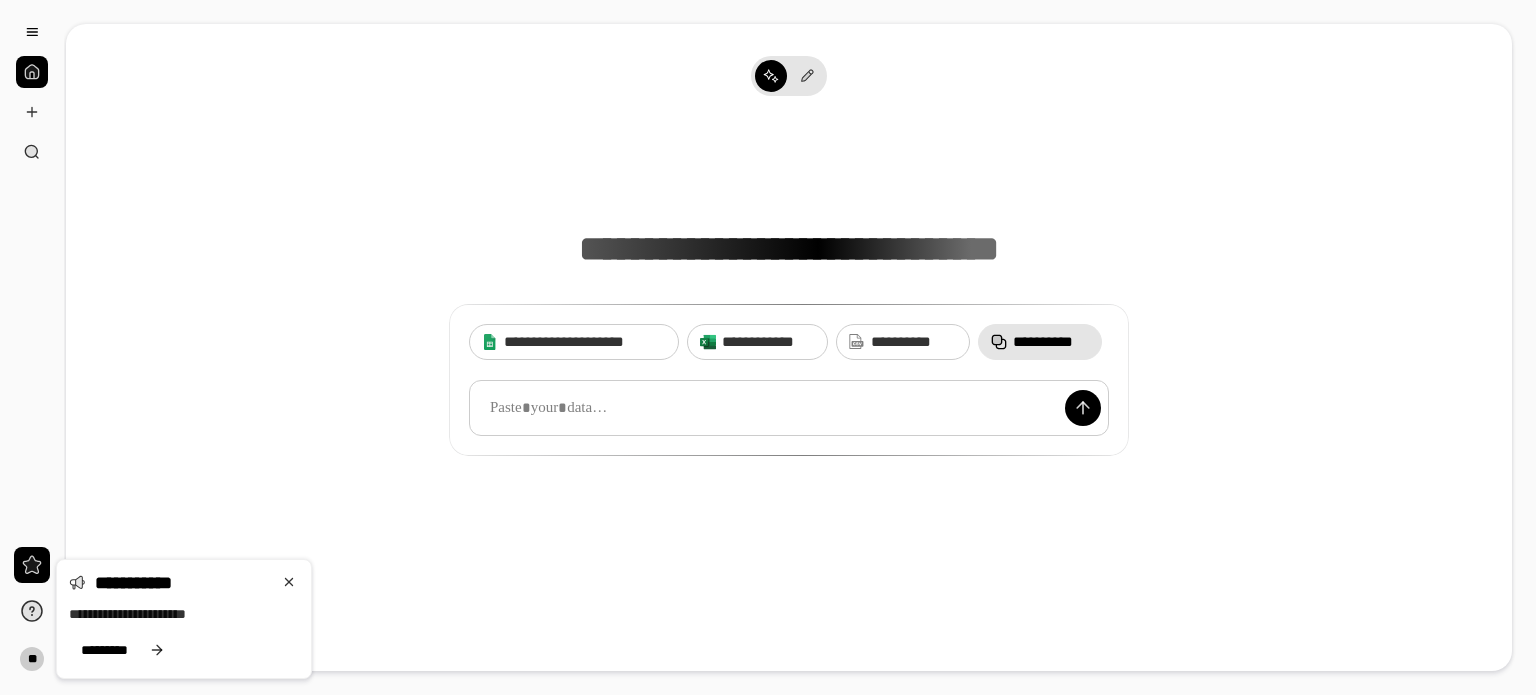 scroll, scrollTop: 0, scrollLeft: 0, axis: both 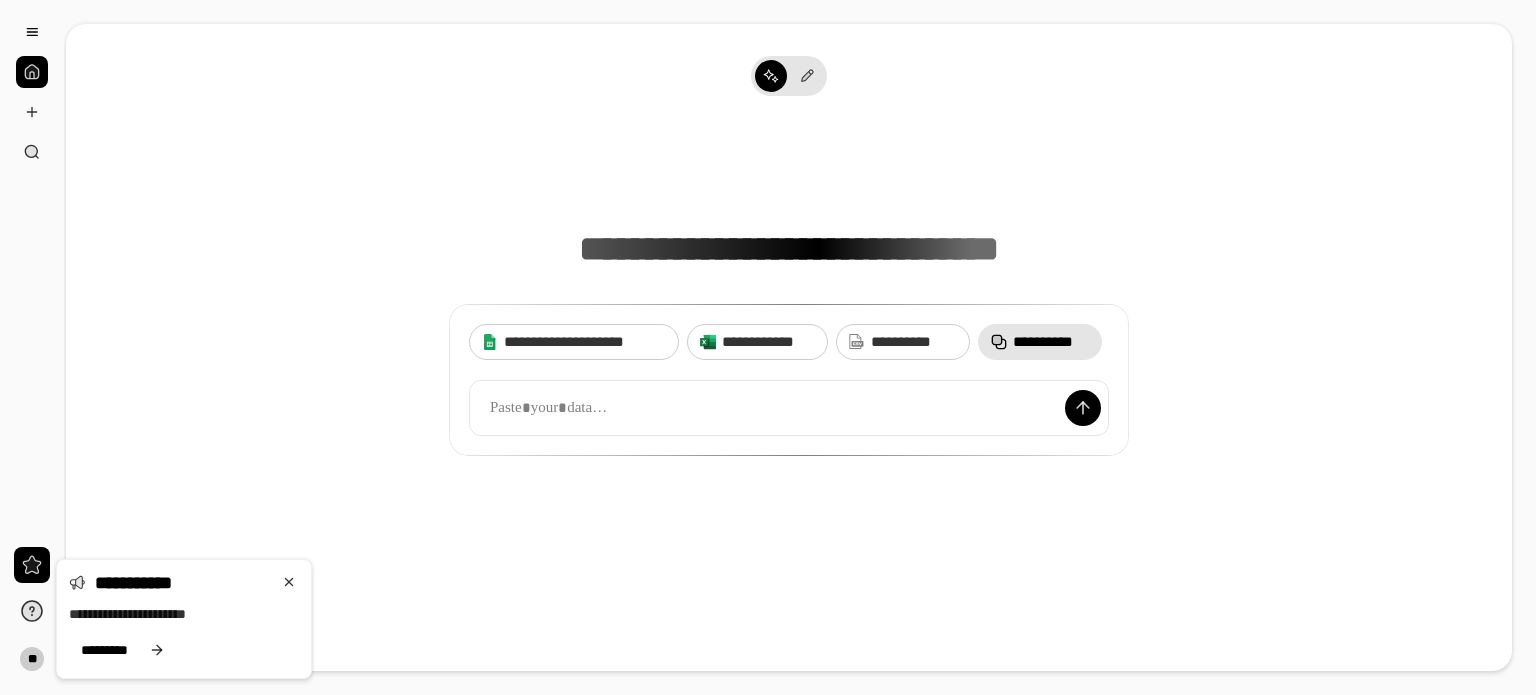 click on "**********" at bounding box center (1051, 342) 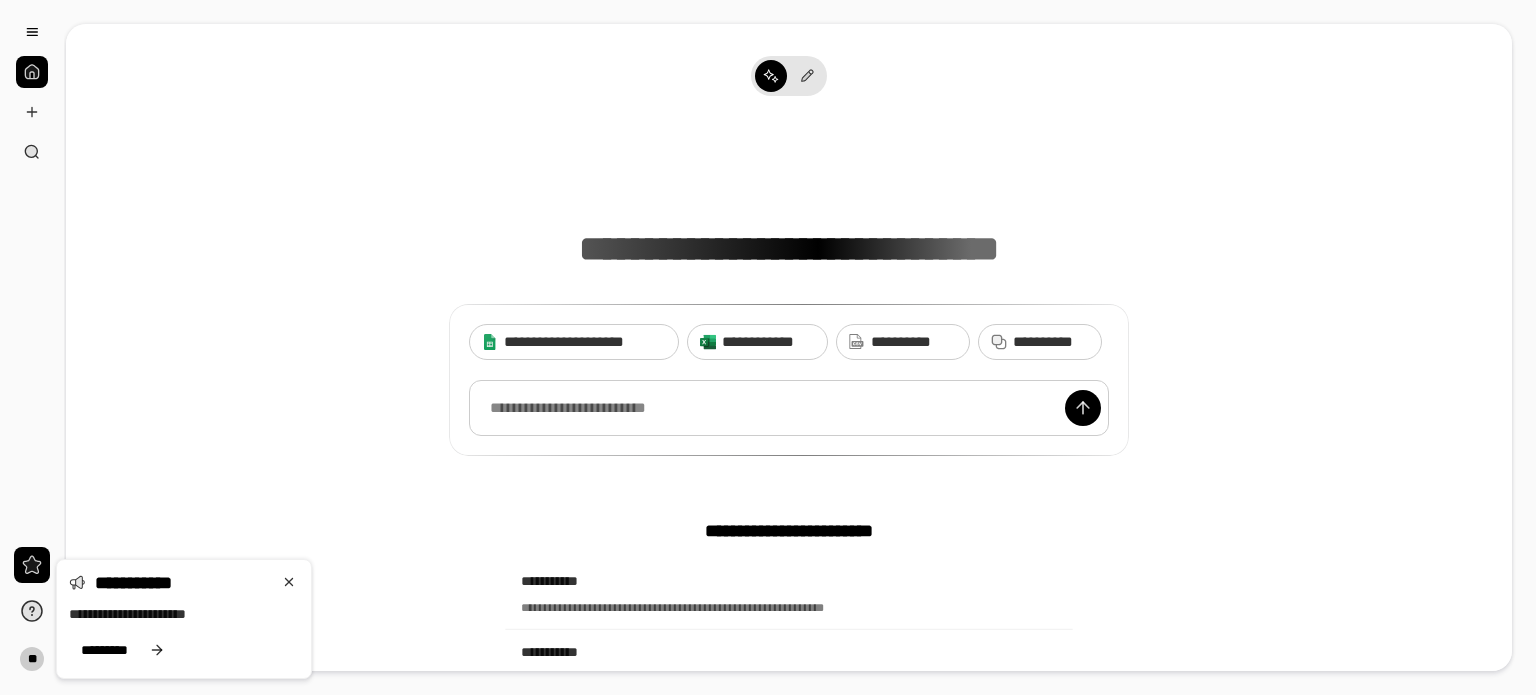 click at bounding box center [789, 408] 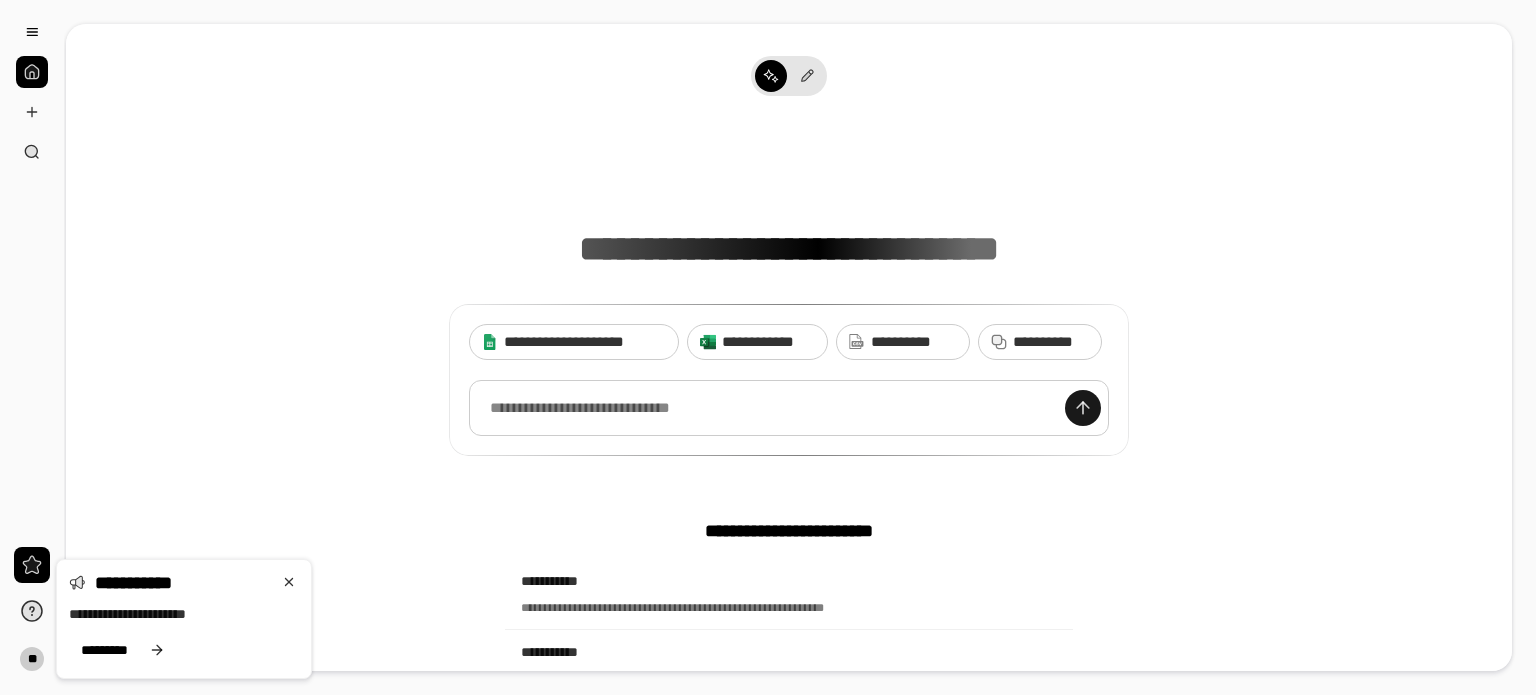 type 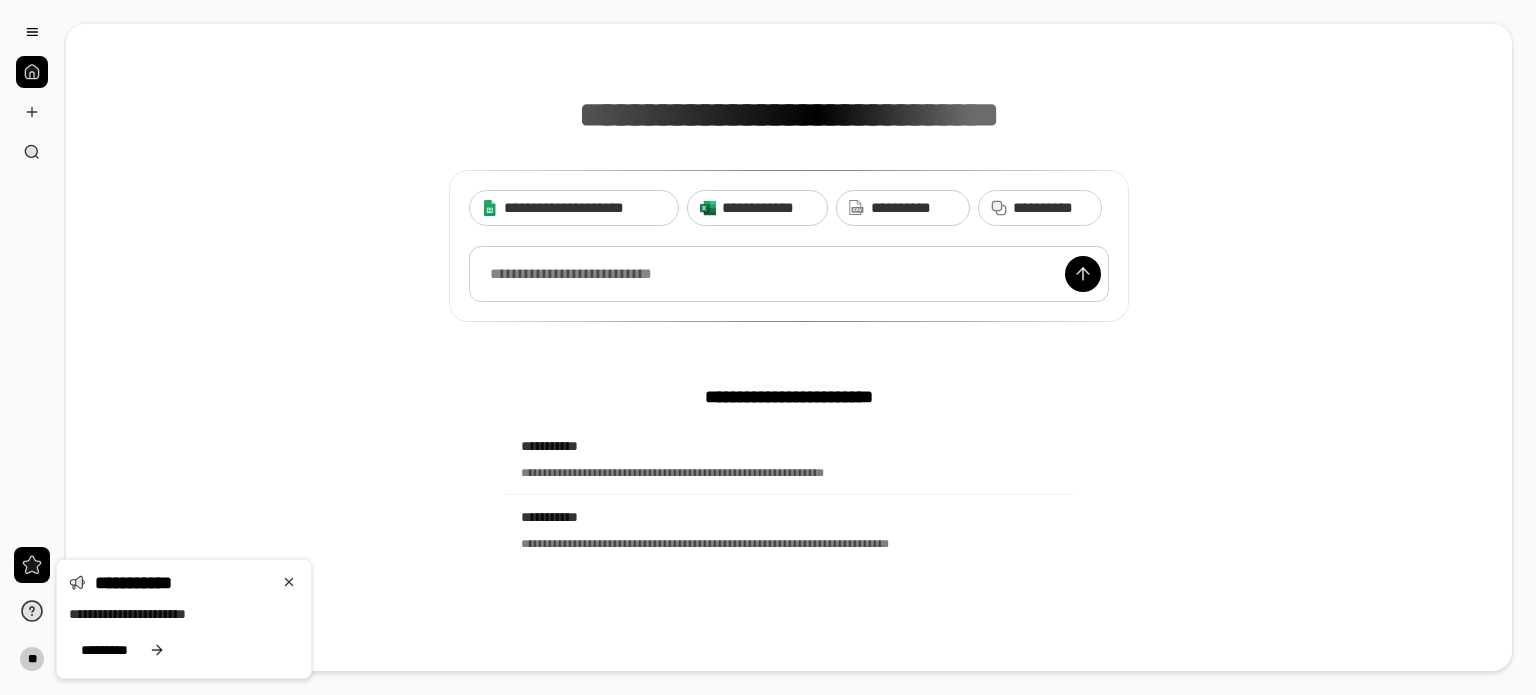 scroll, scrollTop: 100, scrollLeft: 0, axis: vertical 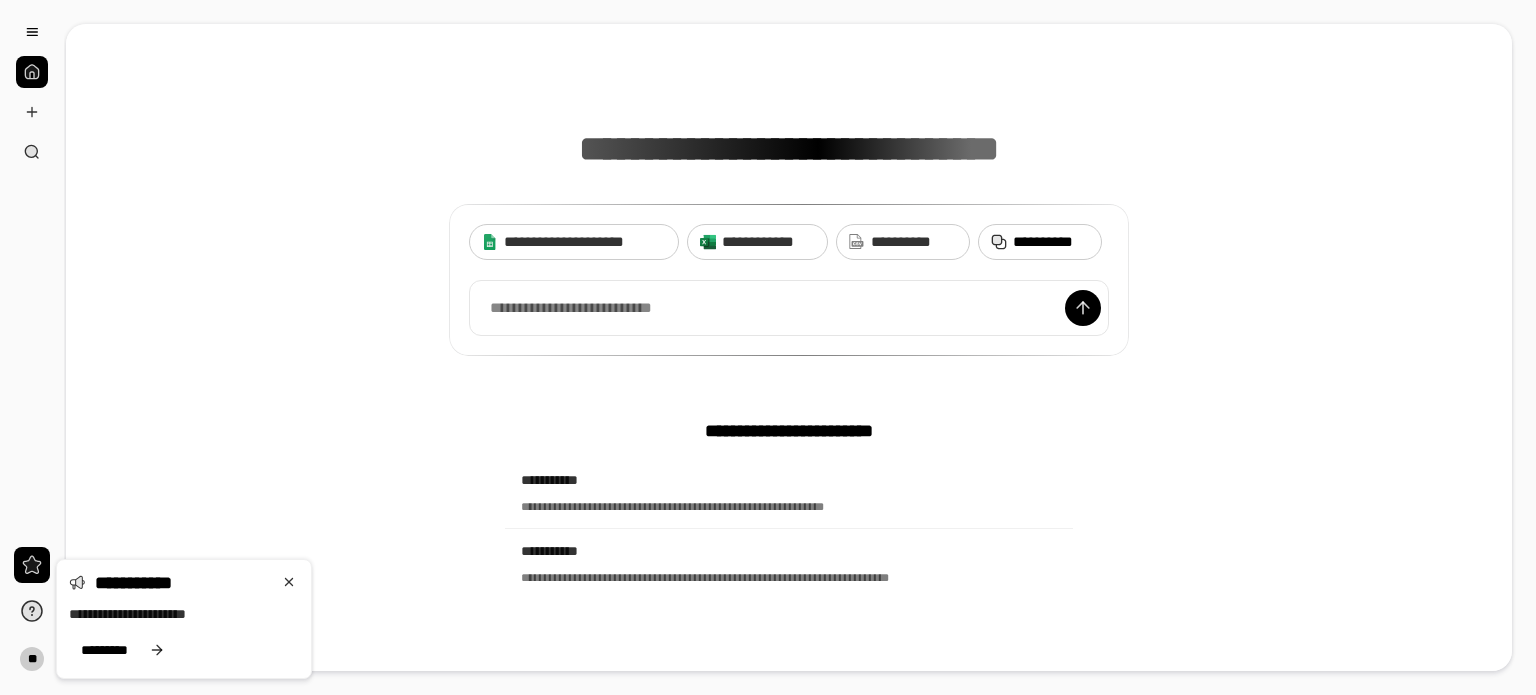 click on "**********" at bounding box center (1040, 242) 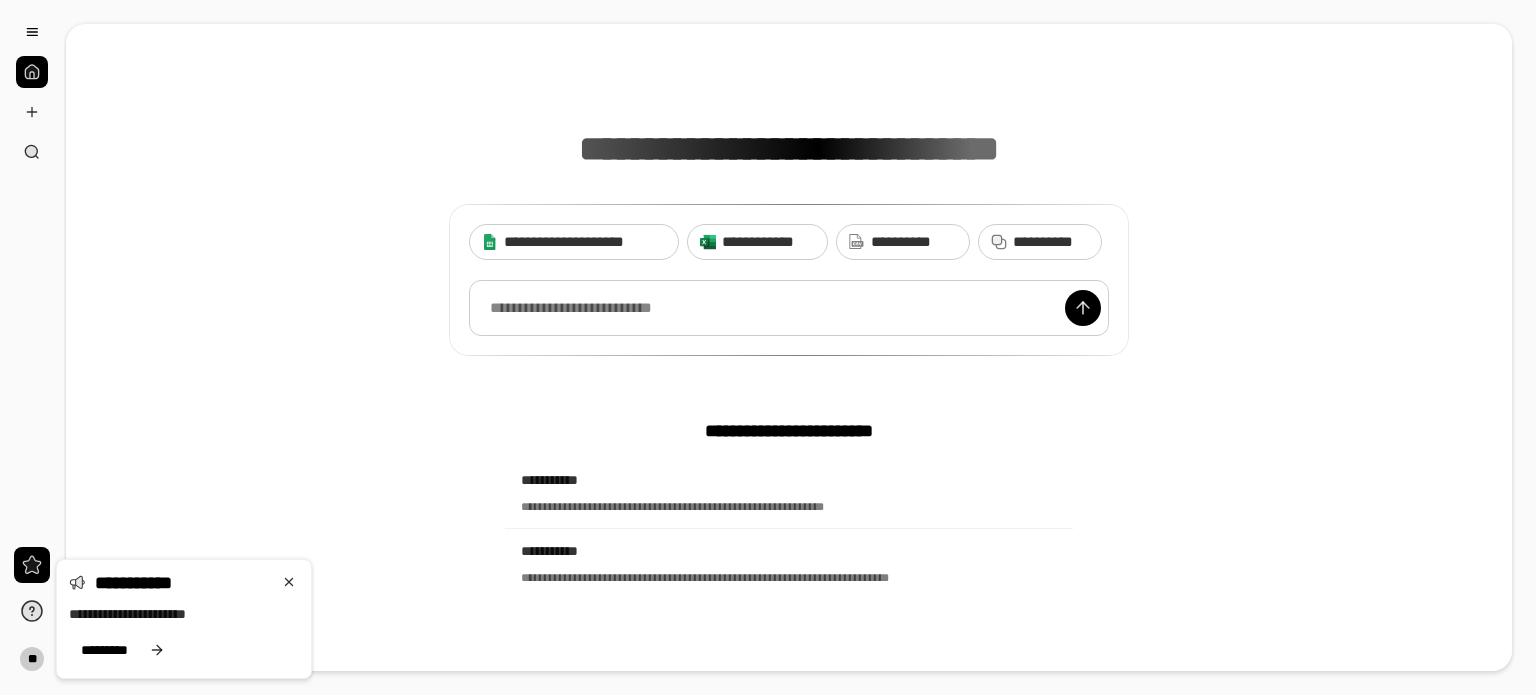 scroll, scrollTop: 0, scrollLeft: 0, axis: both 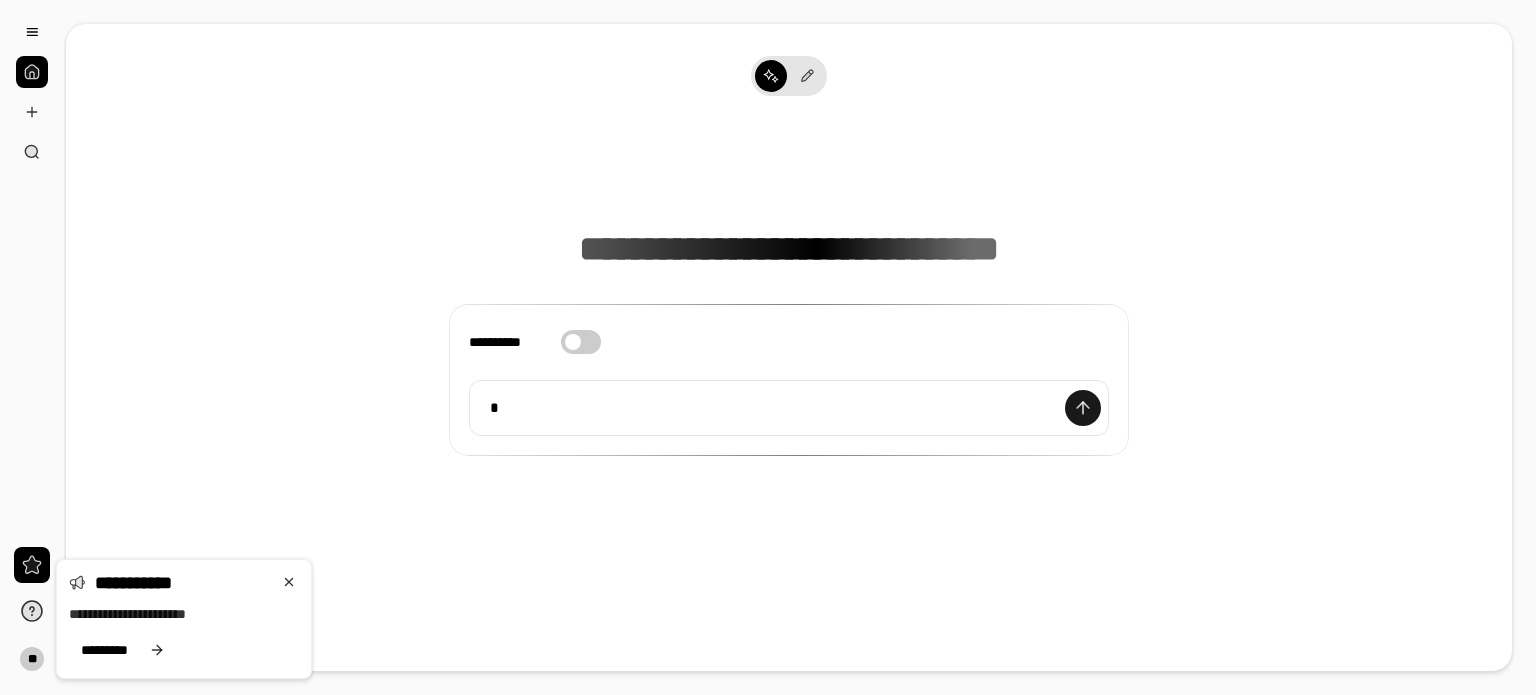 click at bounding box center (1083, 408) 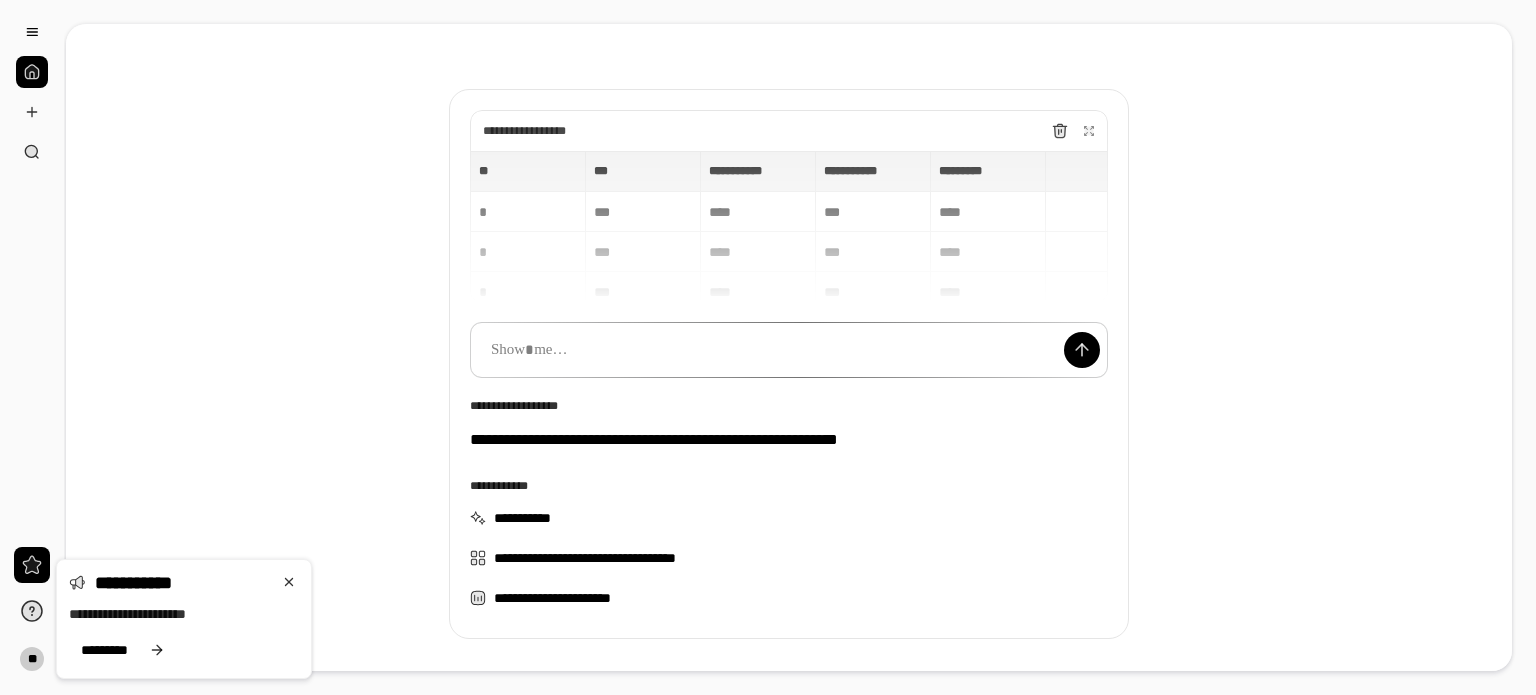 scroll, scrollTop: 100, scrollLeft: 0, axis: vertical 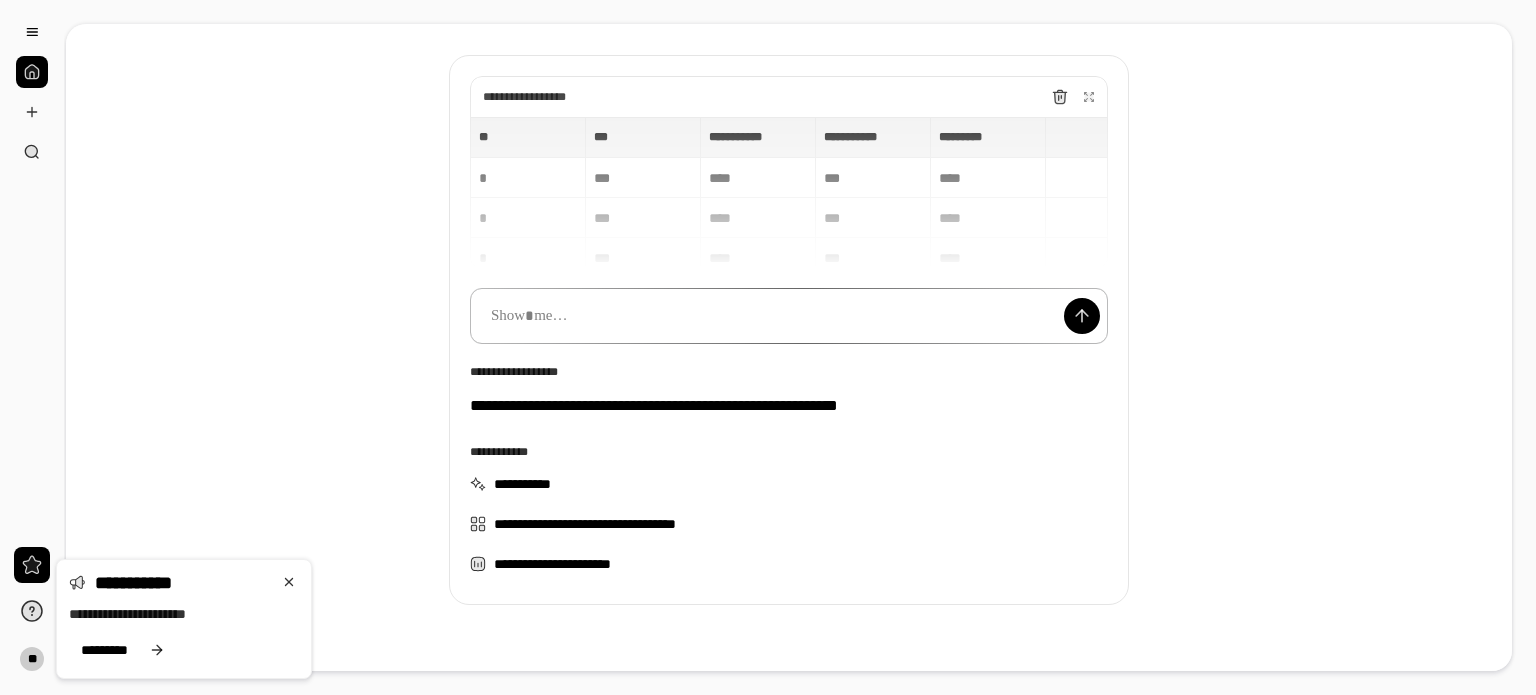 click at bounding box center [789, 316] 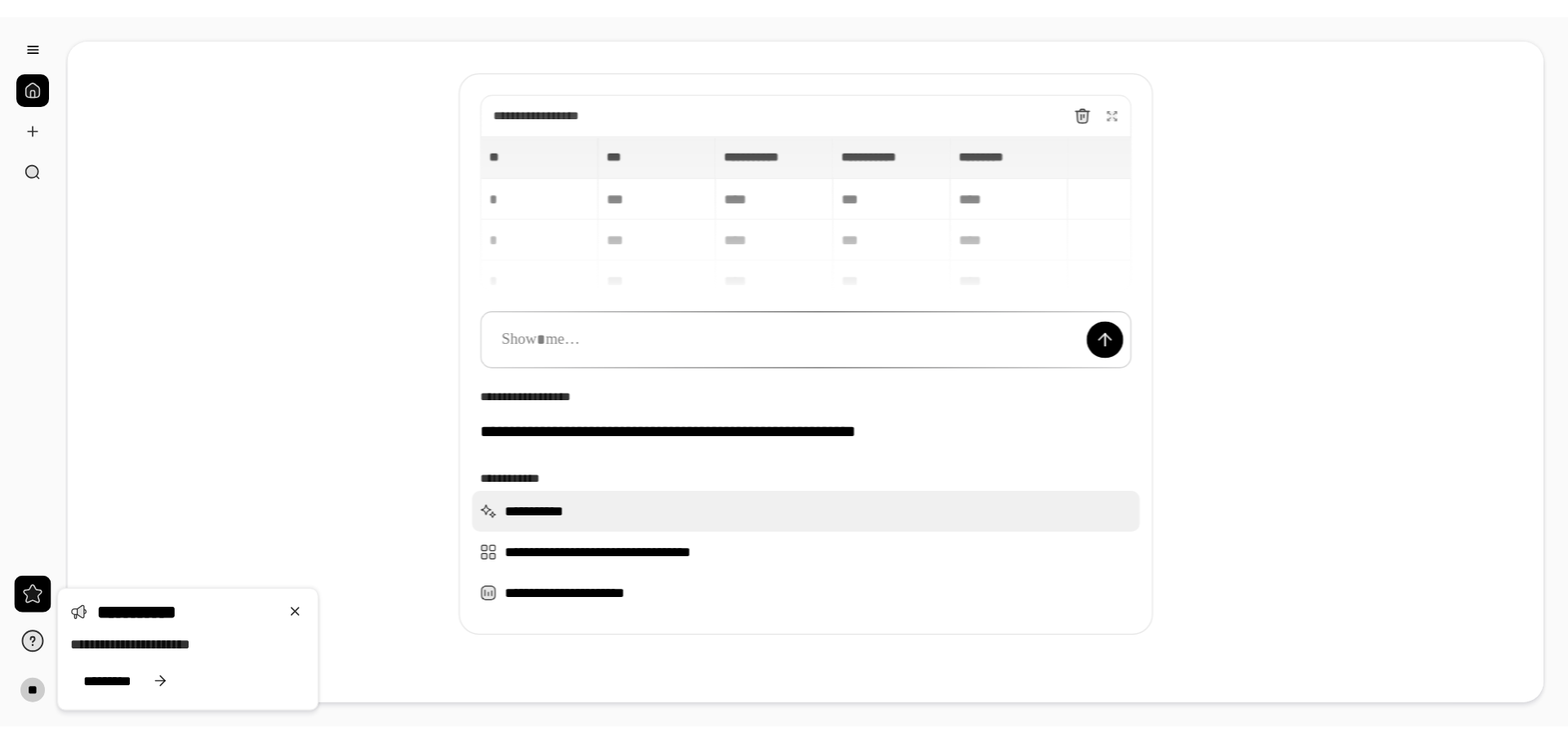 scroll, scrollTop: 0, scrollLeft: 0, axis: both 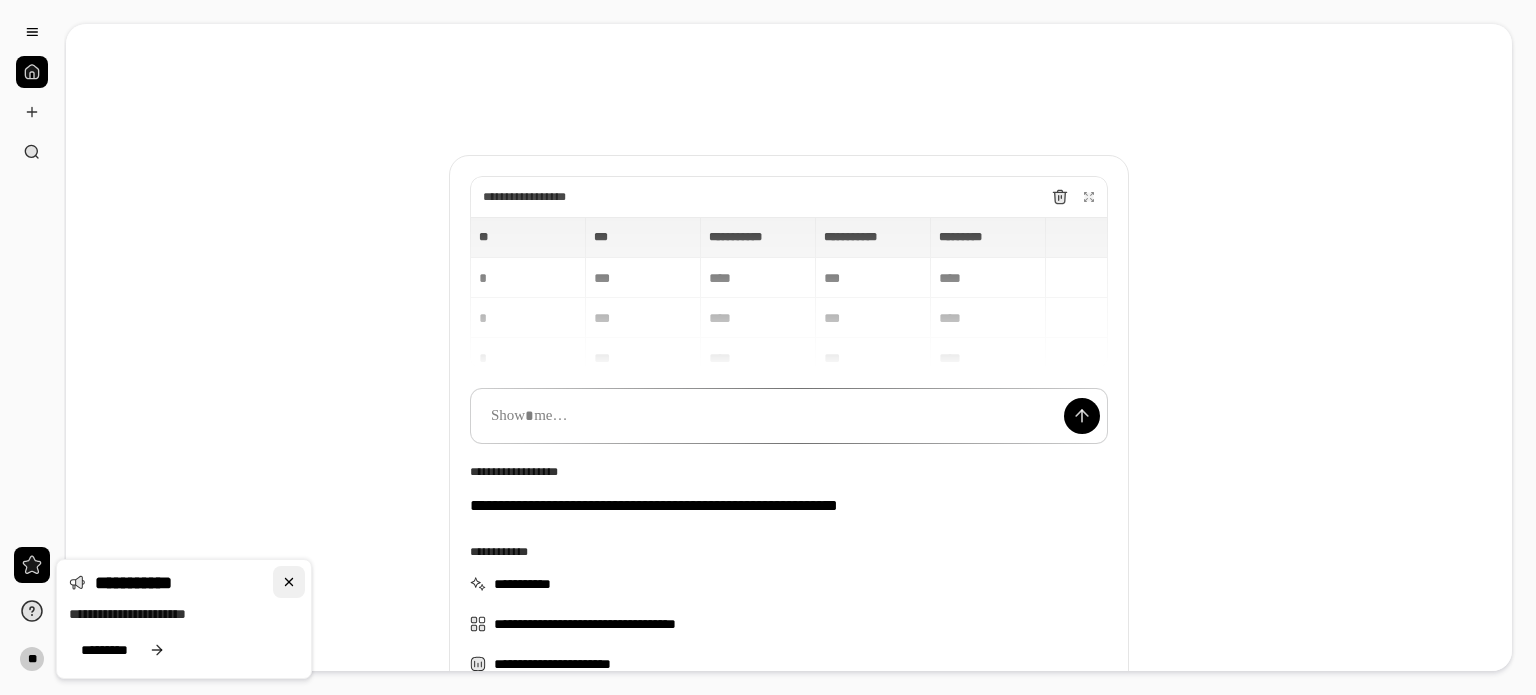 click at bounding box center [289, 582] 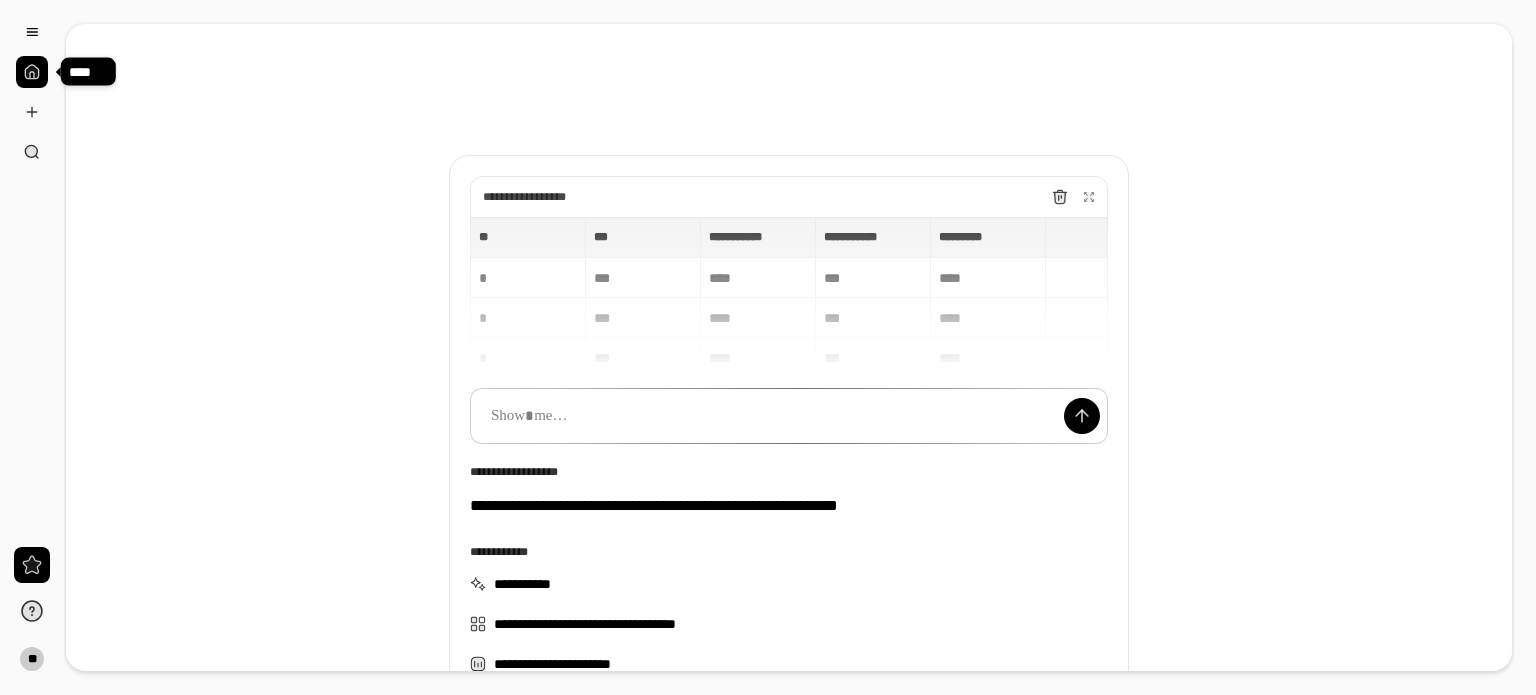 click at bounding box center [32, 72] 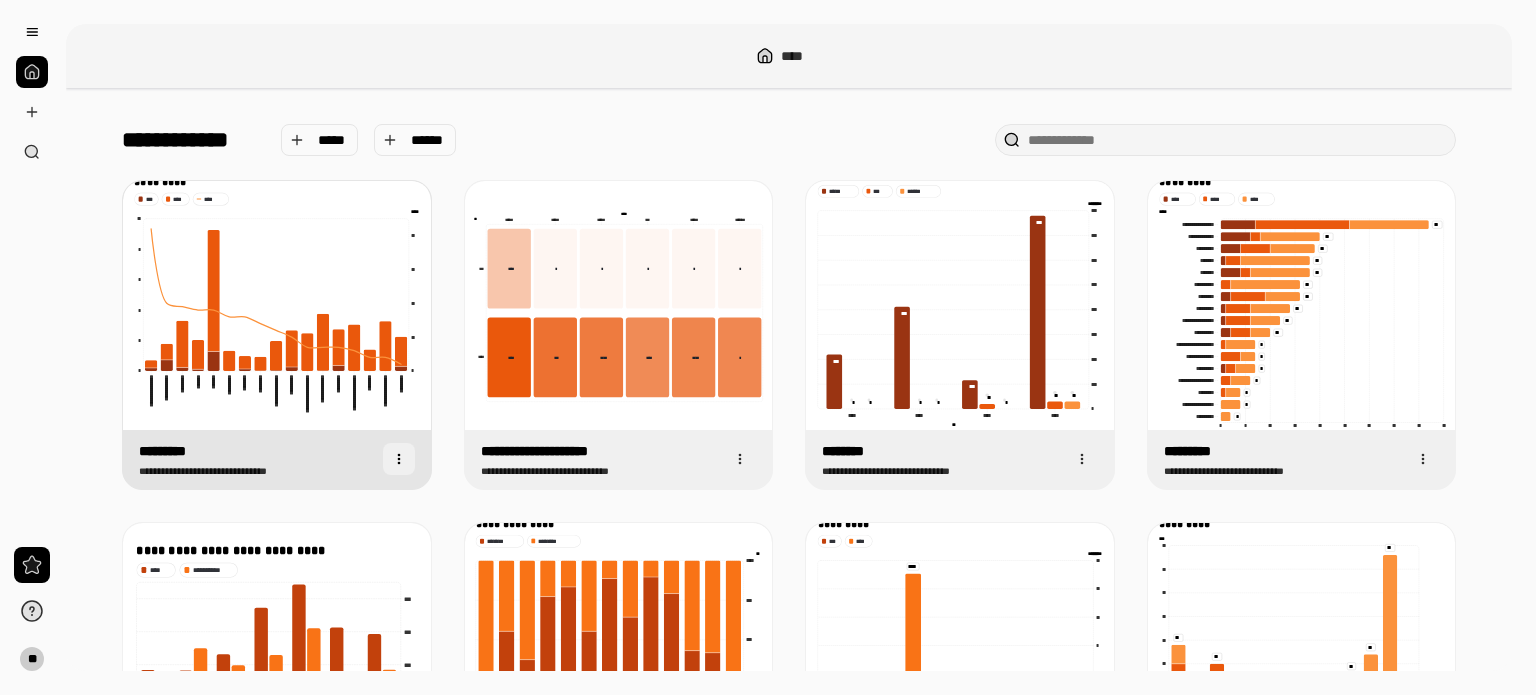 click at bounding box center (399, 459) 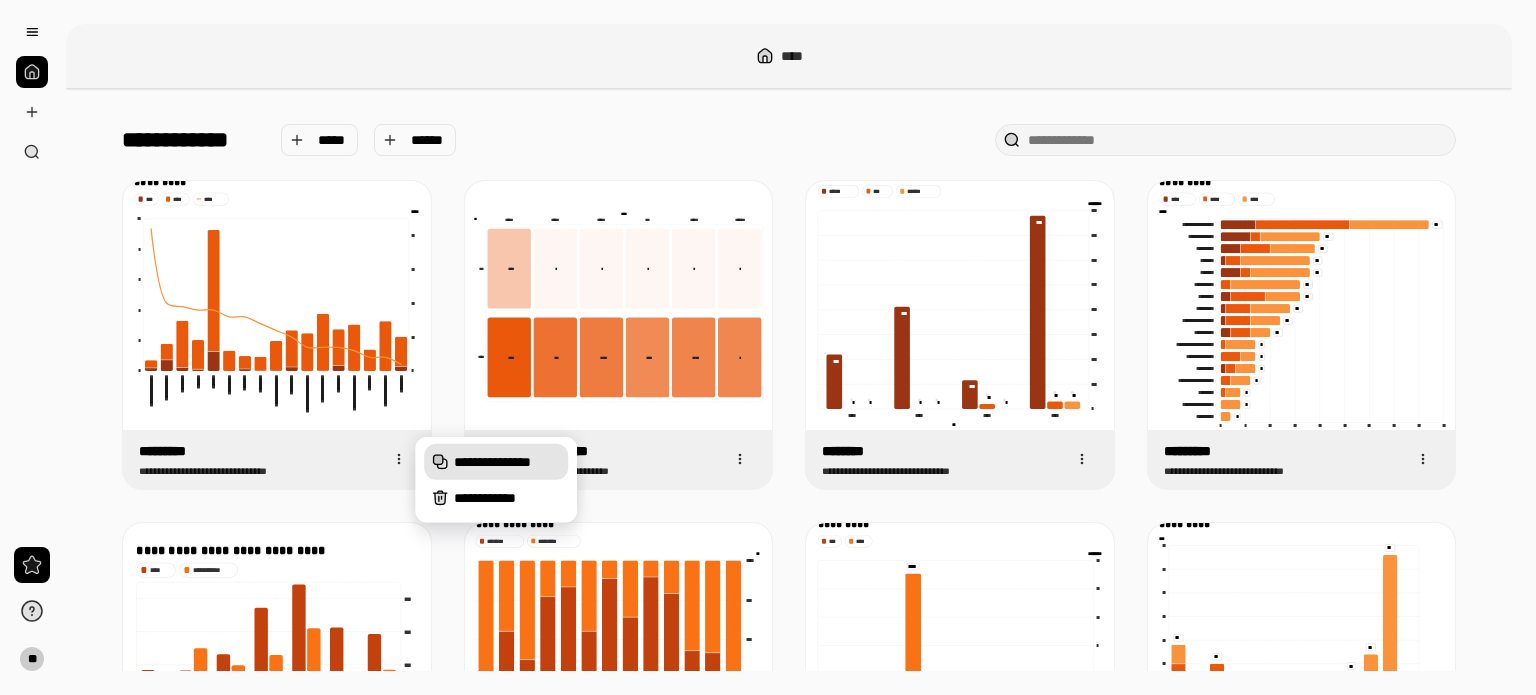 click on "**********" at bounding box center [507, 462] 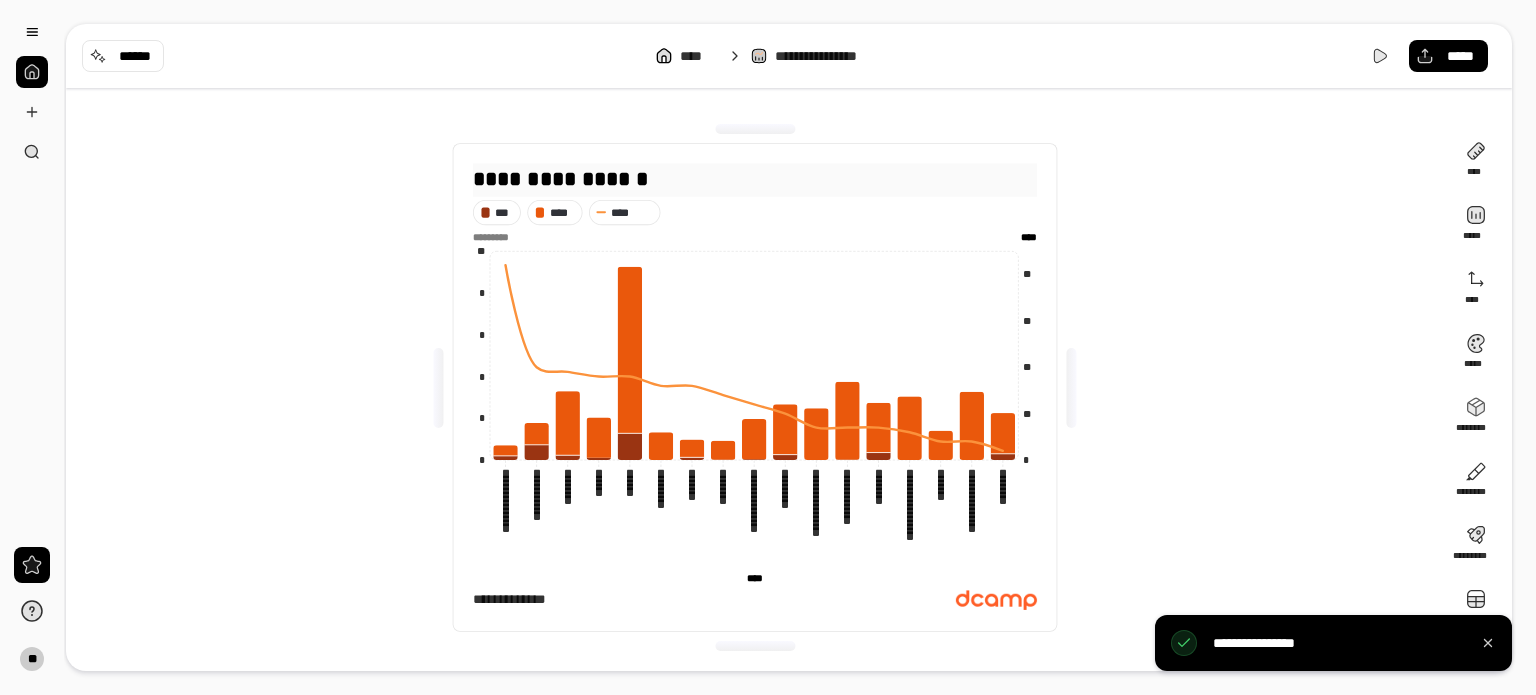 click on "**********" at bounding box center (755, 178) 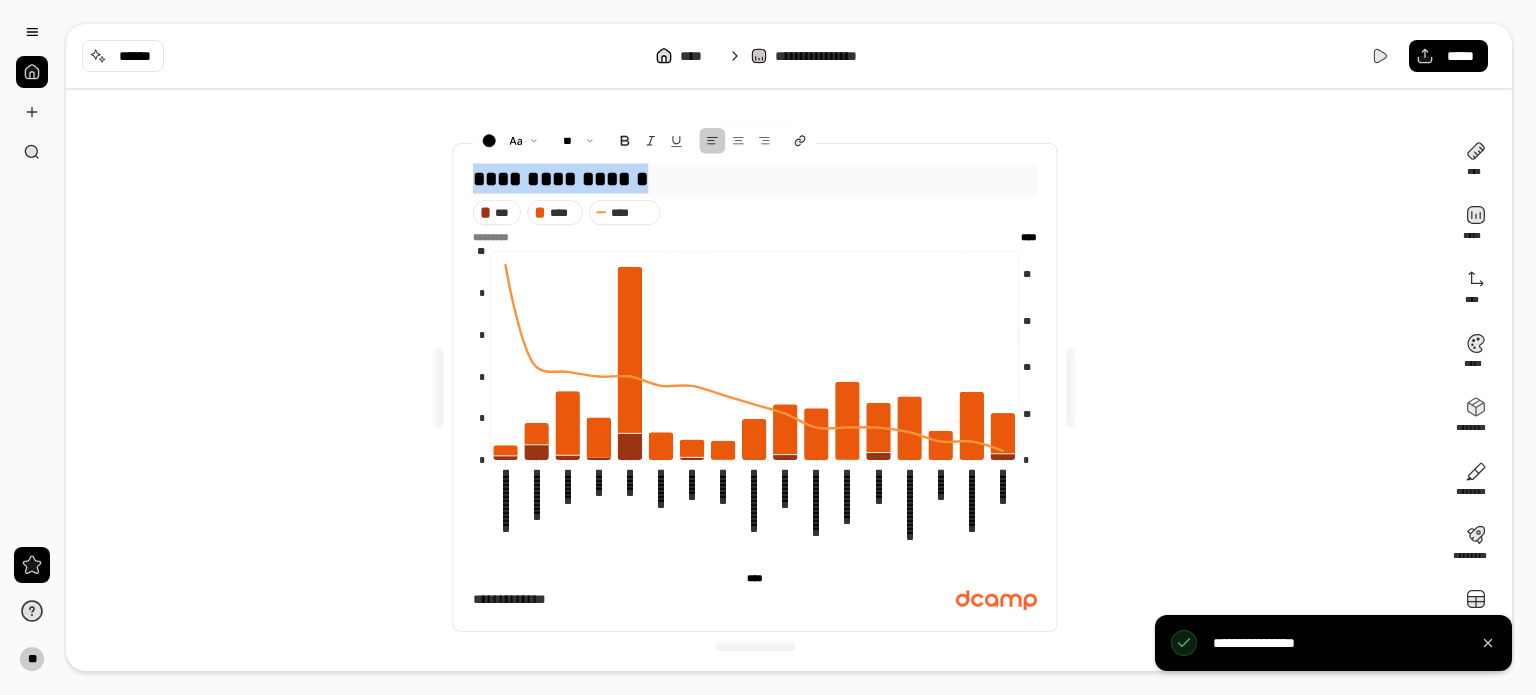 drag, startPoint x: 702, startPoint y: 187, endPoint x: 472, endPoint y: 174, distance: 230.3671 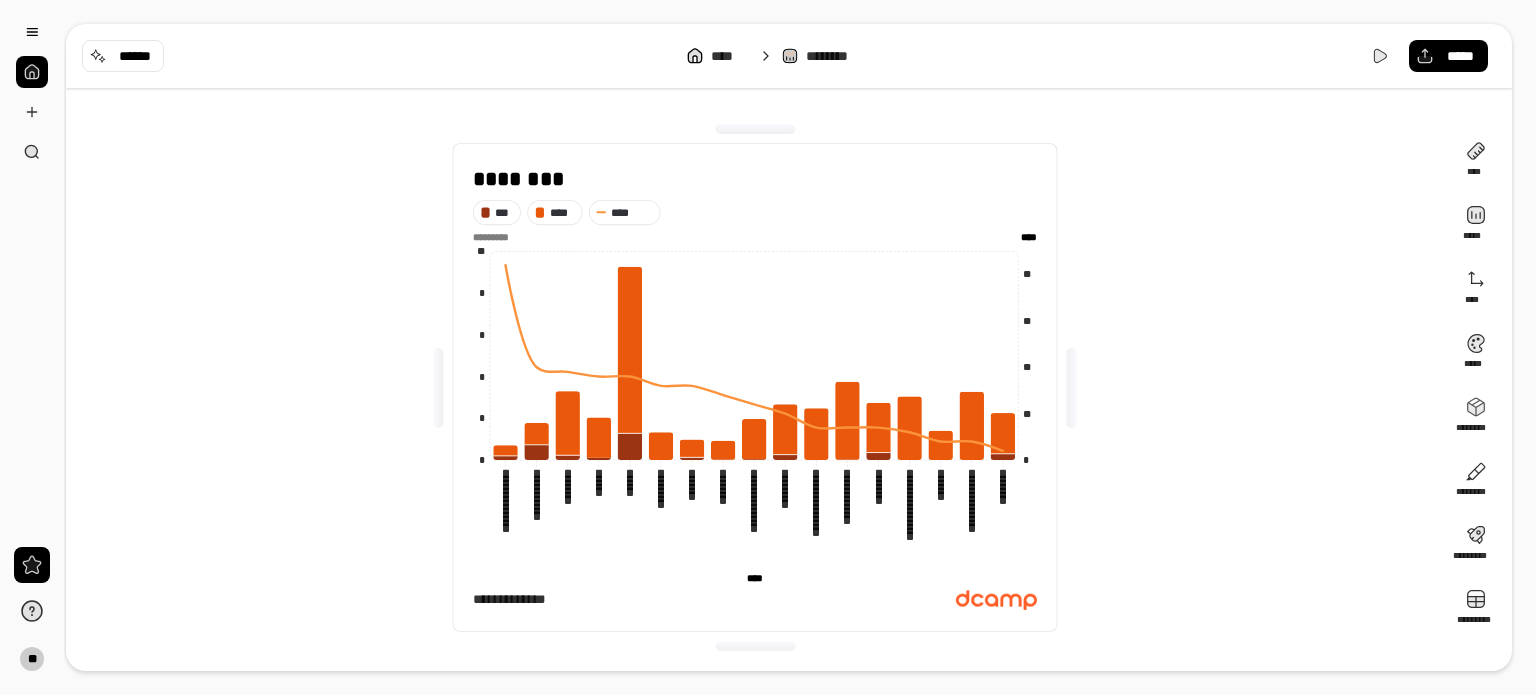 click on "**********" at bounding box center (755, 387) 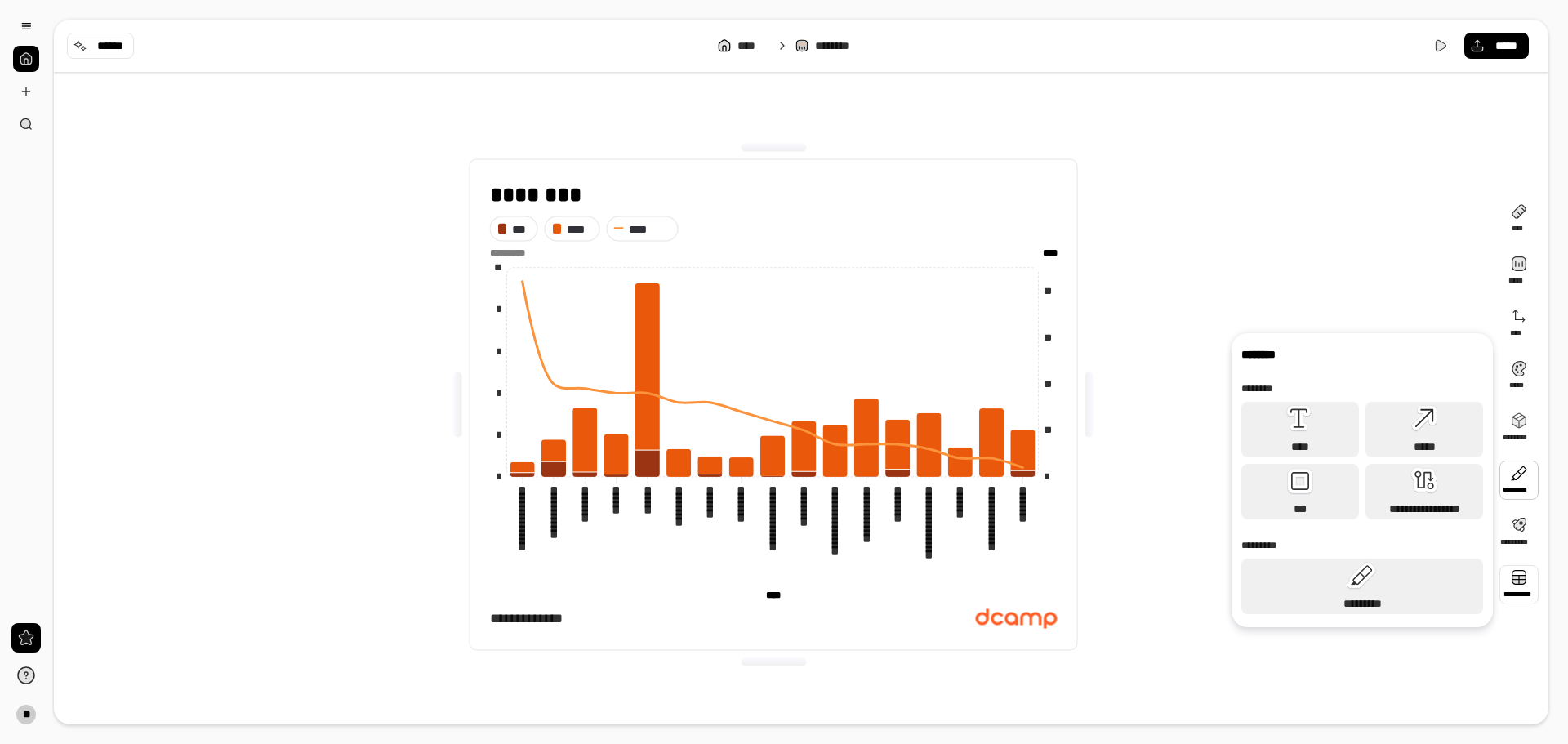 click at bounding box center (1519, 585) 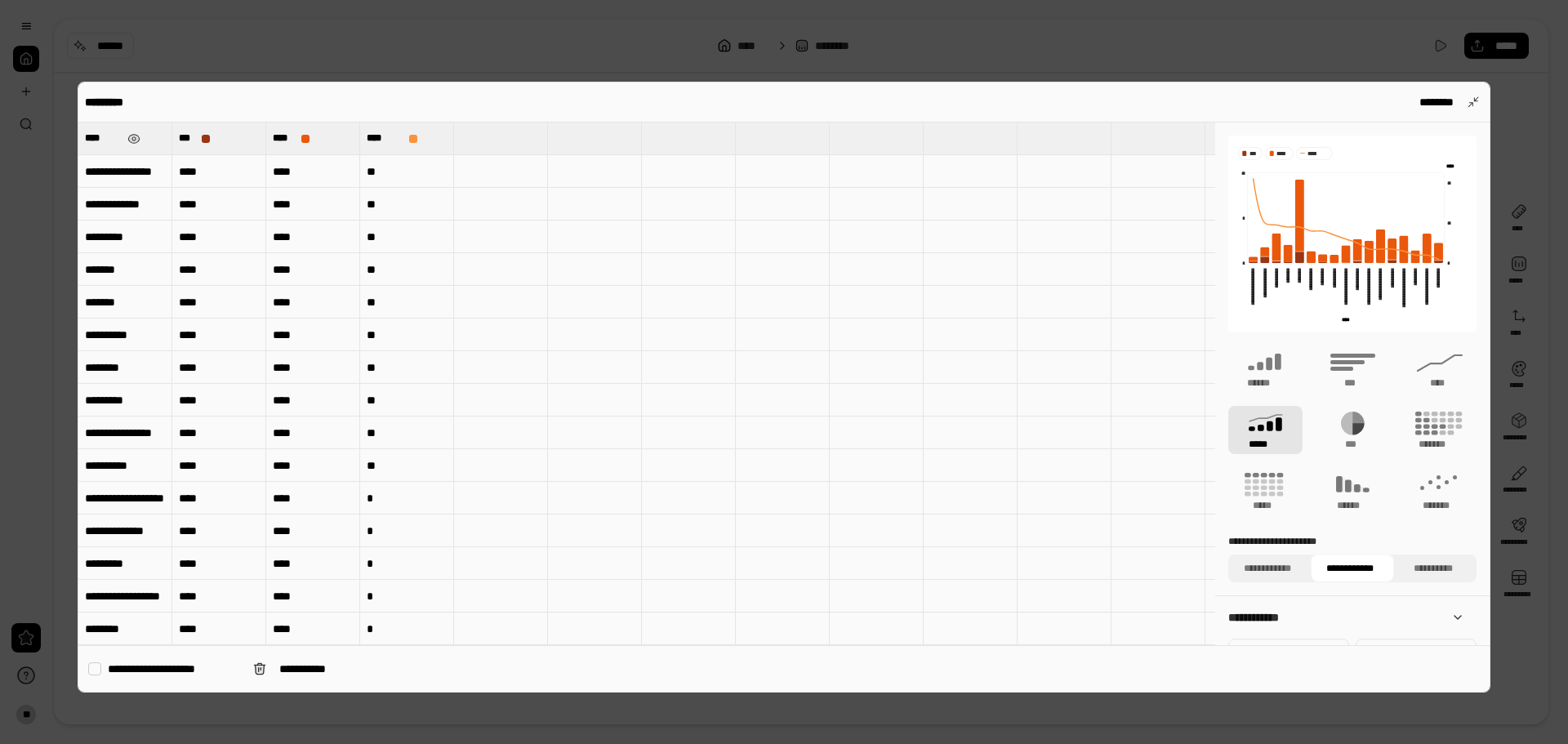 click on "****" at bounding box center (125, 138) 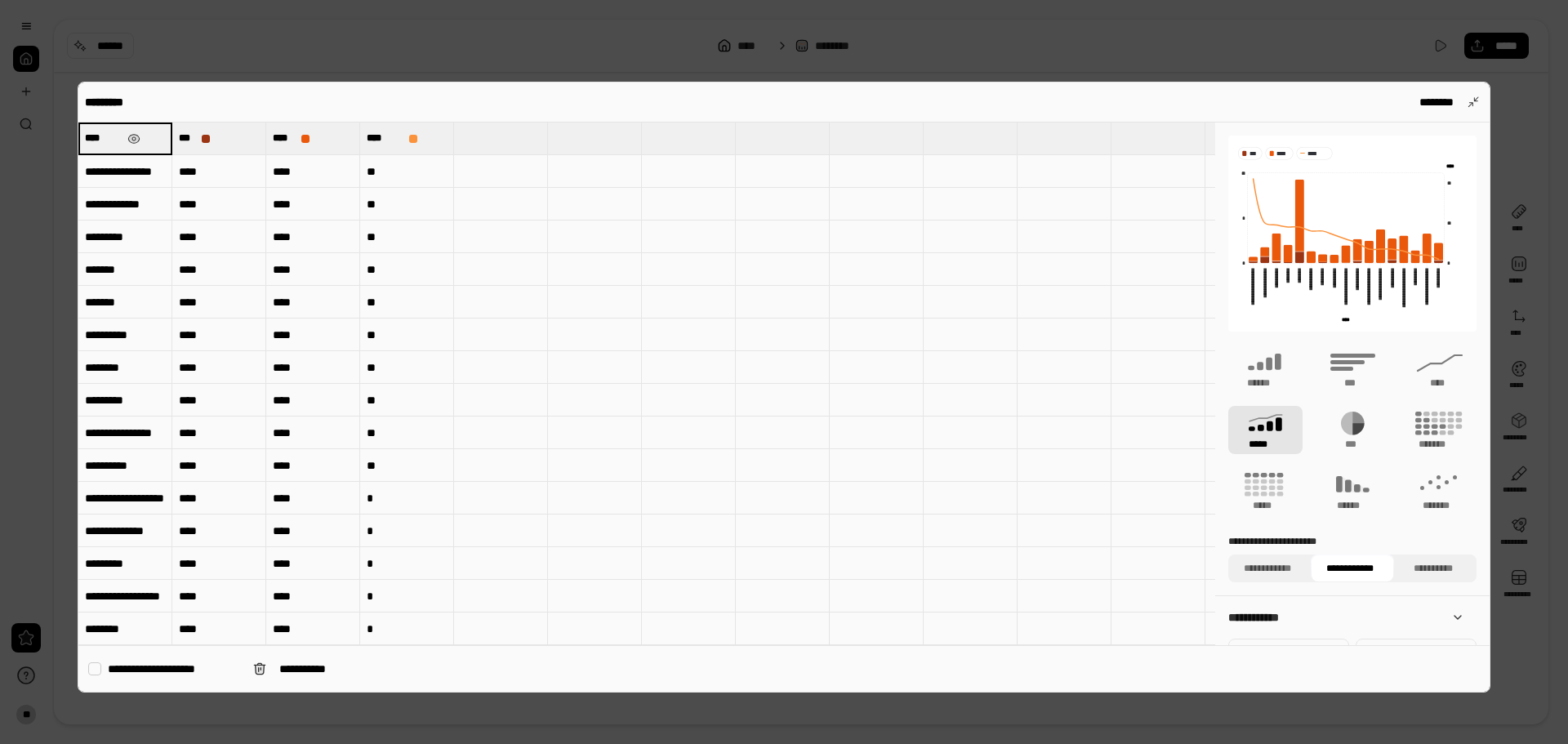 type on "**" 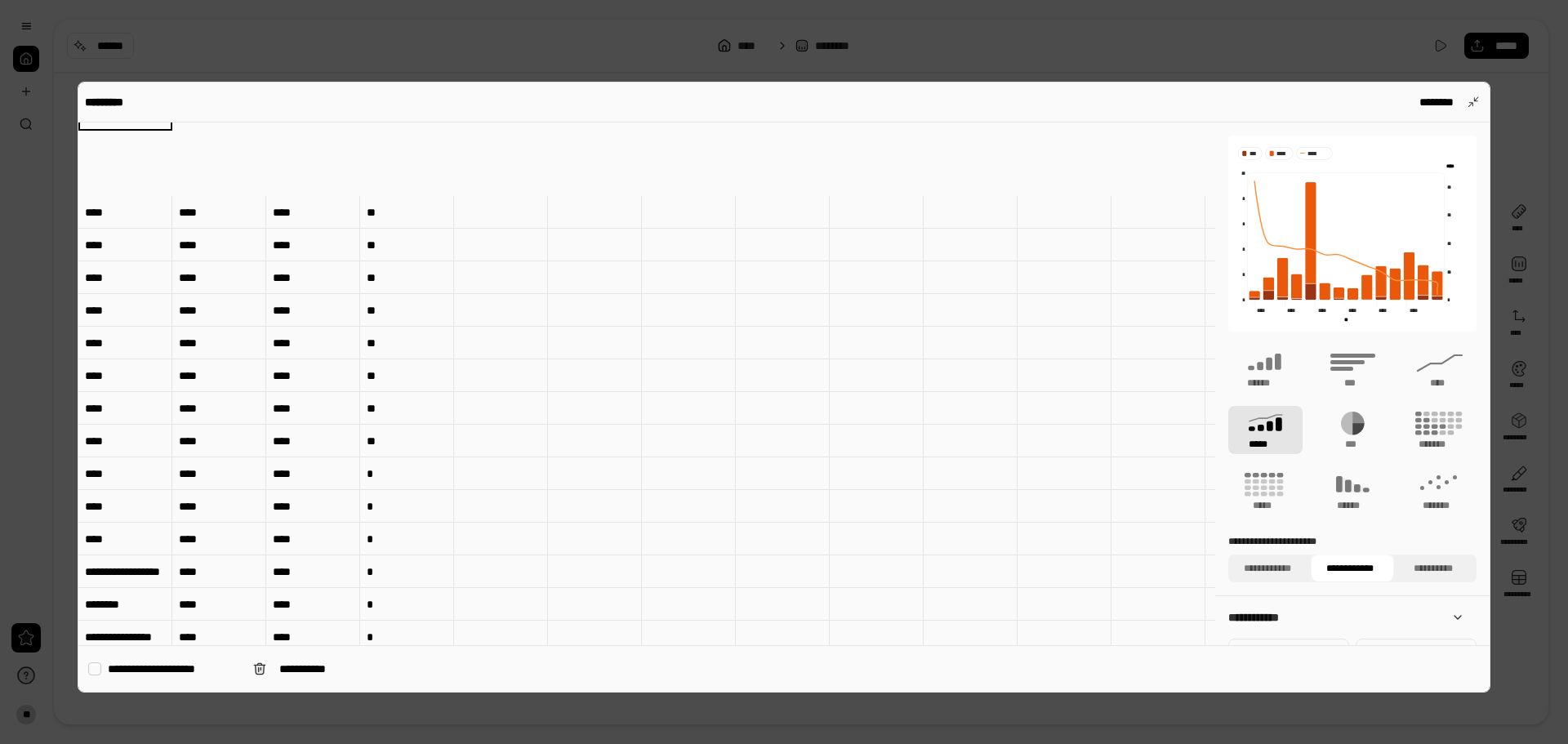 scroll, scrollTop: 245, scrollLeft: 0, axis: vertical 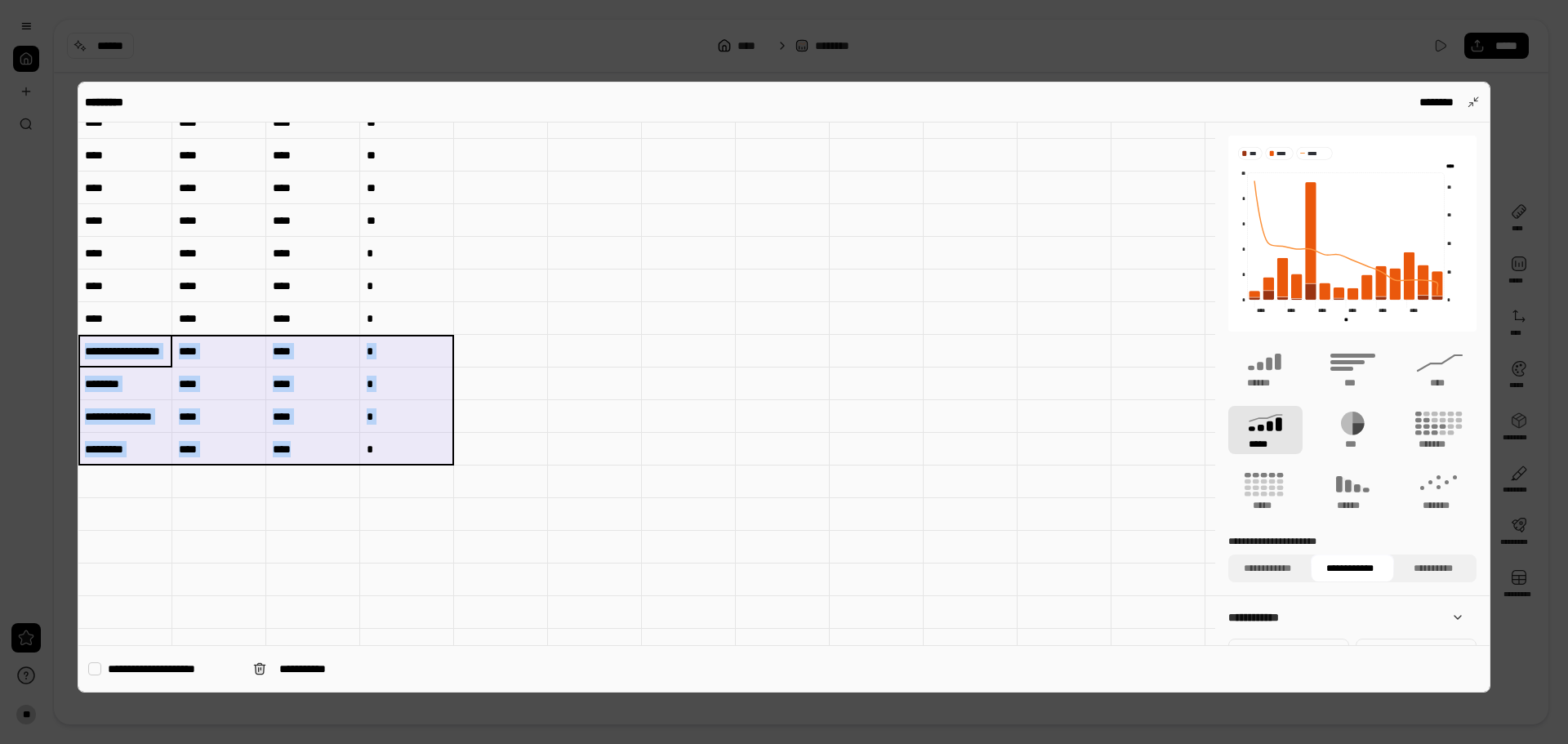 drag, startPoint x: 136, startPoint y: 357, endPoint x: 421, endPoint y: 438, distance: 296.287 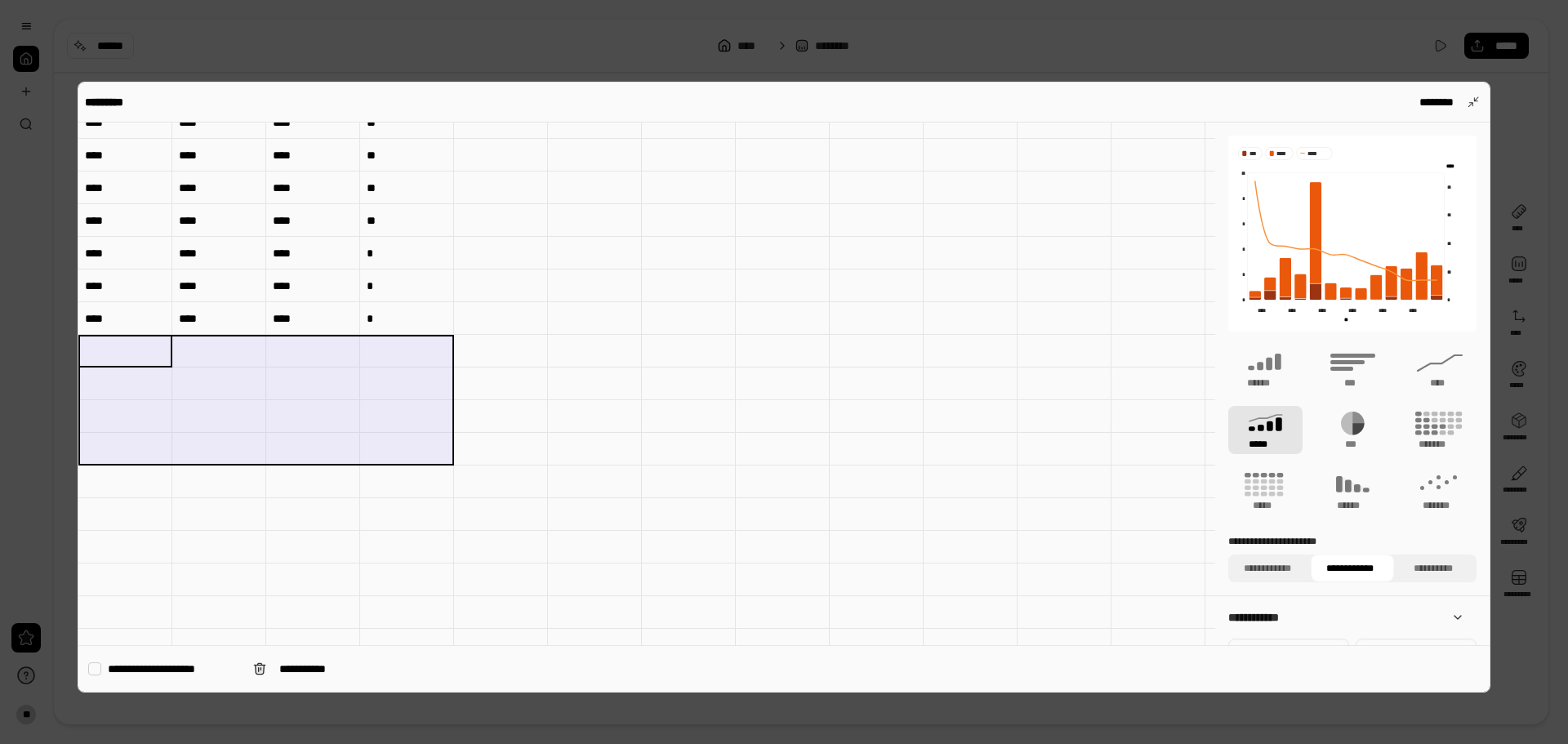 type 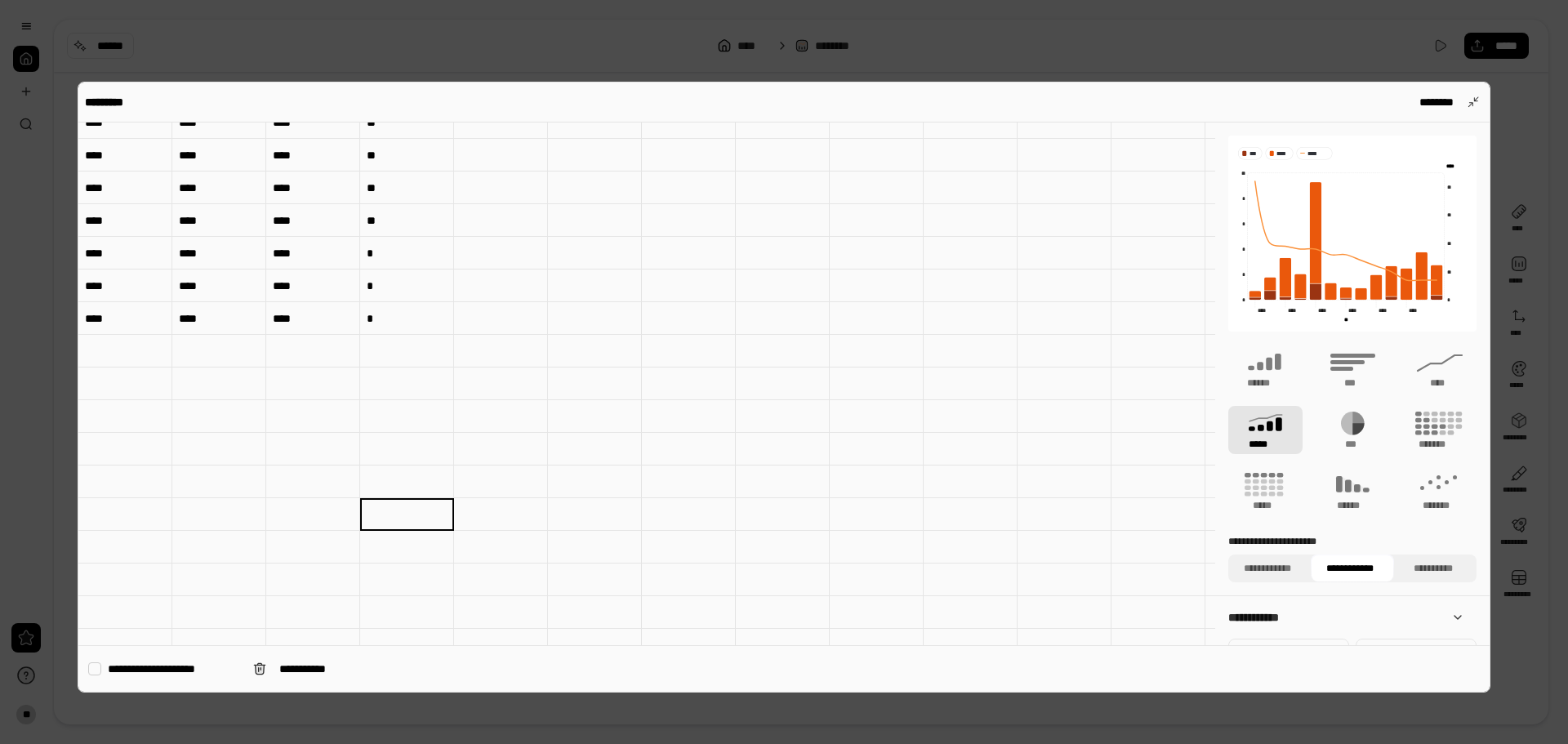 click at bounding box center [688, 319] 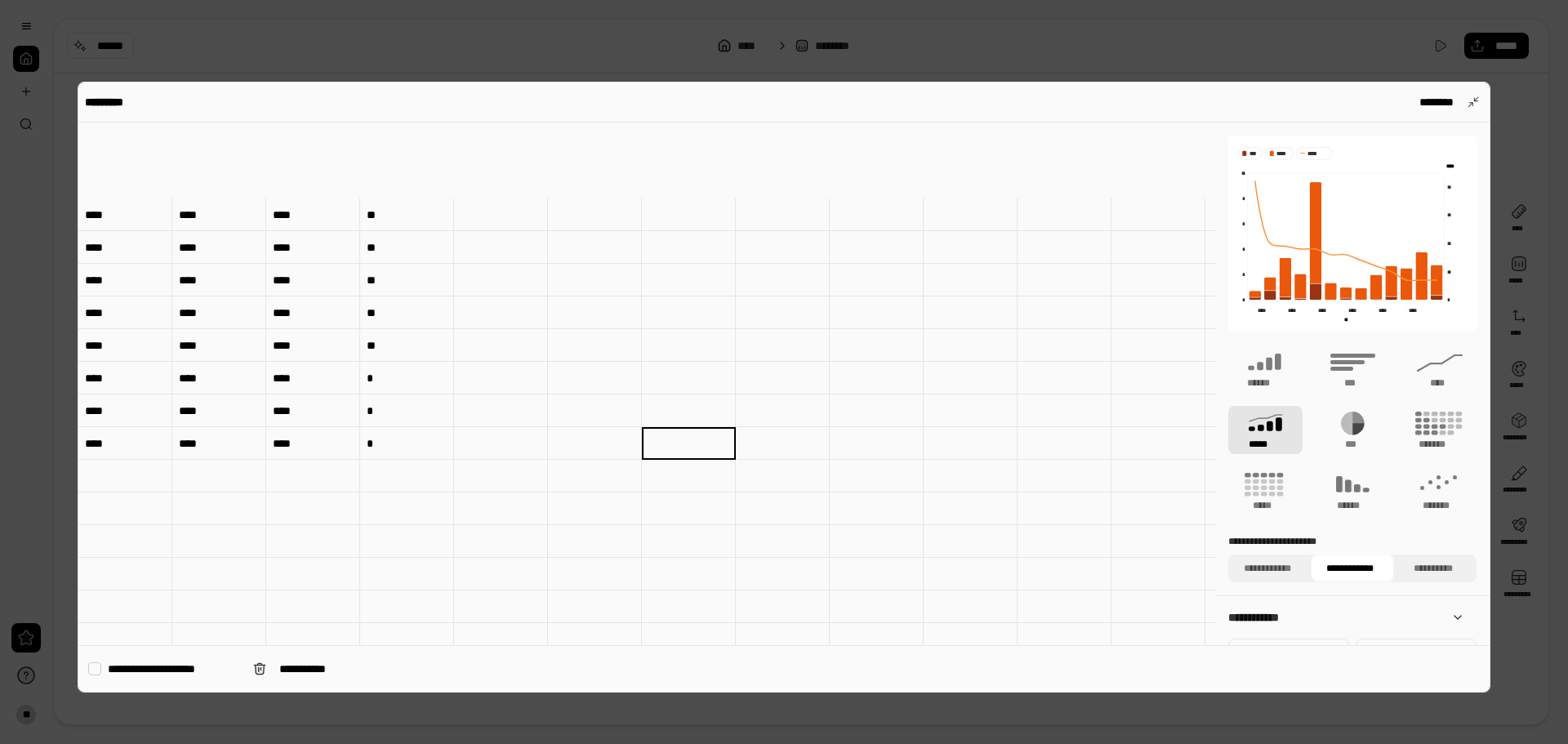scroll, scrollTop: 0, scrollLeft: 0, axis: both 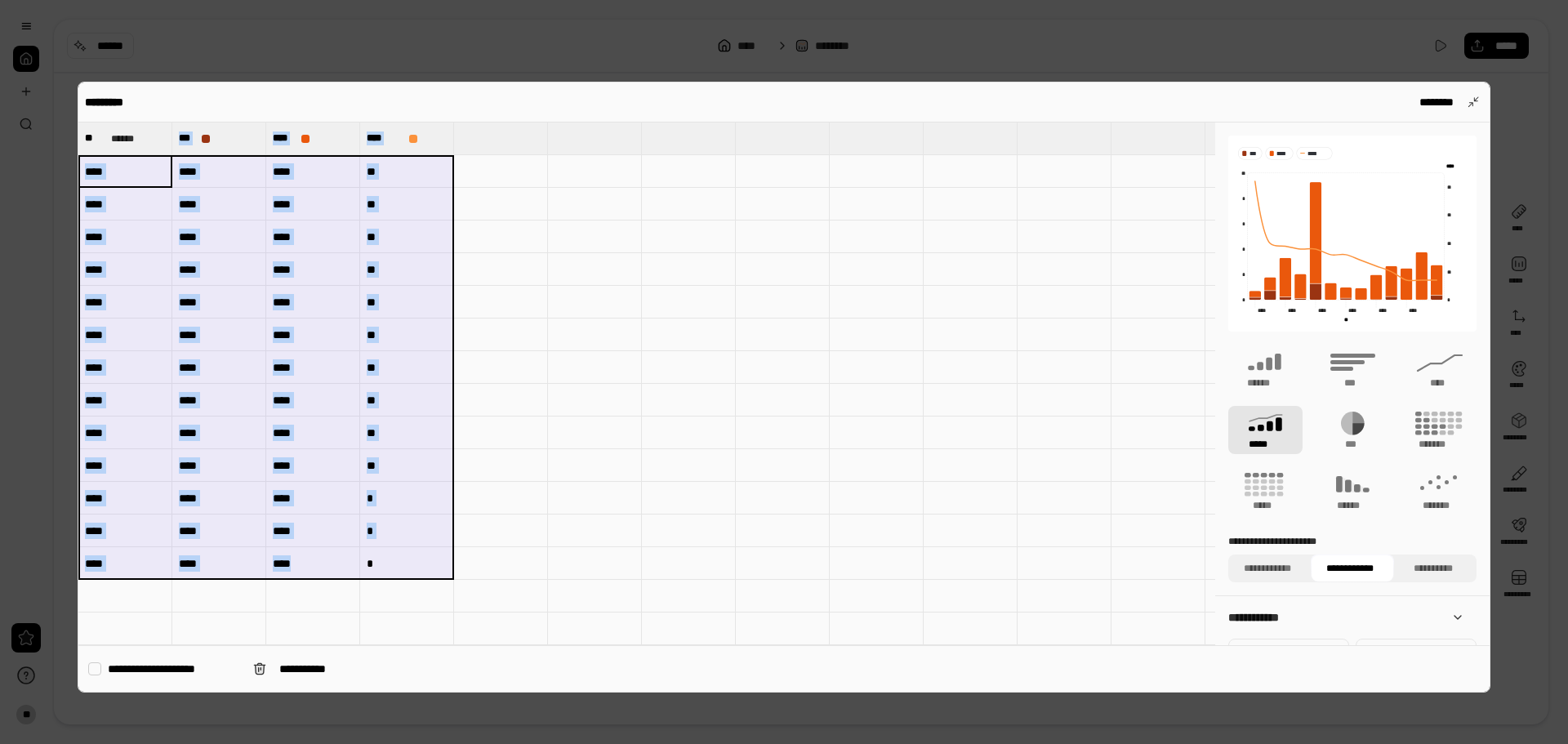 drag, startPoint x: 154, startPoint y: 172, endPoint x: 379, endPoint y: 559, distance: 447.6539 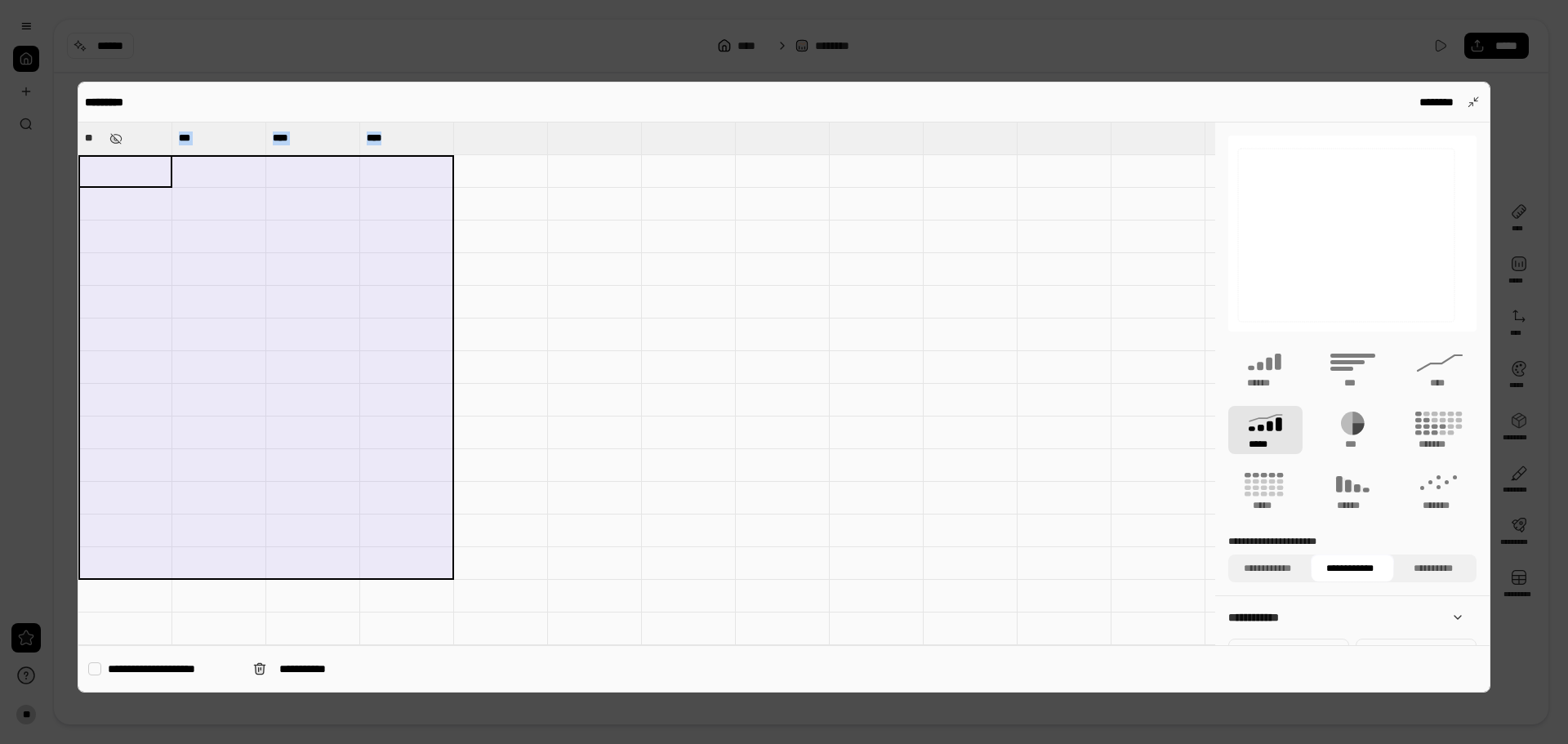 drag, startPoint x: 127, startPoint y: 131, endPoint x: 416, endPoint y: 157, distance: 290.1672 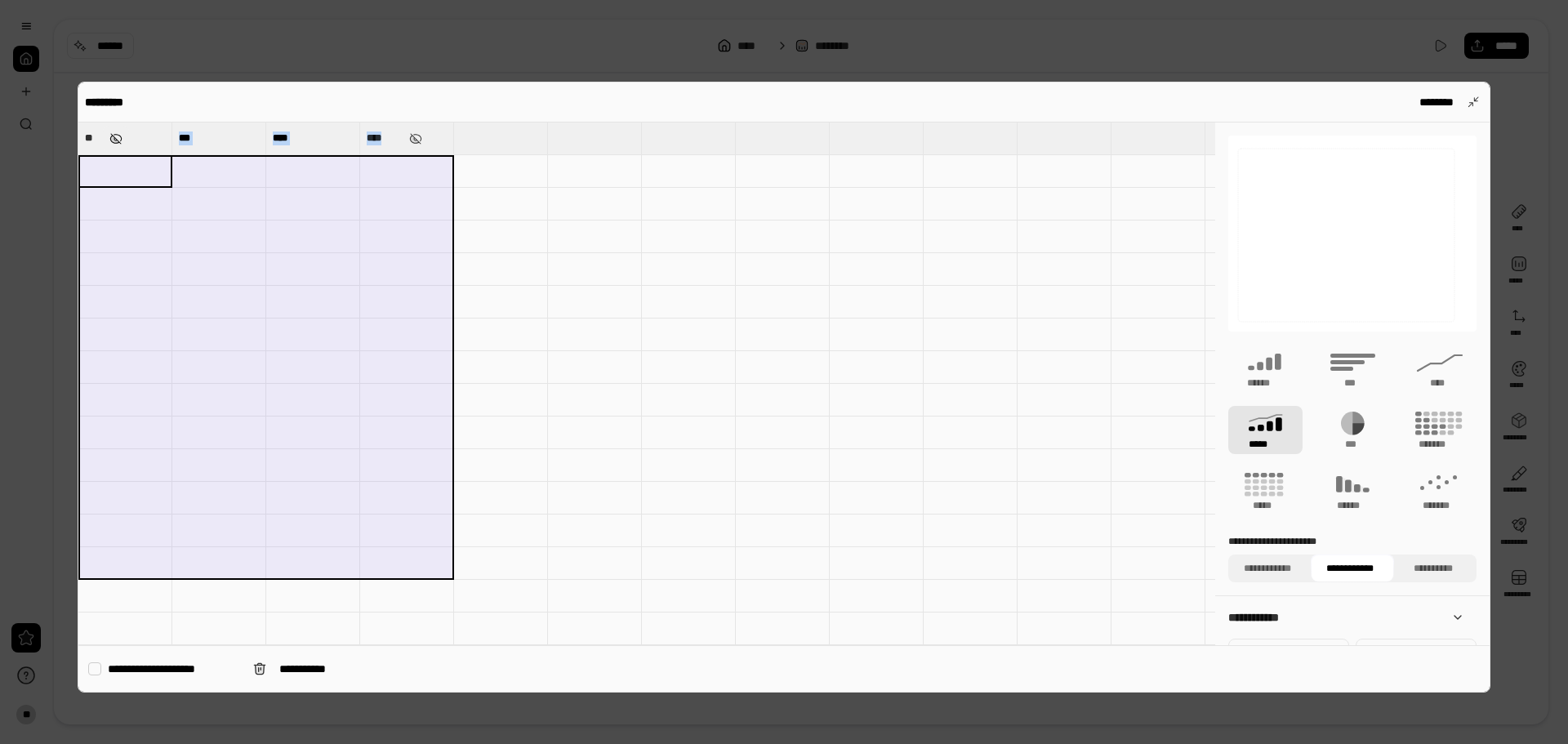 click at bounding box center [116, 139] 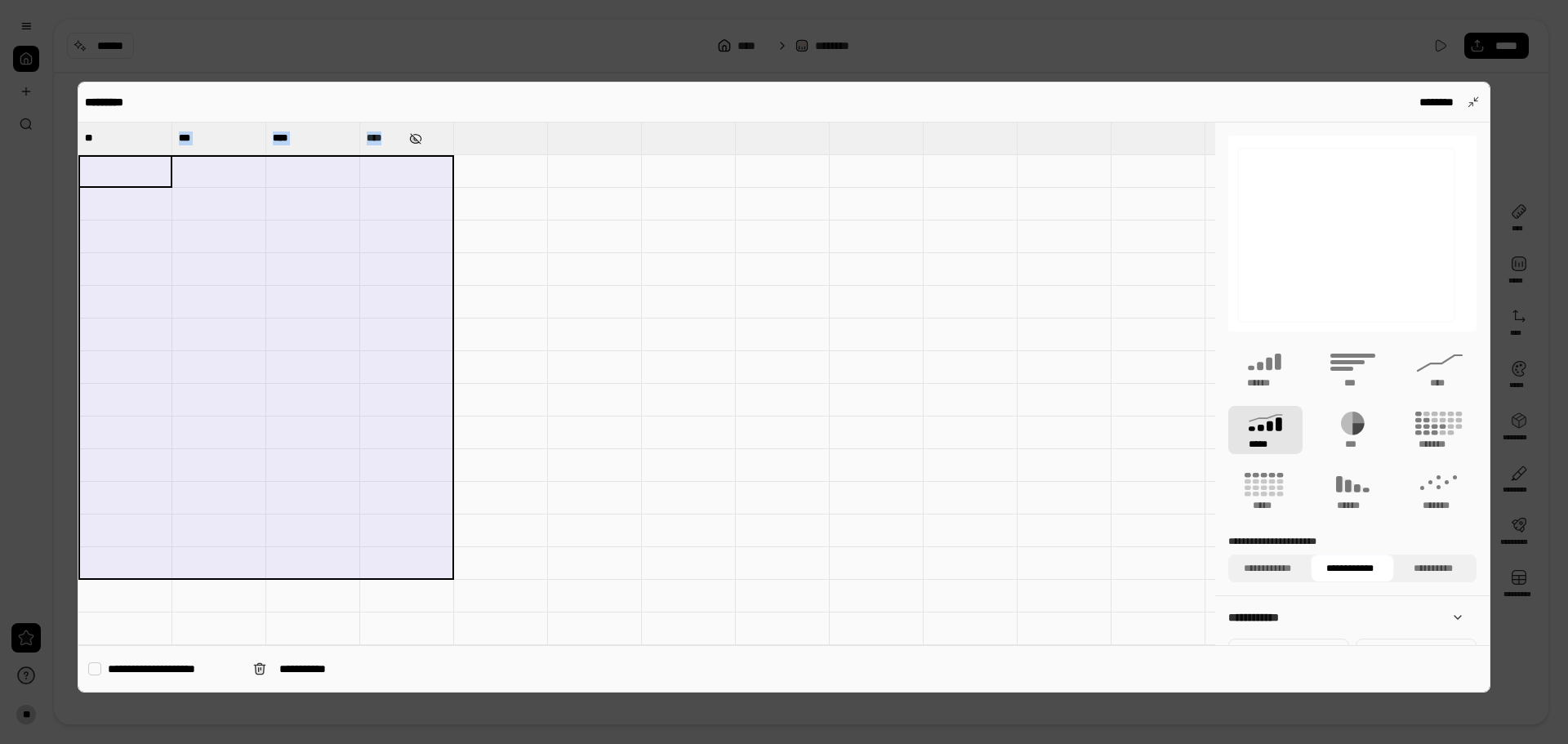 click at bounding box center (416, 139) 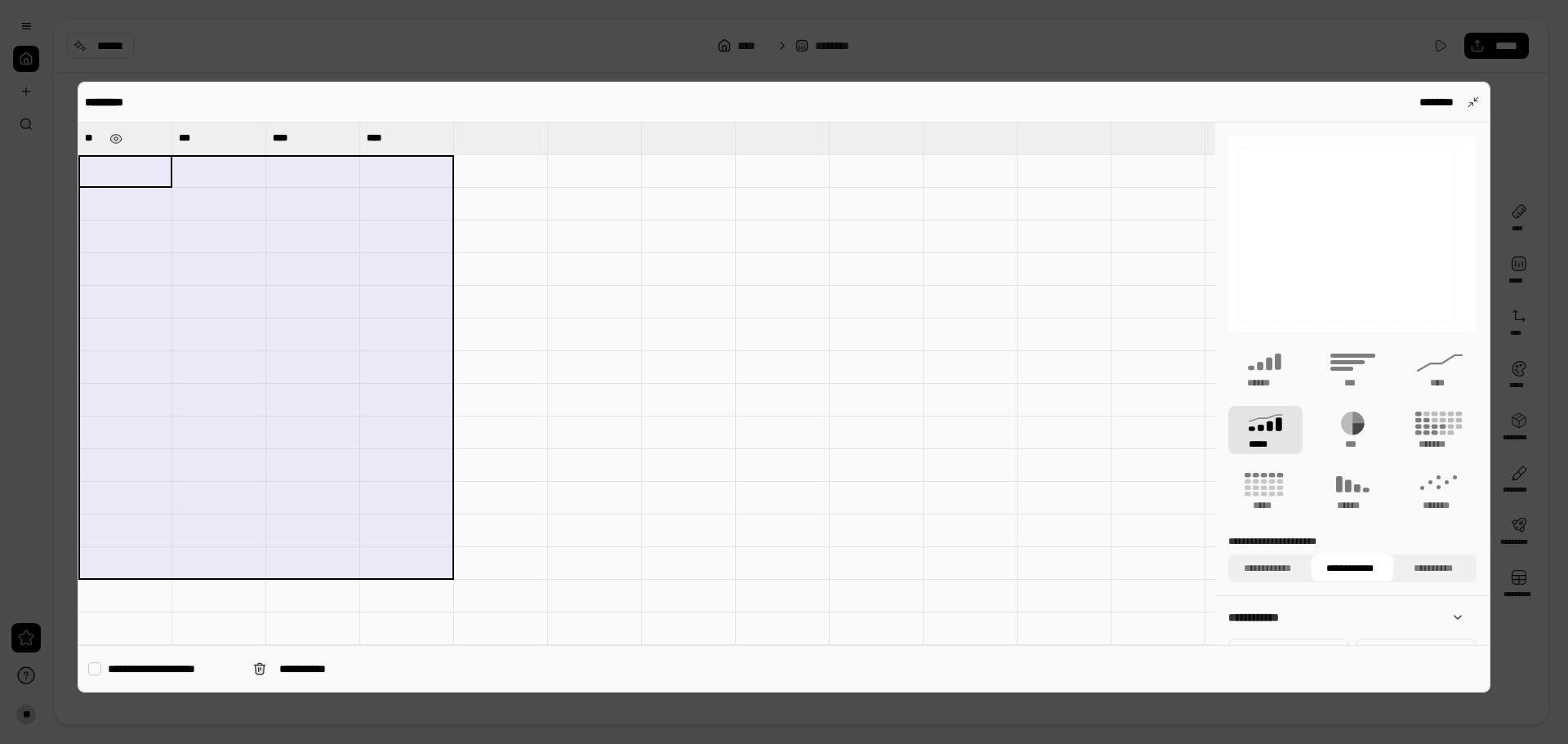 click on "**" at bounding box center (94, 138) 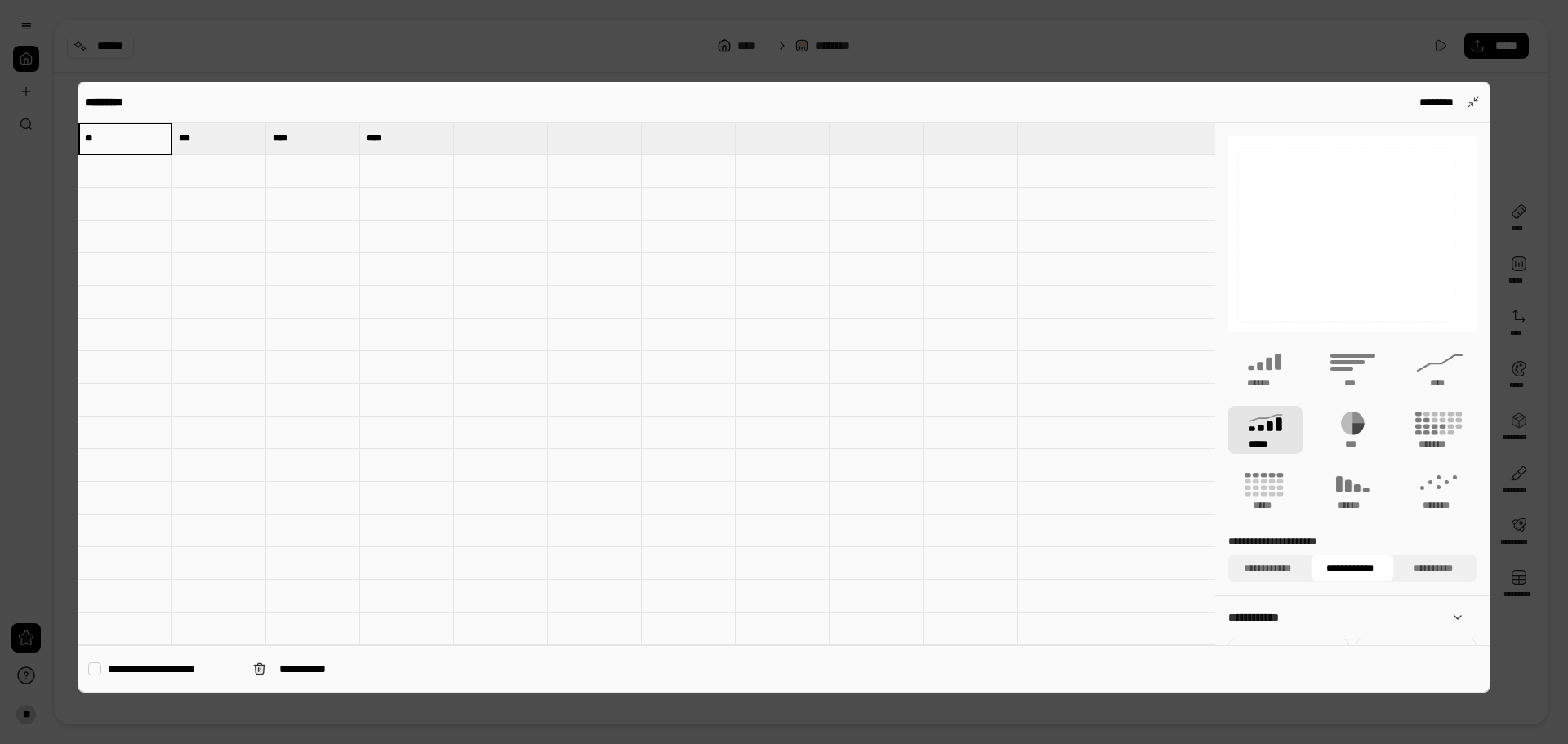 type on "*" 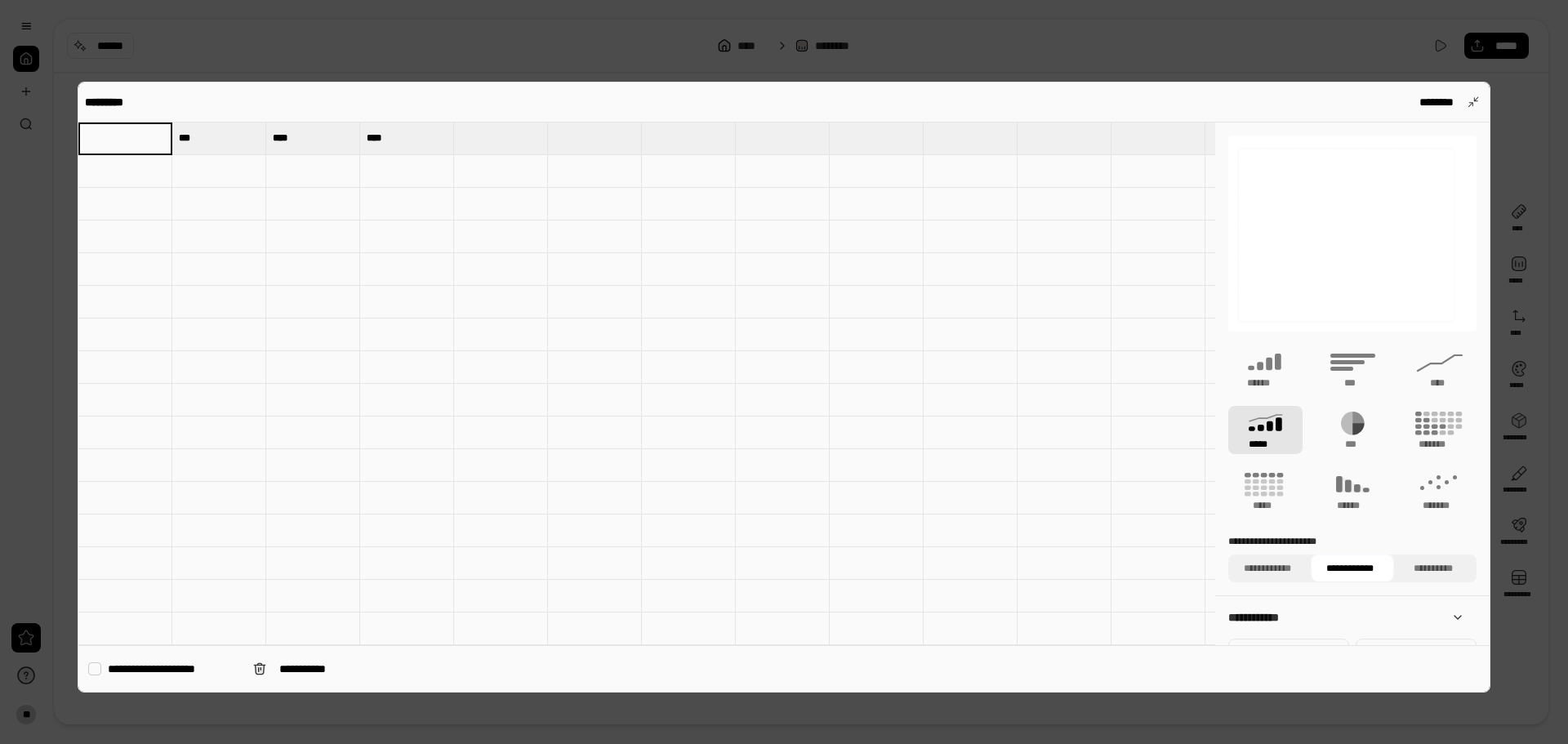 type on "*" 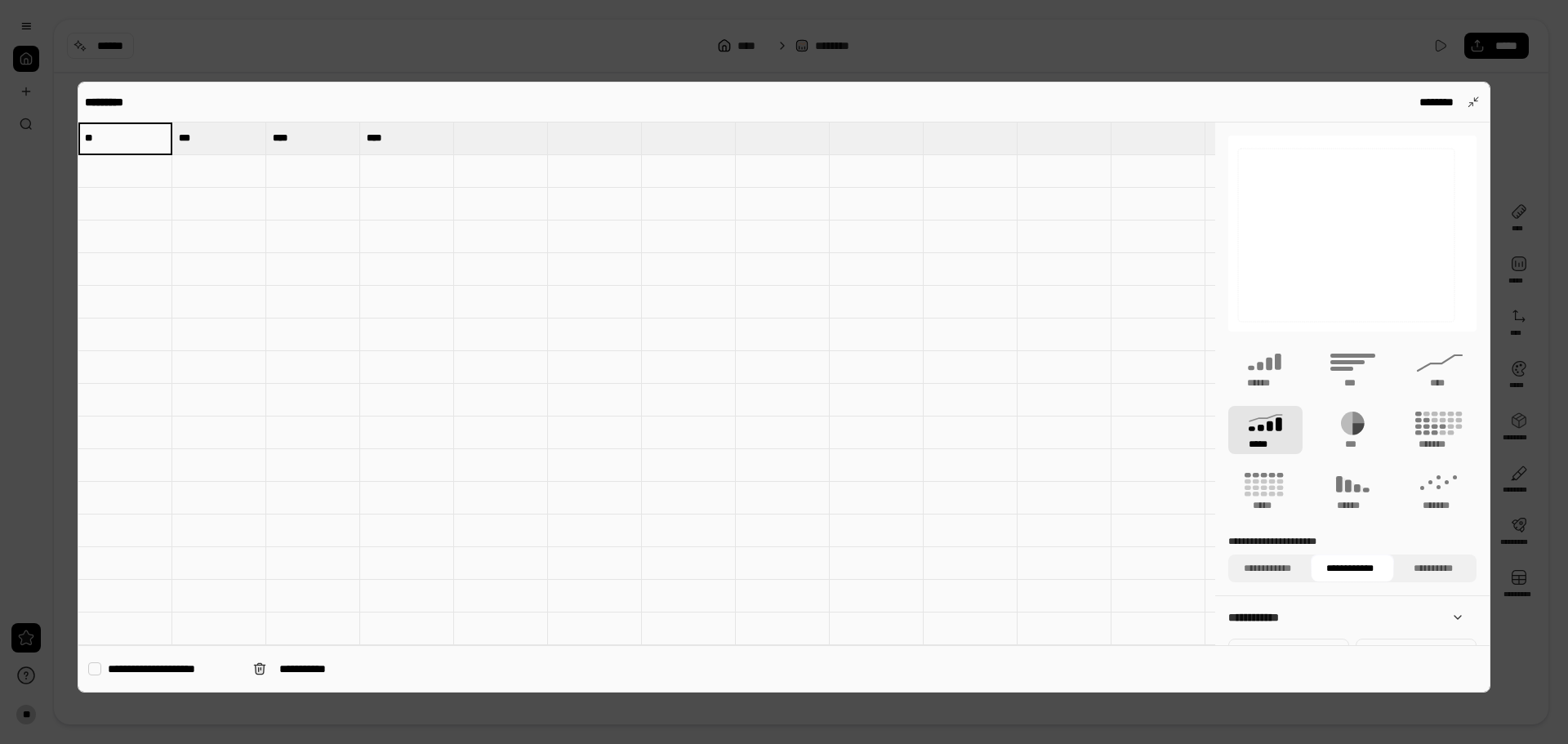 type on "**" 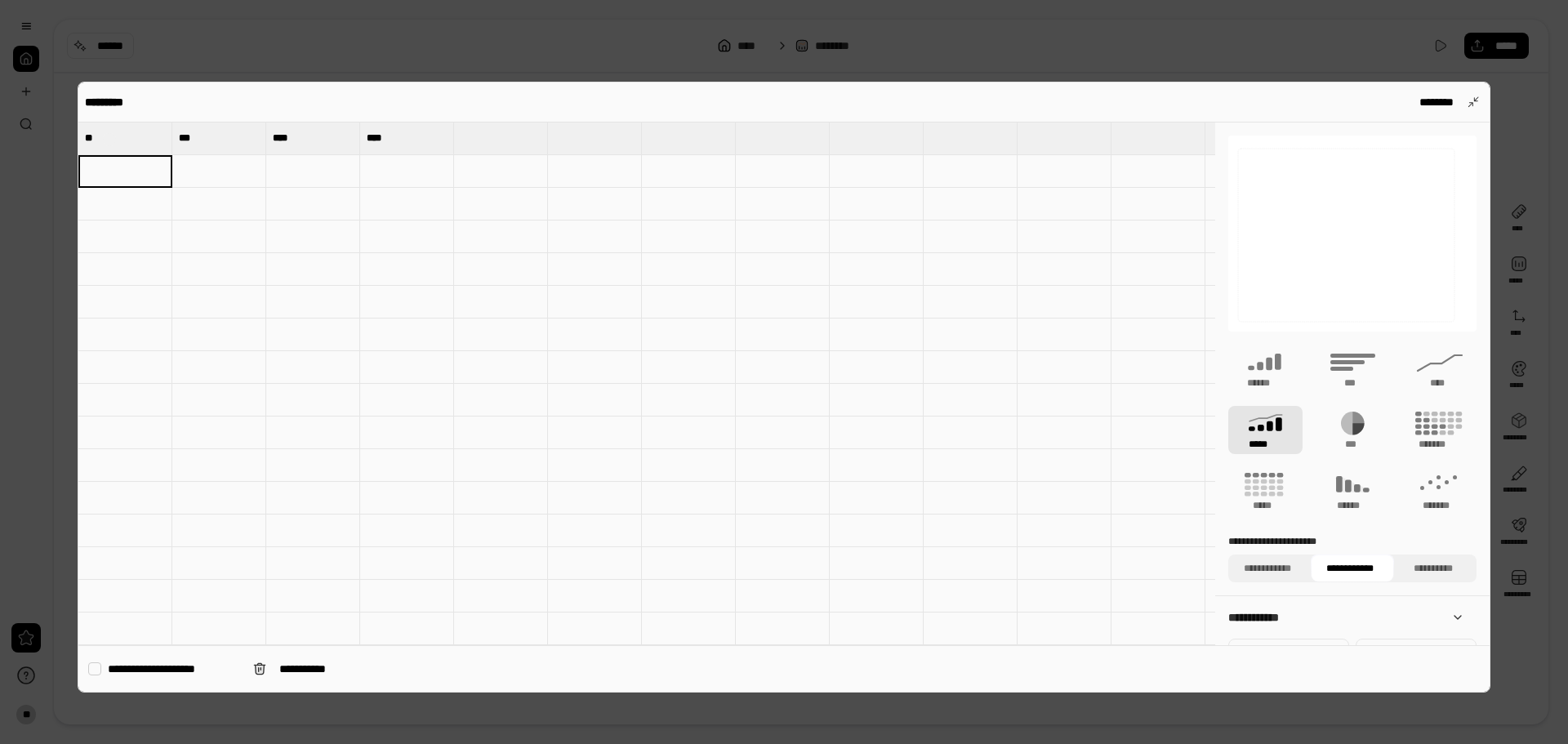 click at bounding box center (109, 140) 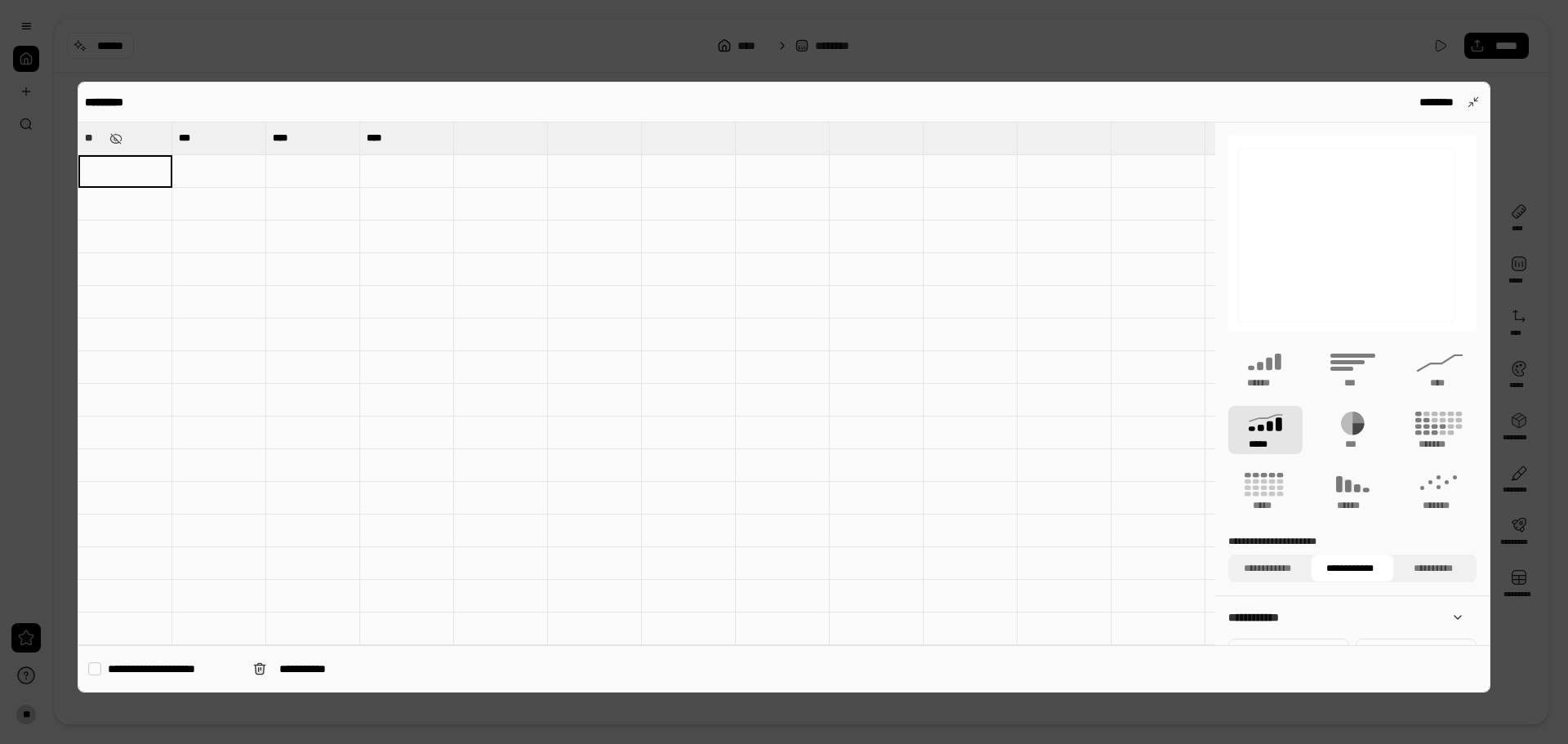 click on "**" at bounding box center (125, 138) 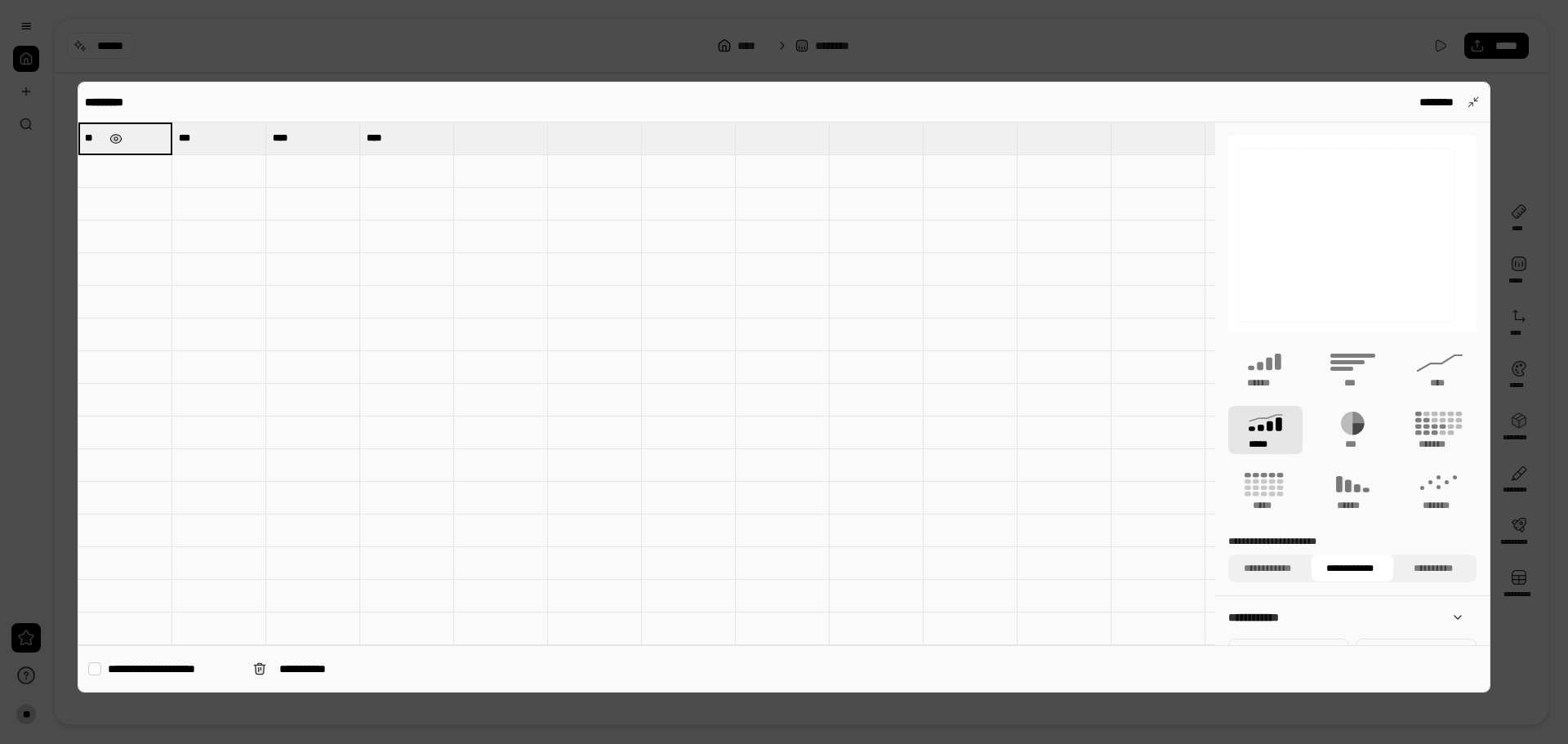click at bounding box center [116, 139] 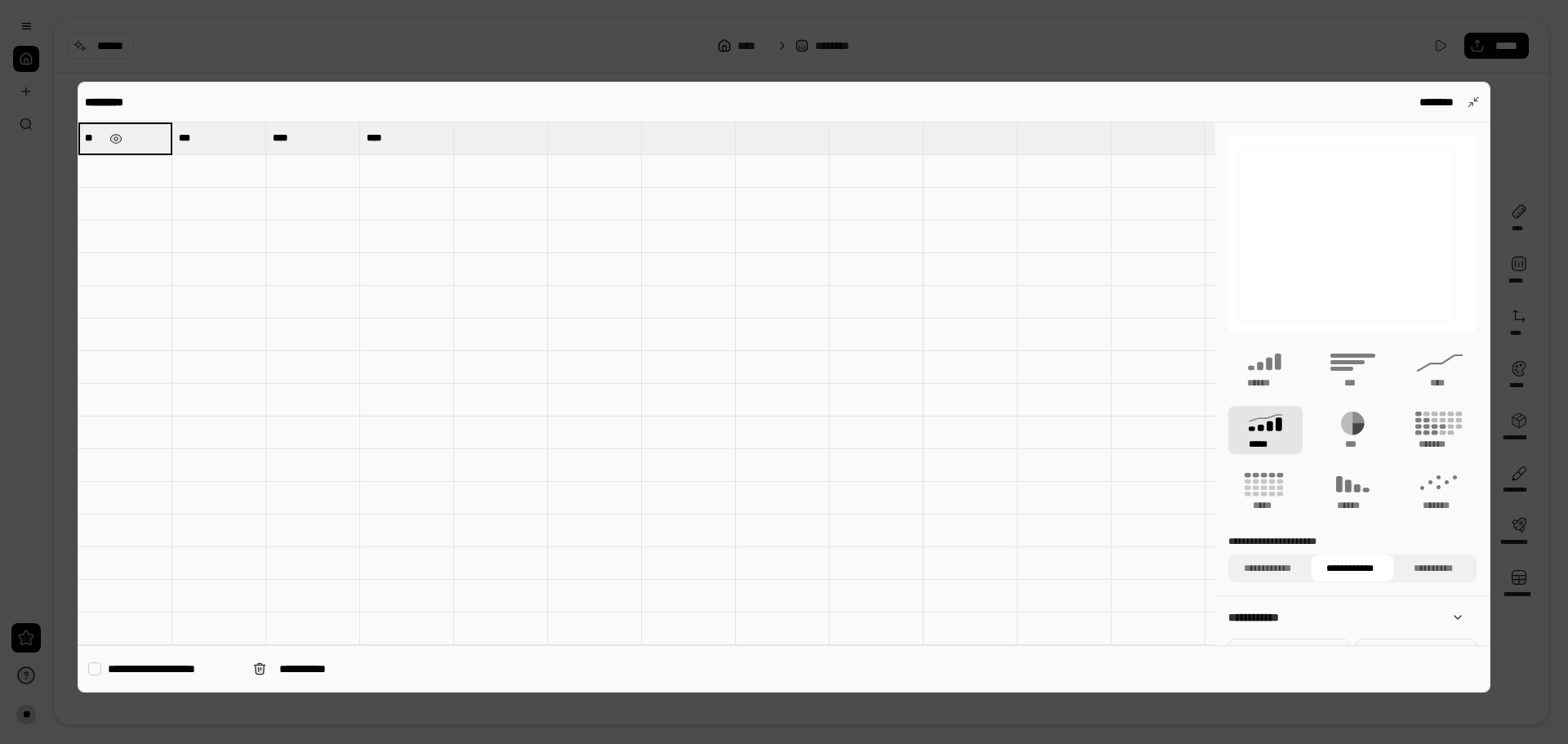 type 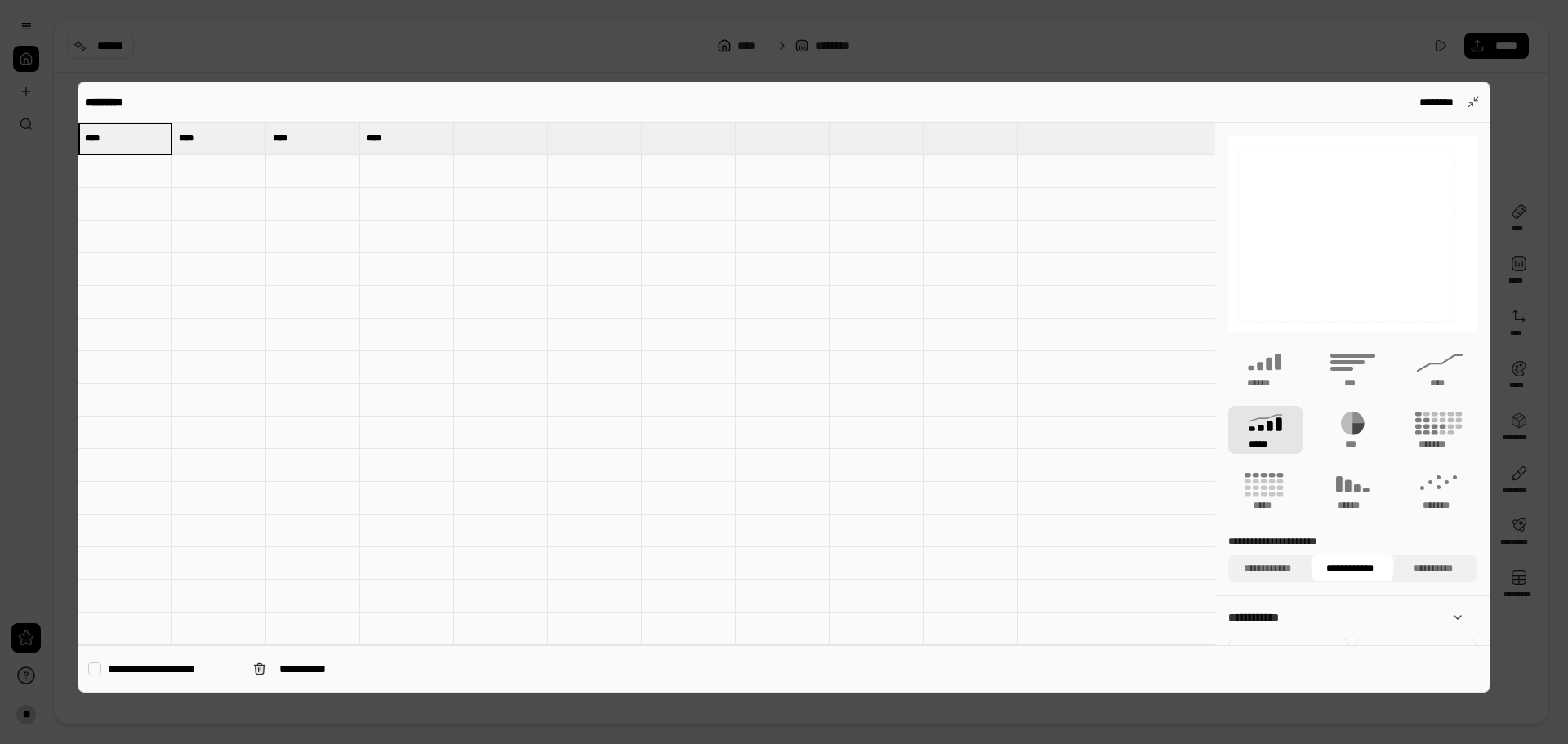 click at bounding box center (409, 140) 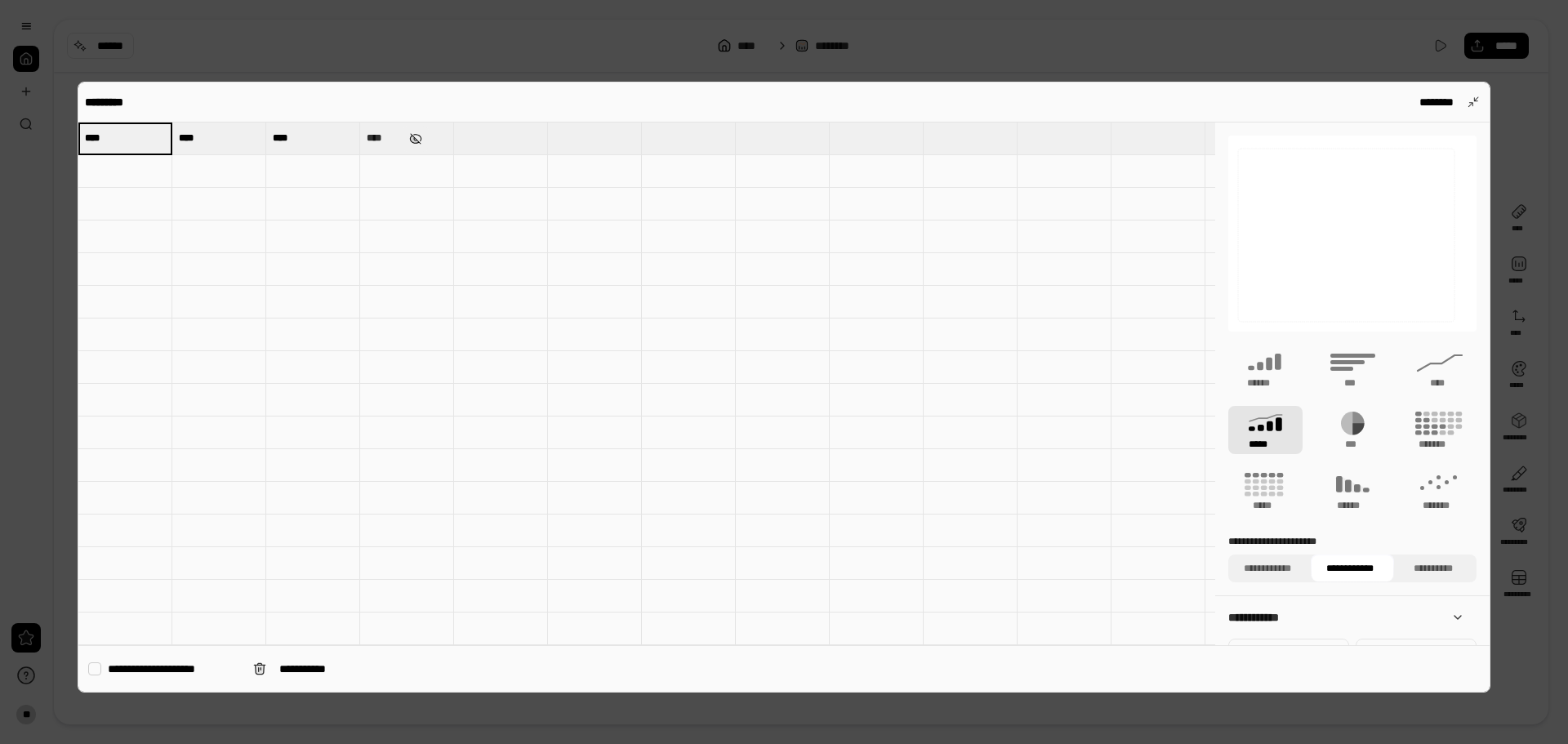 click at bounding box center (416, 139) 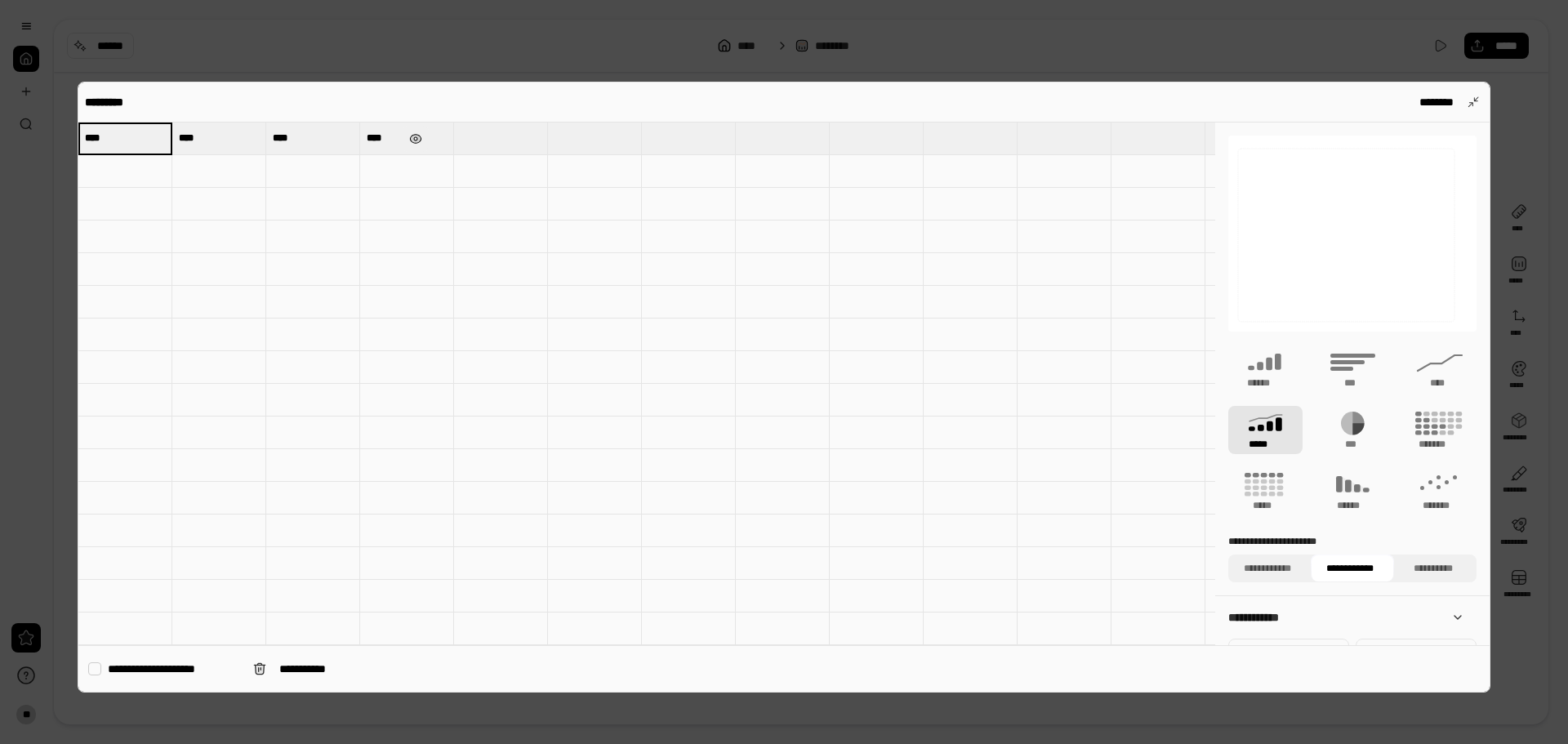 type 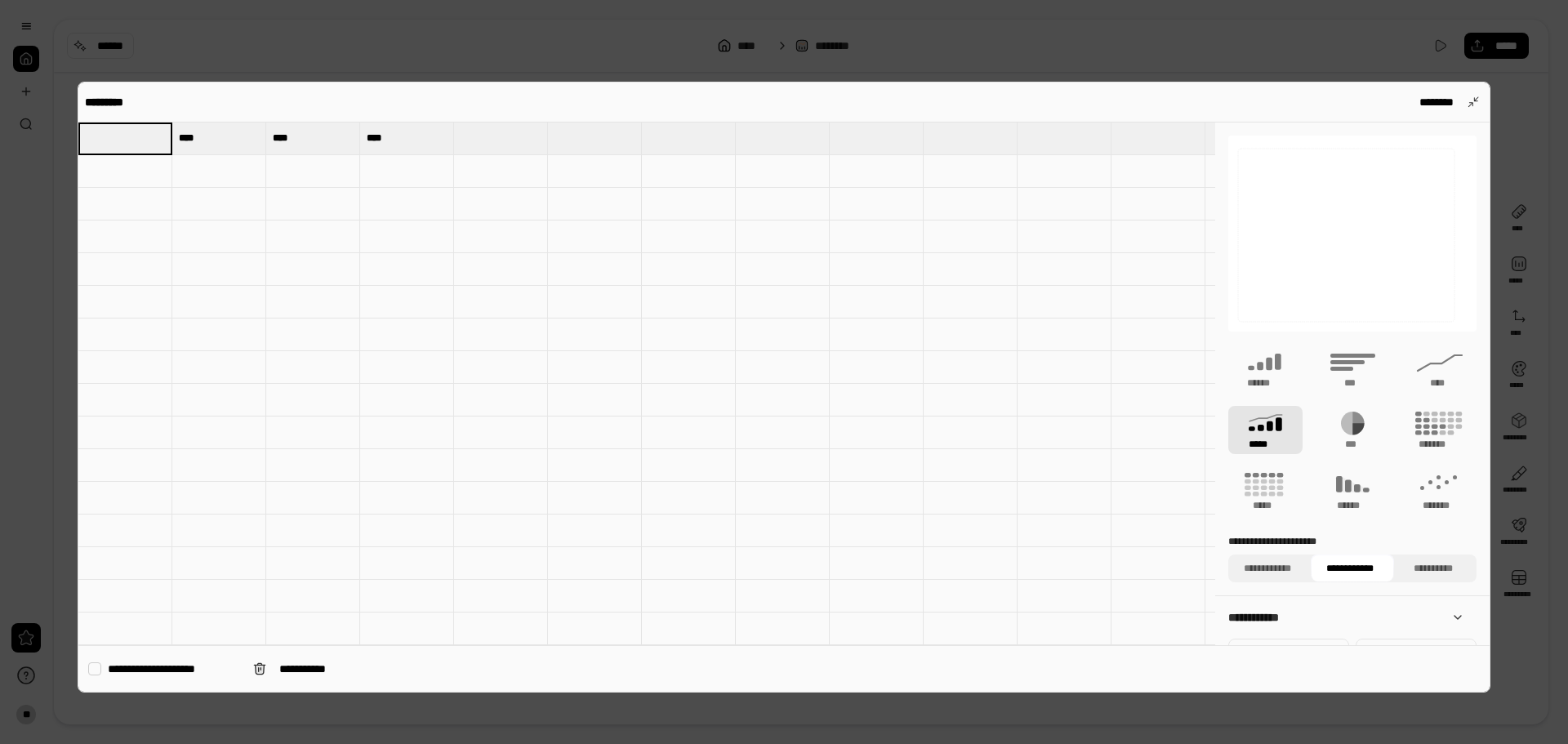 type on "****" 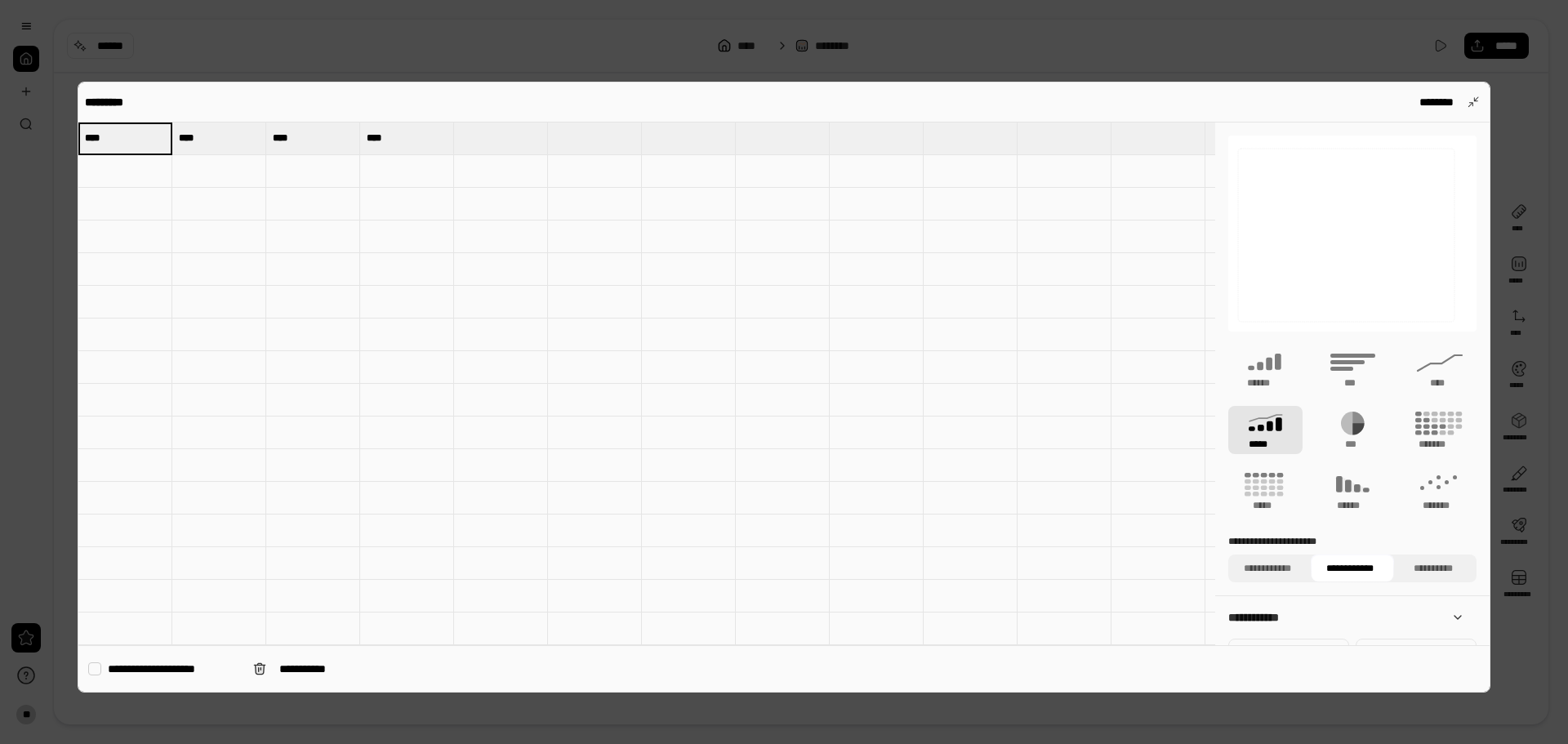 click on "****" at bounding box center [385, 138] 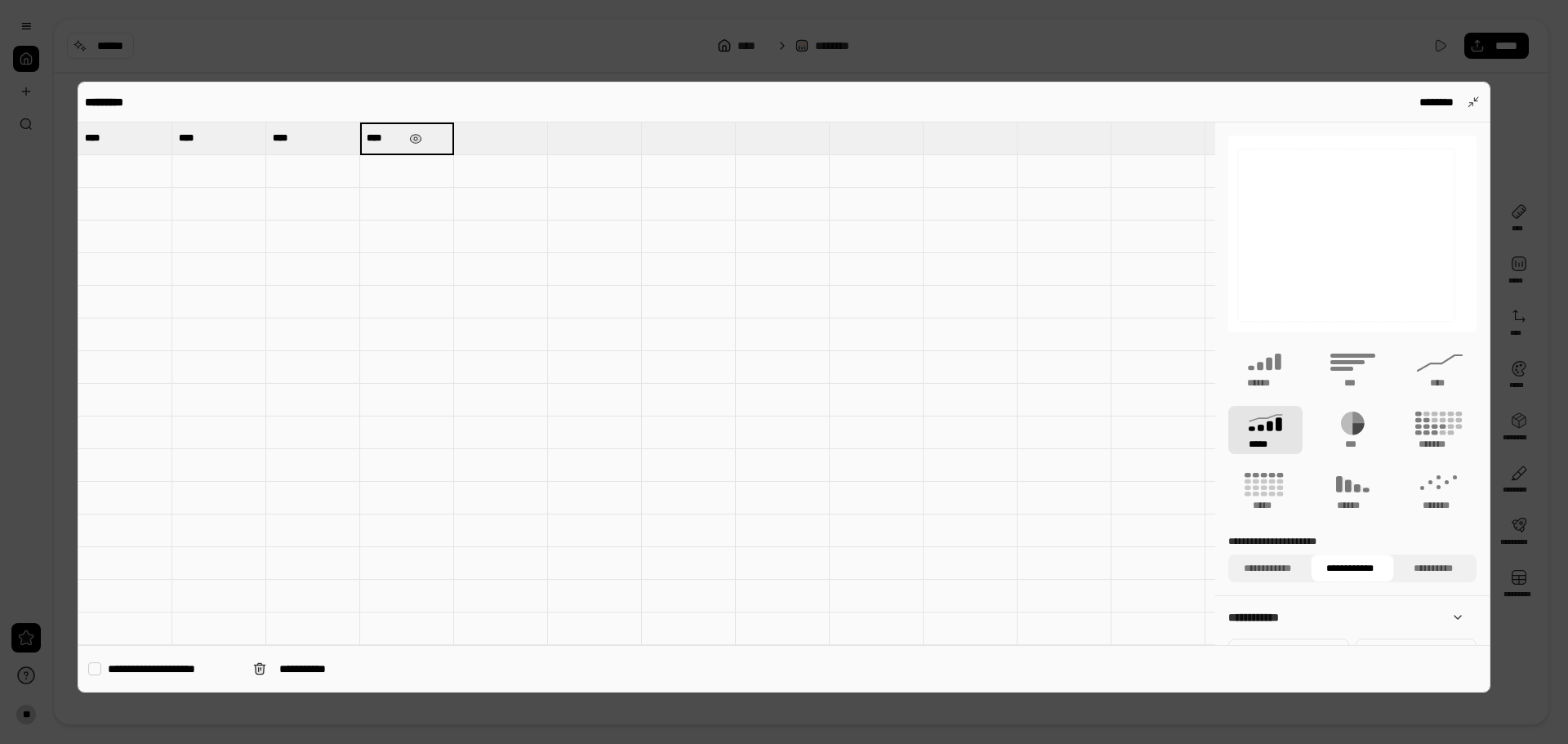 type 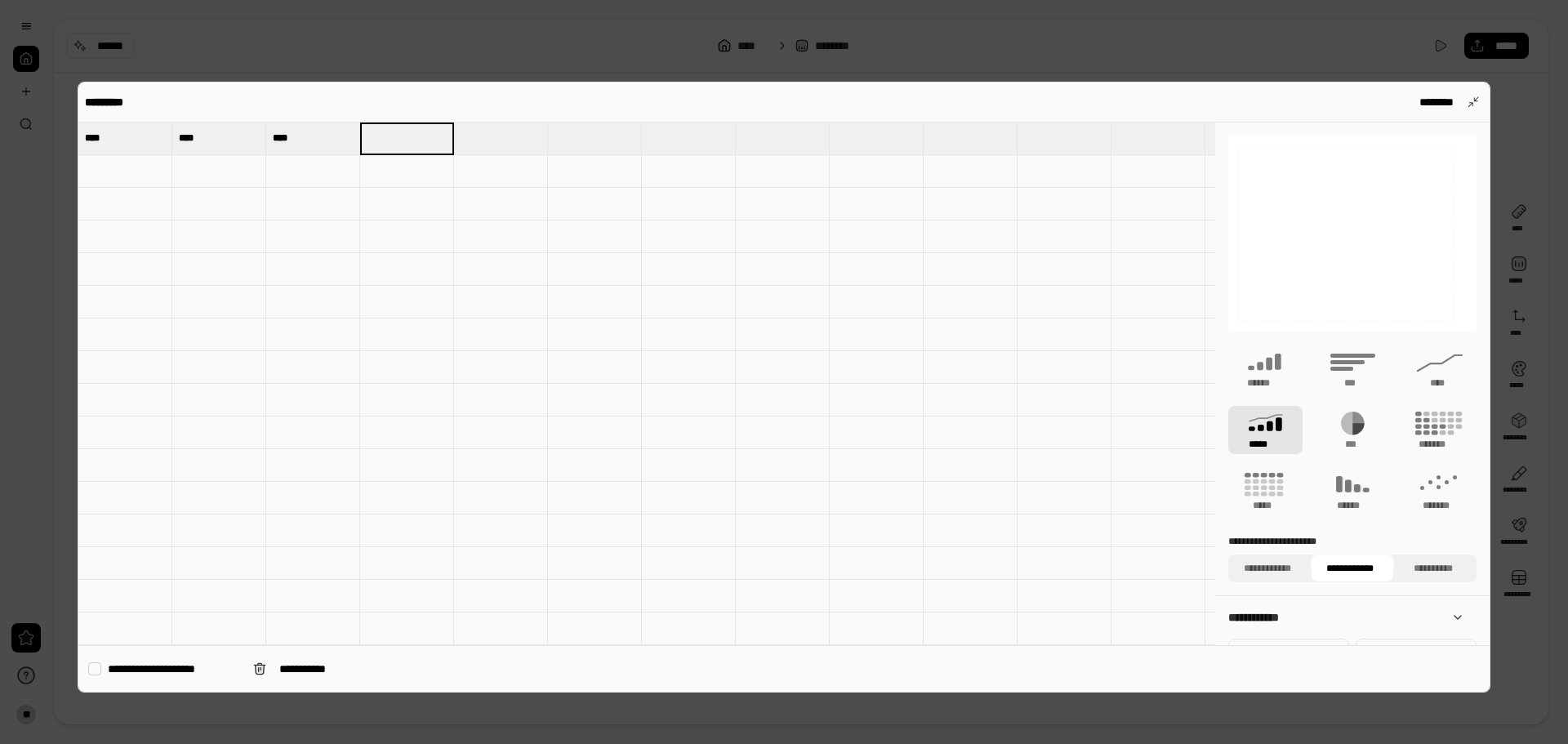 drag, startPoint x: 425, startPoint y: 398, endPoint x: 419, endPoint y: 414, distance: 17.088007 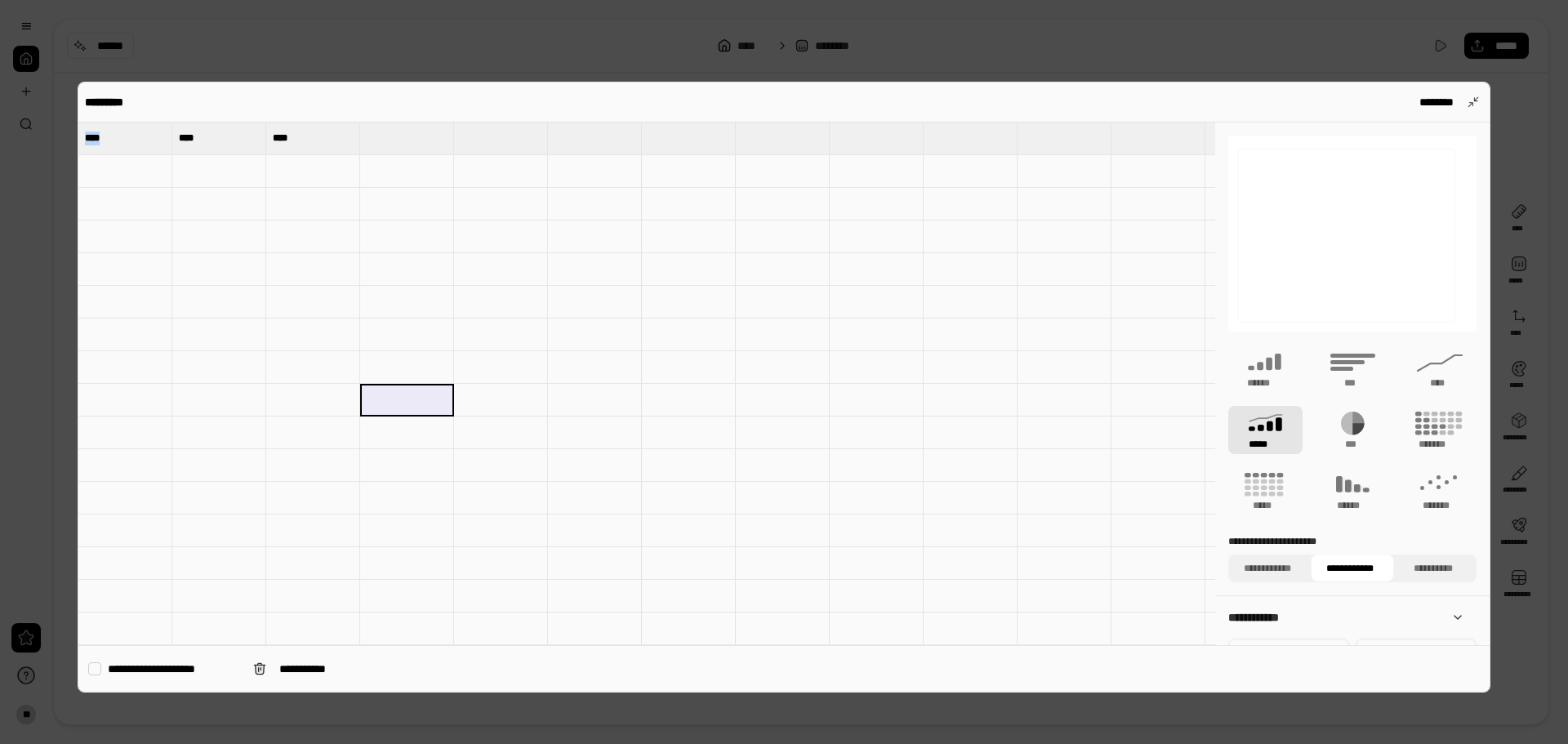 click on "**** ****" at bounding box center [125, 139] 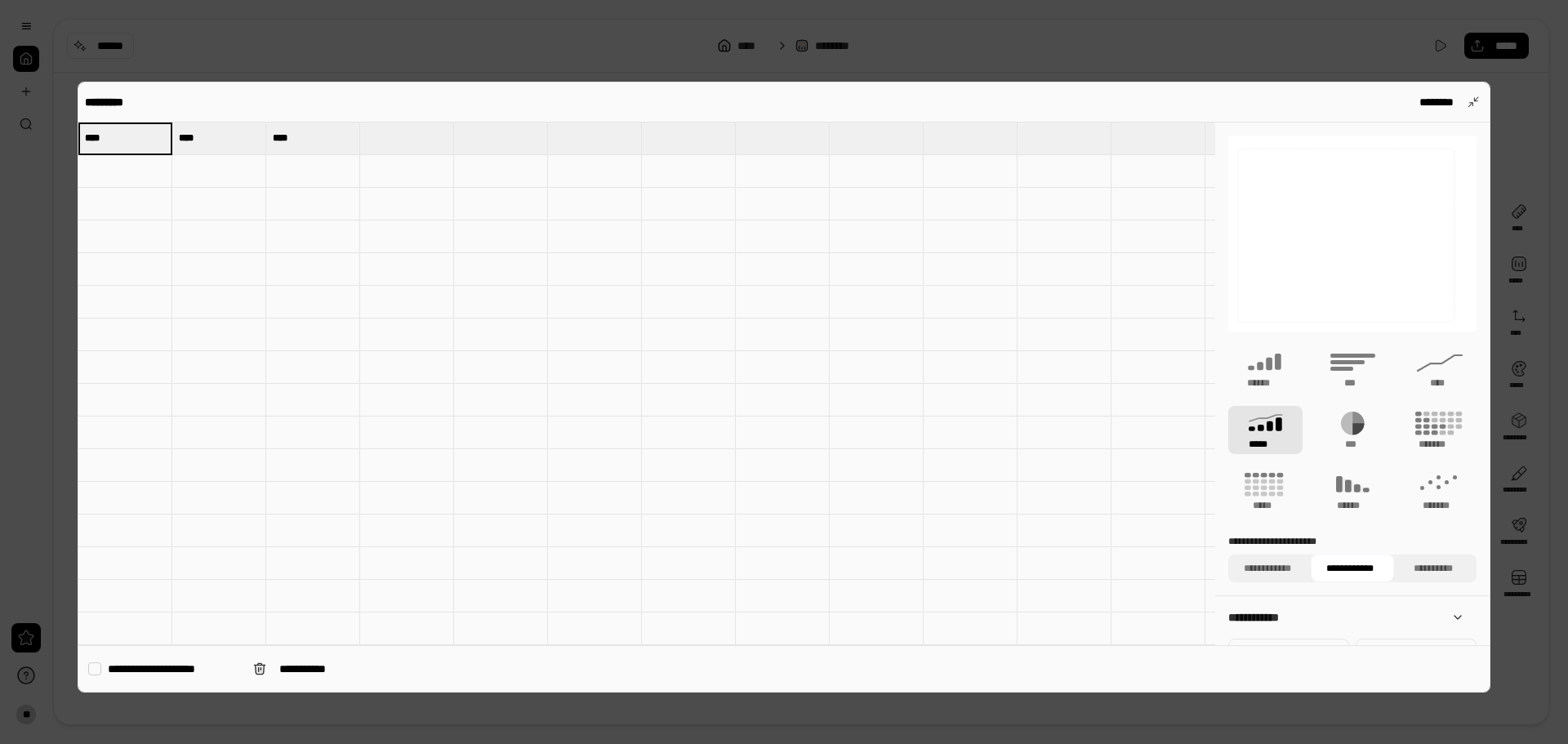 click at bounding box center [125, 172] 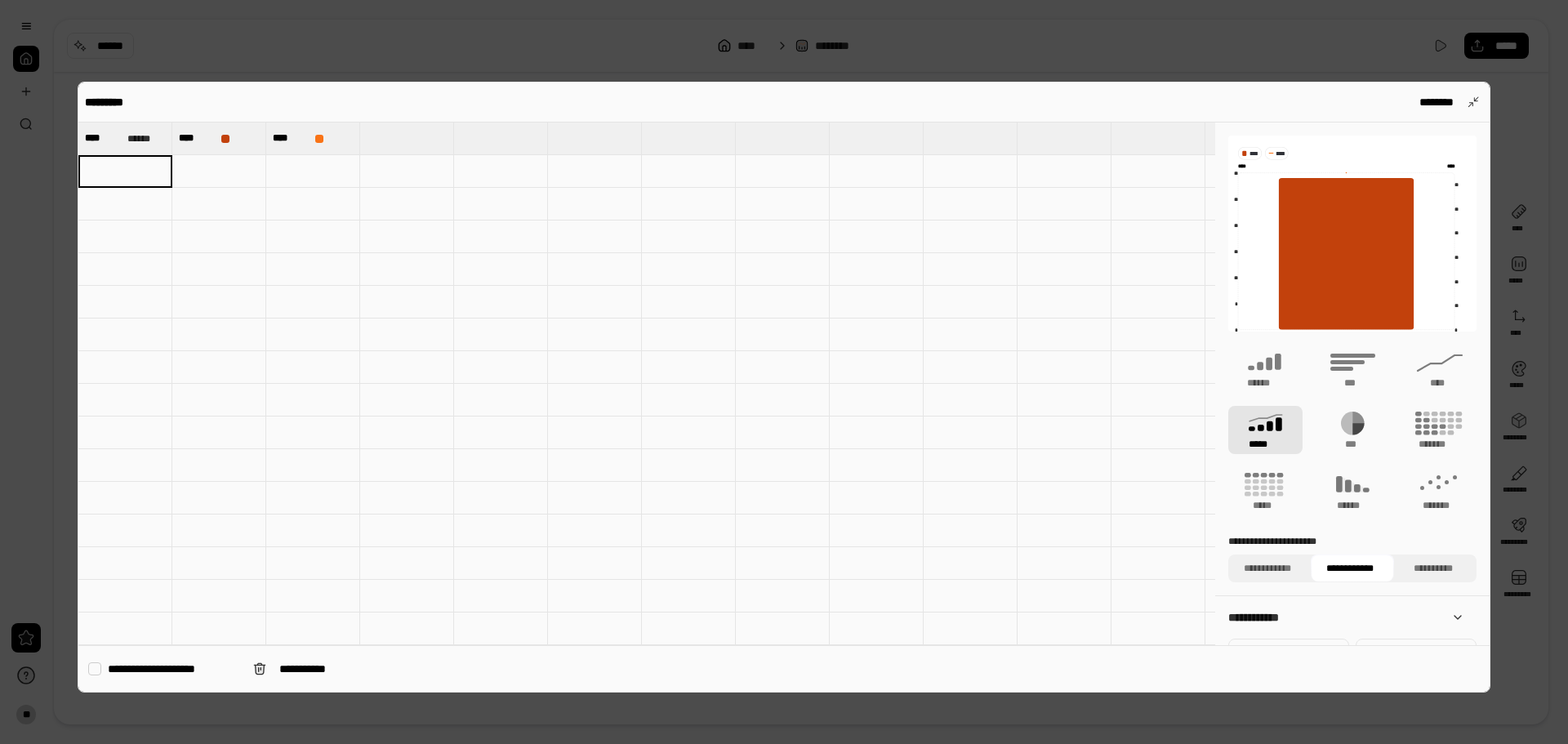 type on "****" 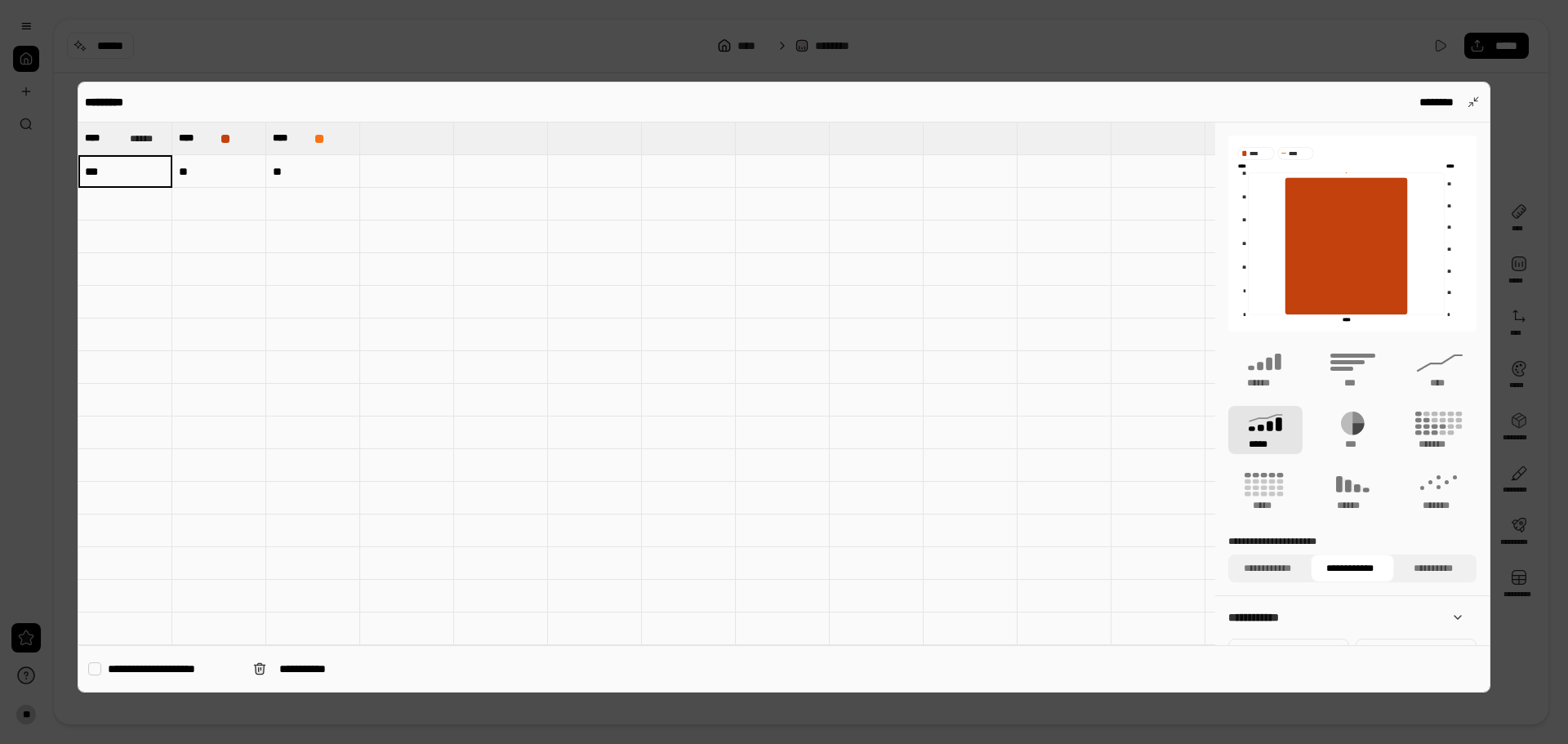 click at bounding box center (313, 498) 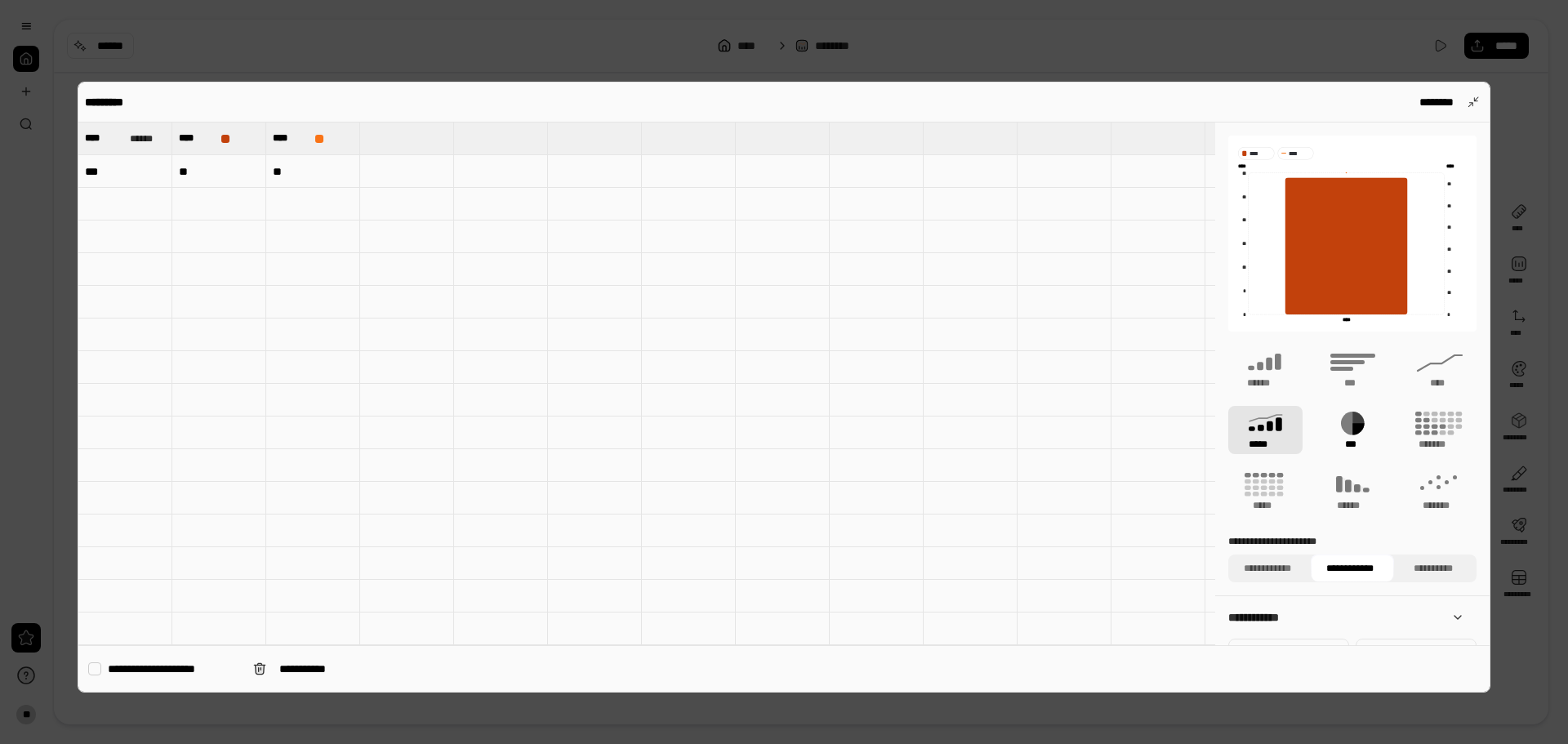 click 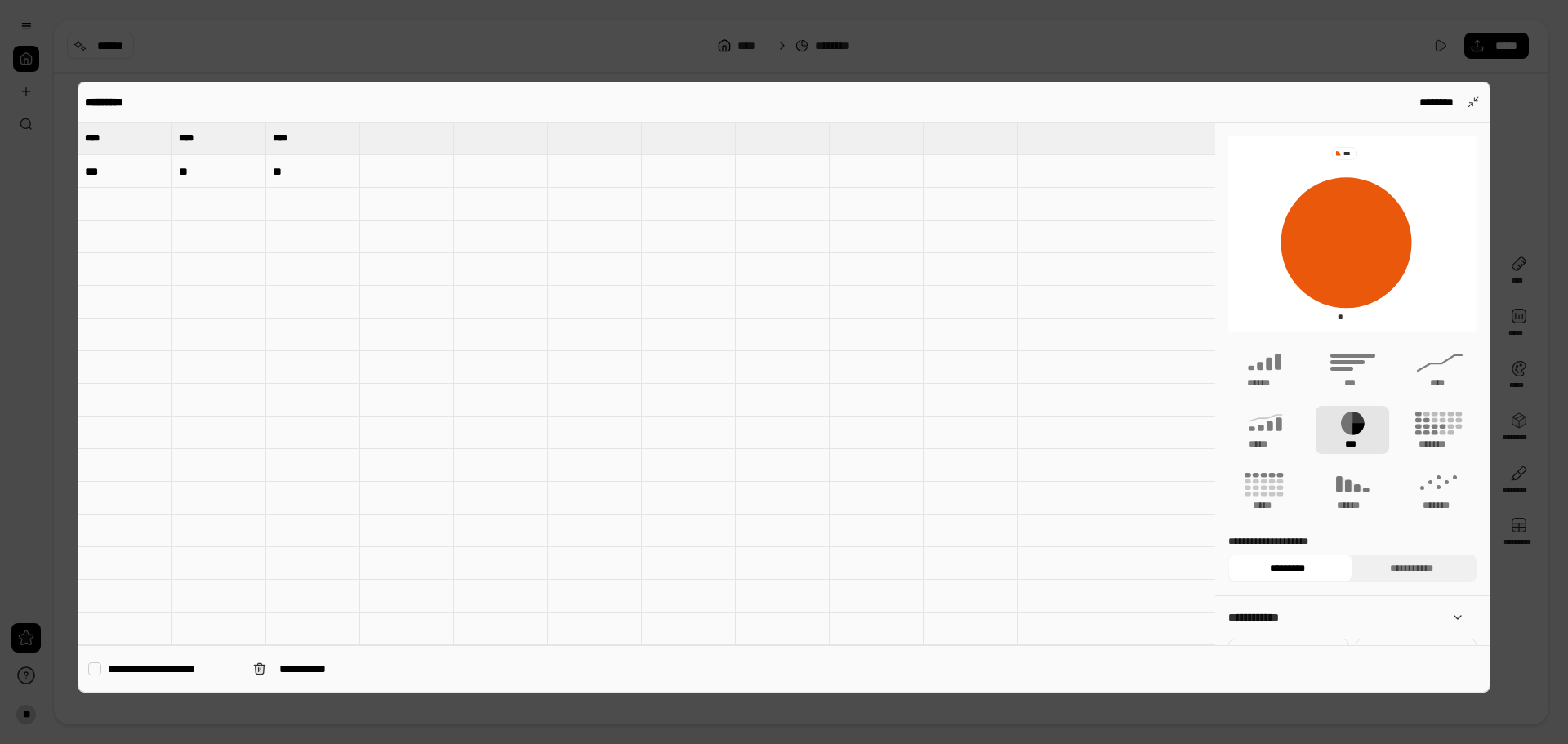 click at bounding box center [407, 368] 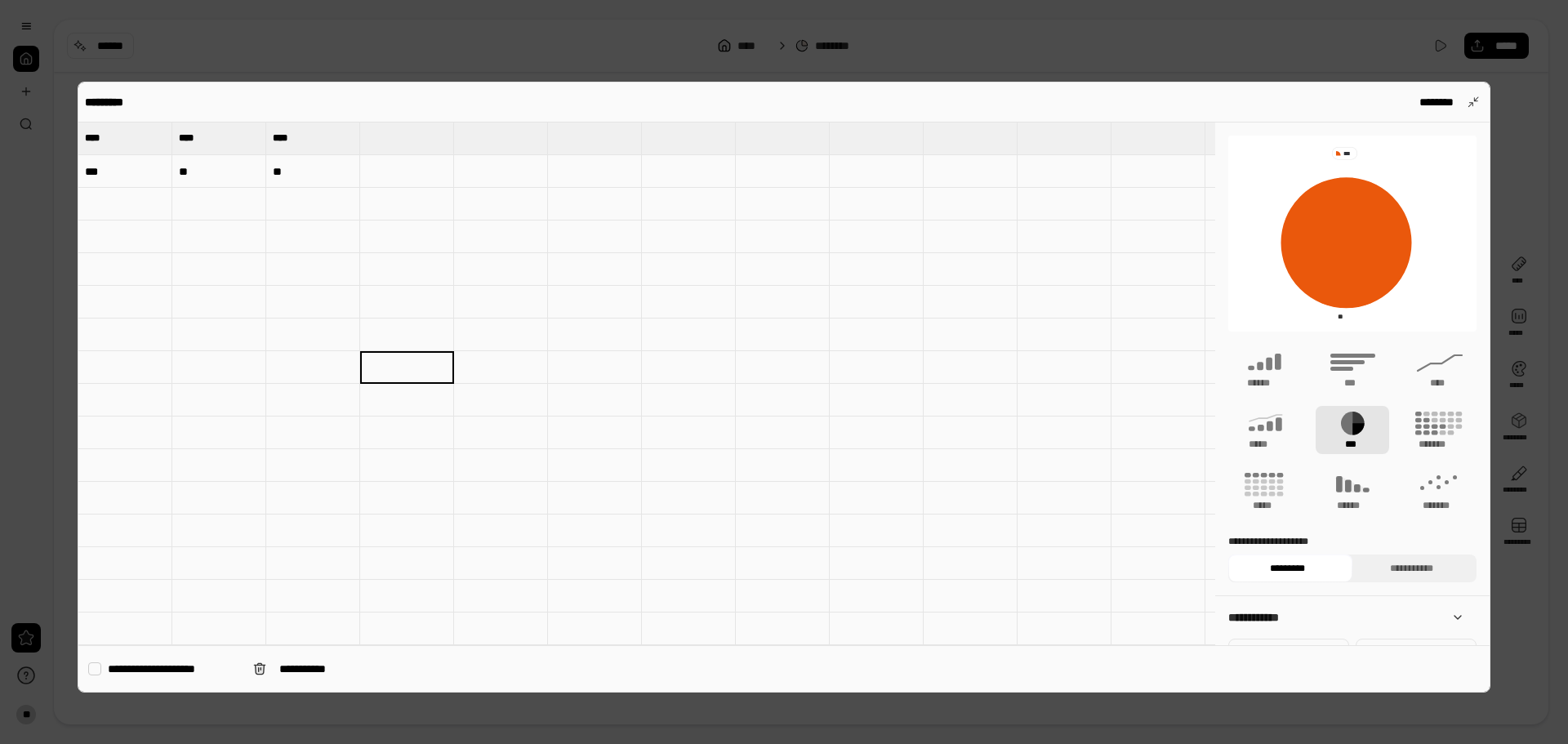 click at bounding box center (313, 433) 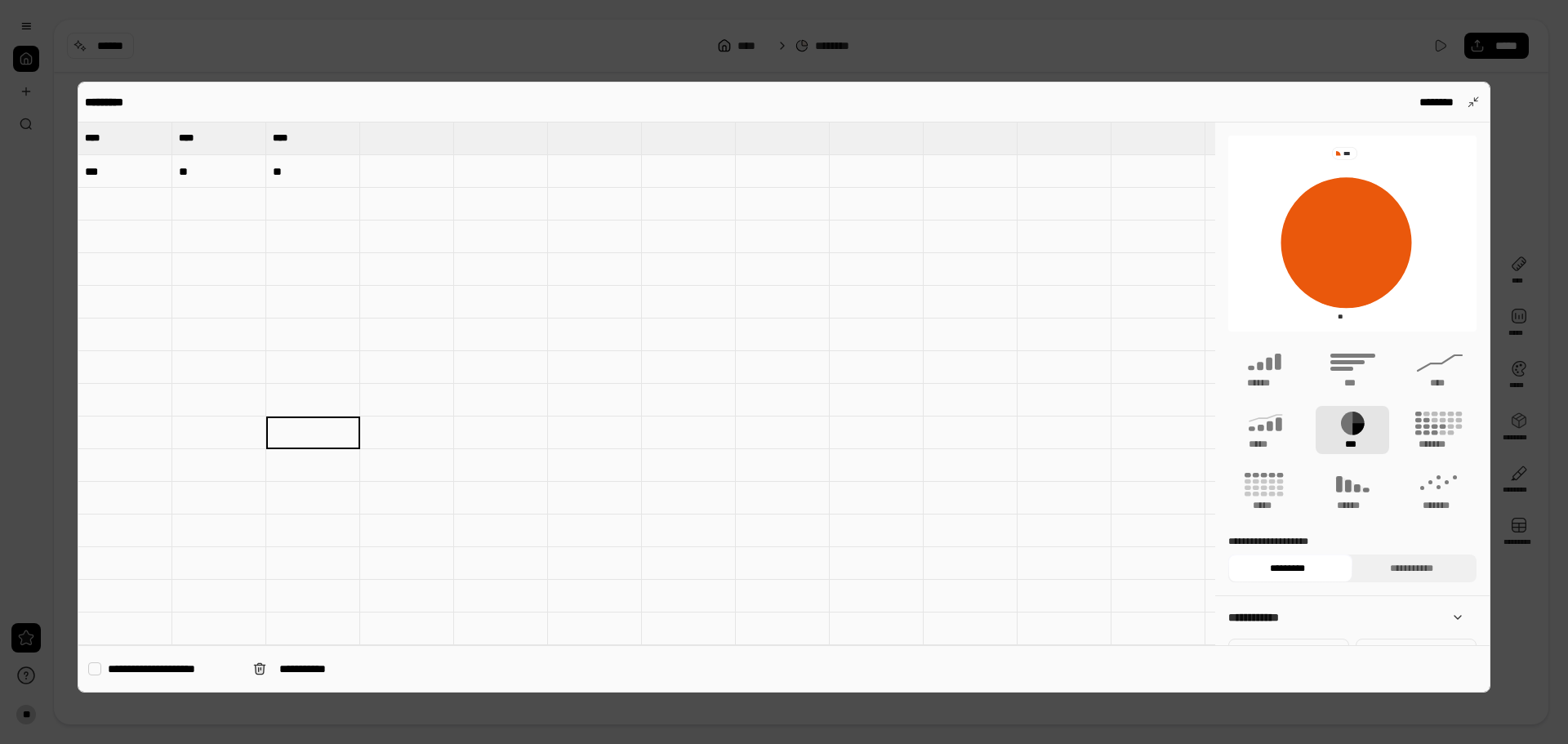 click at bounding box center (219, 335) 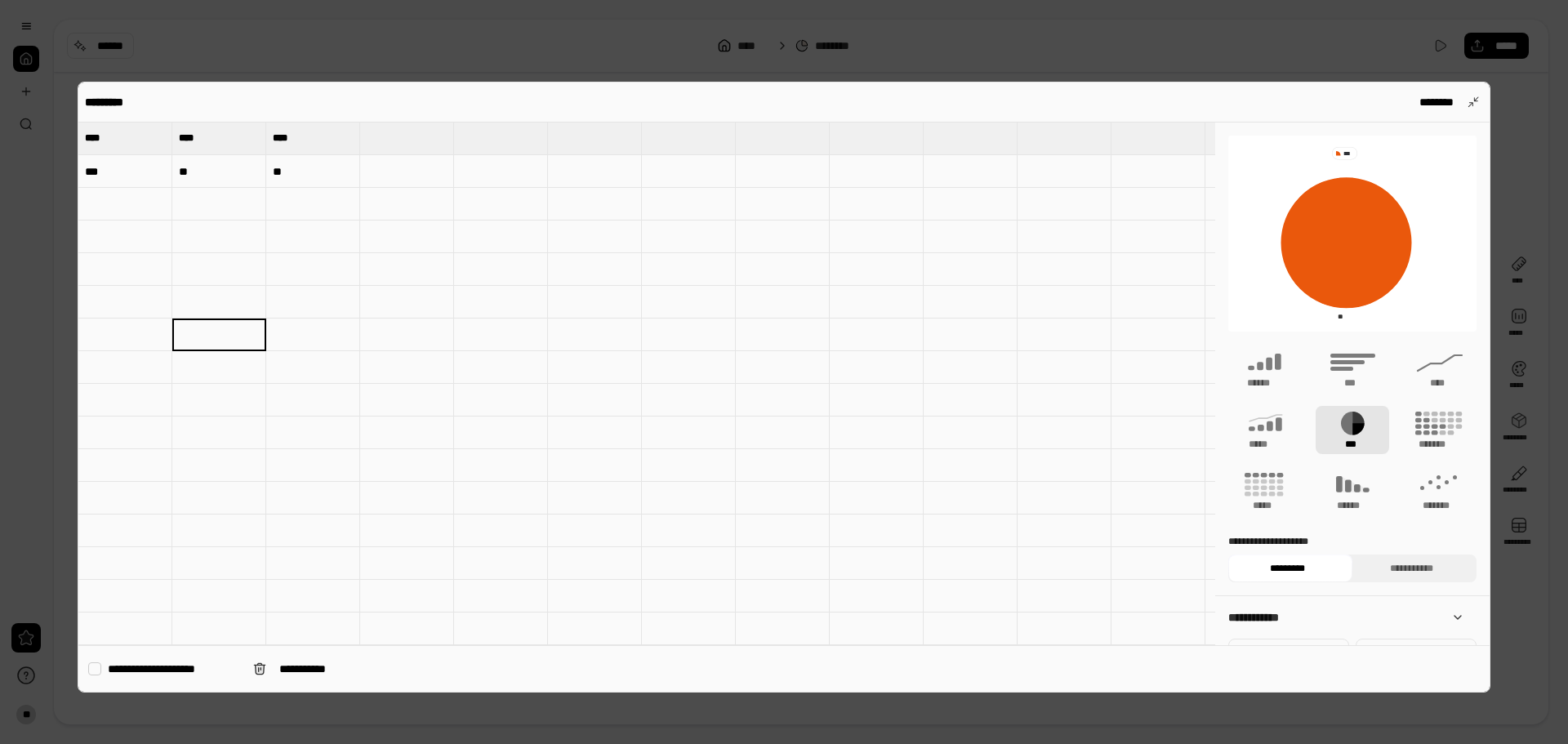 click on "**" at bounding box center (219, 172) 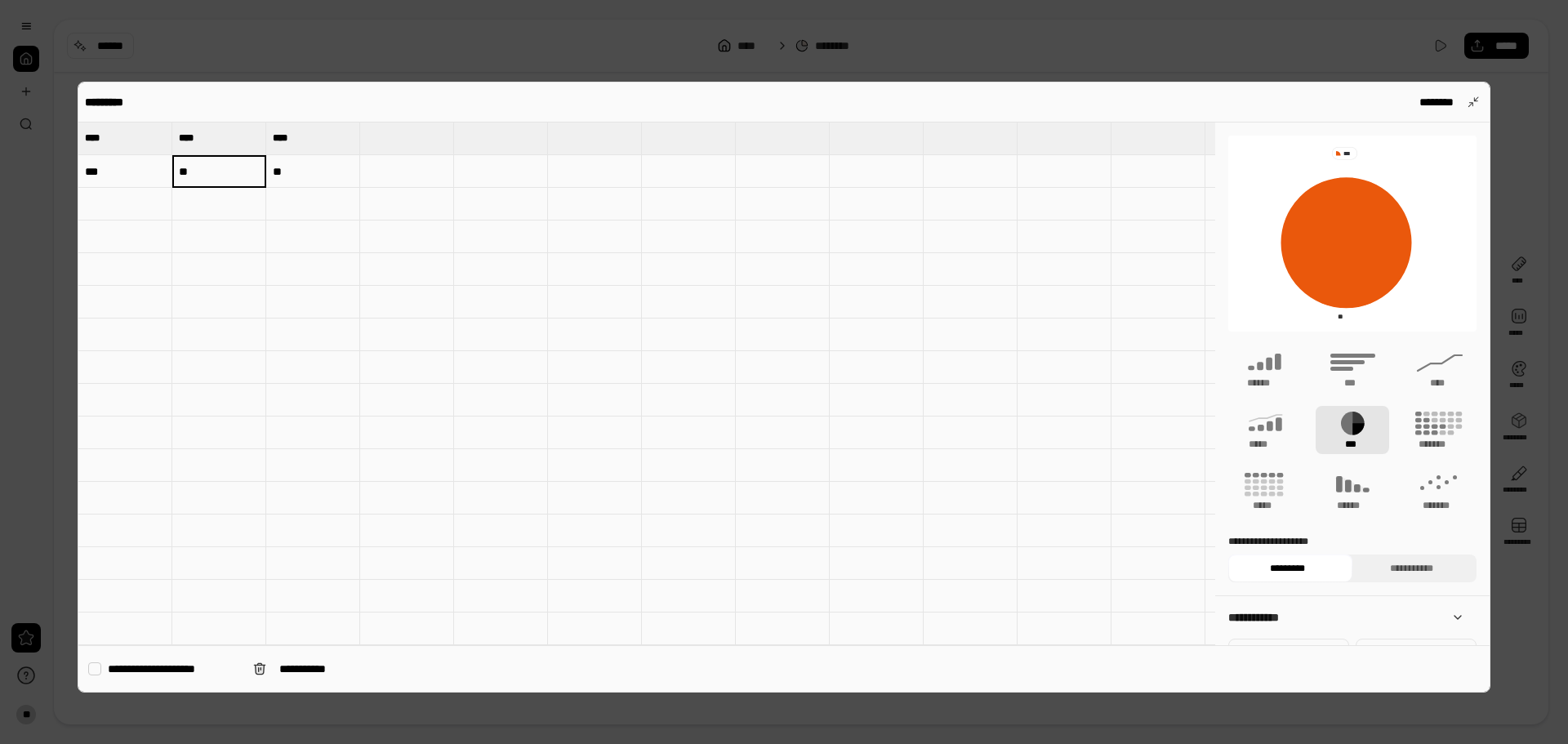 click on "**" at bounding box center (313, 172) 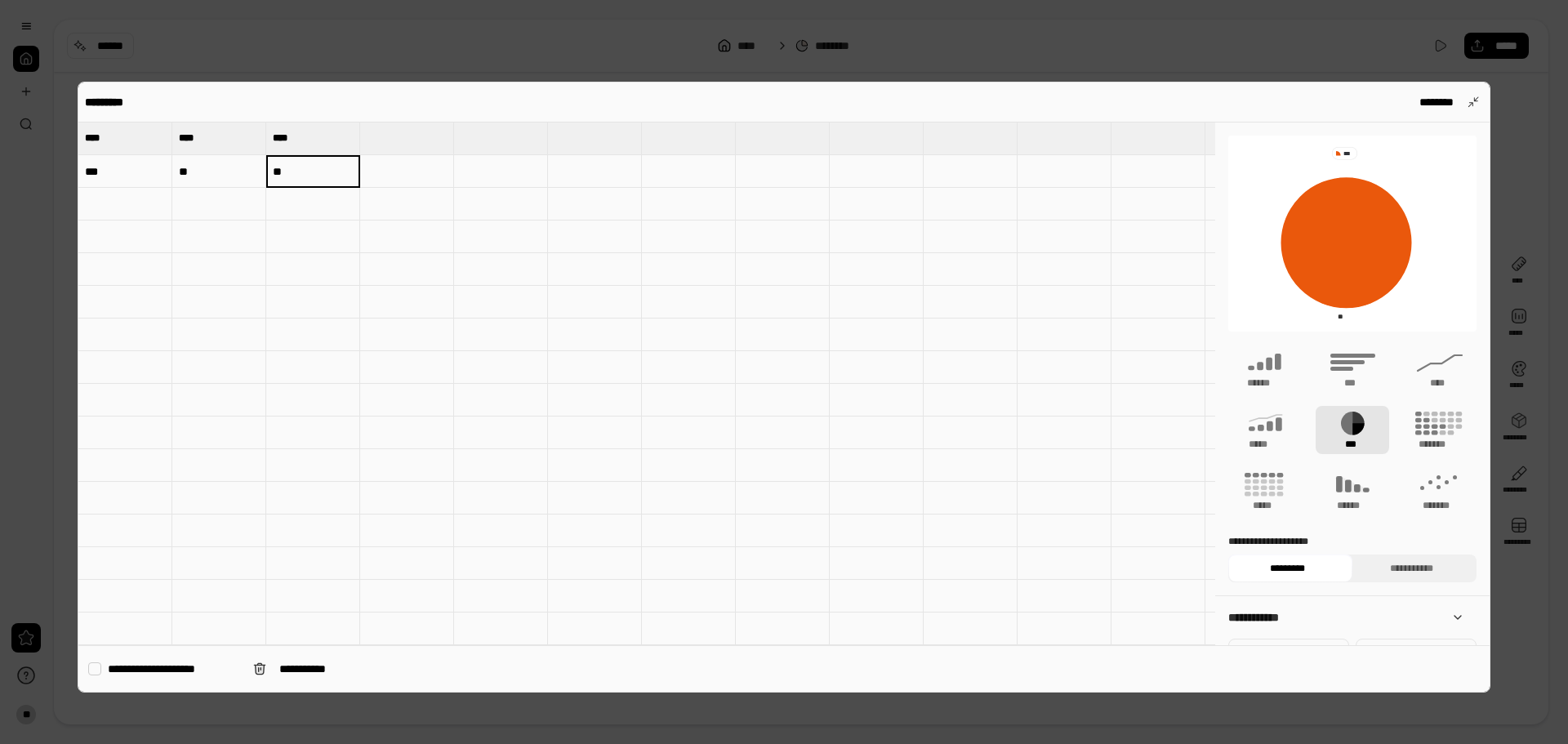 click at bounding box center (313, 498) 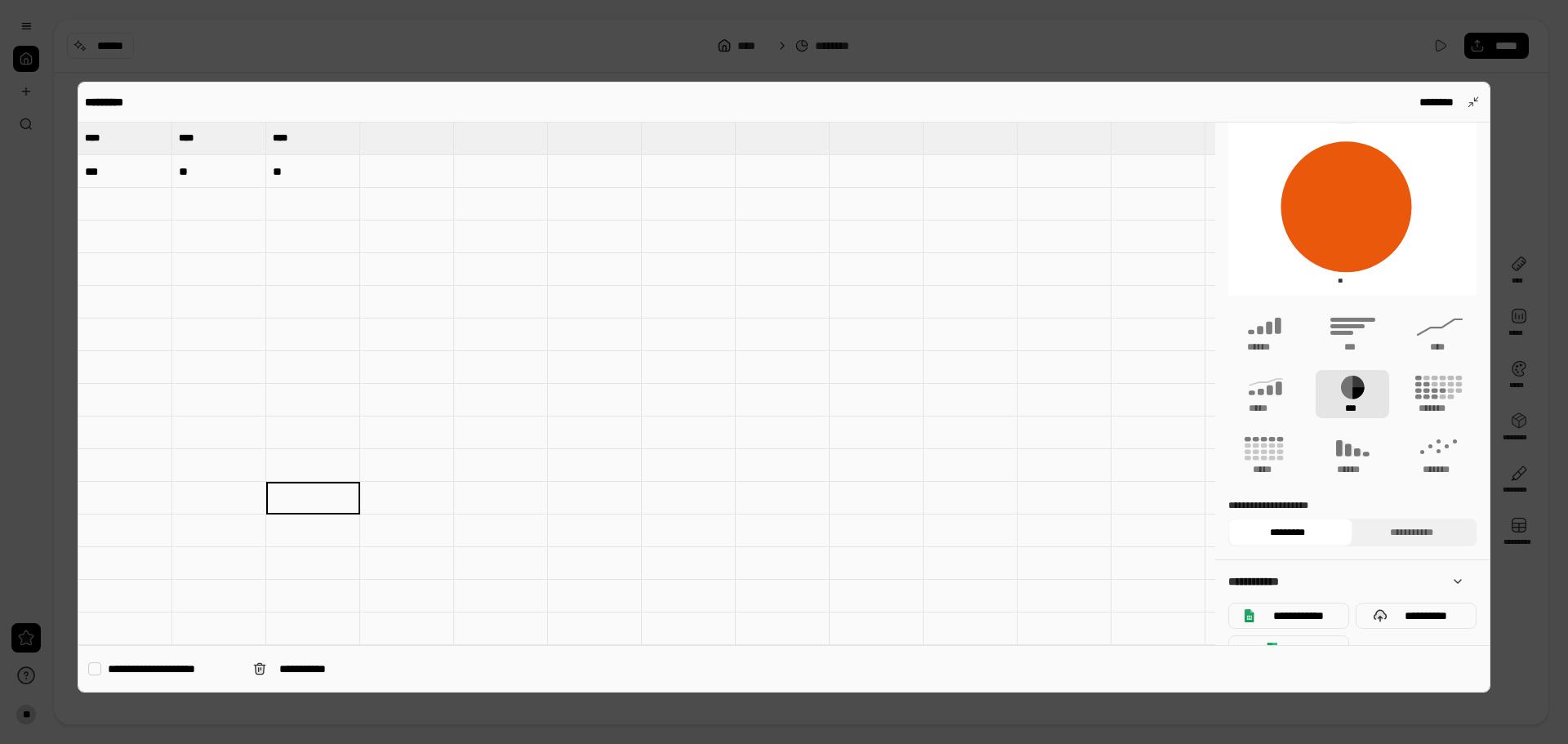 scroll, scrollTop: 65, scrollLeft: 0, axis: vertical 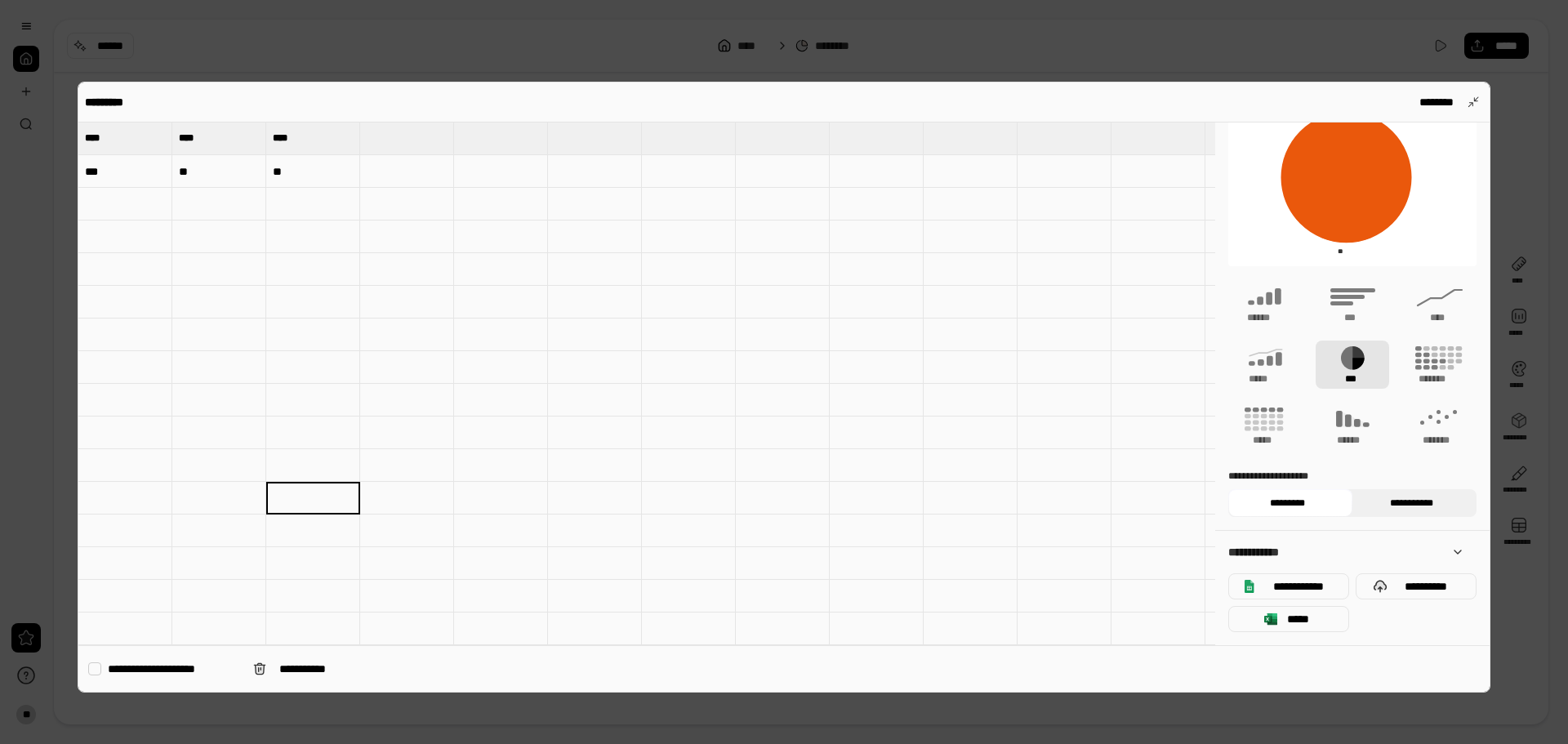 click on "**********" at bounding box center (1411, 503) 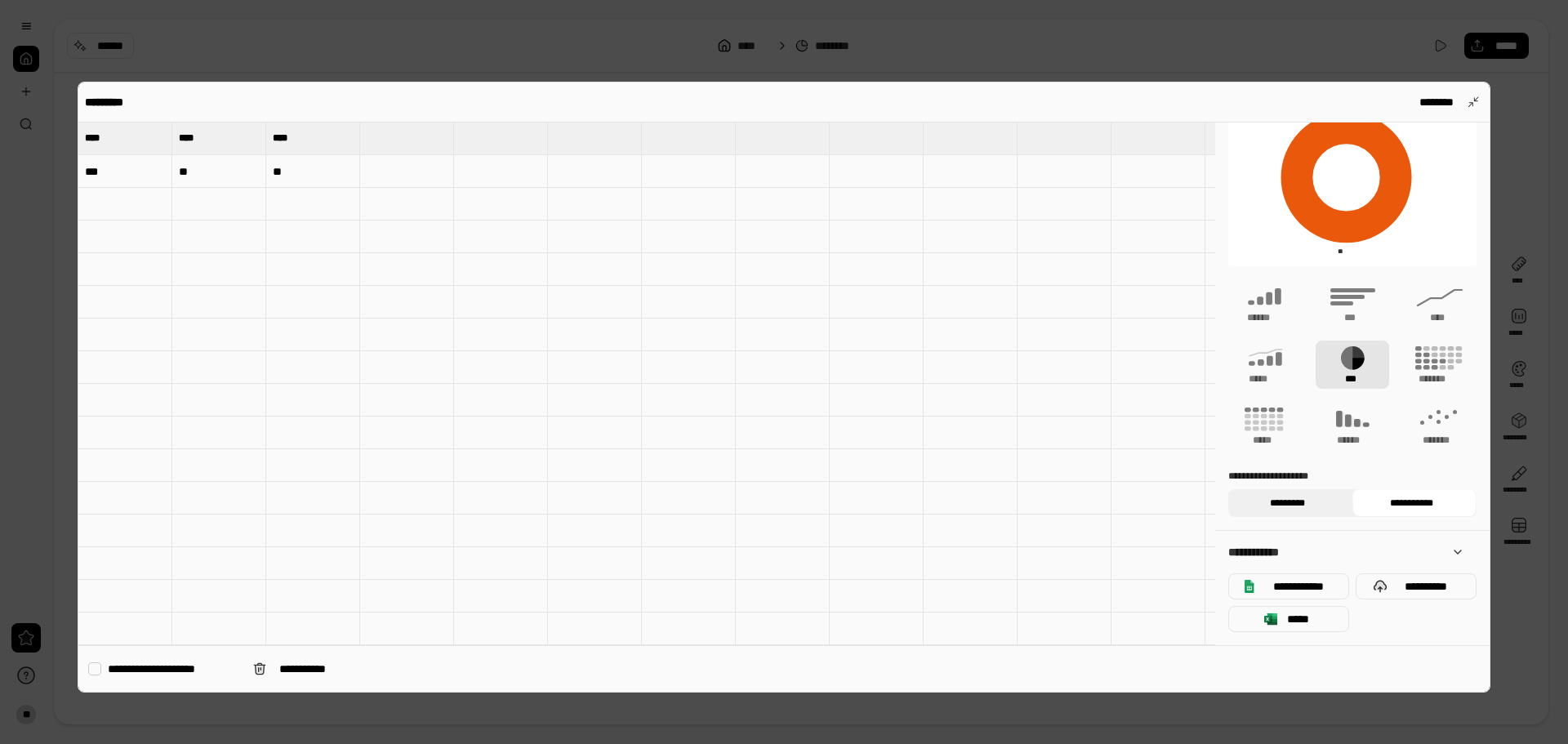 click on "*********" at bounding box center [1287, 503] 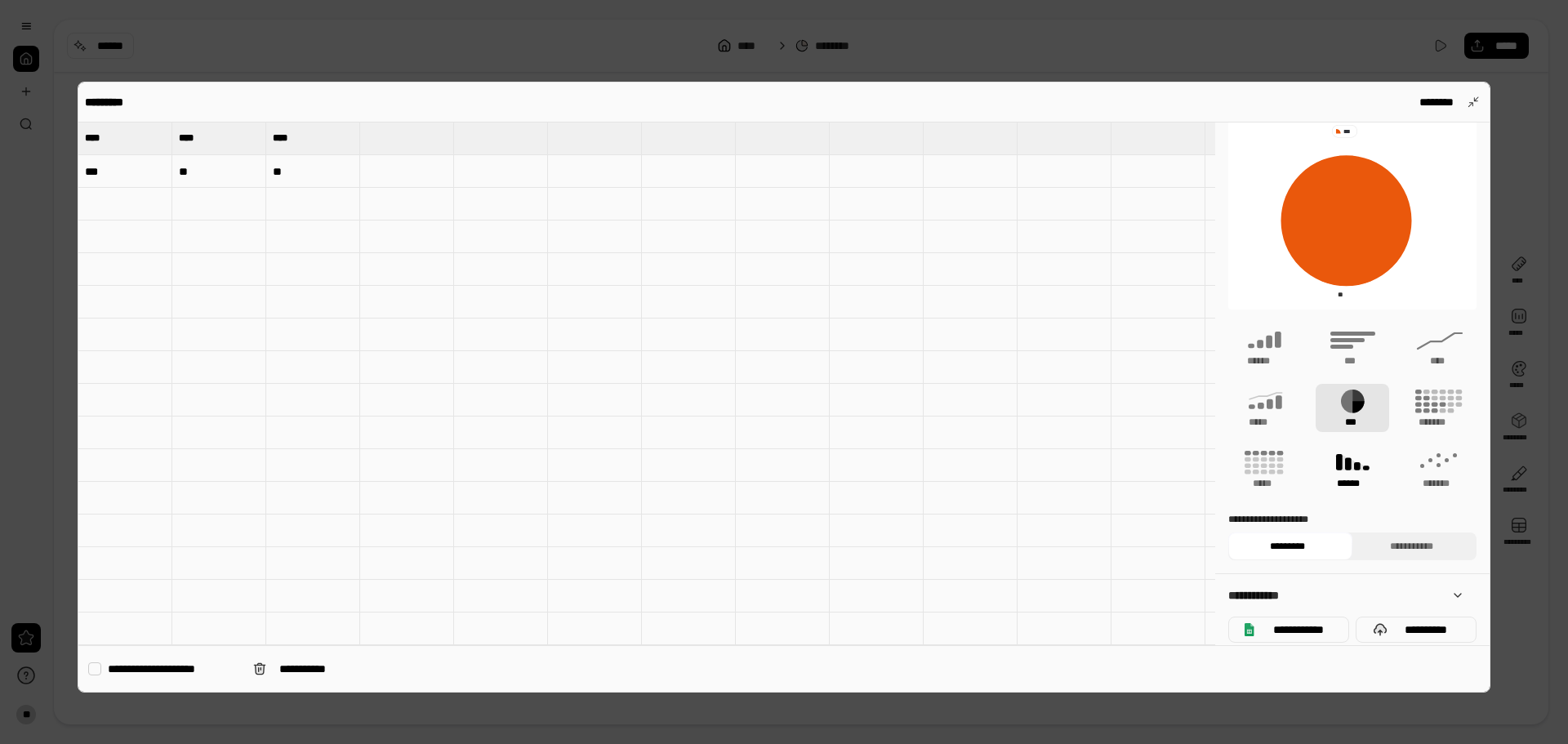 scroll, scrollTop: 0, scrollLeft: 0, axis: both 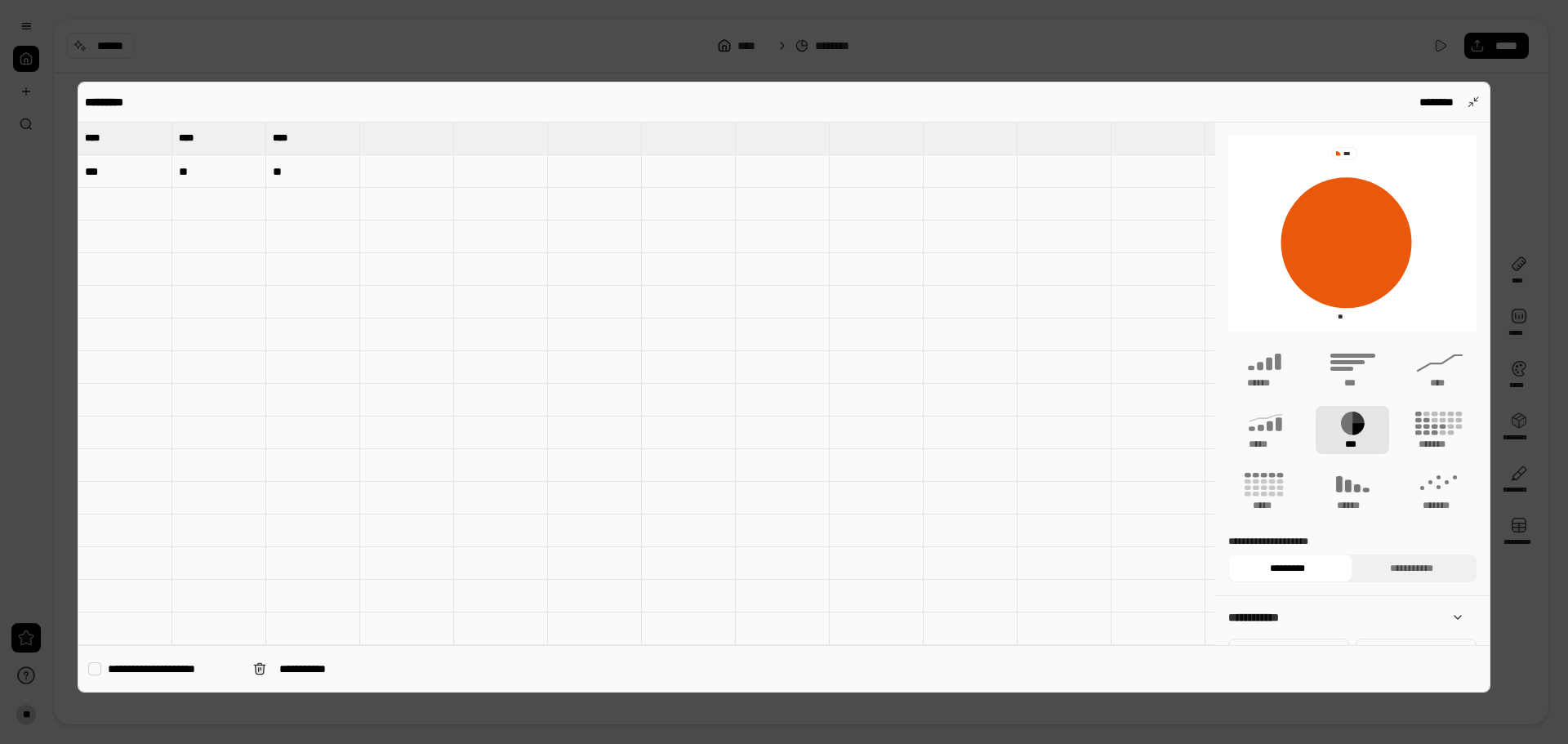 click on "***" at bounding box center [125, 172] 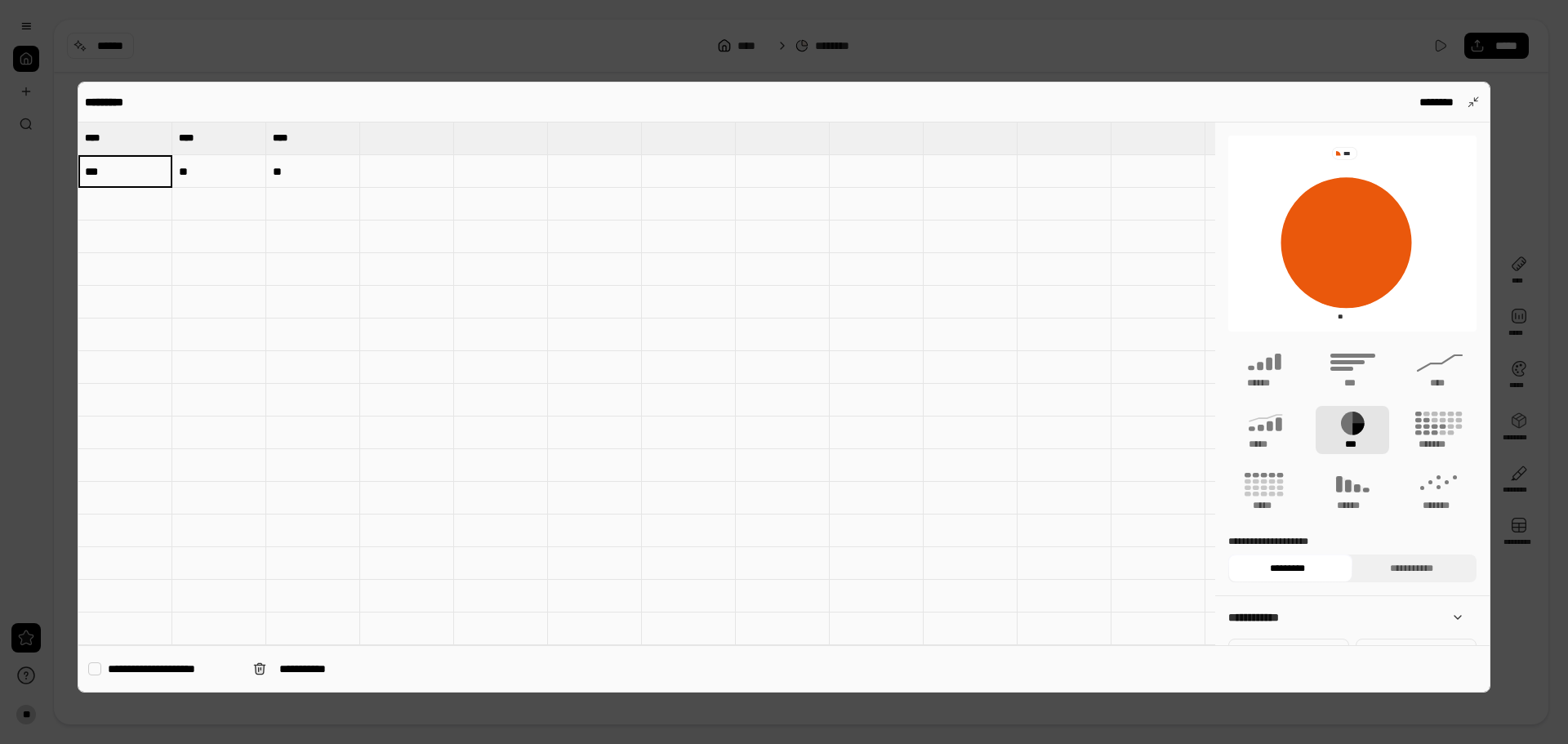 click on "**" at bounding box center (219, 172) 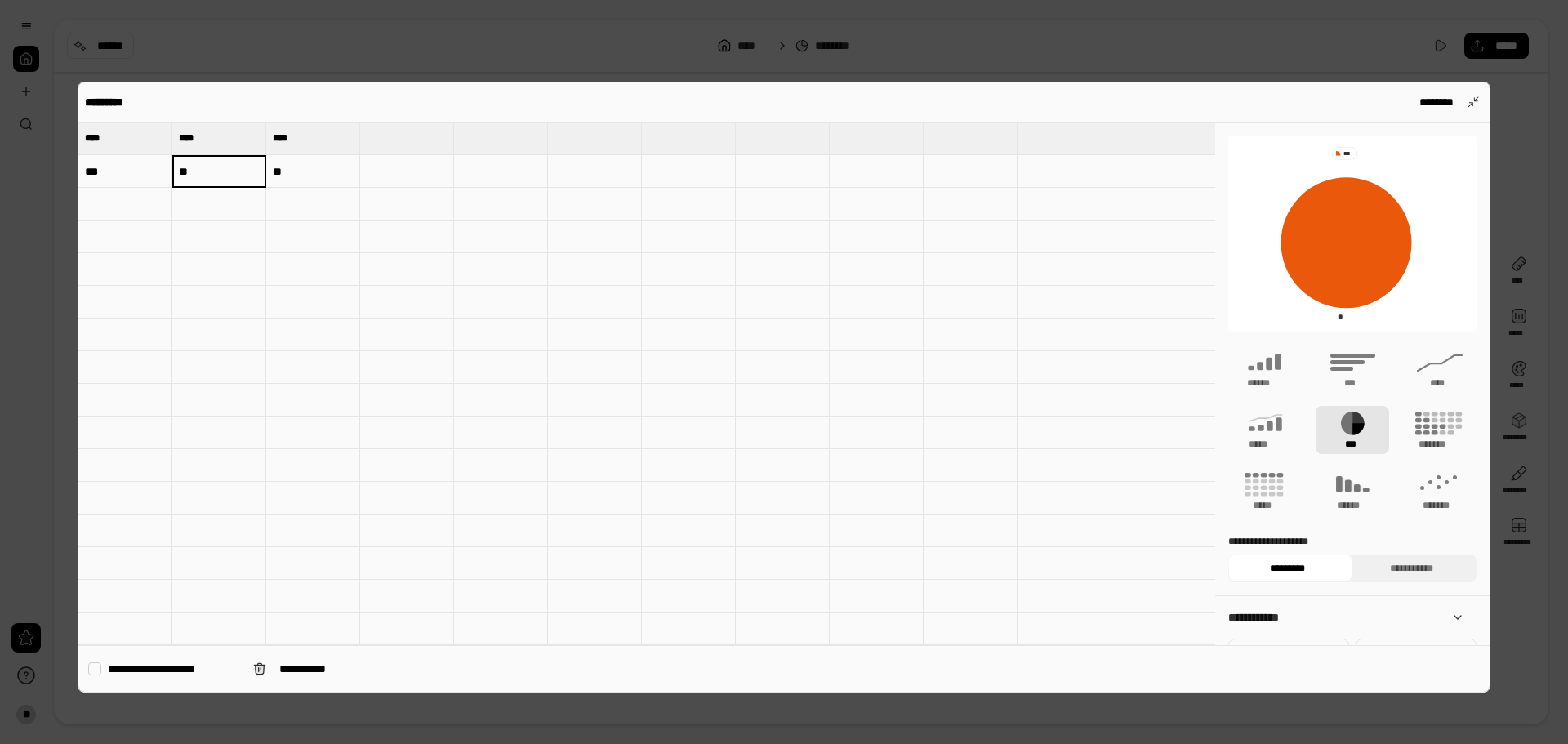 click on "**" at bounding box center (313, 172) 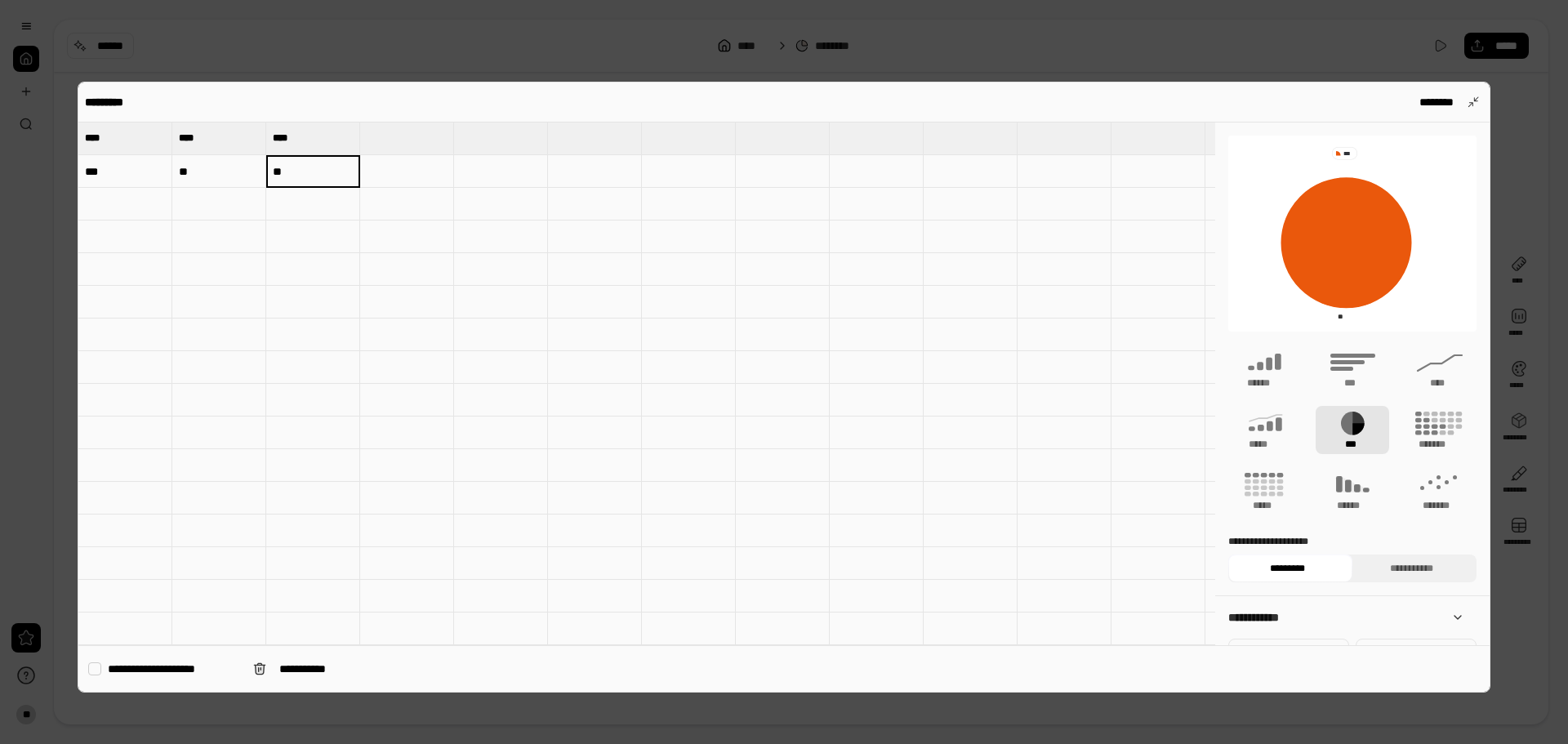click on "**********" at bounding box center [784, 668] 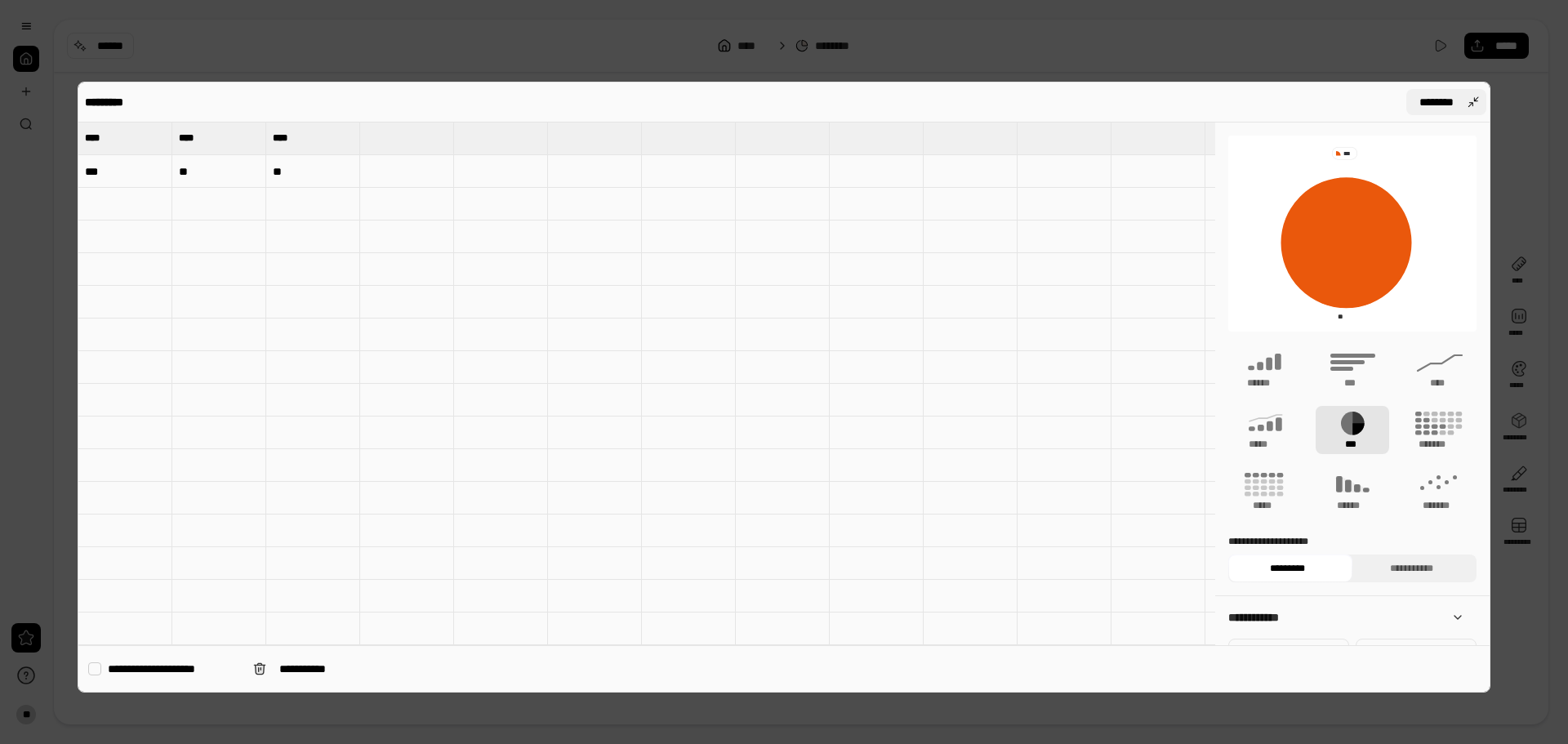 click on "********" at bounding box center [1446, 102] 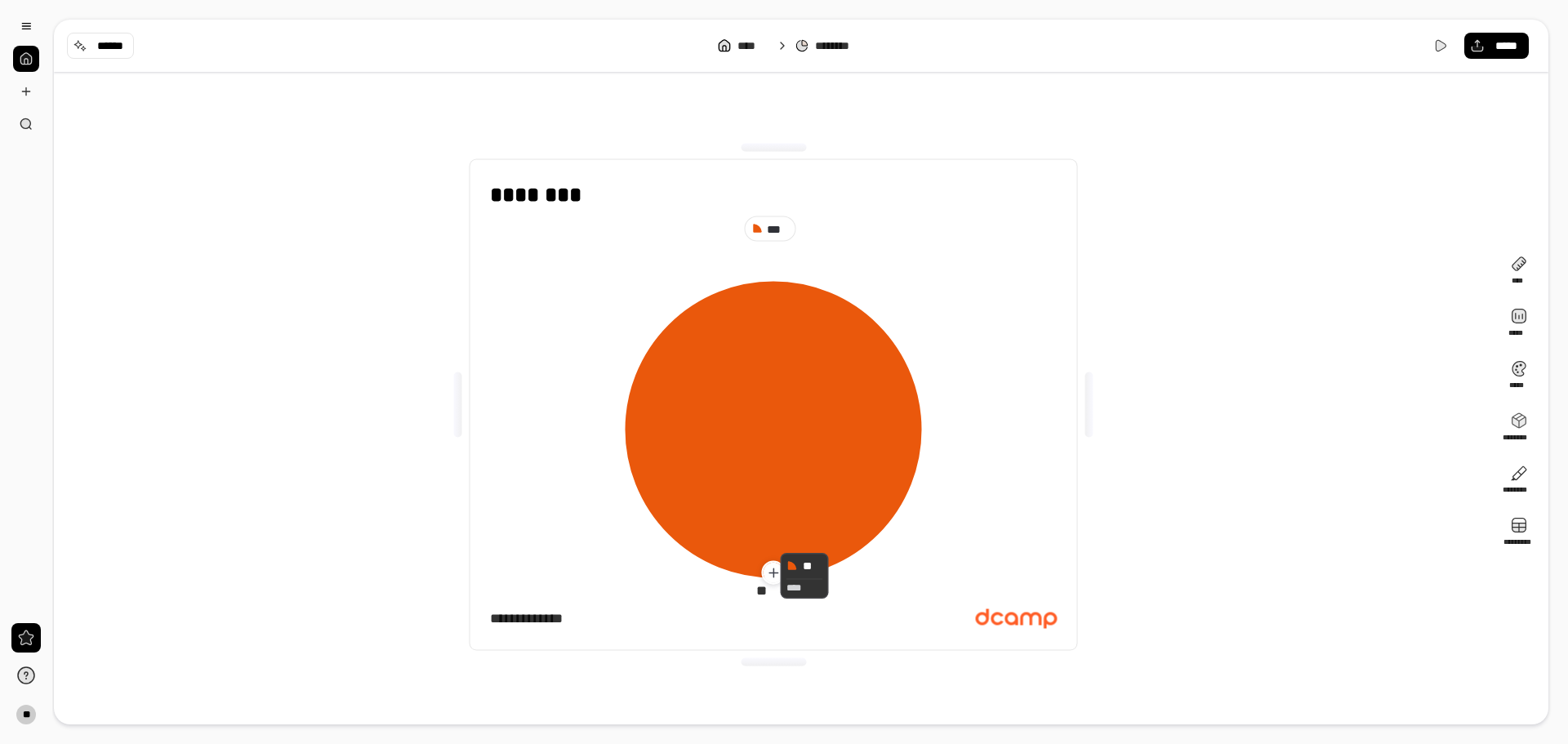click 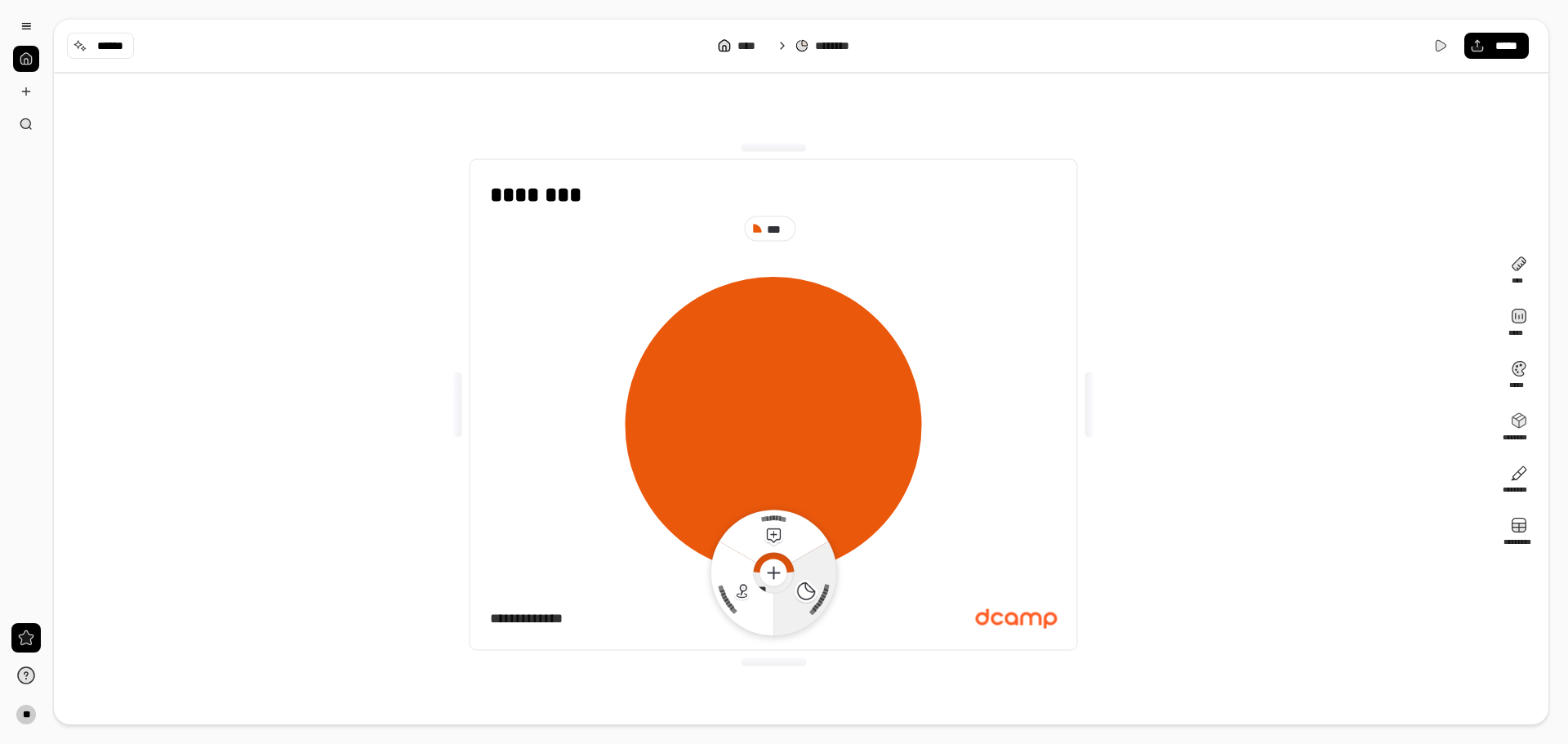 click 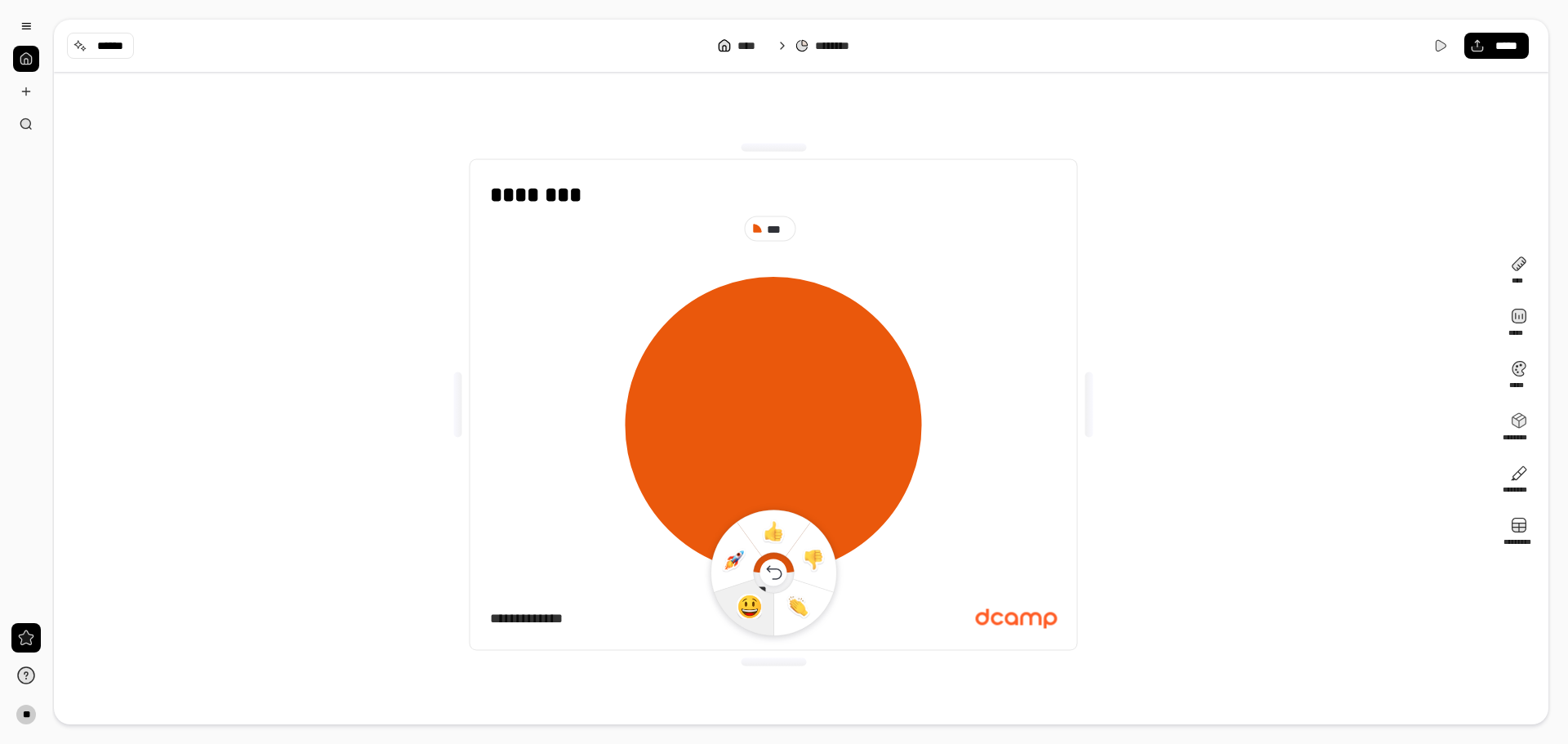 click 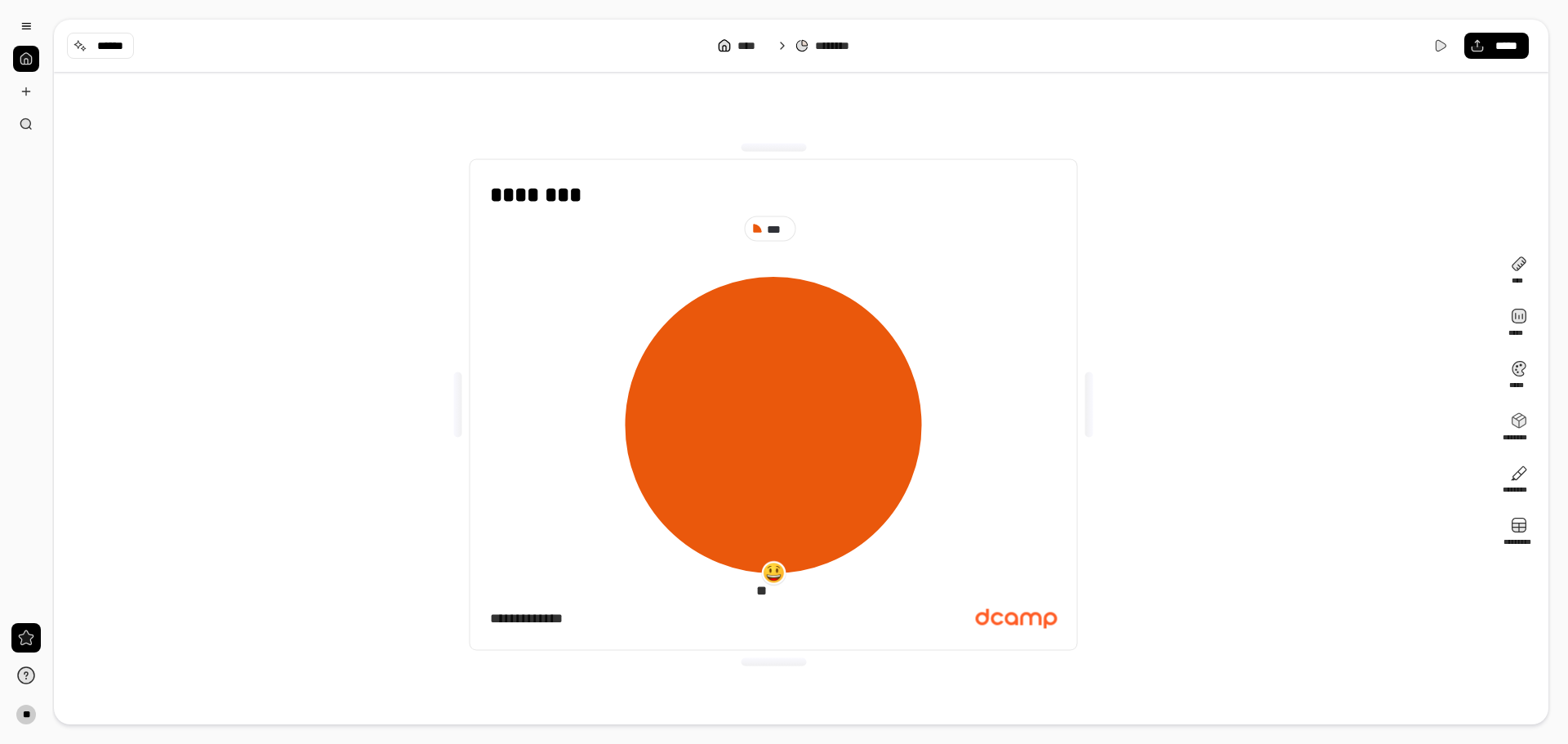 click at bounding box center (773, 572) 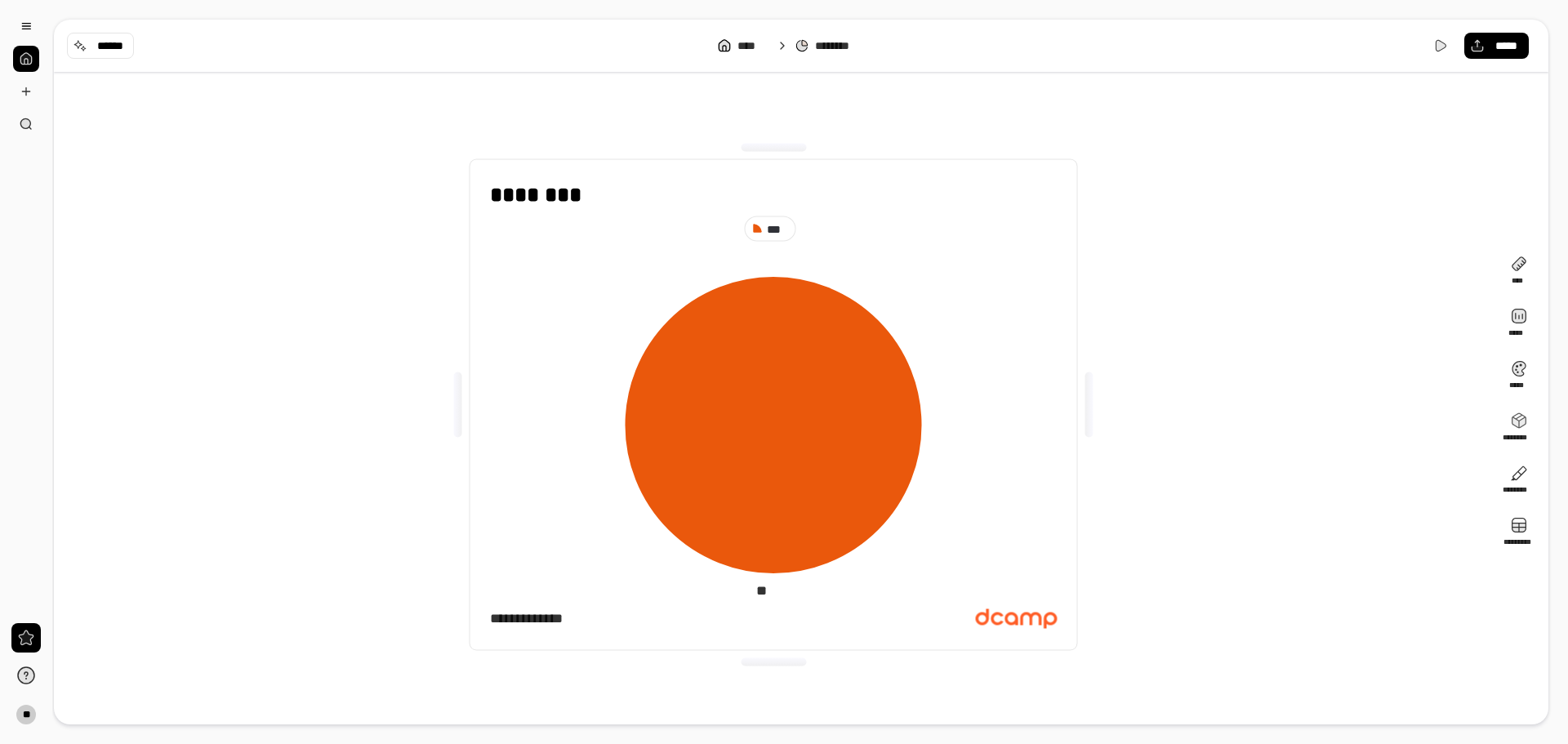 click on "***" at bounding box center [777, 229] 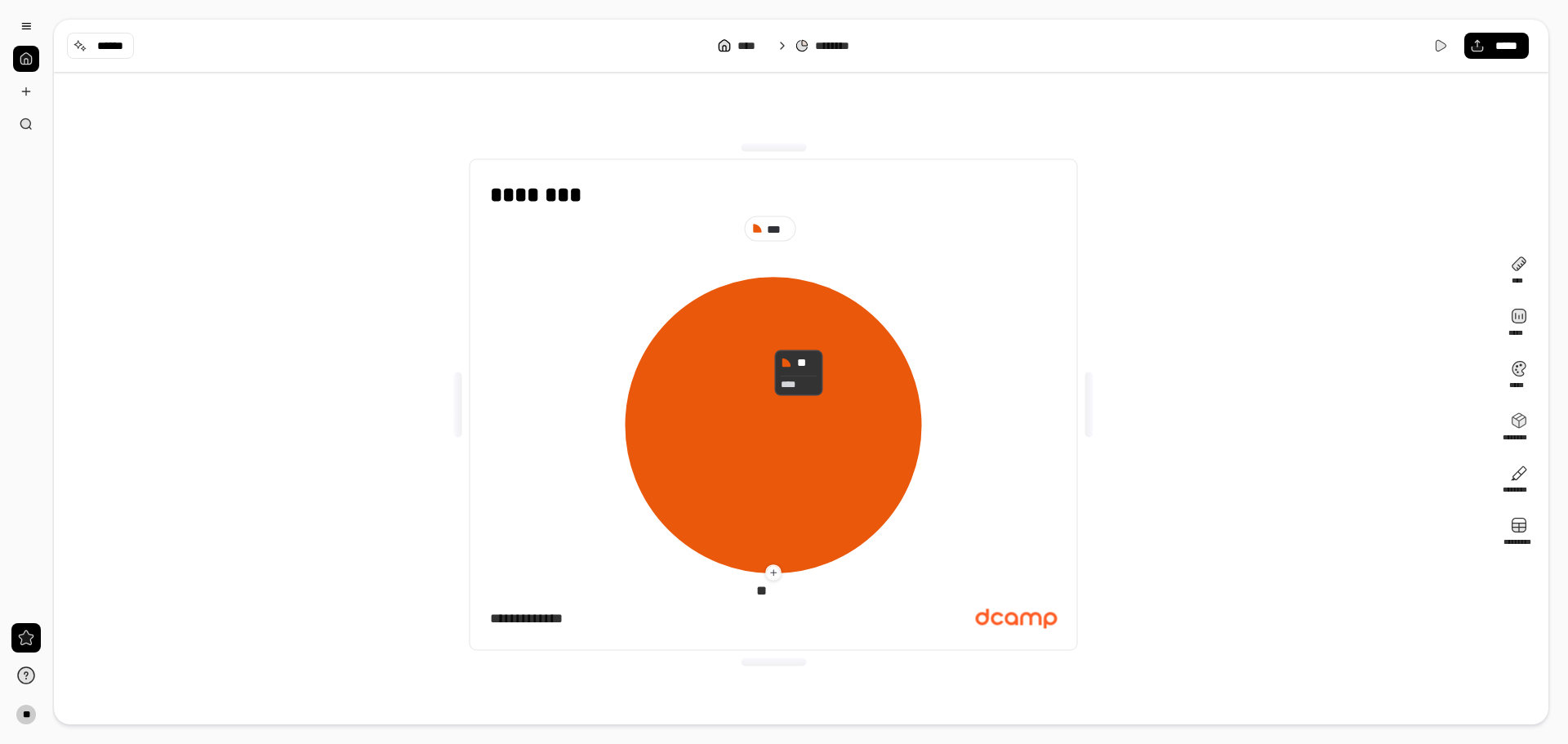 click 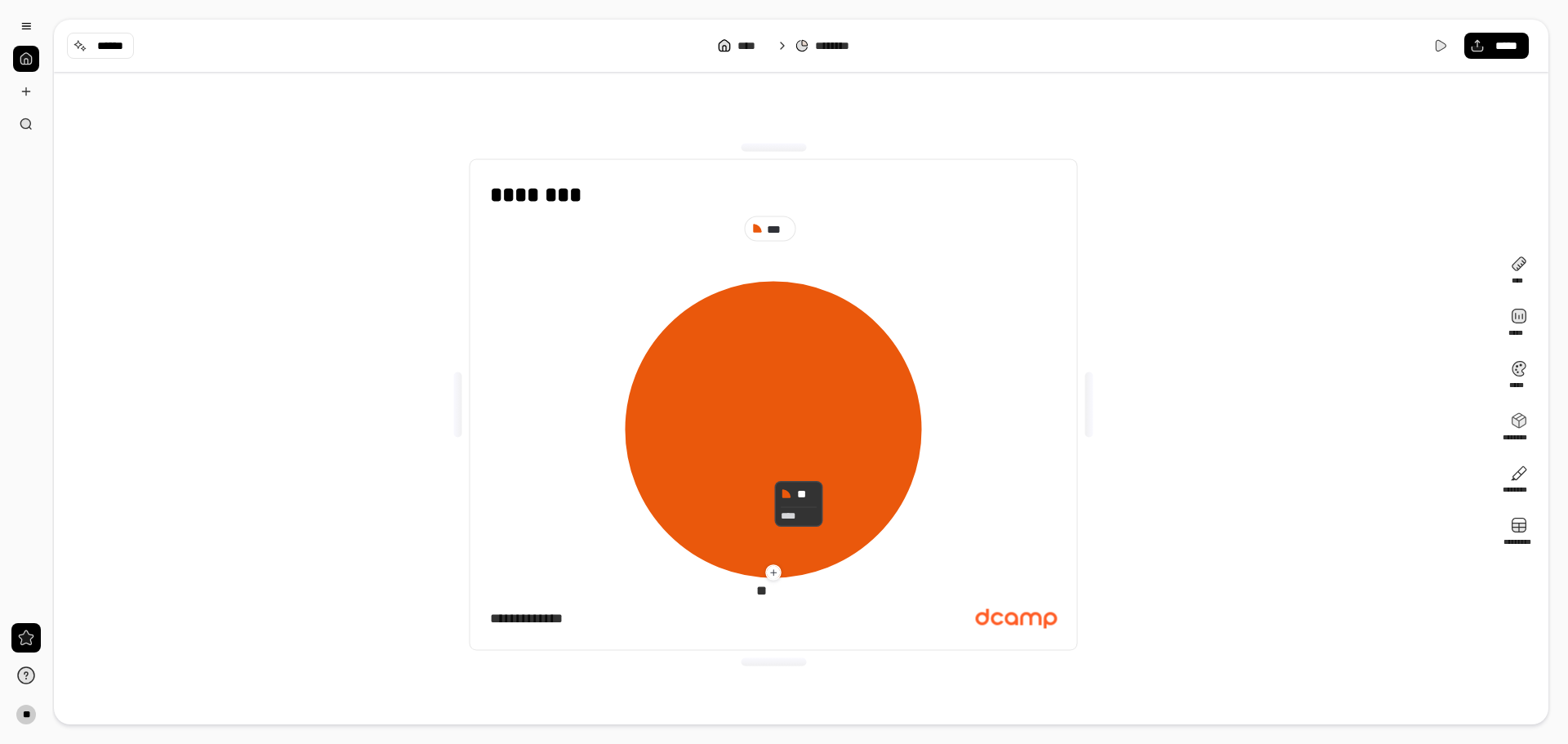 click 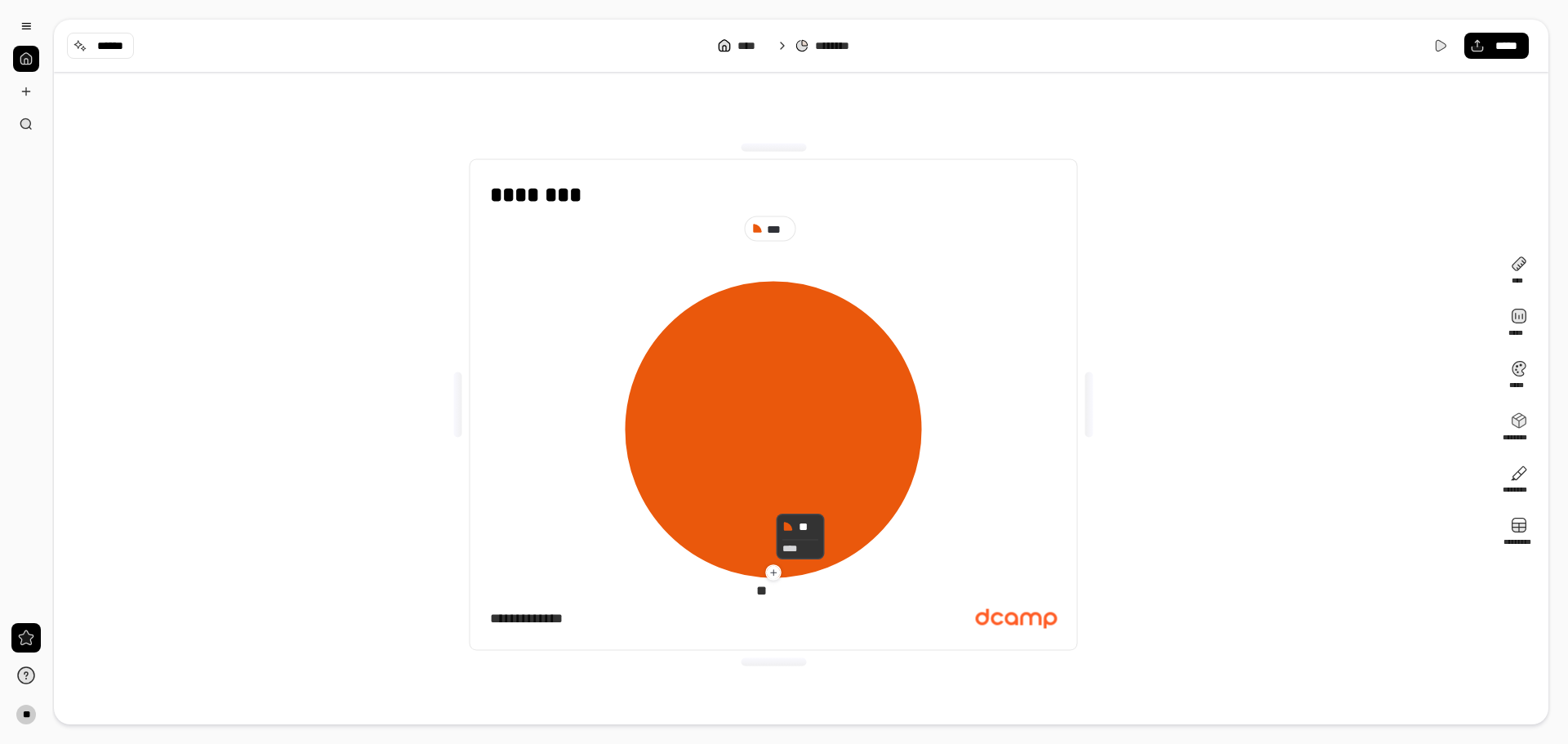 click 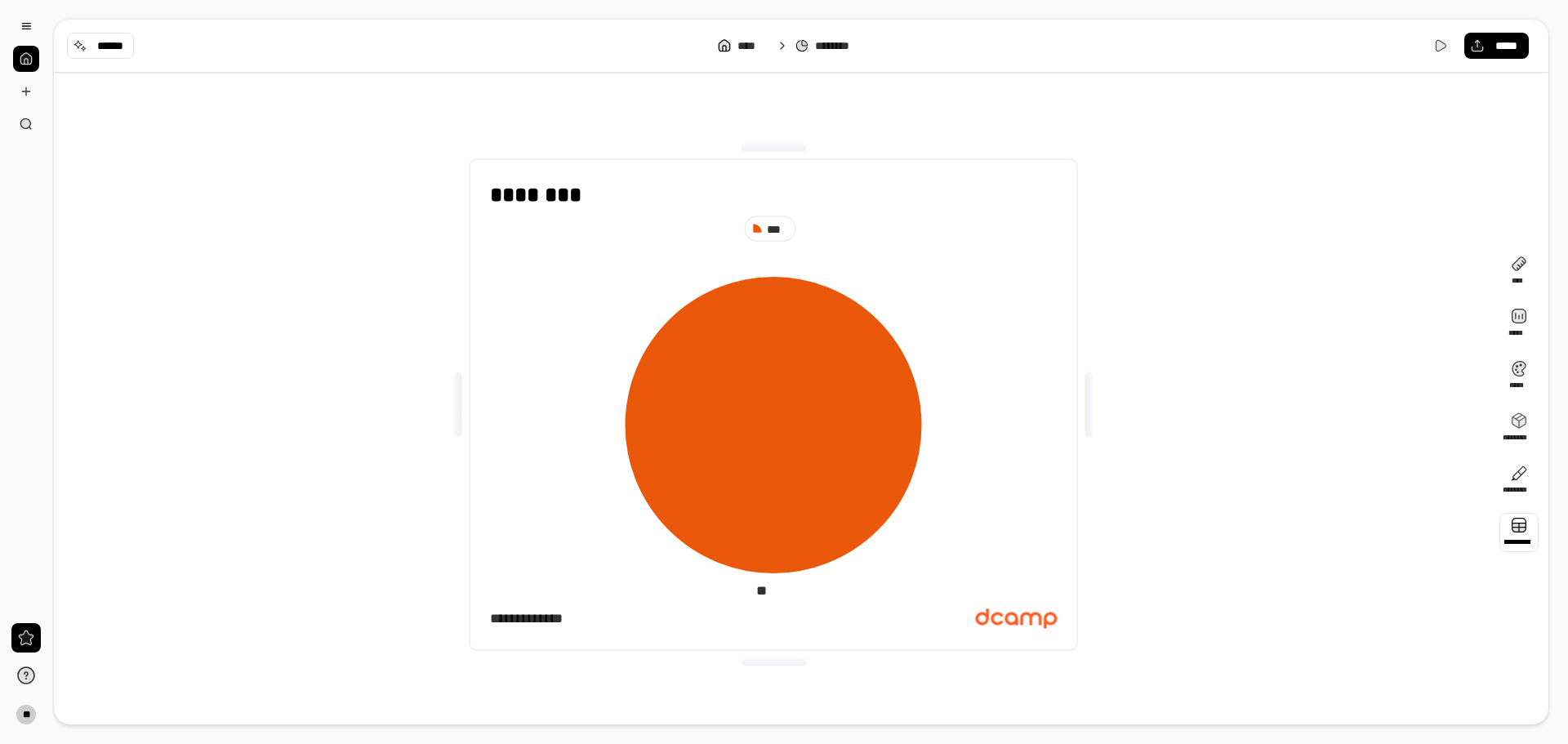 click at bounding box center [1519, 532] 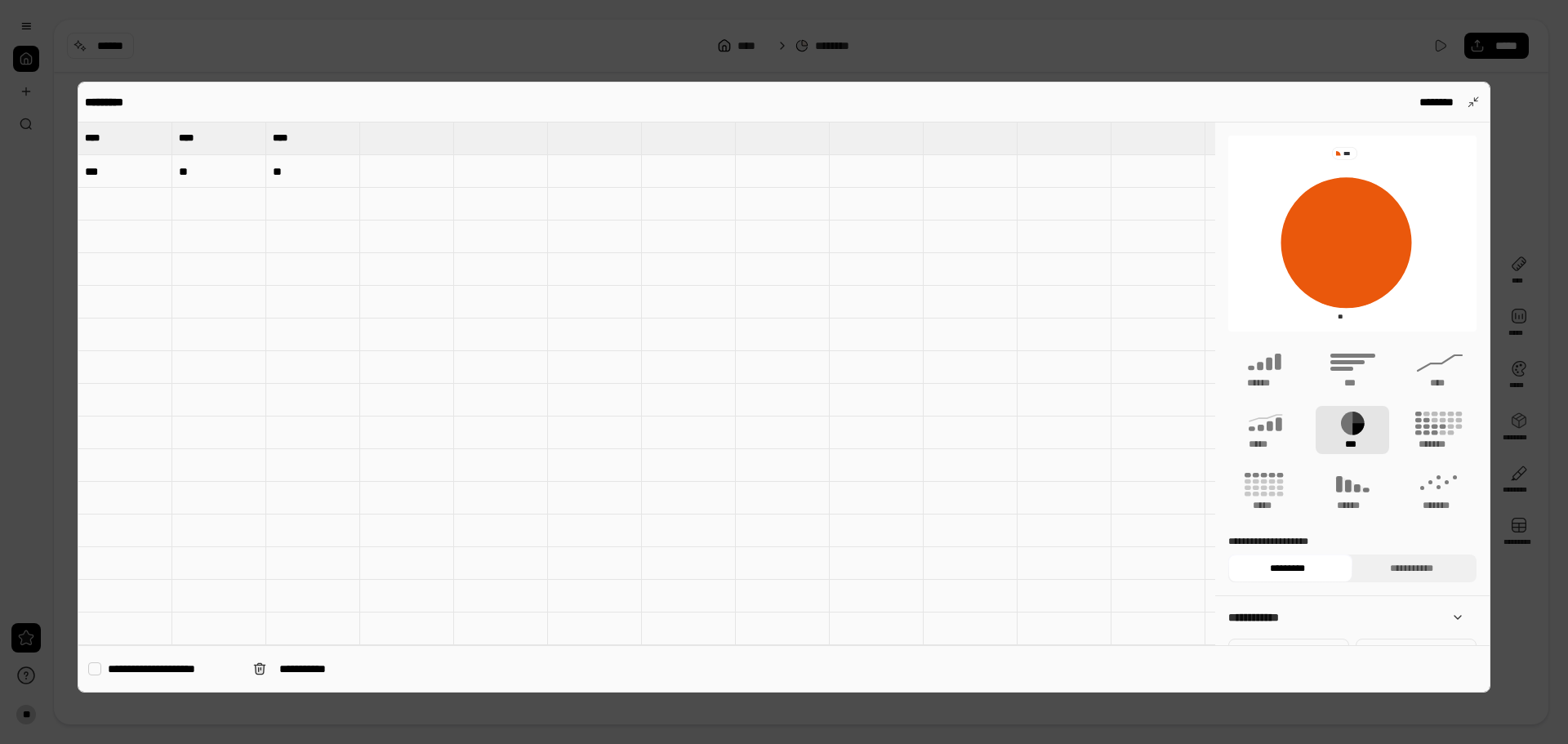 click at bounding box center (313, 204) 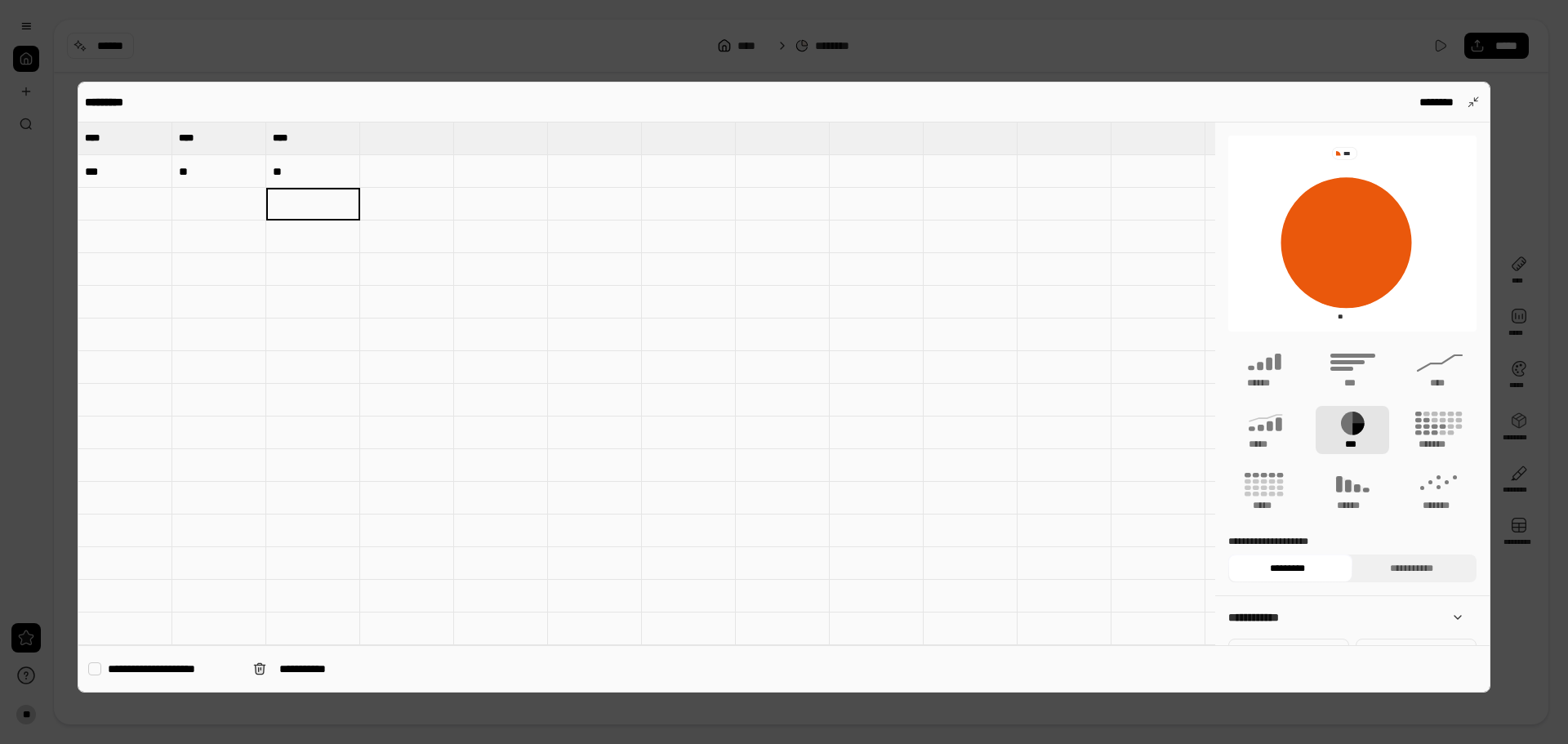 click on "**" at bounding box center [219, 172] 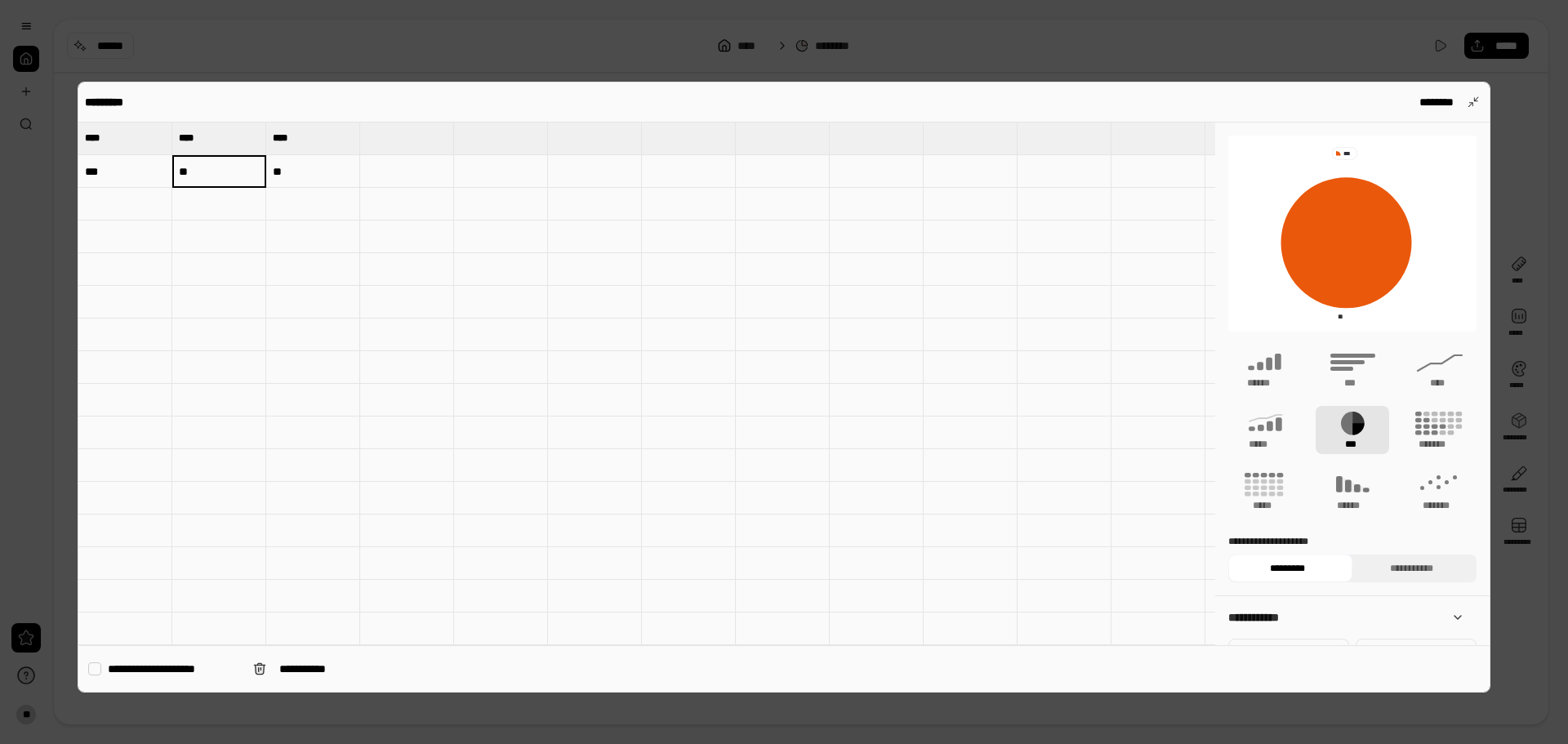 click at bounding box center (219, 237) 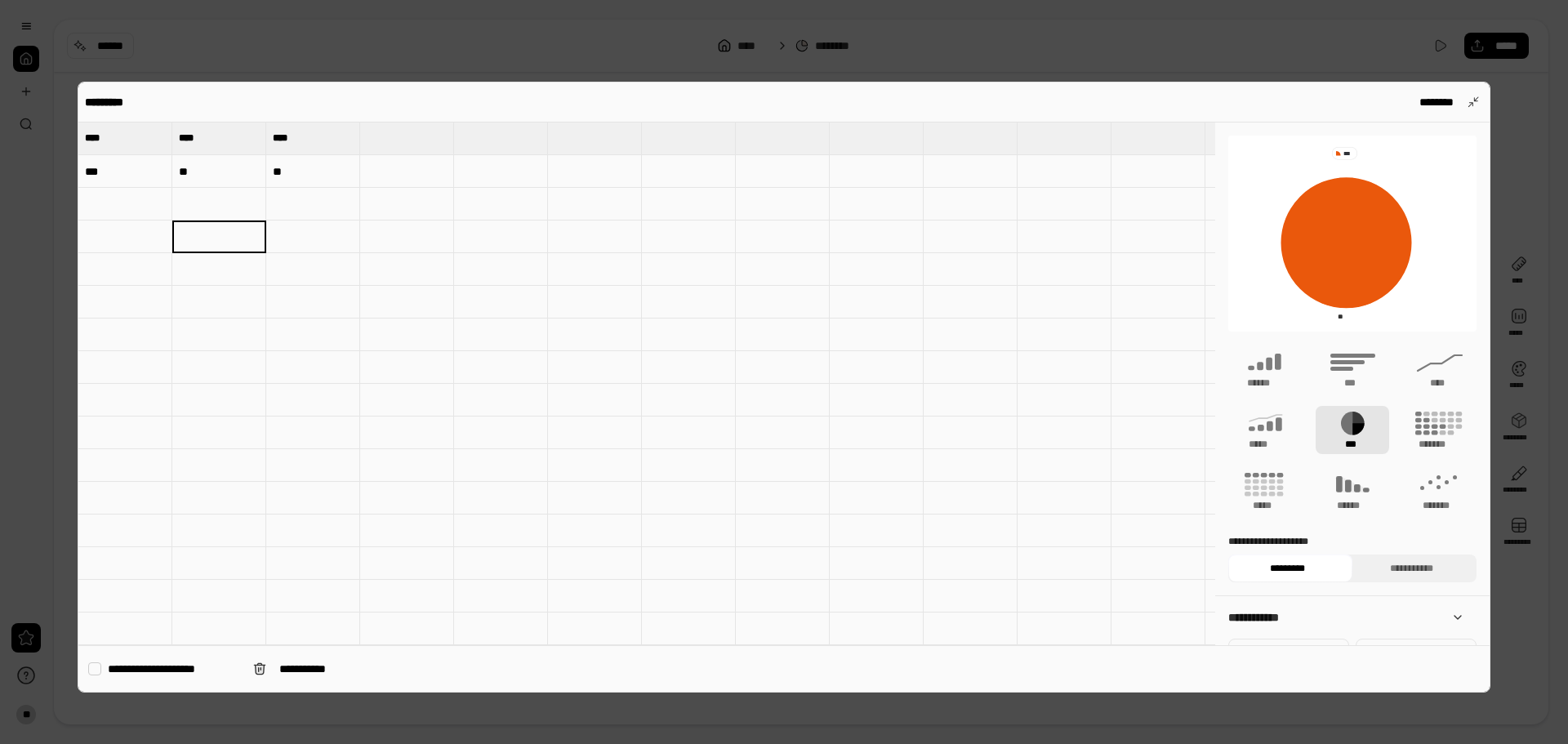 click on "**" at bounding box center (219, 172) 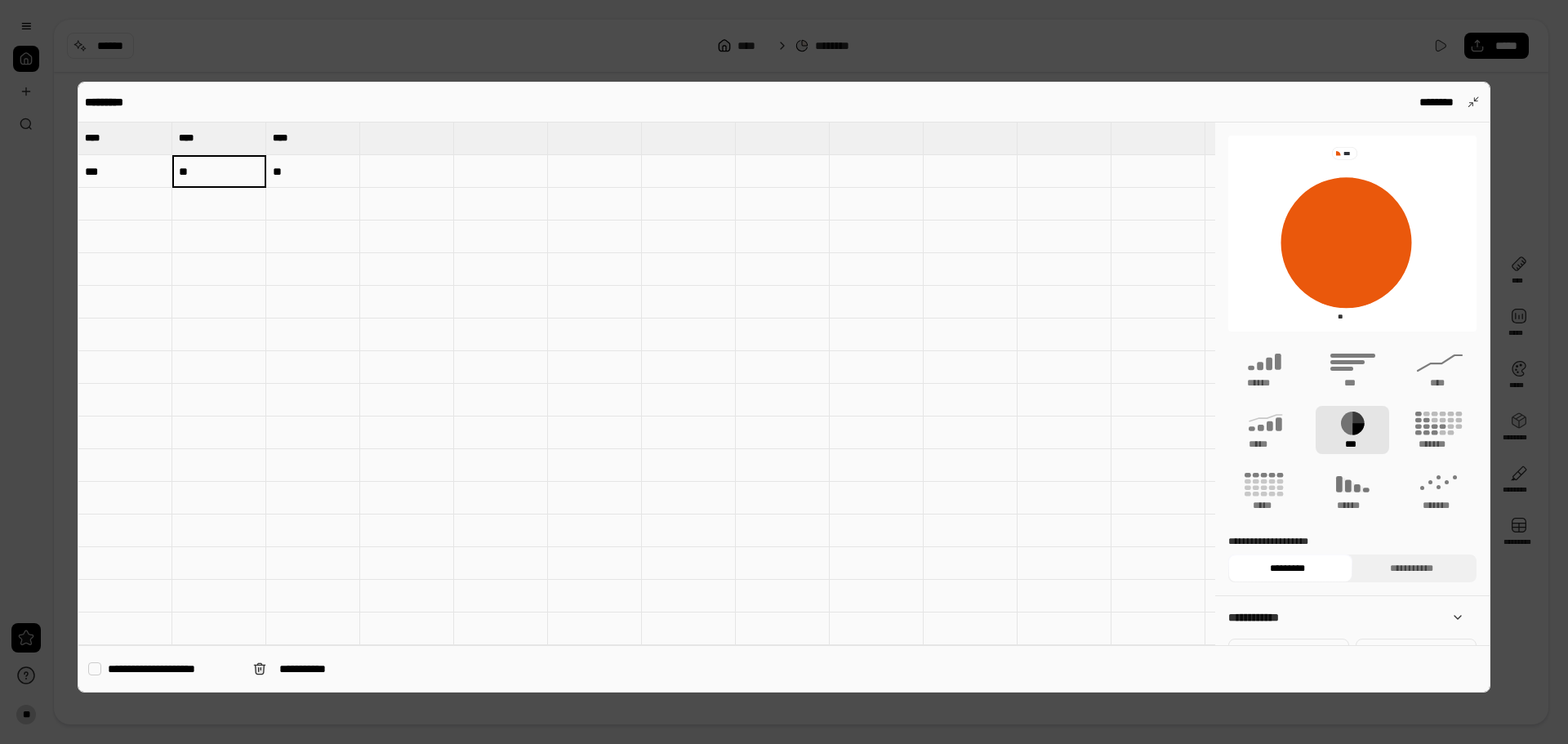 click at bounding box center (125, 204) 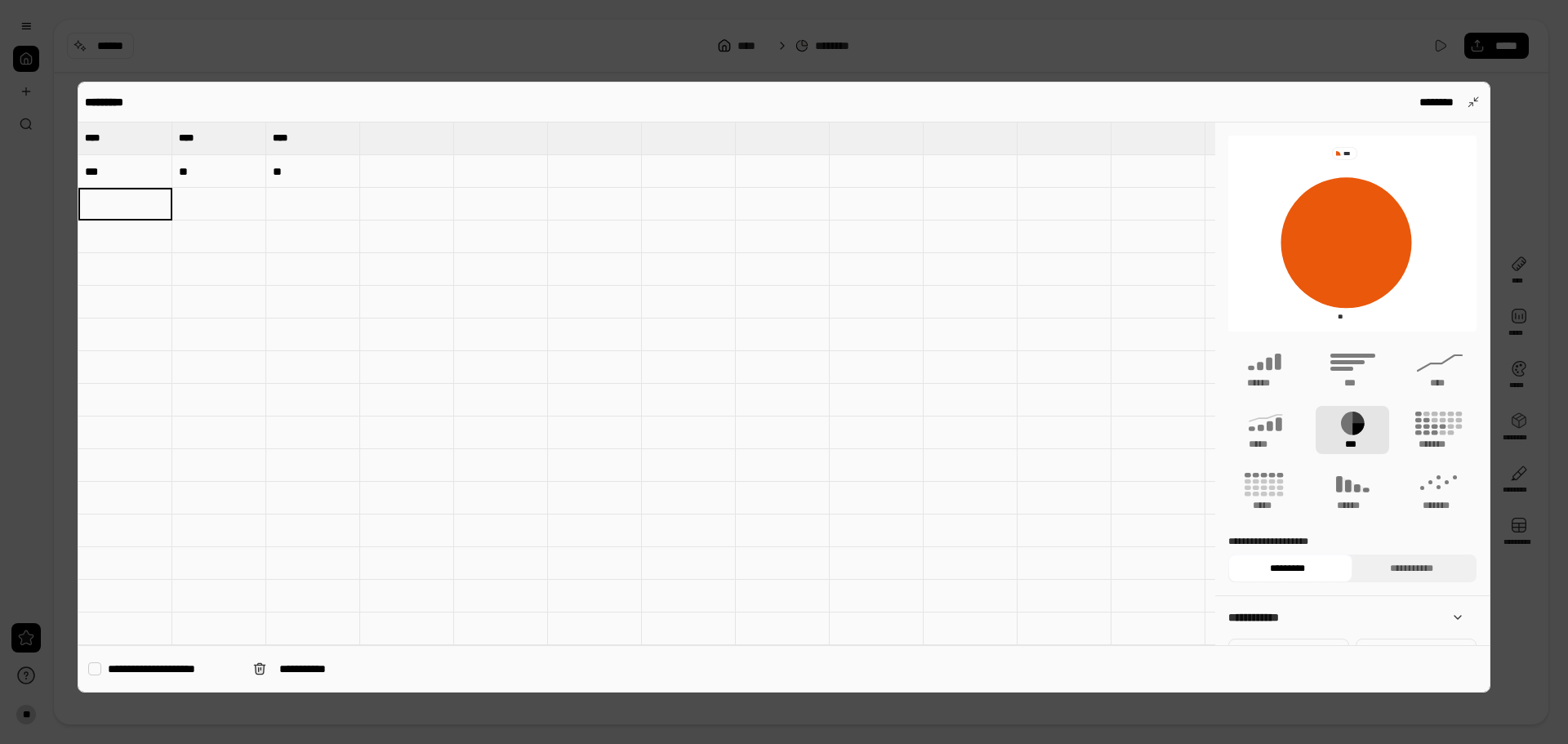 type on "**" 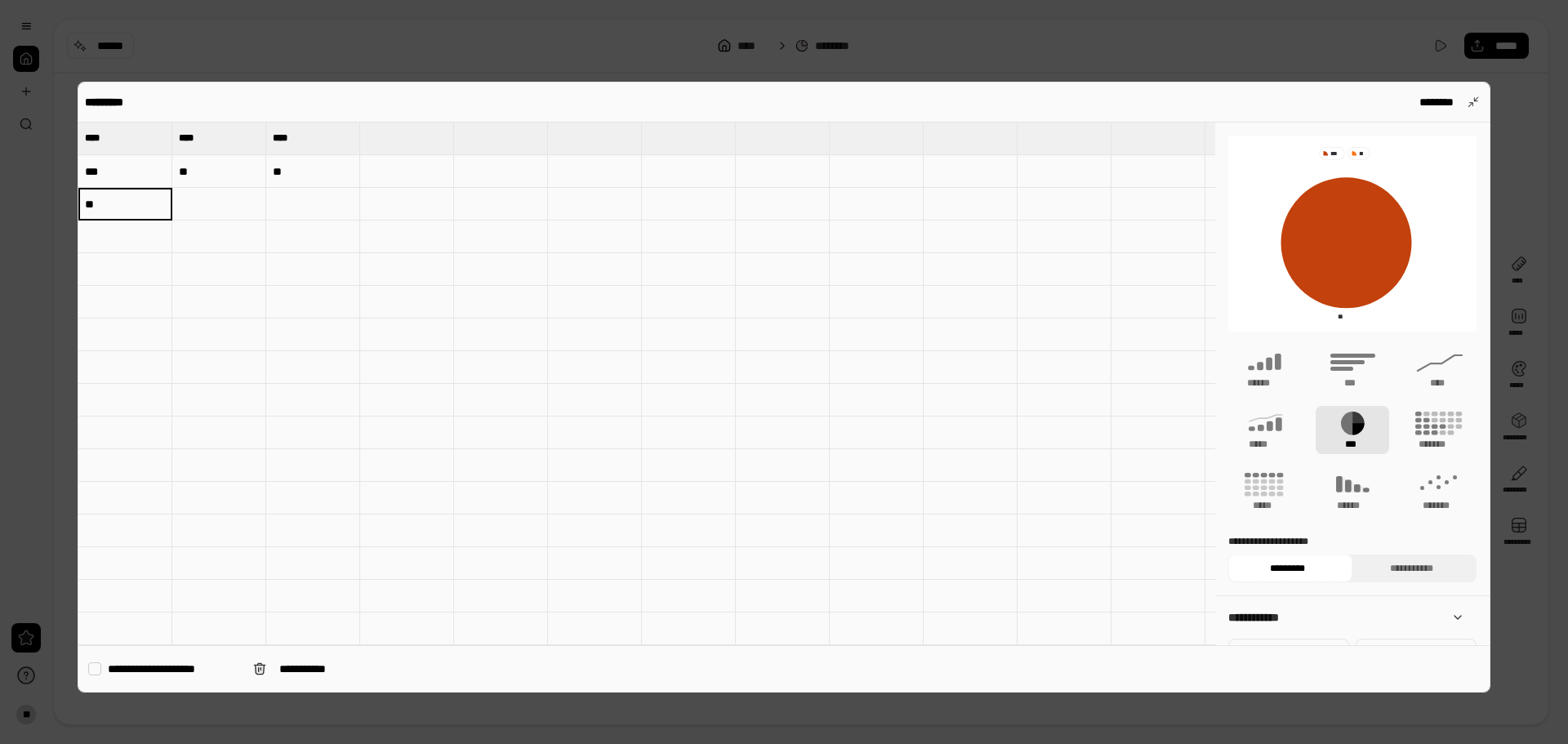 click at bounding box center [313, 302] 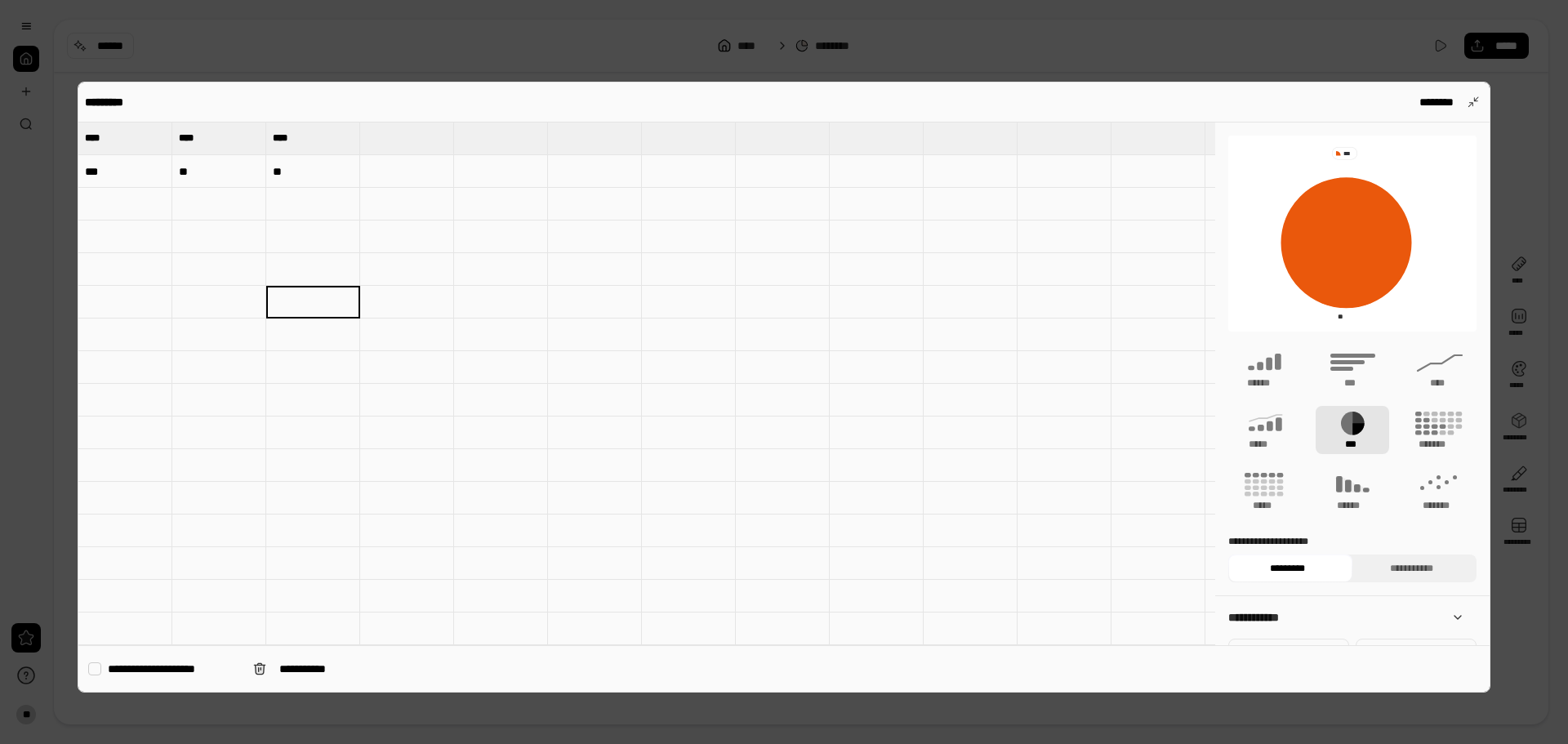 click at bounding box center [219, 270] 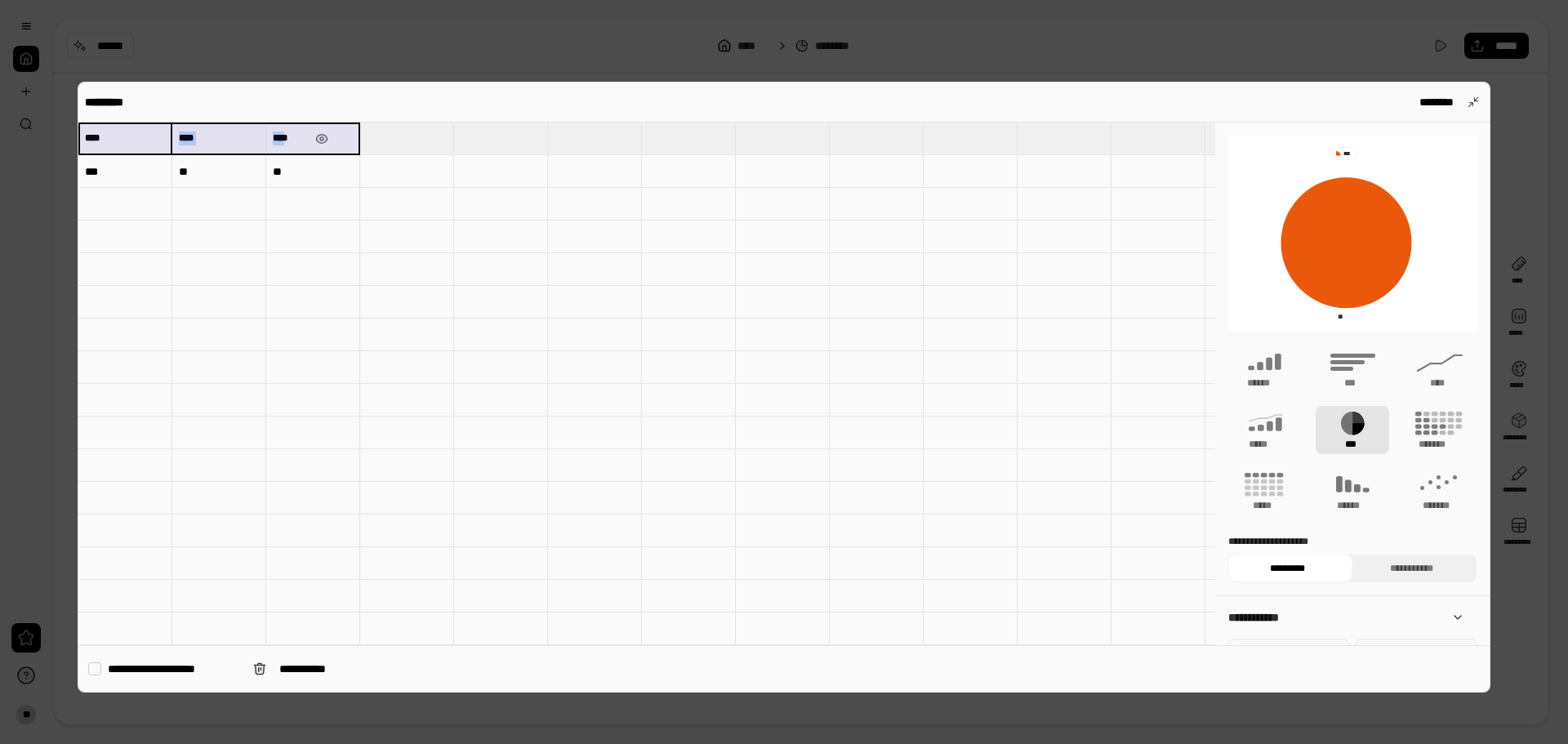drag, startPoint x: 149, startPoint y: 139, endPoint x: 296, endPoint y: 140, distance: 147.0034 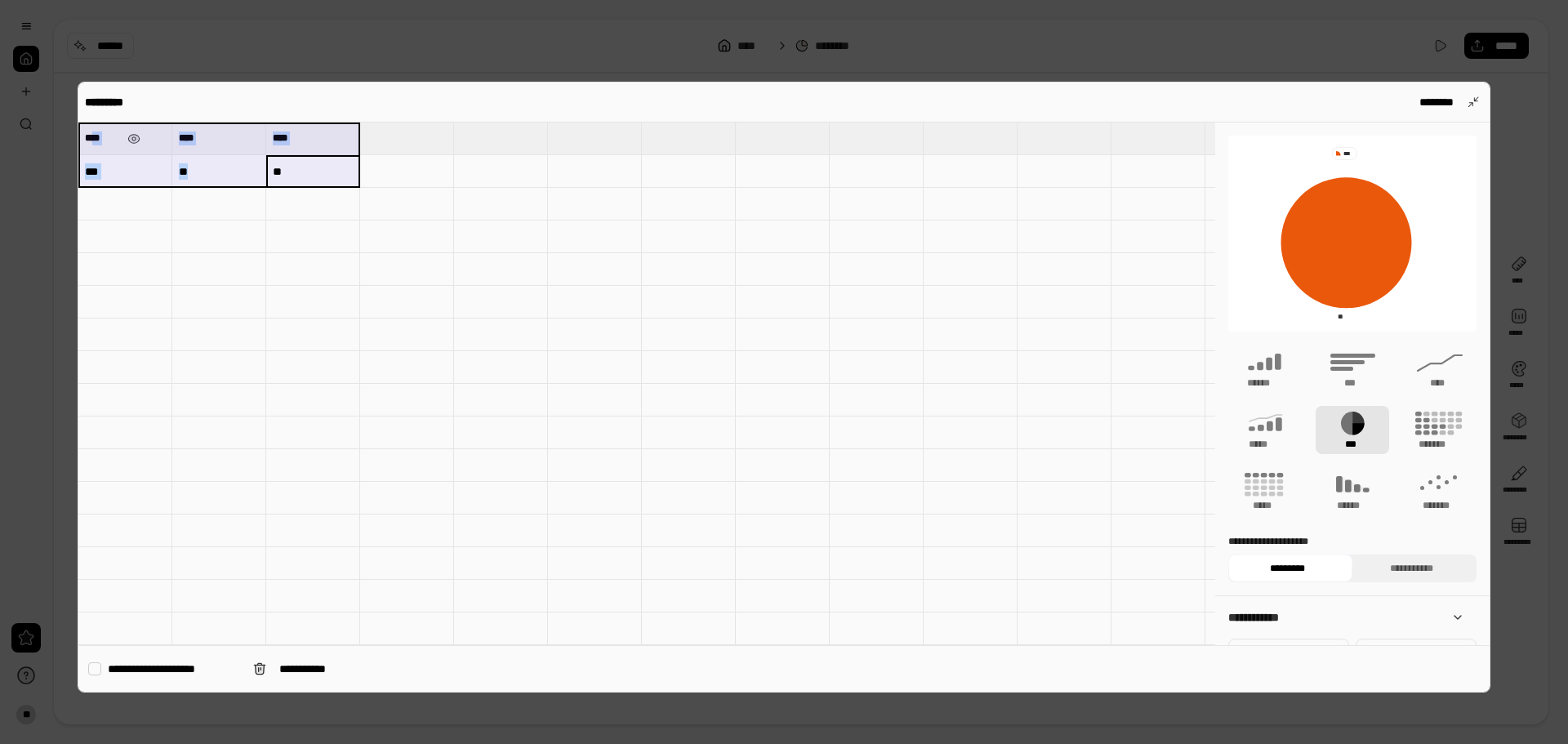 drag, startPoint x: 298, startPoint y: 165, endPoint x: 107, endPoint y: 153, distance: 191.37659 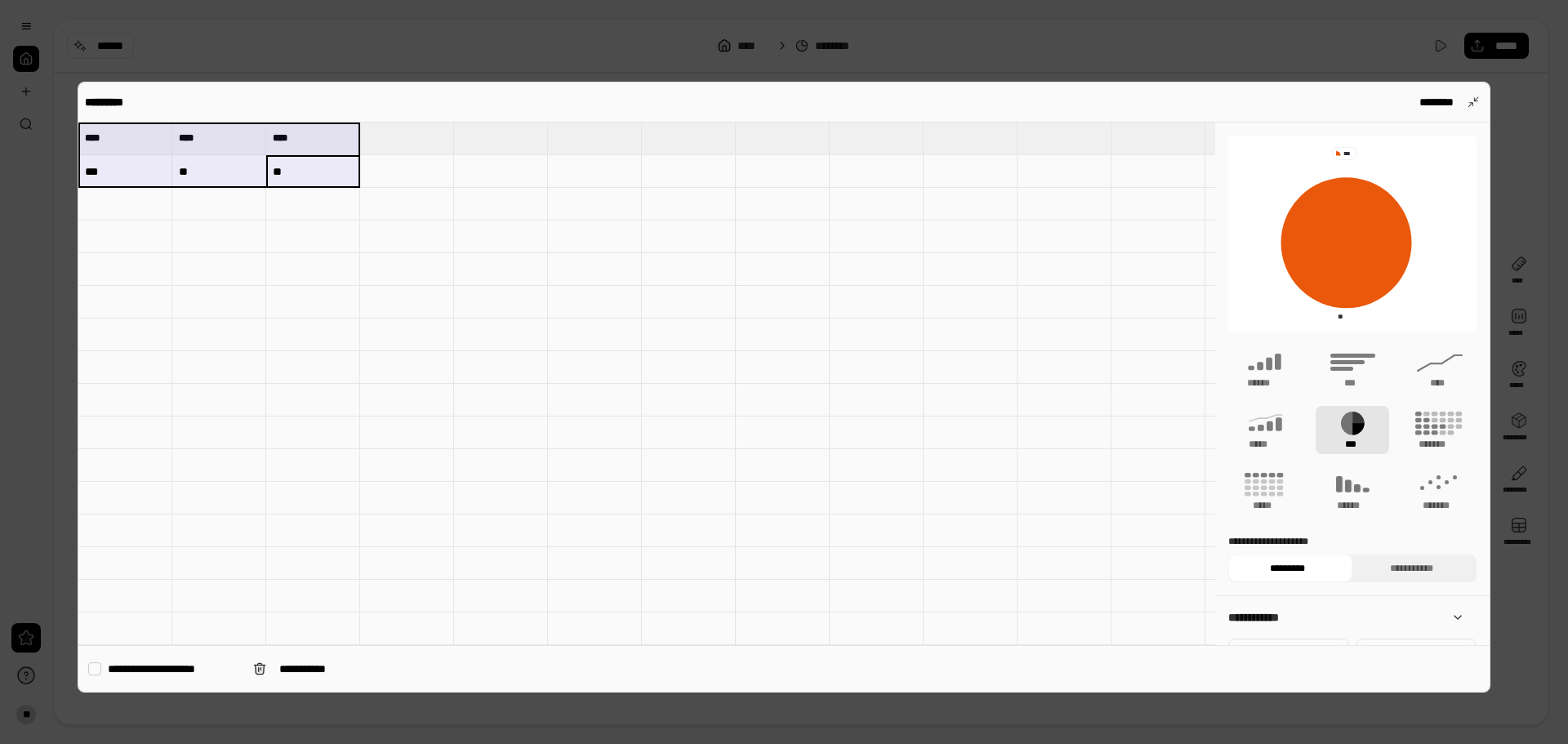 click at bounding box center (219, 237) 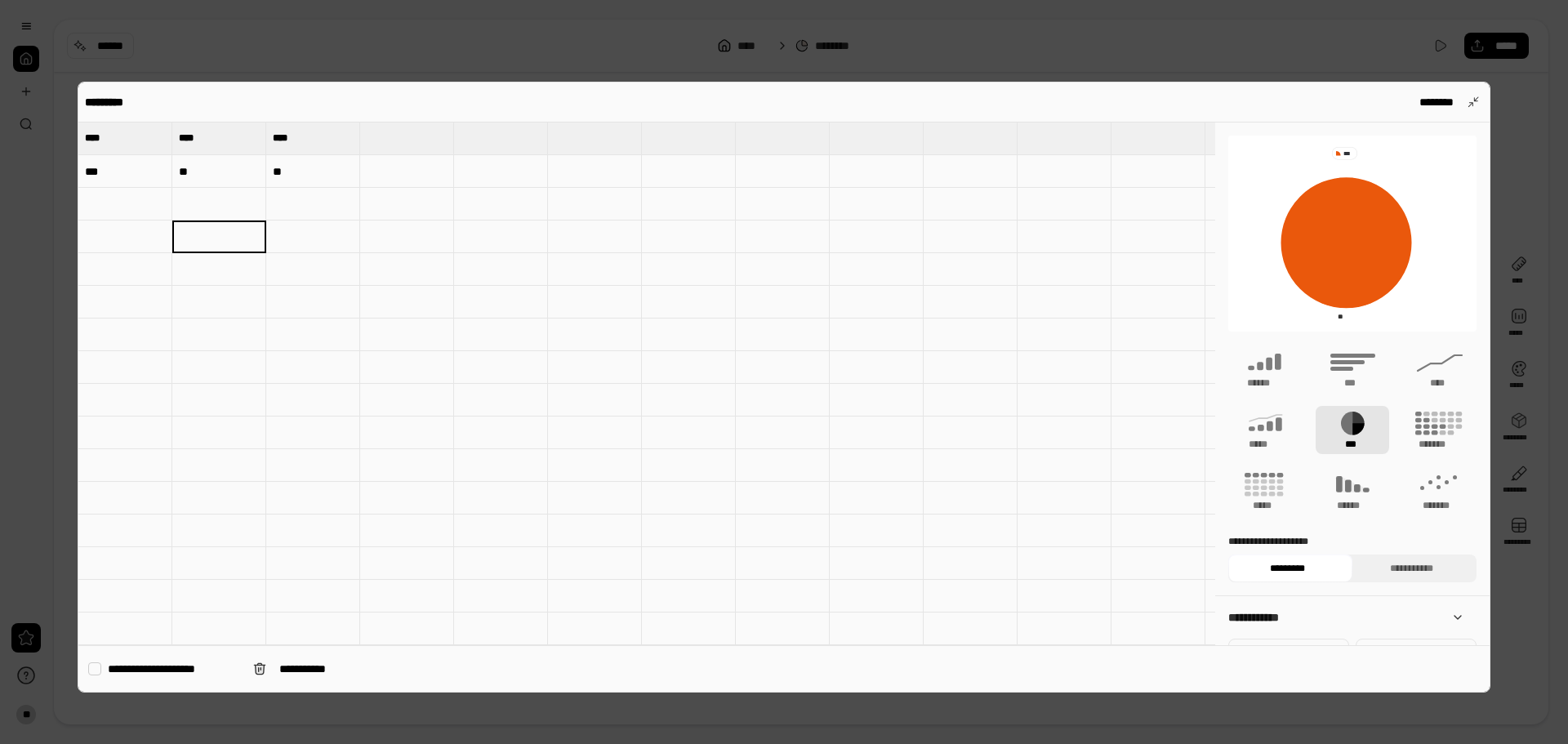 click on "**" at bounding box center (219, 172) 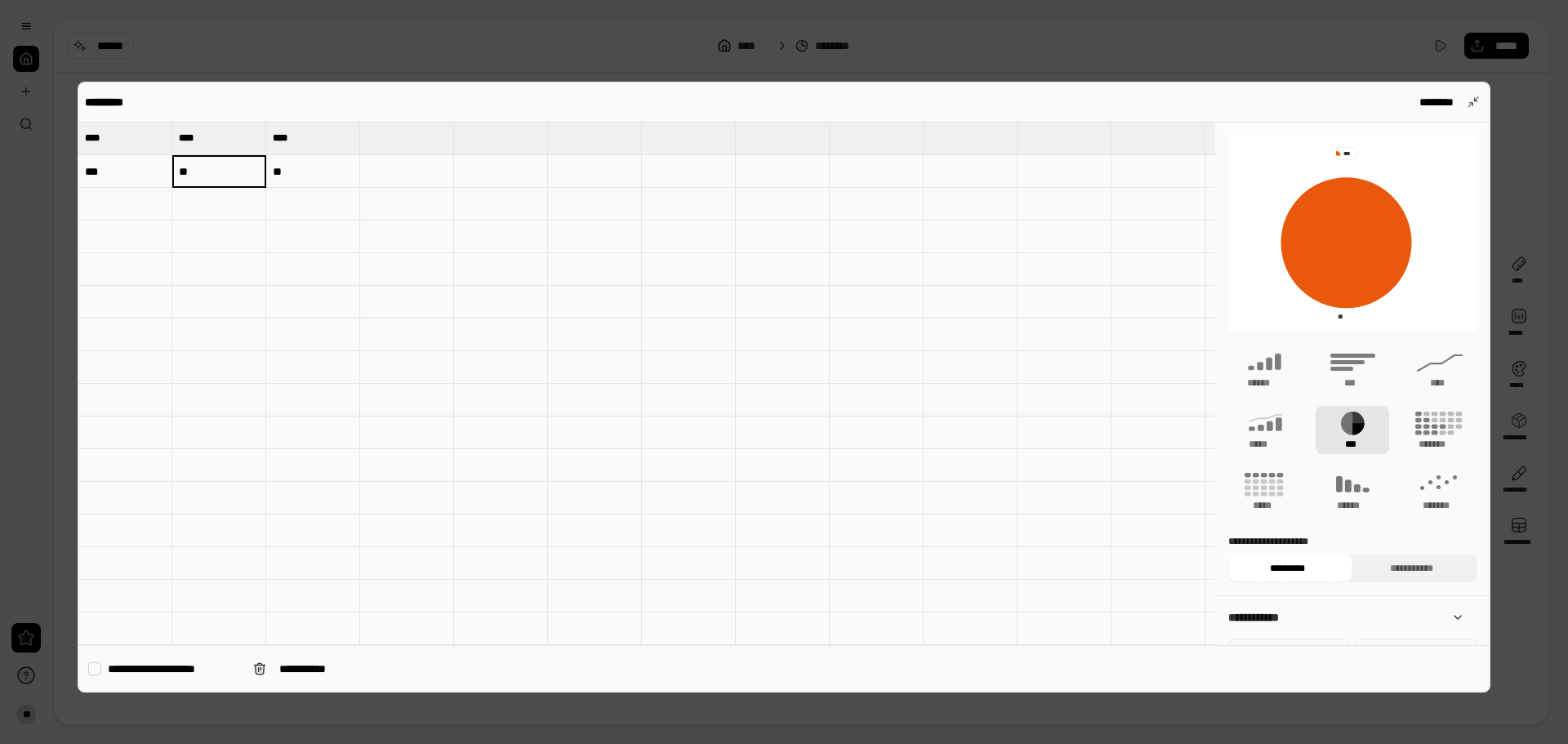 click at bounding box center [125, 204] 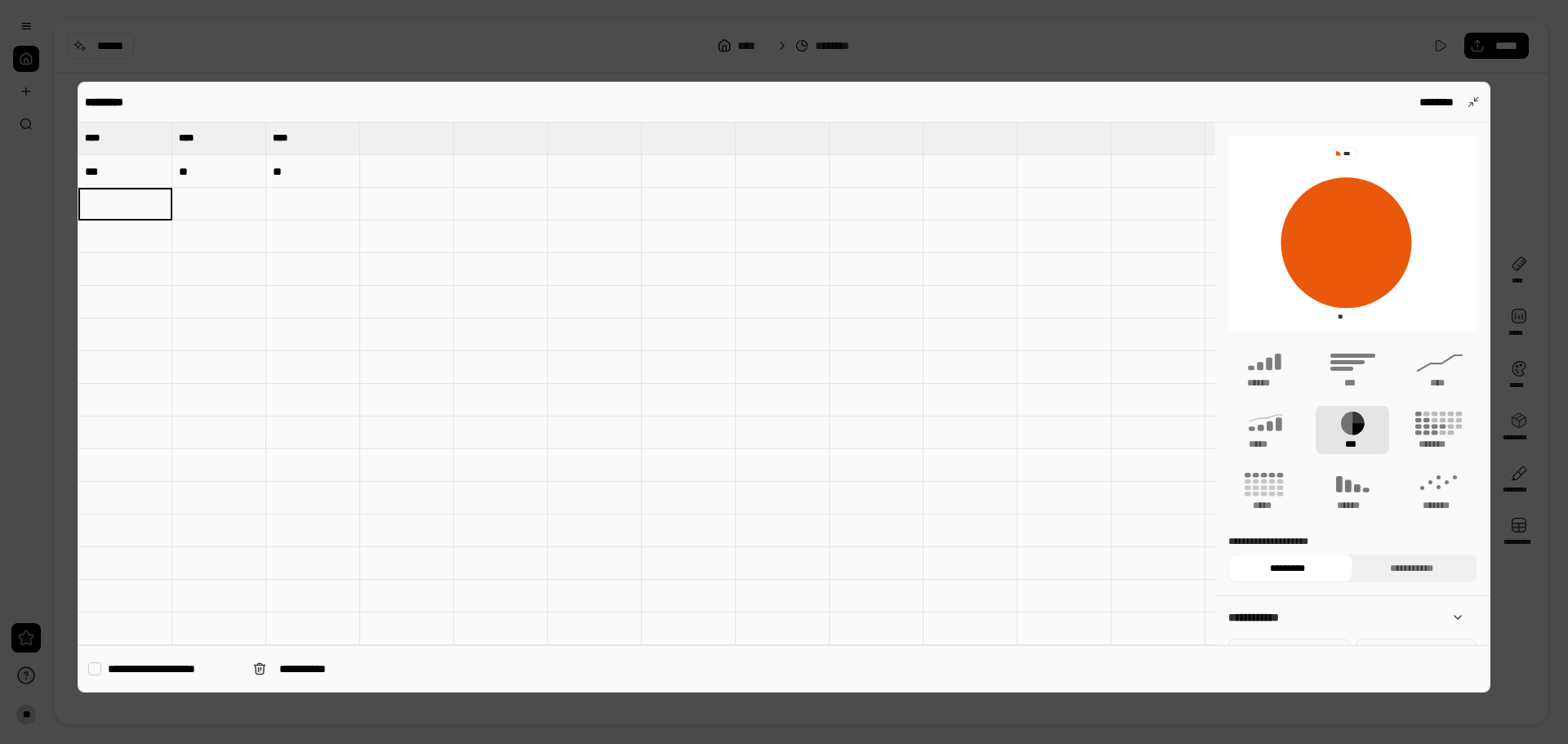 type on "**" 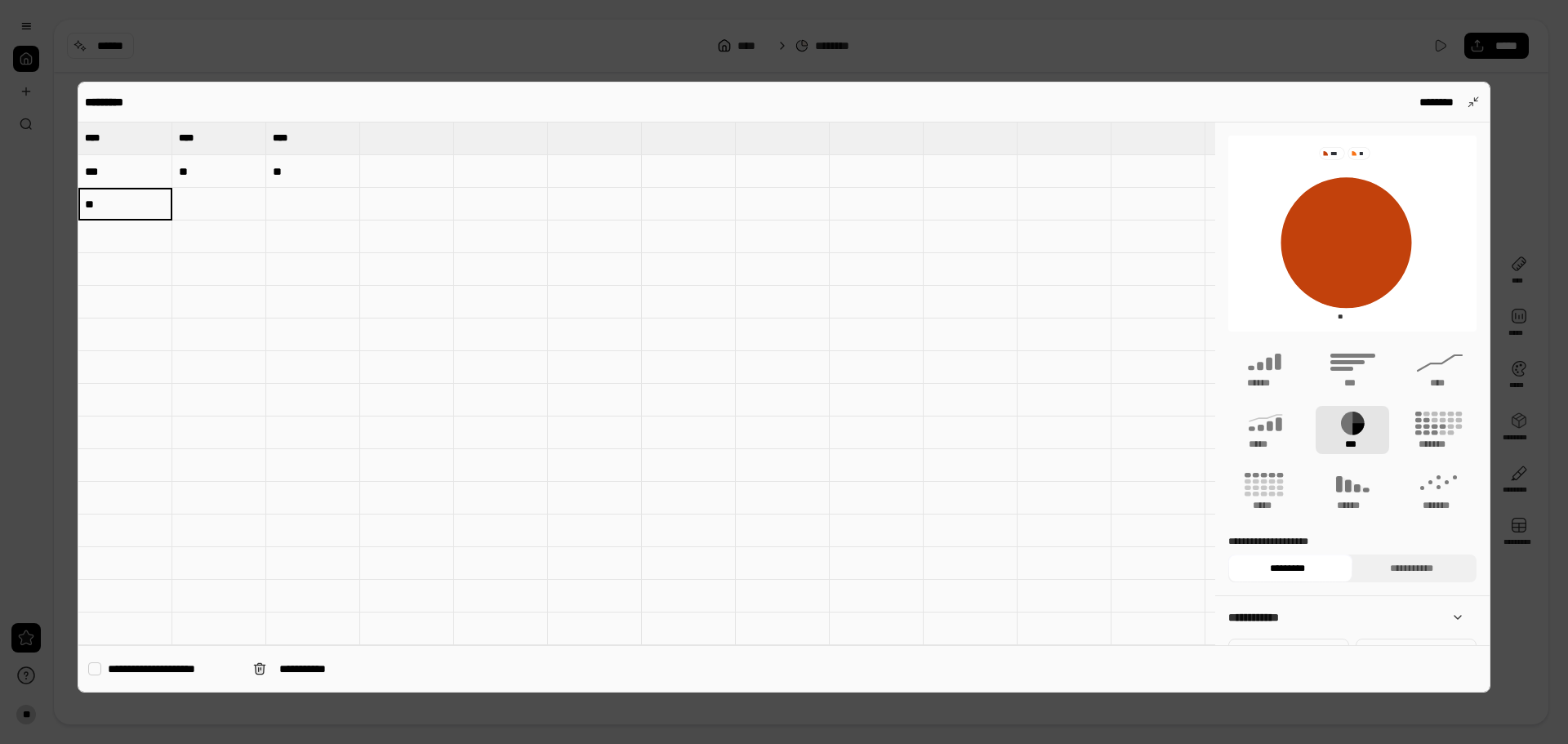 click on "**" at bounding box center (313, 172) 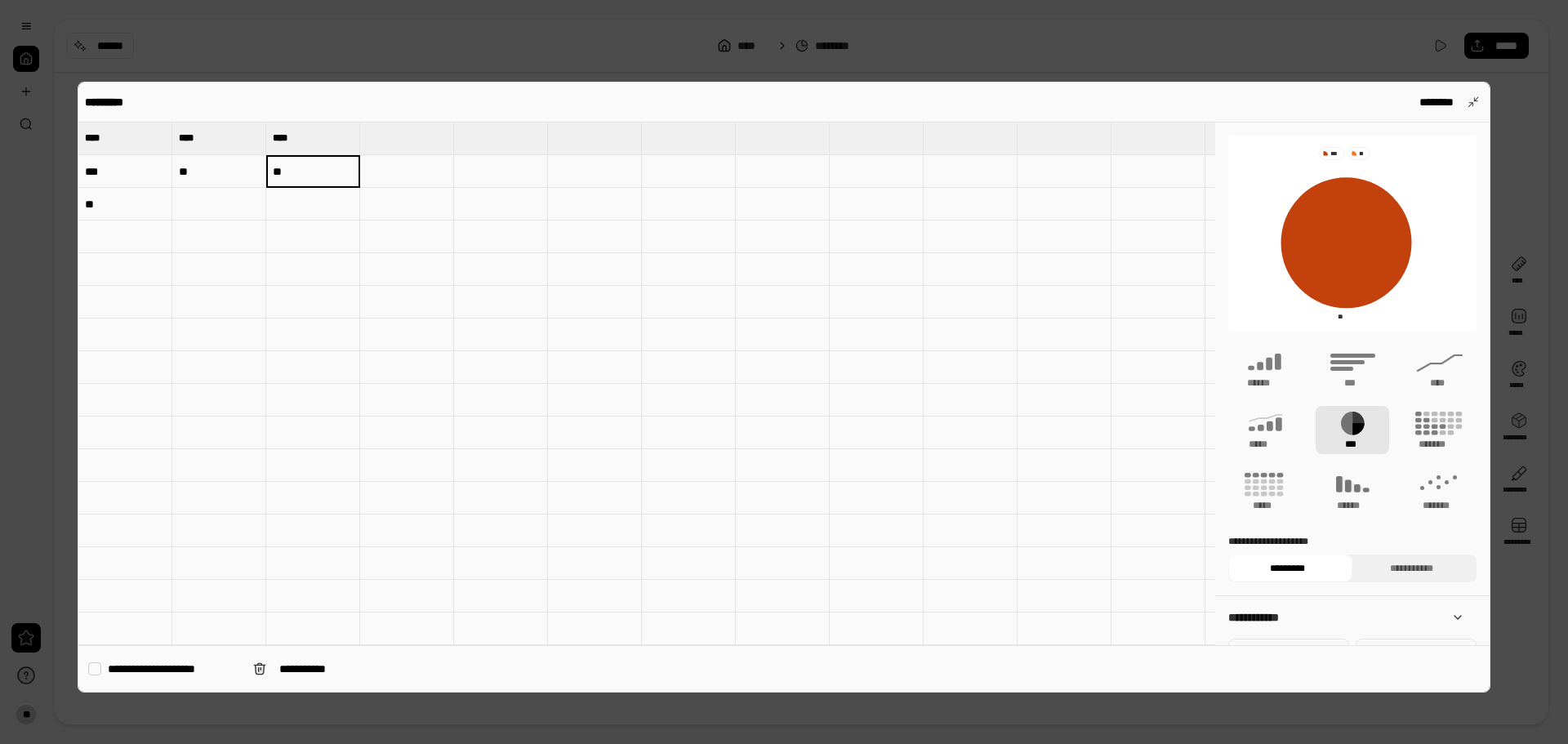 click at bounding box center (125, 237) 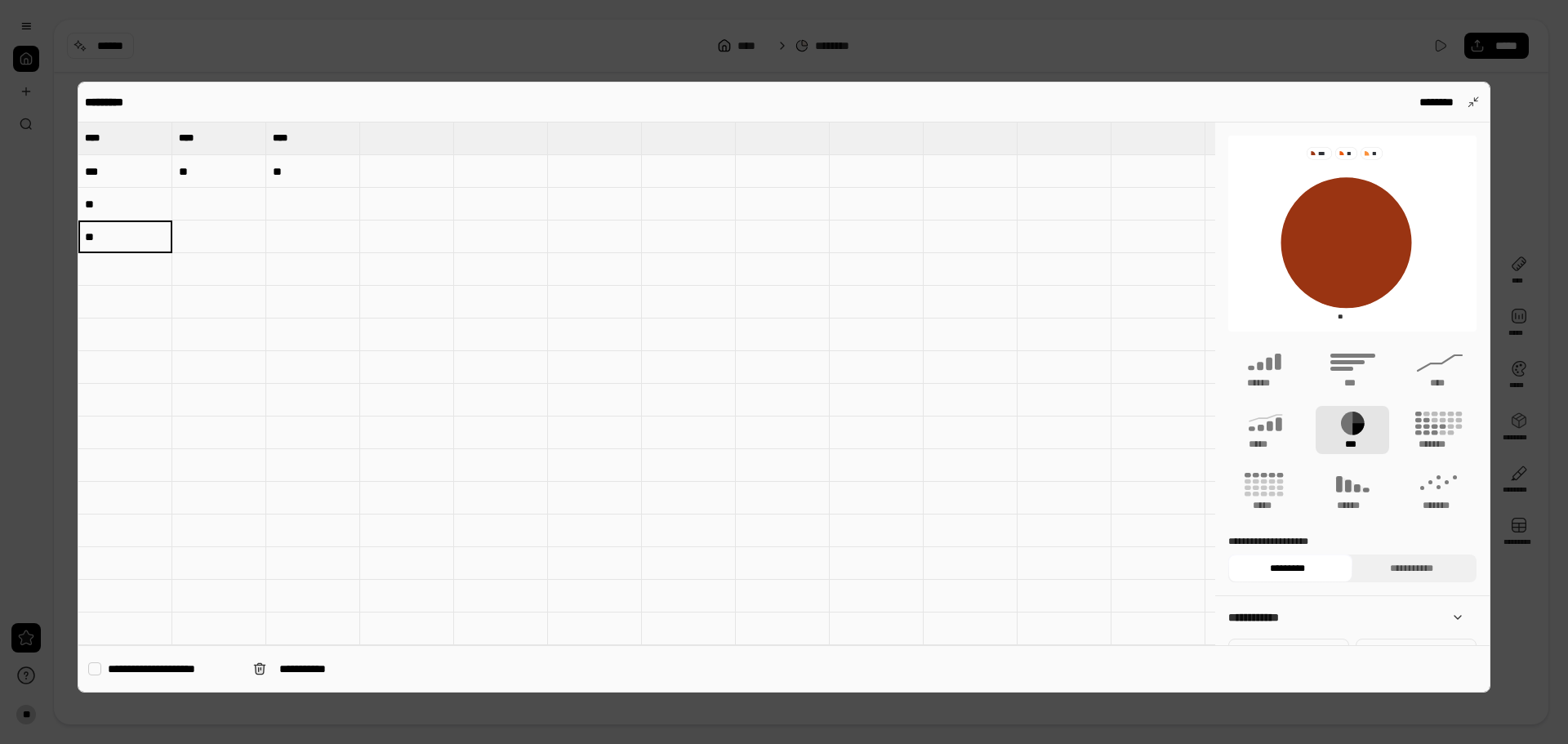 click at bounding box center [407, 335] 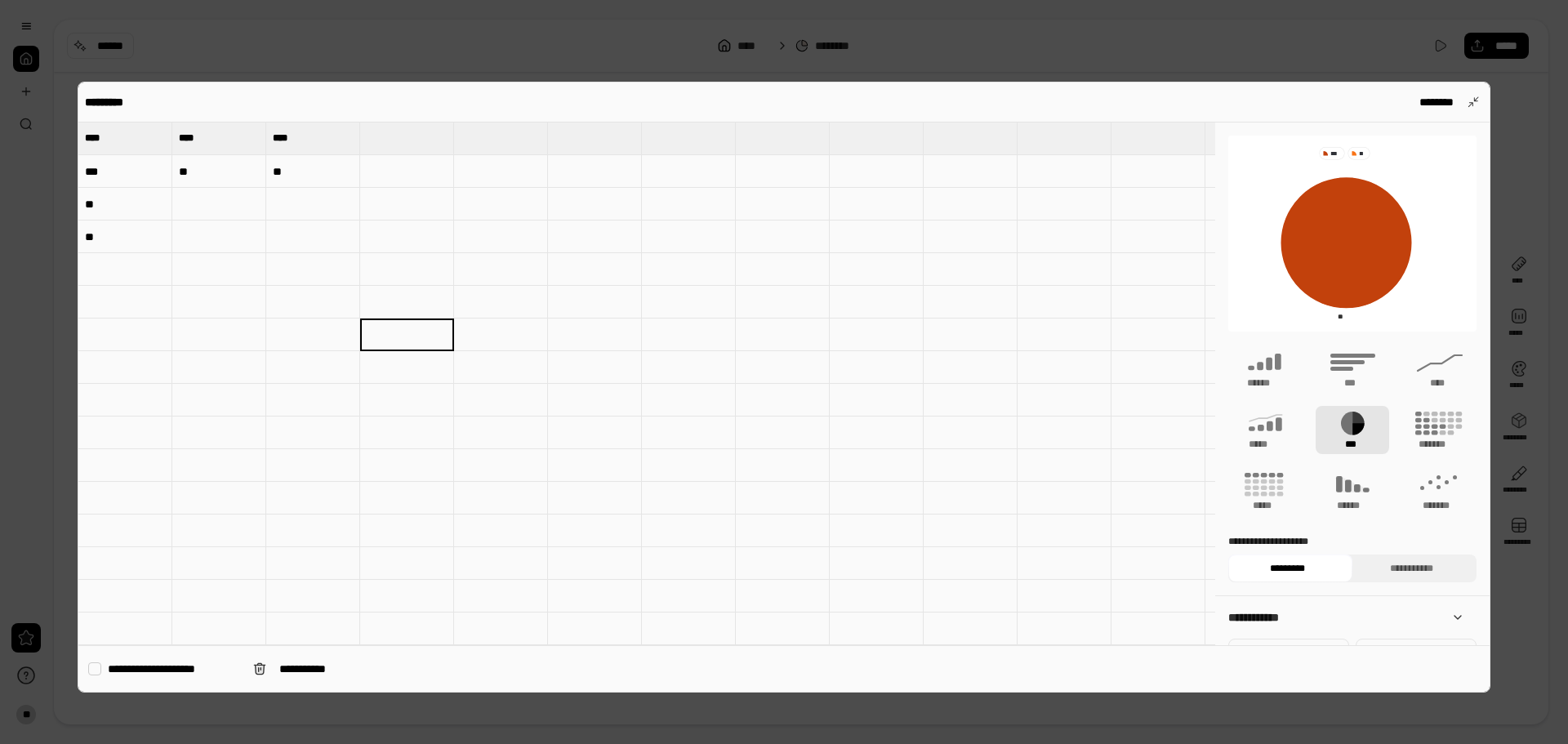 type 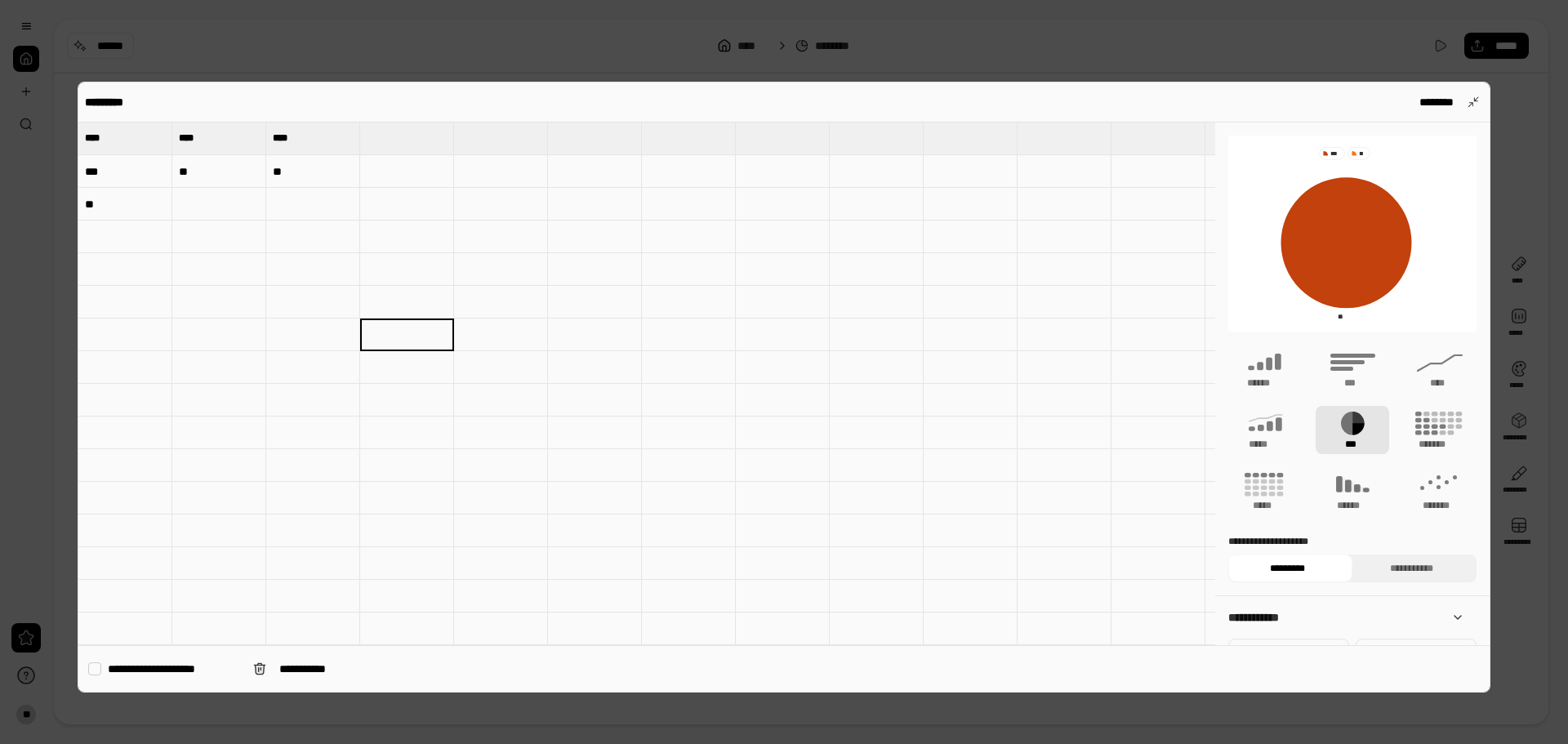 type 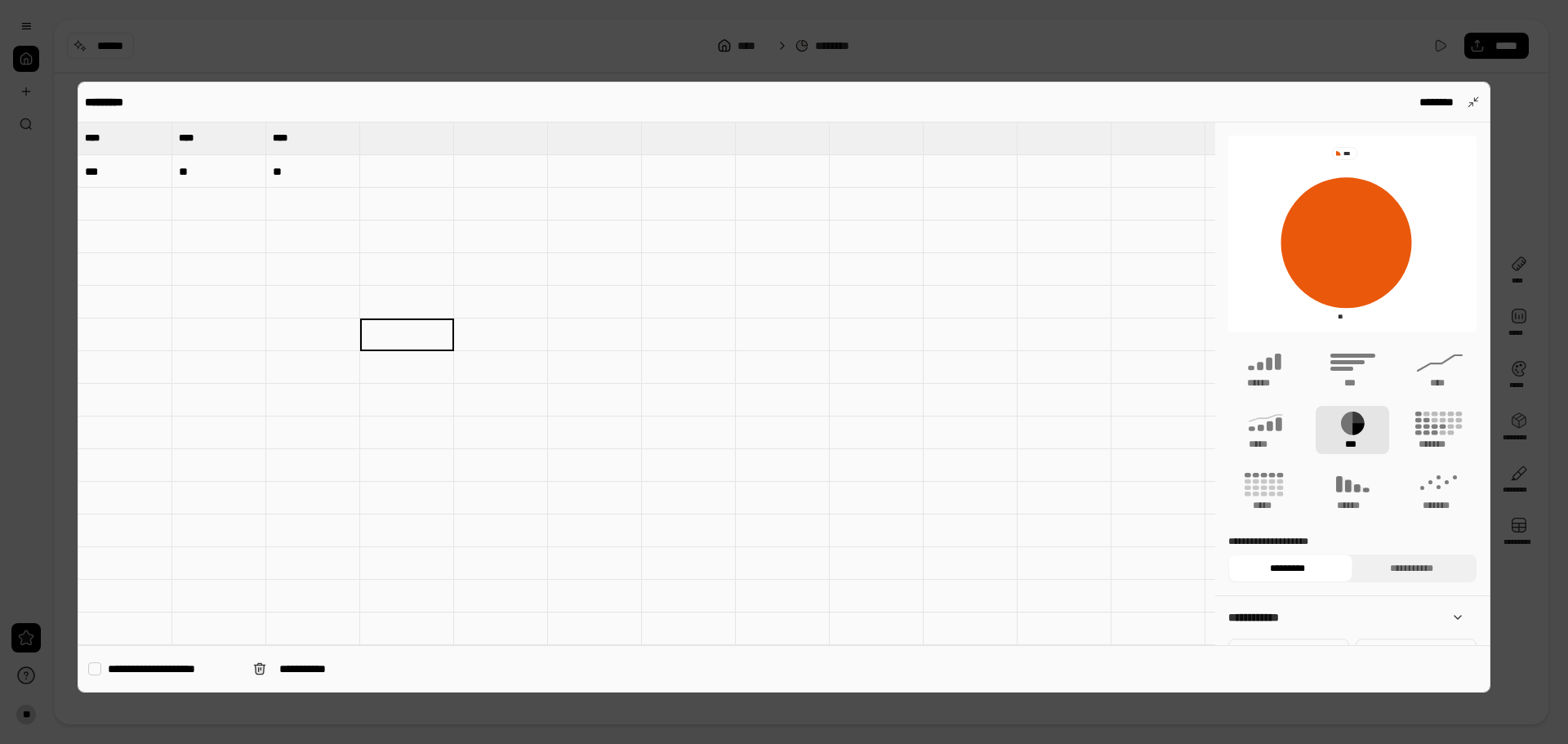drag, startPoint x: 430, startPoint y: 286, endPoint x: 226, endPoint y: 339, distance: 210.77239 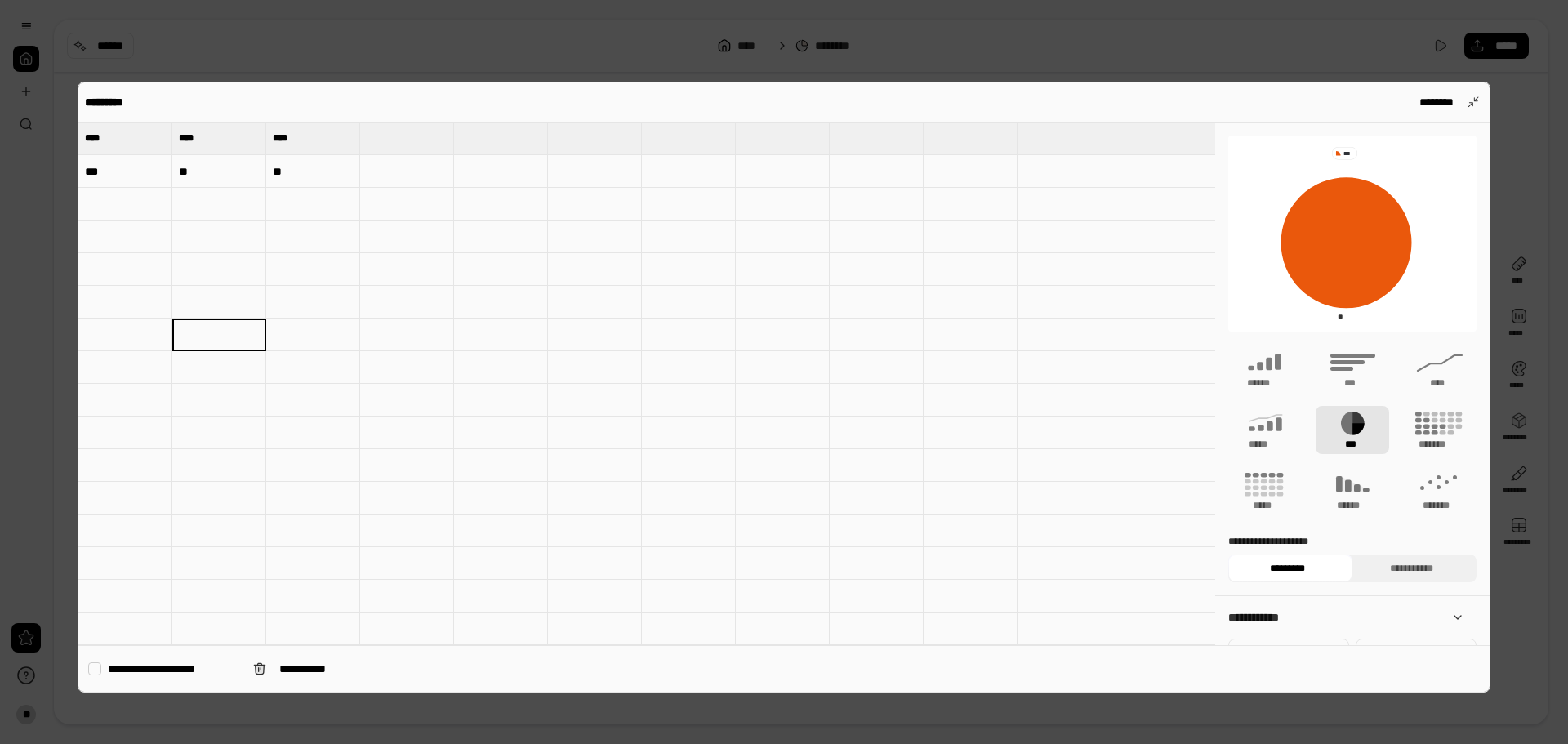 click on "***" at bounding box center (125, 172) 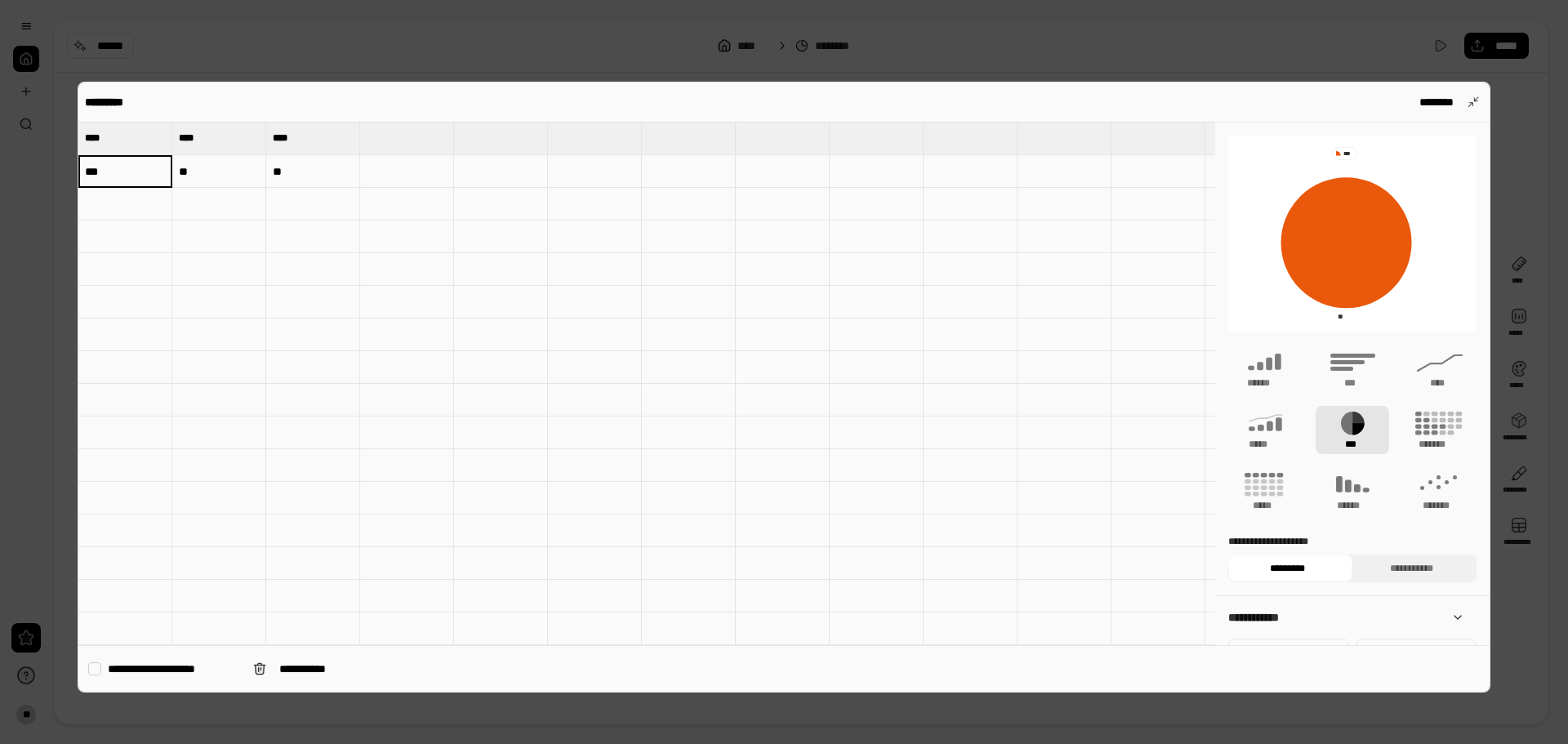 type on "***" 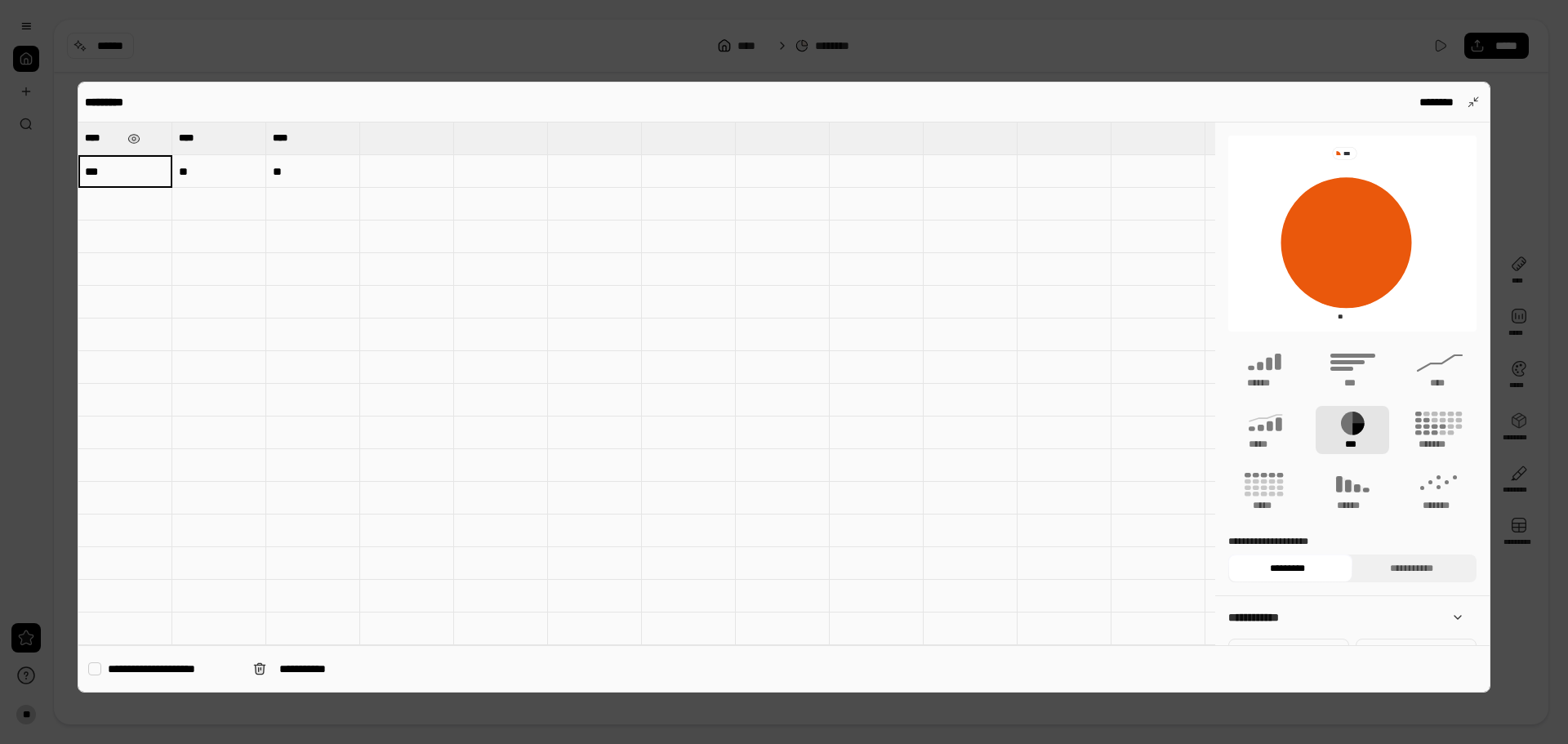 click on "****" at bounding box center (103, 138) 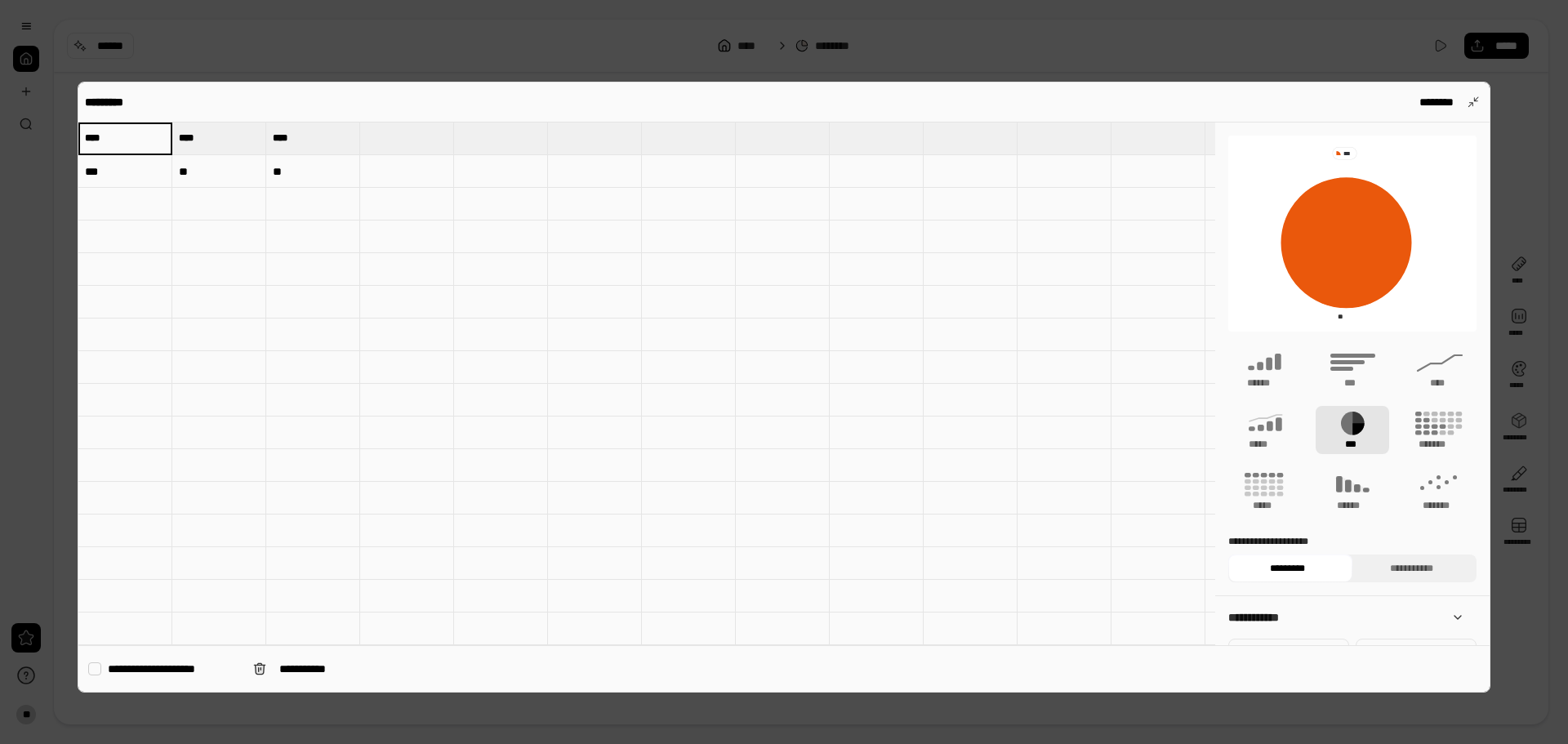 paste 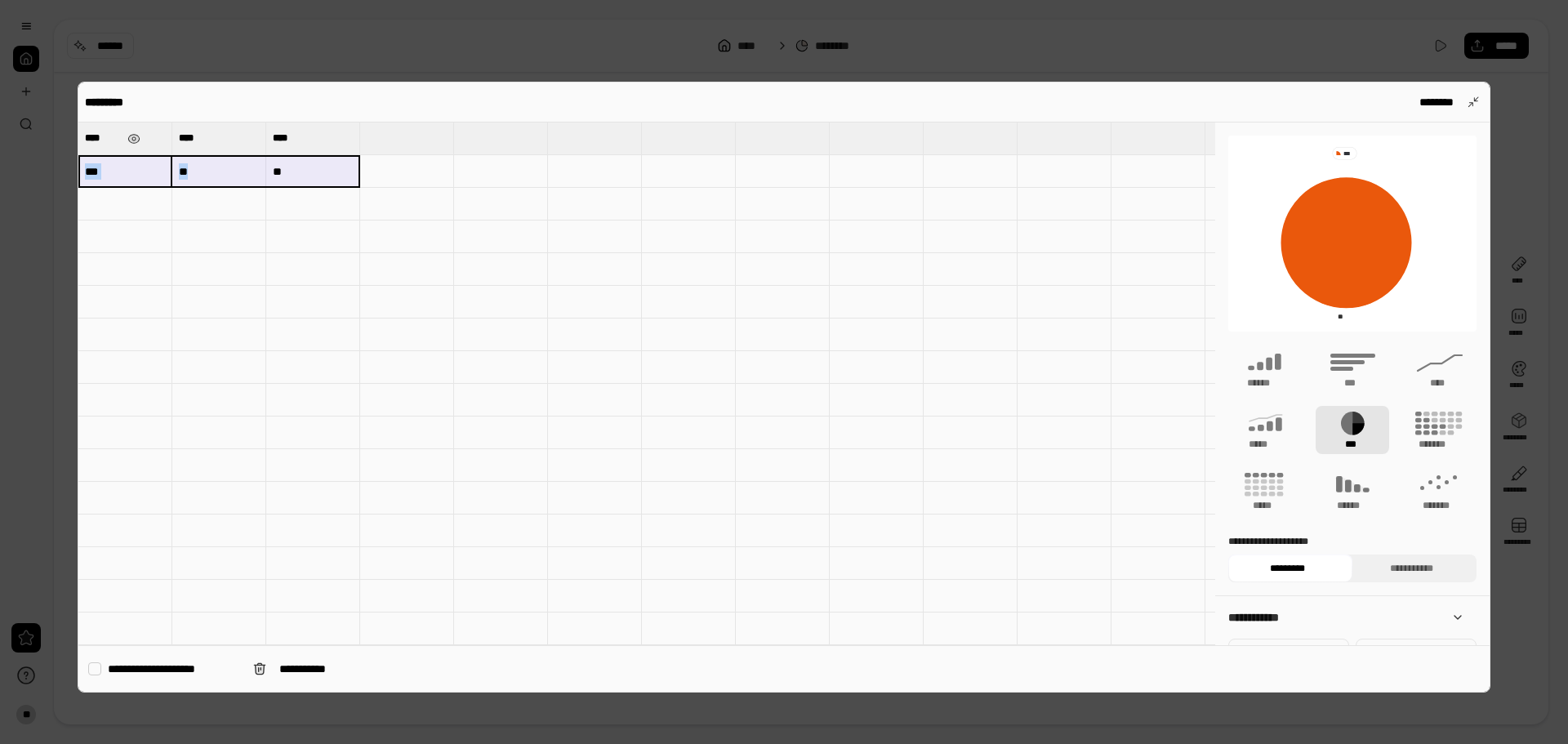 drag, startPoint x: 127, startPoint y: 175, endPoint x: 275, endPoint y: 175, distance: 148 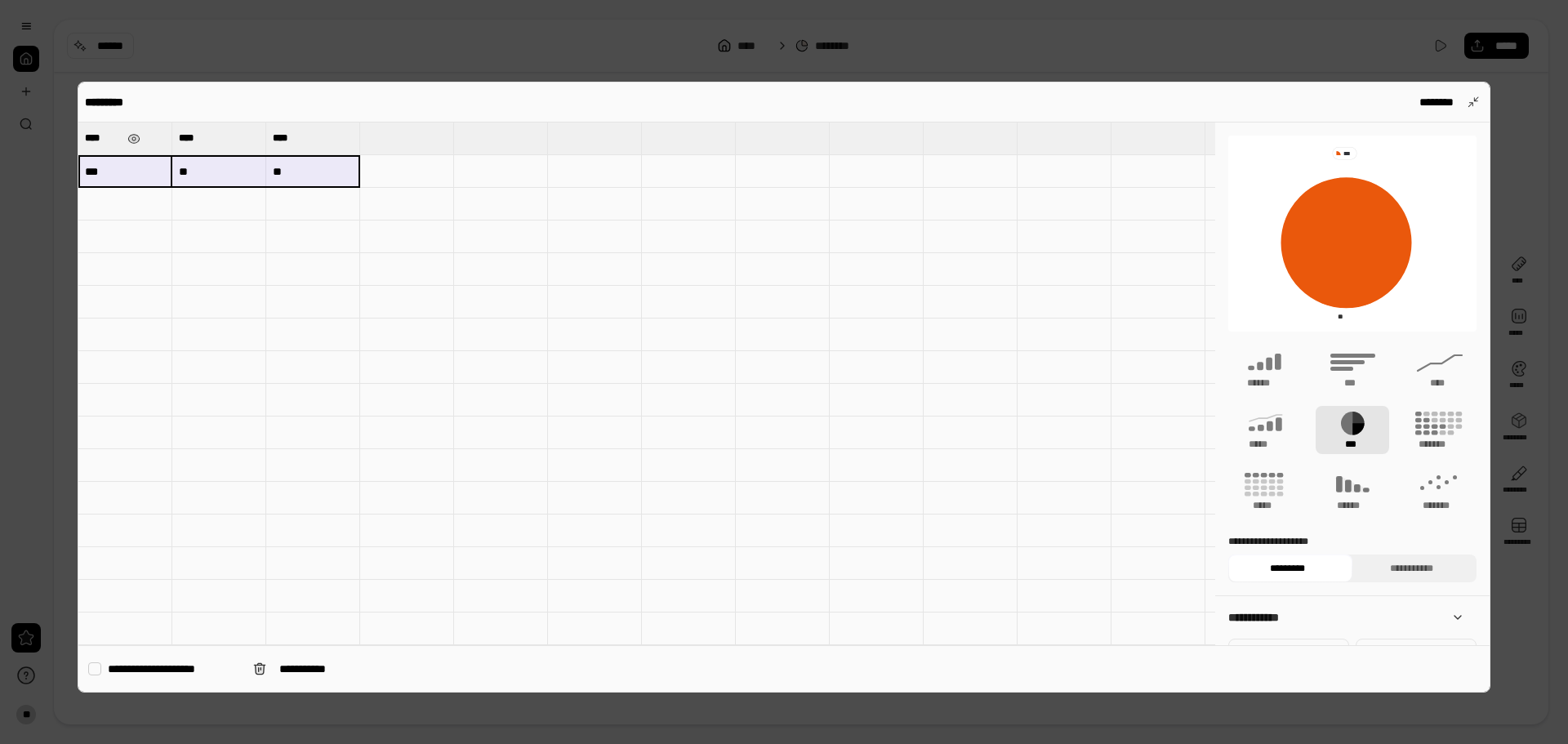 click at bounding box center (407, 172) 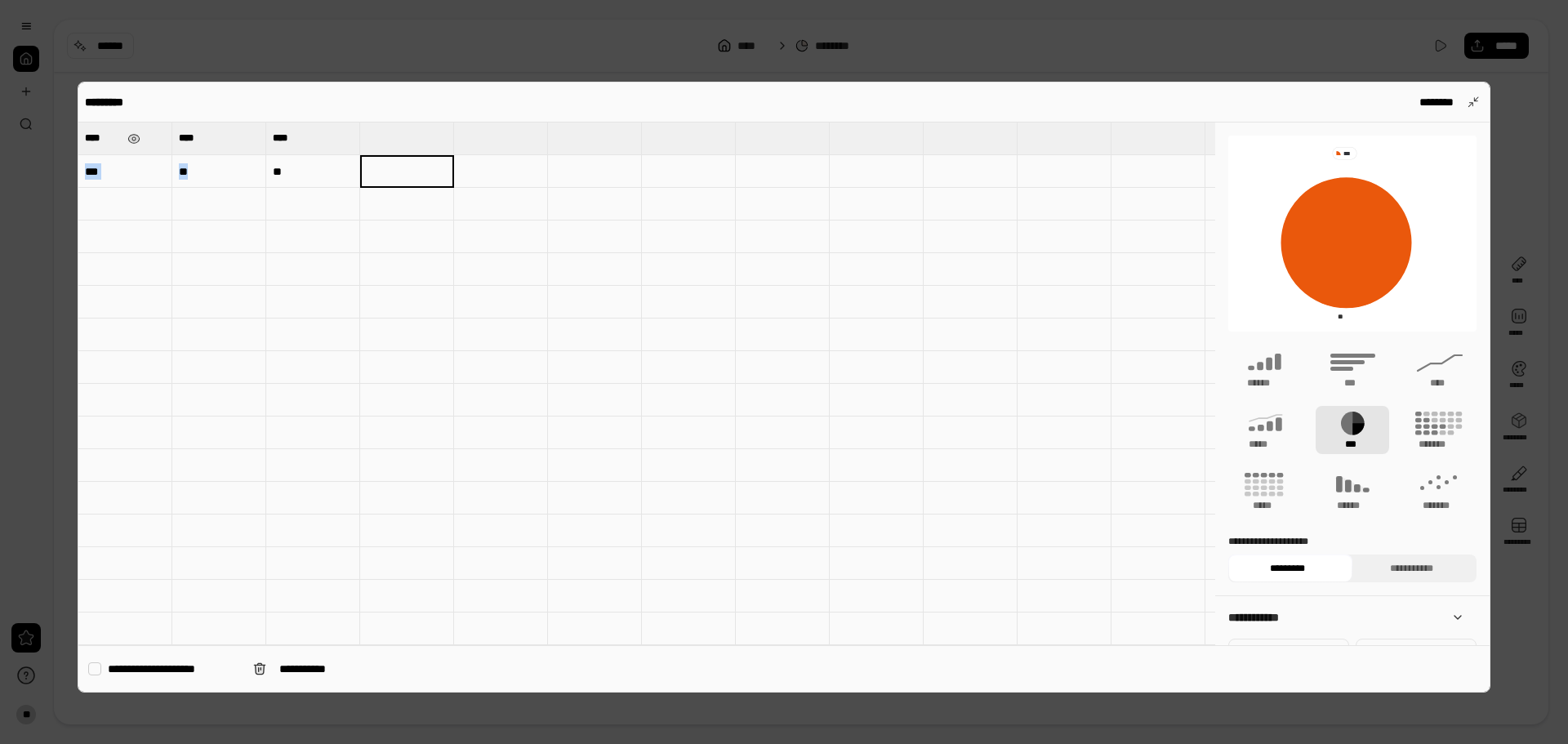 drag, startPoint x: 298, startPoint y: 187, endPoint x: 130, endPoint y: 176, distance: 168.35973 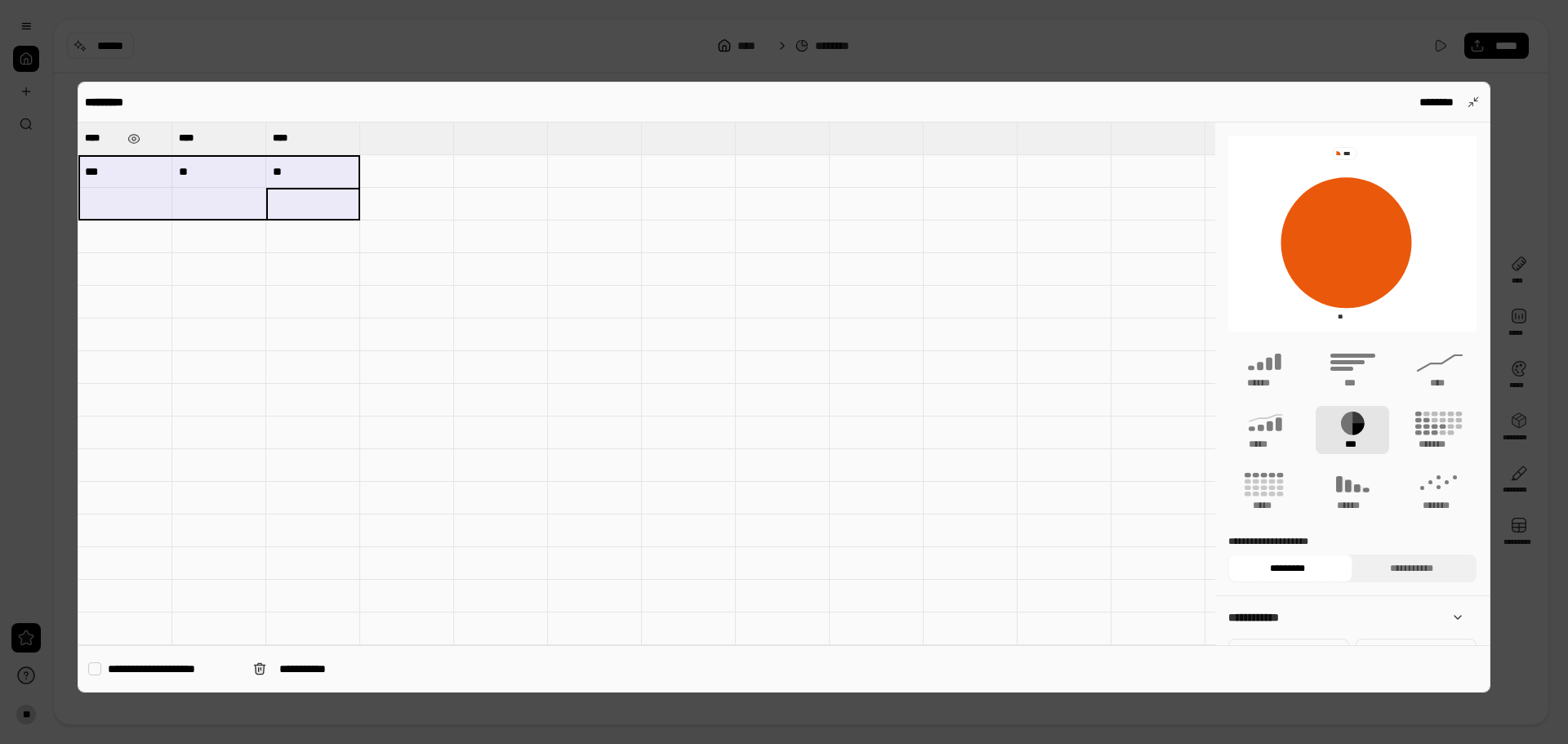 click at bounding box center [501, 433] 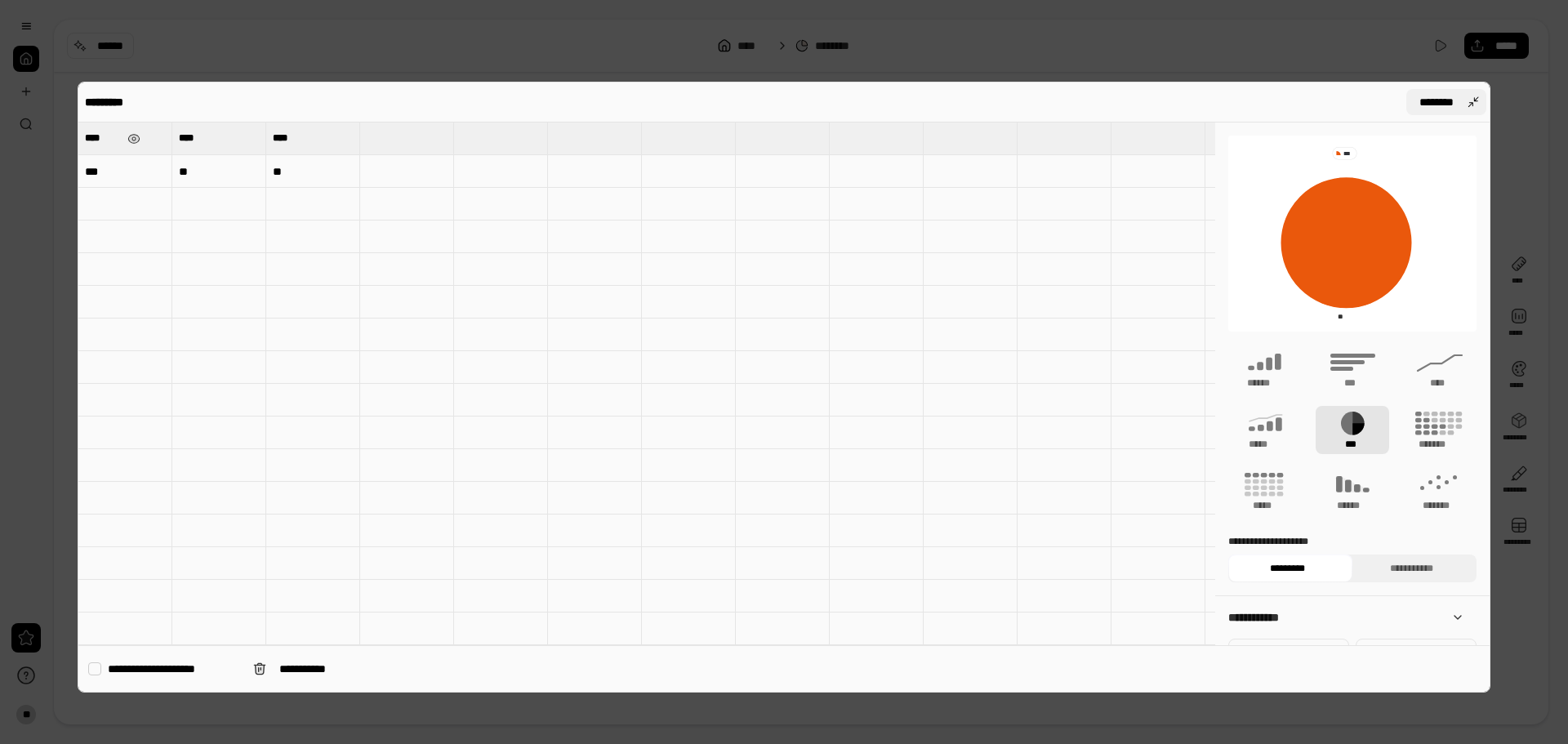 click on "********" at bounding box center (1437, 102) 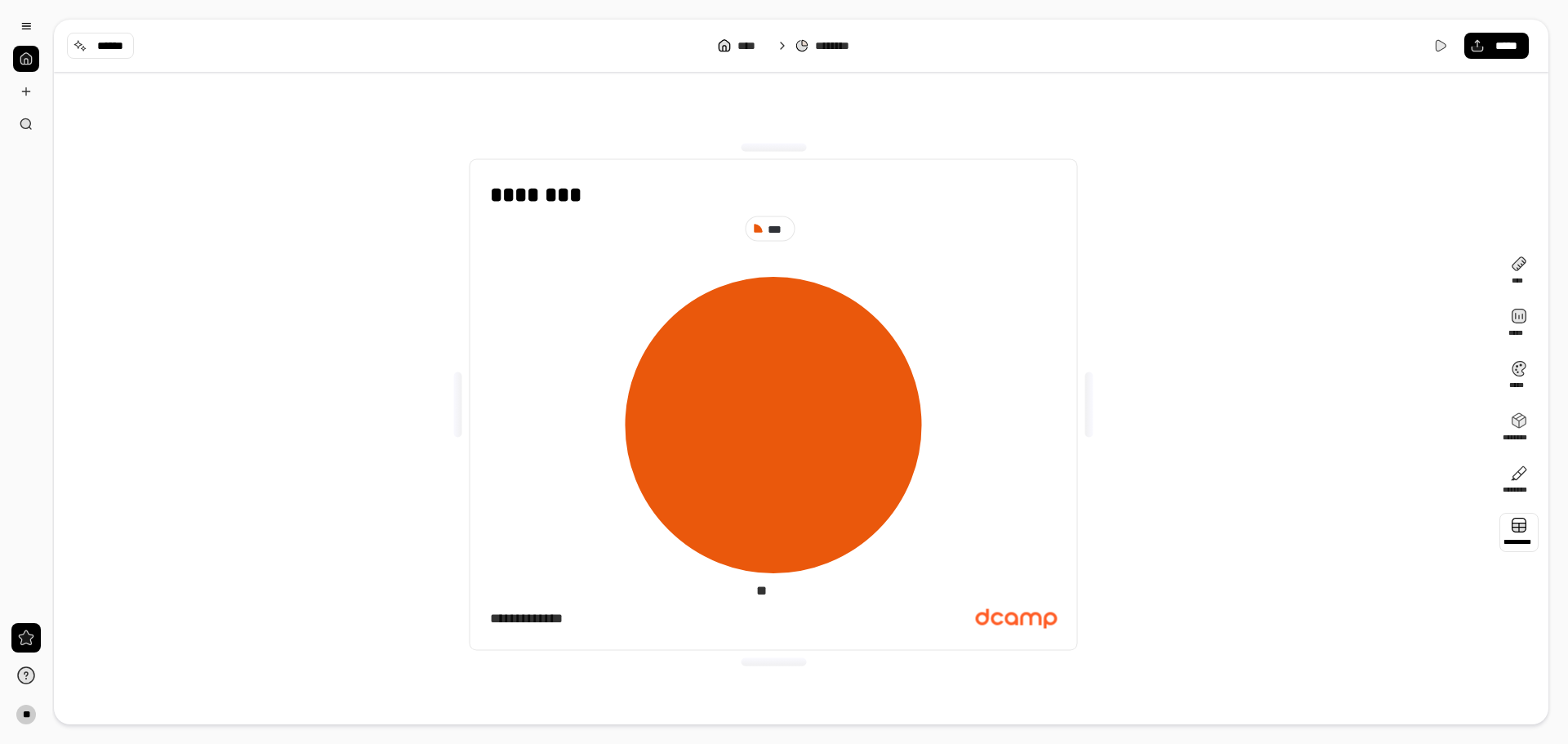 click at bounding box center (1519, 532) 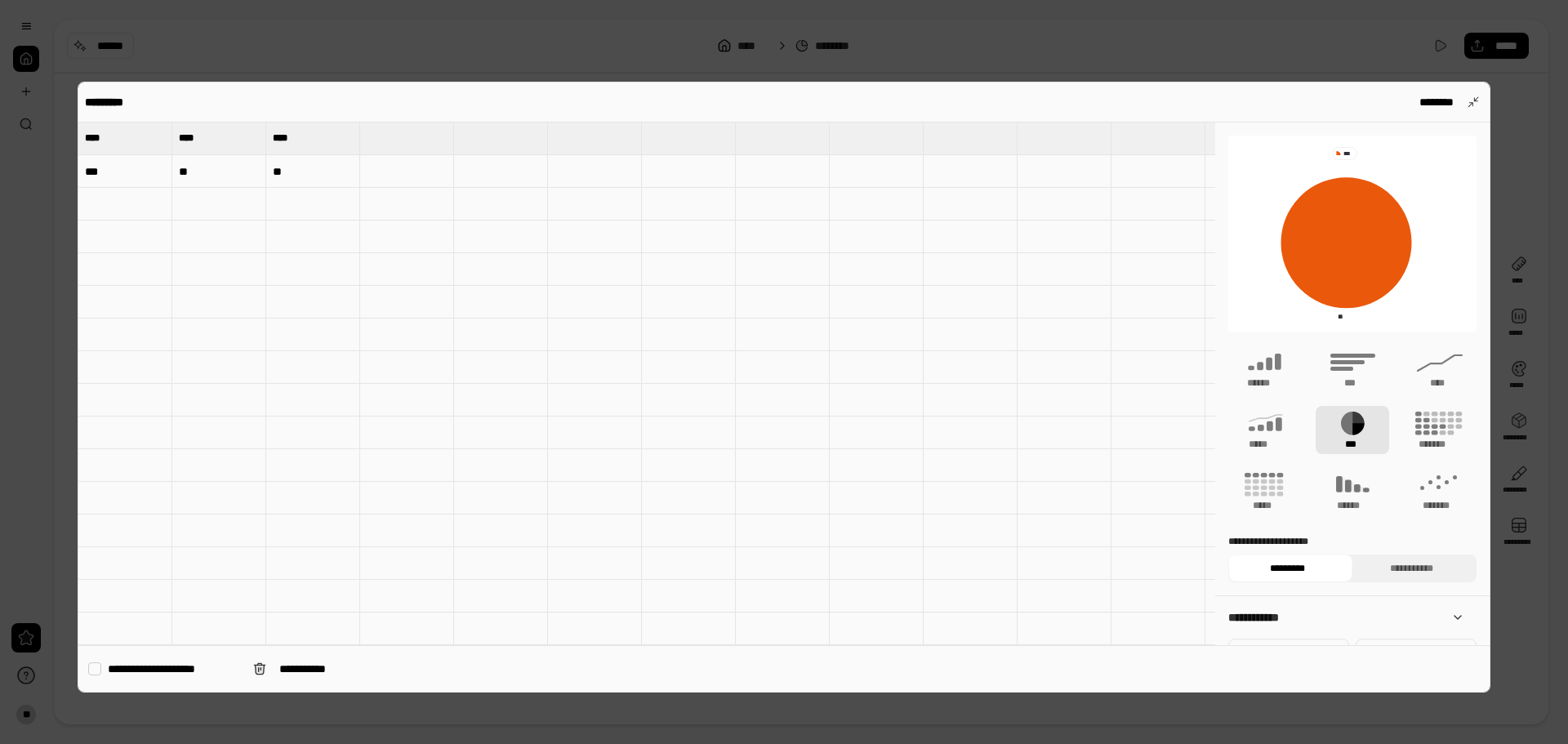 click on "**********" at bounding box center [174, 669] 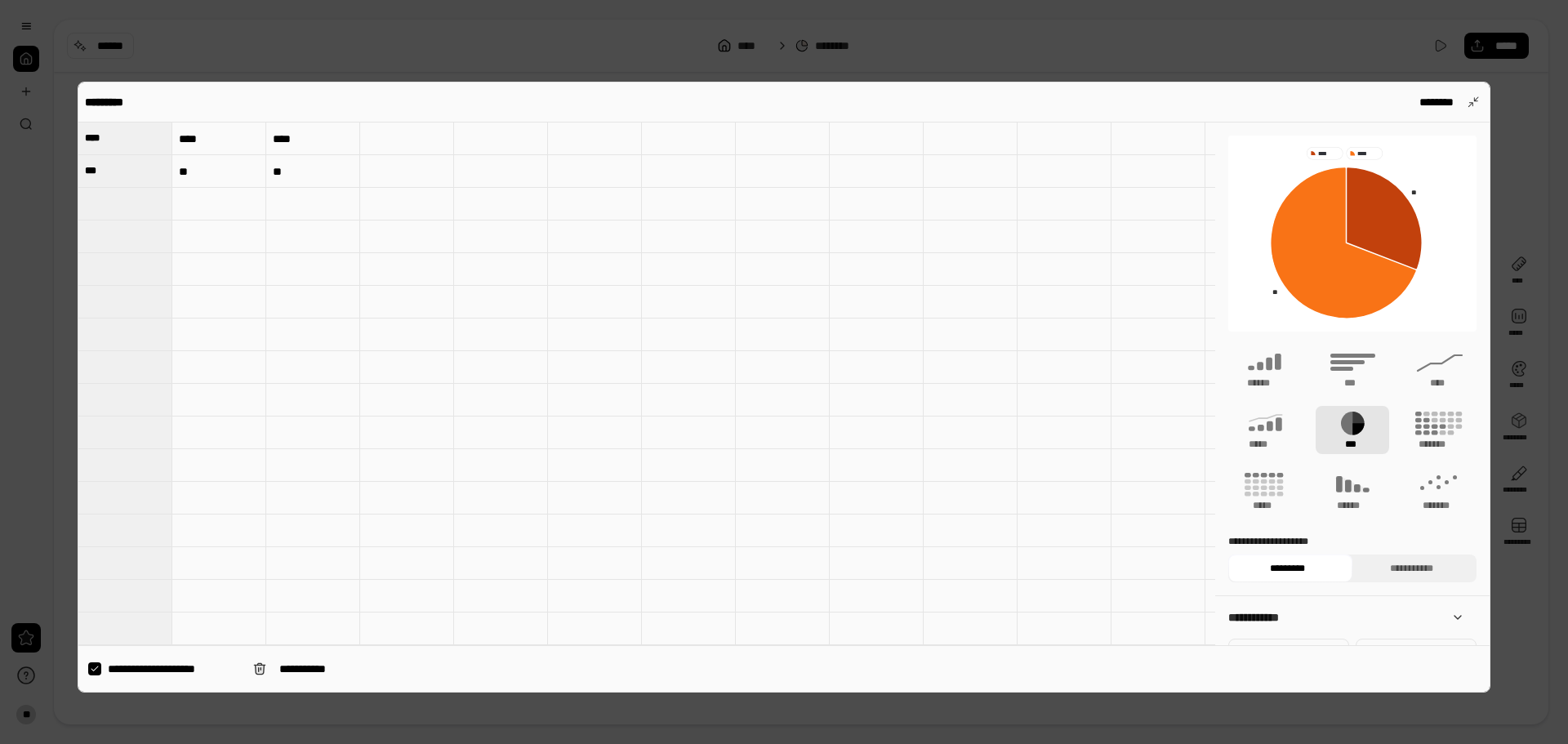 click on "**********" at bounding box center [174, 669] 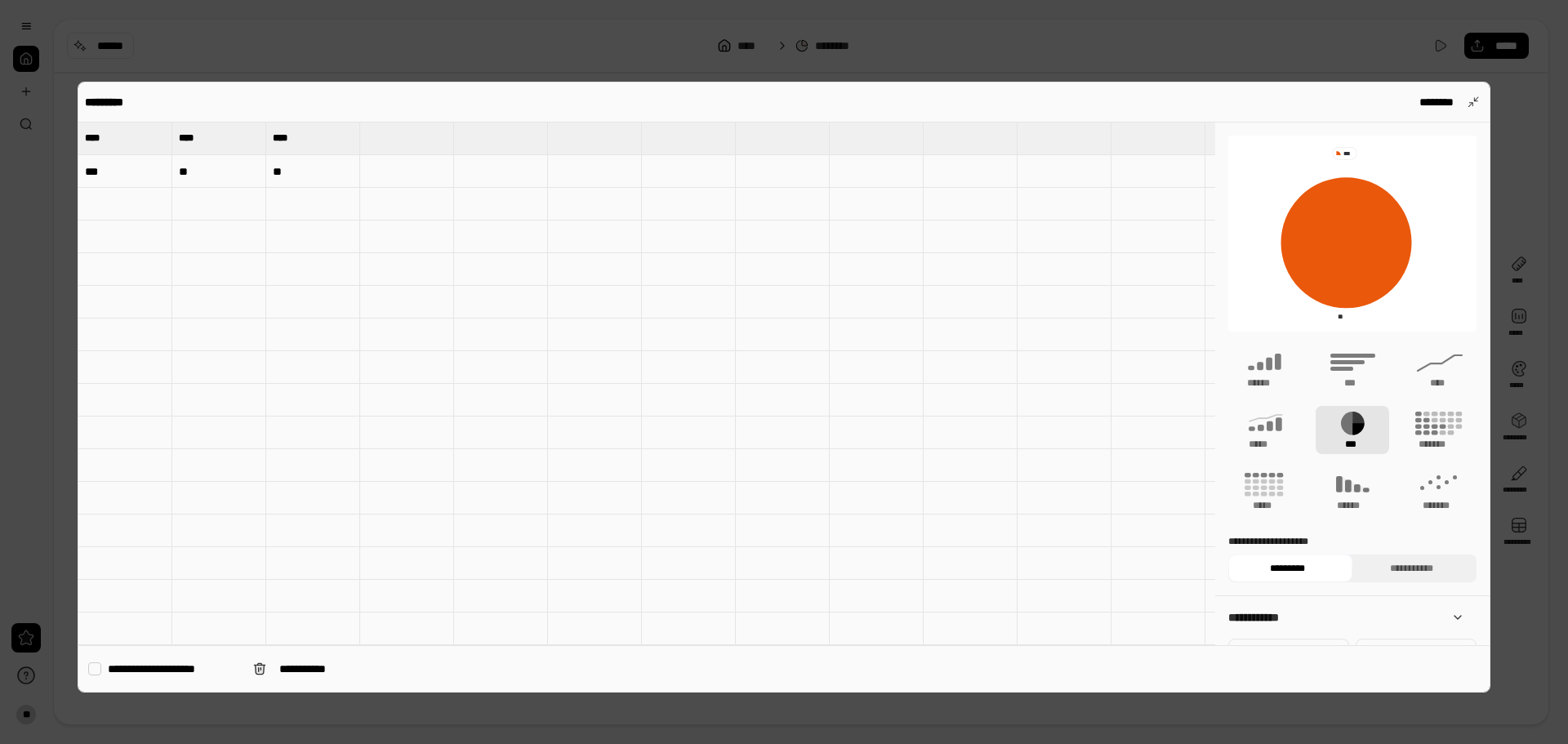click on "**********" at bounding box center [174, 669] 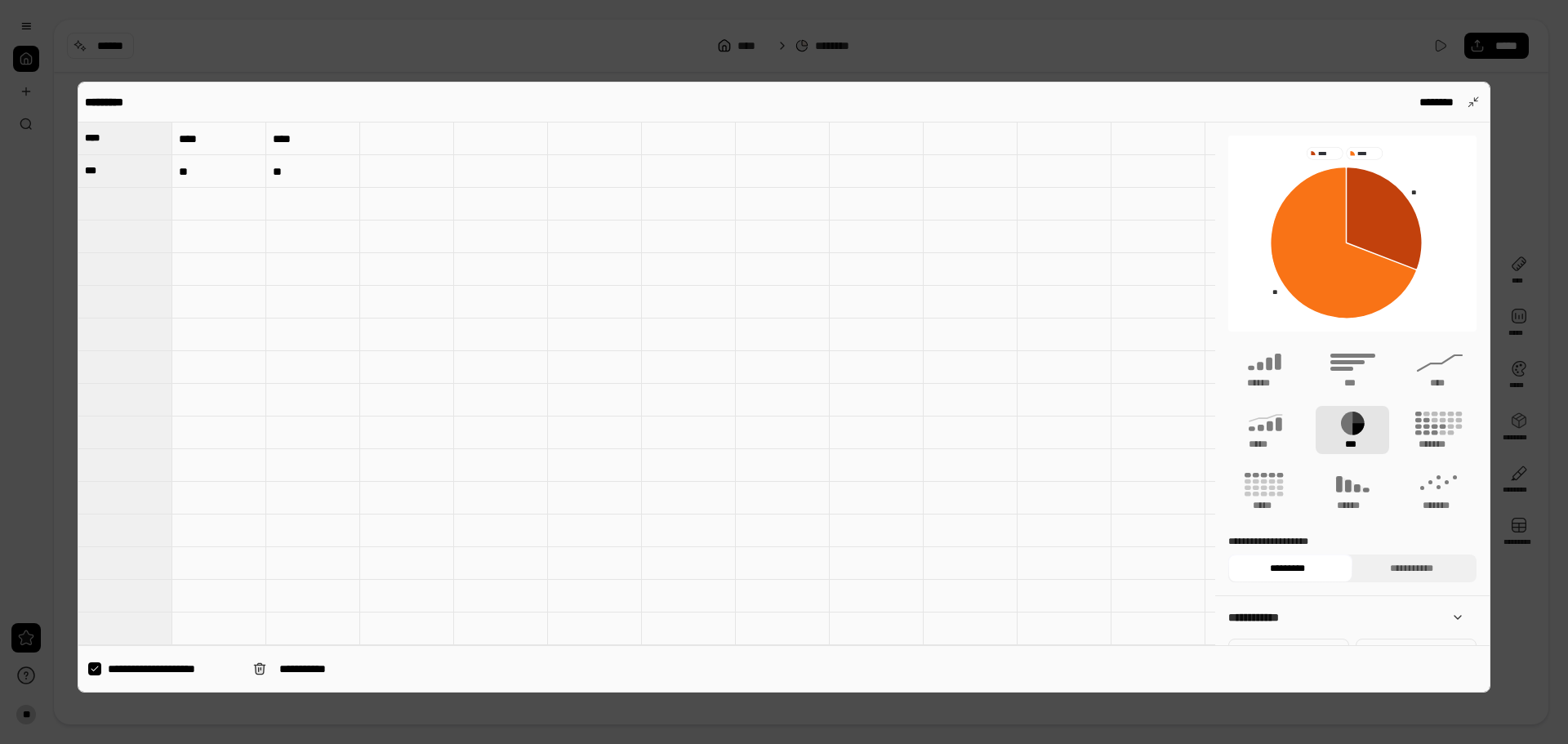 click at bounding box center [219, 204] 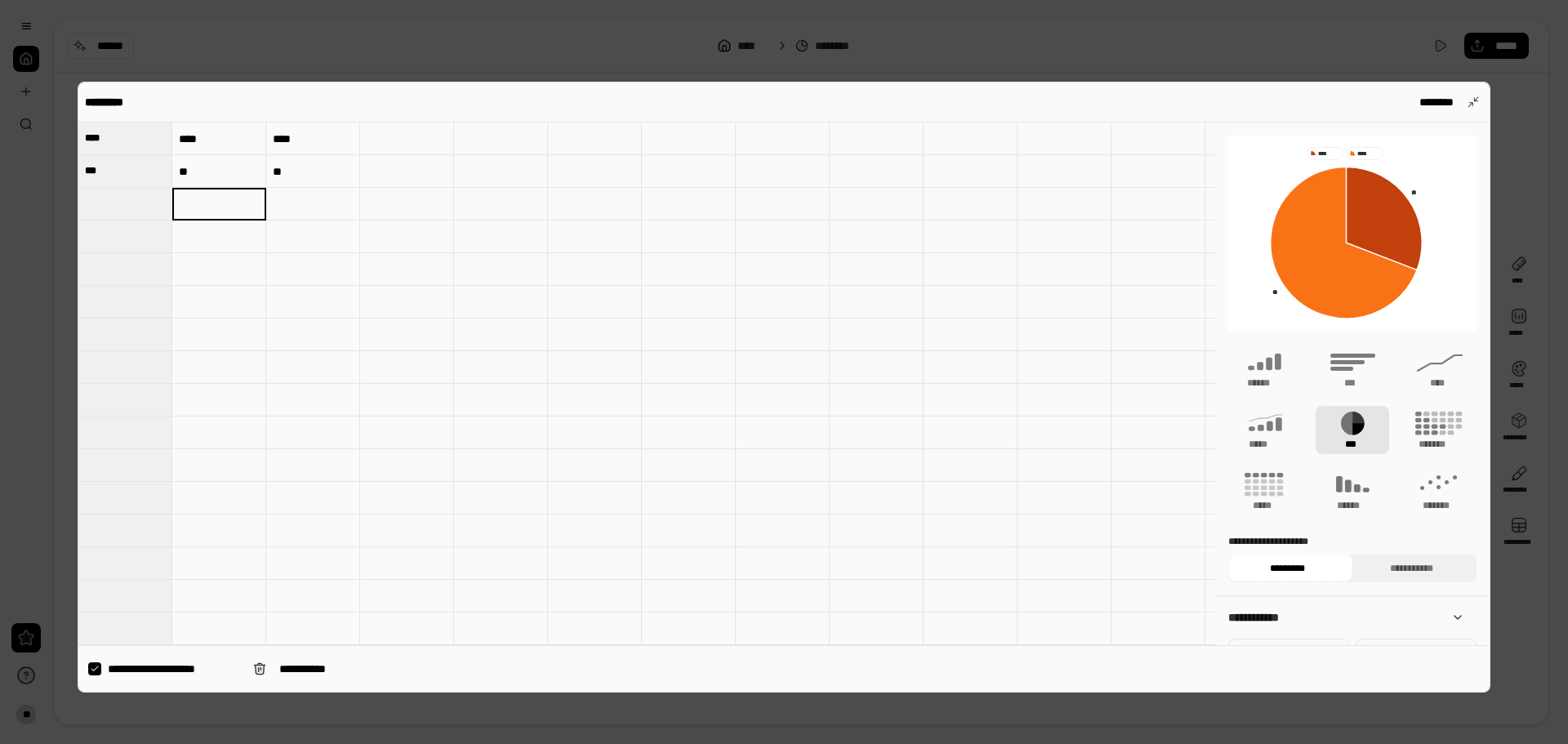 click on "**" at bounding box center [219, 172] 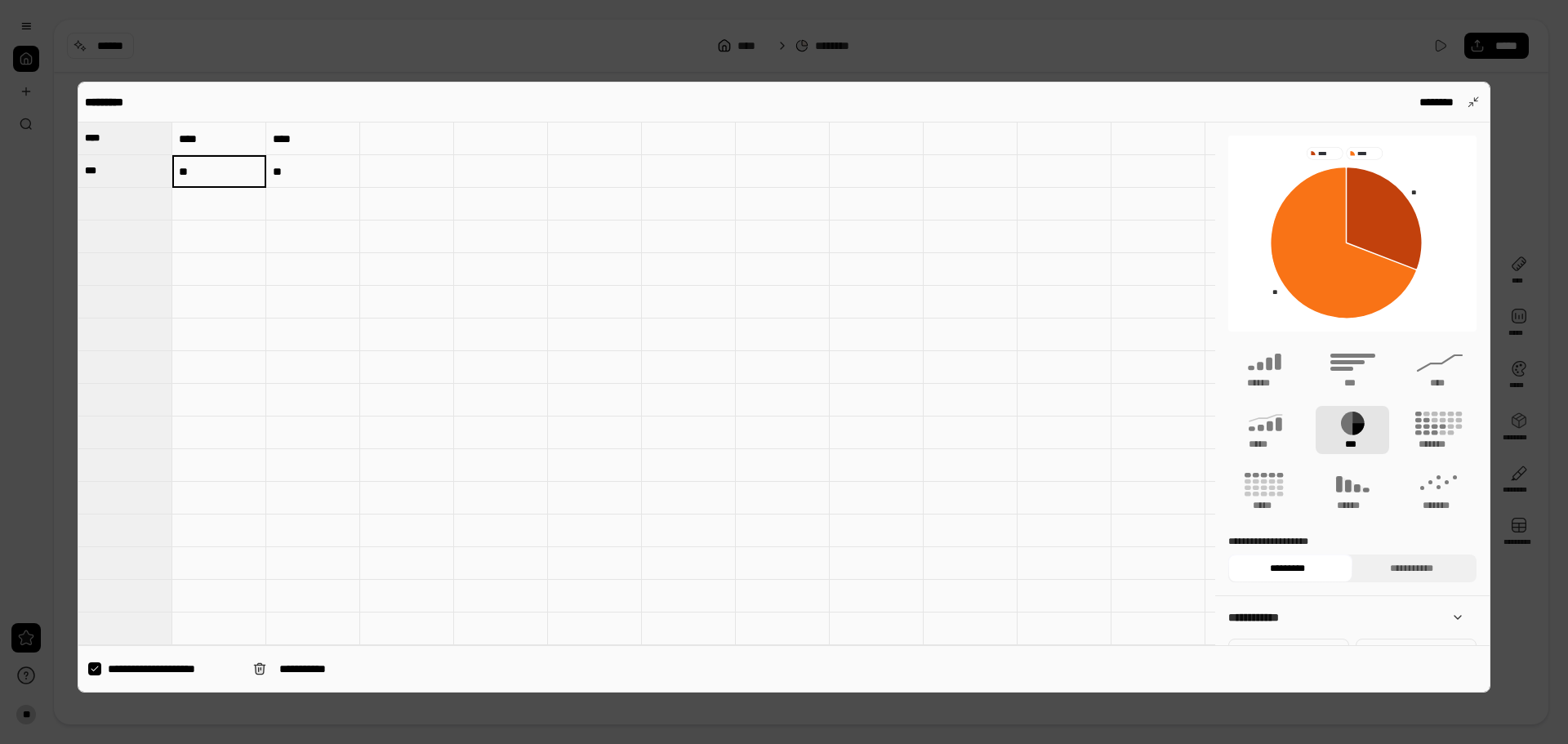 click at bounding box center (125, 203) 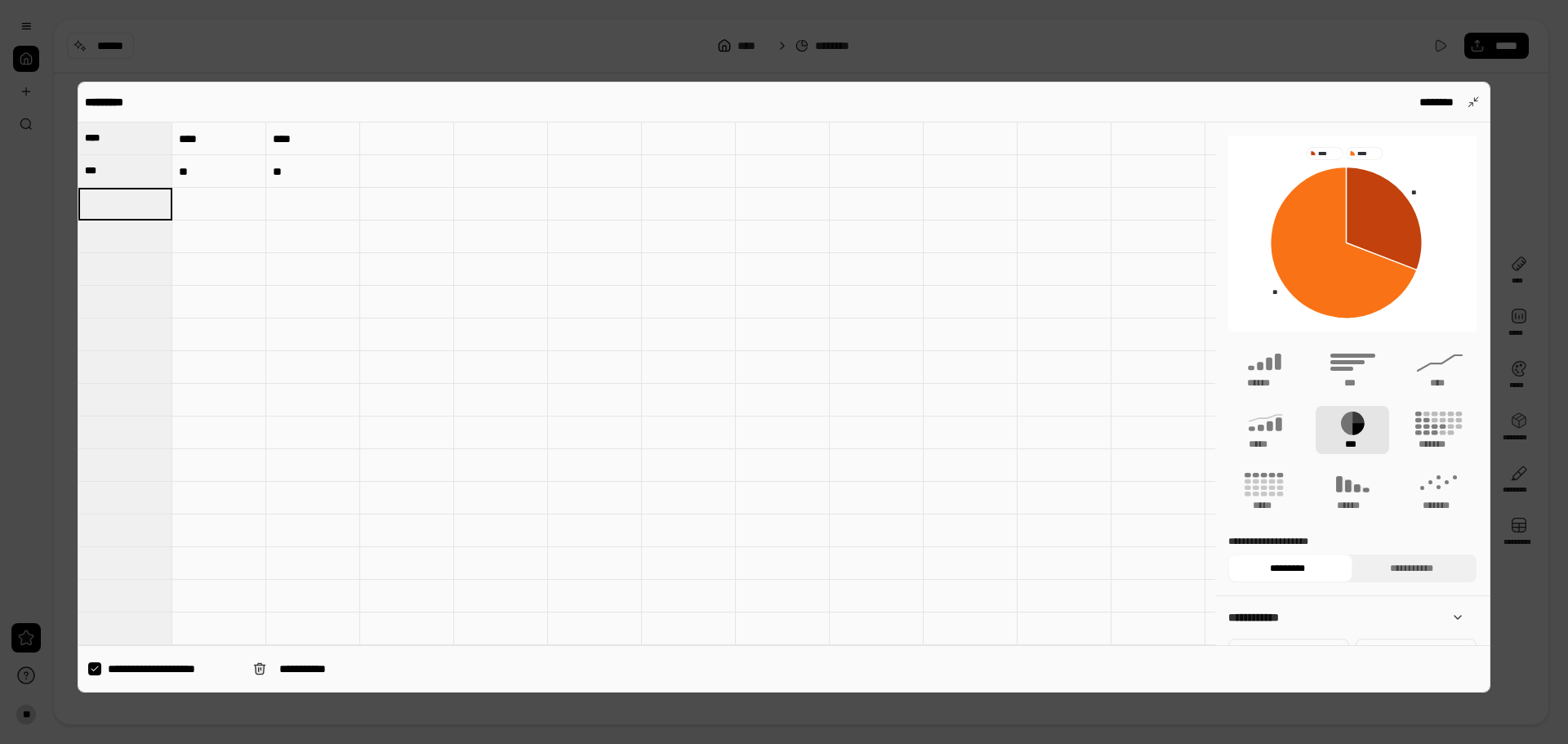 type on "**" 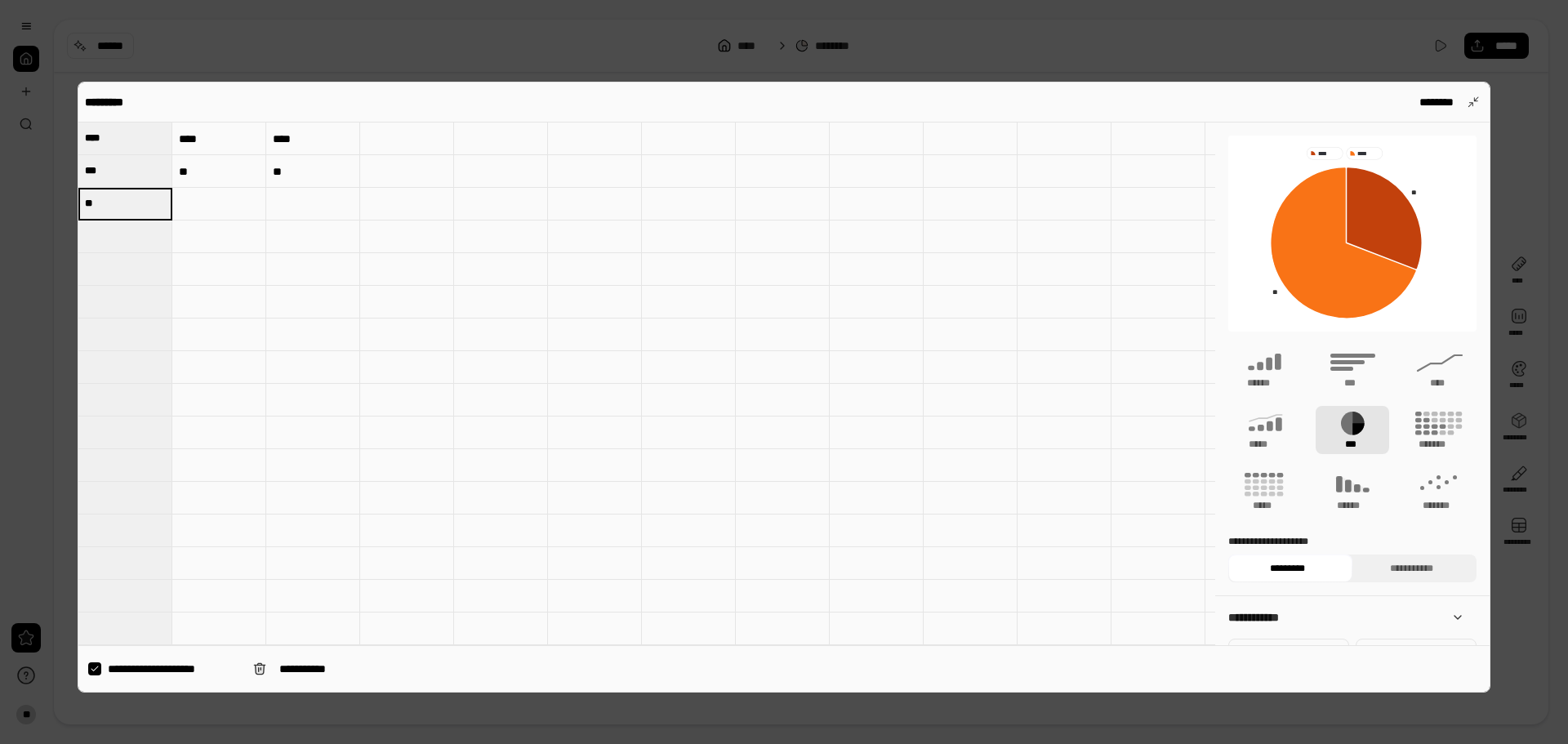 click at bounding box center (313, 270) 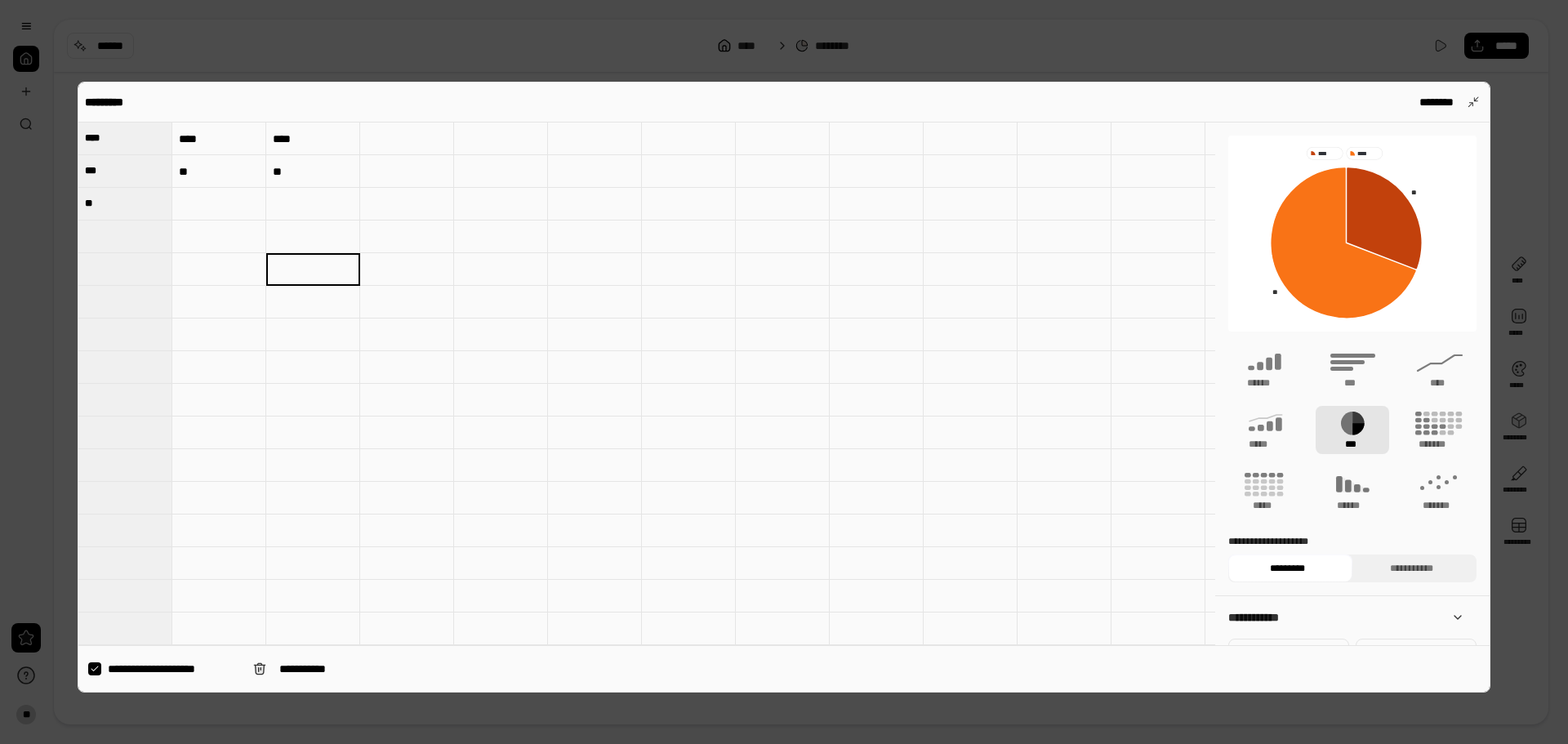 click on "**" at bounding box center [313, 172] 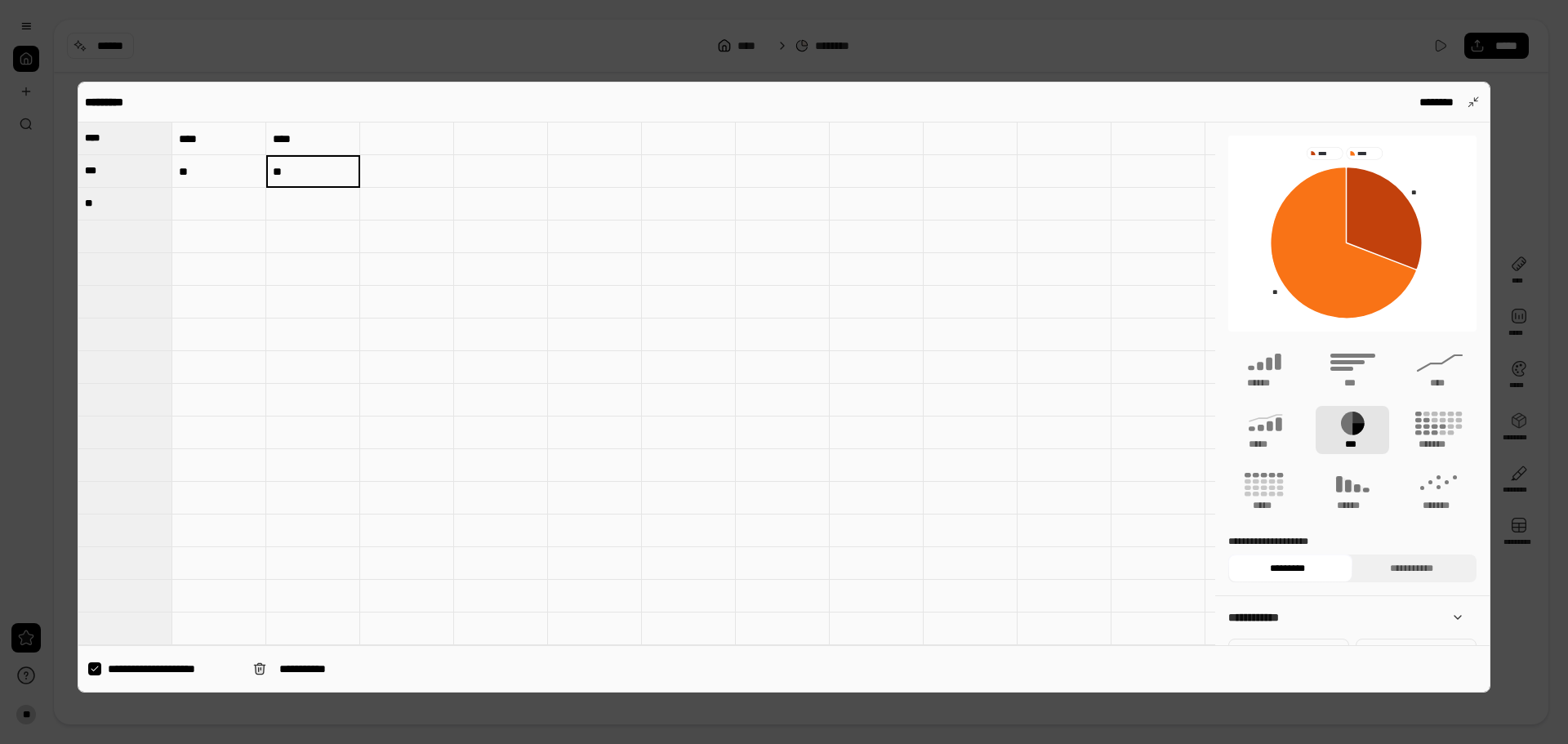 click at bounding box center (125, 236) 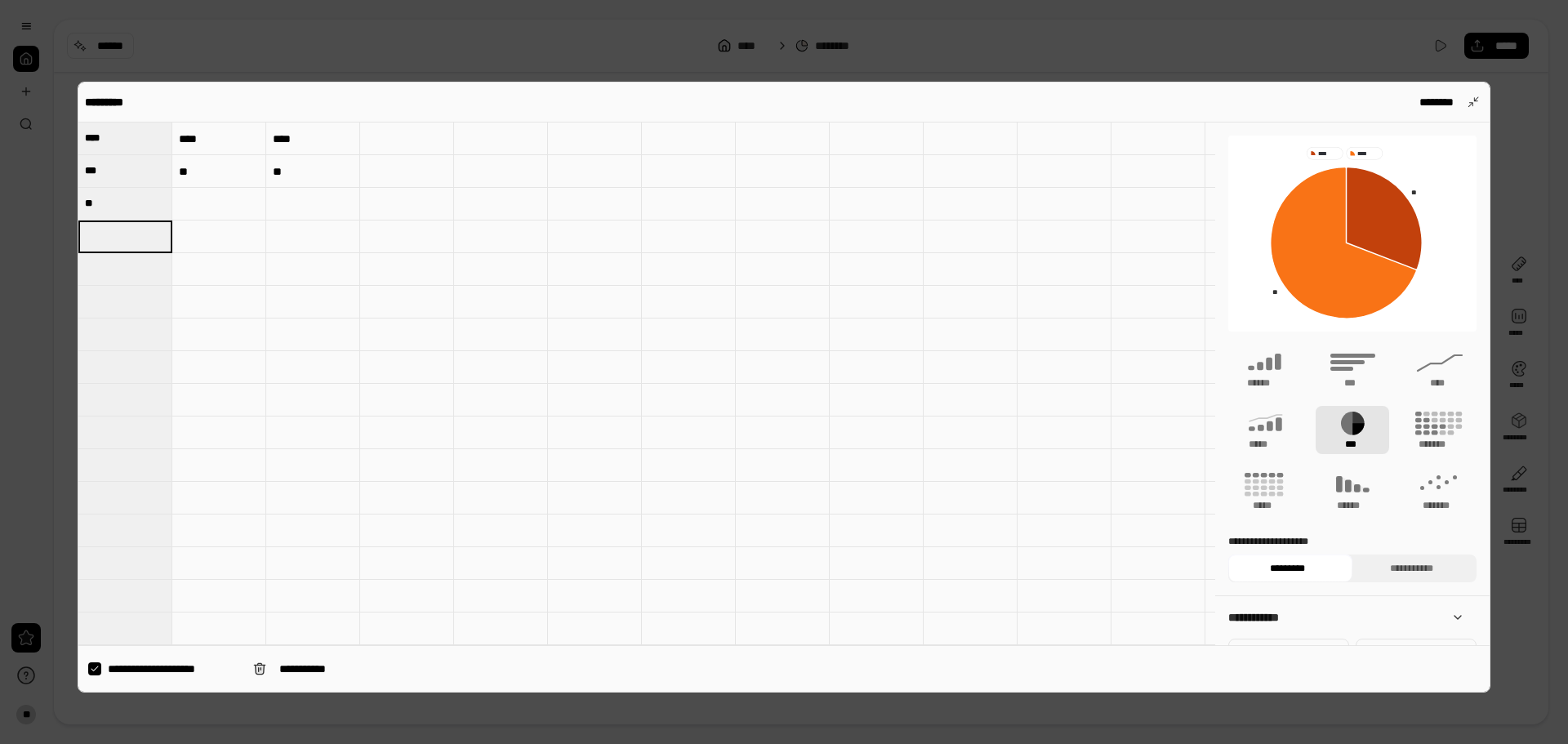type on "**" 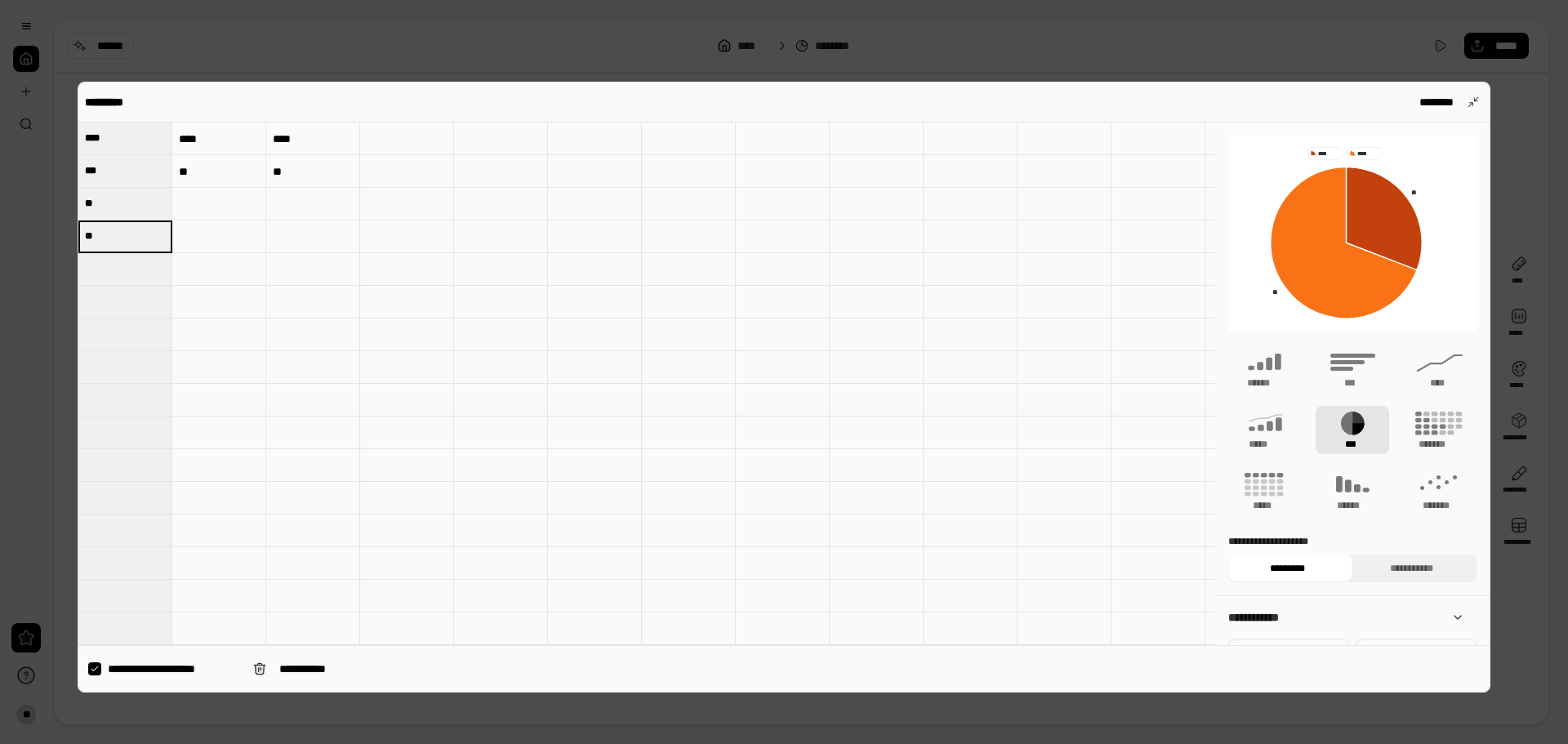 click at bounding box center (407, 335) 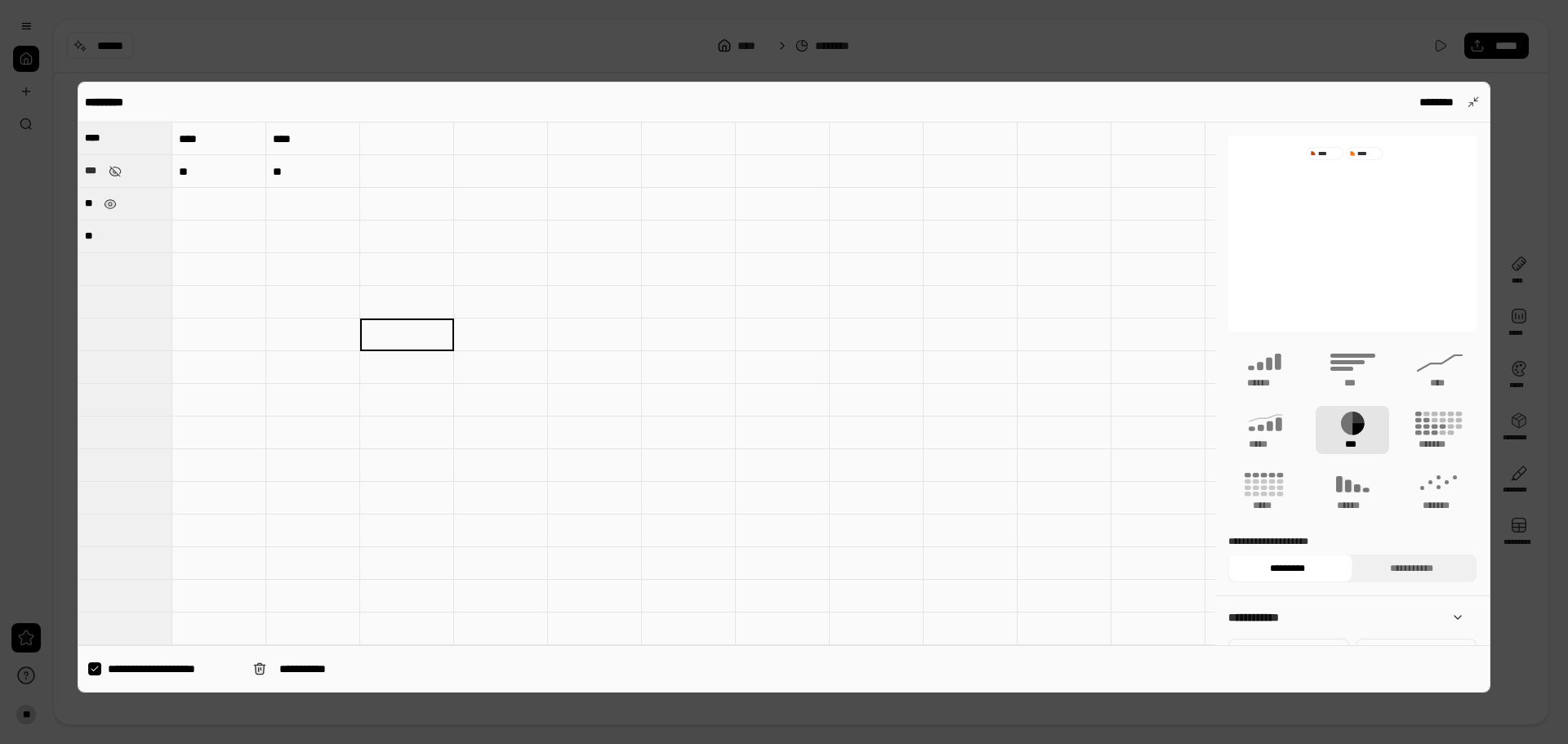 drag, startPoint x: 122, startPoint y: 163, endPoint x: 131, endPoint y: 221, distance: 58.694122 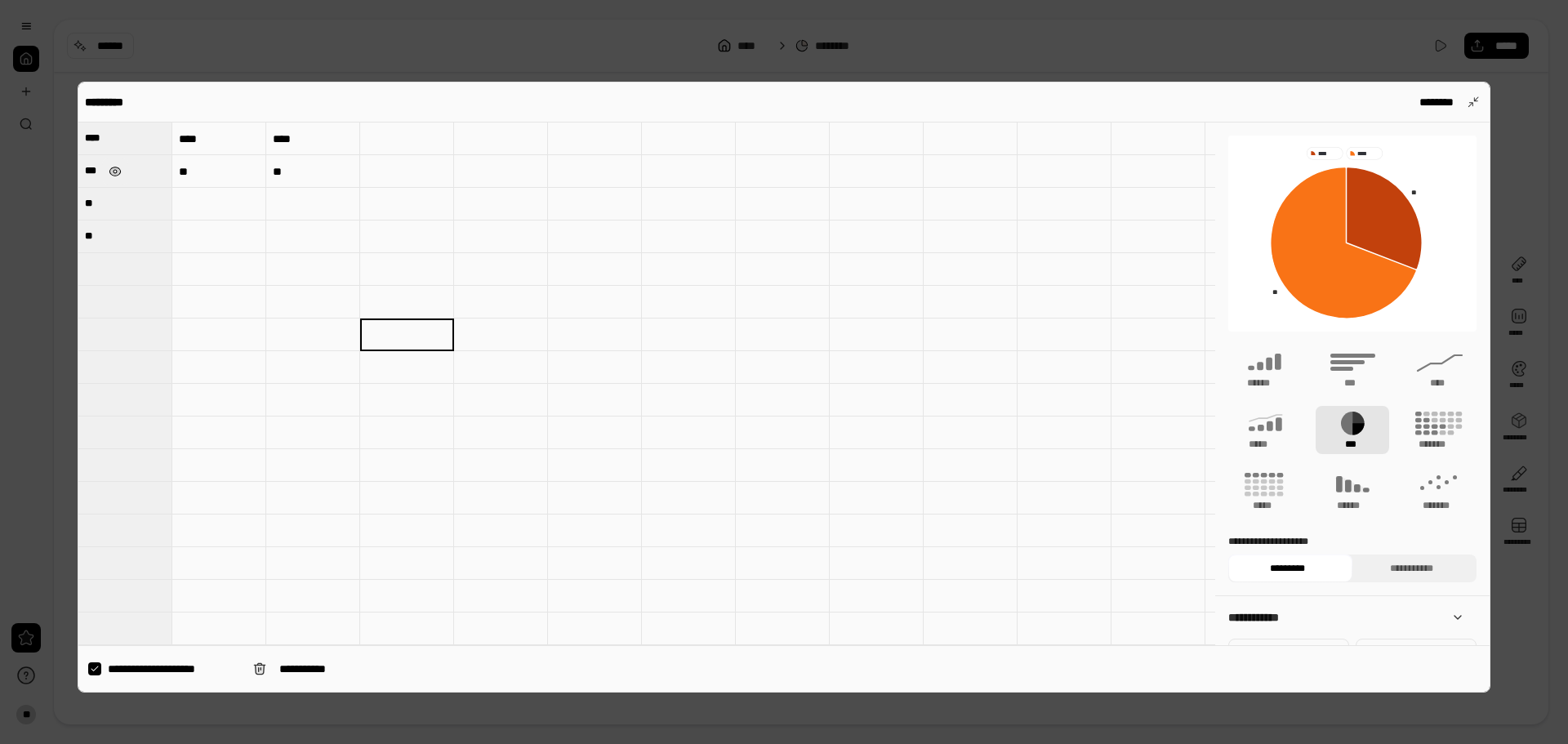 click at bounding box center [115, 172] 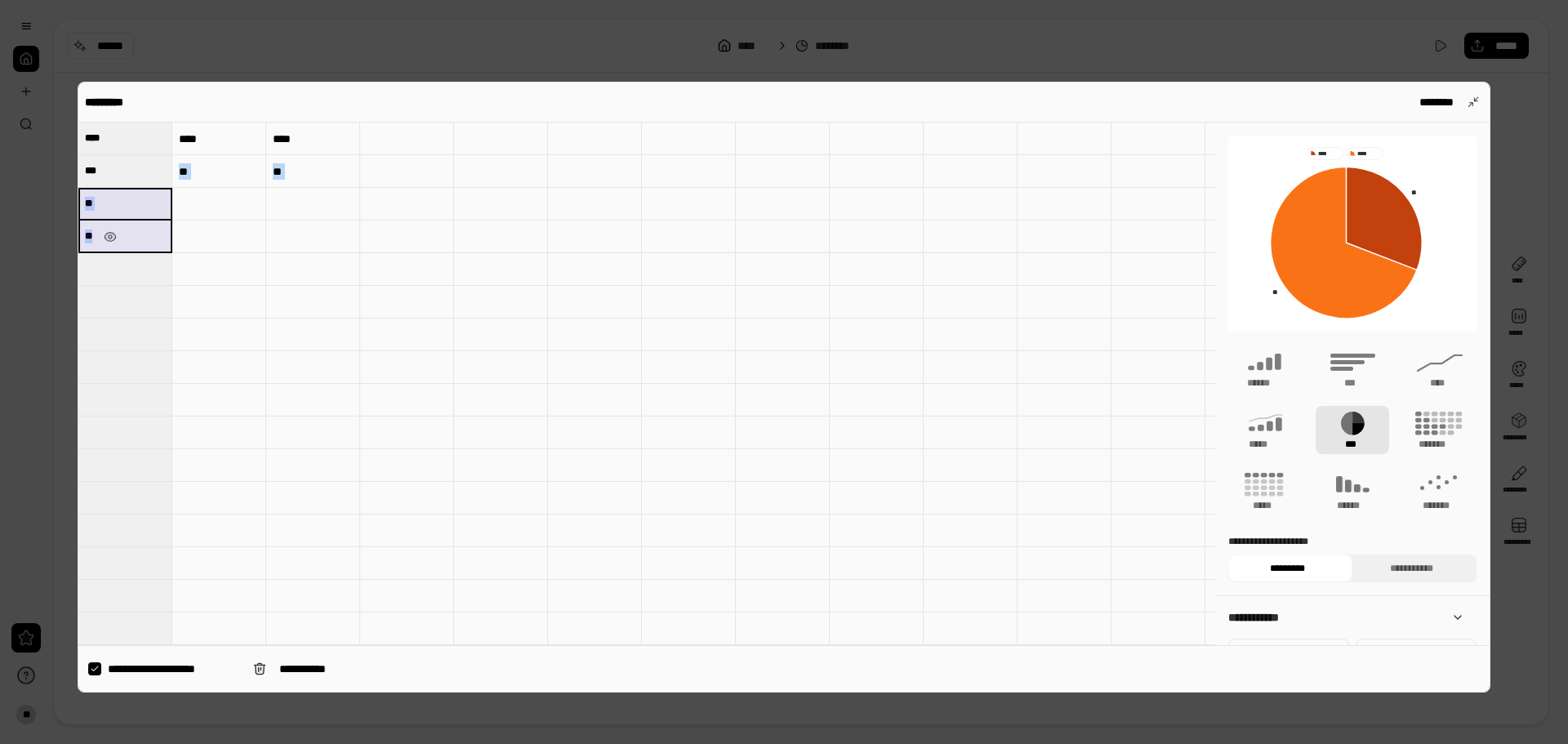 drag, startPoint x: 149, startPoint y: 179, endPoint x: 149, endPoint y: 207, distance: 28 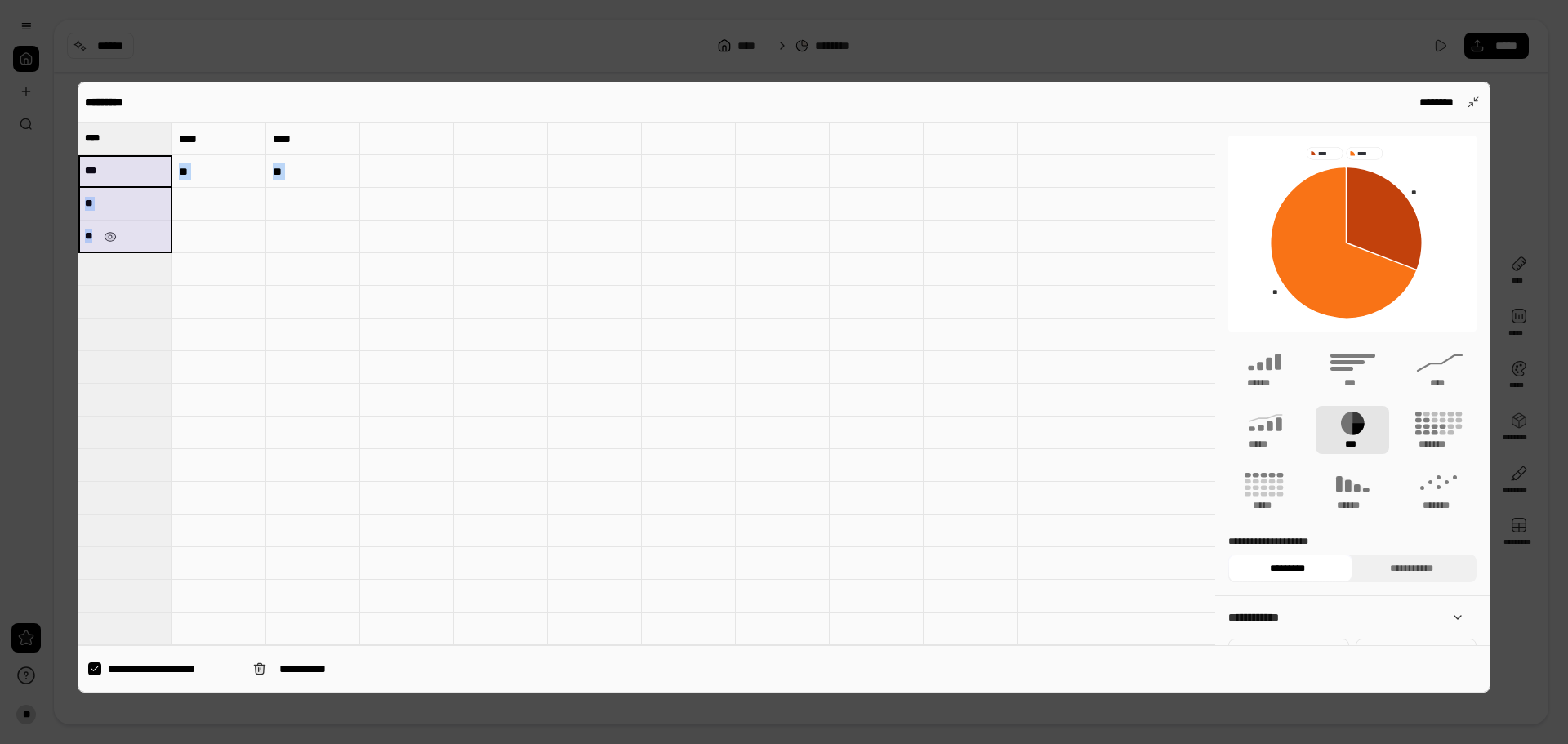 drag, startPoint x: 149, startPoint y: 166, endPoint x: 151, endPoint y: 227, distance: 61.032778 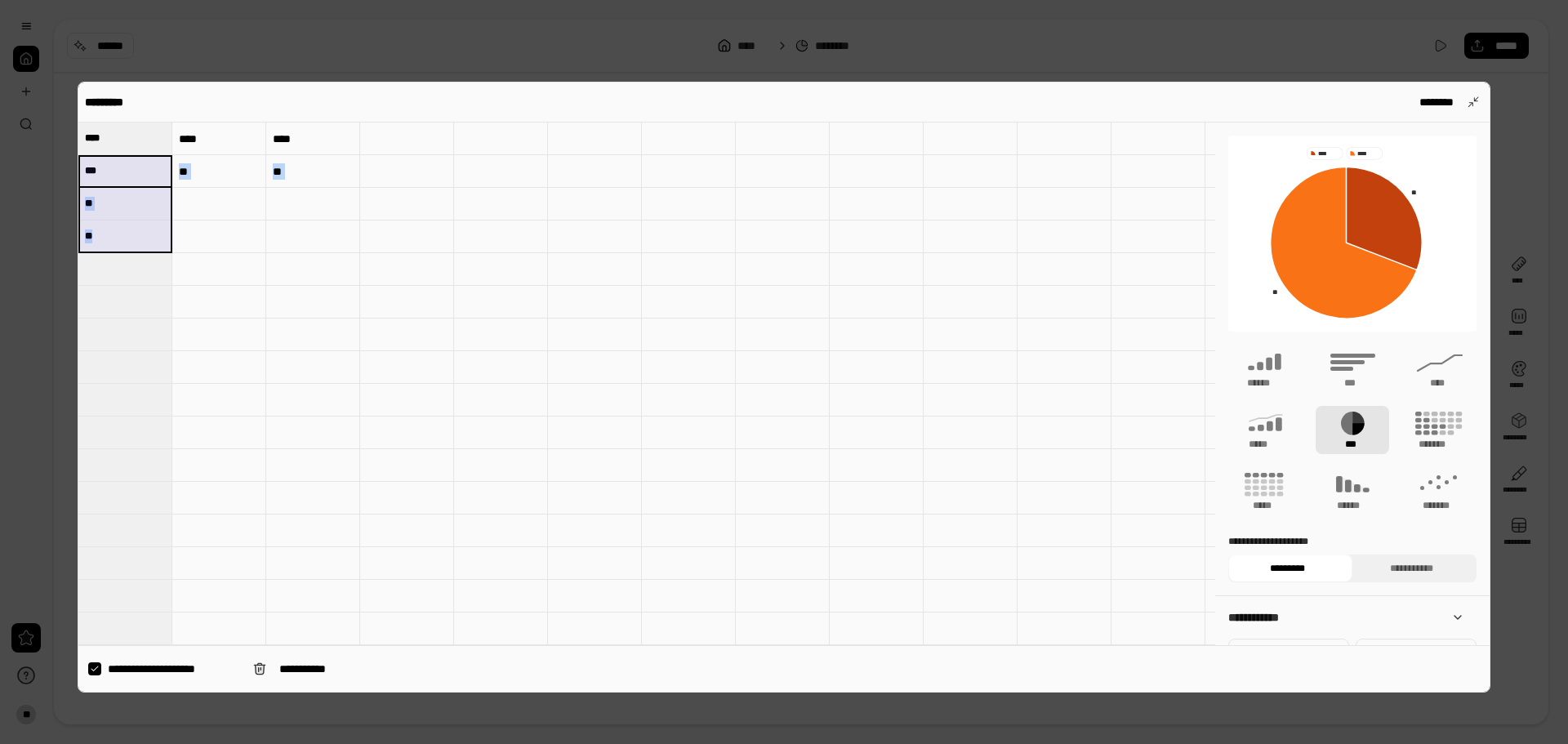 type 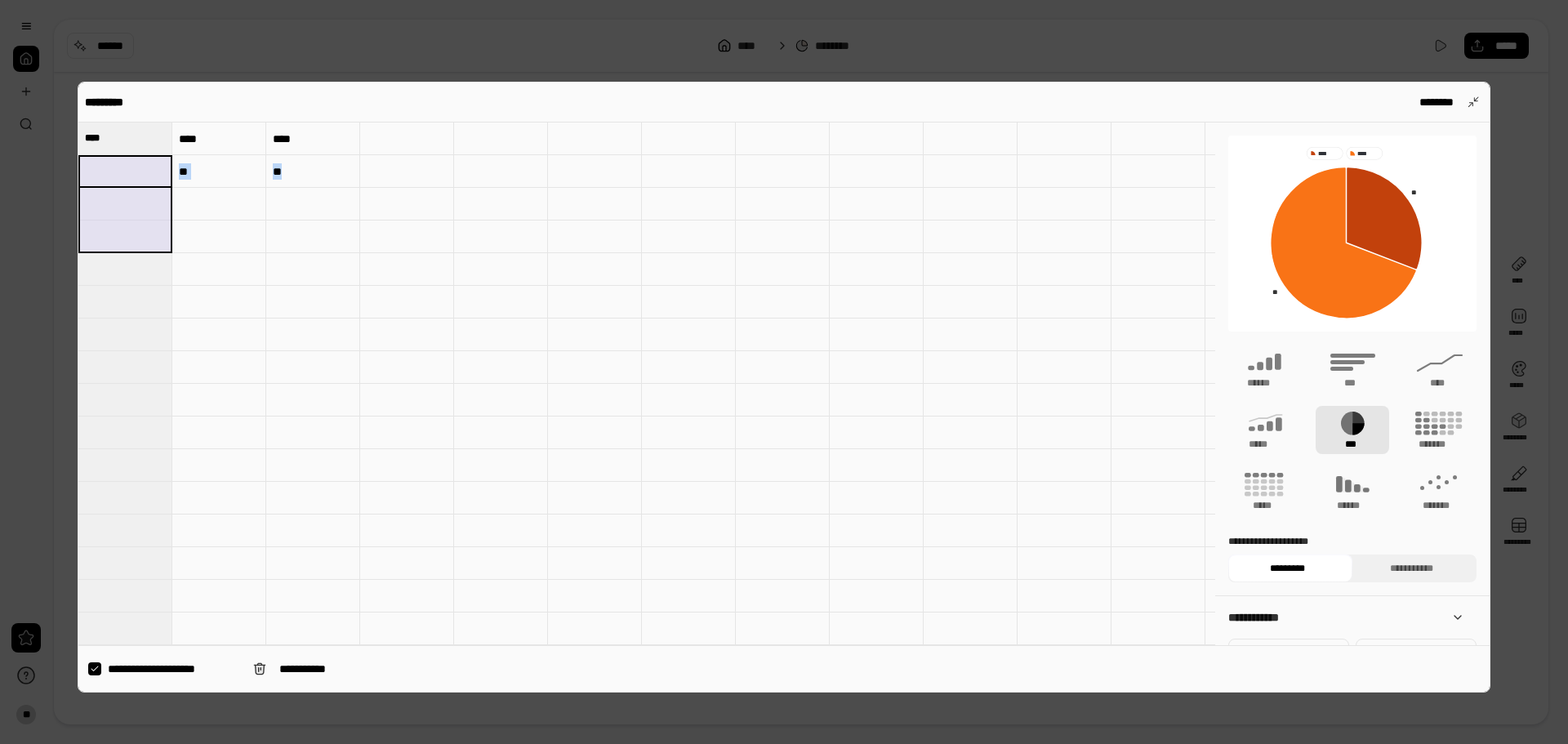 click on "**" at bounding box center (219, 172) 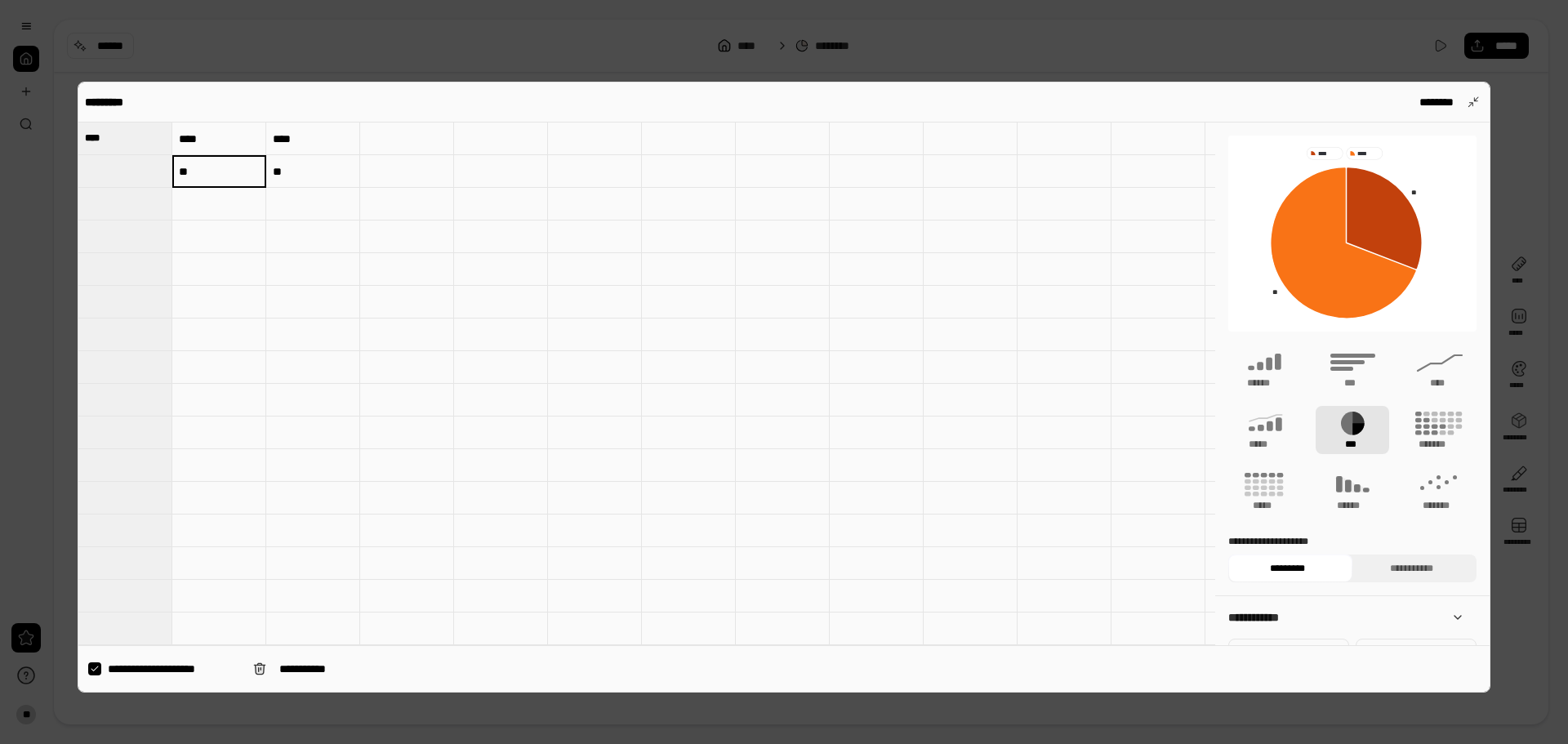 type on "***" 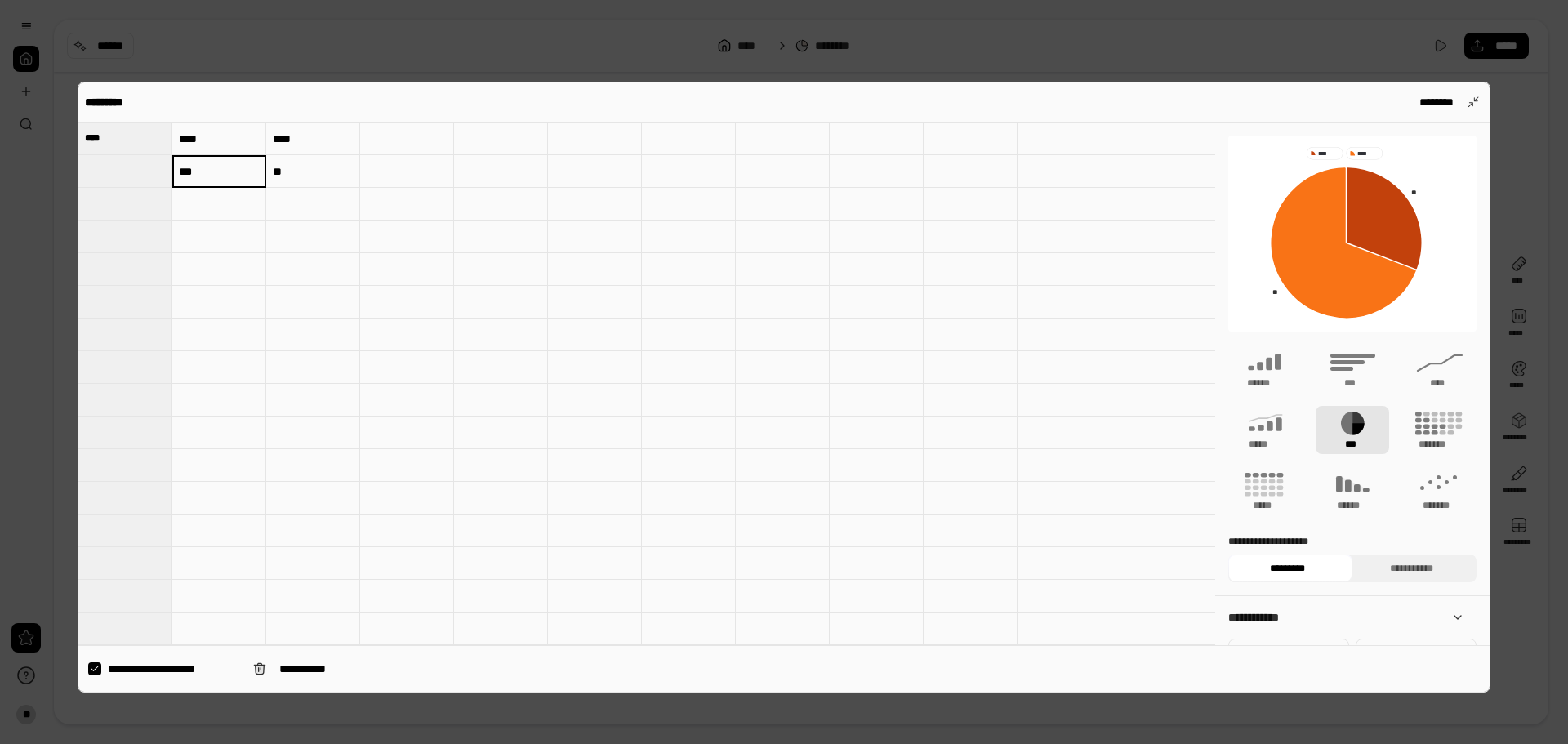 type on "**" 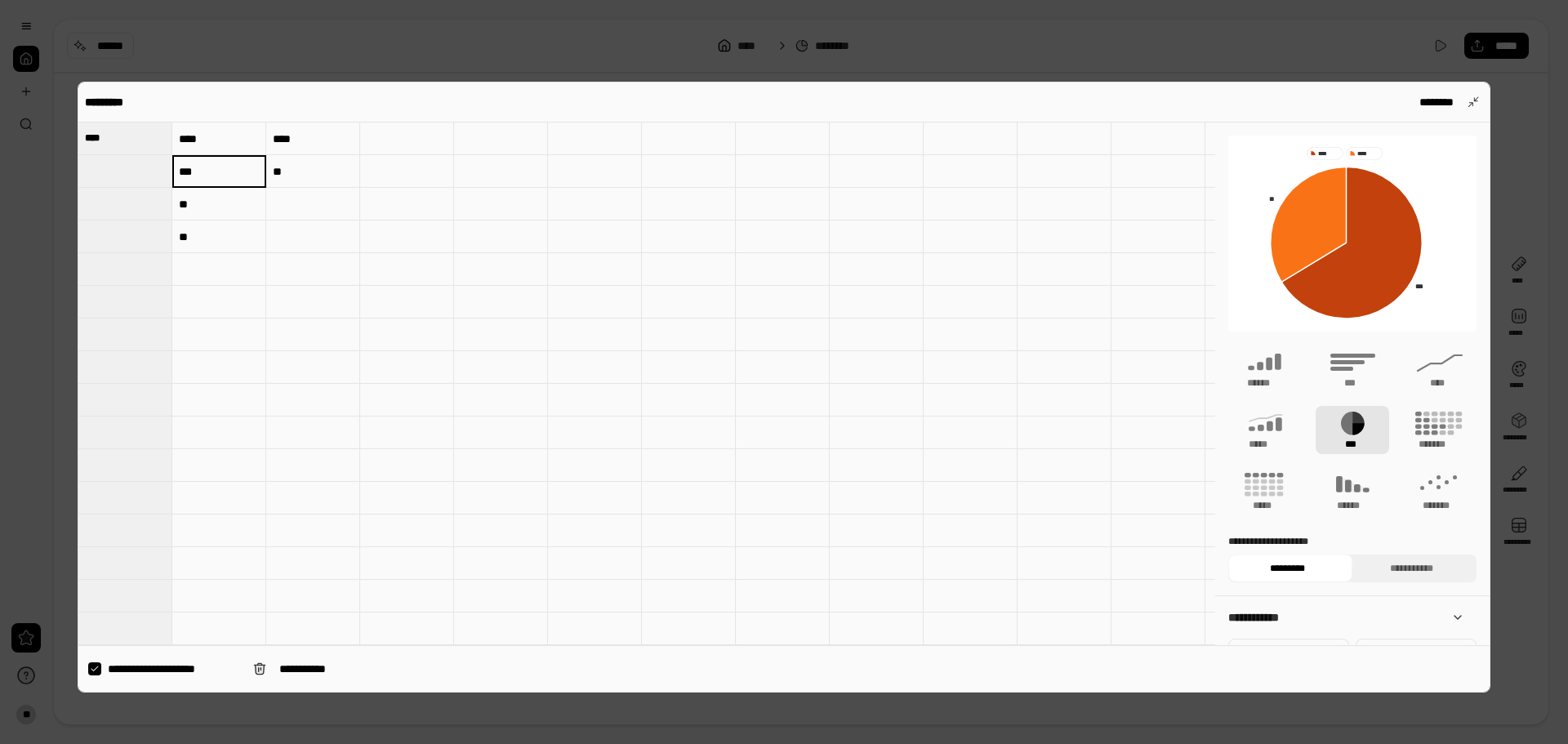 click on "****" at bounding box center [219, 139] 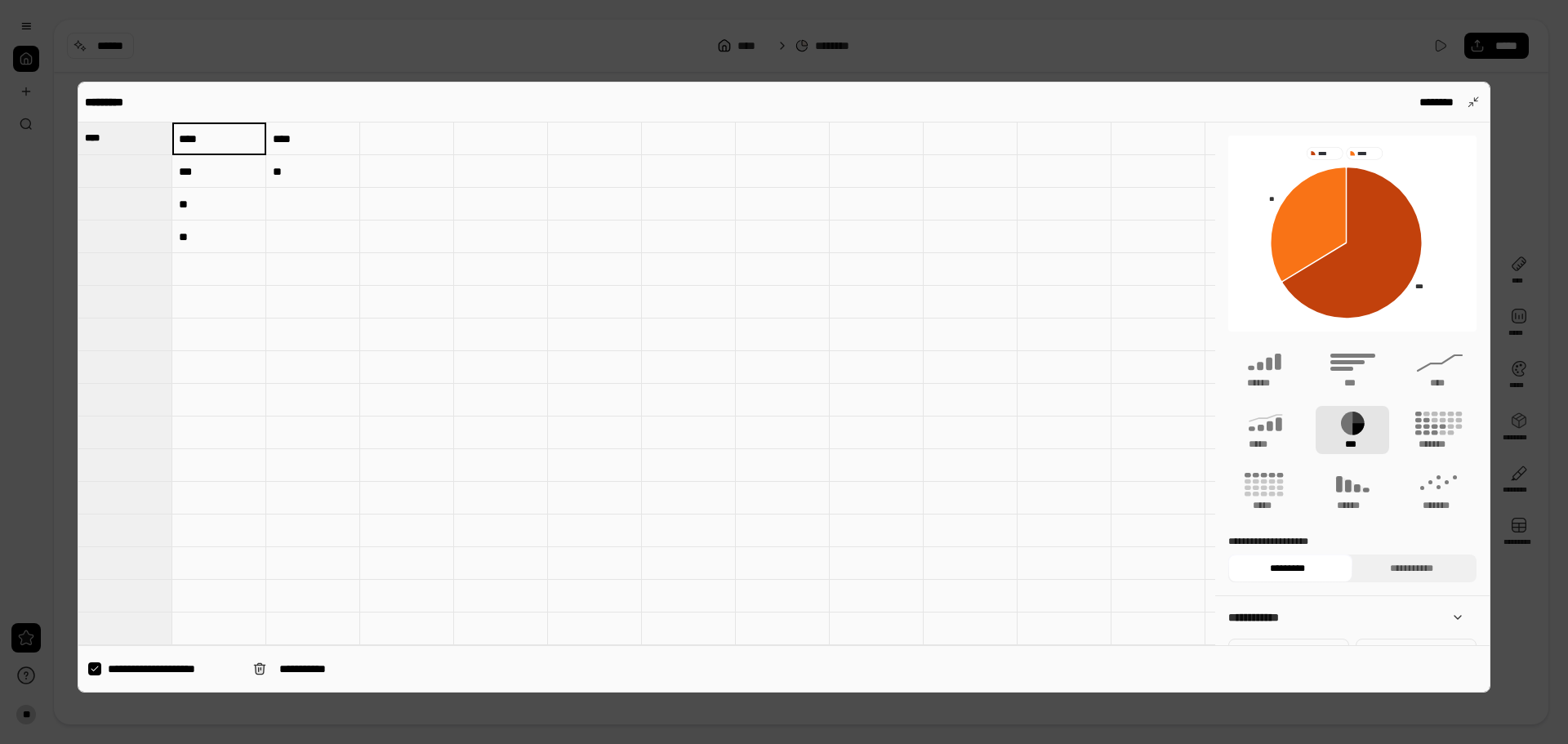 type 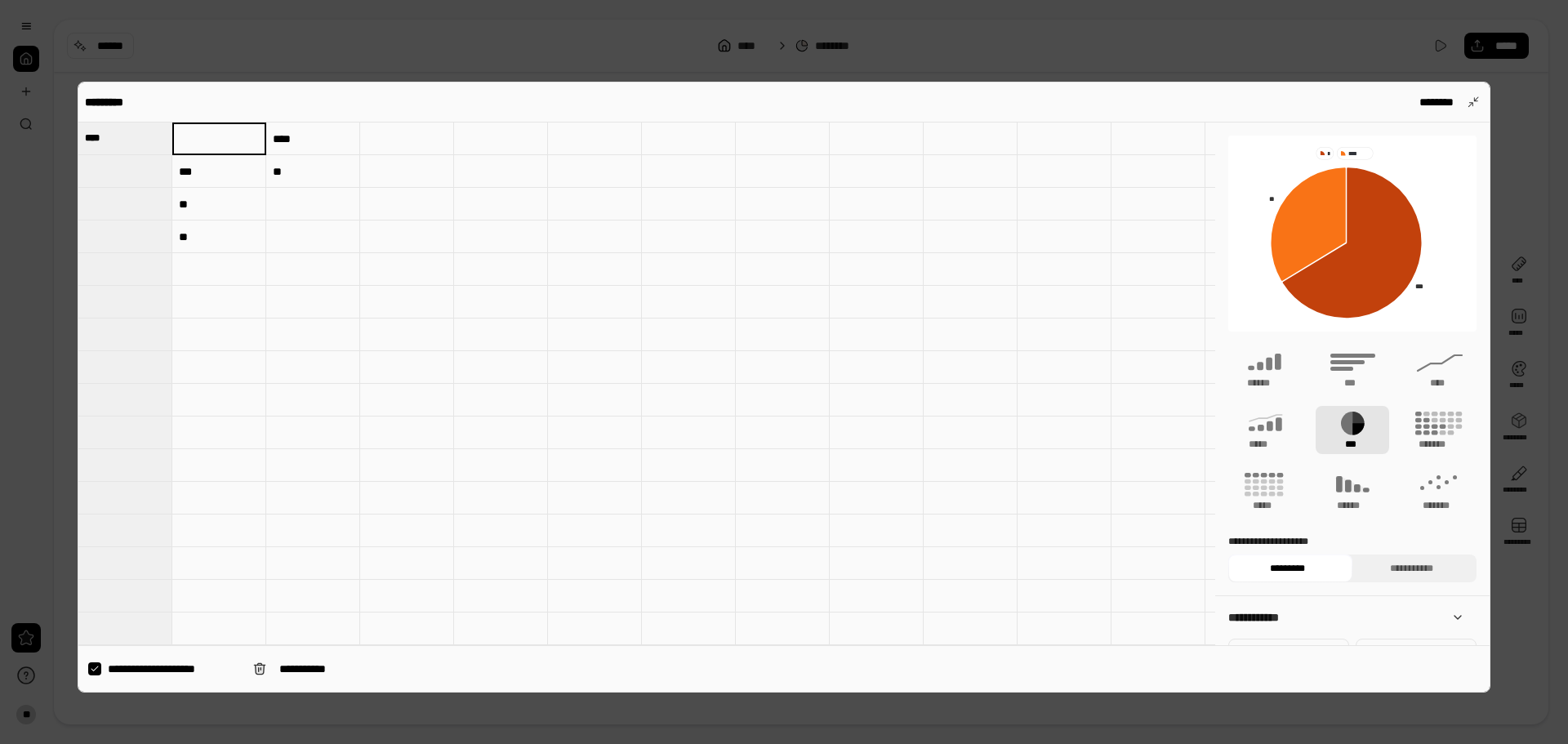 click at bounding box center [125, 171] 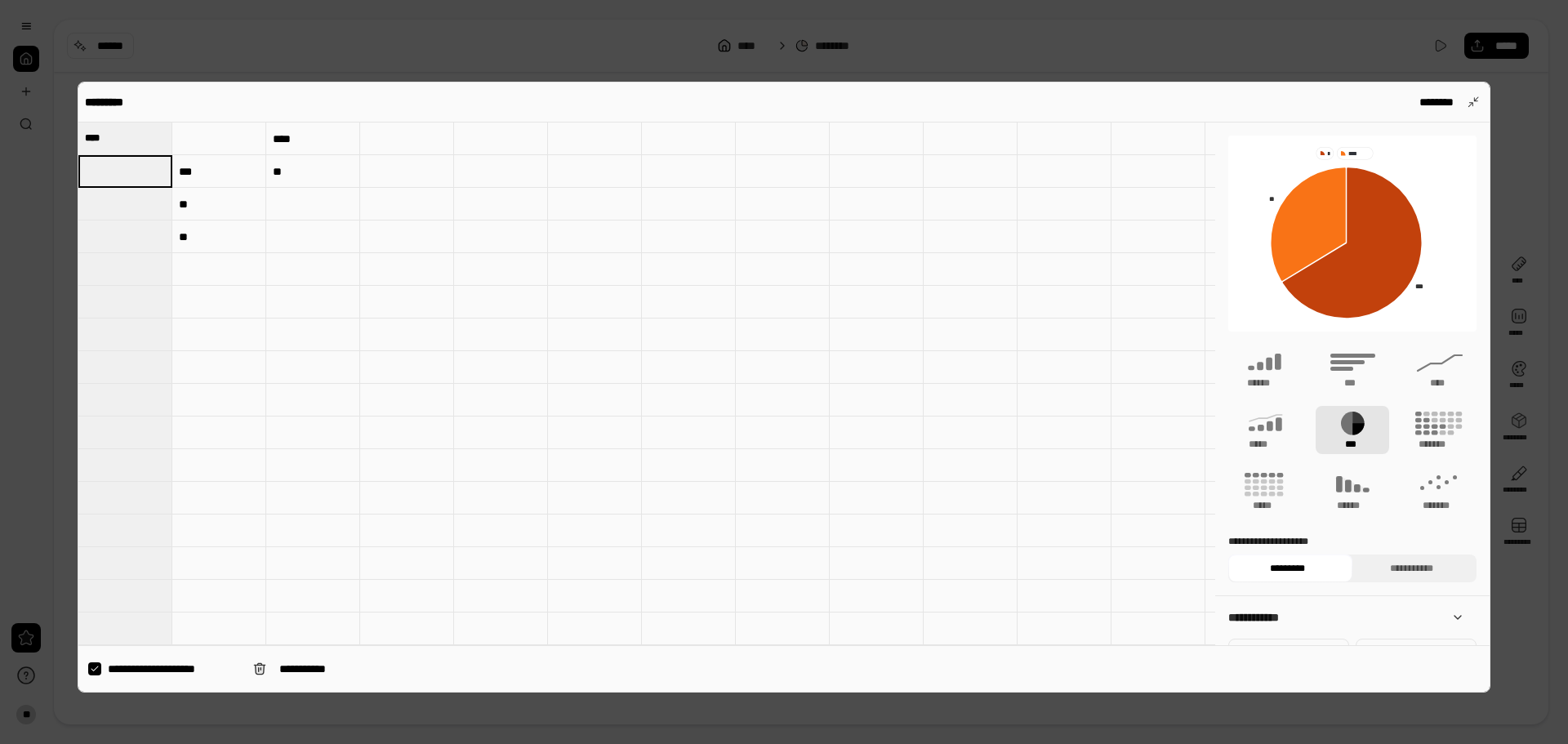 type on "****" 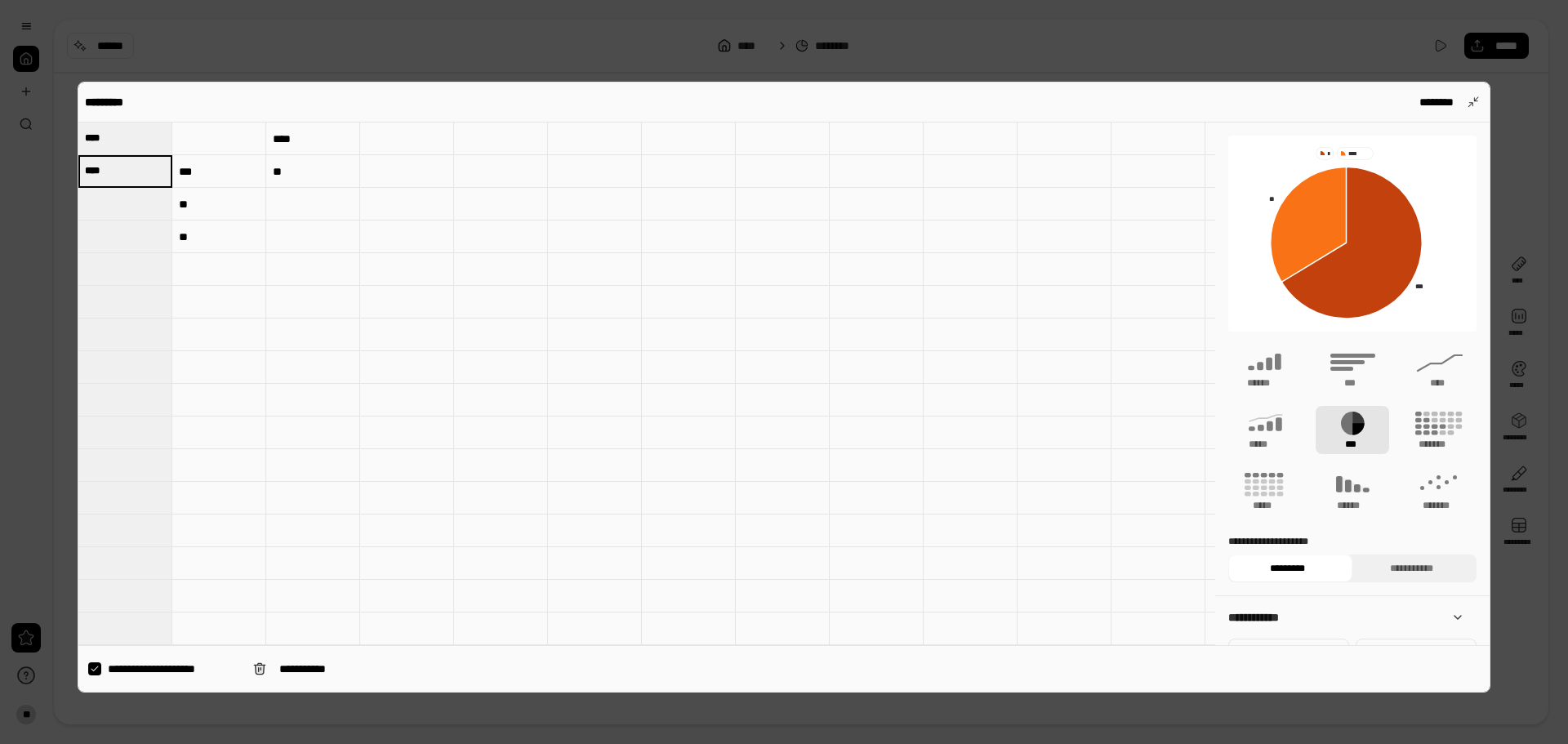 click on "****" at bounding box center [313, 139] 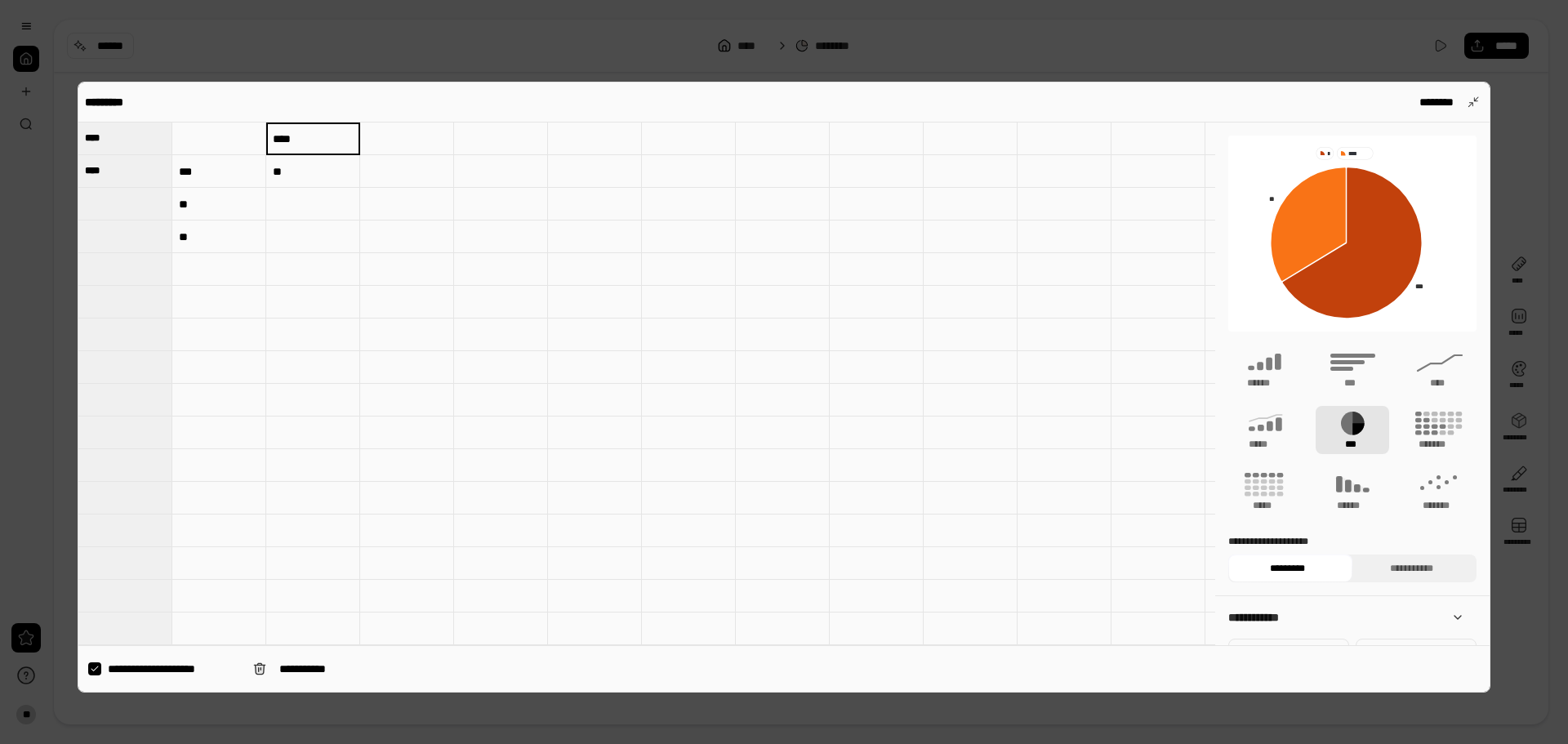 type 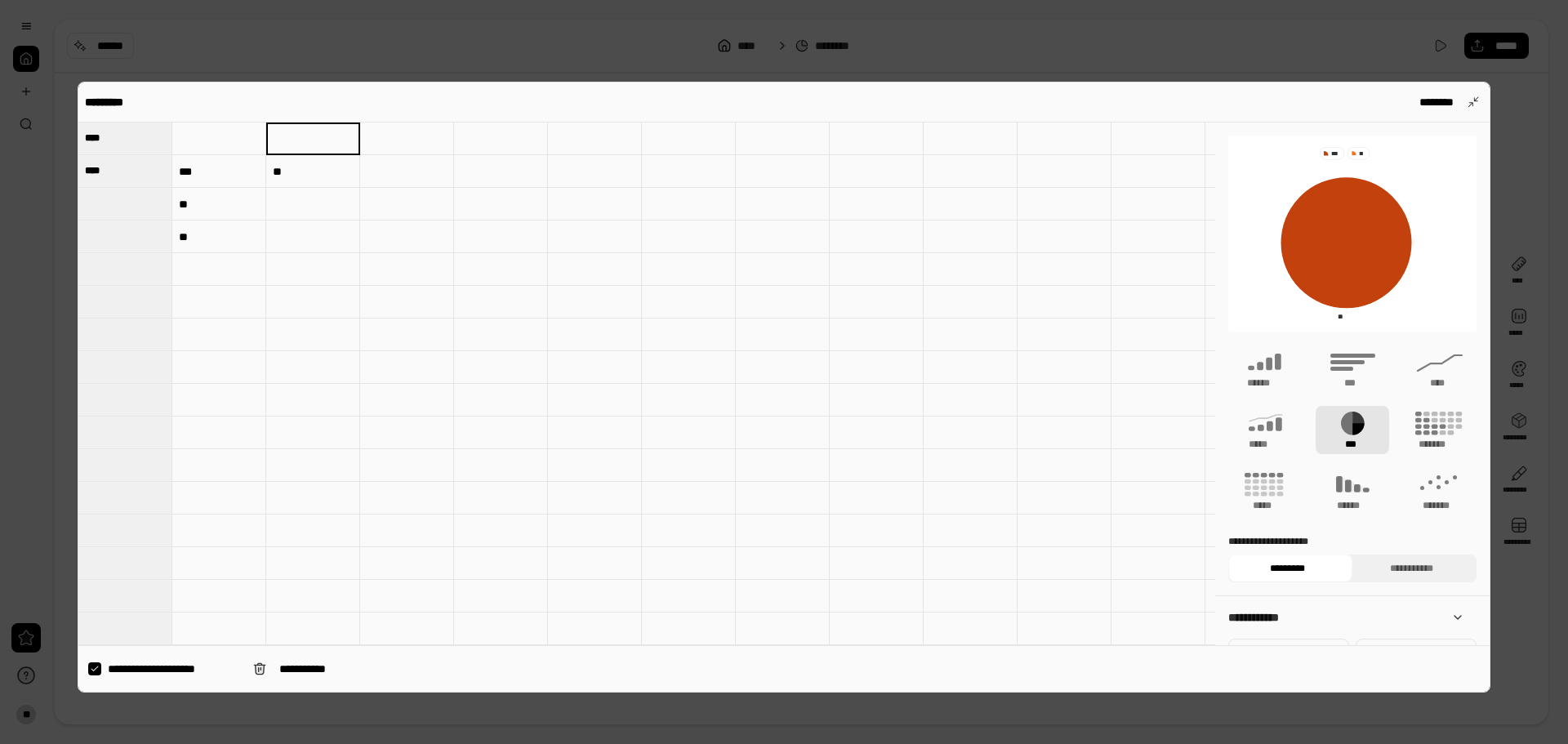click at bounding box center [125, 203] 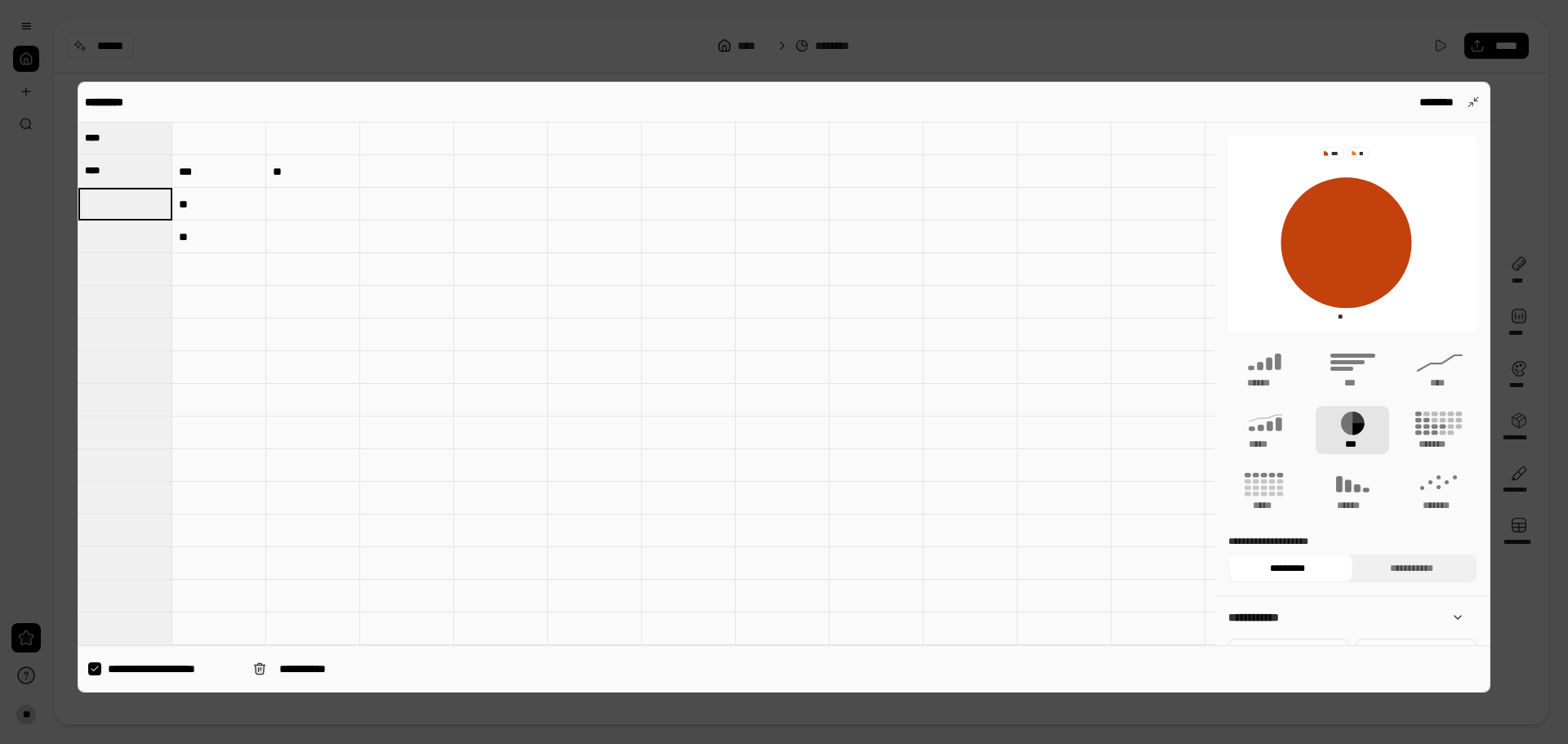 type on "****" 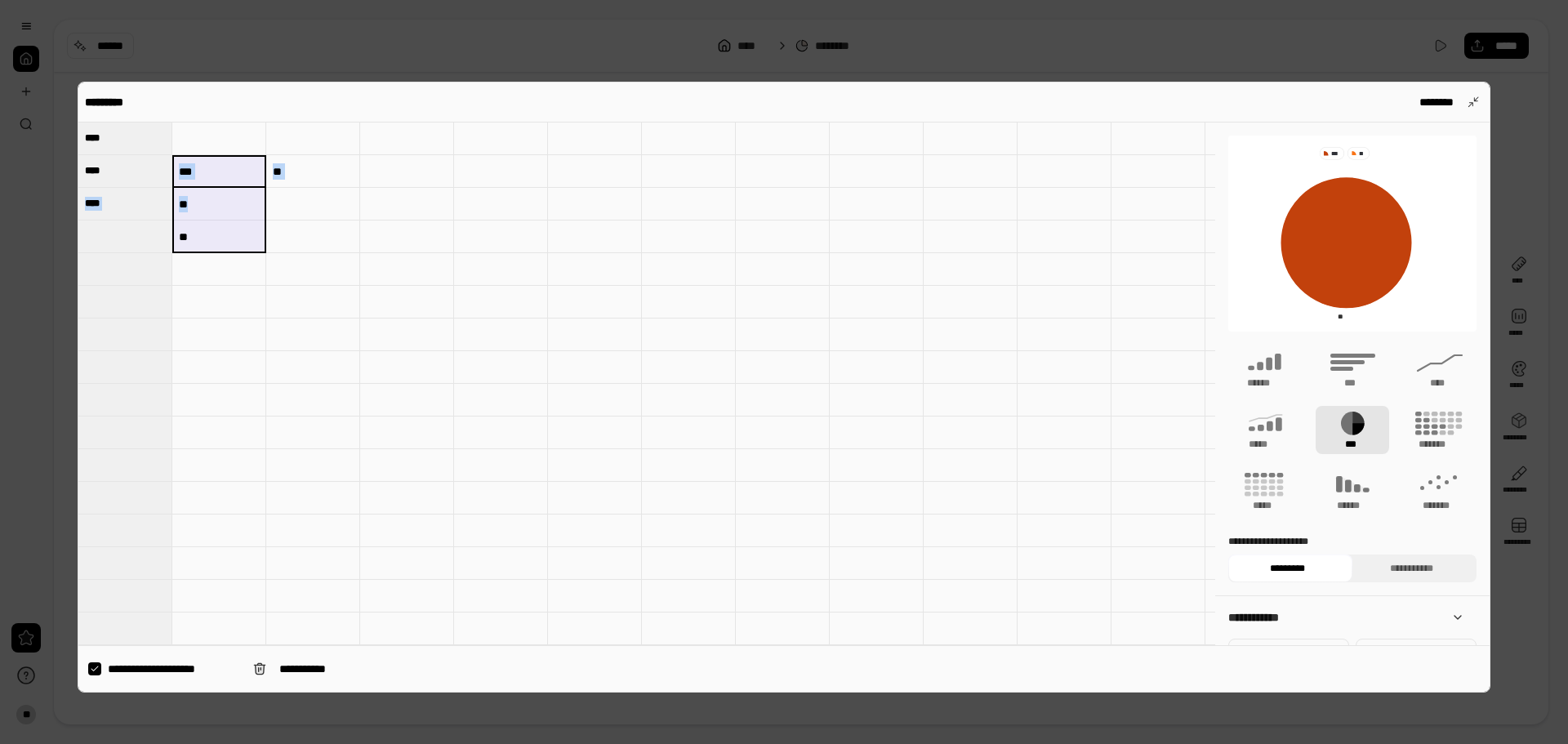 click on "**** **** **** **** *** ** **** **** ** **" at bounding box center [1299, 939] 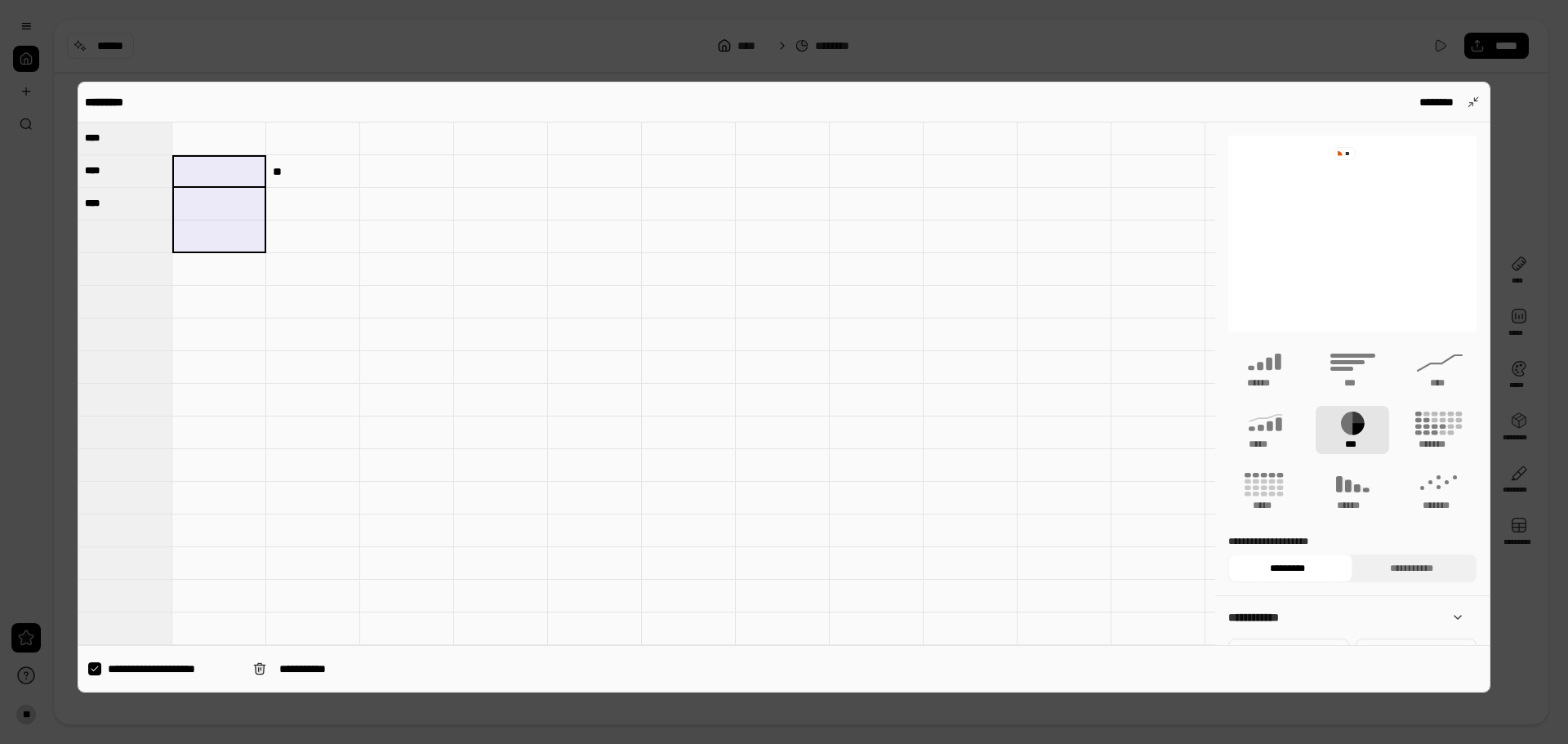 click at bounding box center [219, 139] 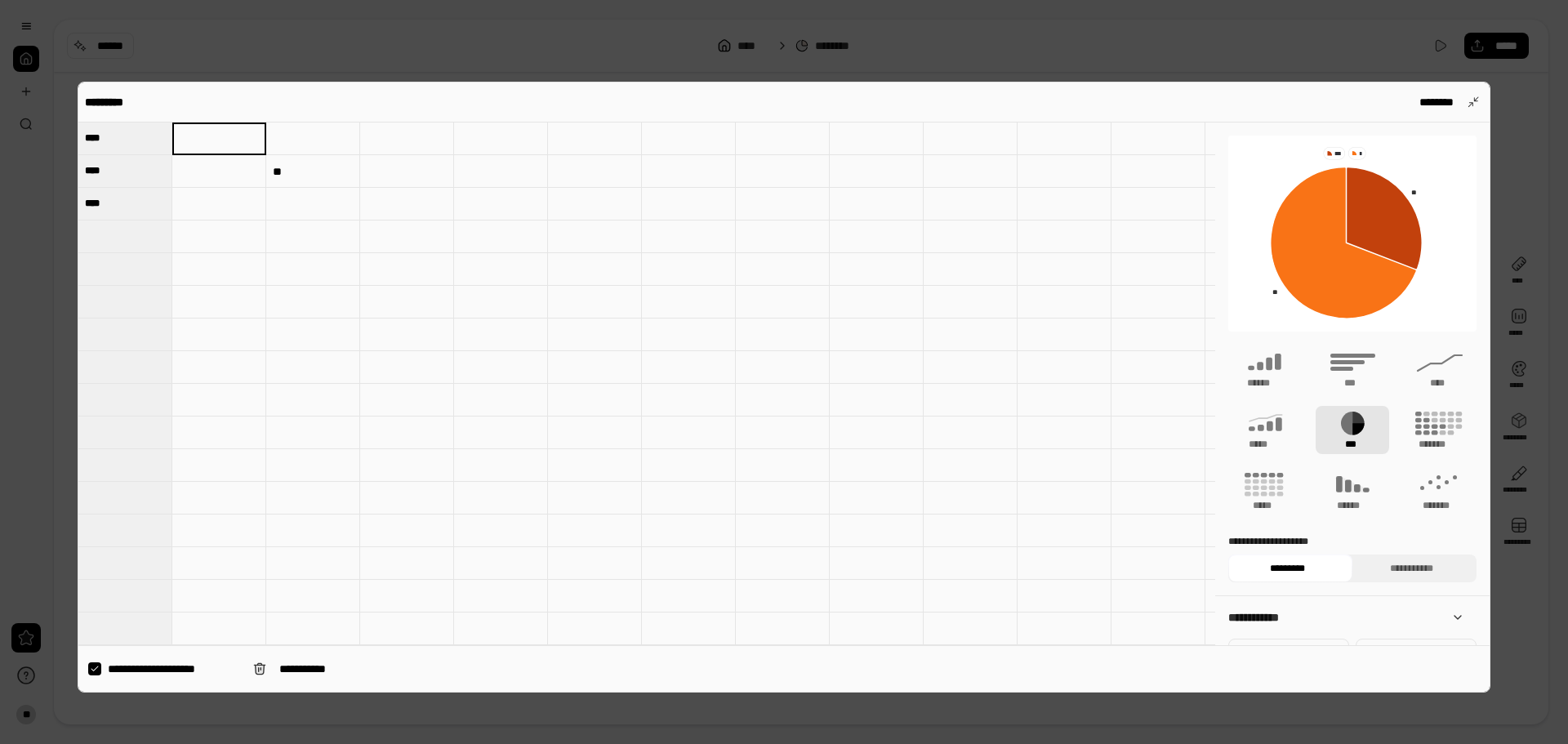 type on "**" 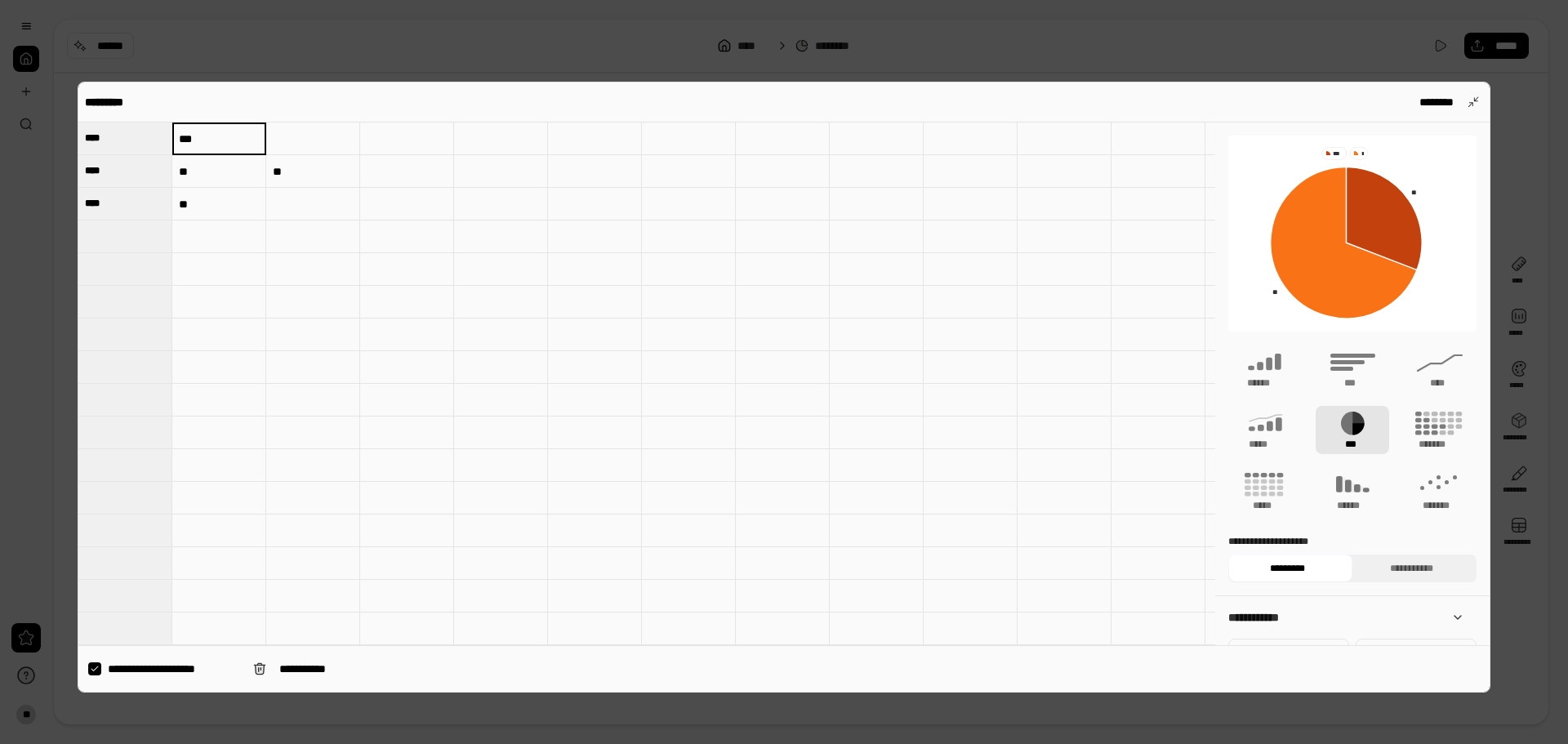click at bounding box center (313, 204) 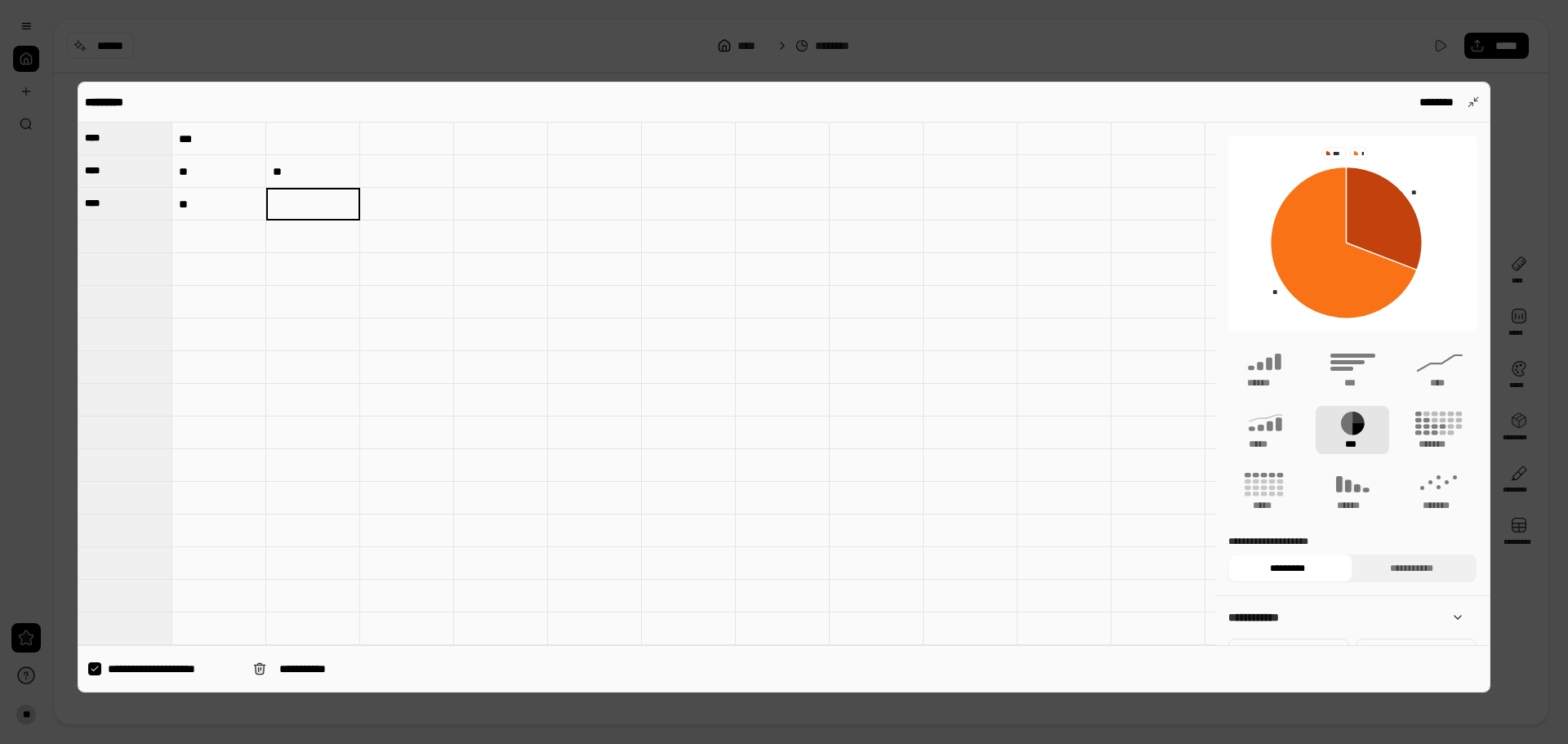 click on "**" at bounding box center (313, 172) 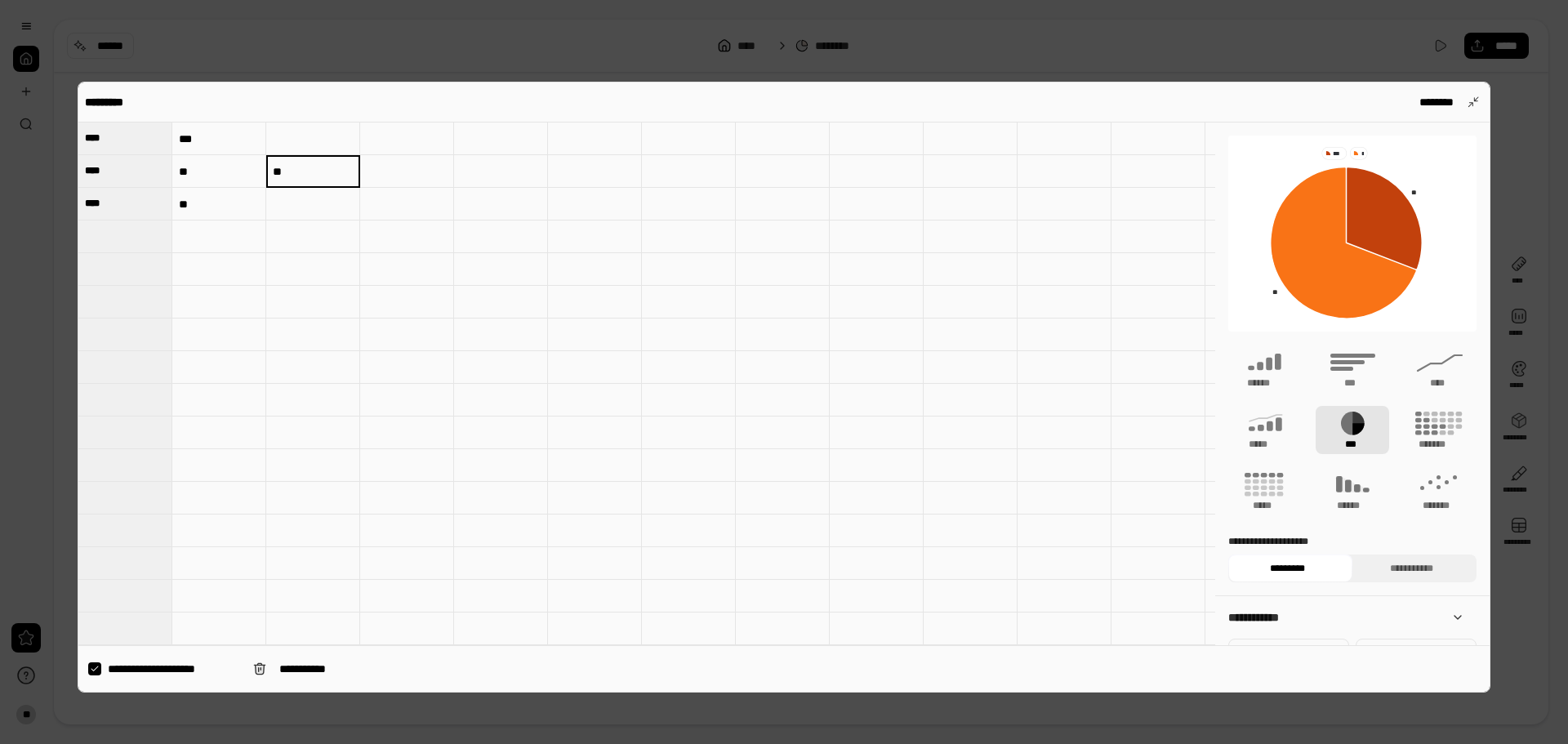 type 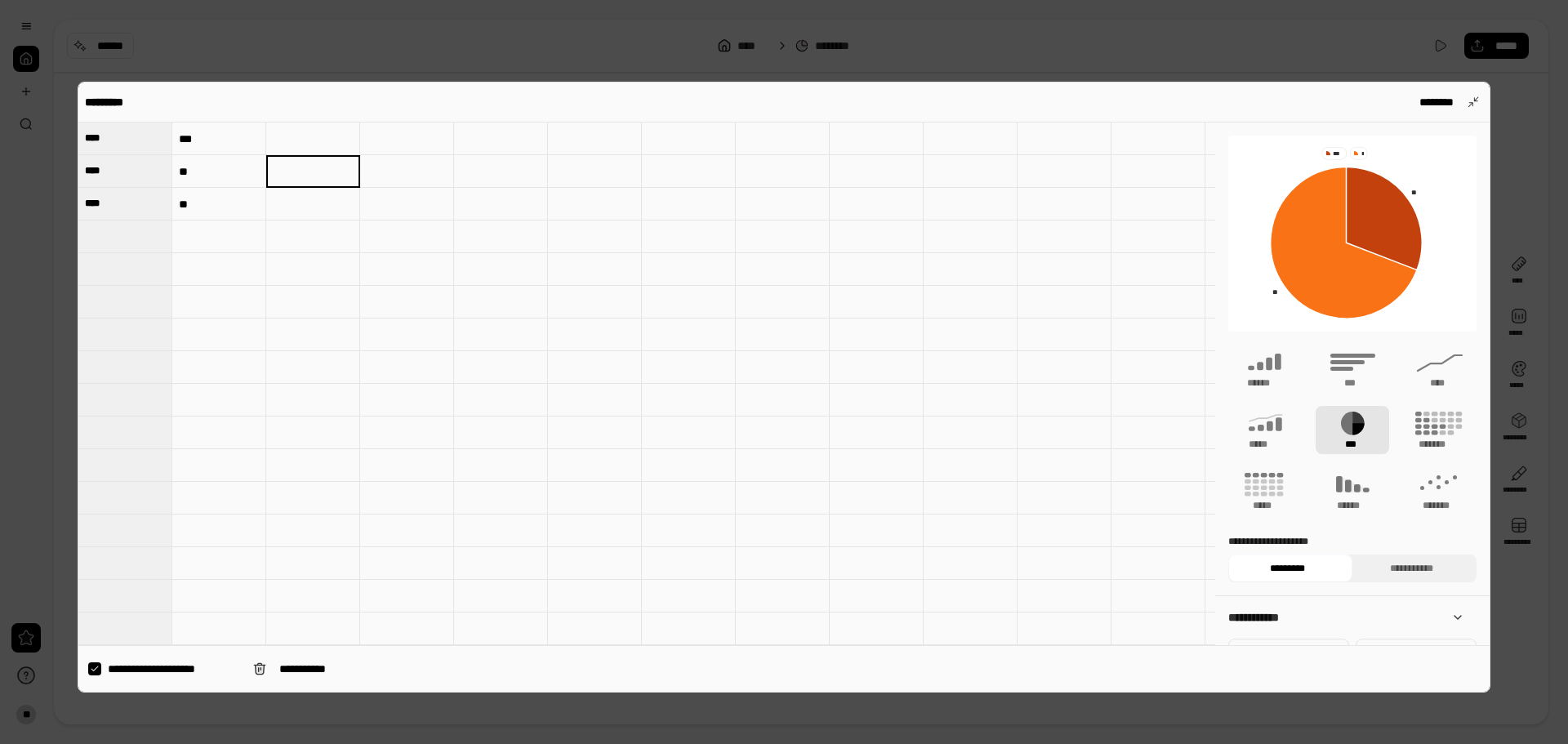click at bounding box center [313, 172] 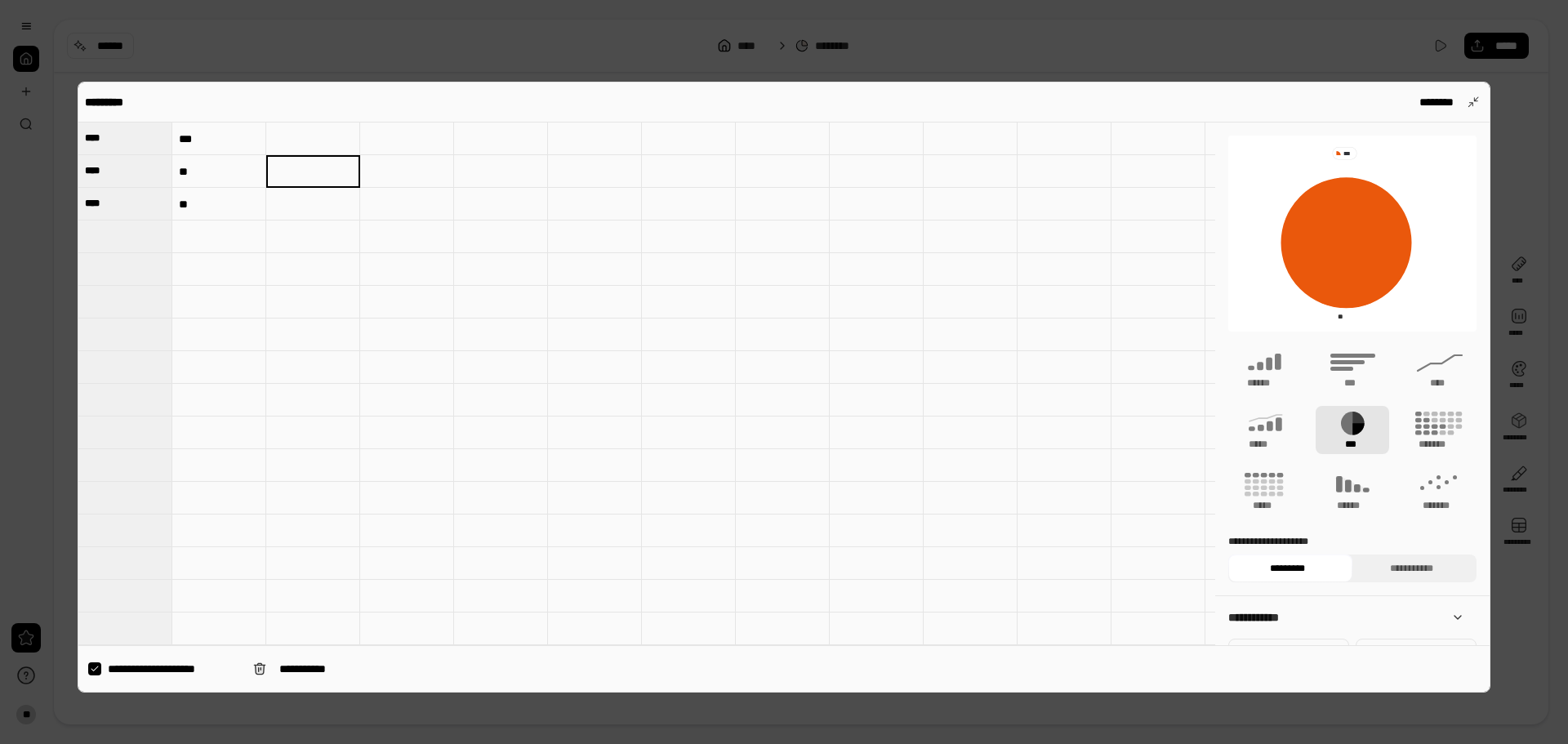 click on "***" at bounding box center [219, 139] 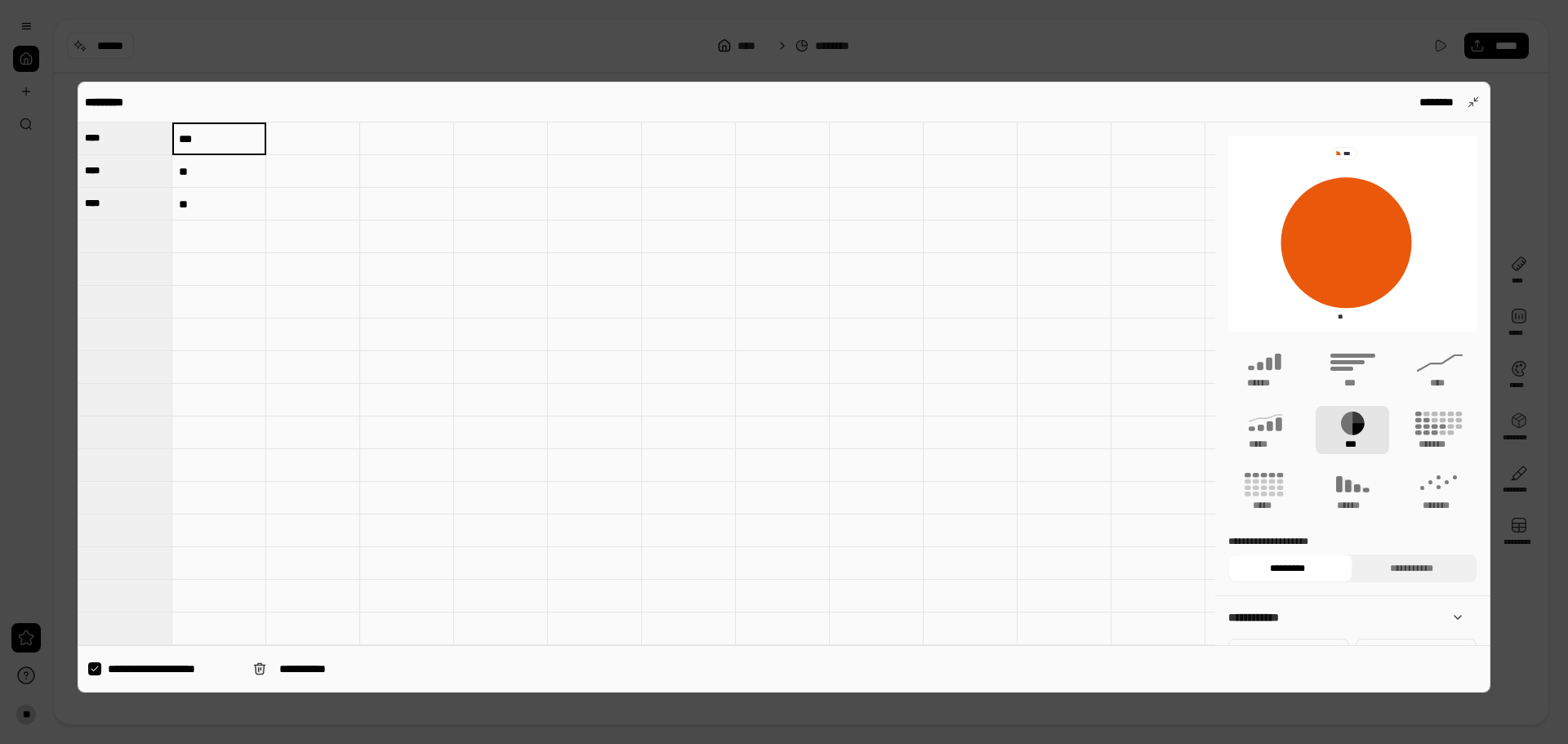 click at bounding box center (313, 139) 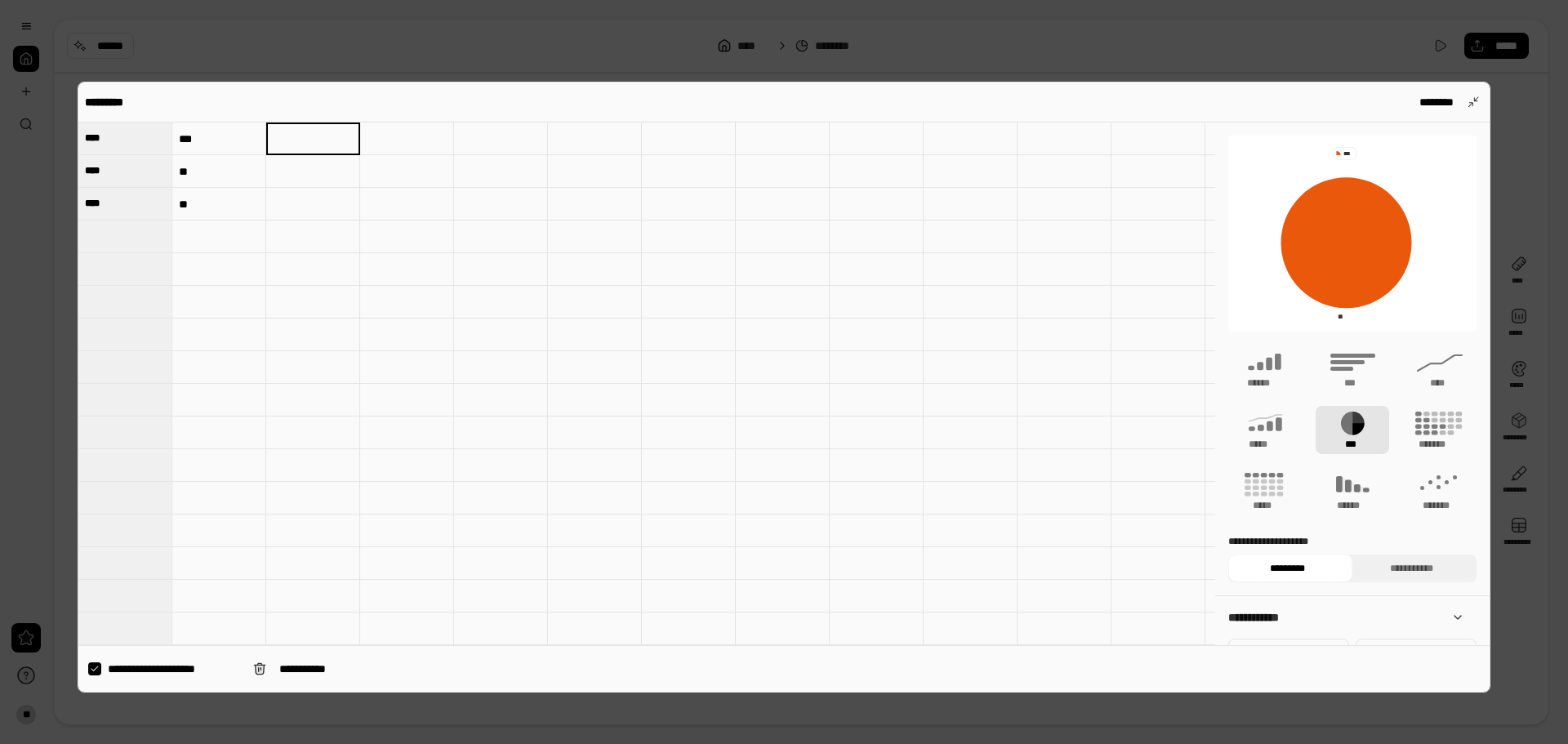 drag, startPoint x: 245, startPoint y: 166, endPoint x: 171, endPoint y: 446, distance: 289.61354 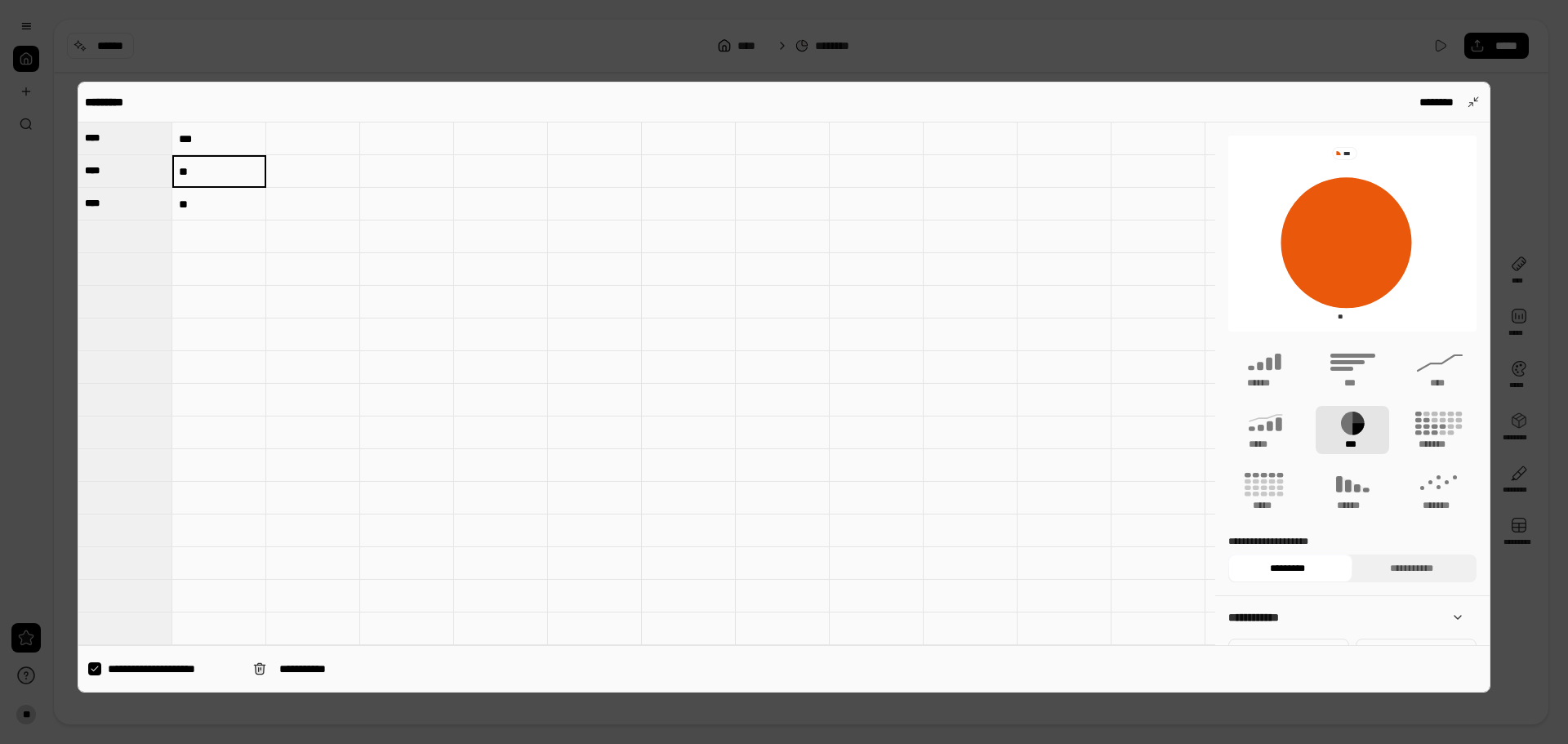click on "**********" at bounding box center [174, 669] 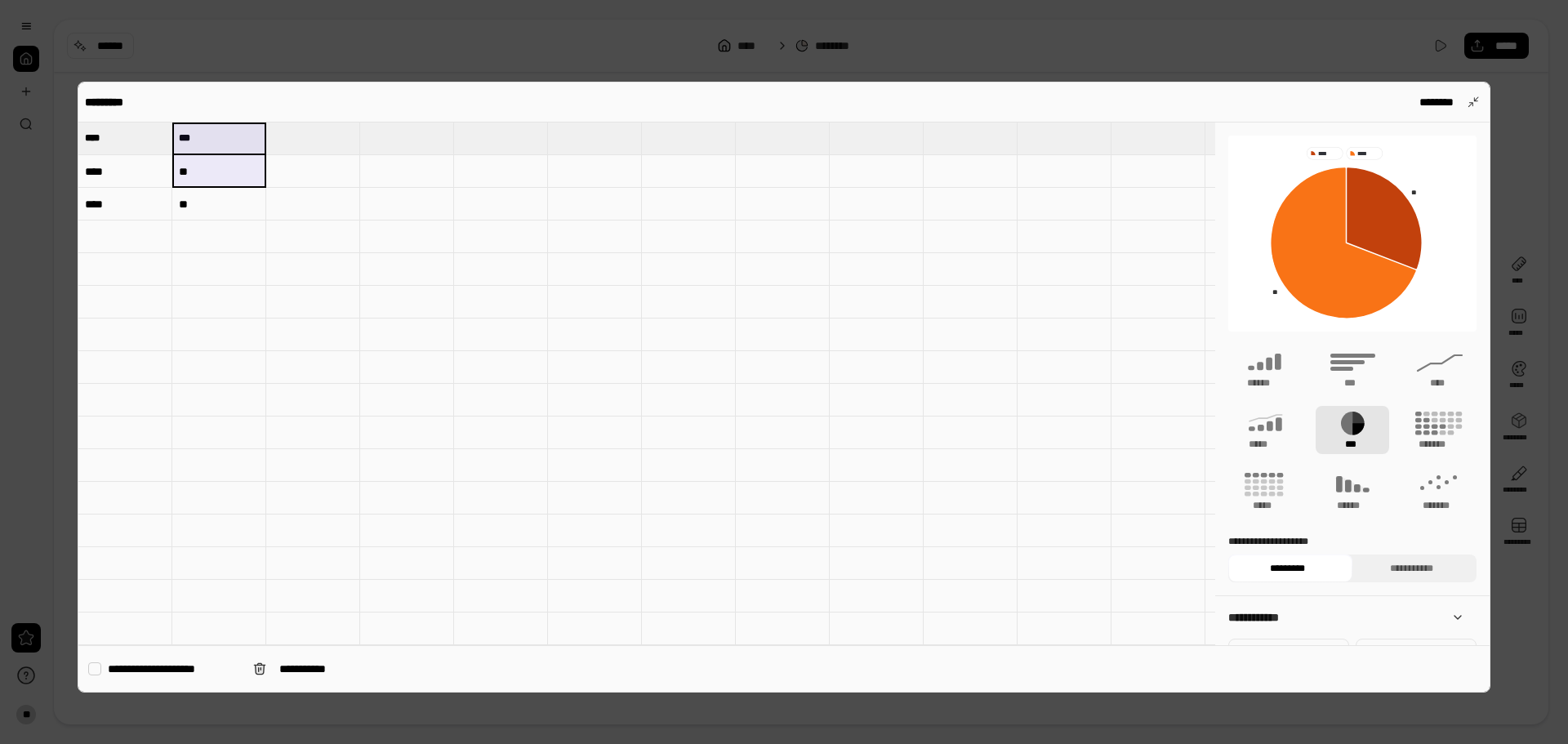 drag, startPoint x: 225, startPoint y: 136, endPoint x: 212, endPoint y: 144, distance: 15.26434 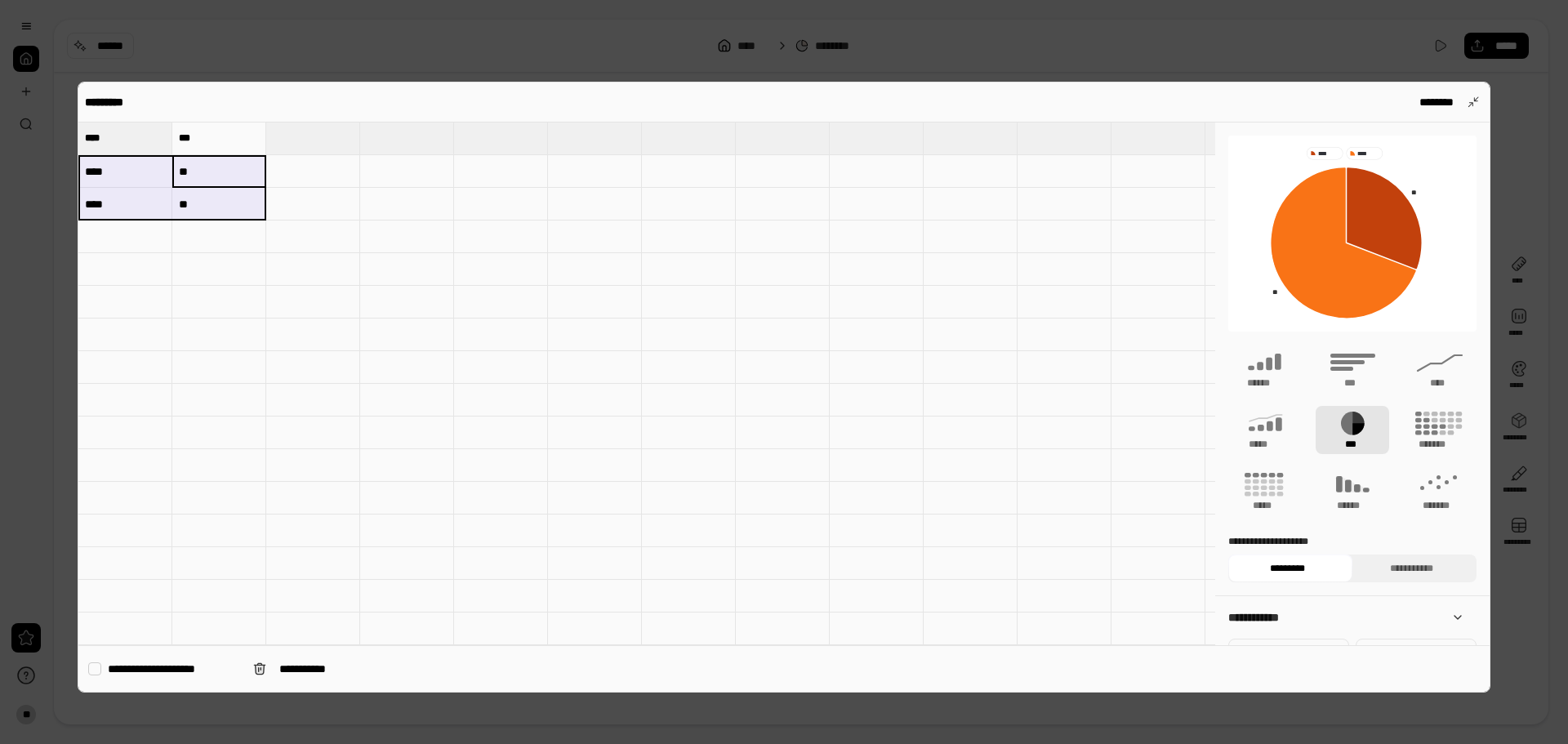 click on "****" at bounding box center [125, 204] 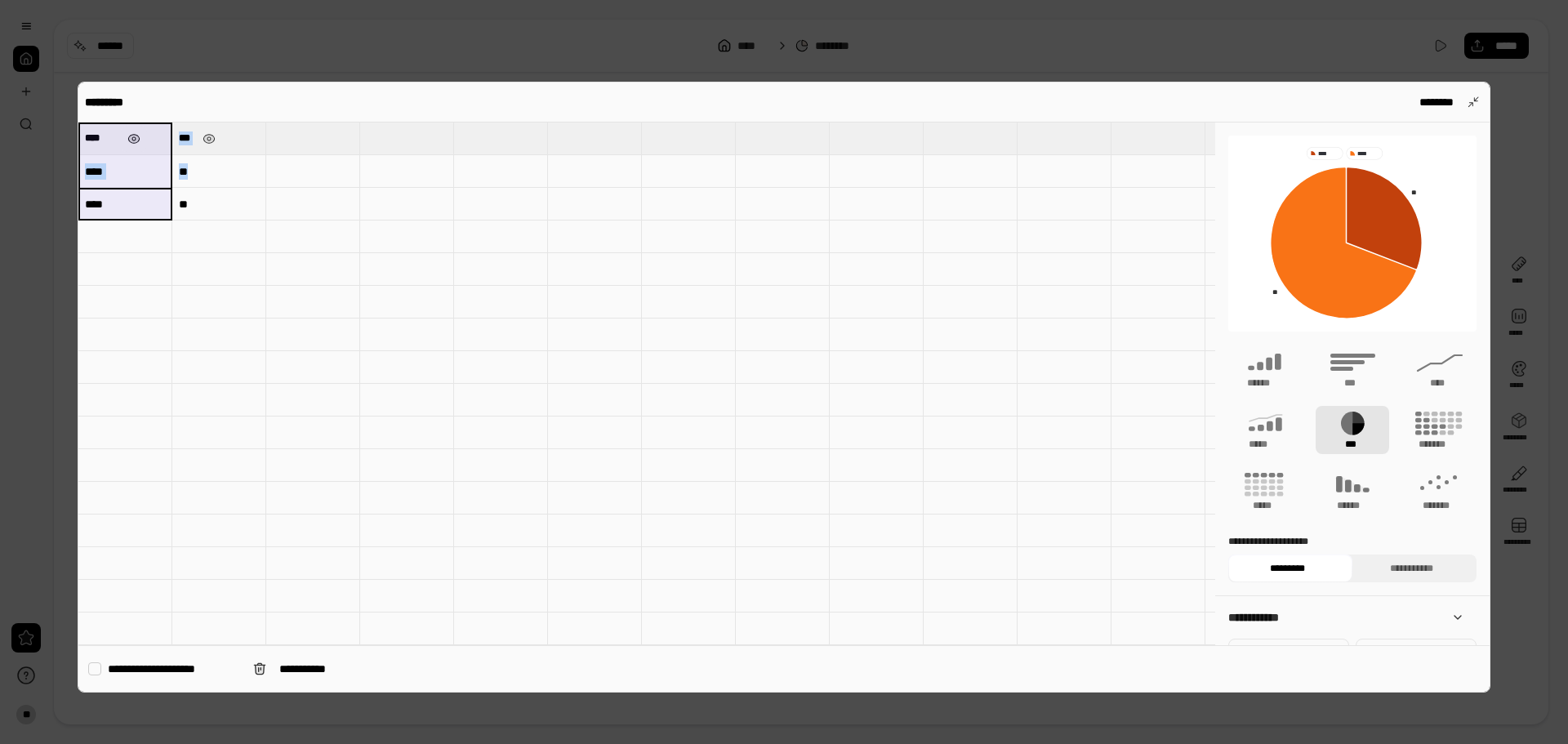 drag, startPoint x: 146, startPoint y: 198, endPoint x: 140, endPoint y: 149, distance: 49.36598 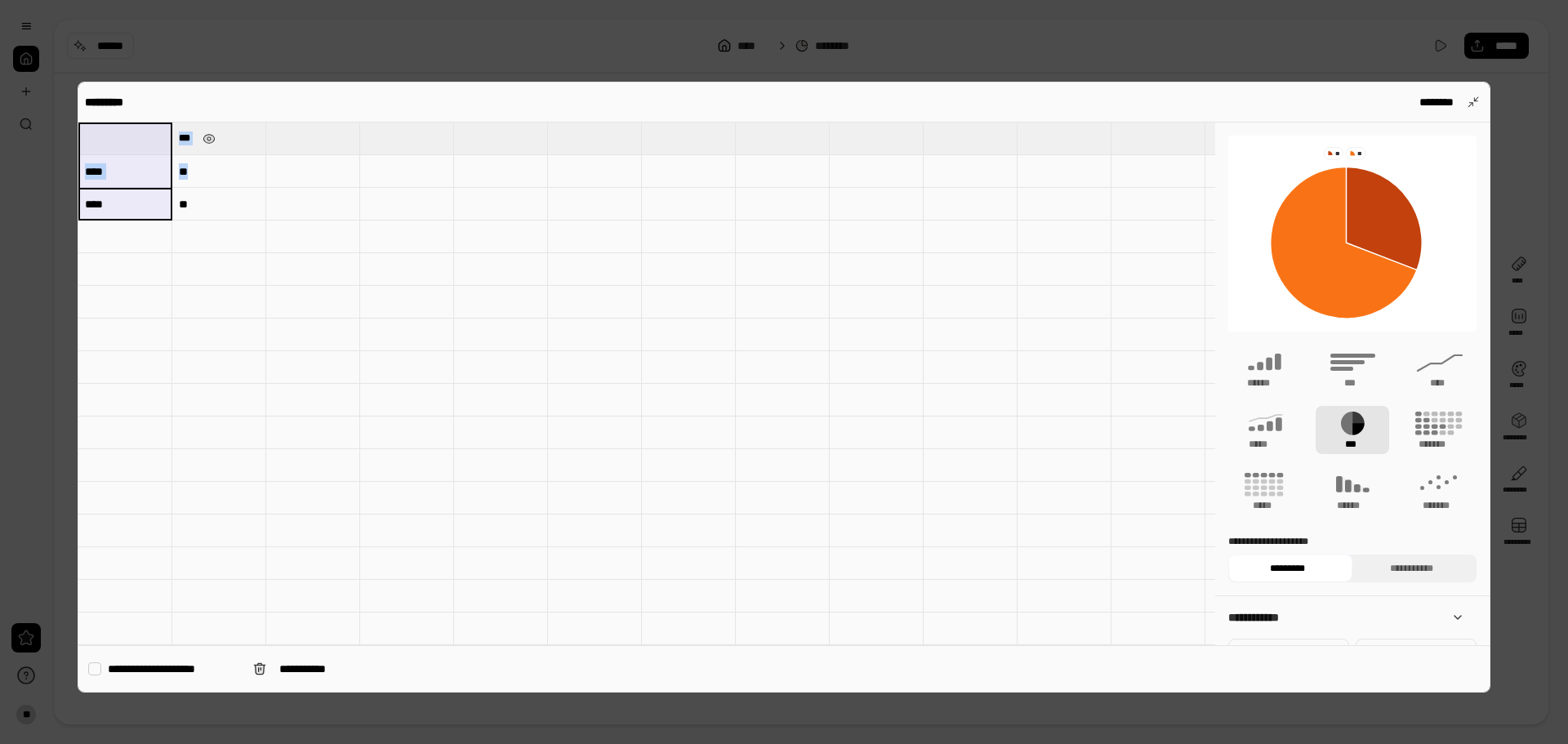type 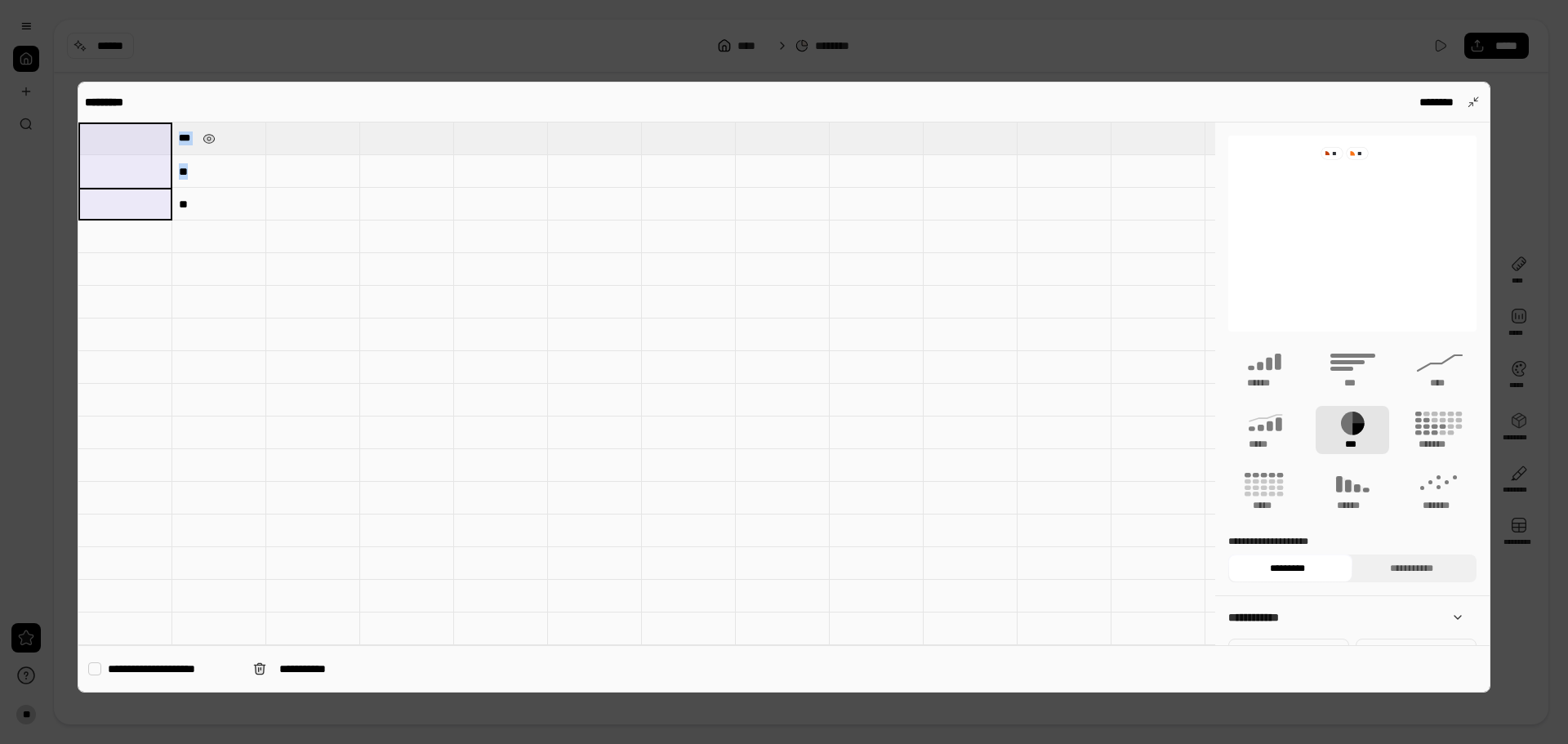 click at bounding box center [125, 172] 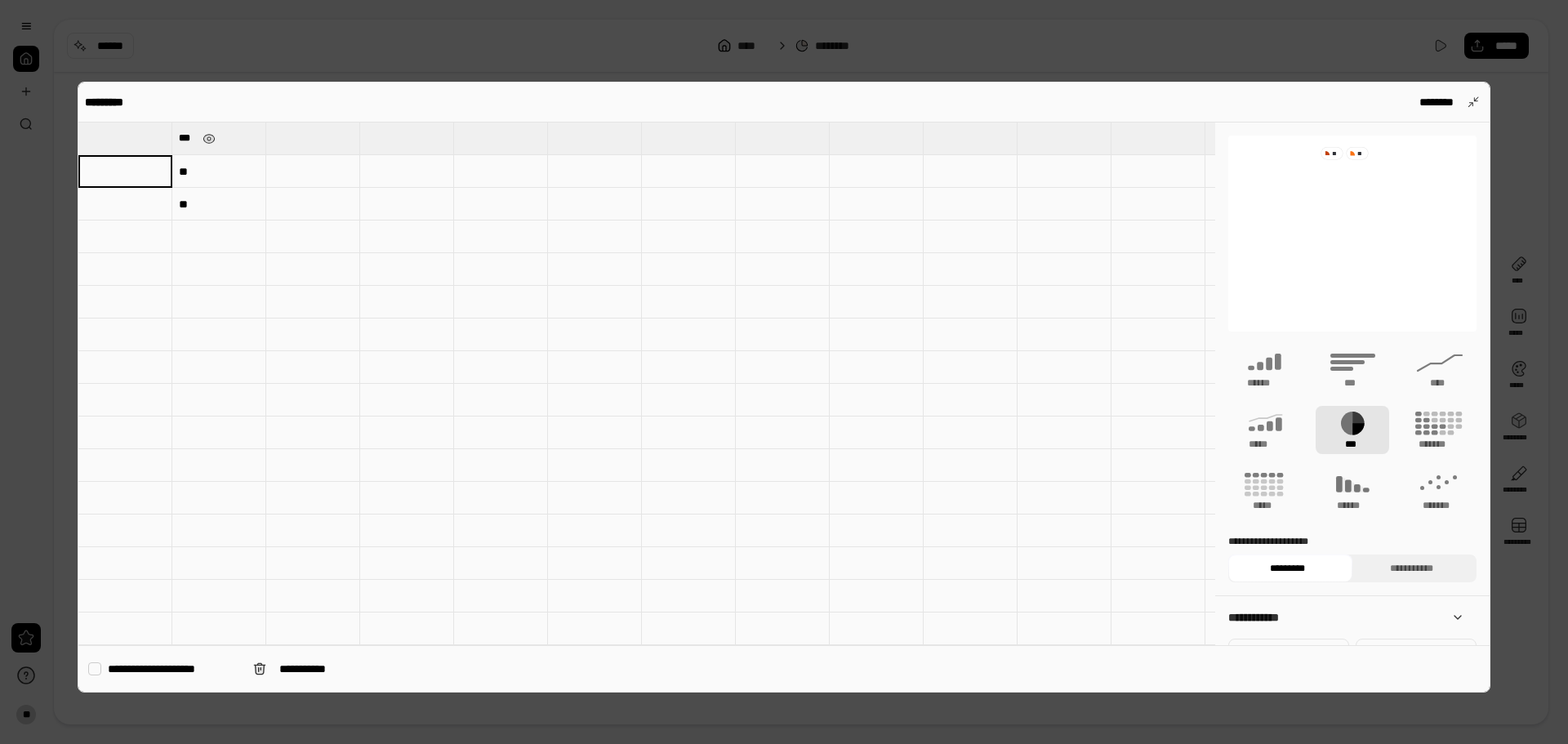 type on "****" 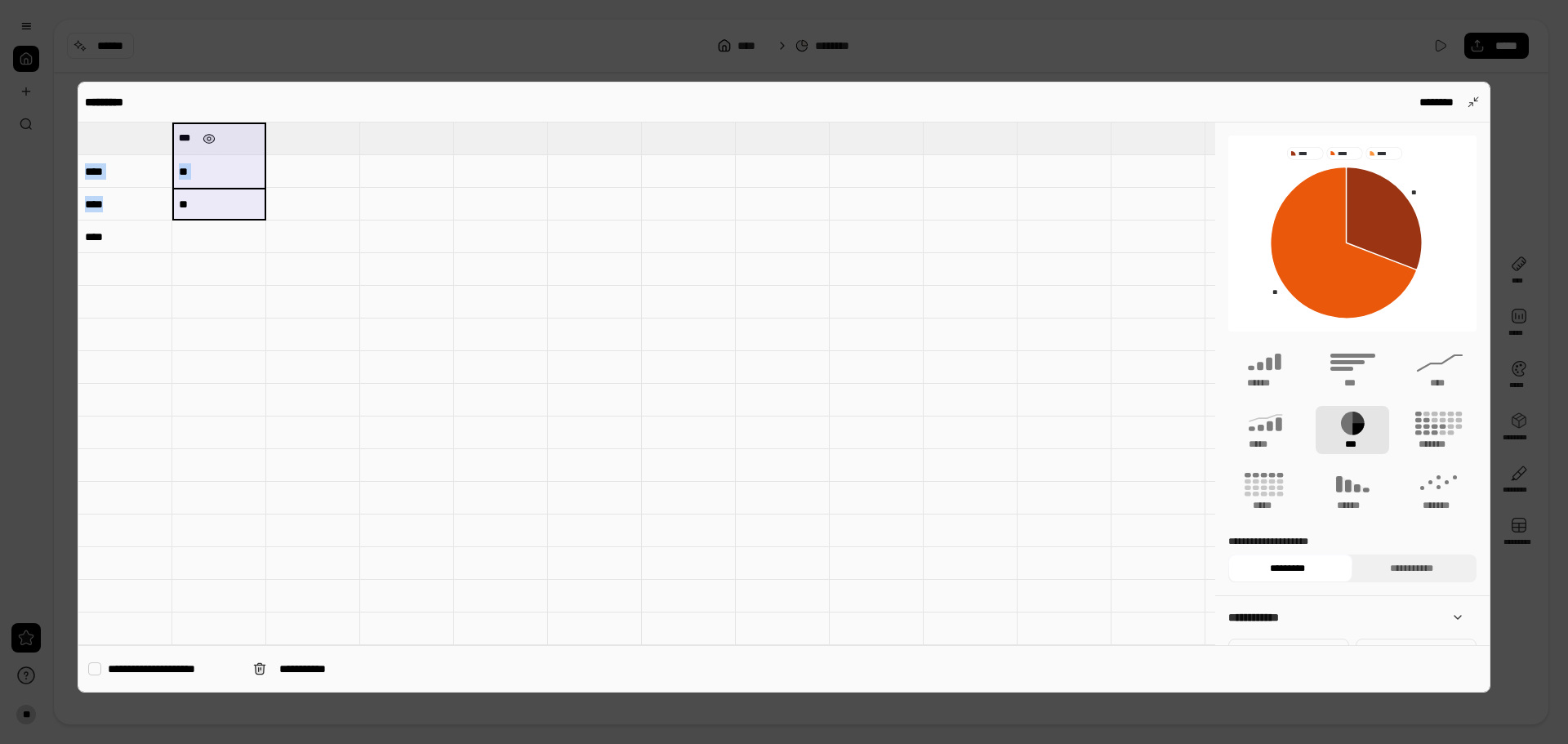 drag, startPoint x: 223, startPoint y: 207, endPoint x: 216, endPoint y: 138, distance: 69.35416 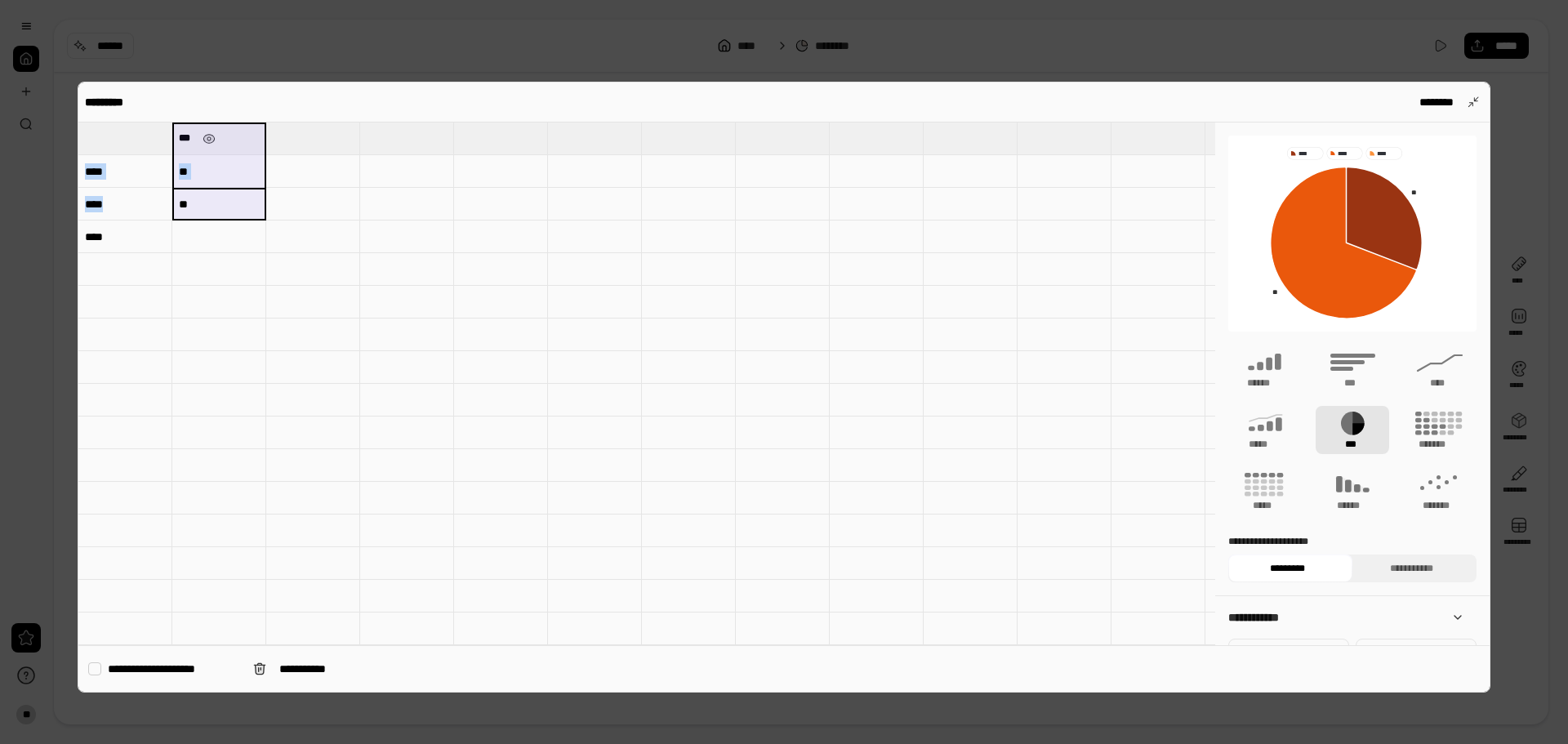 type 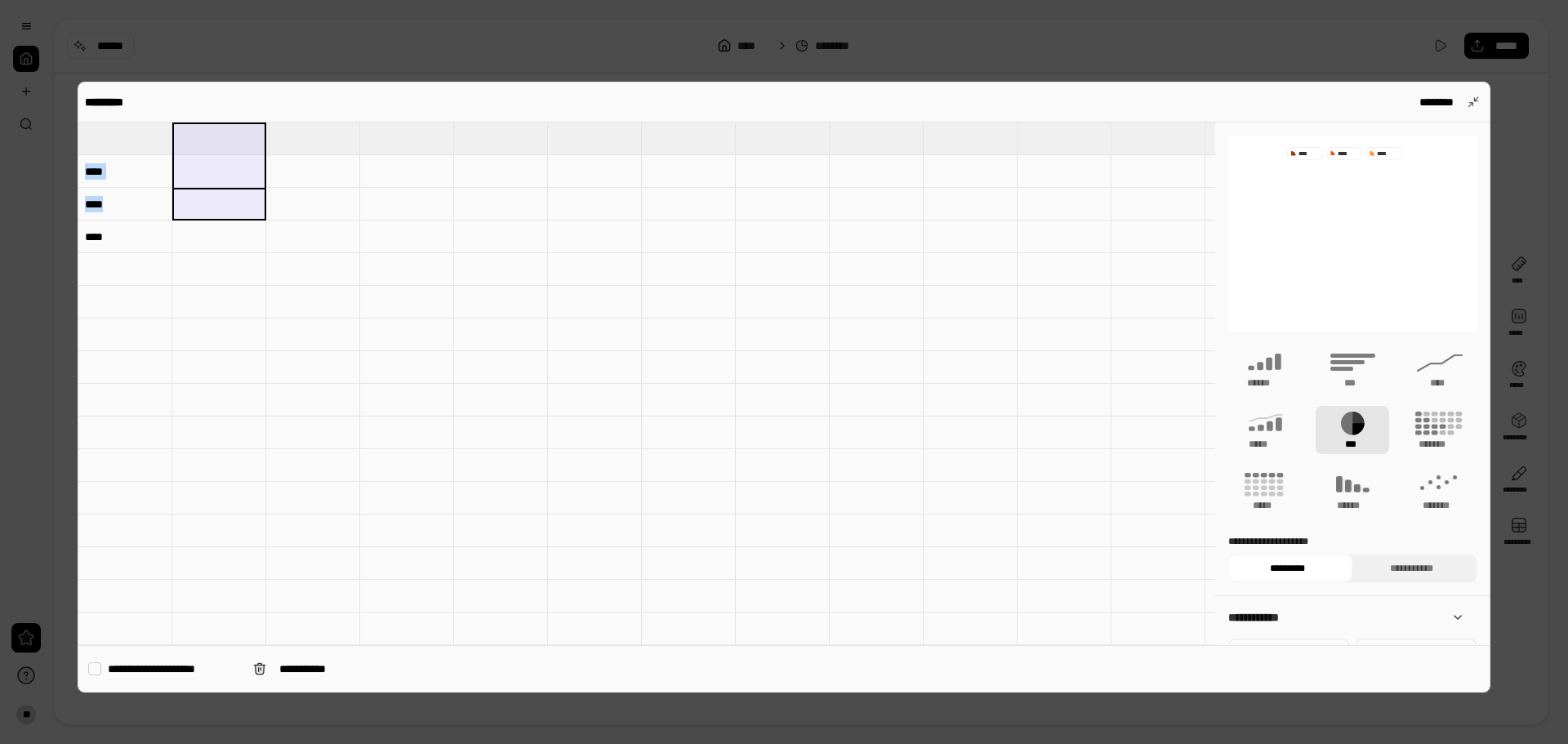 click at bounding box center (219, 172) 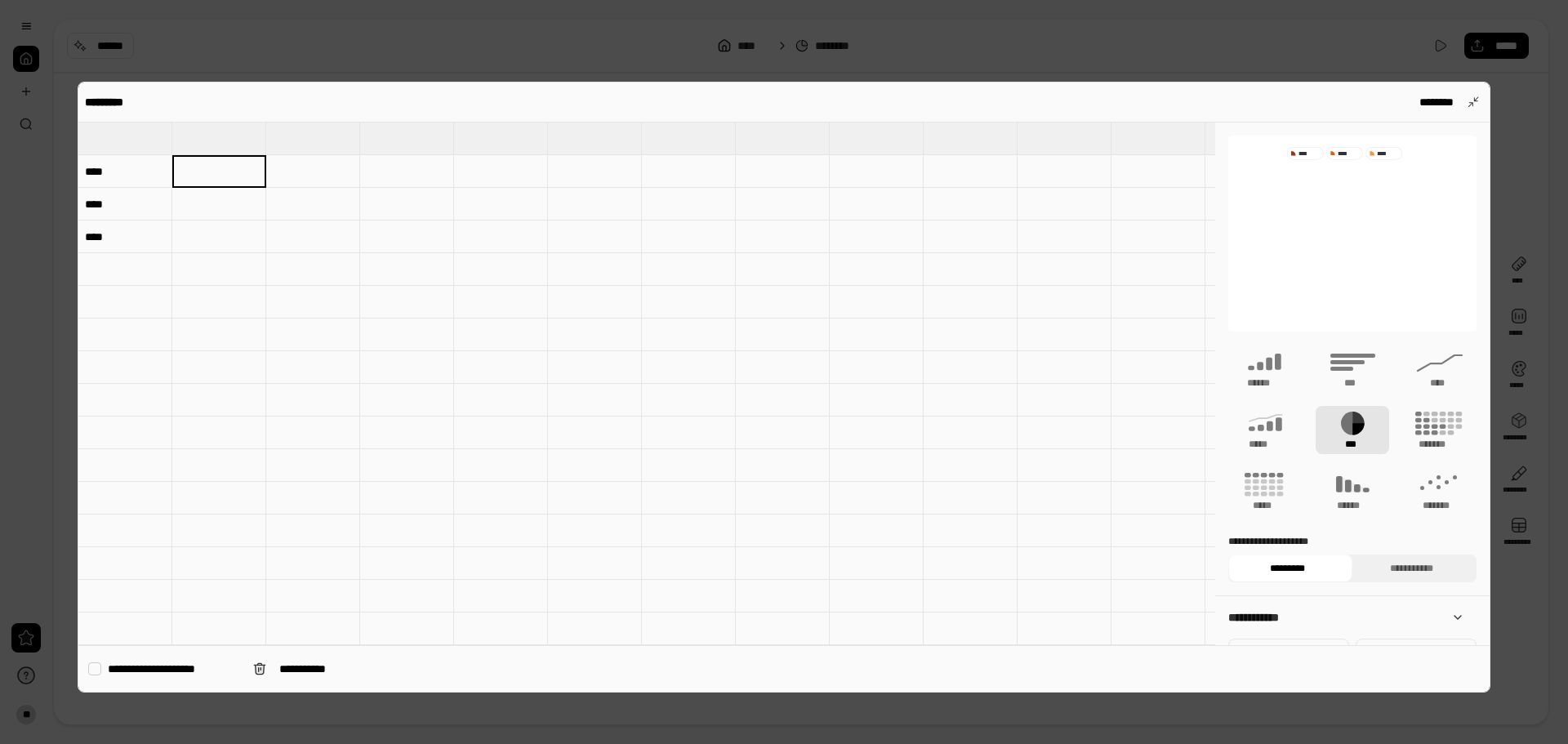 type on "***" 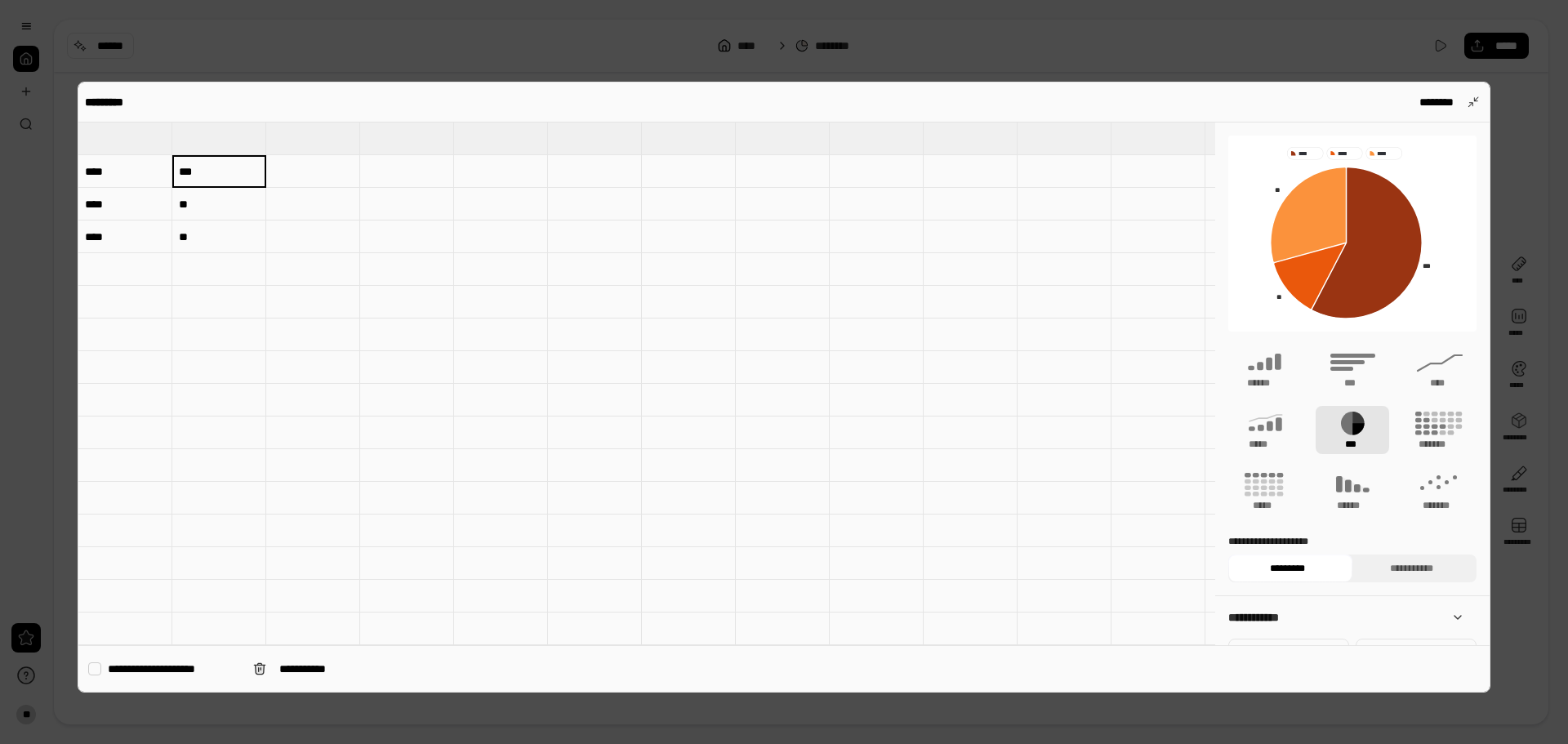 click at bounding box center [125, 138] 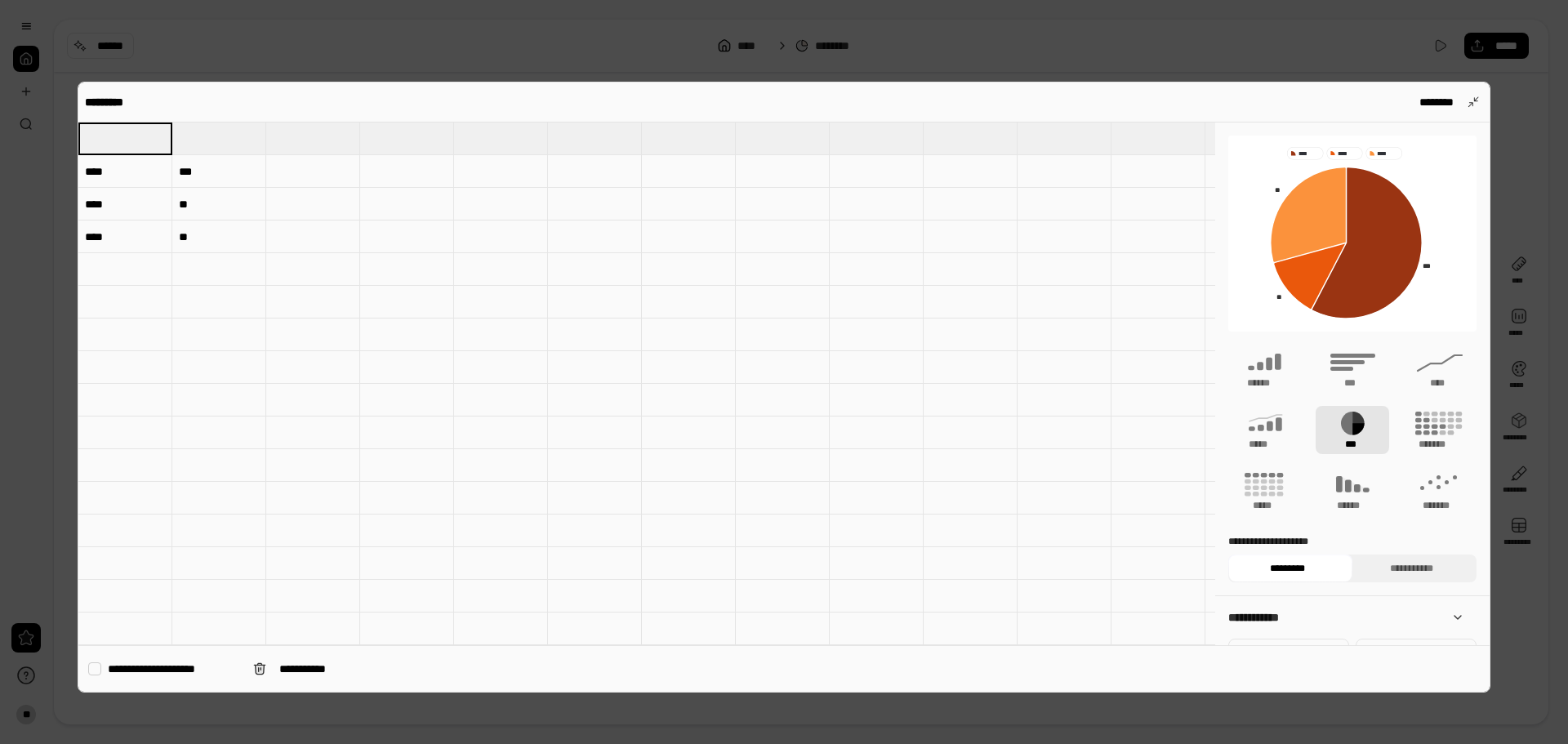 click at bounding box center [219, 138] 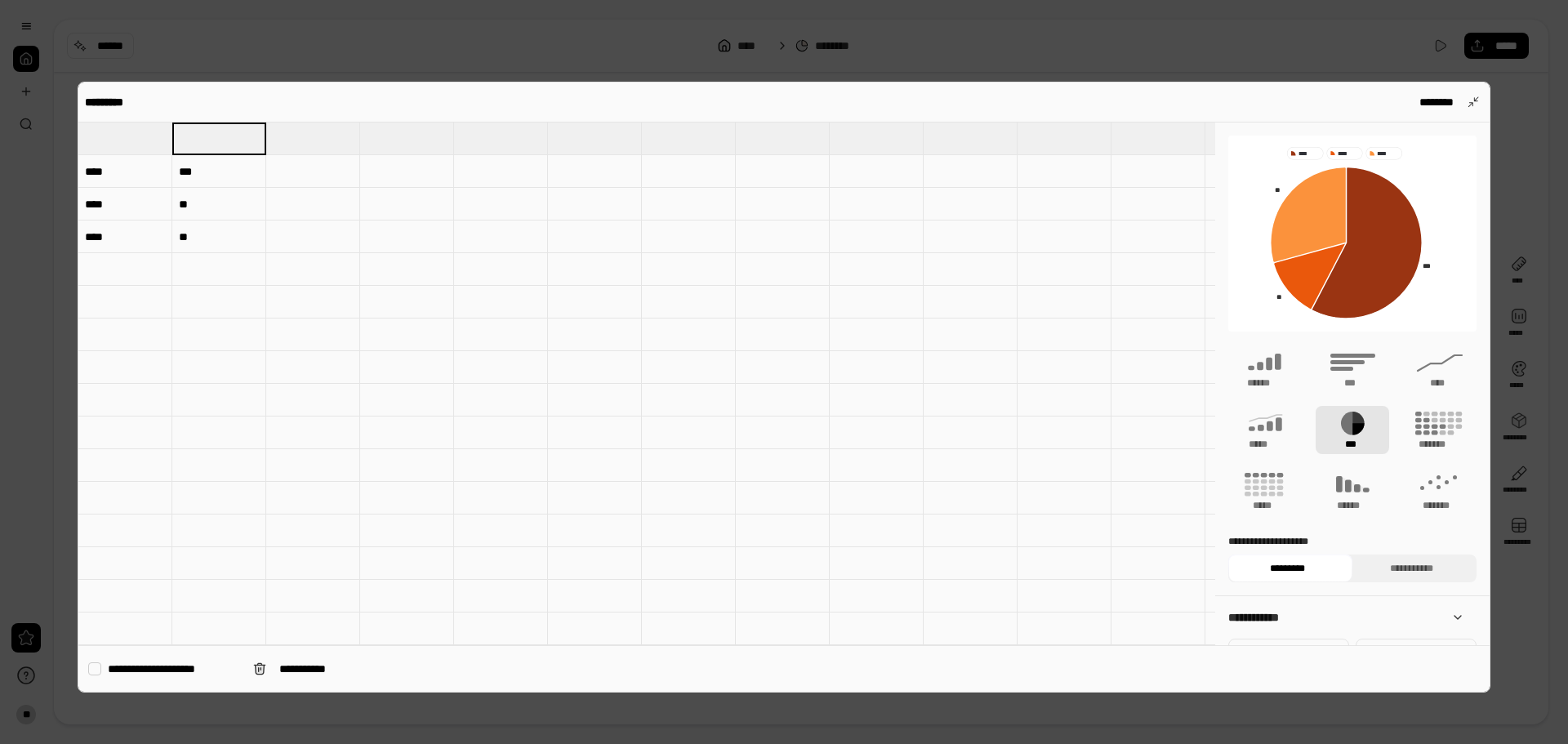 click at bounding box center [125, 138] 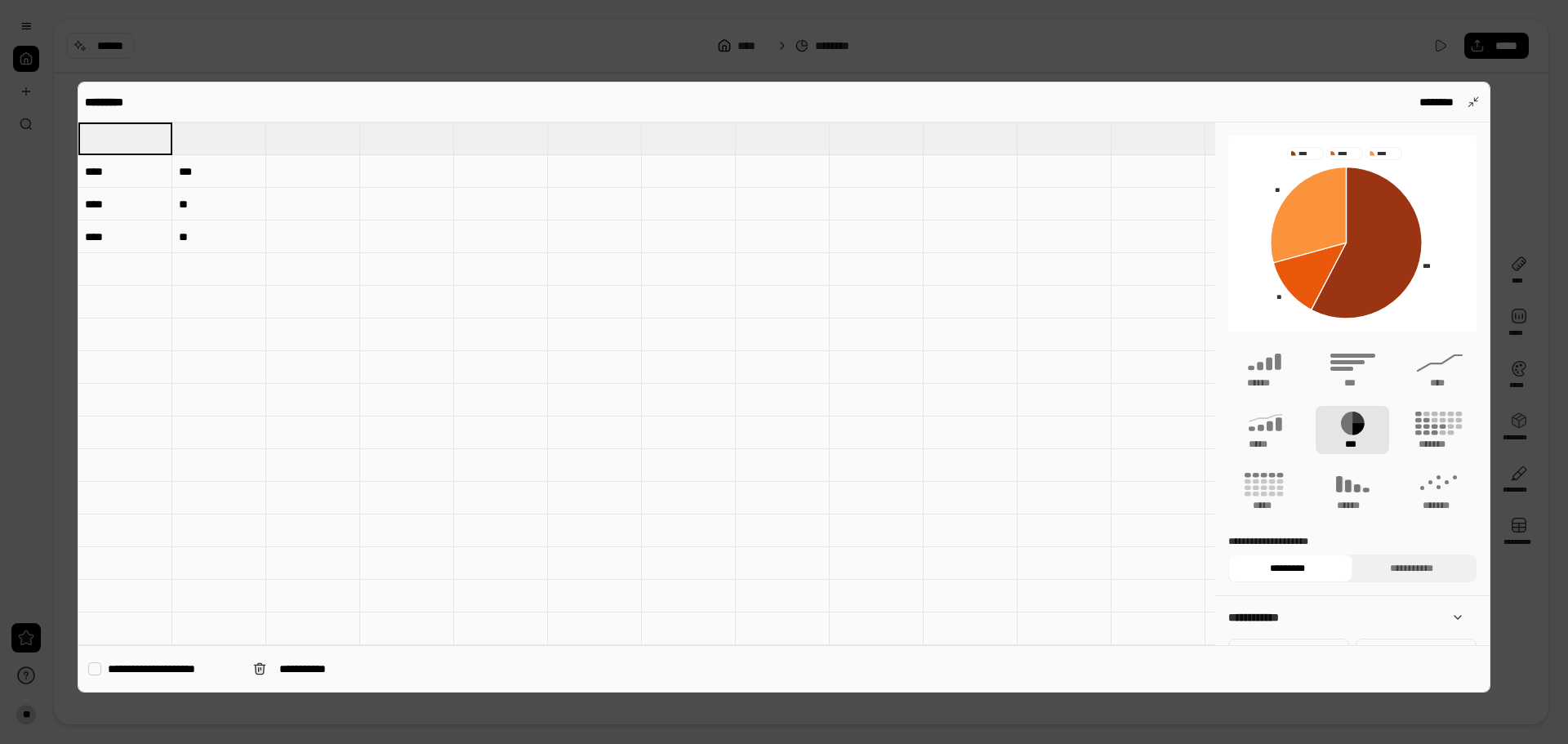 click at bounding box center [219, 138] 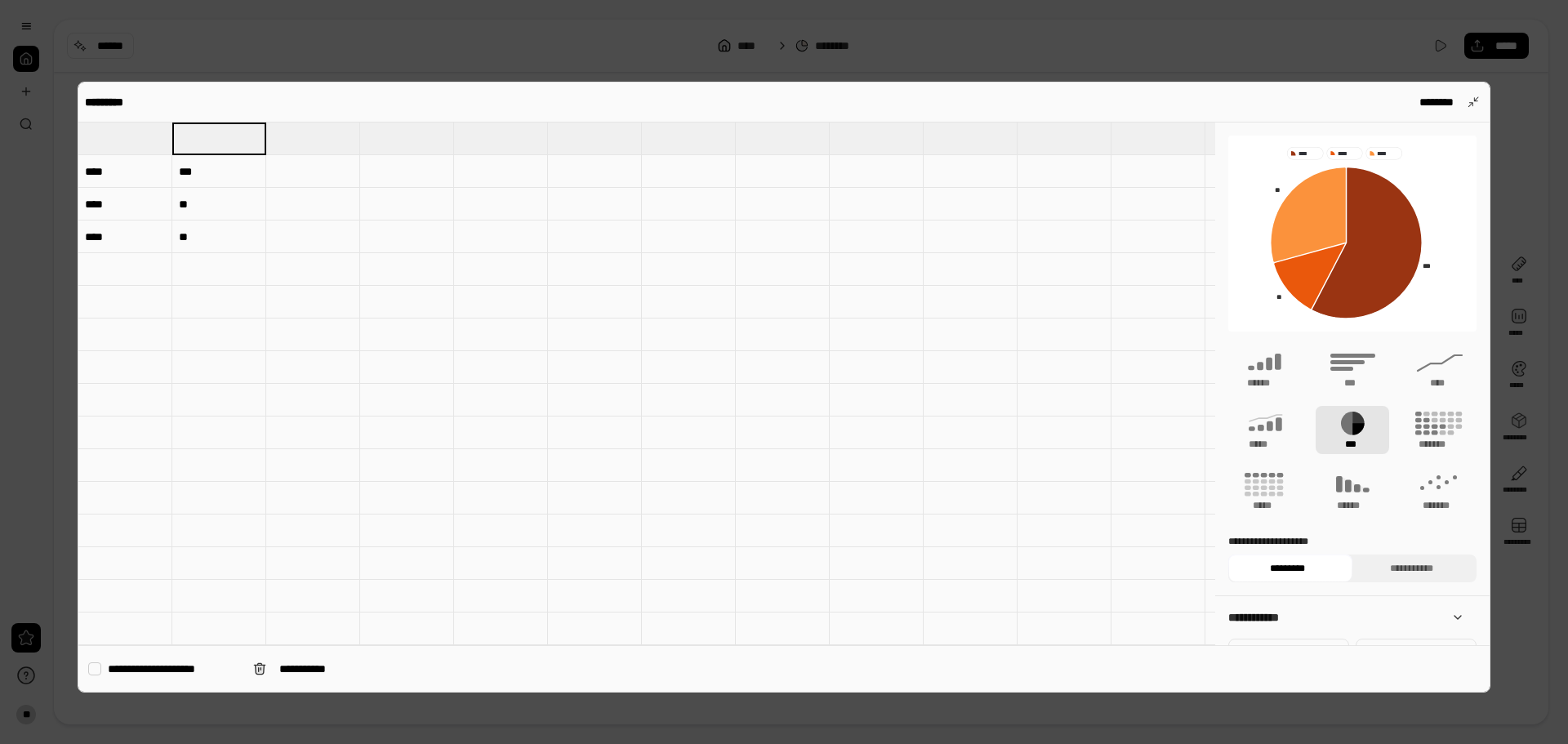 click at bounding box center (125, 138) 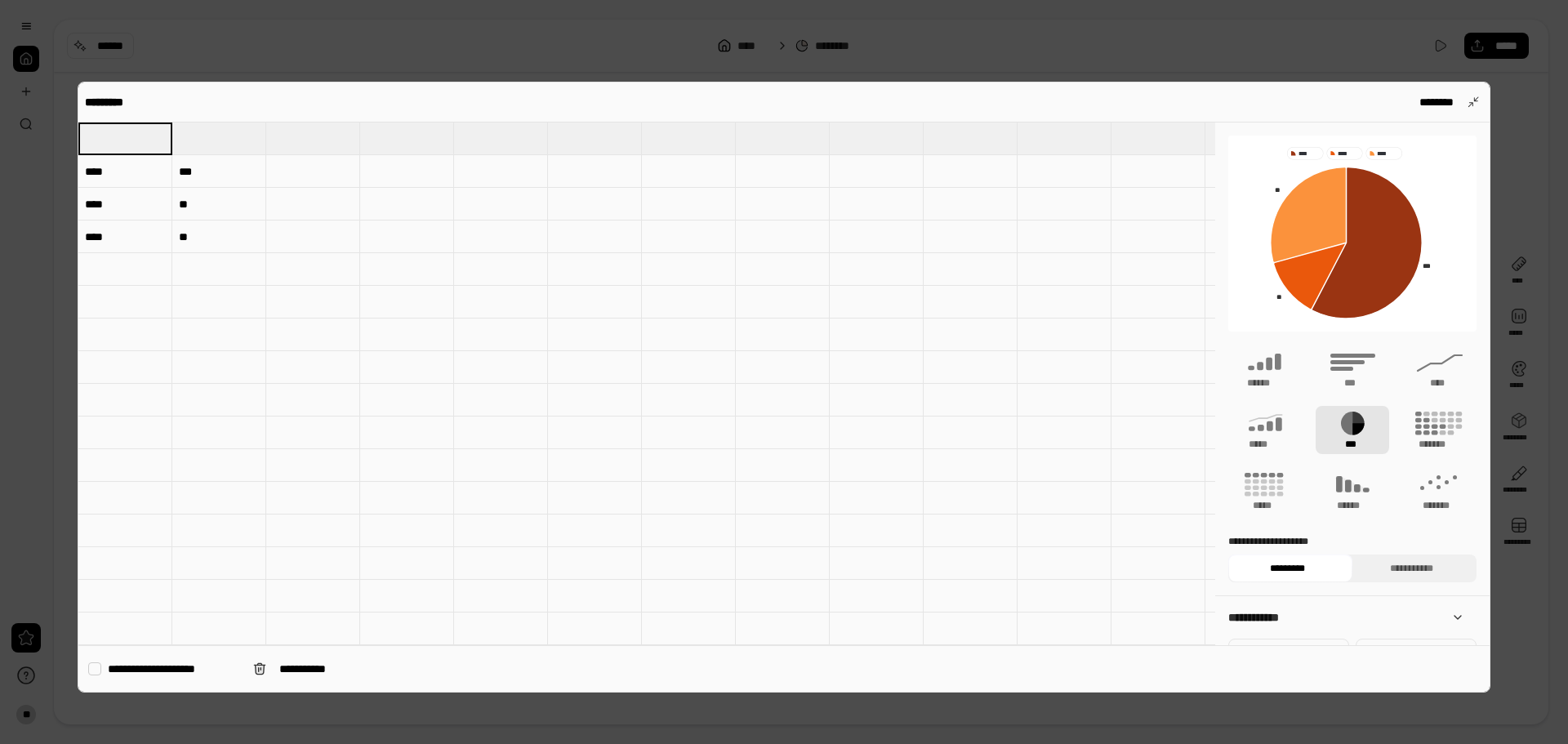 click at bounding box center (219, 138) 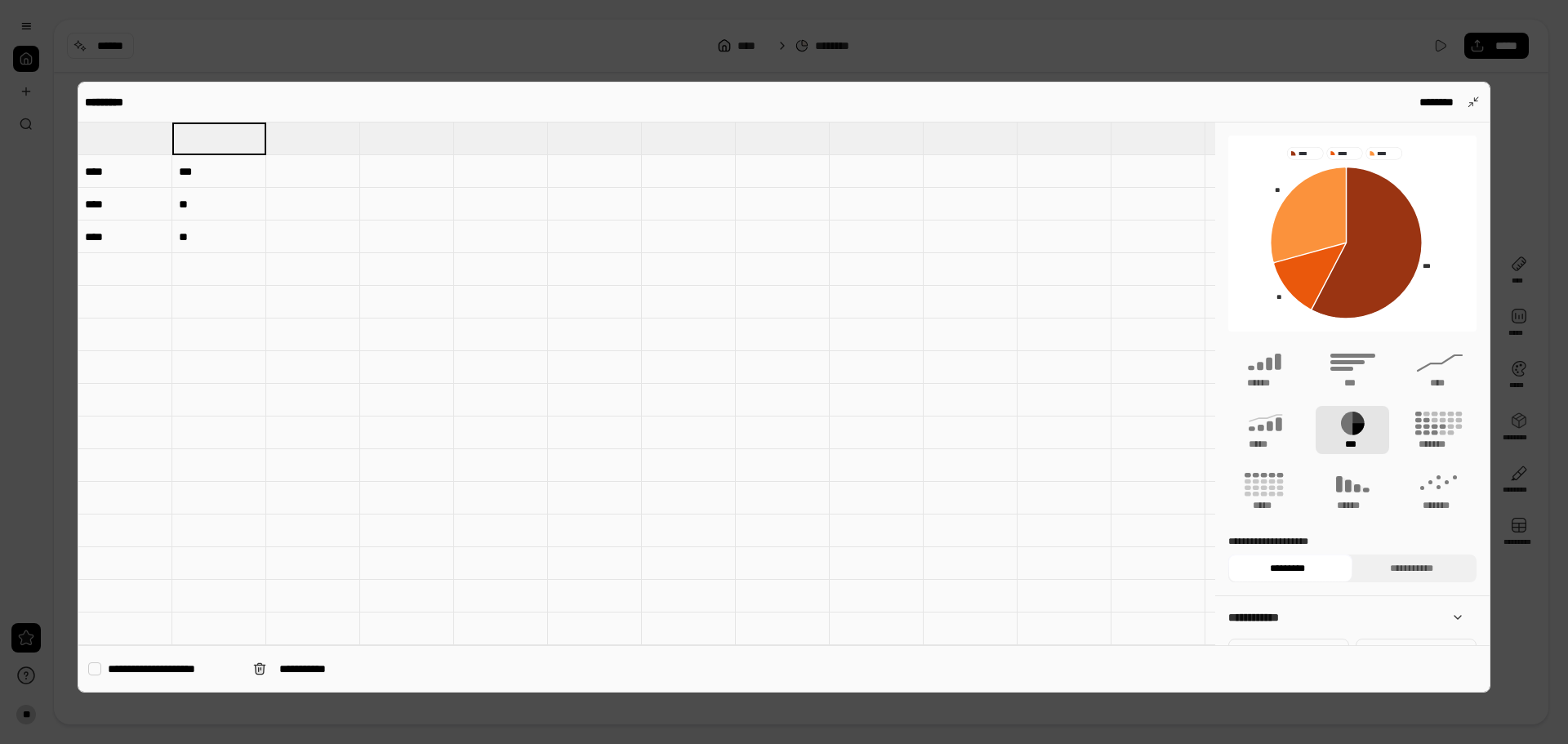 click at bounding box center [784, 372] 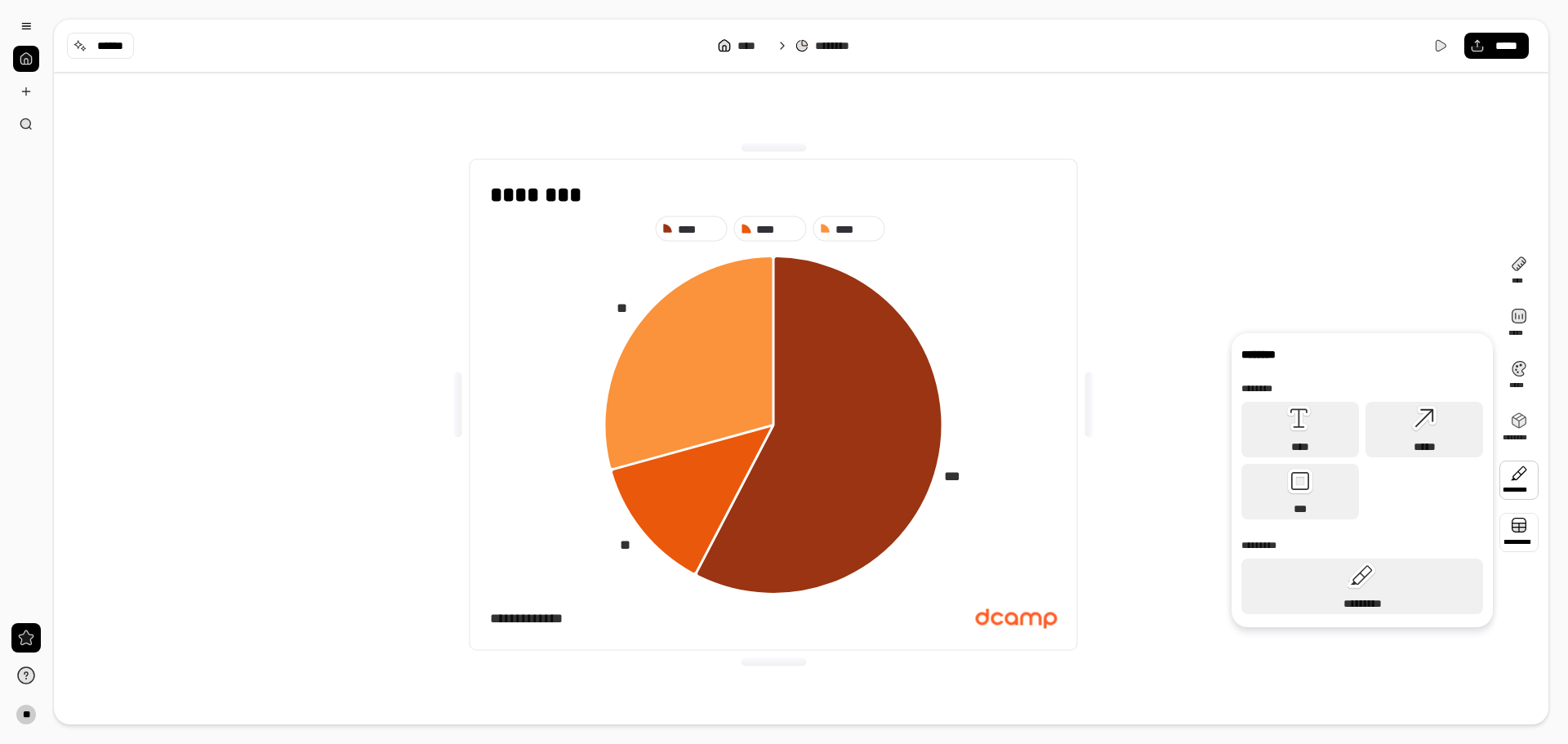 click at bounding box center (1519, 532) 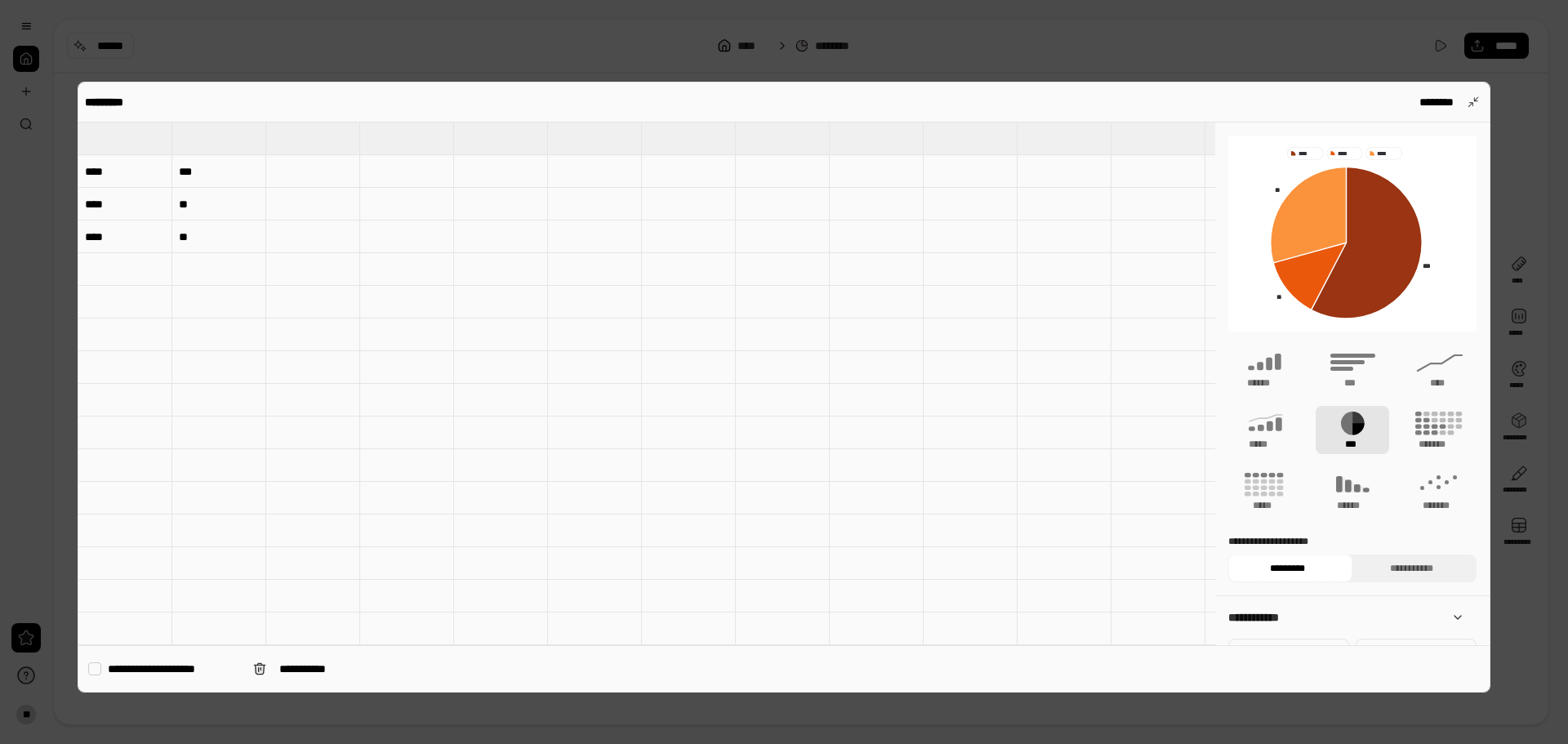 click at bounding box center (125, 138) 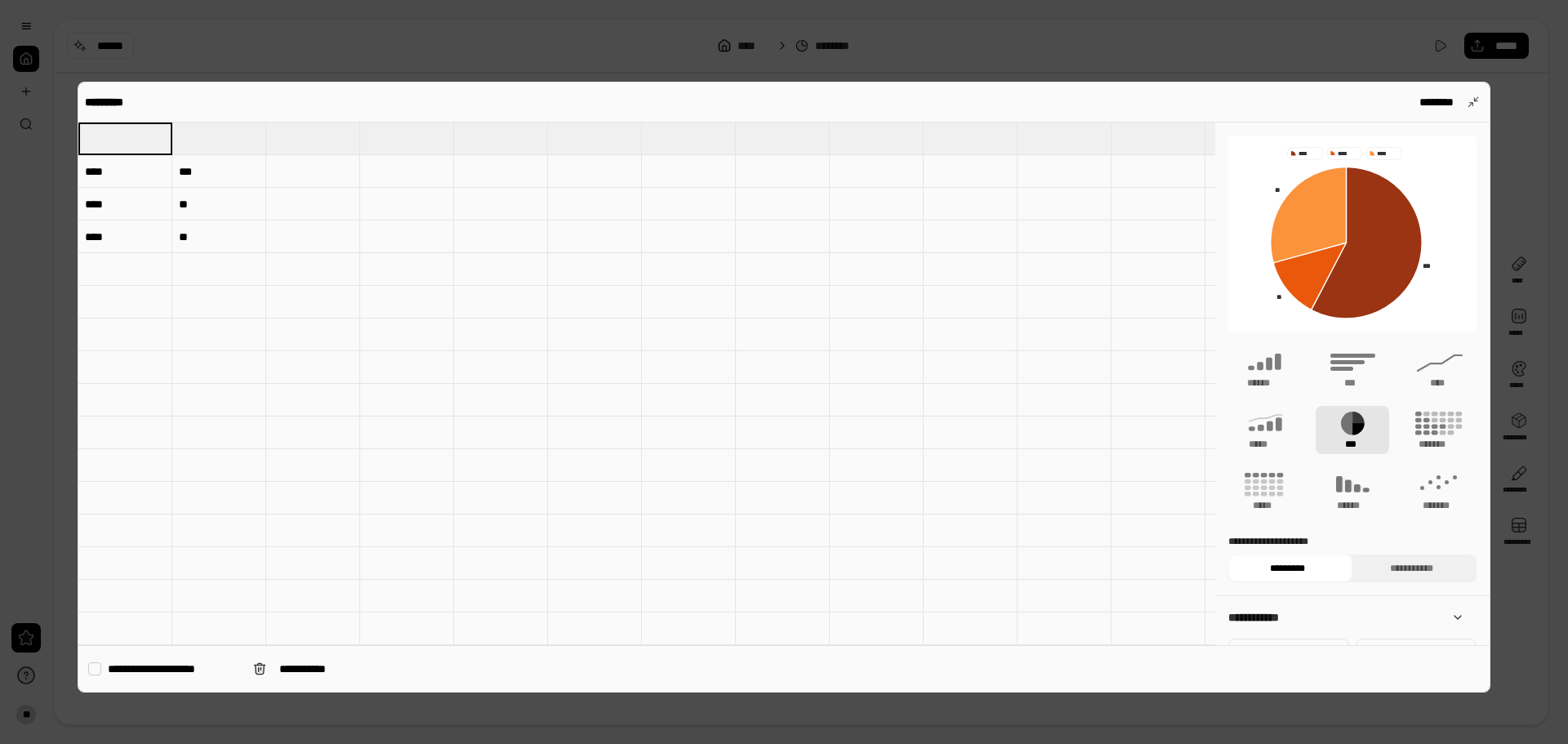 click at bounding box center [219, 138] 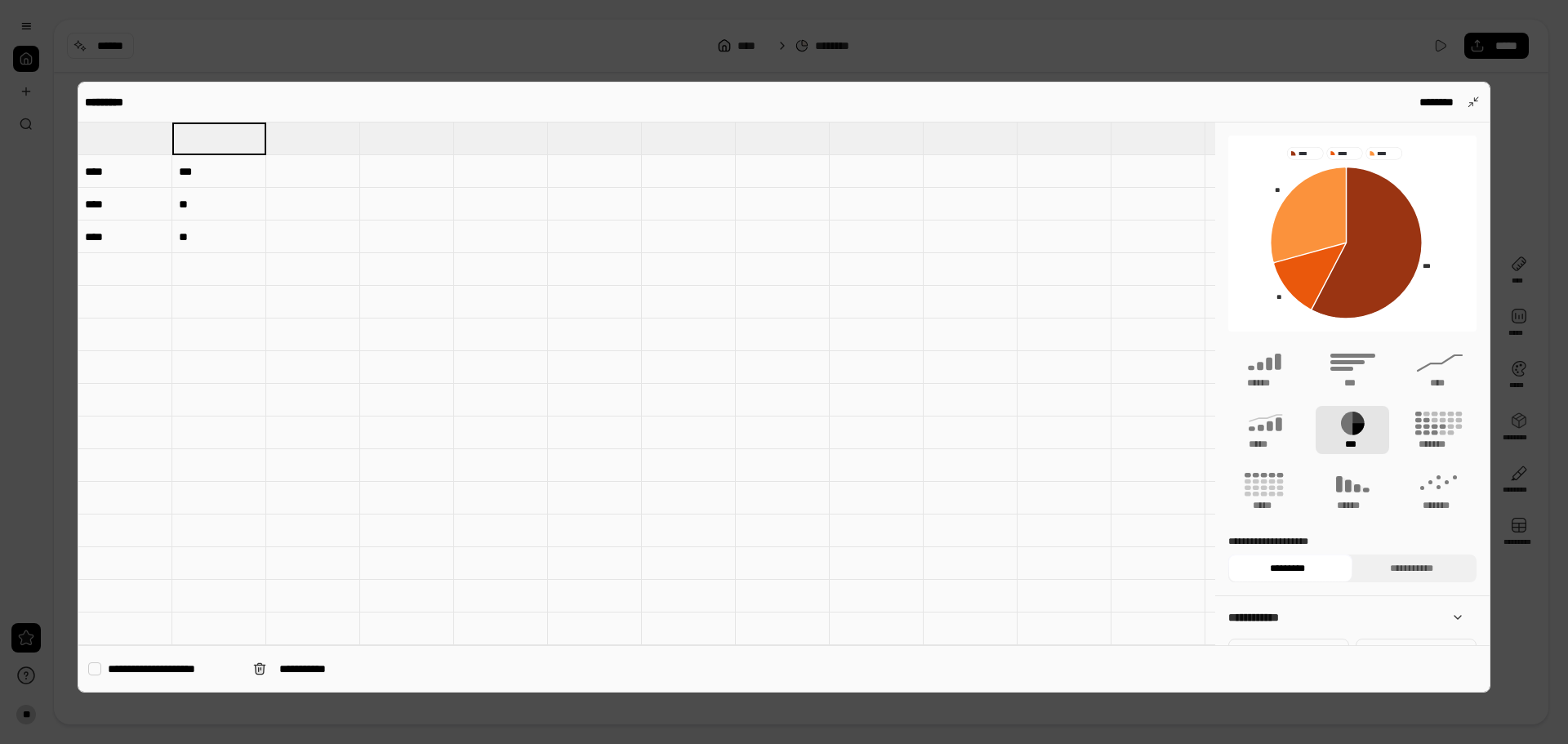 click at bounding box center (125, 138) 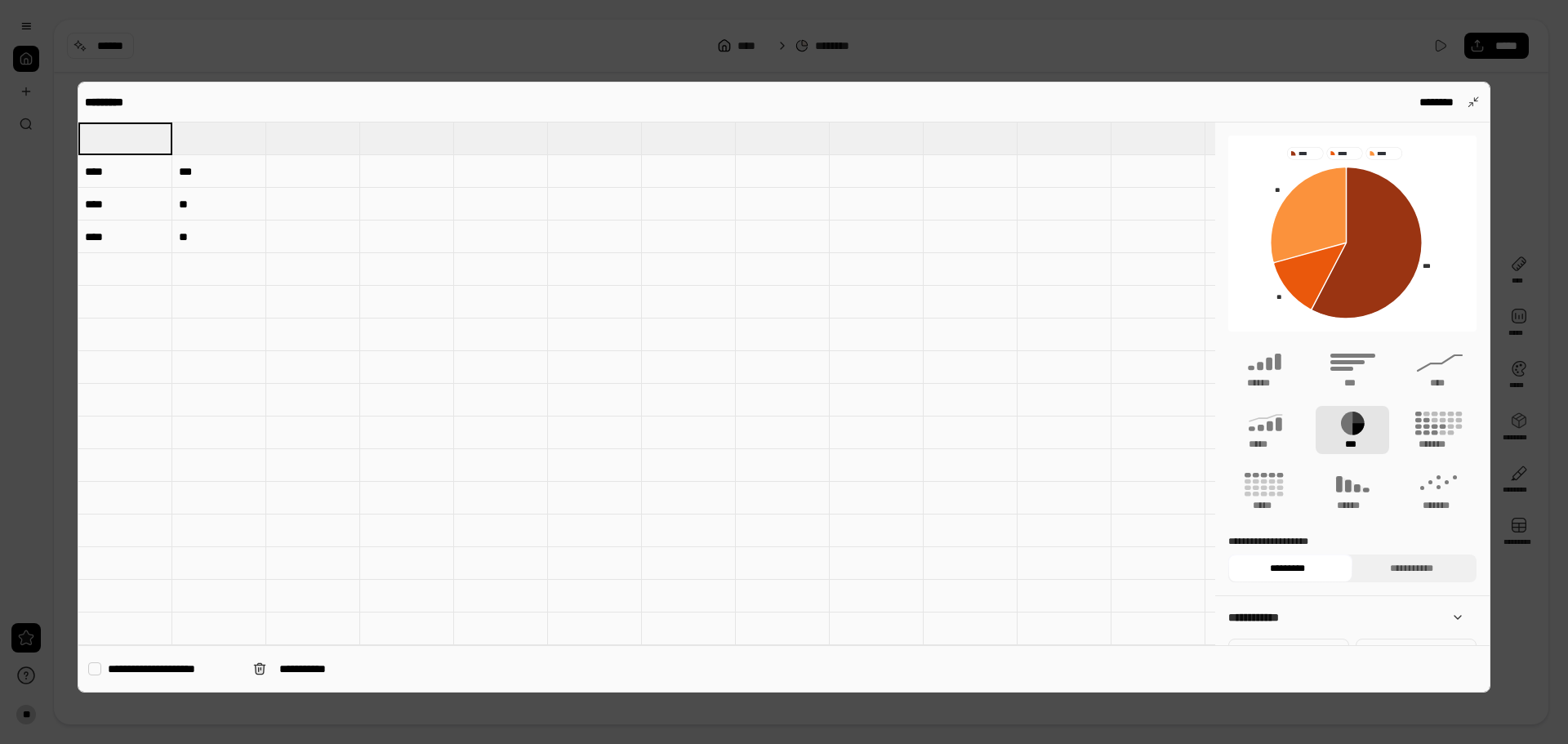 click at bounding box center (219, 138) 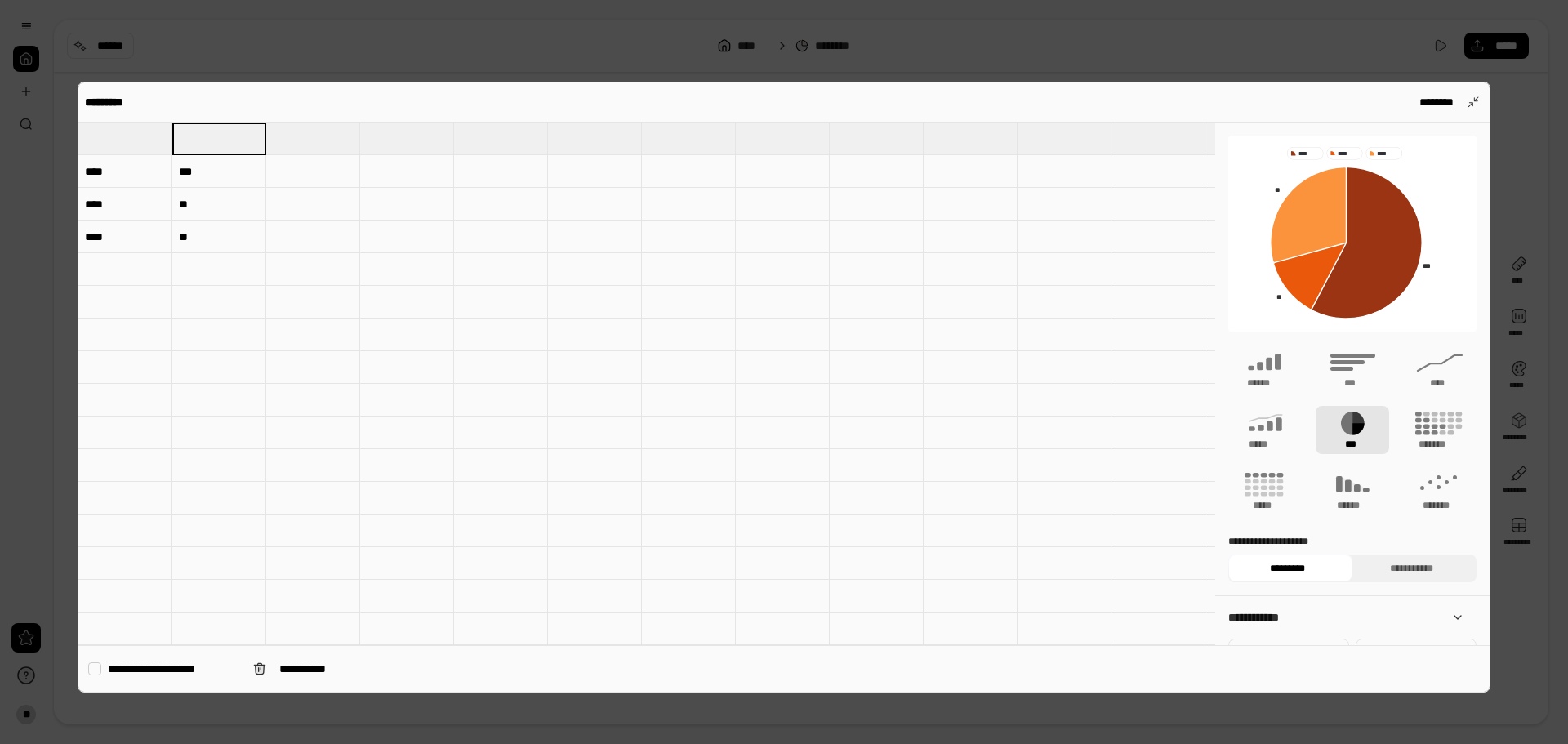 click at bounding box center [125, 138] 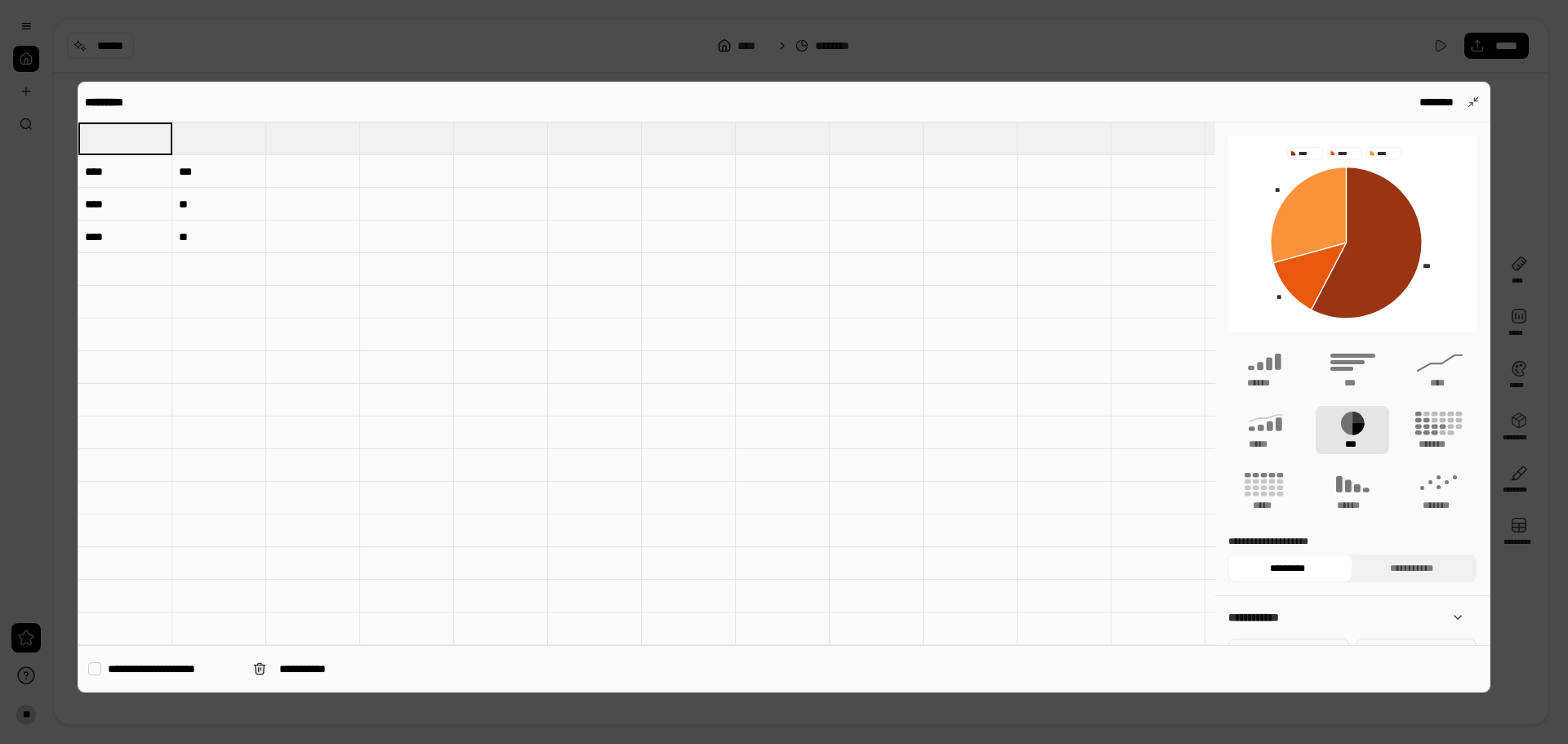 click at bounding box center (219, 138) 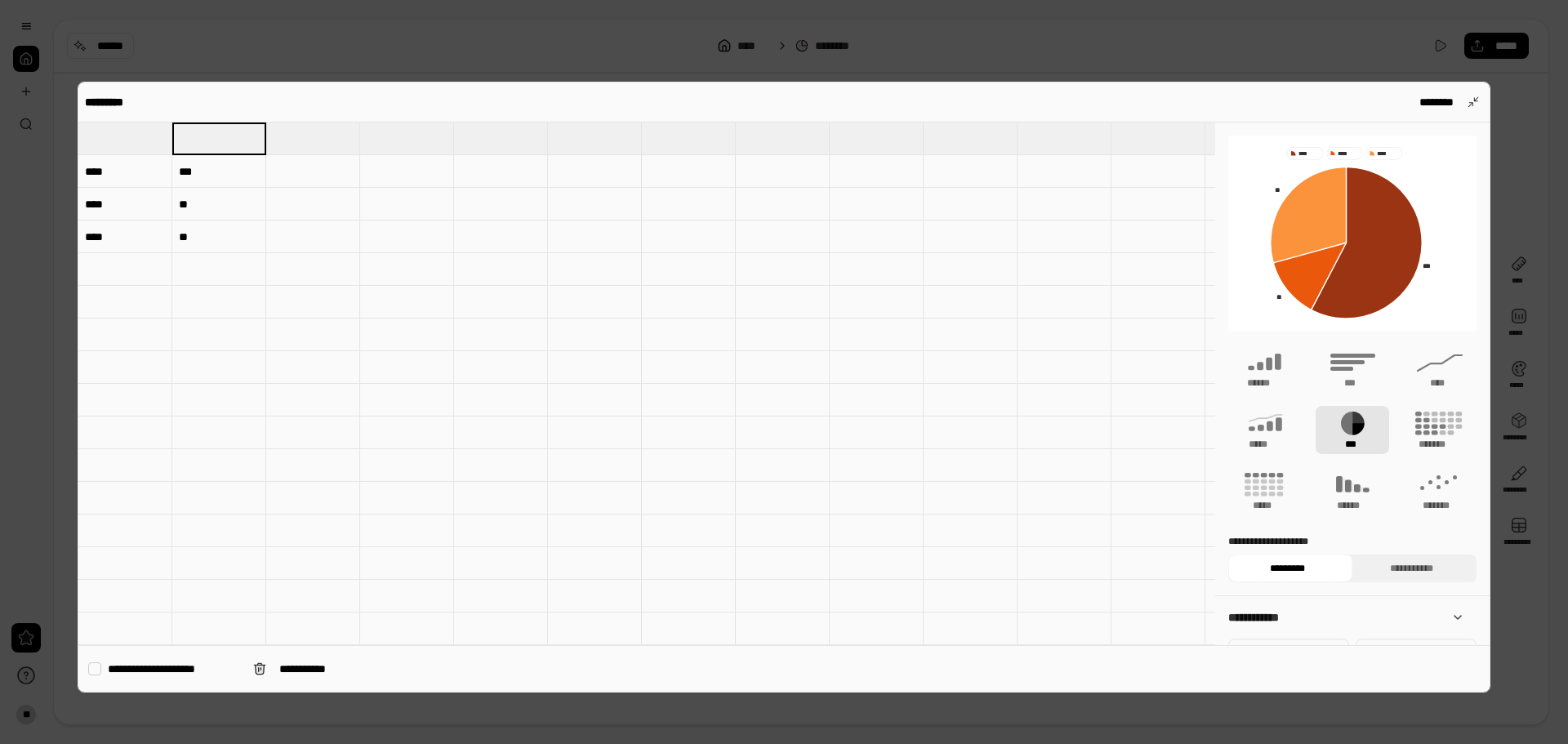 click at bounding box center (125, 138) 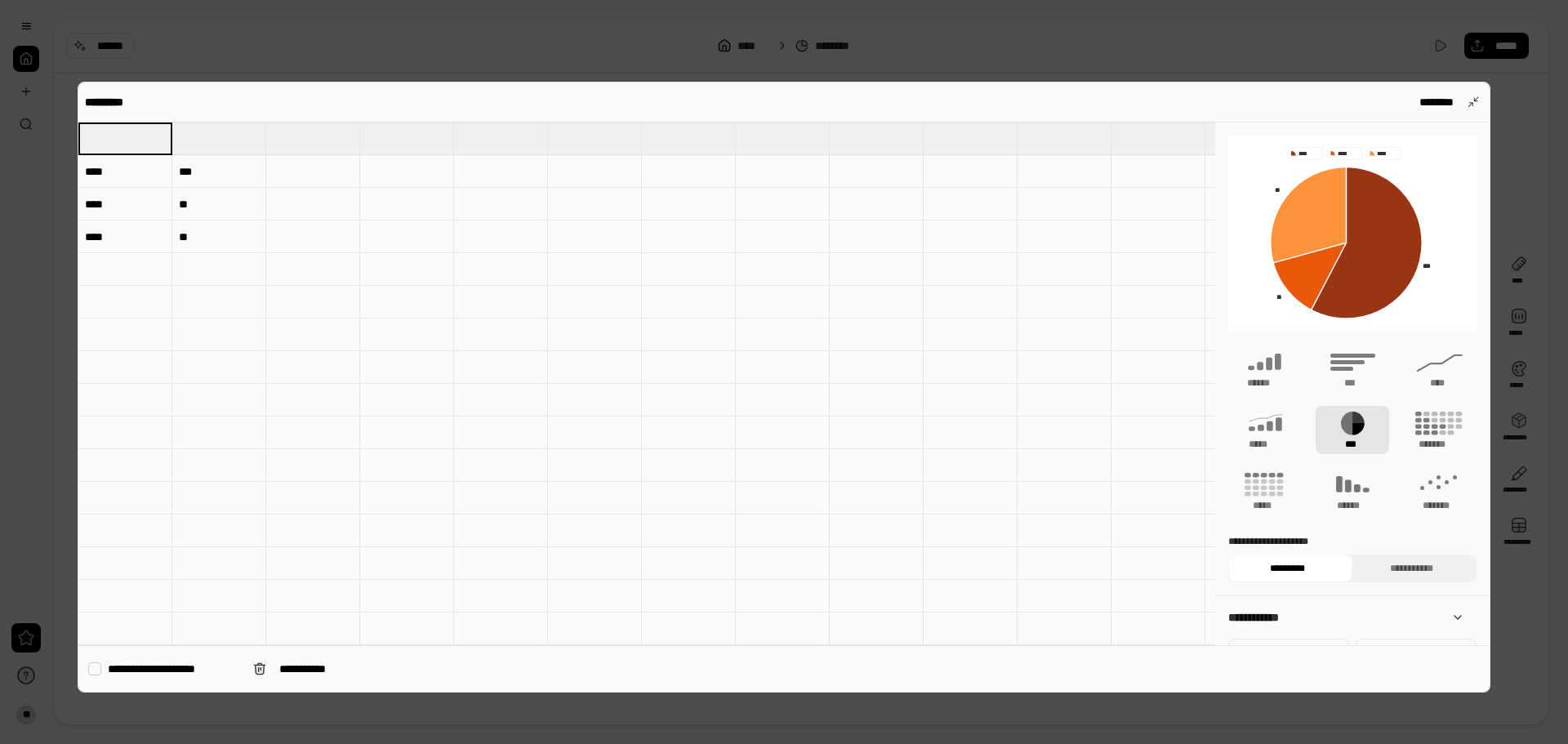 click at bounding box center (219, 138) 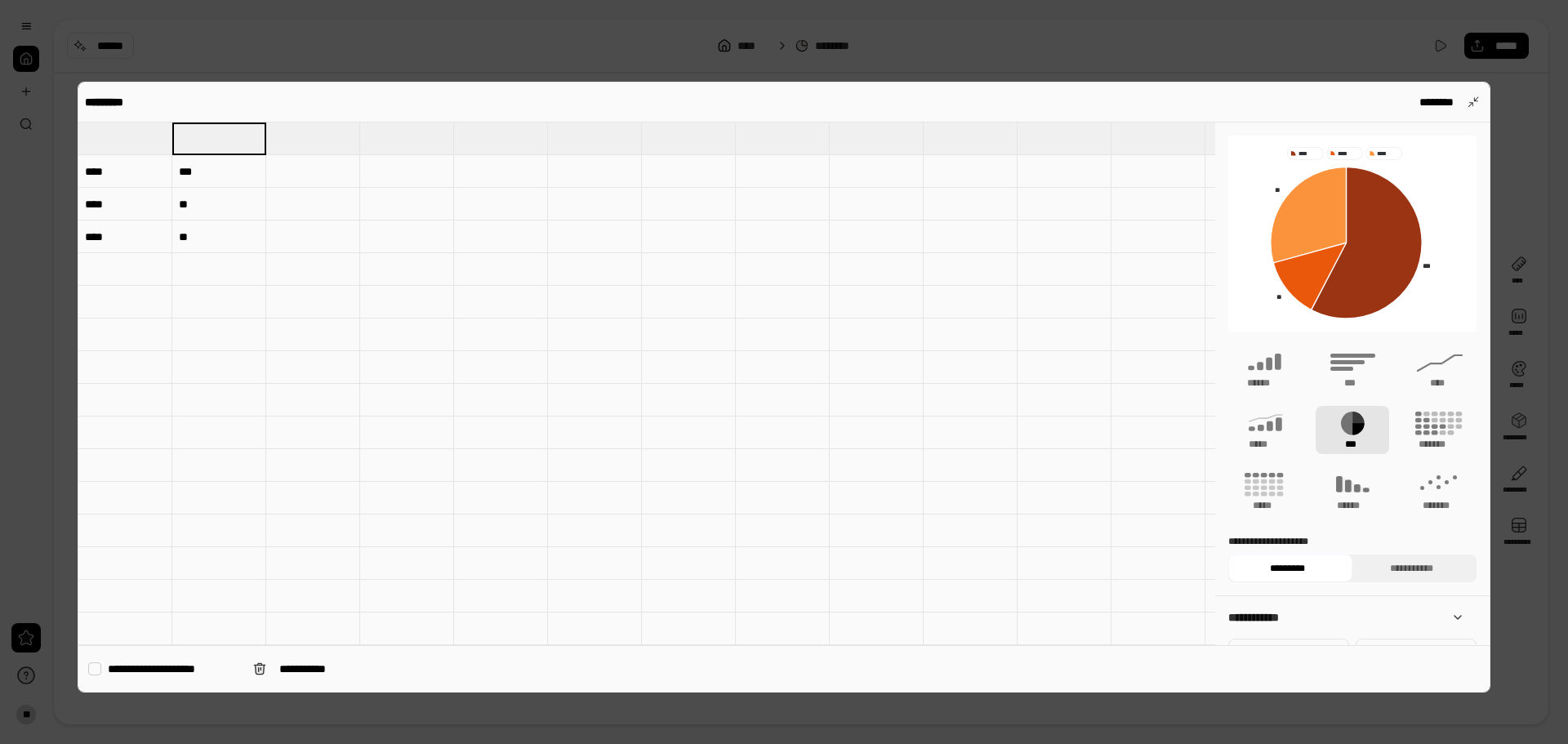 click at bounding box center [125, 138] 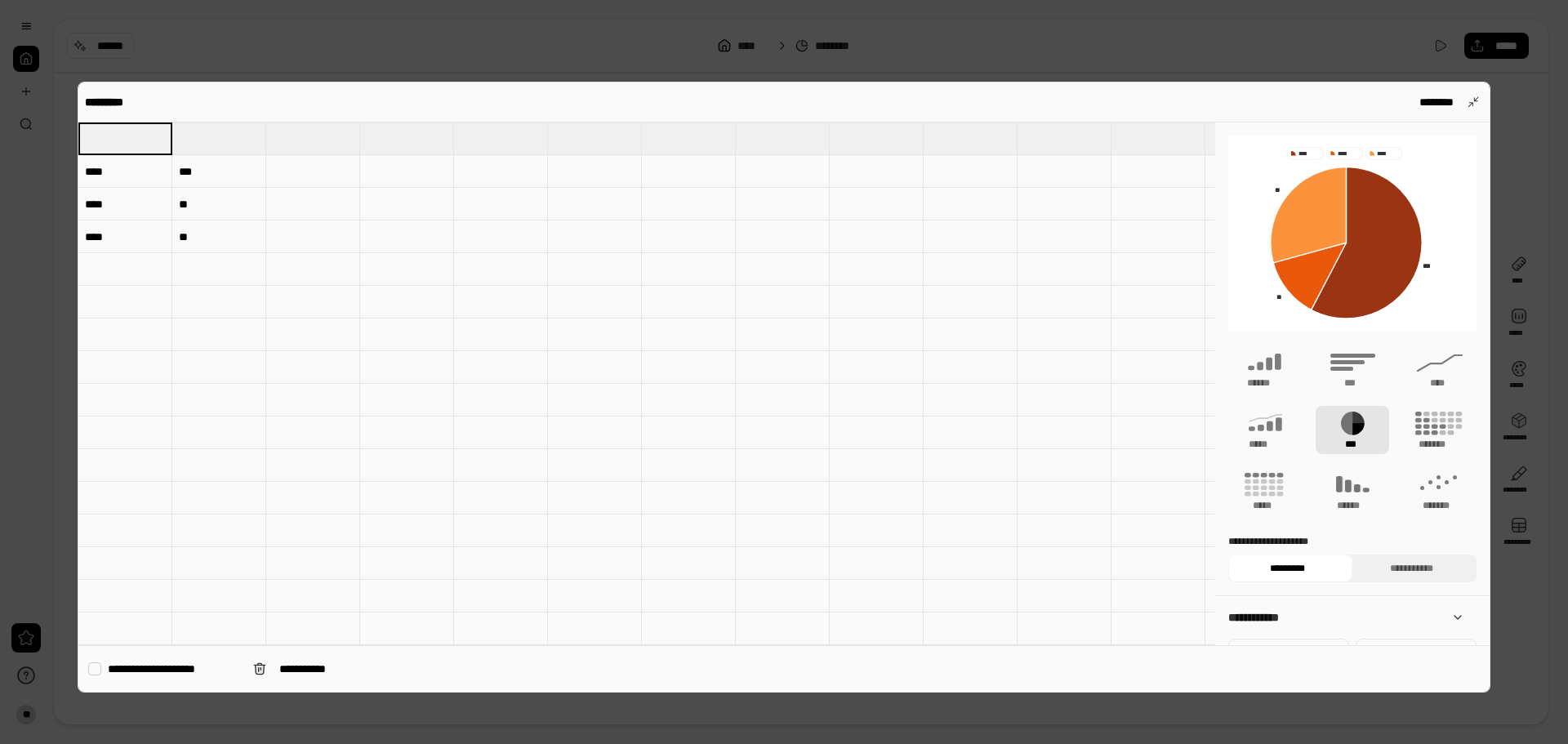 click at bounding box center (219, 138) 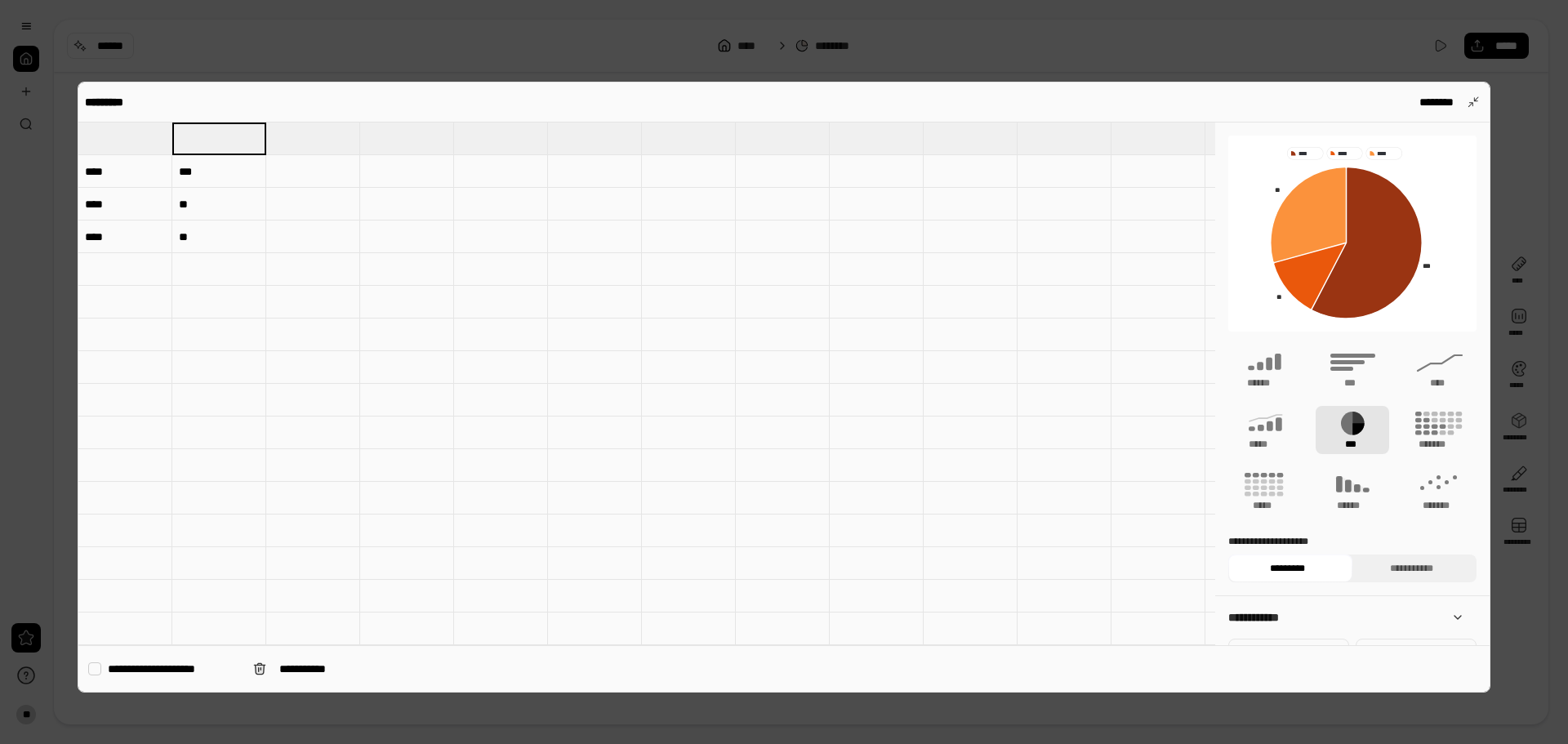 click at bounding box center [125, 138] 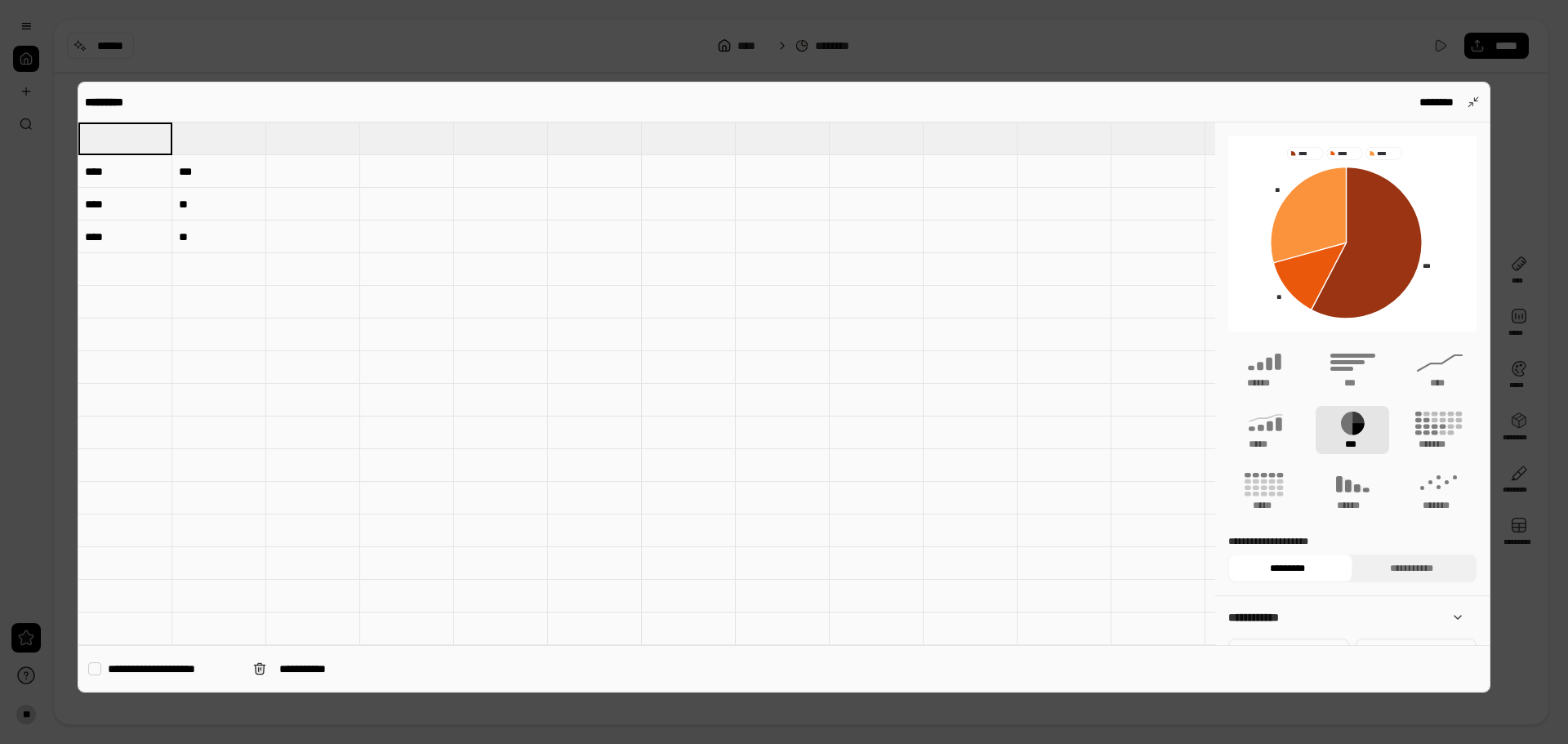 click at bounding box center [219, 138] 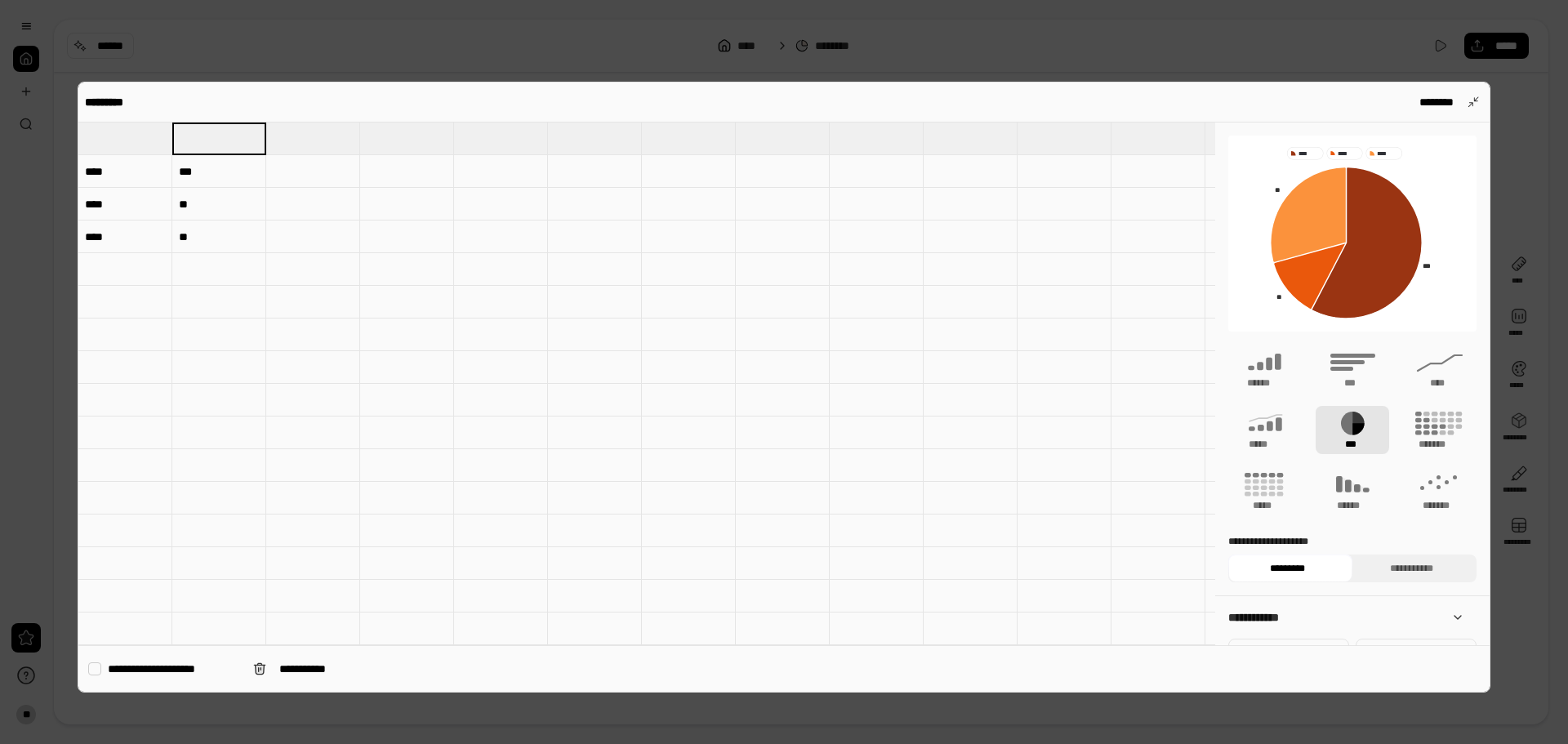 click at bounding box center [125, 138] 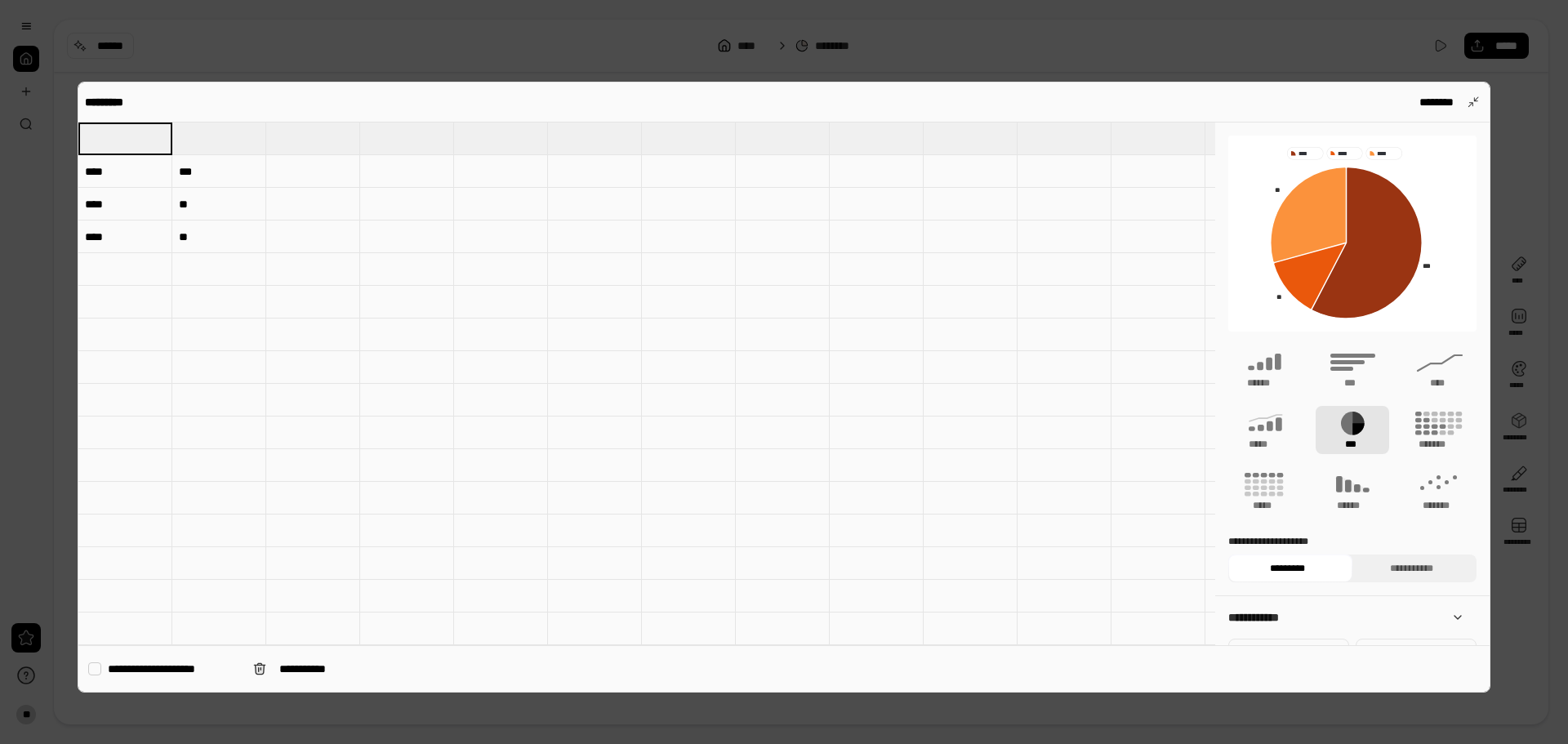 click at bounding box center (219, 138) 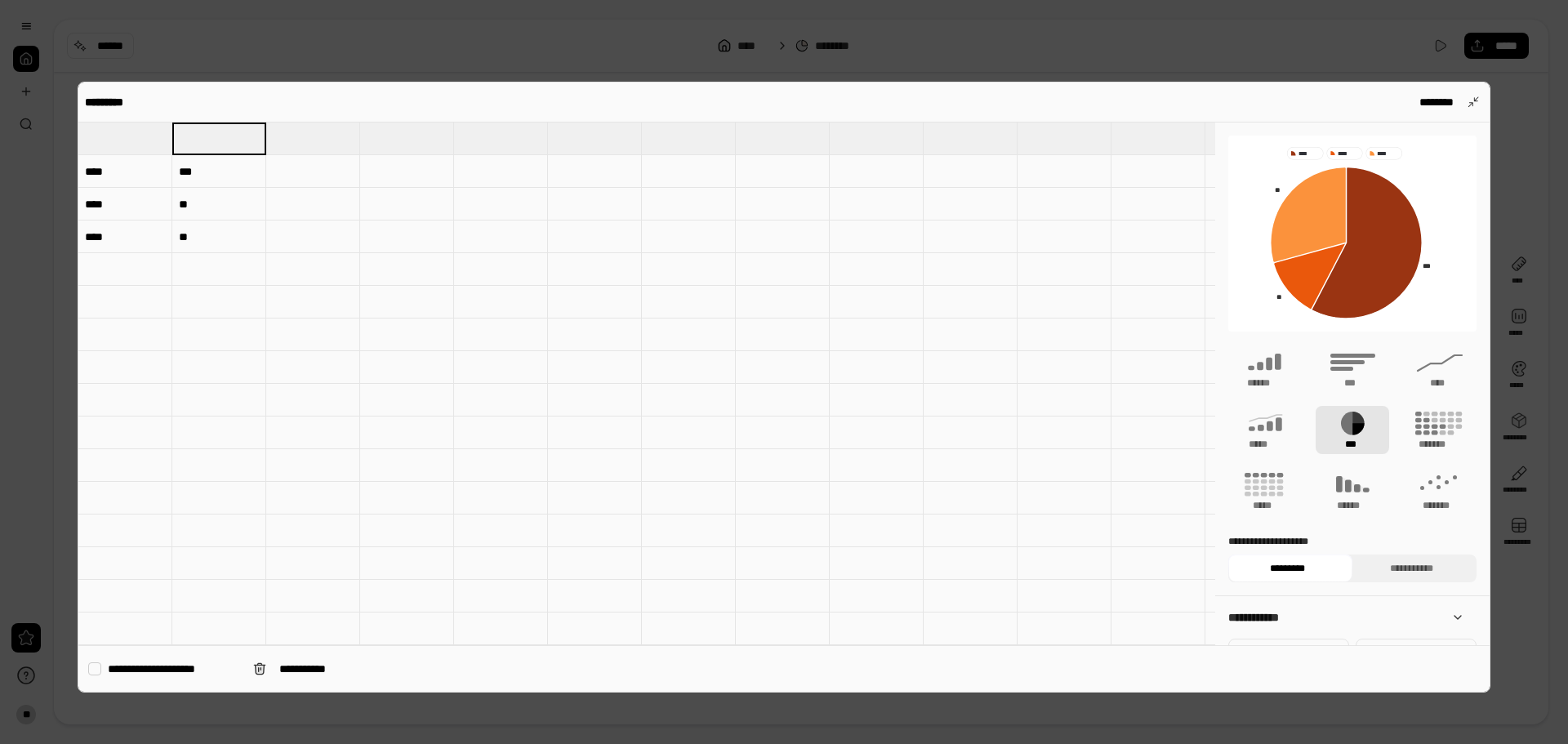 click at bounding box center (125, 138) 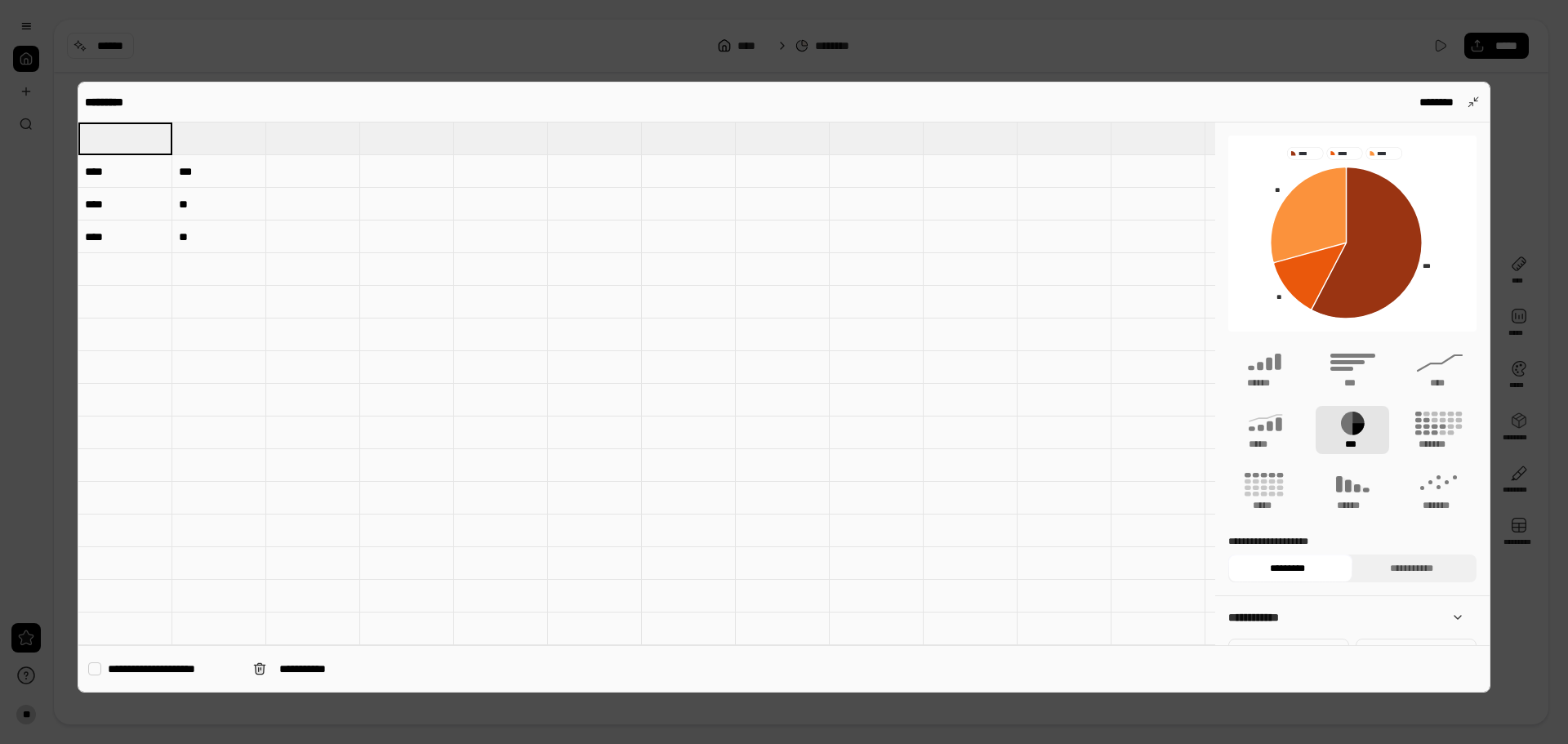 type on "*" 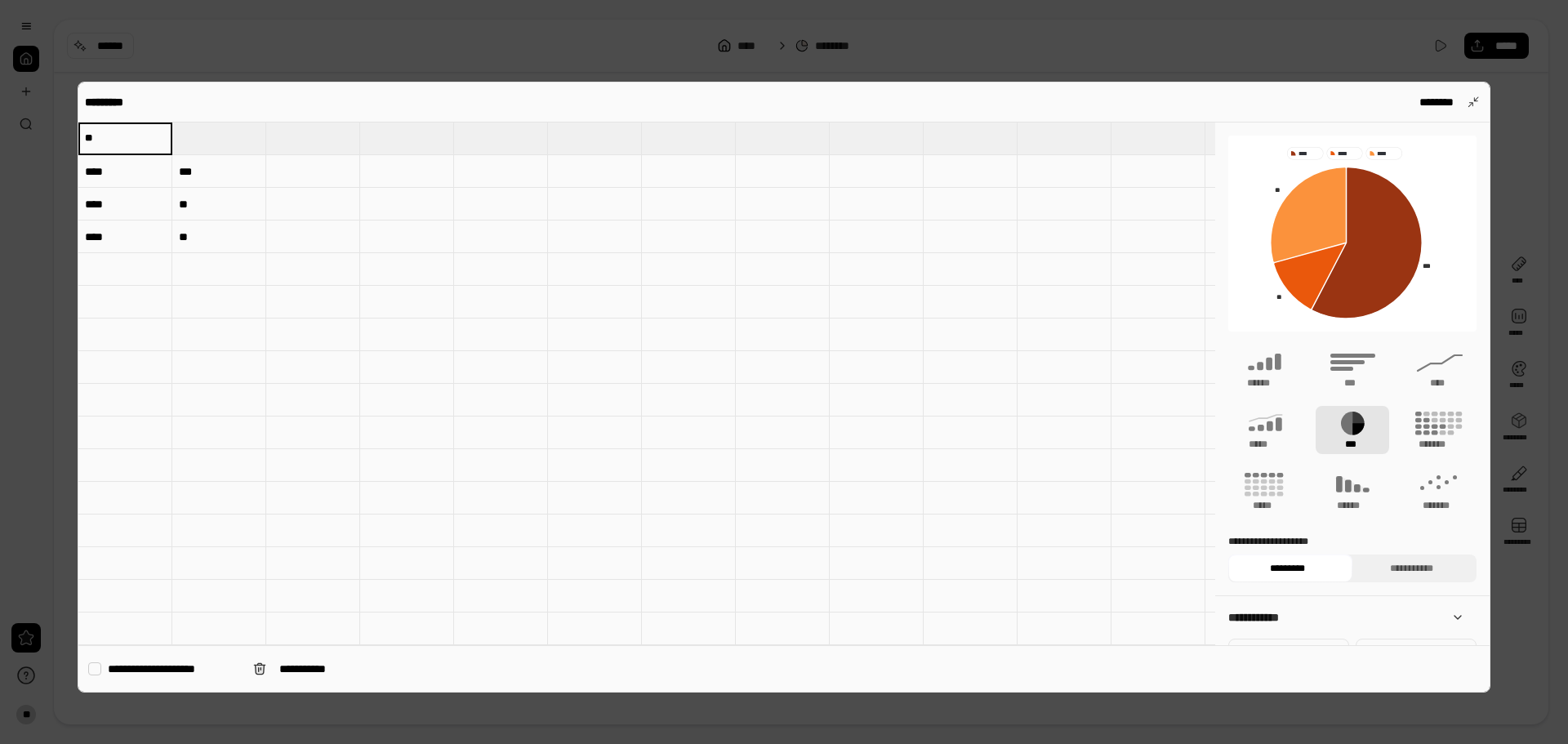 type on "**" 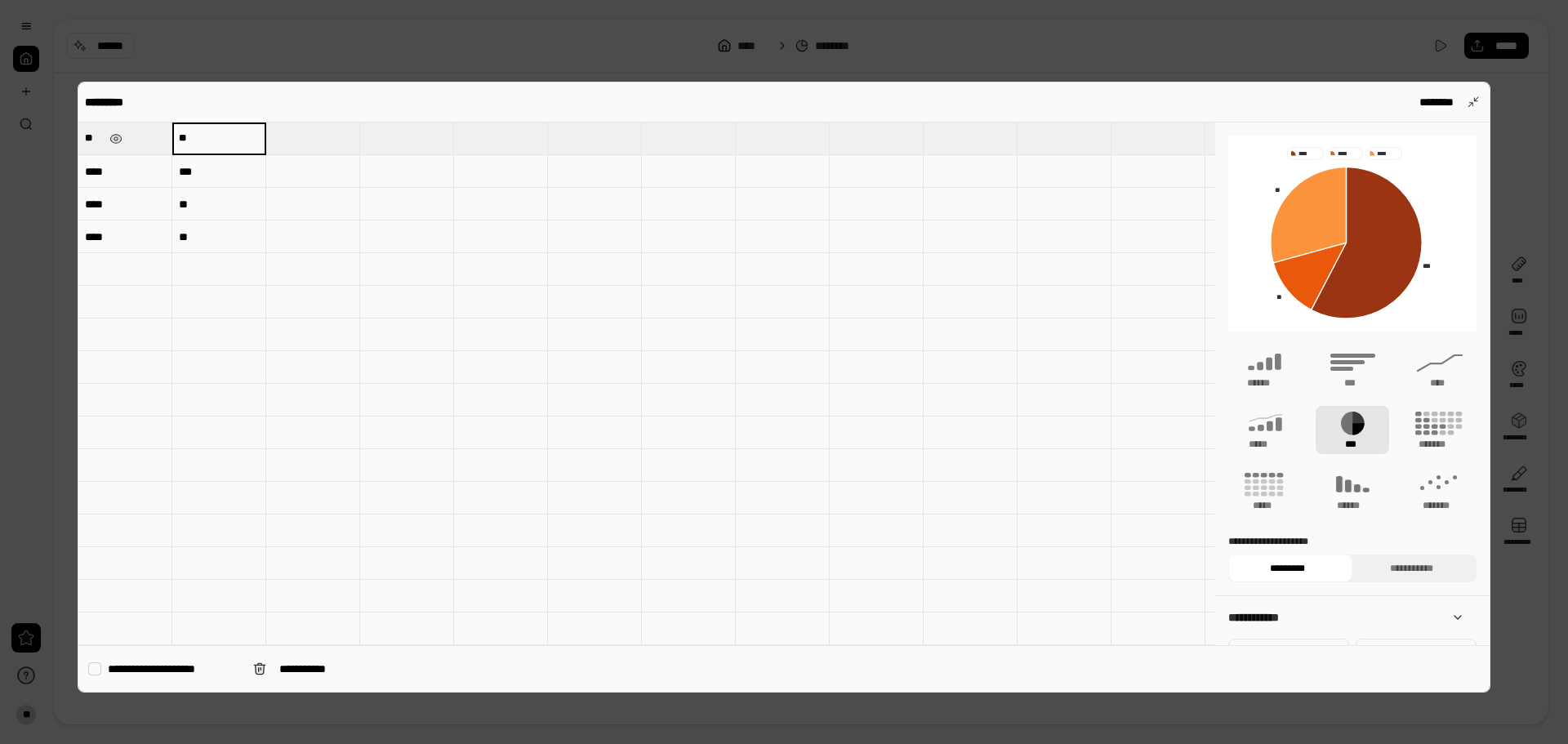 type on "*" 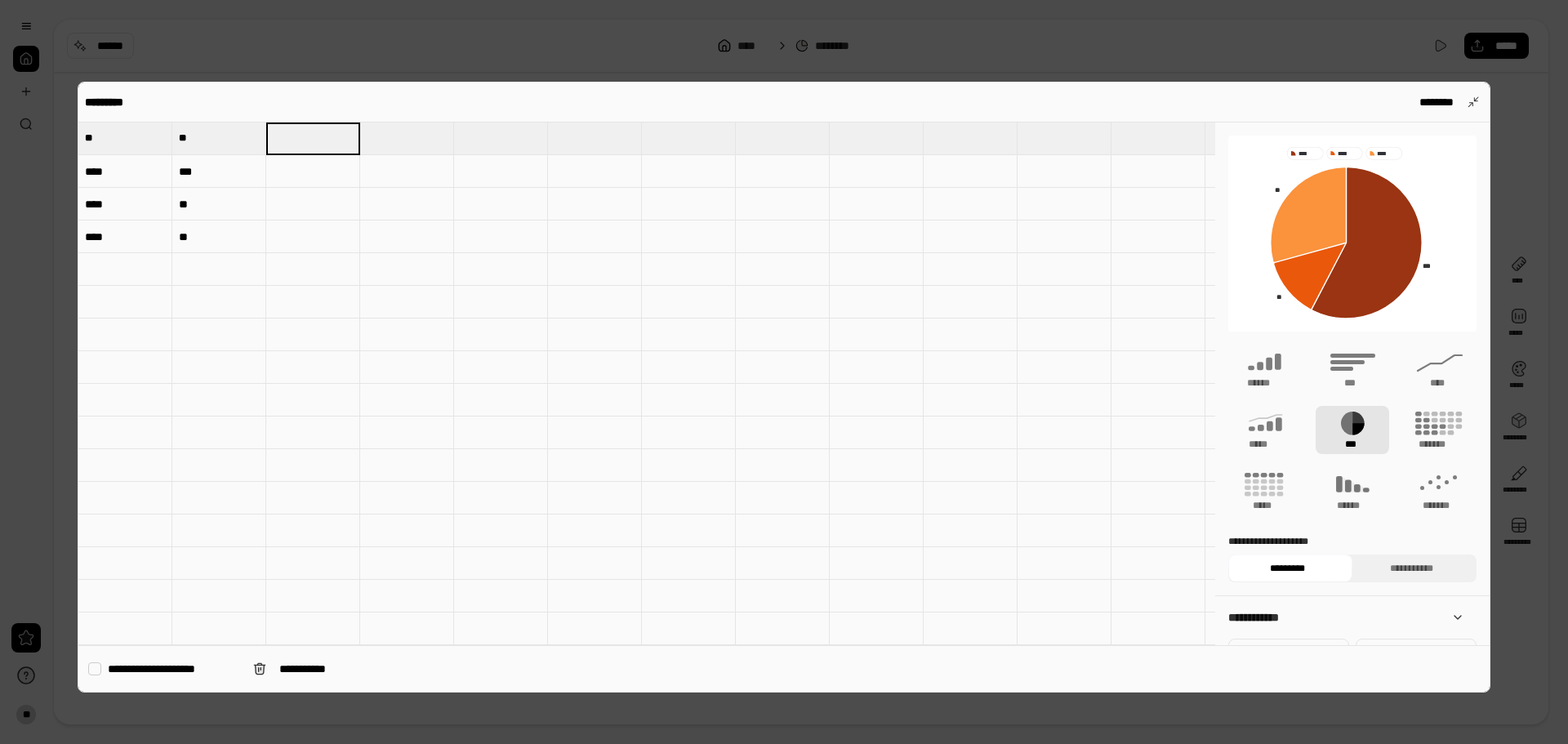click at bounding box center (313, 172) 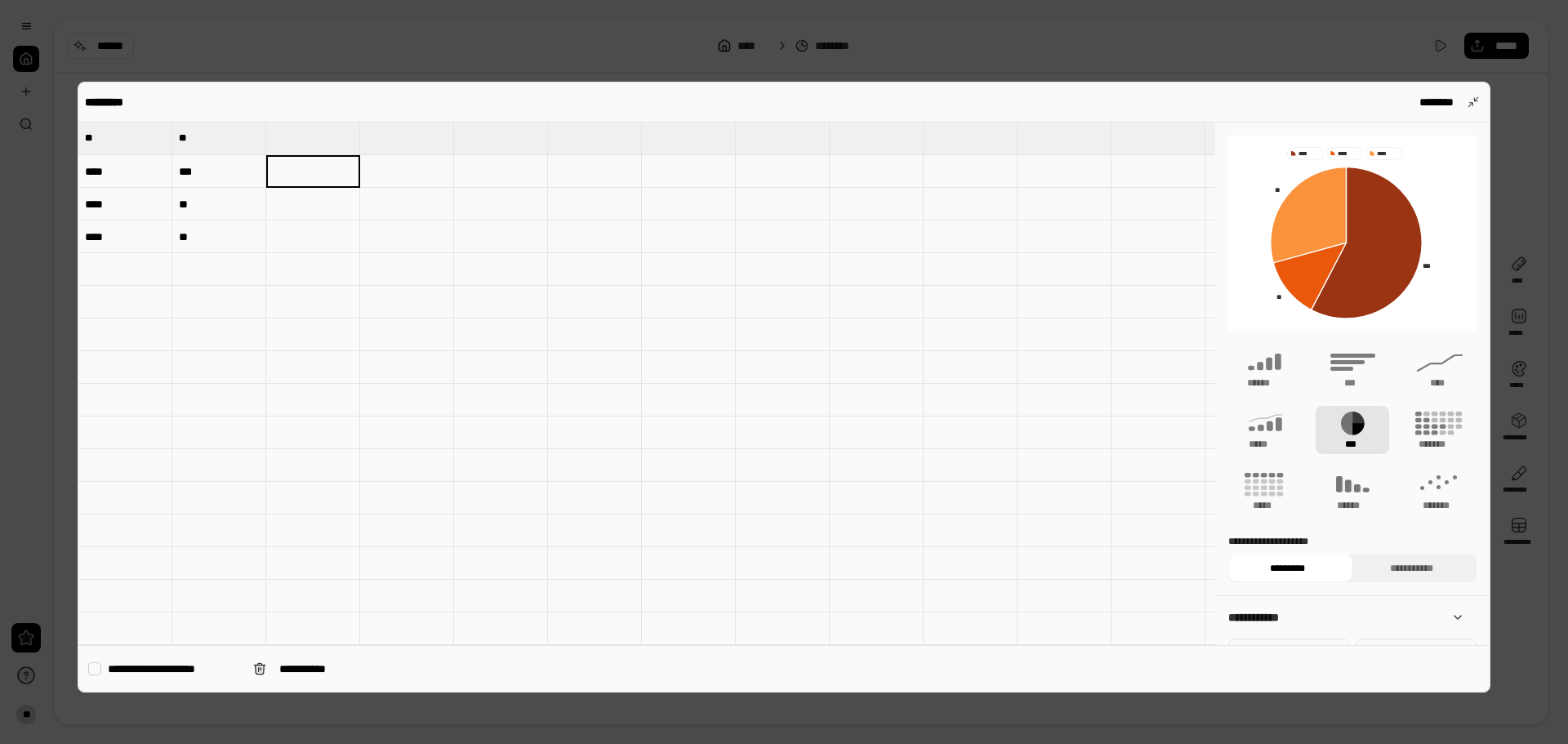 click on "***" at bounding box center [219, 172] 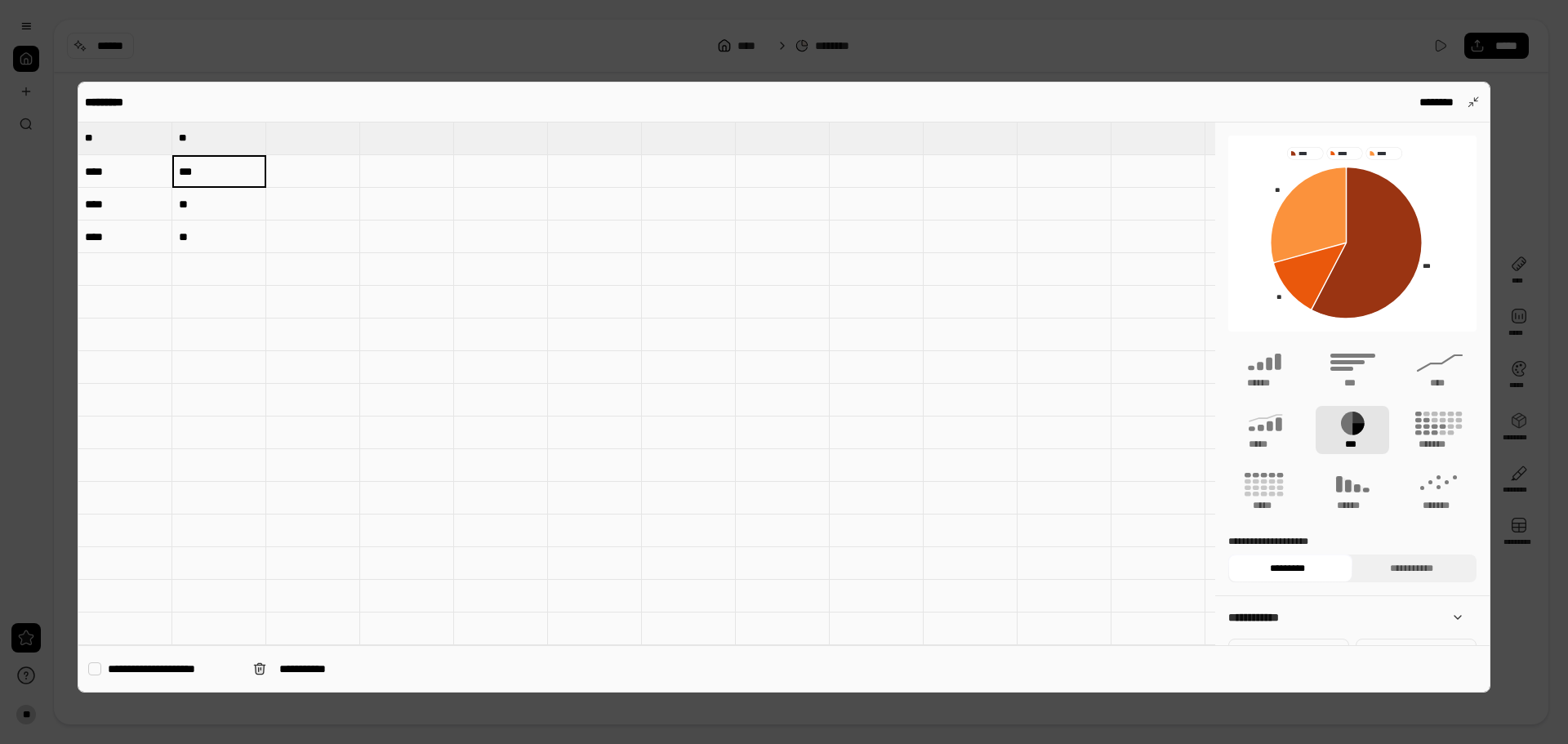 click at bounding box center [219, 270] 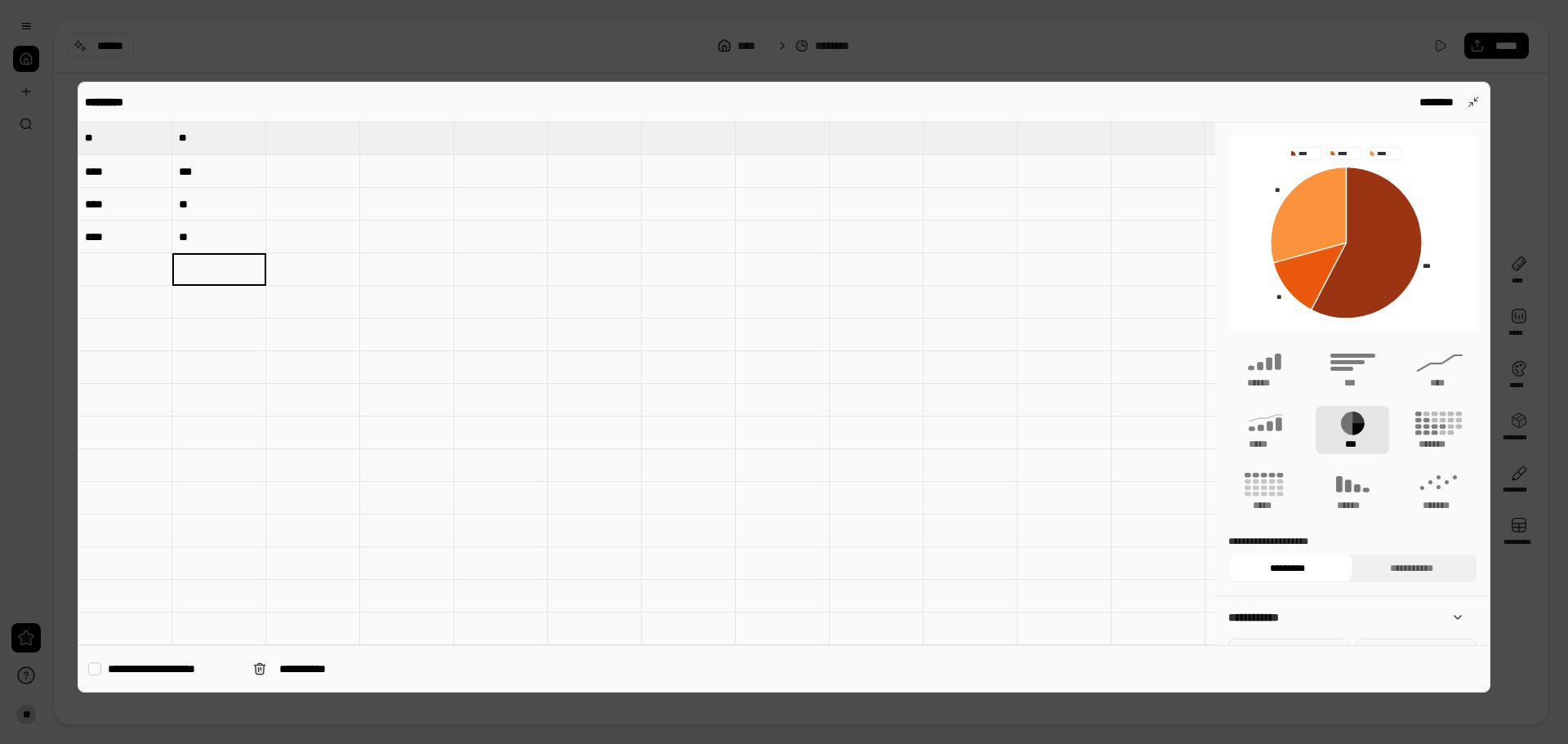 click at bounding box center (407, 237) 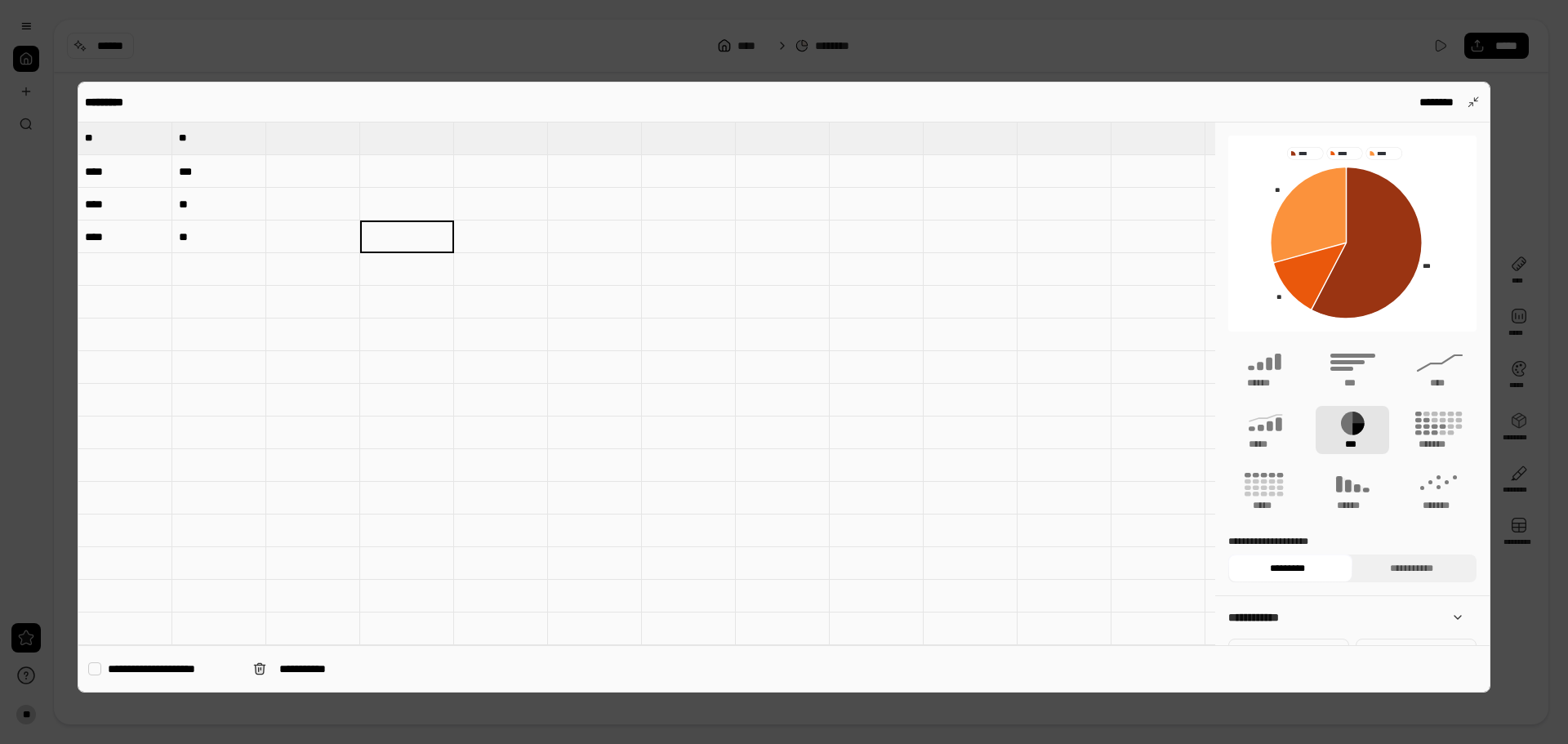 click at bounding box center [313, 204] 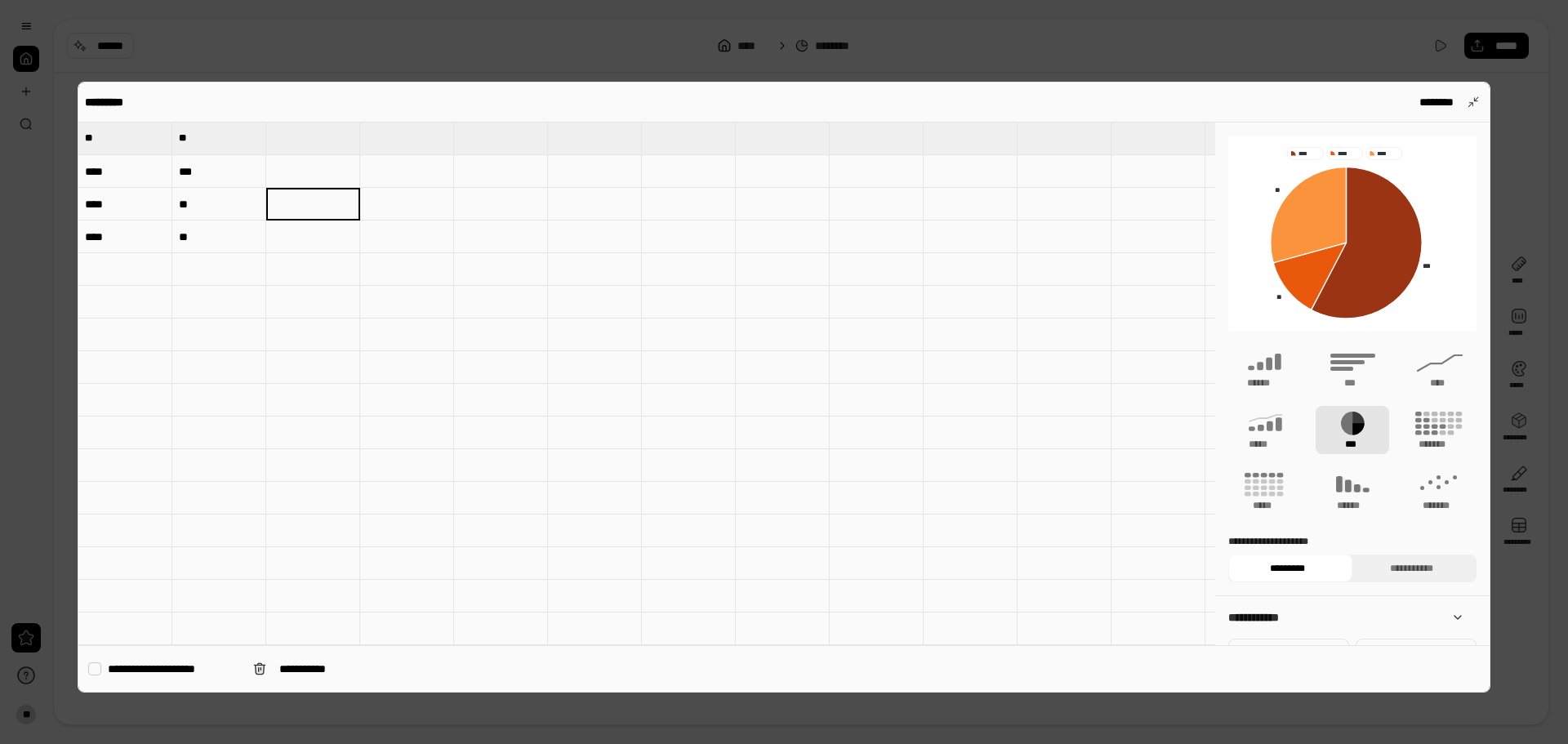 click on "**********" at bounding box center [174, 669] 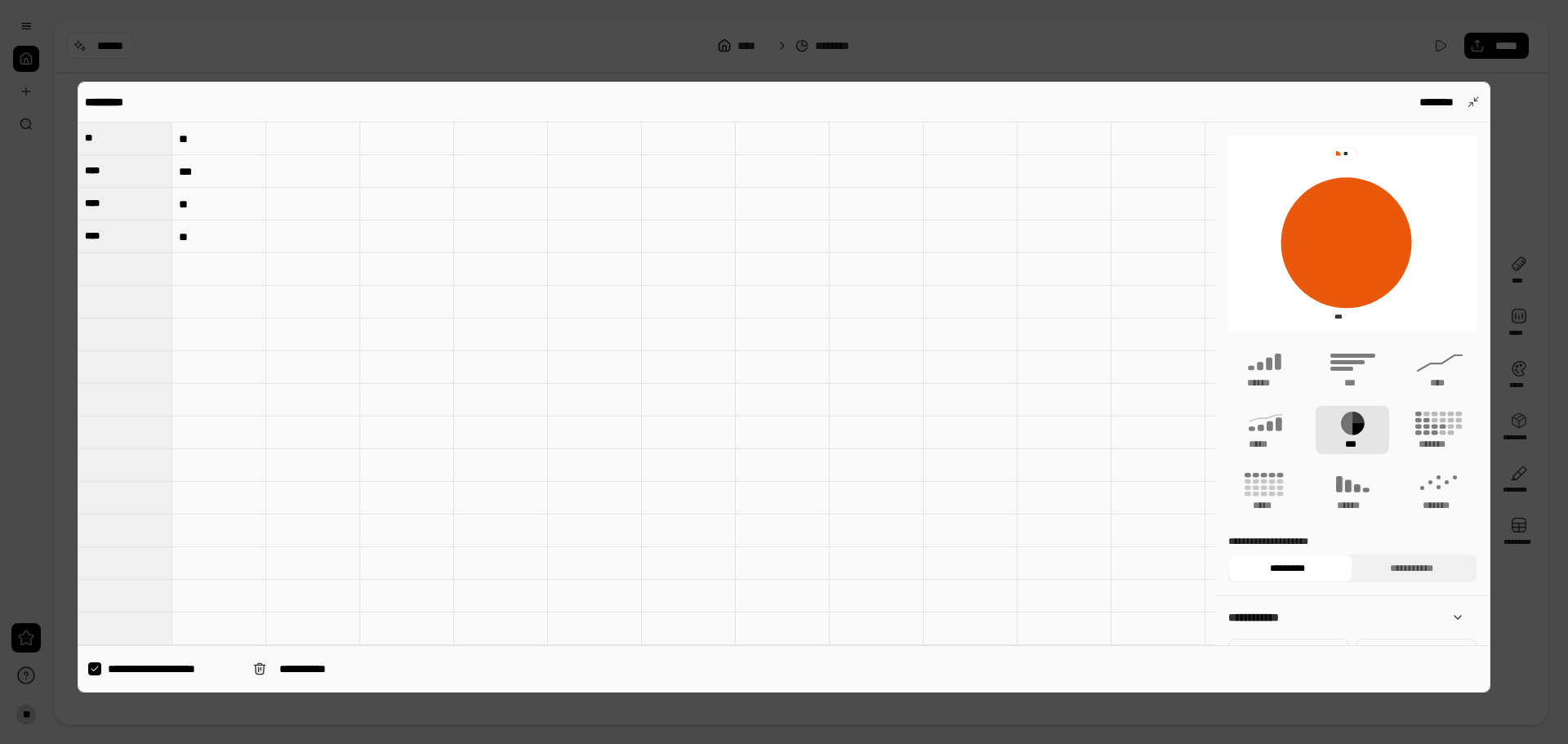 click on "**********" at bounding box center (174, 669) 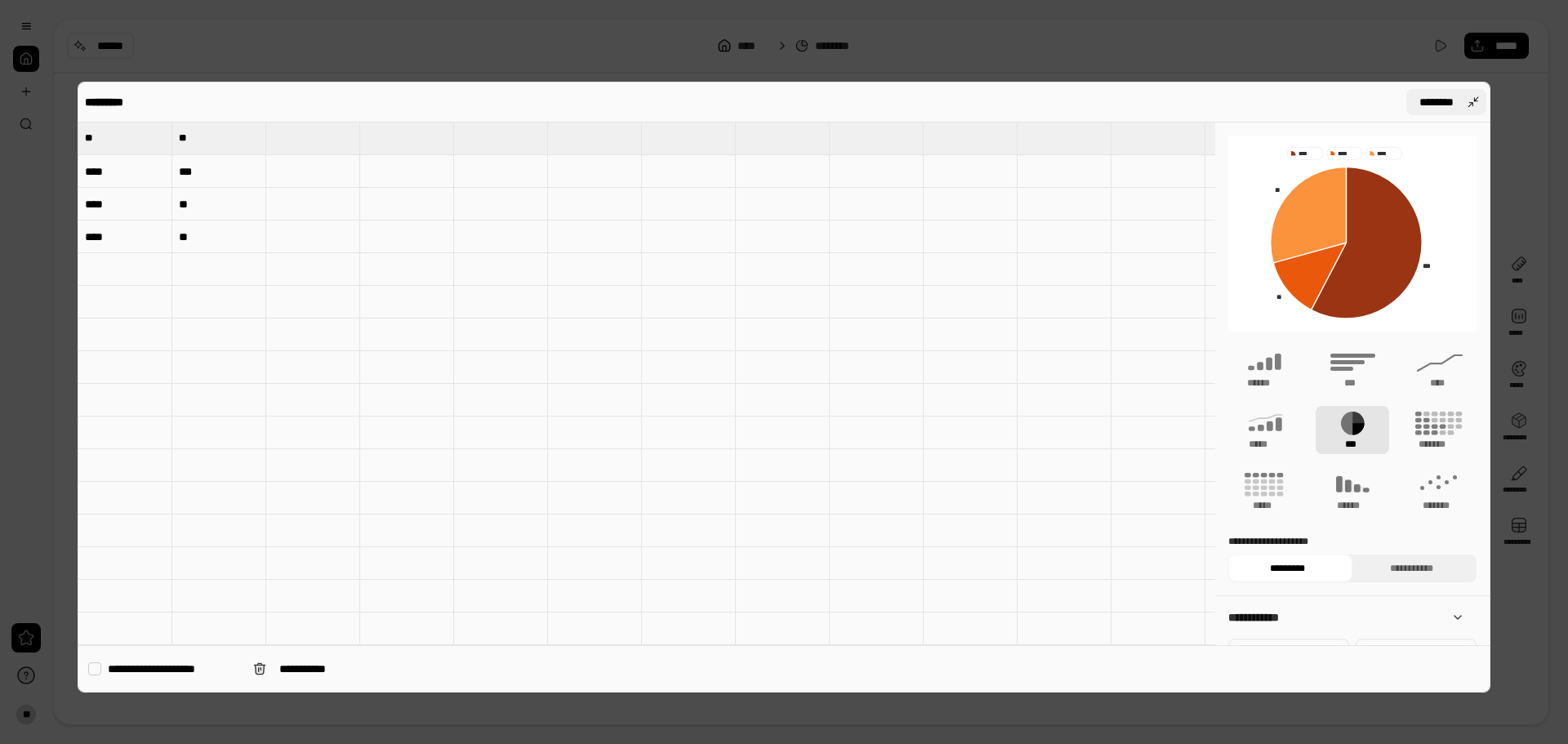 click on "********" at bounding box center (1437, 102) 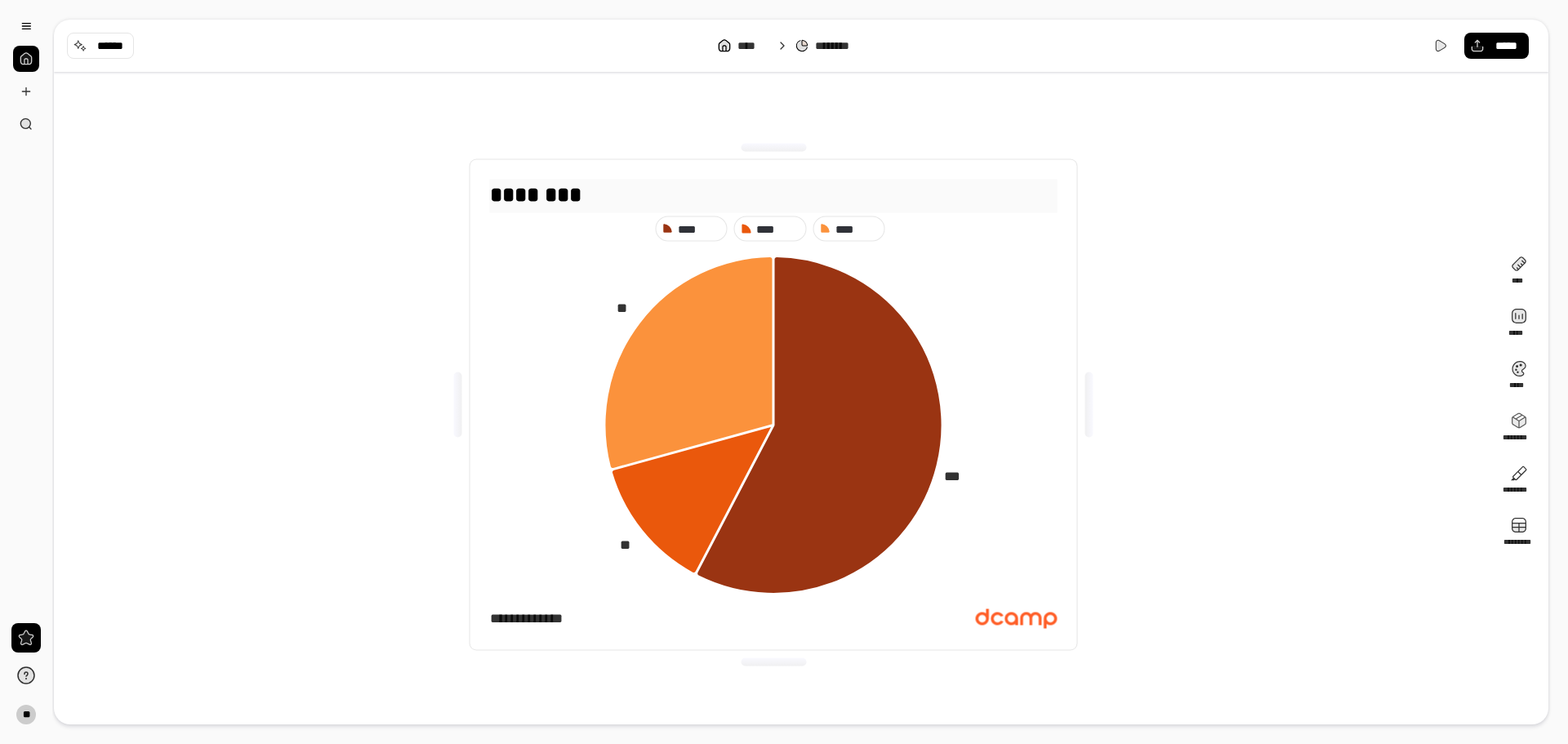 click on "********" at bounding box center [773, 194] 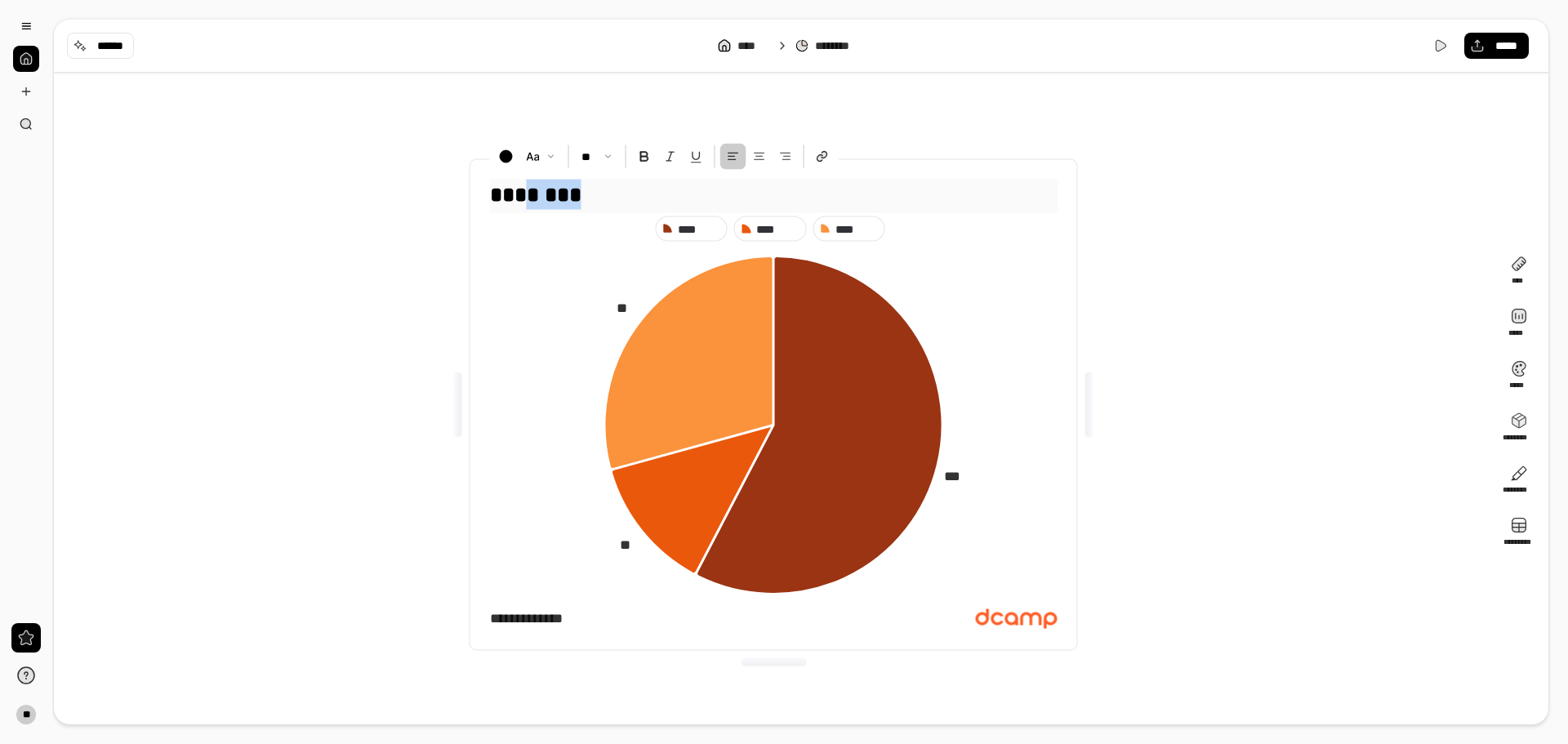 drag, startPoint x: 542, startPoint y: 198, endPoint x: 433, endPoint y: 192, distance: 109.16501 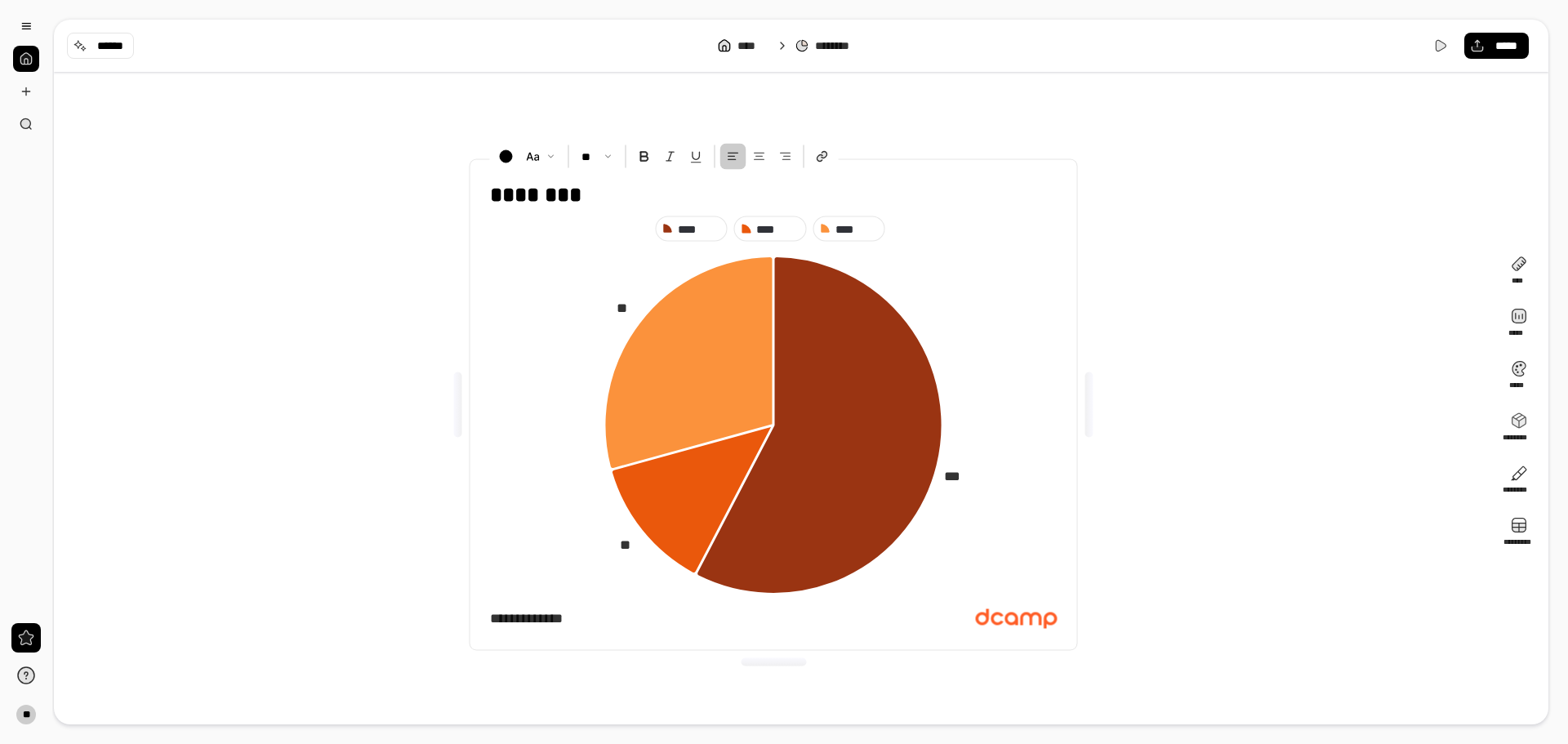 click on "** ********" at bounding box center [773, 196] 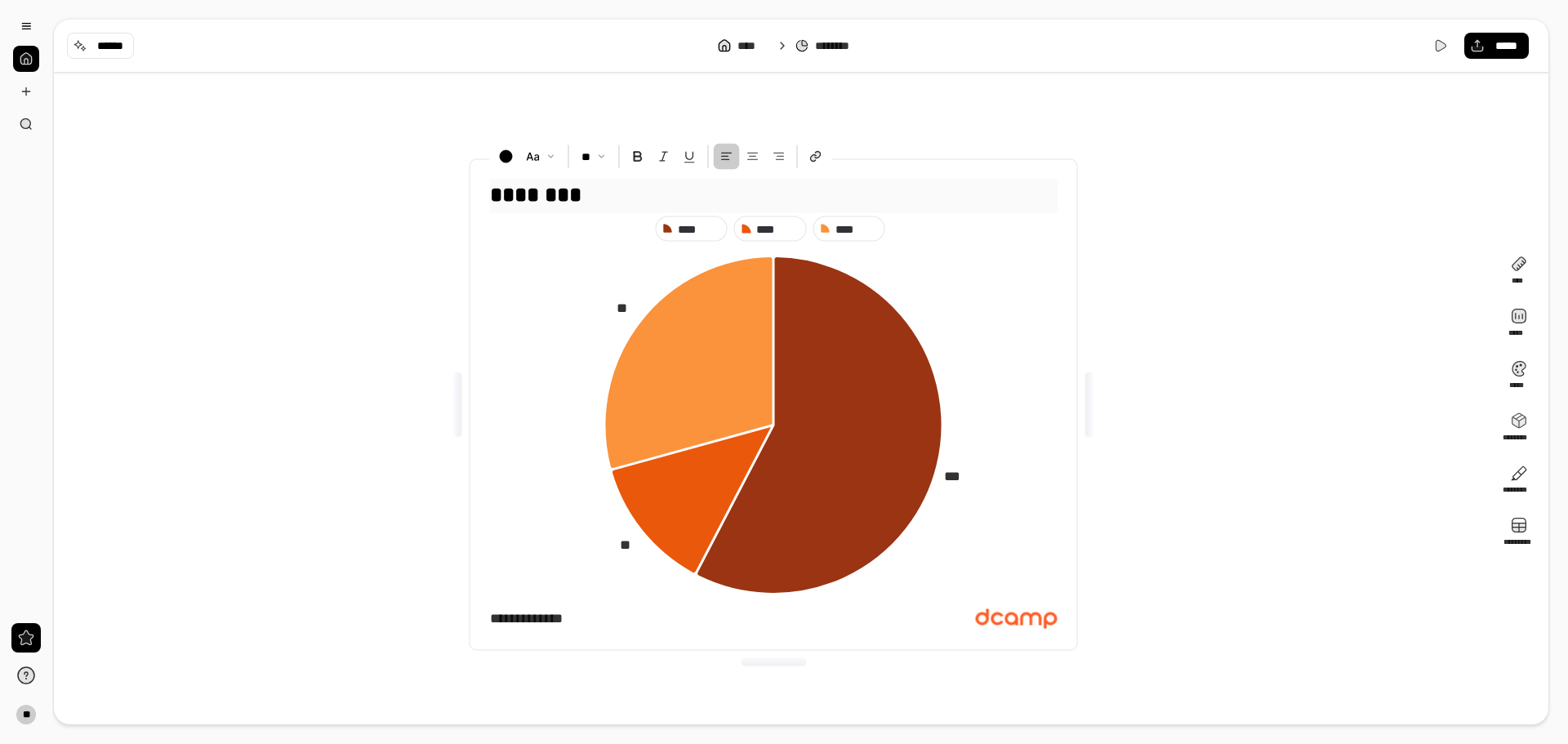 click on "********" at bounding box center (773, 194) 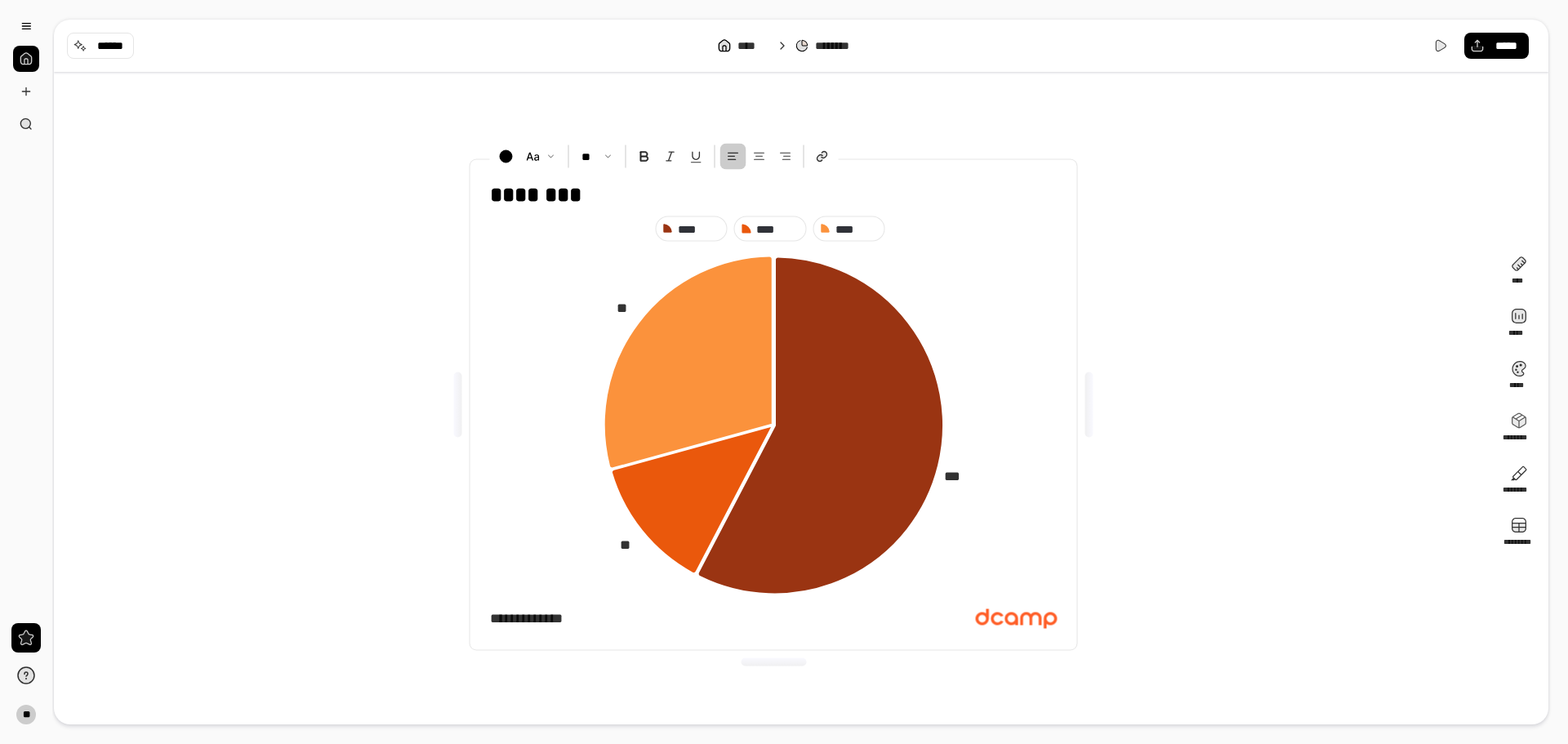 click on "** ******** **** **** **** *** ** ** ******* *****" at bounding box center [773, 404] 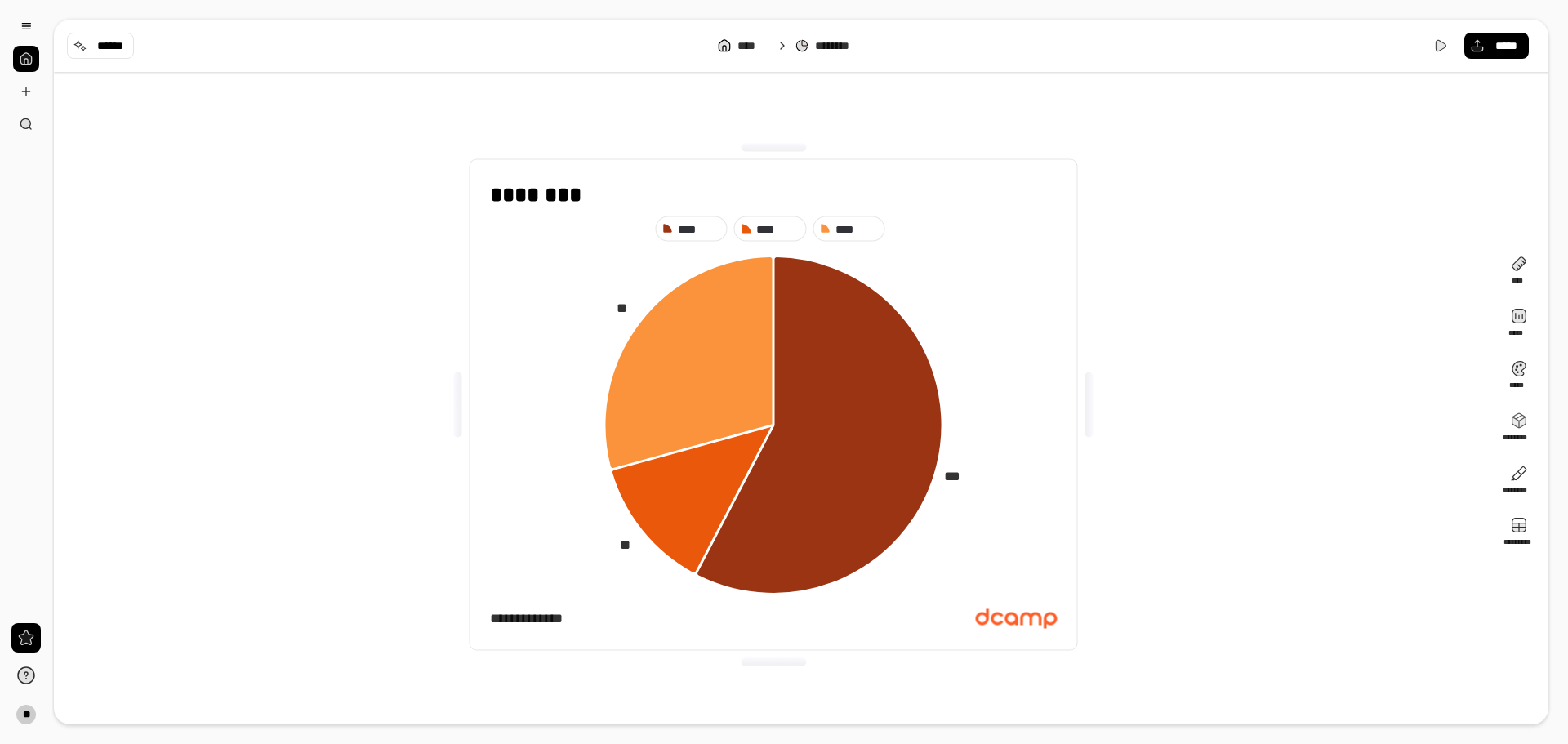 click on "******** **** **** **** *** ** ** ******* *****" at bounding box center (773, 405) 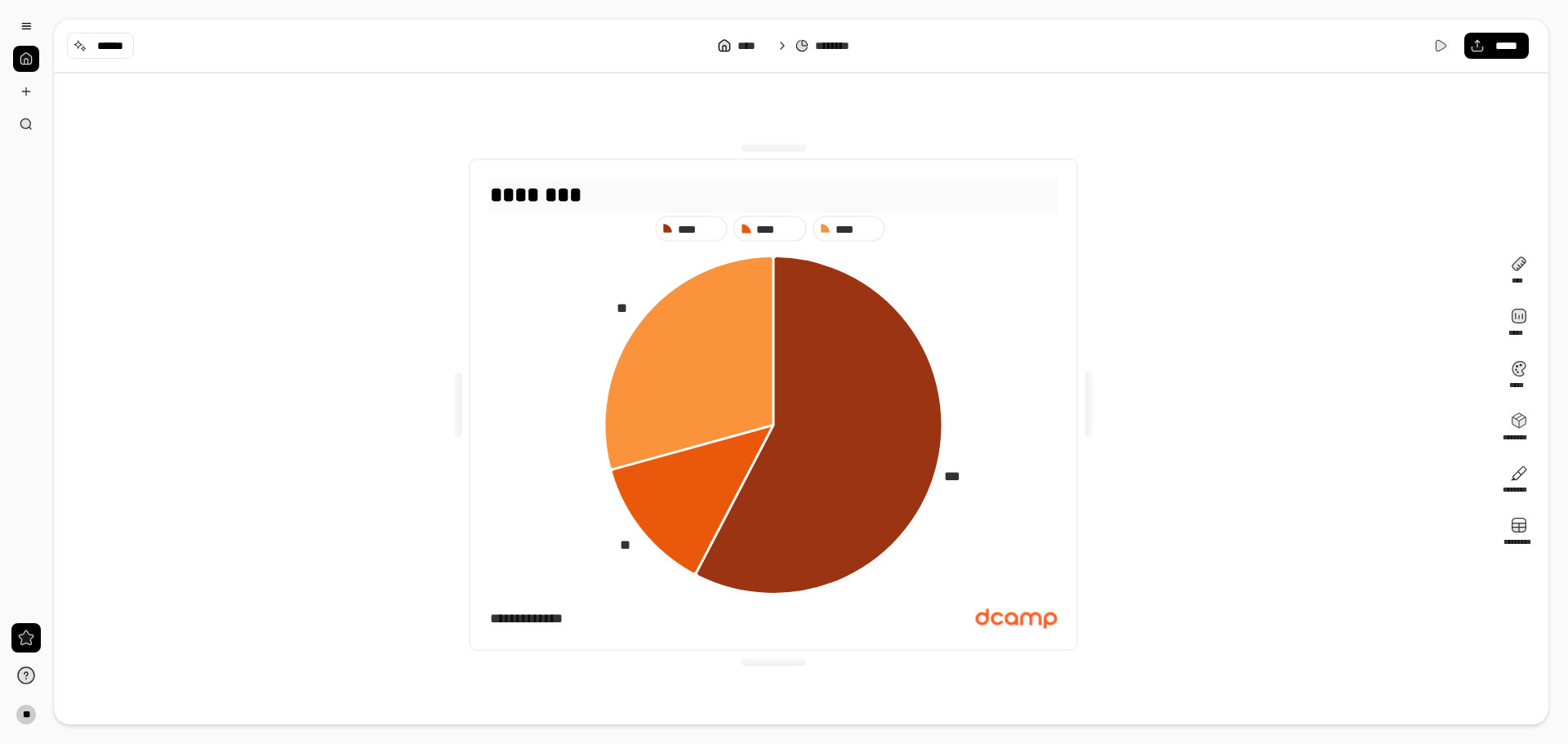 click on "********" at bounding box center [773, 194] 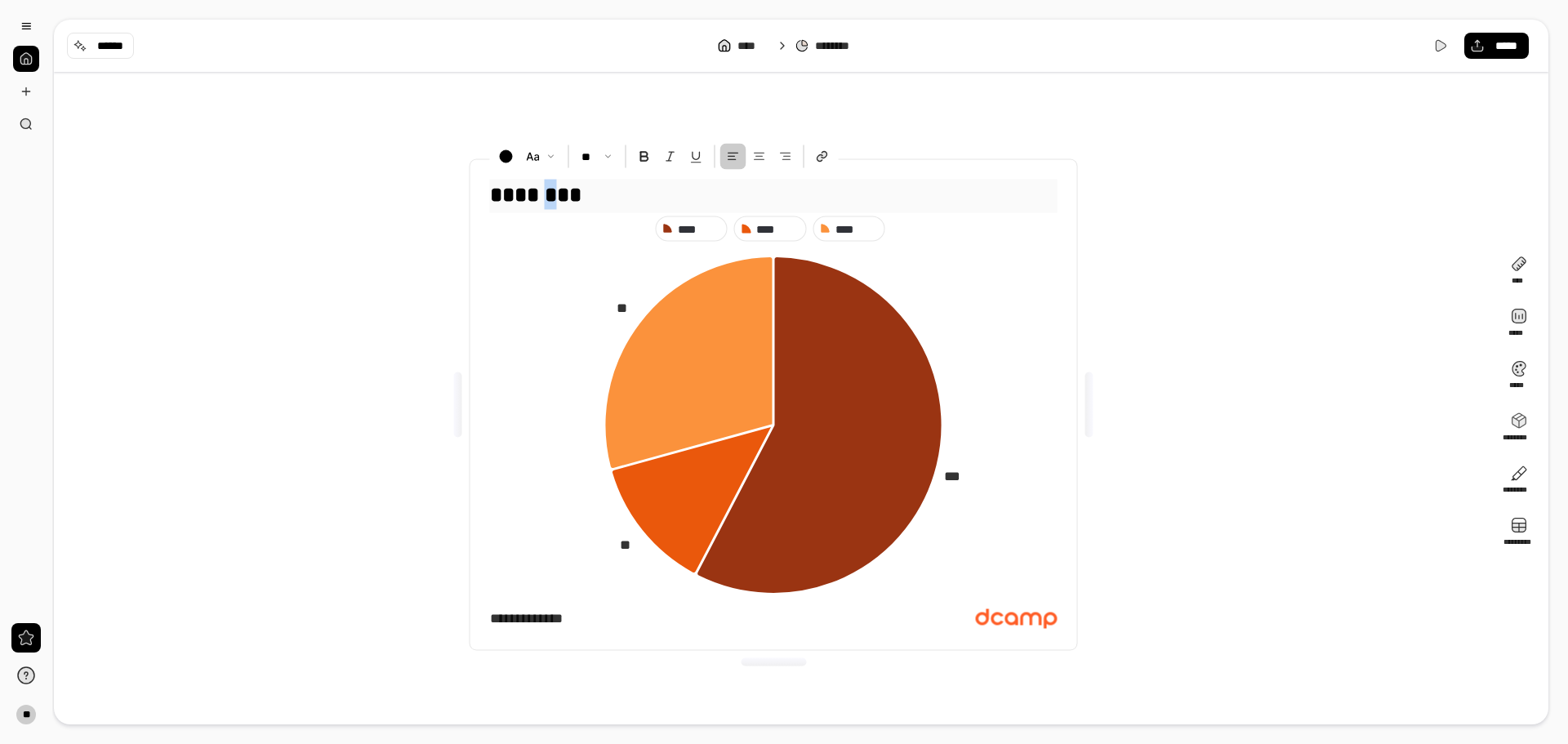 click on "********" at bounding box center [773, 194] 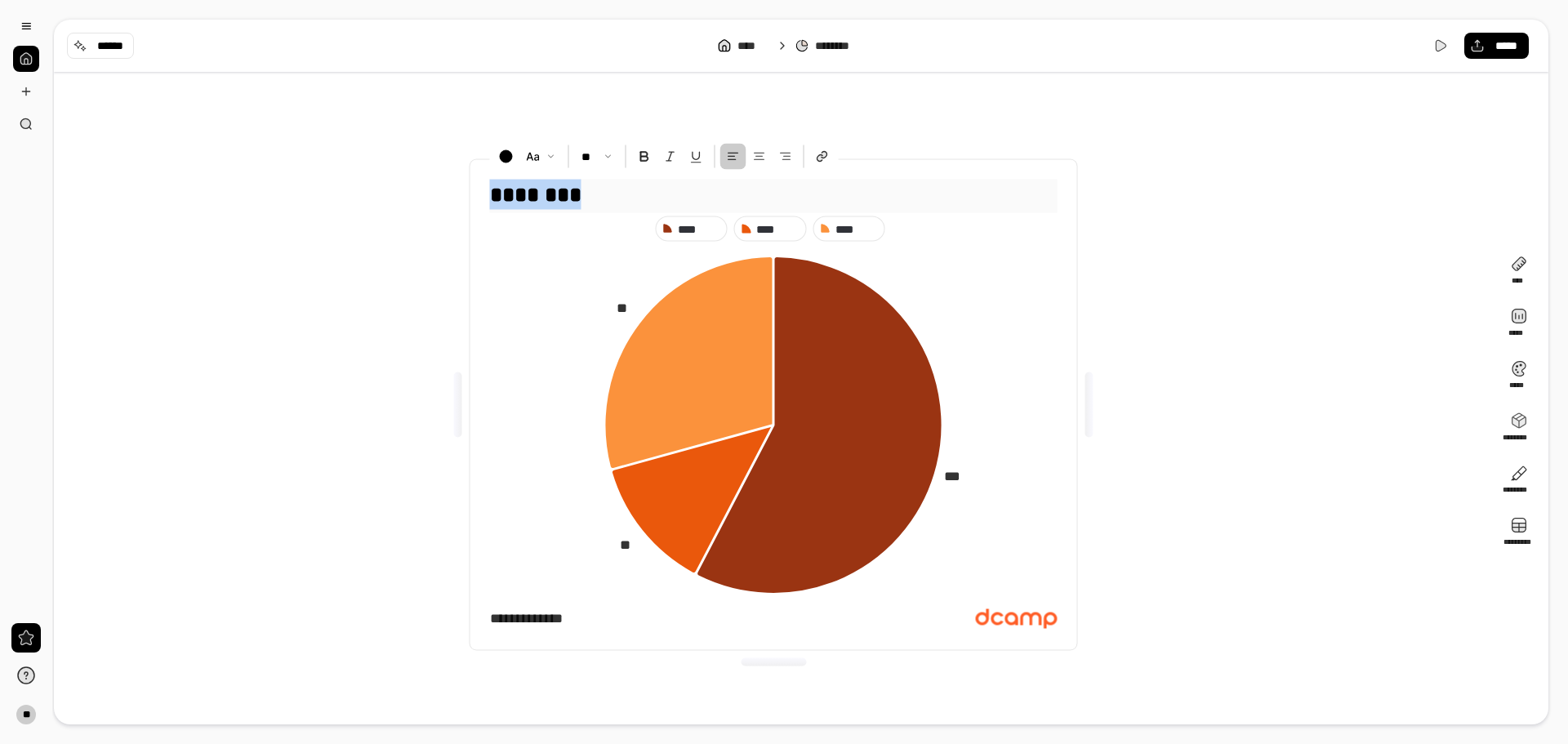 click on "********" at bounding box center [773, 194] 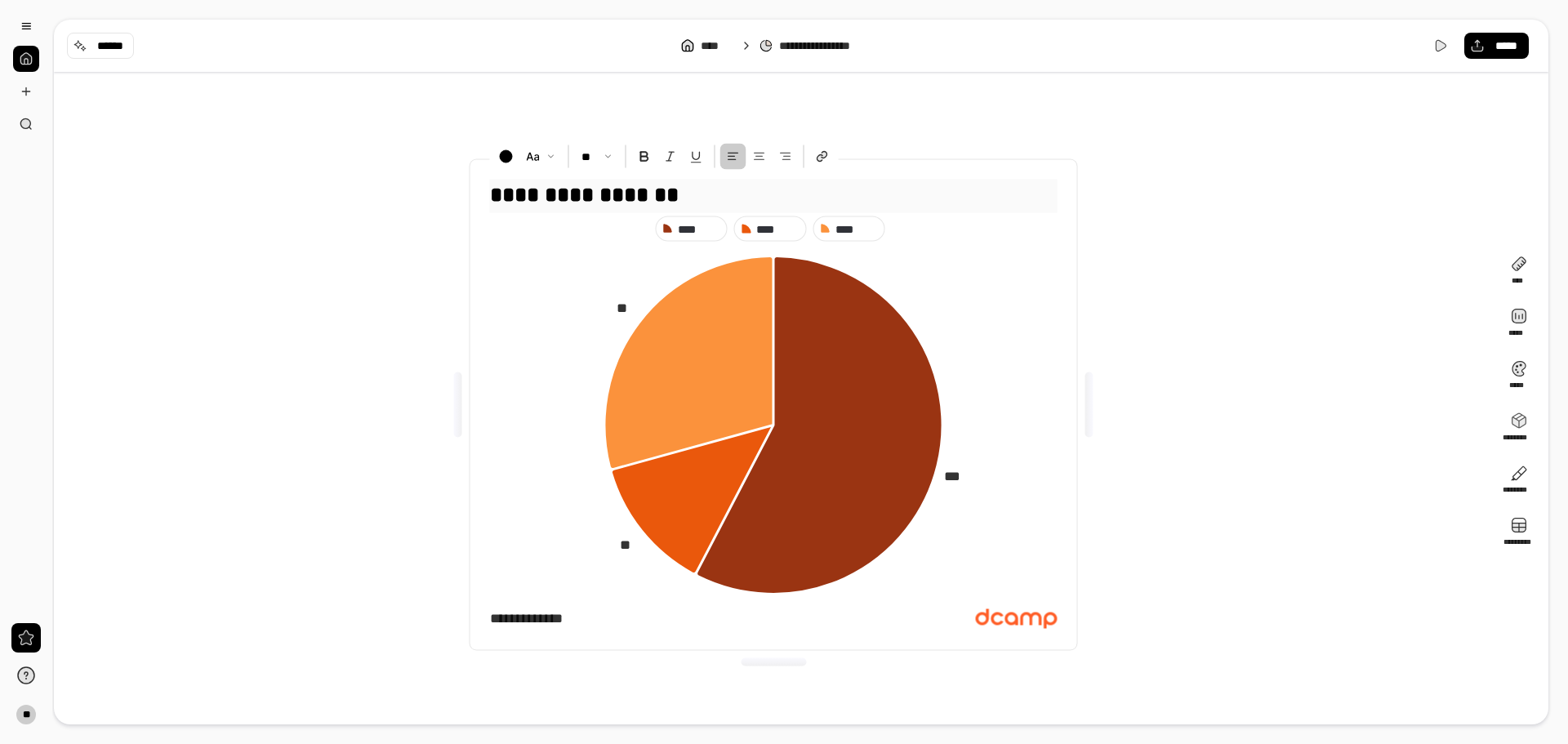 click on "**********" at bounding box center [773, 194] 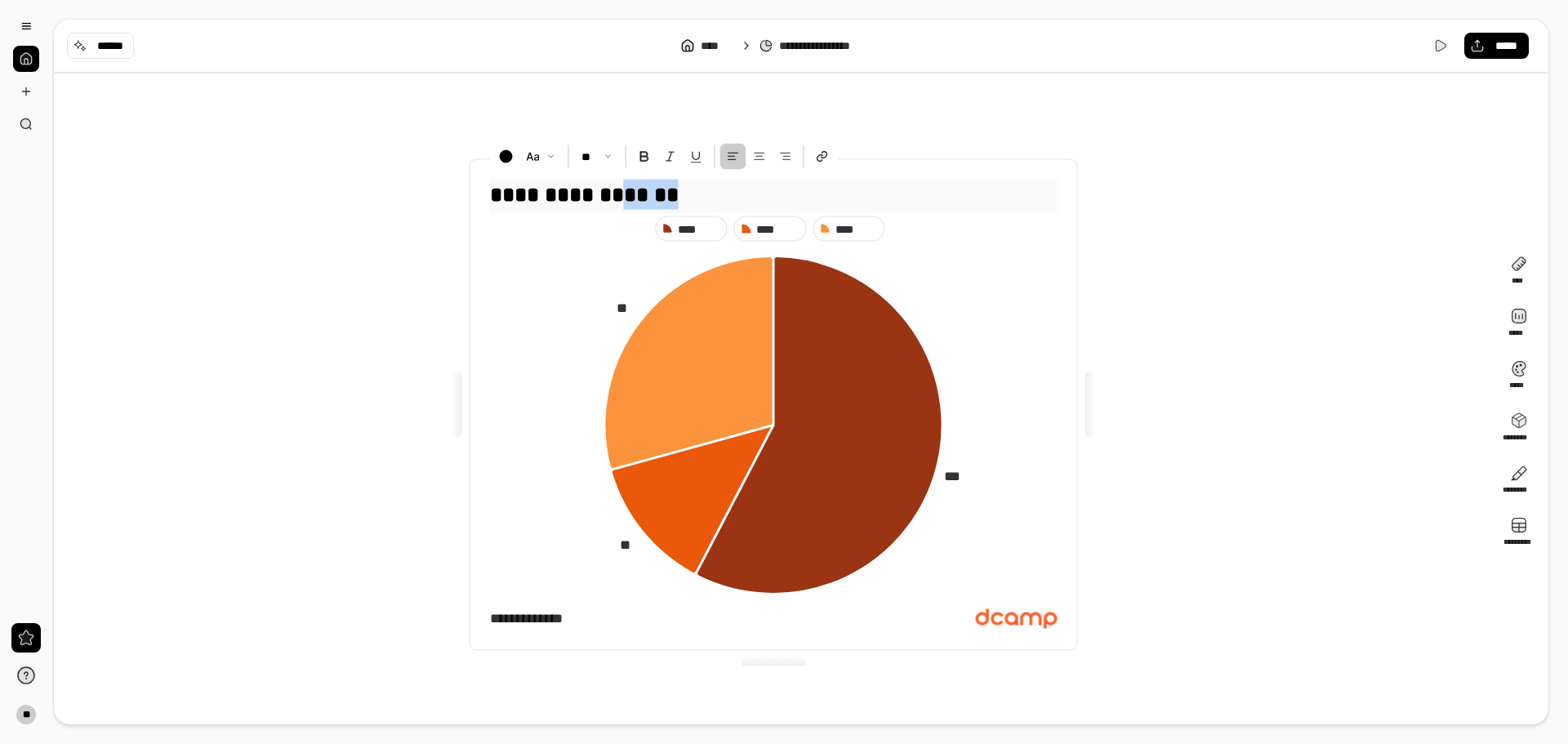 drag, startPoint x: 737, startPoint y: 190, endPoint x: 676, endPoint y: 198, distance: 61.52235 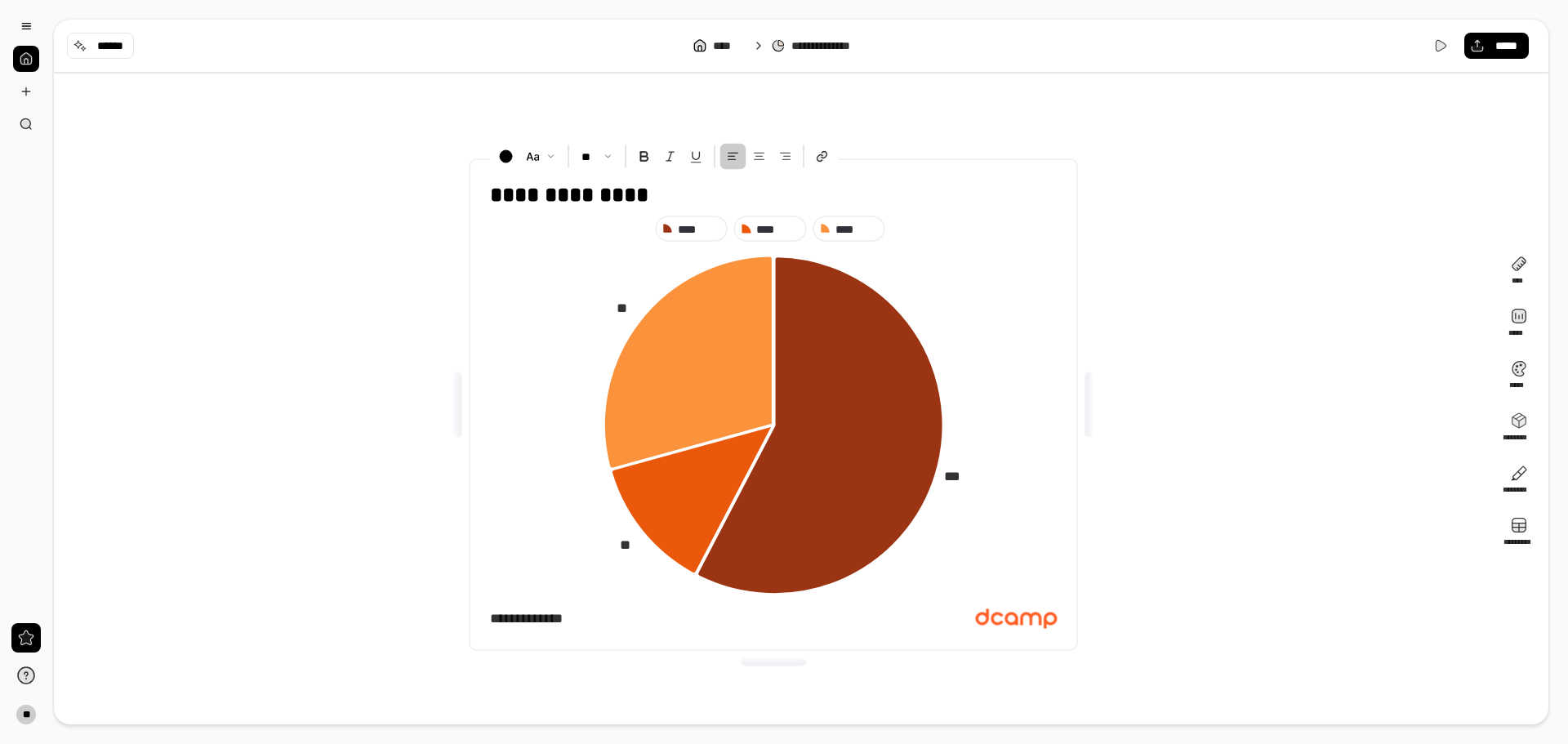 click on "**********" at bounding box center (773, 404) 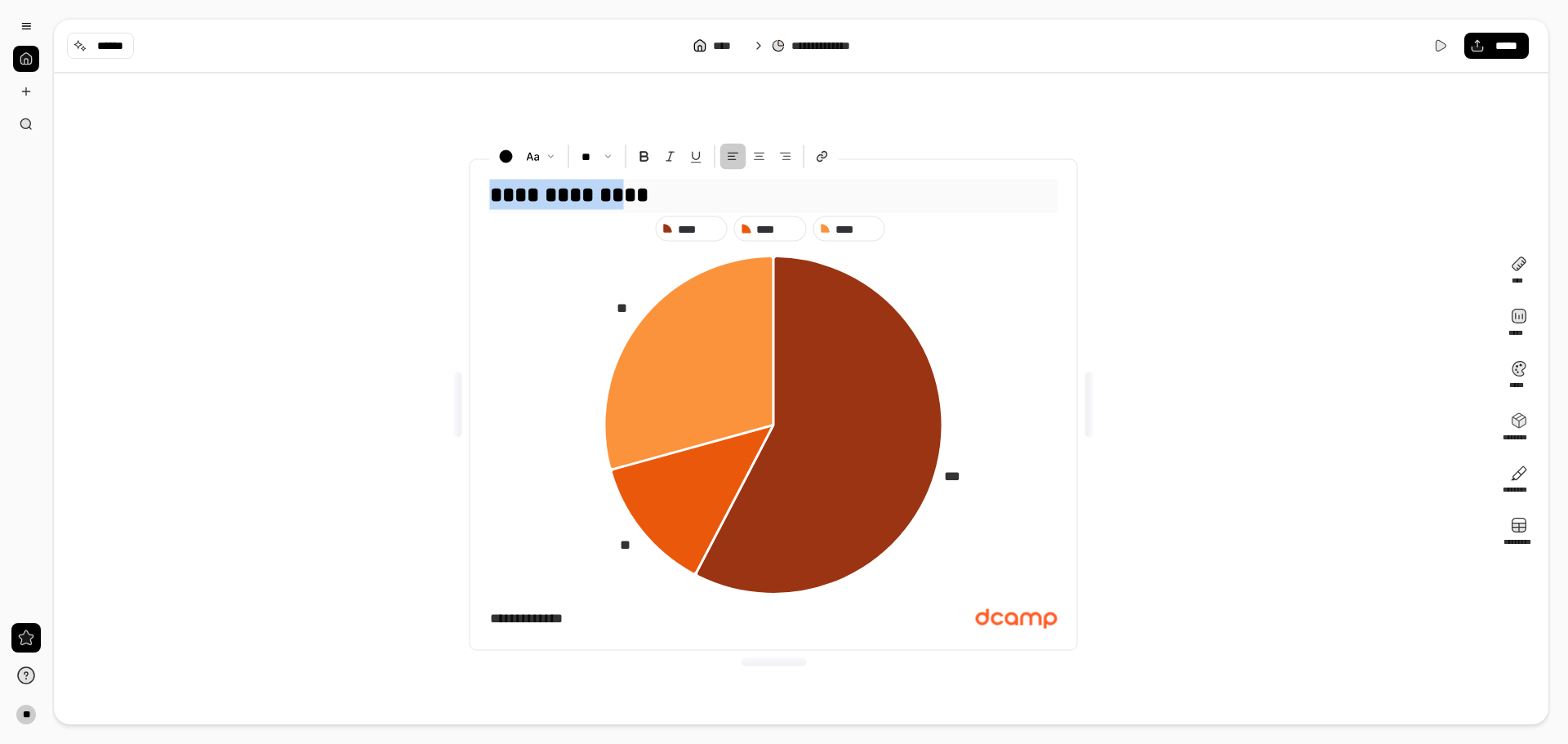 drag, startPoint x: 675, startPoint y: 203, endPoint x: 490, endPoint y: 203, distance: 185 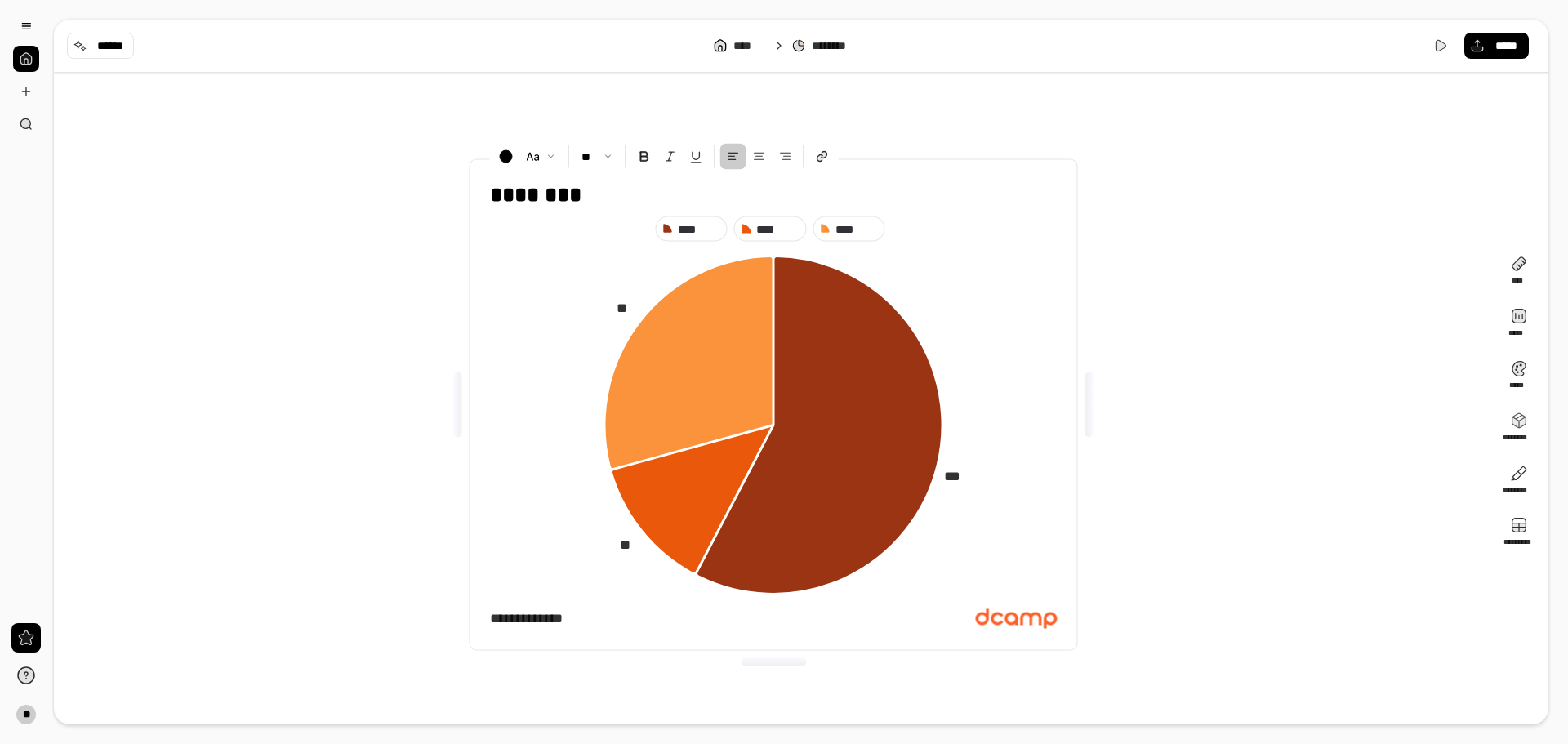 click on "** ******** **** **** **** *** ** ** ******* *****" at bounding box center [773, 404] 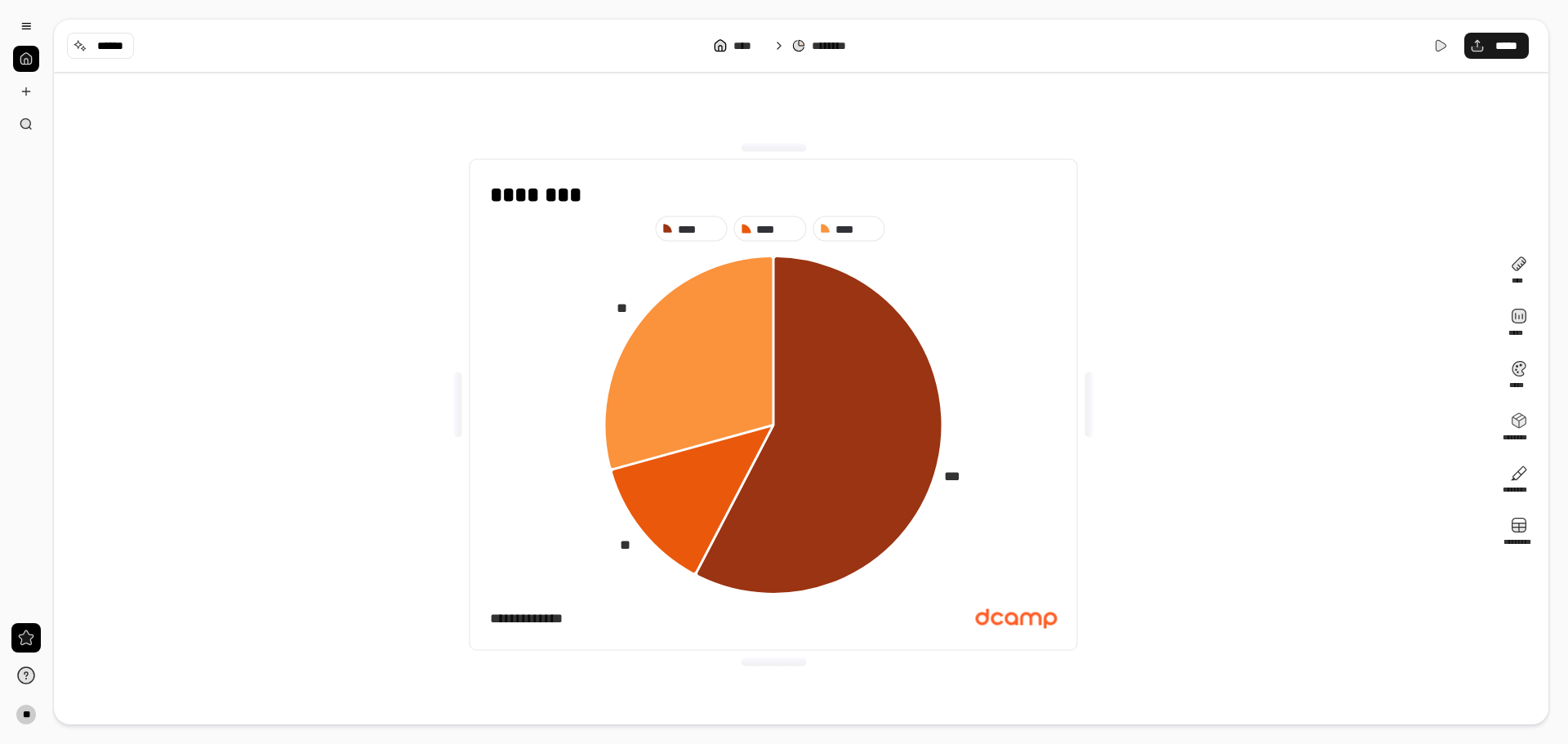 click on "*****" at bounding box center (1506, 46) 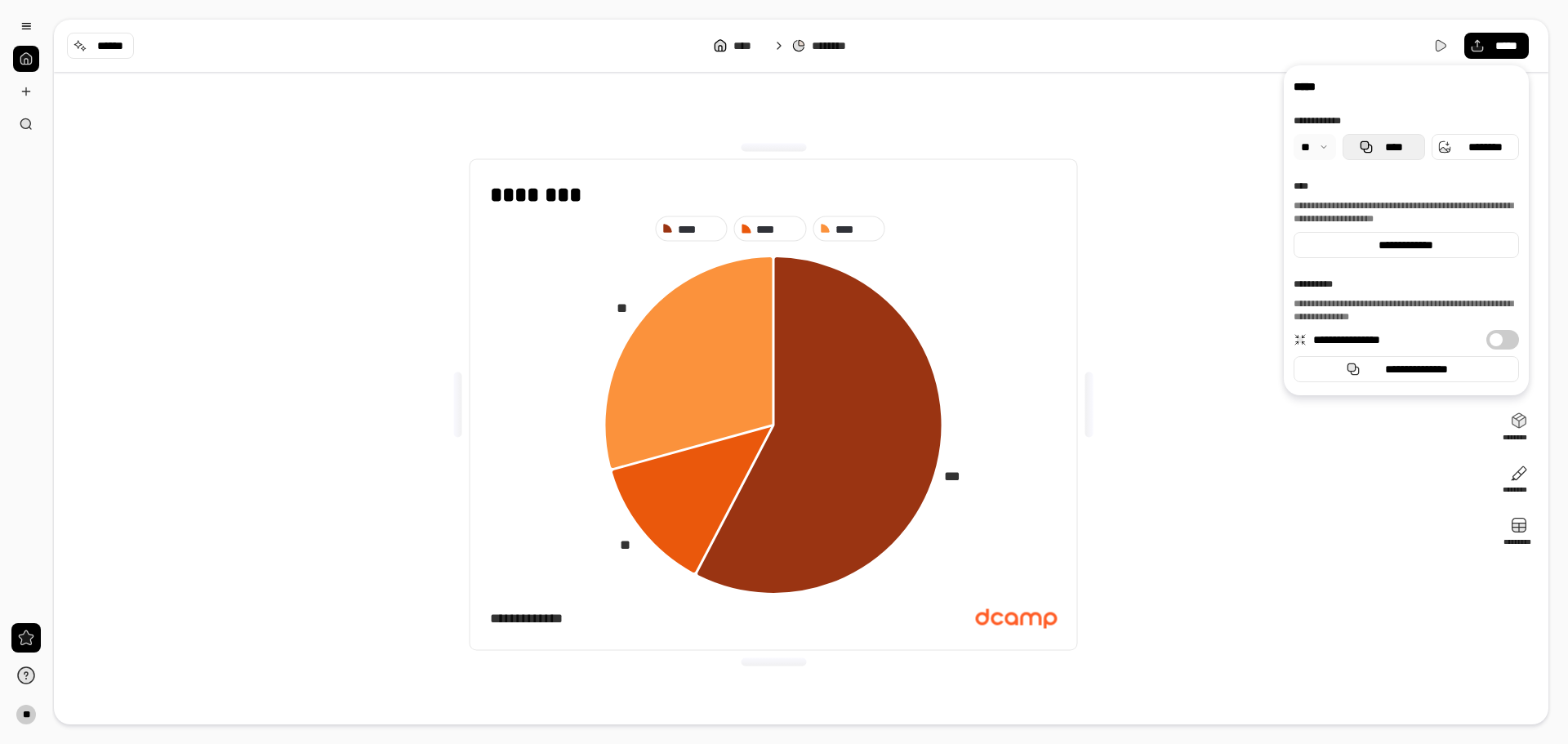 click on "****" at bounding box center [1393, 147] 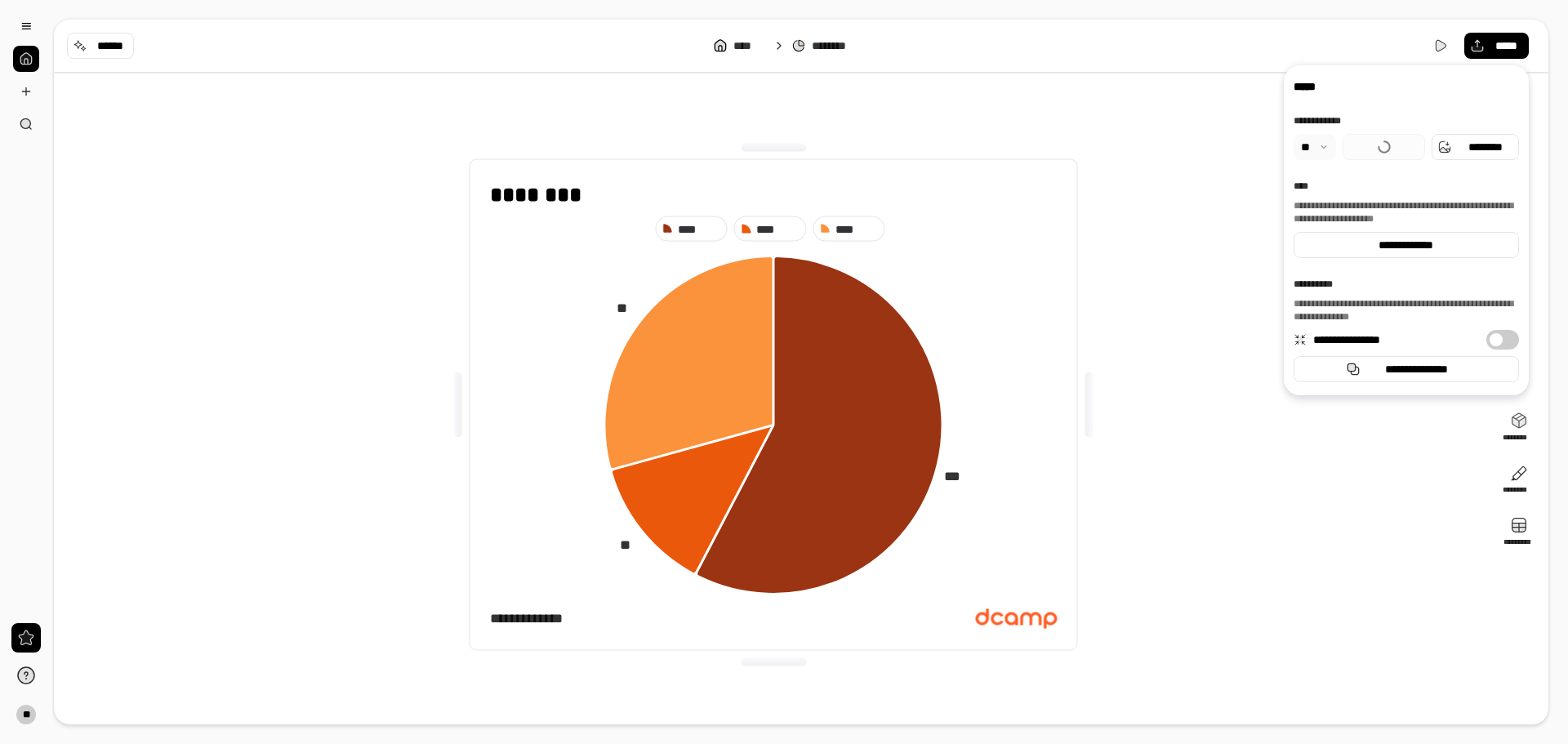 click on "******** **** **** **** *** ** ** ******* *****" at bounding box center (773, 404) 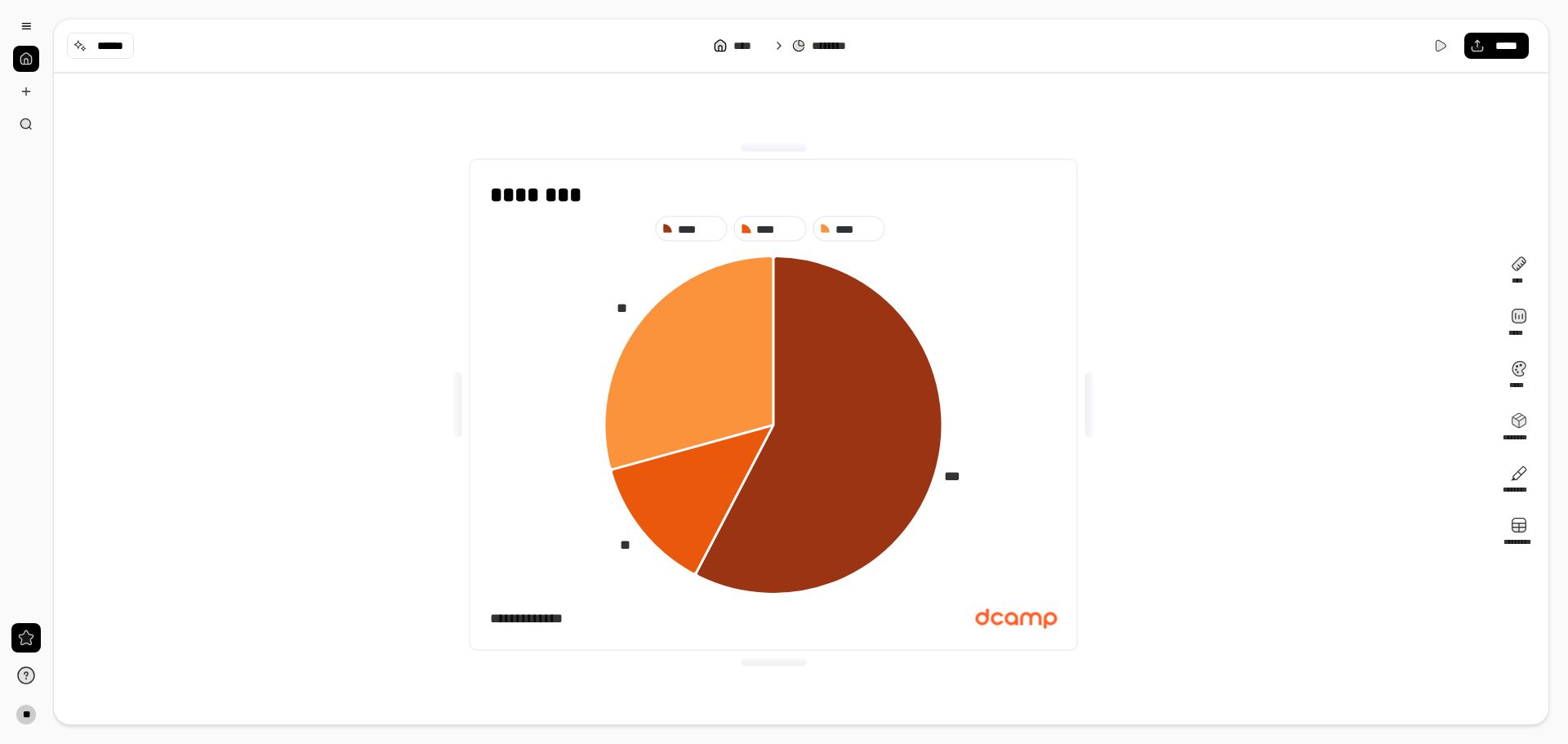click on "******** **** **** **** *** ** ** ******* *****" at bounding box center [773, 404] 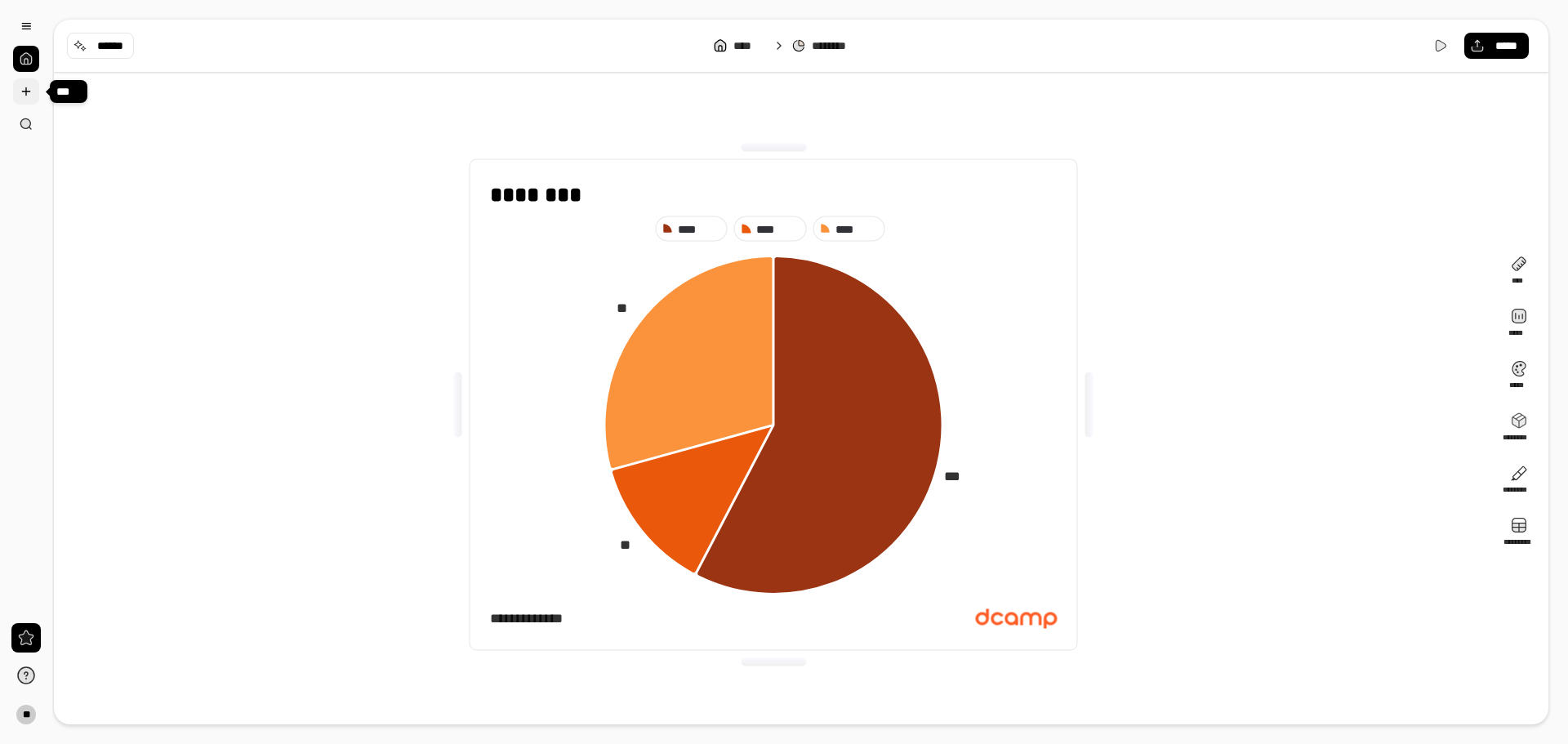 click at bounding box center (26, 91) 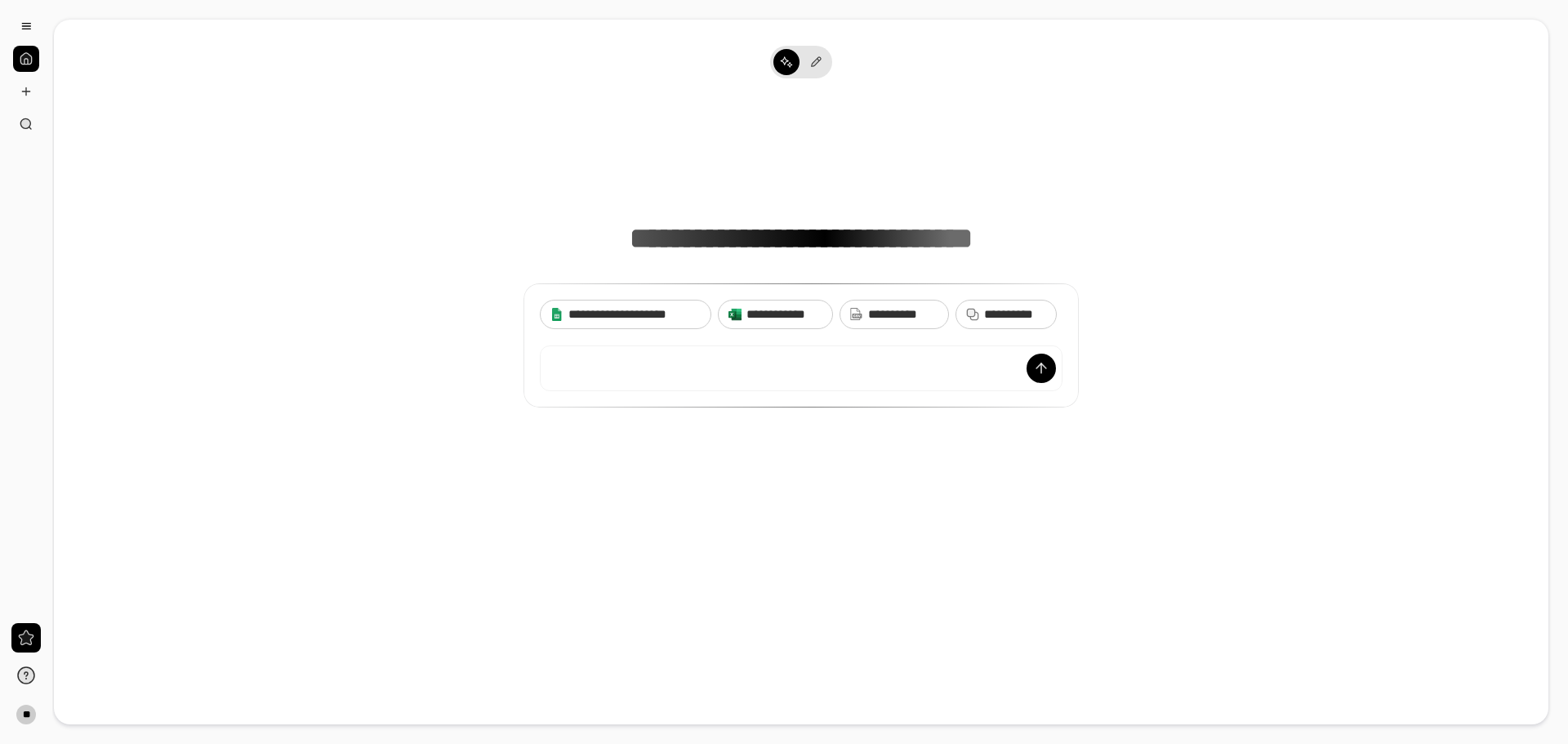 click at bounding box center [26, 59] 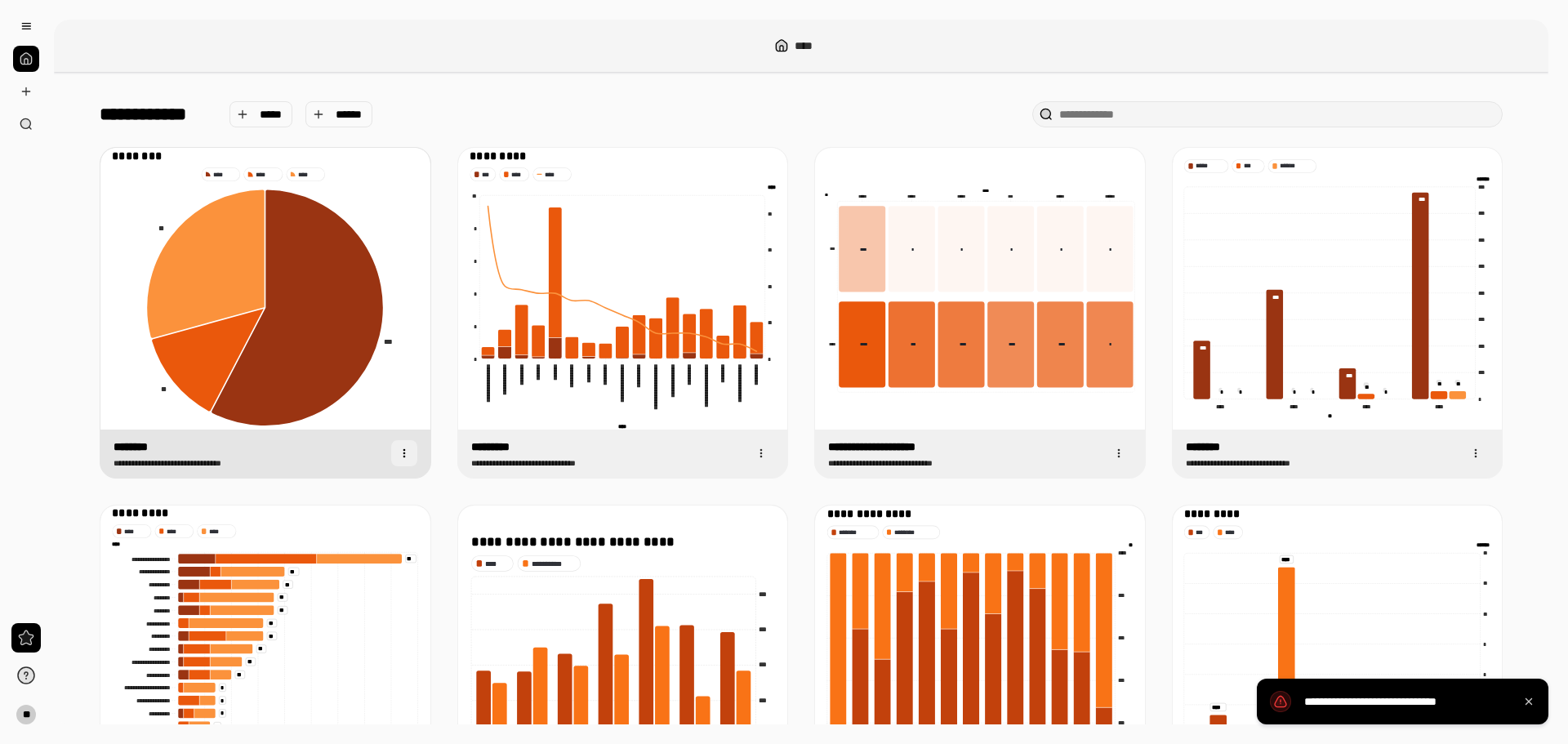 click at bounding box center [404, 453] 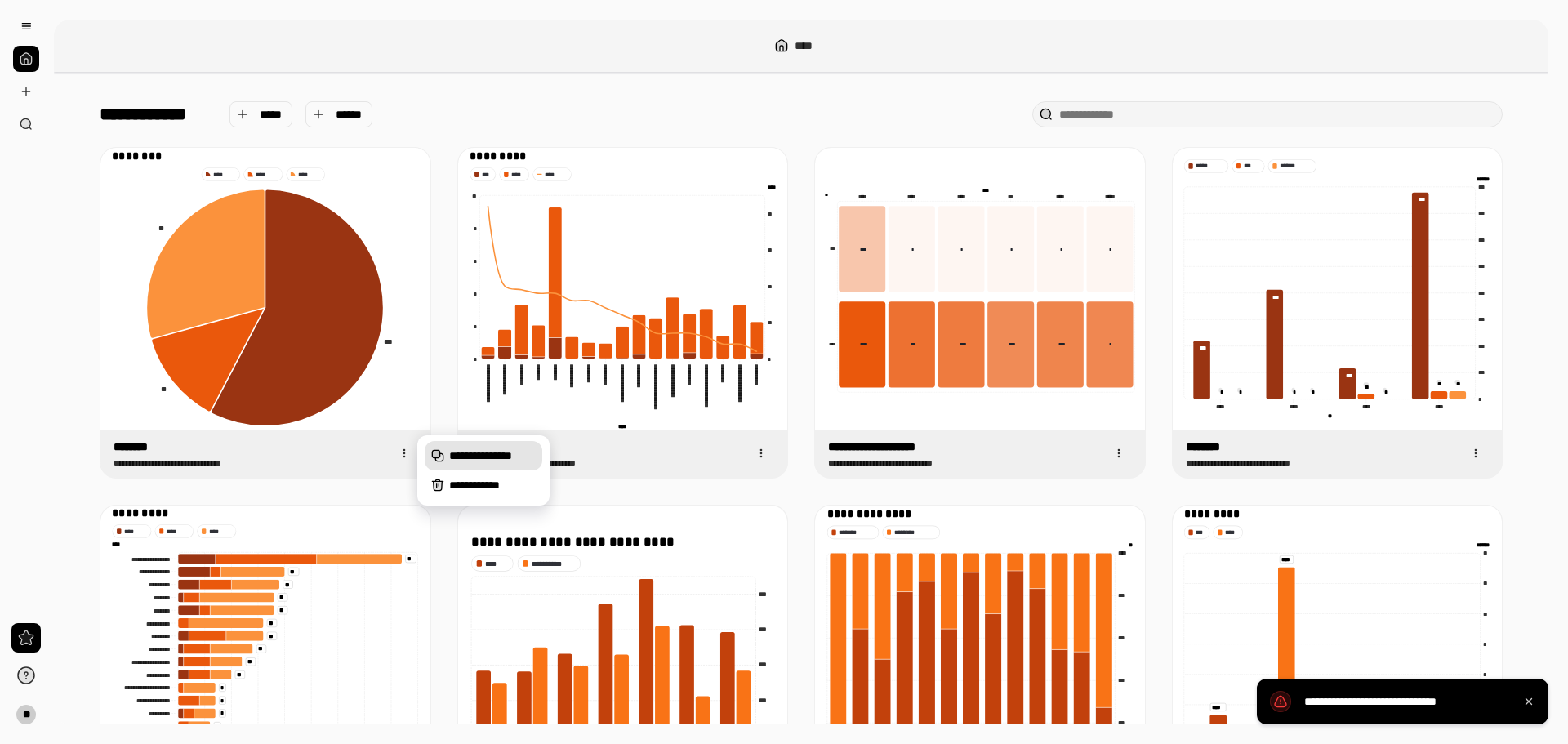click on "**********" at bounding box center [492, 456] 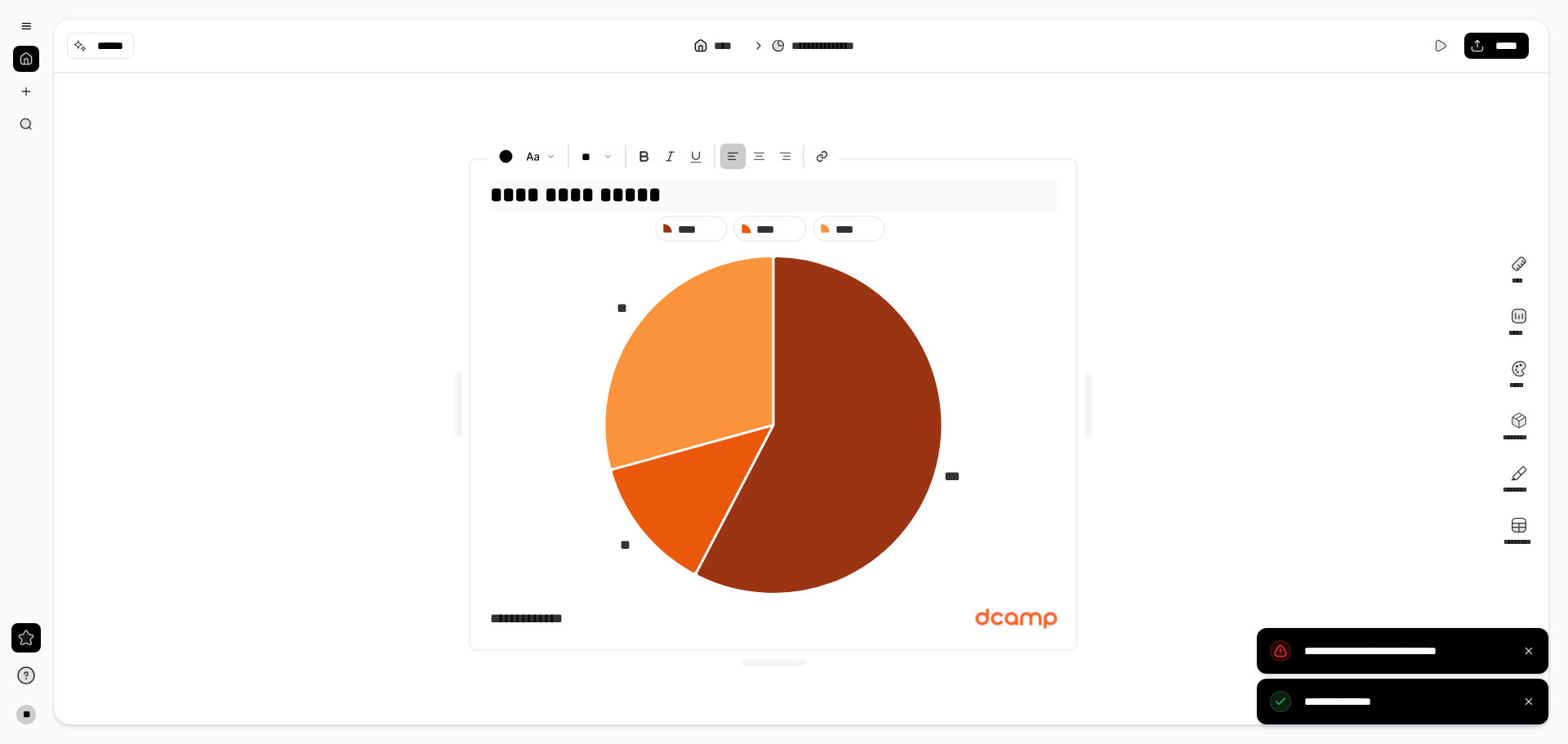 click on "**********" at bounding box center [773, 194] 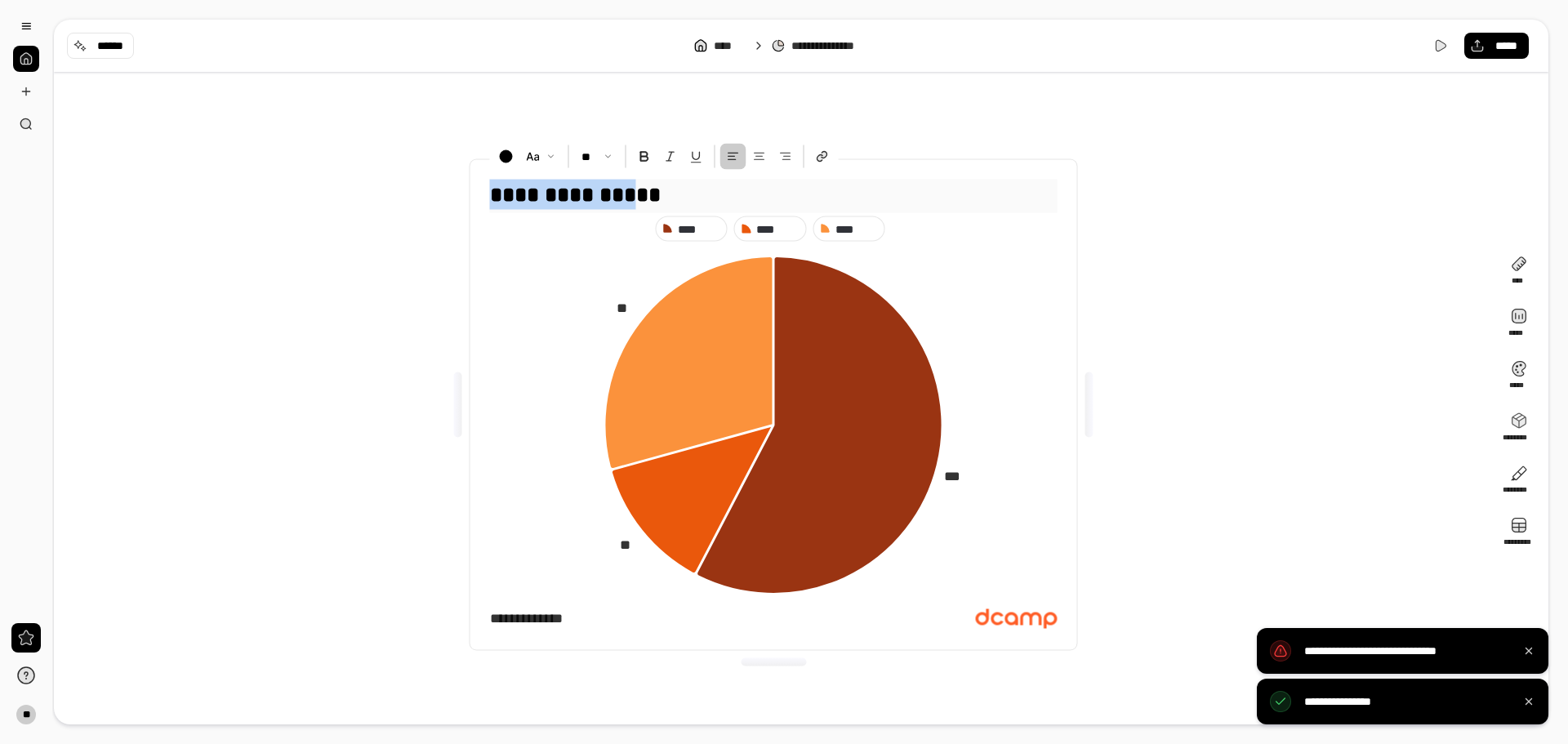 drag, startPoint x: 457, startPoint y: 197, endPoint x: 493, endPoint y: 211, distance: 38.626416 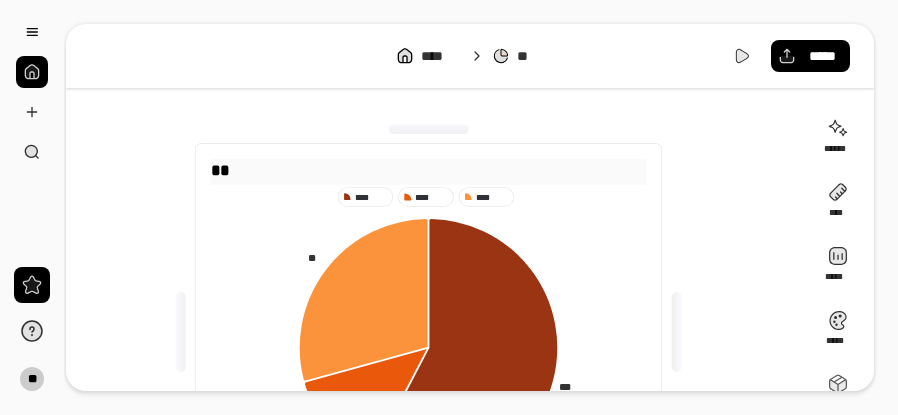 click on "**" at bounding box center [429, 170] 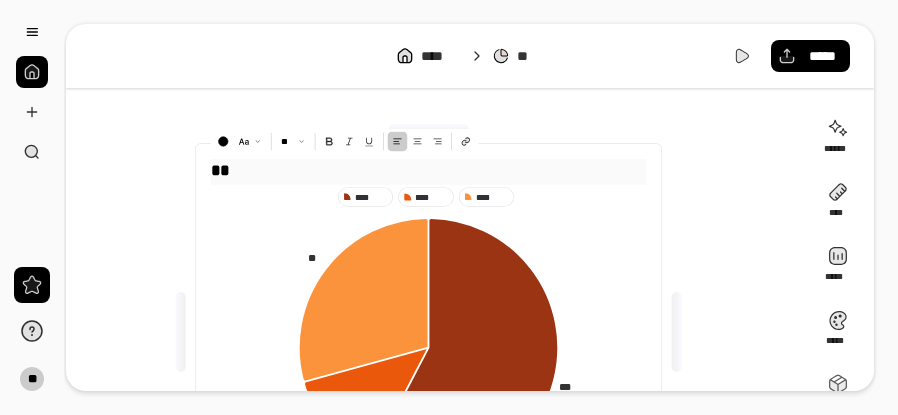 click on "**" at bounding box center (429, 170) 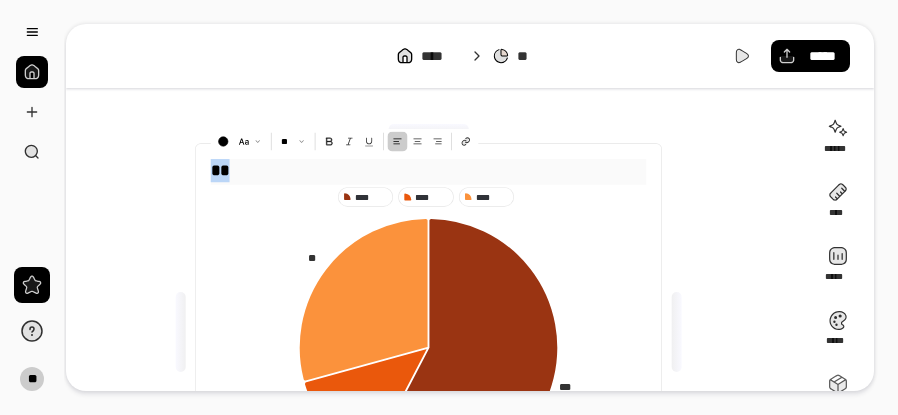 click on "**" at bounding box center (429, 170) 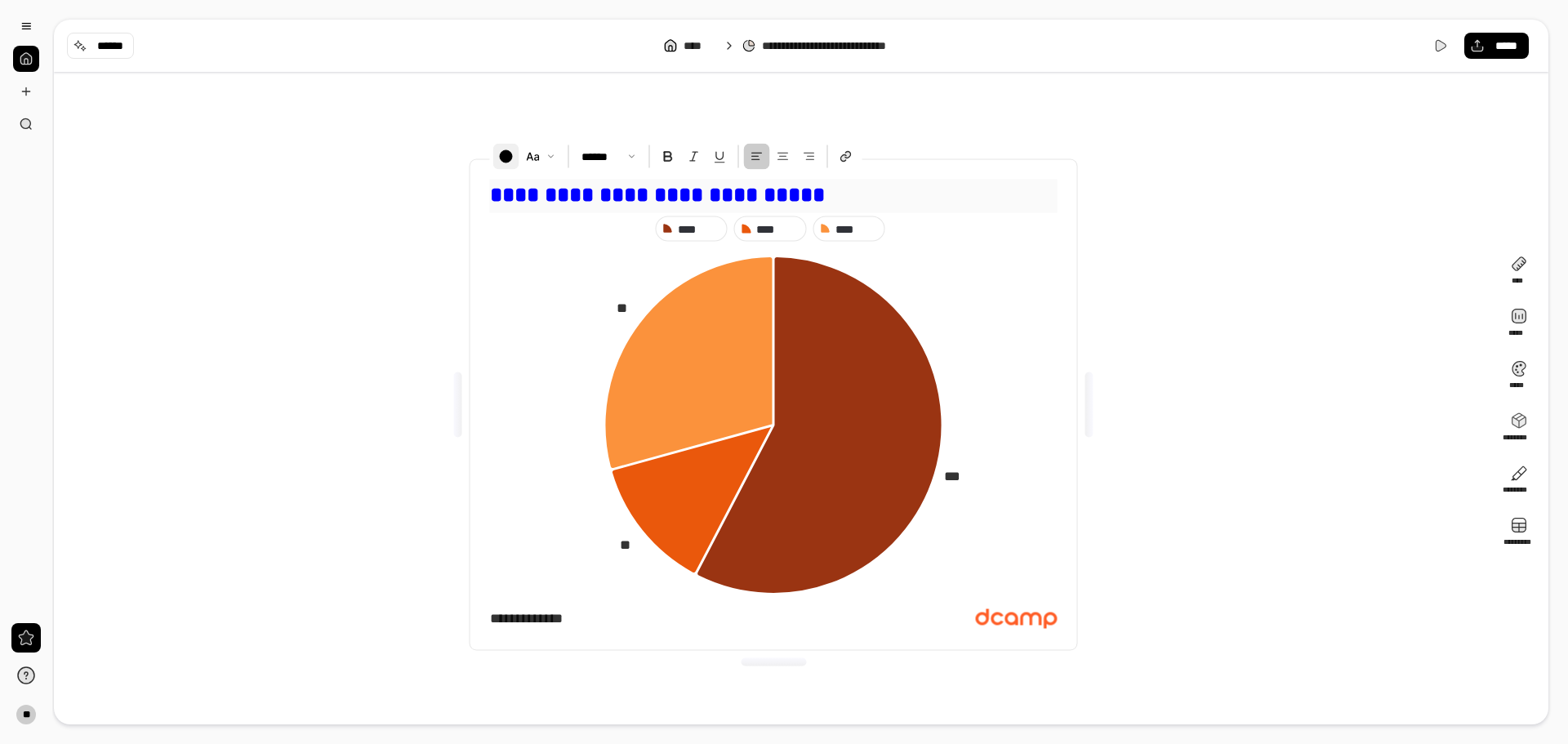 click at bounding box center (506, 157) 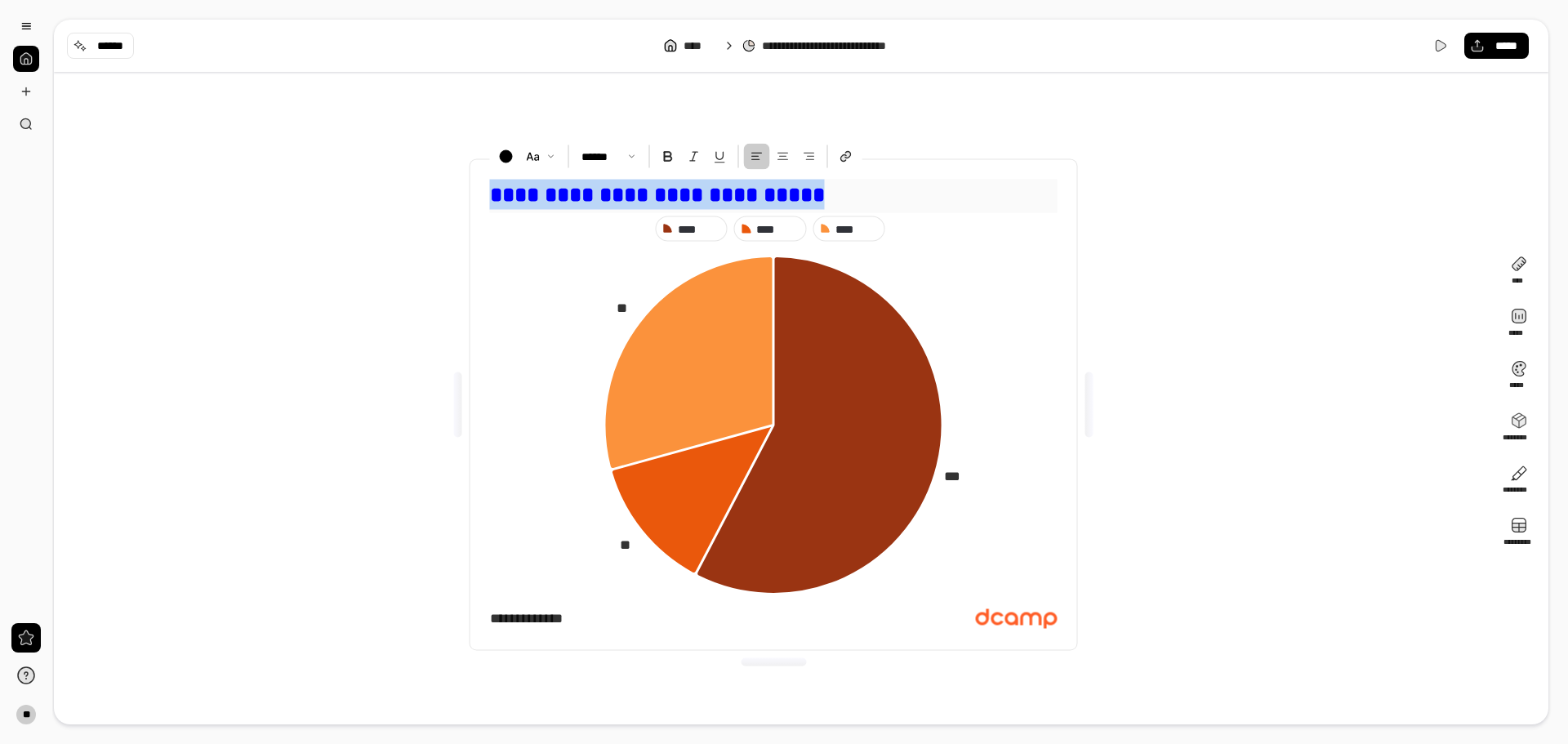 click at bounding box center (510, 213) 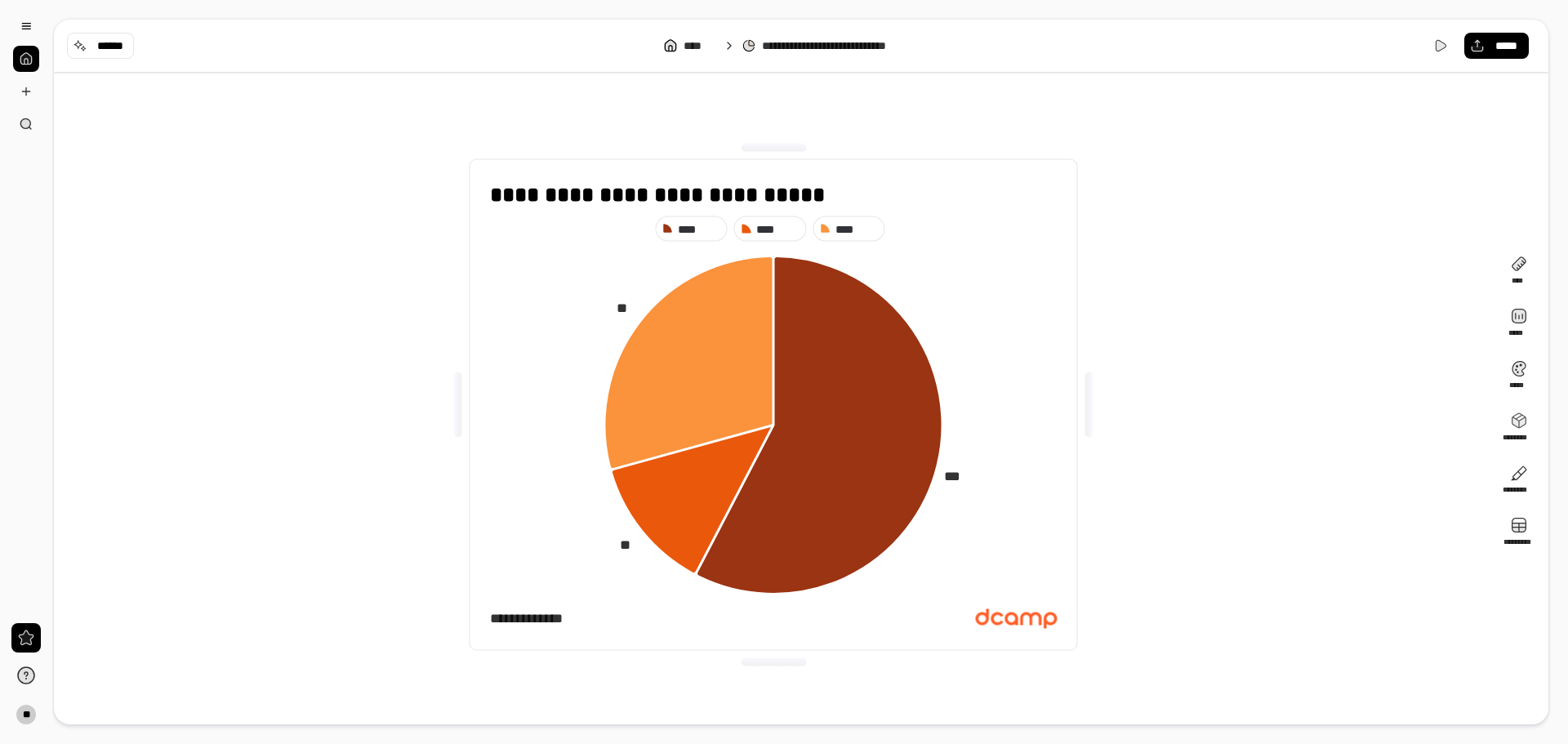 click on "**********" at bounding box center (773, 404) 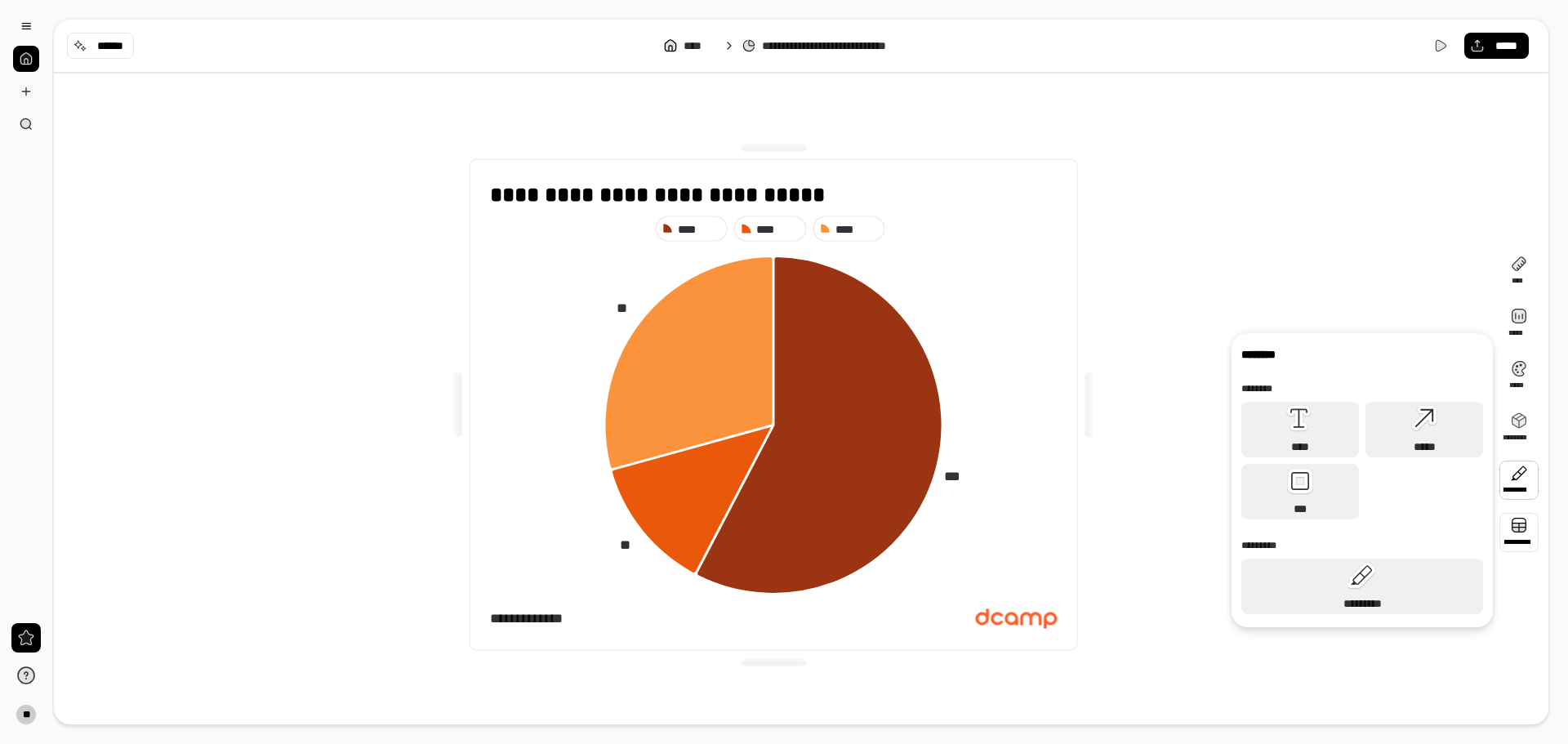 click at bounding box center [1519, 532] 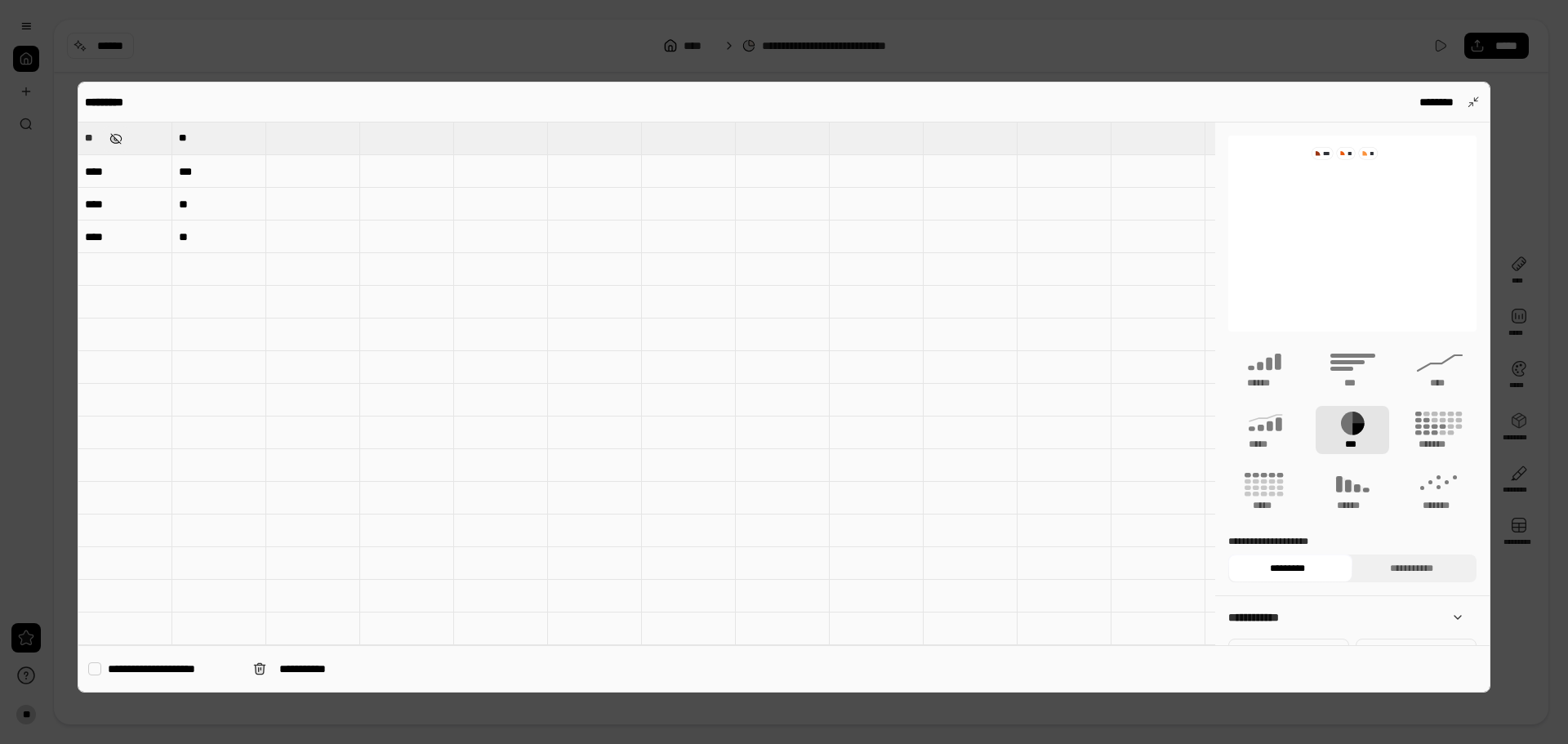 click at bounding box center [116, 139] 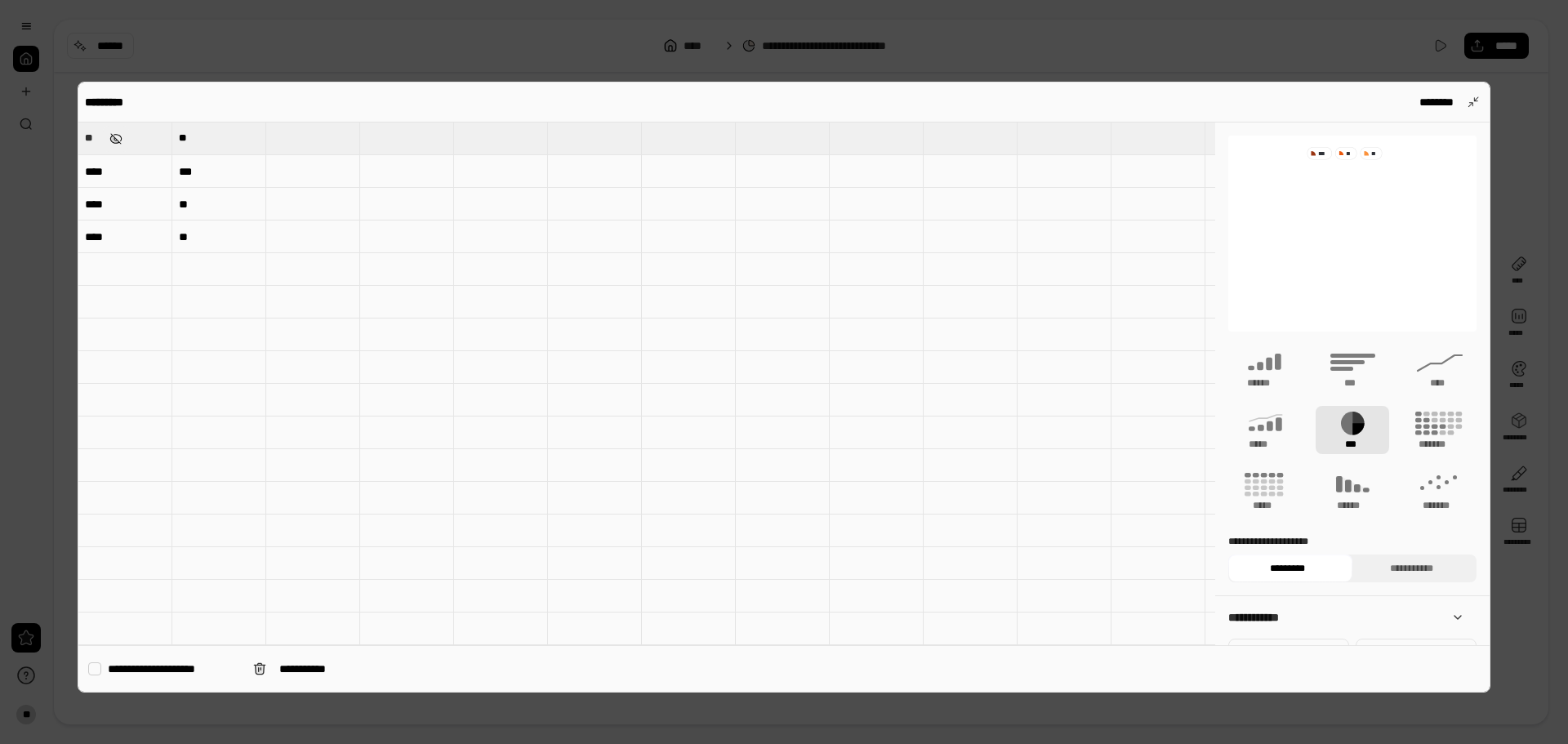 click at bounding box center (116, 139) 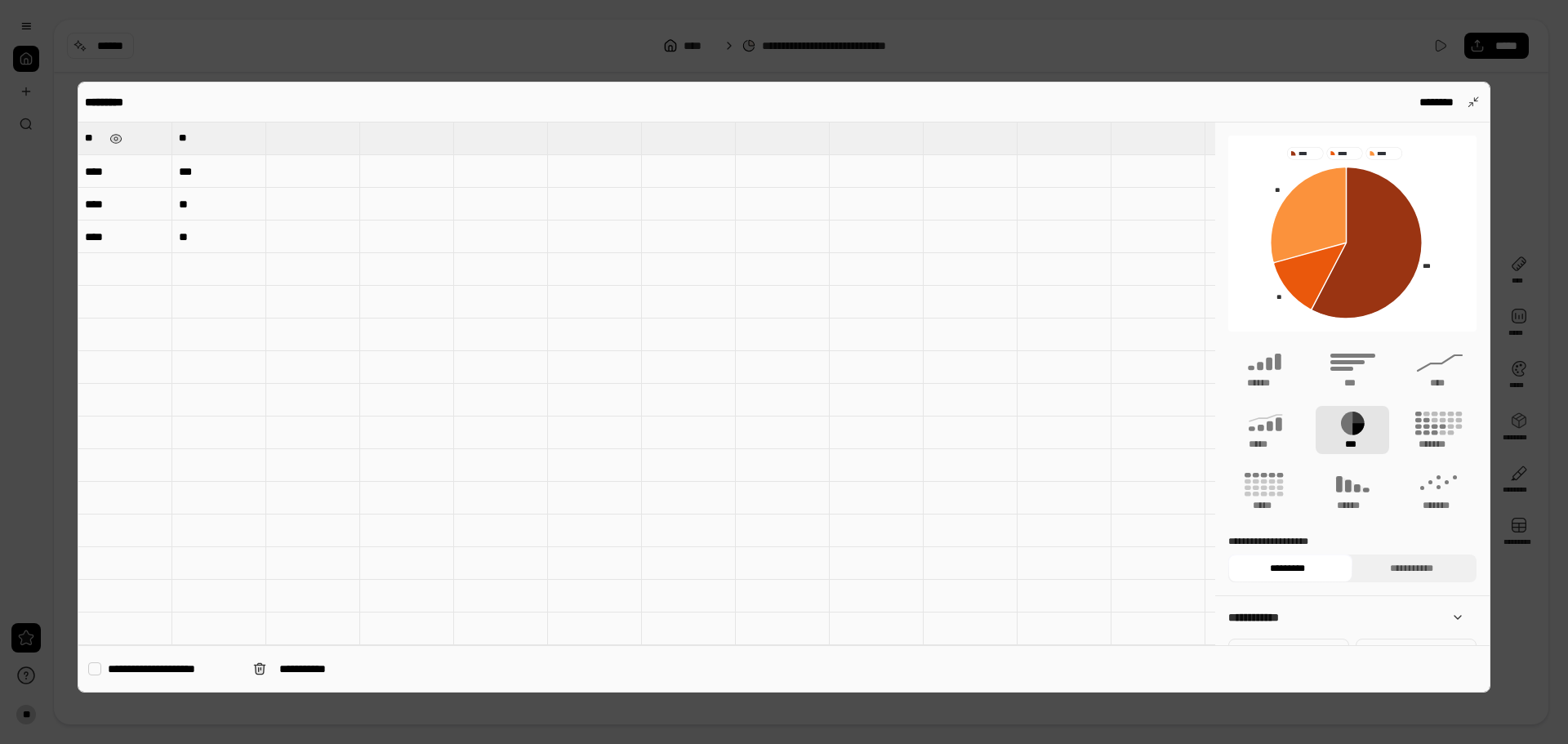 click on "**" at bounding box center (94, 138) 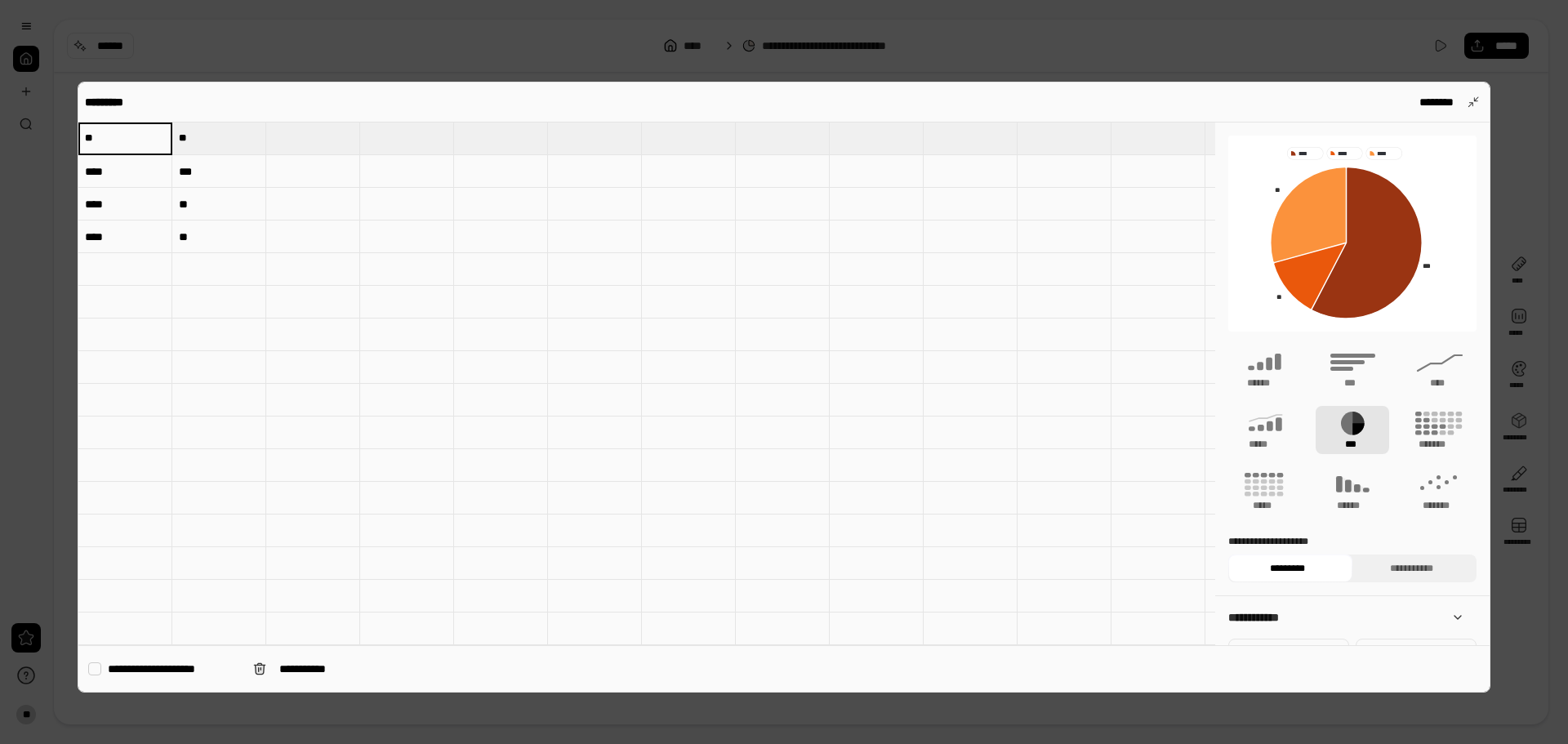 click on "****" at bounding box center (125, 172) 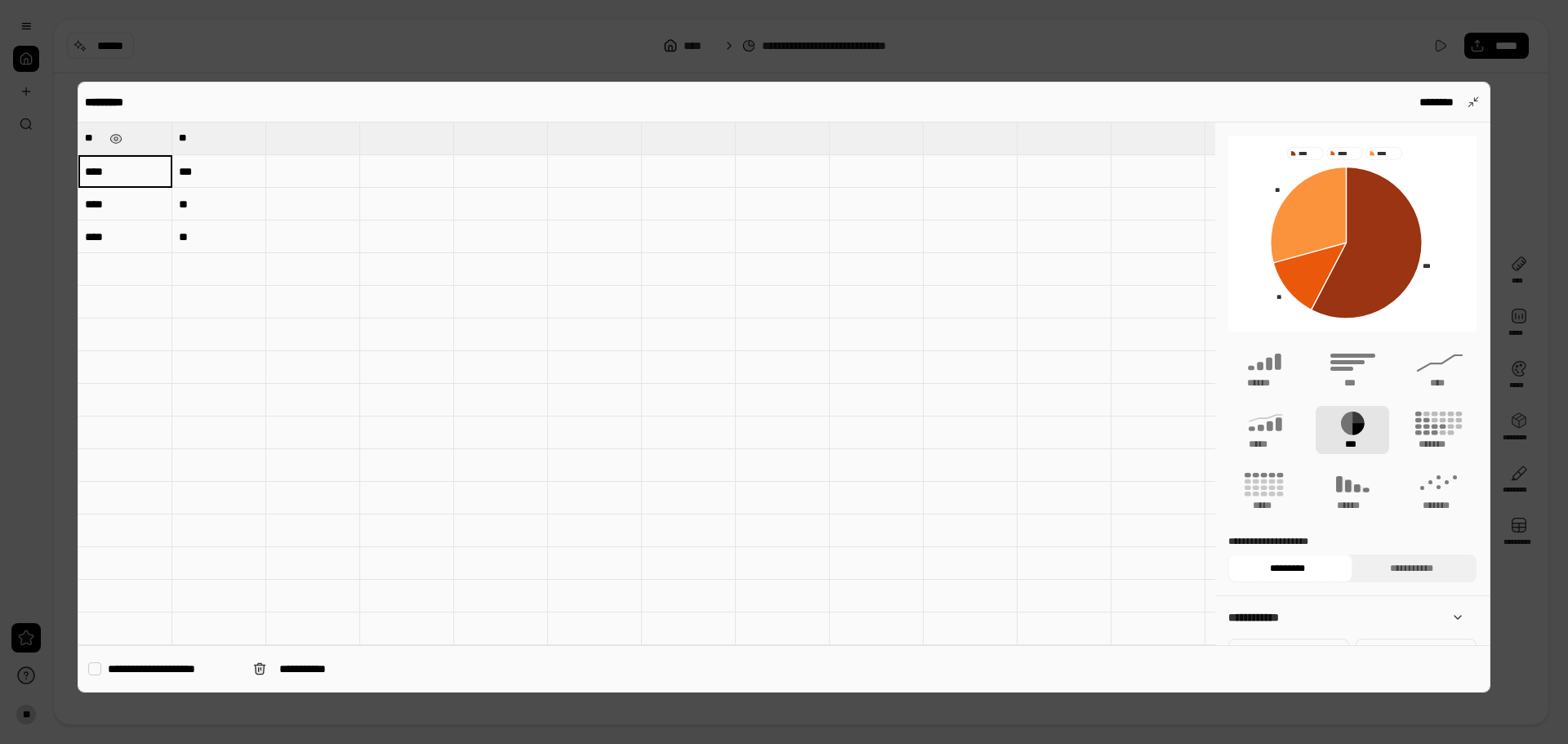 click on "****" at bounding box center [125, 172] 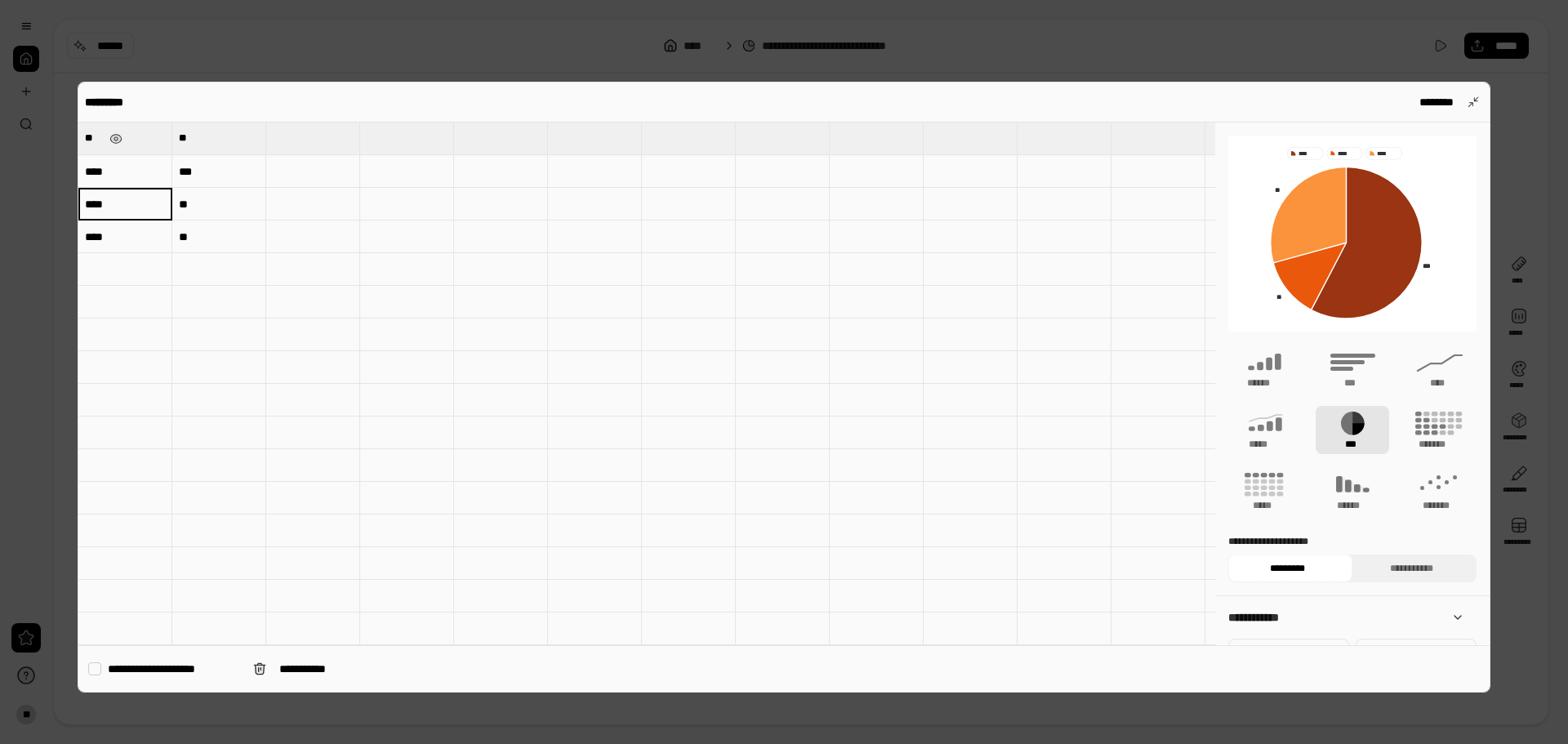 click on "****" at bounding box center (125, 204) 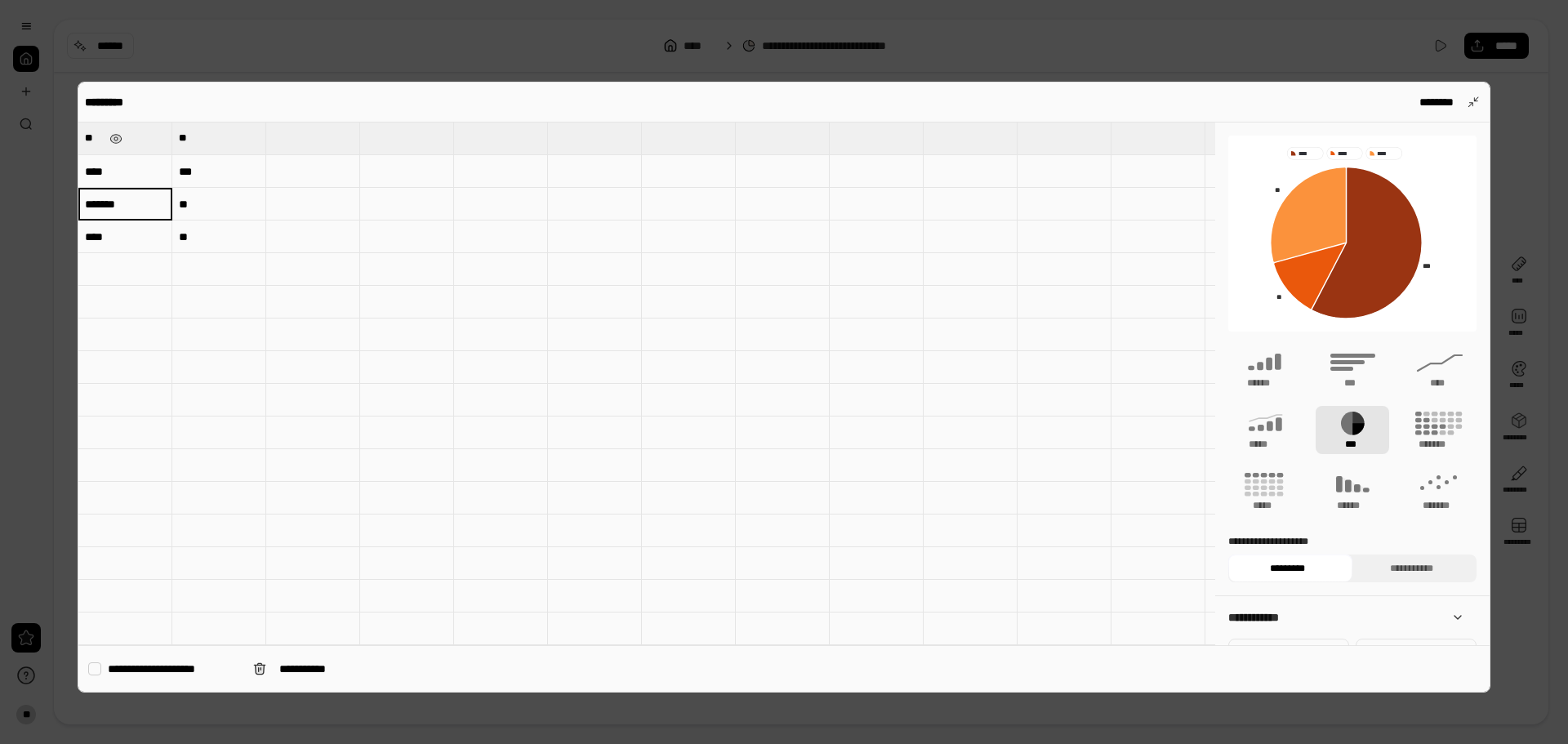 type on "*******" 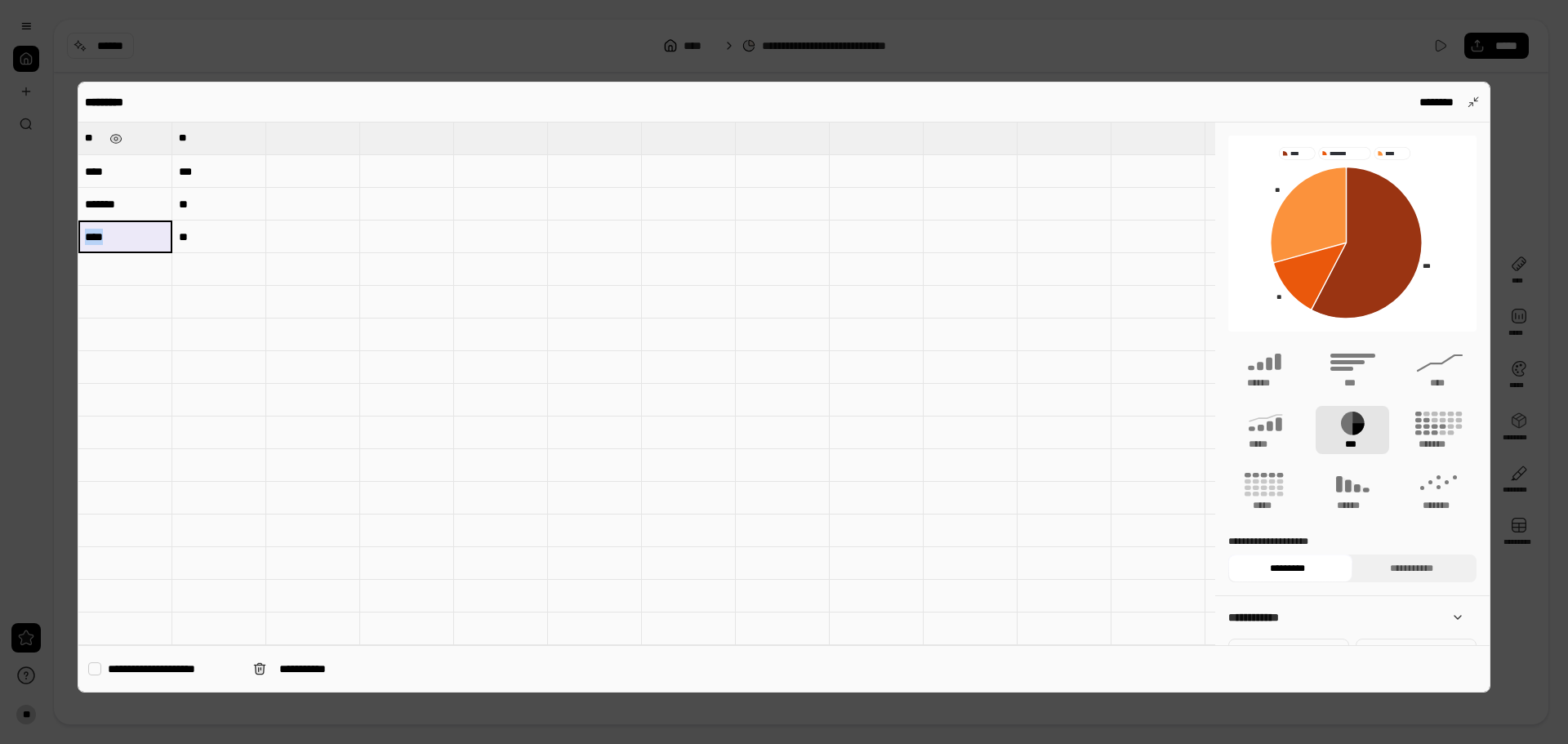 drag, startPoint x: 154, startPoint y: 244, endPoint x: 179, endPoint y: 247, distance: 25.179357 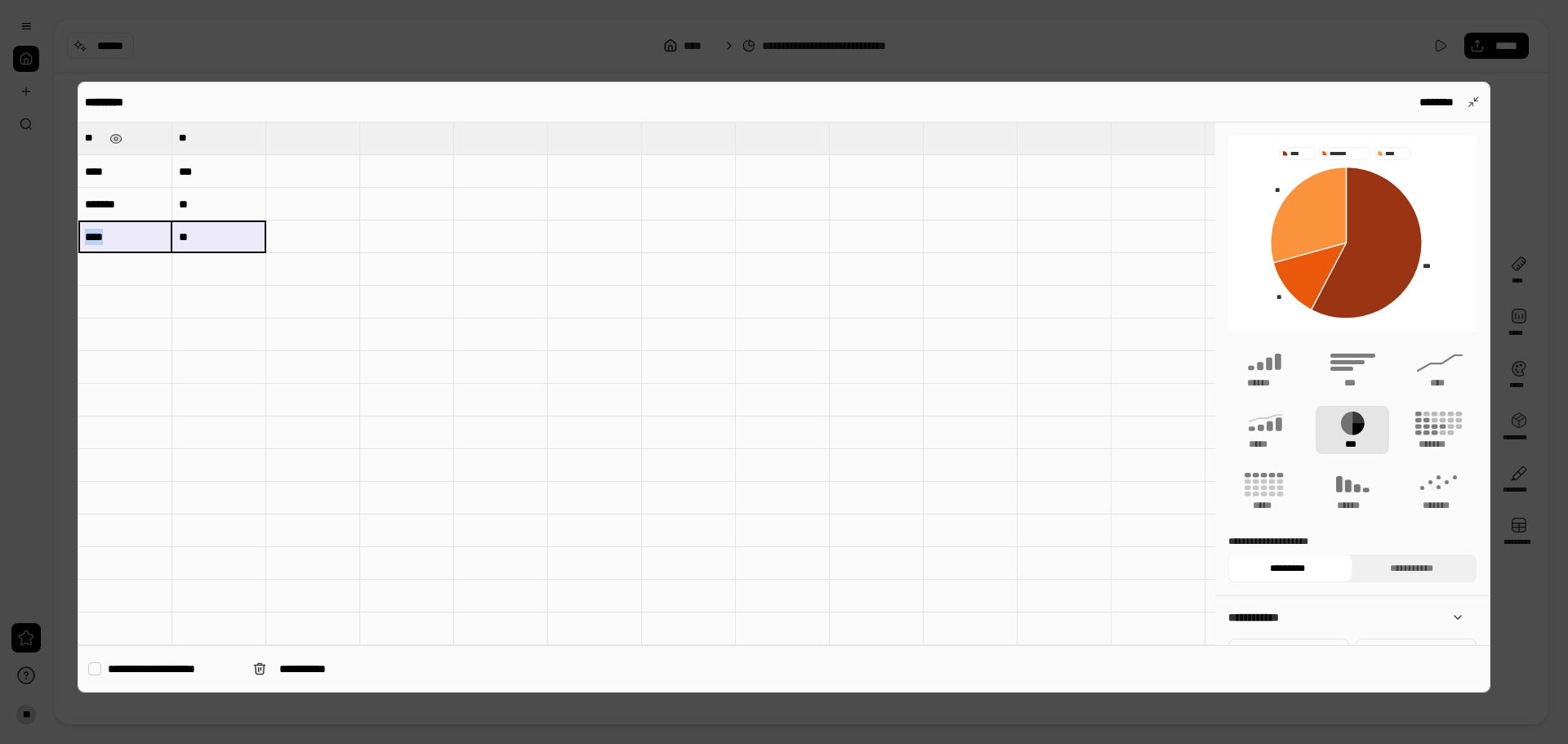 type 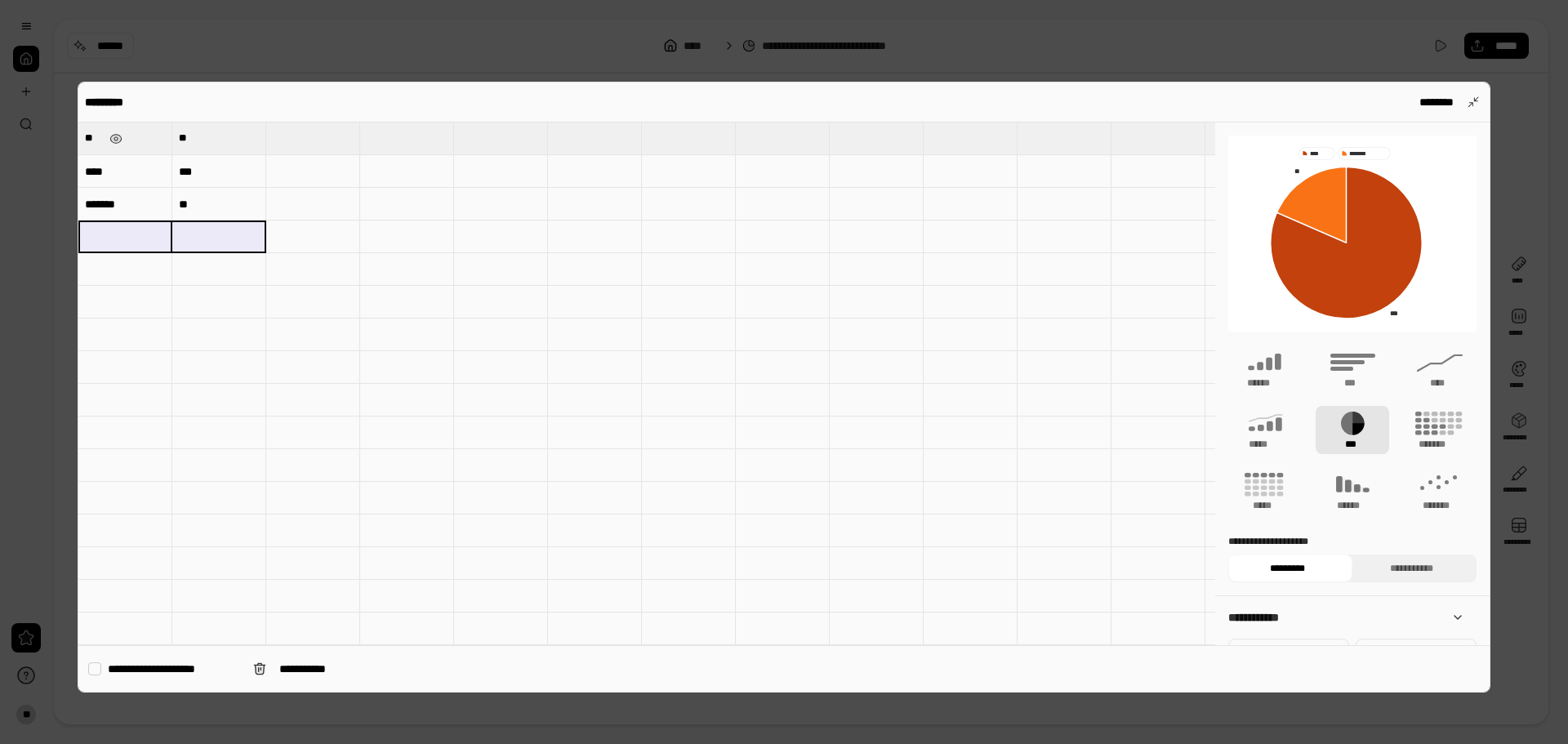 click at bounding box center [219, 368] 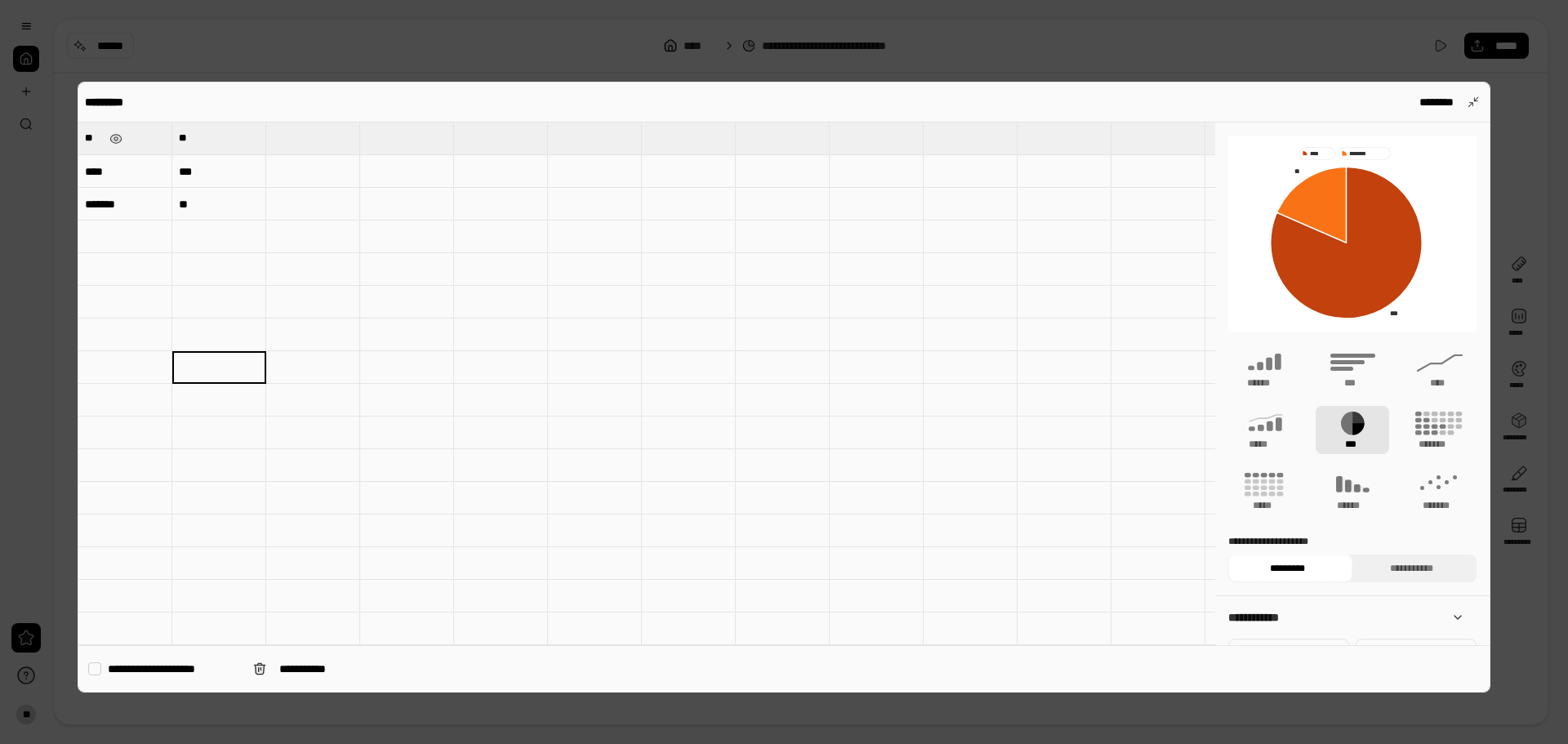 click on "**" at bounding box center [219, 204] 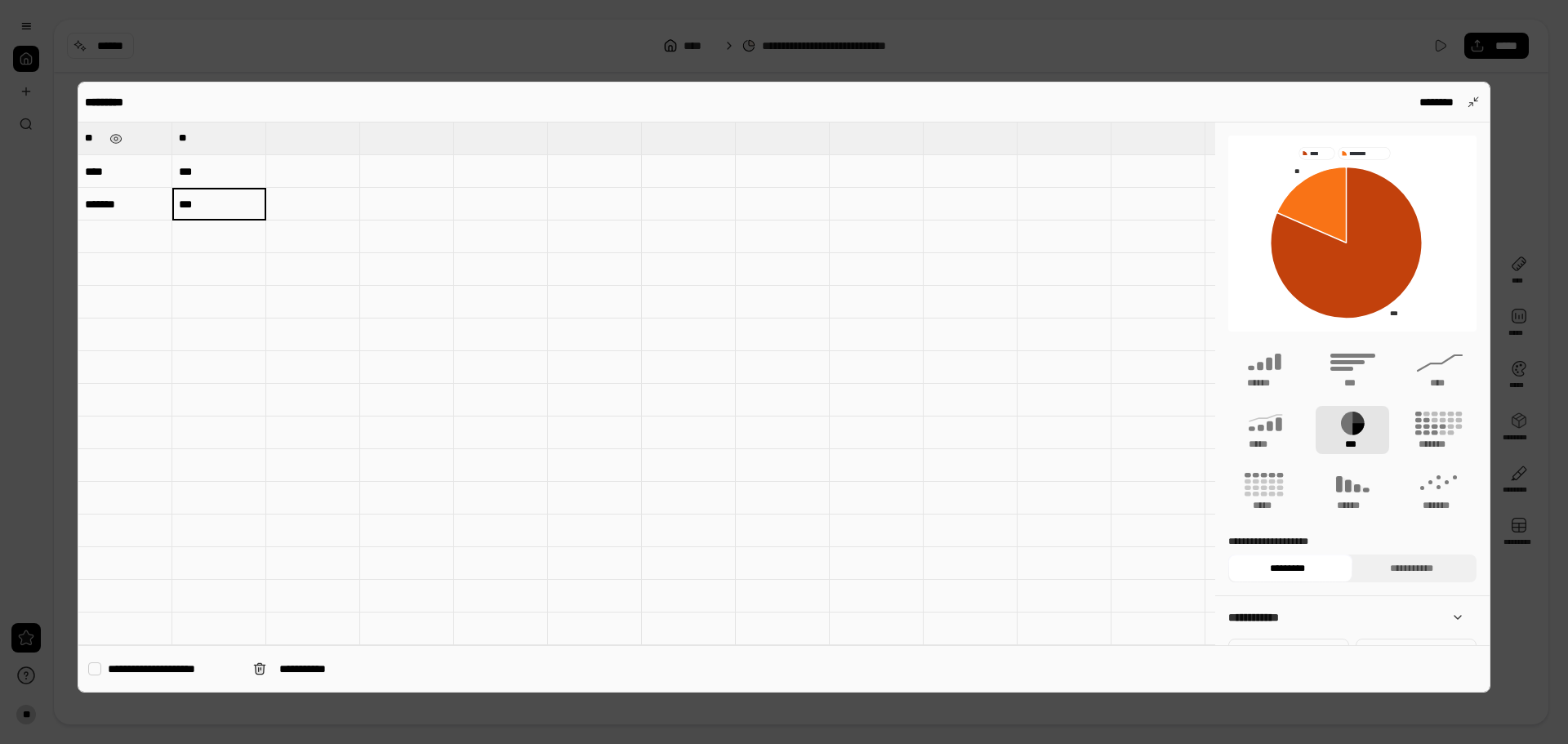 type on "***" 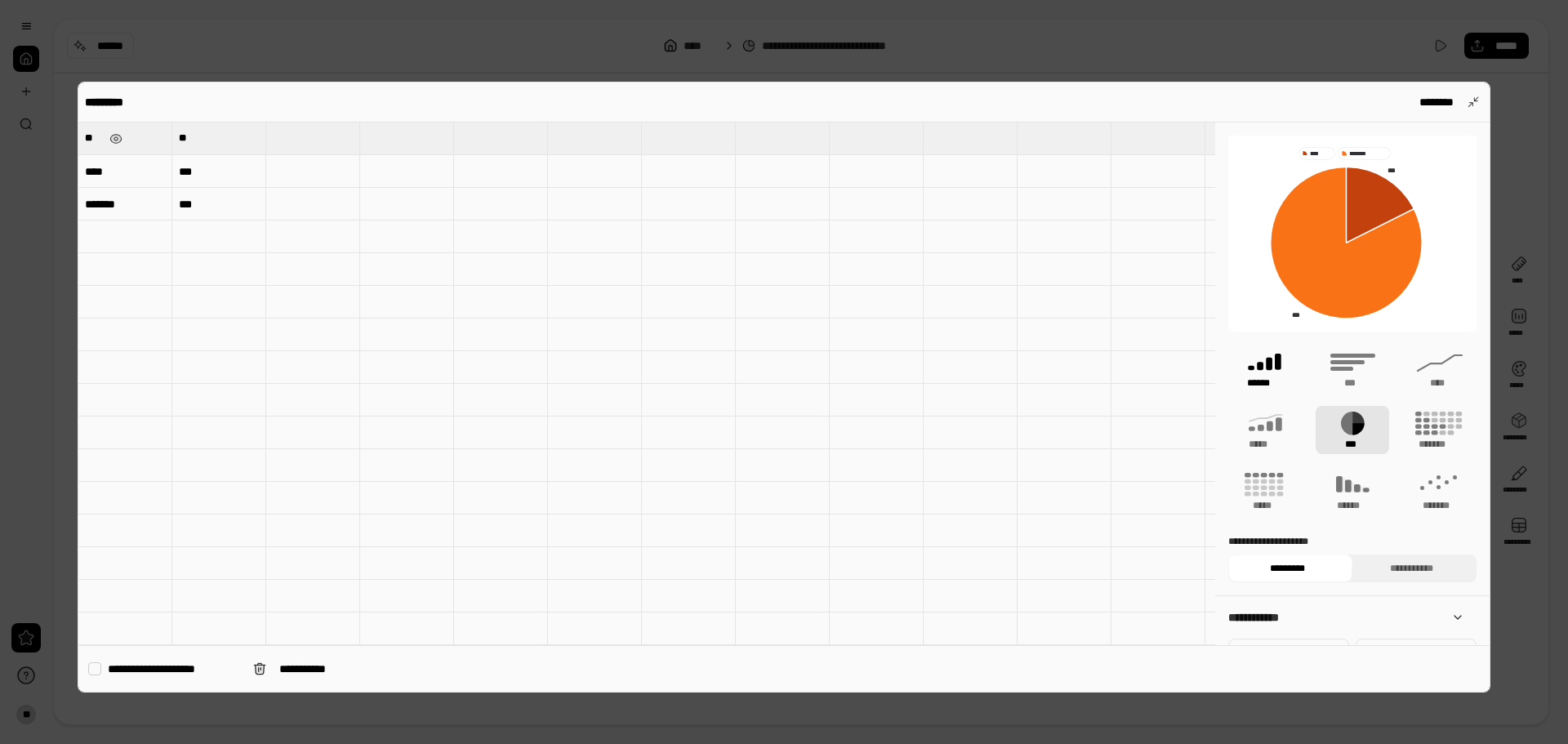 click 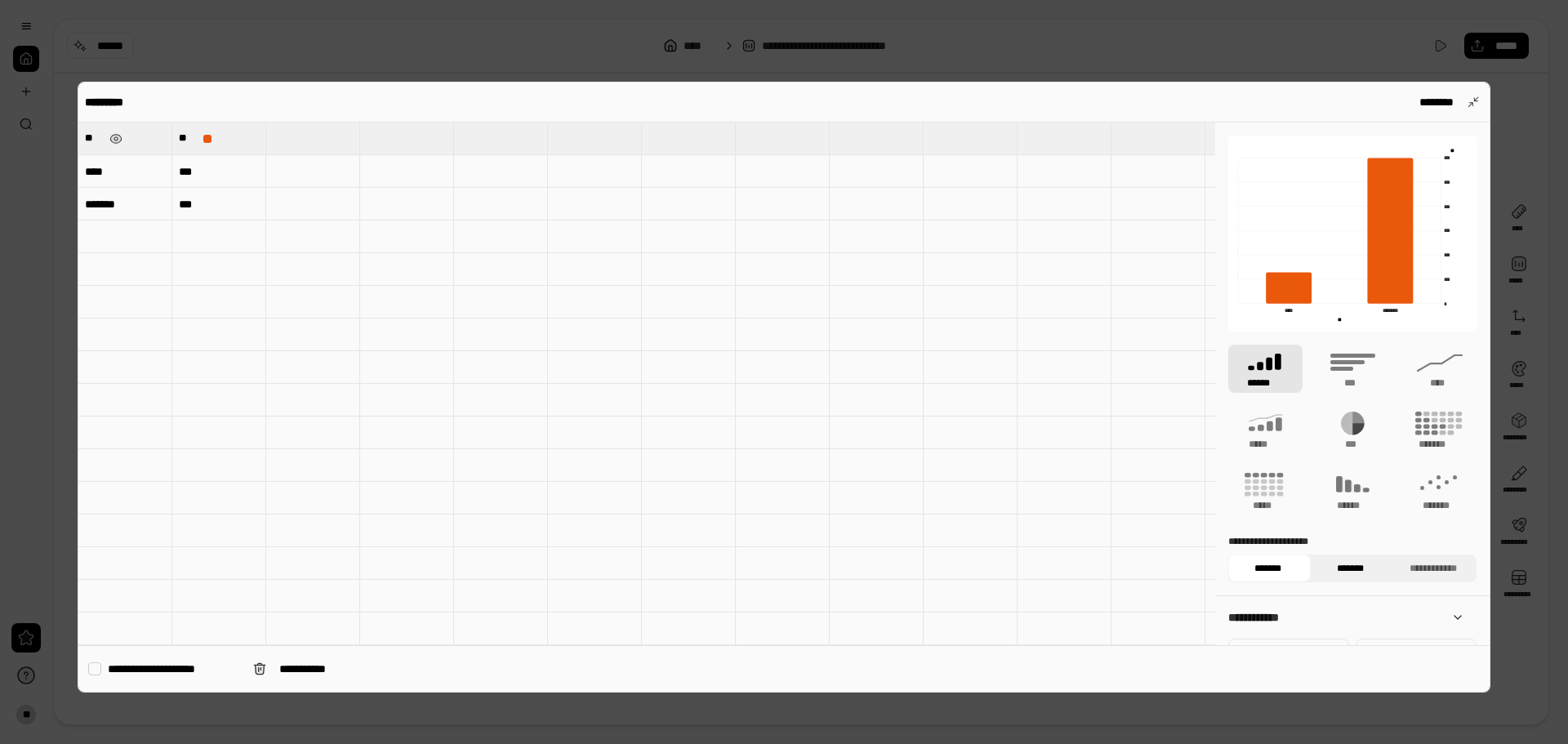 click on "*******" at bounding box center (1350, 568) 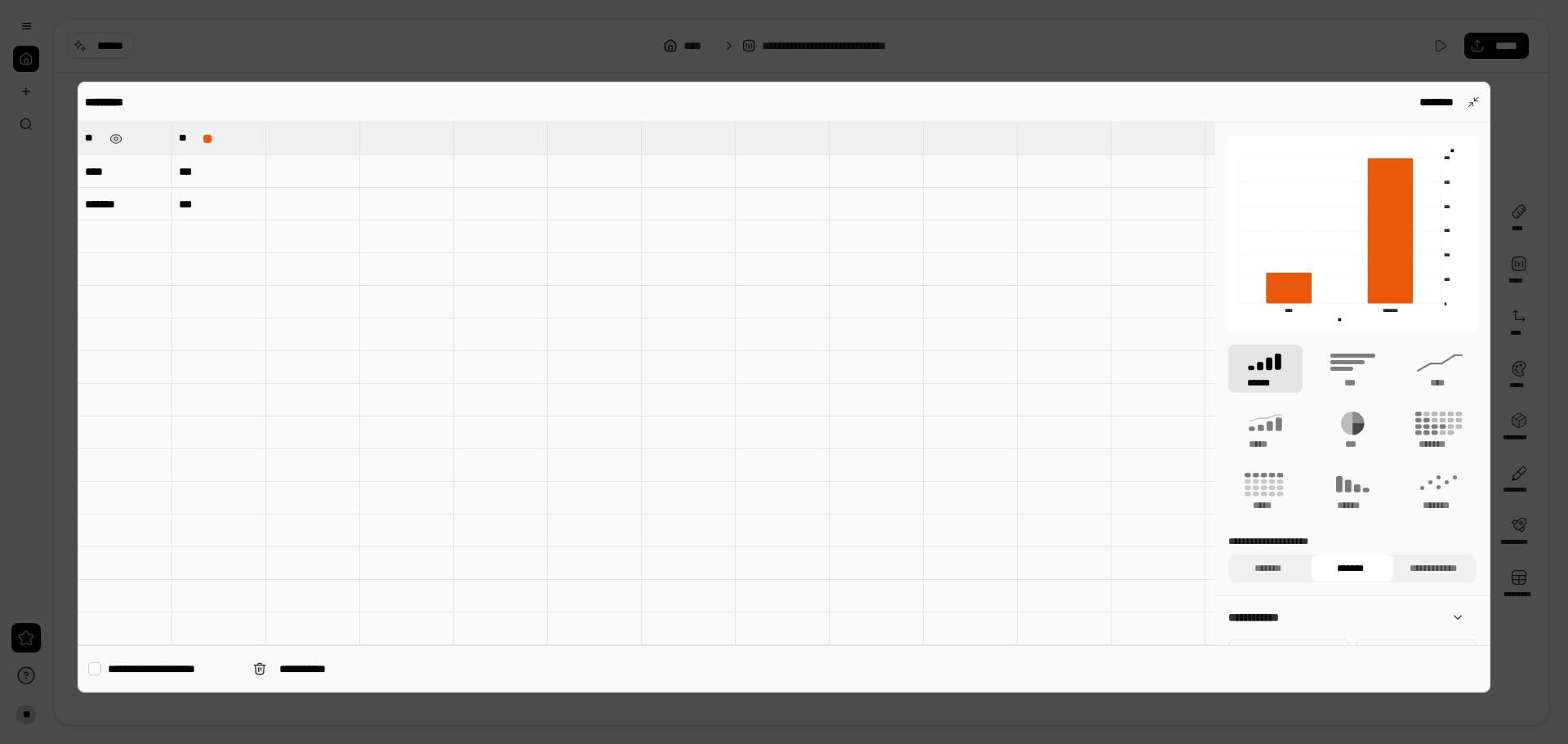click on "*******" at bounding box center [1350, 568] 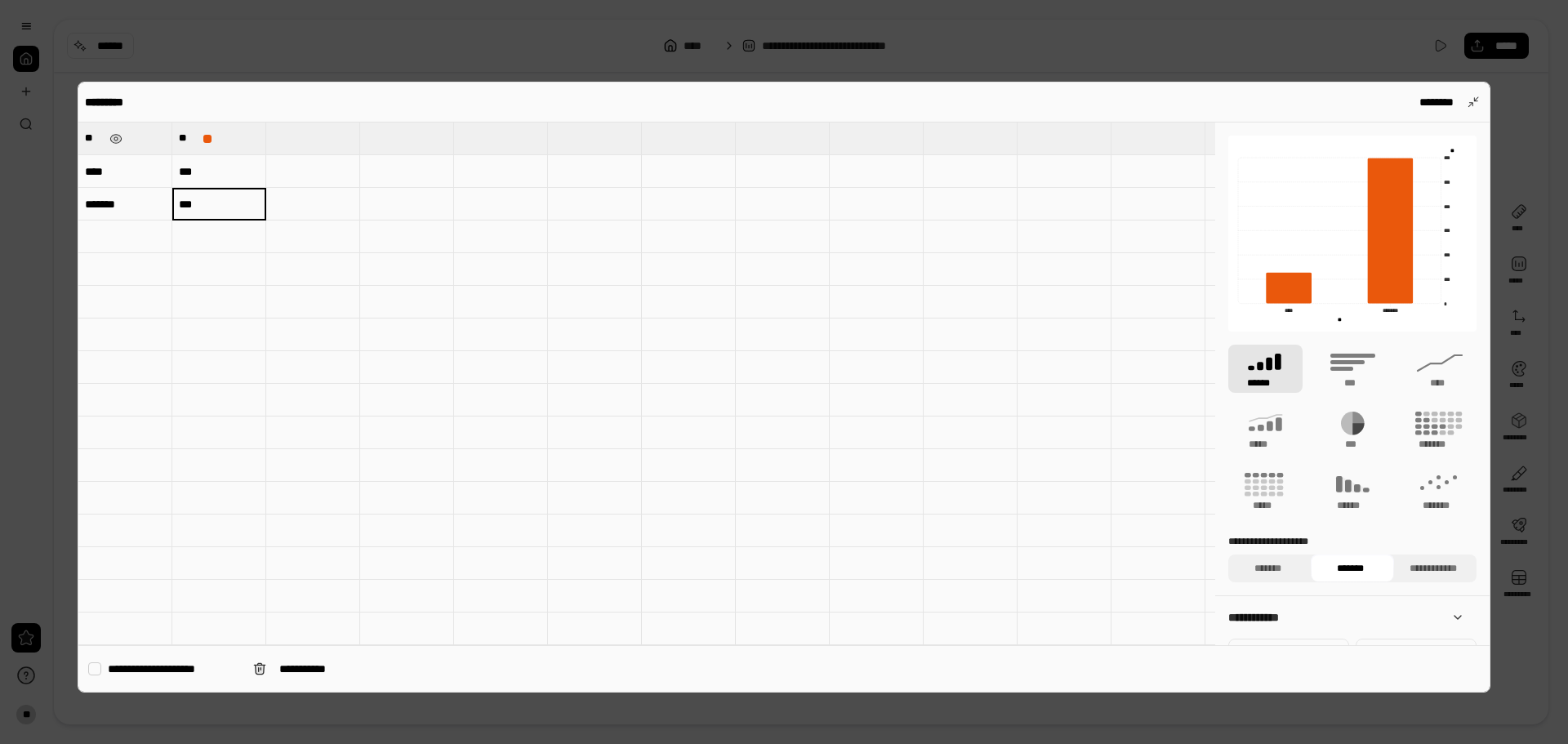 click at bounding box center (219, 368) 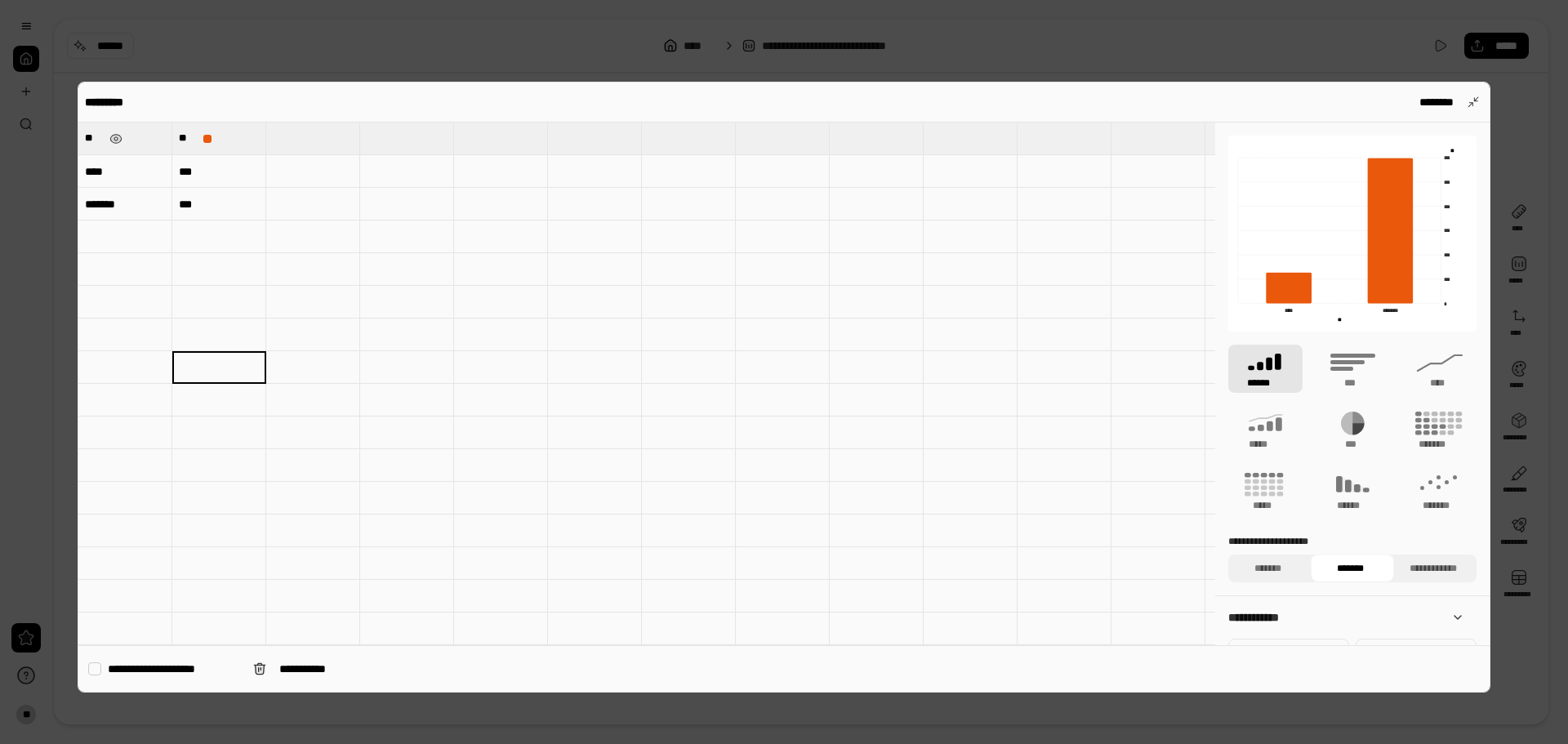 click on "***" at bounding box center (219, 172) 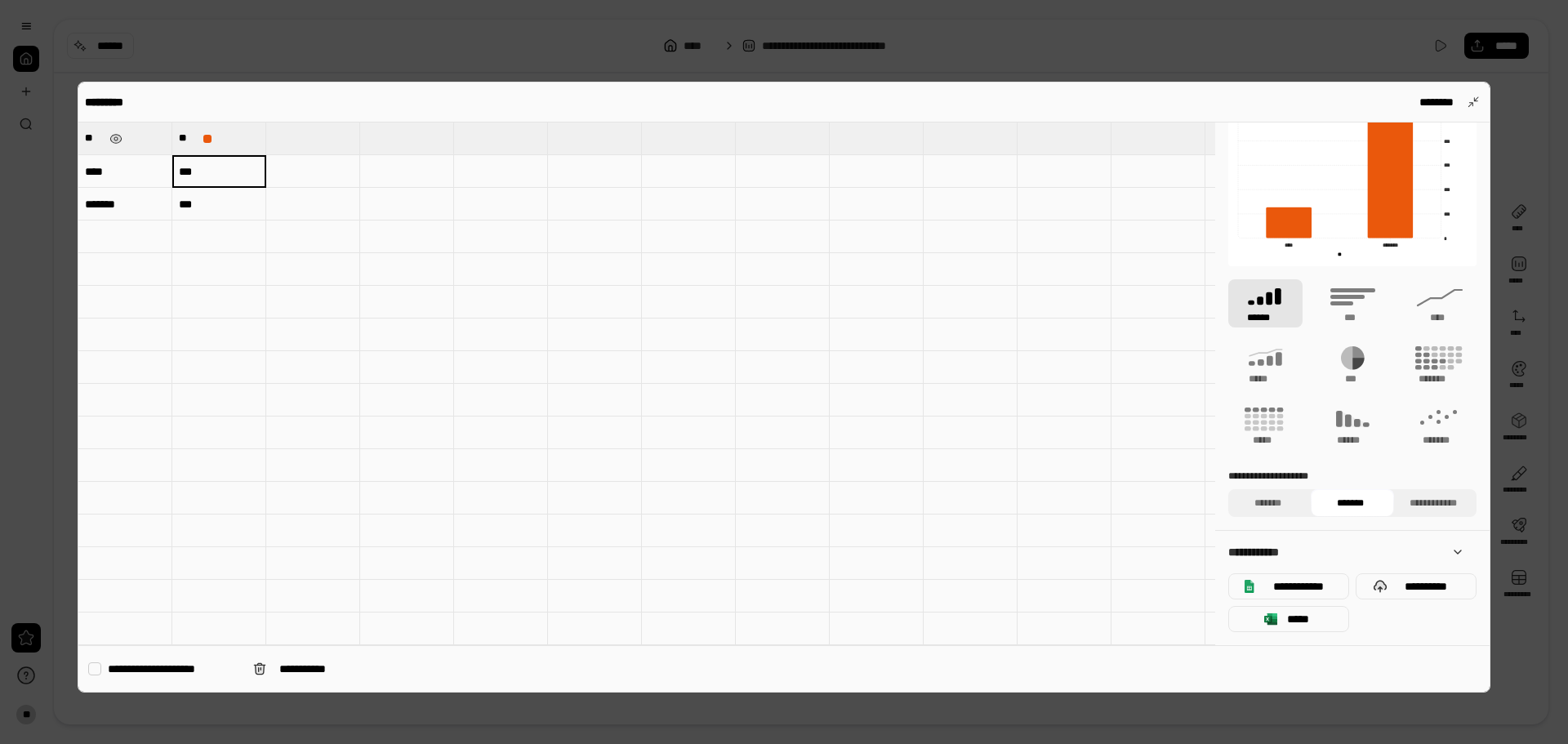 scroll, scrollTop: 0, scrollLeft: 0, axis: both 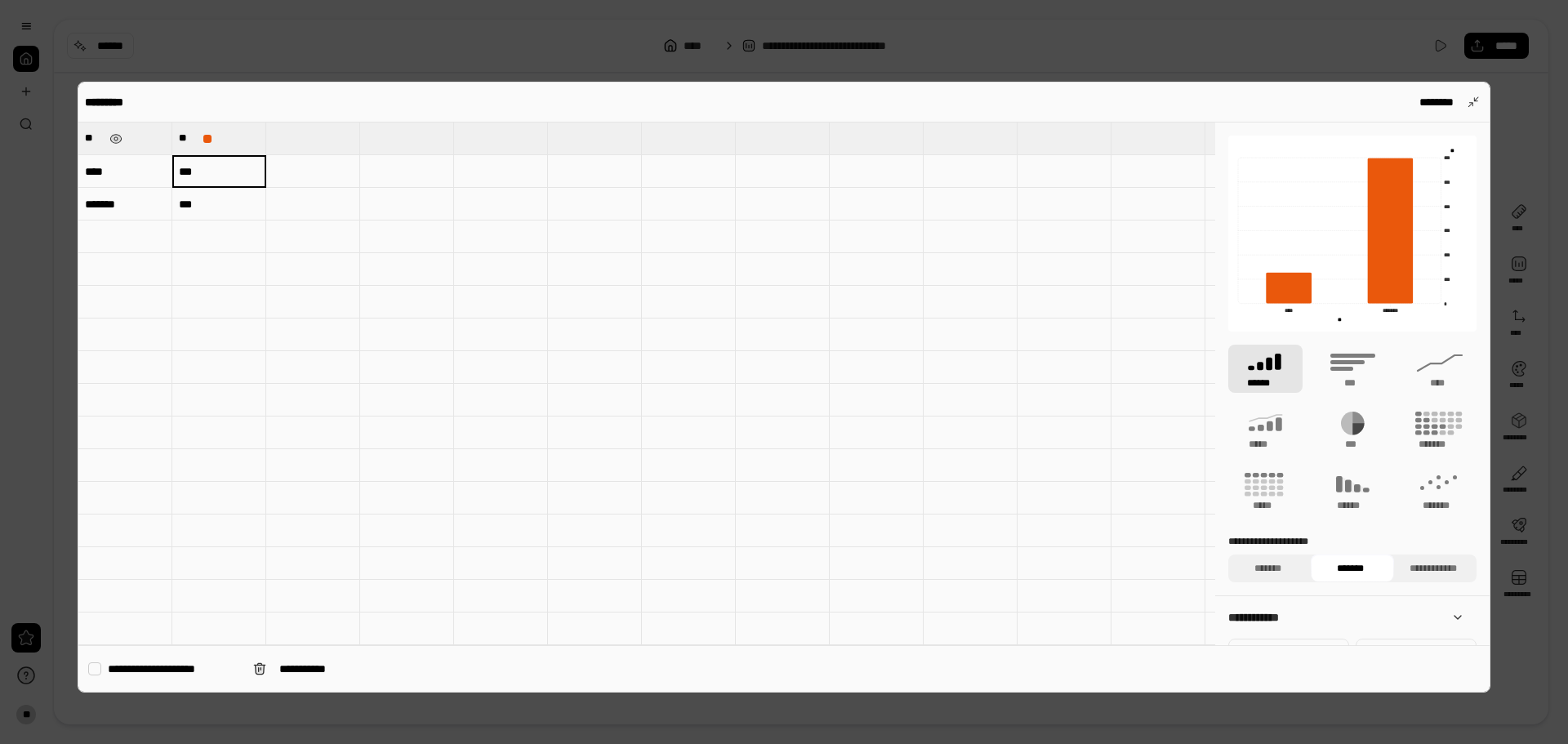 click on "****" at bounding box center (125, 172) 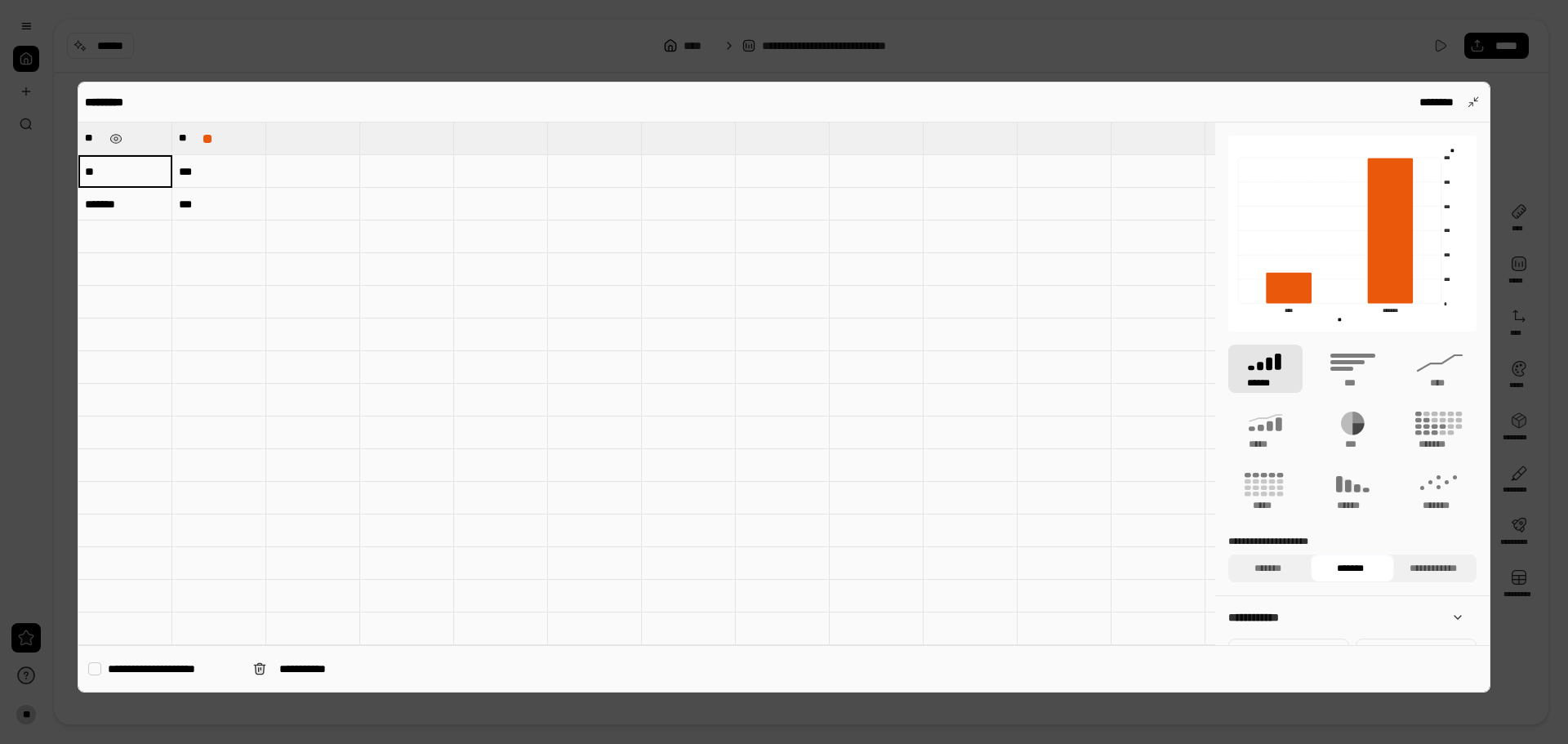 type on "*" 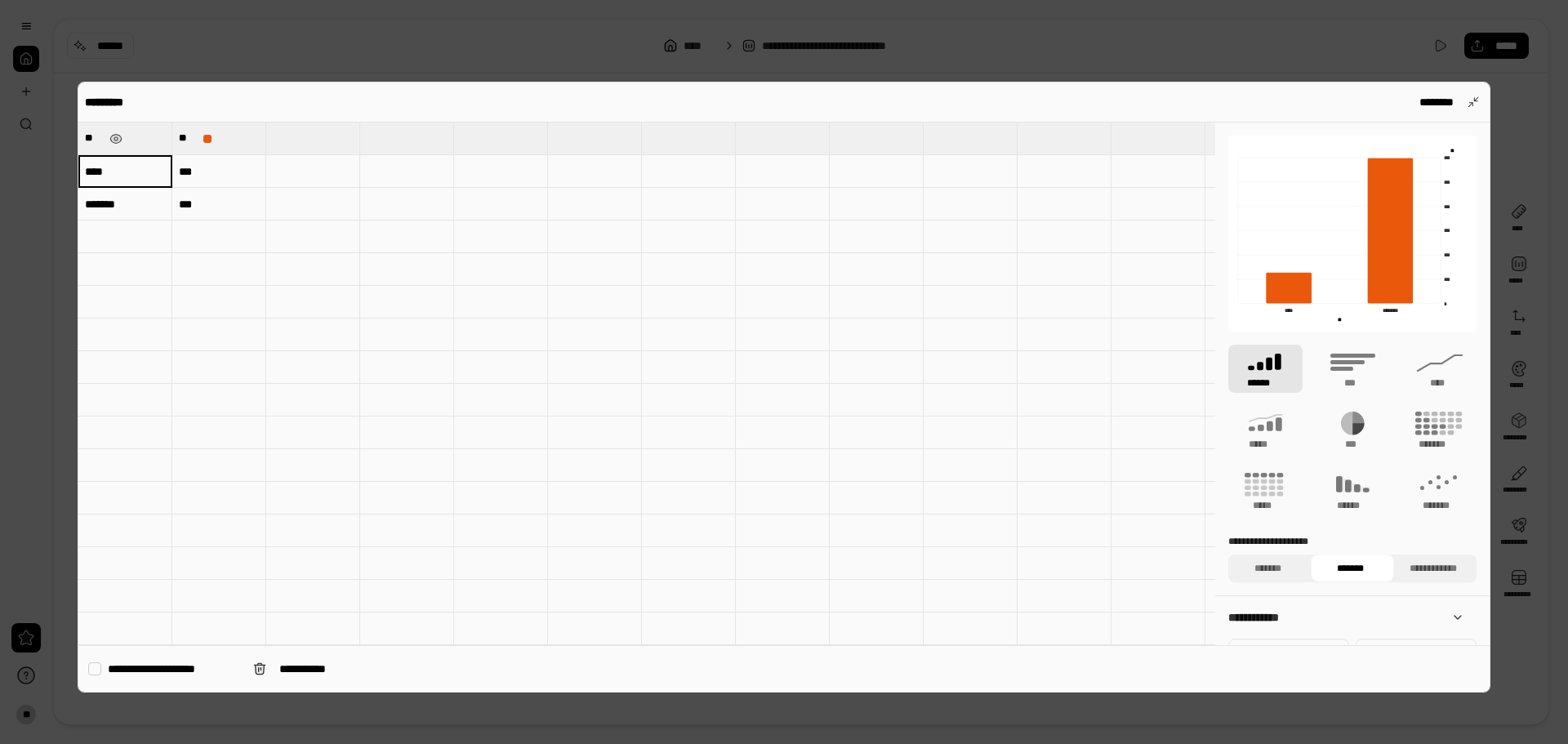type on "****" 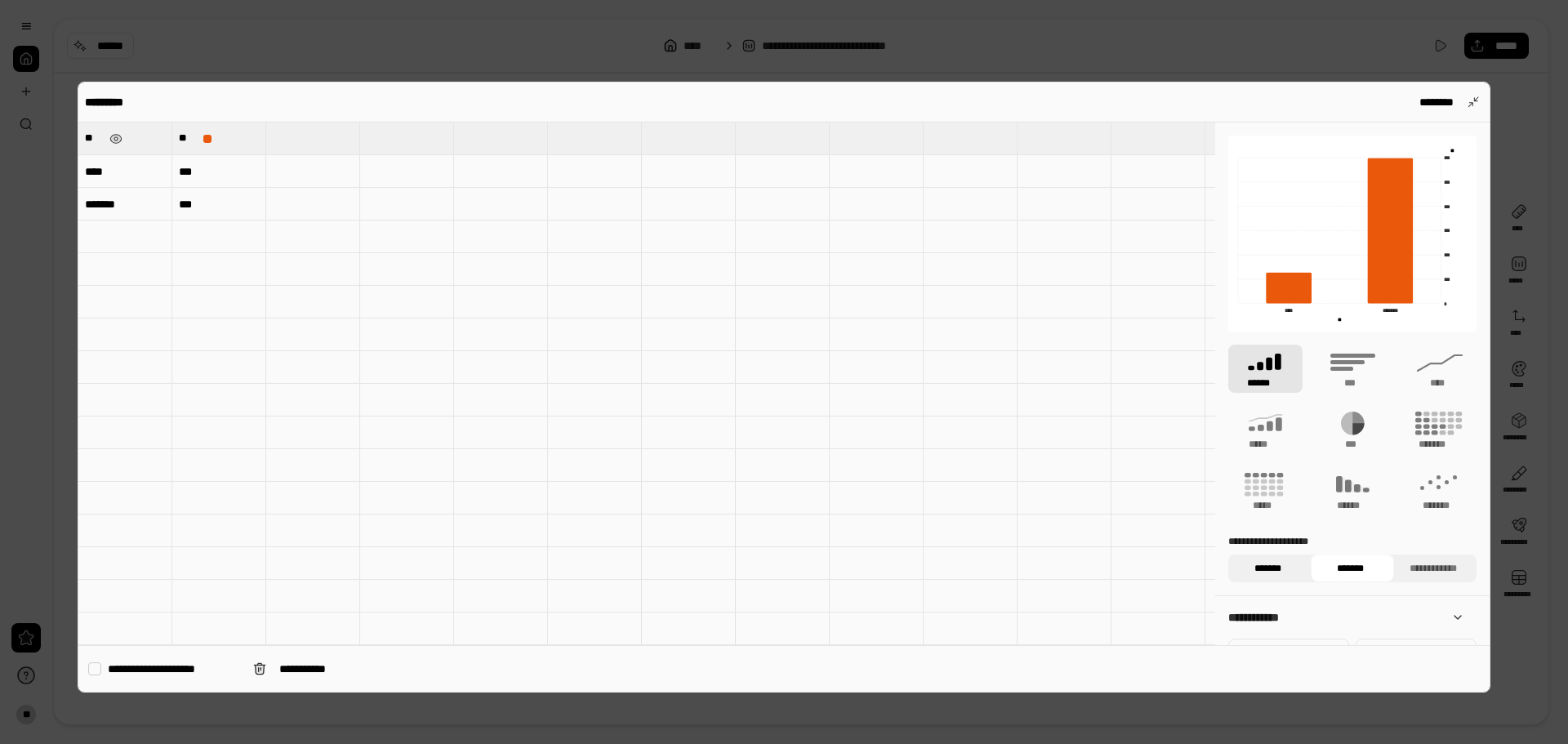 click on "*******" at bounding box center [1267, 568] 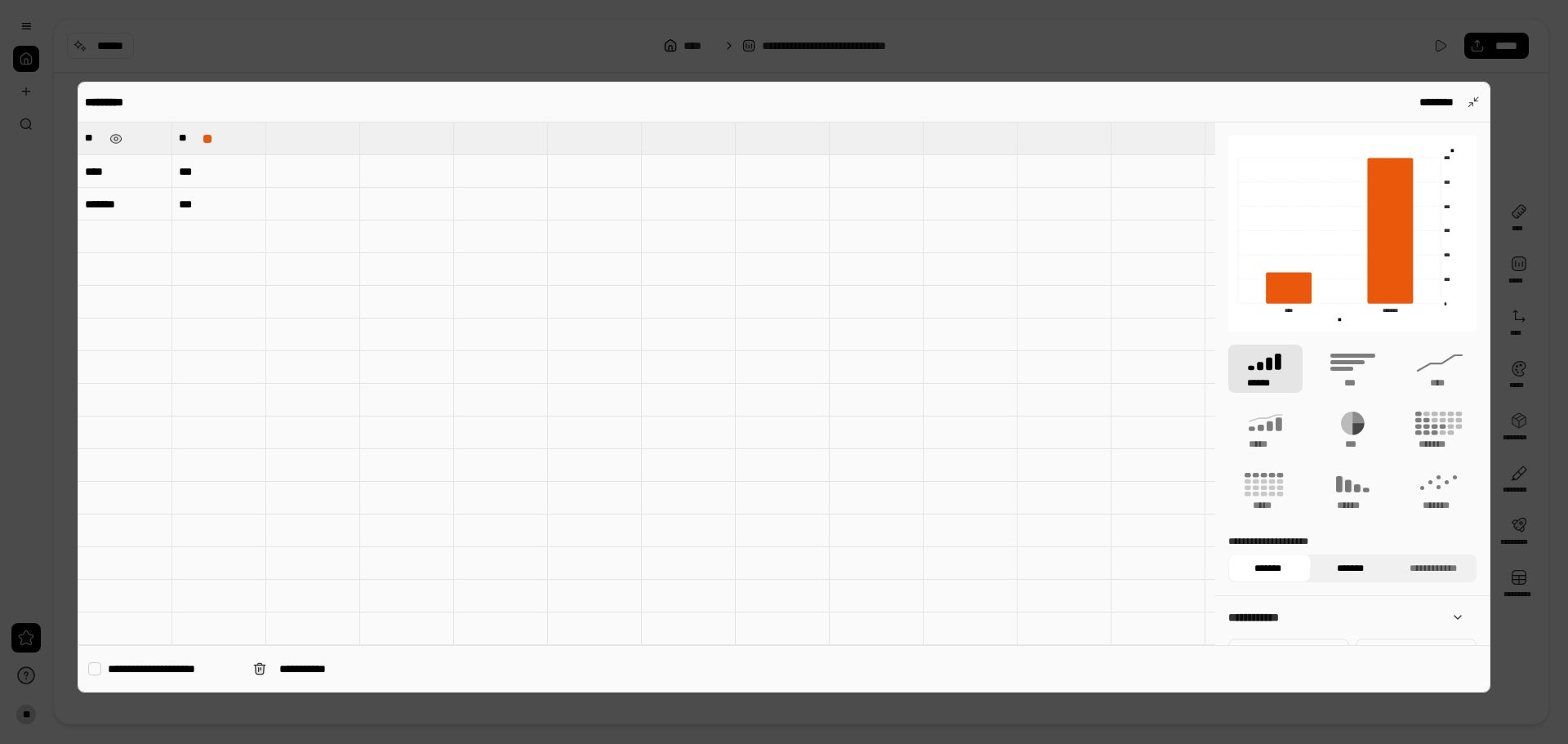 click on "*******" at bounding box center (1350, 568) 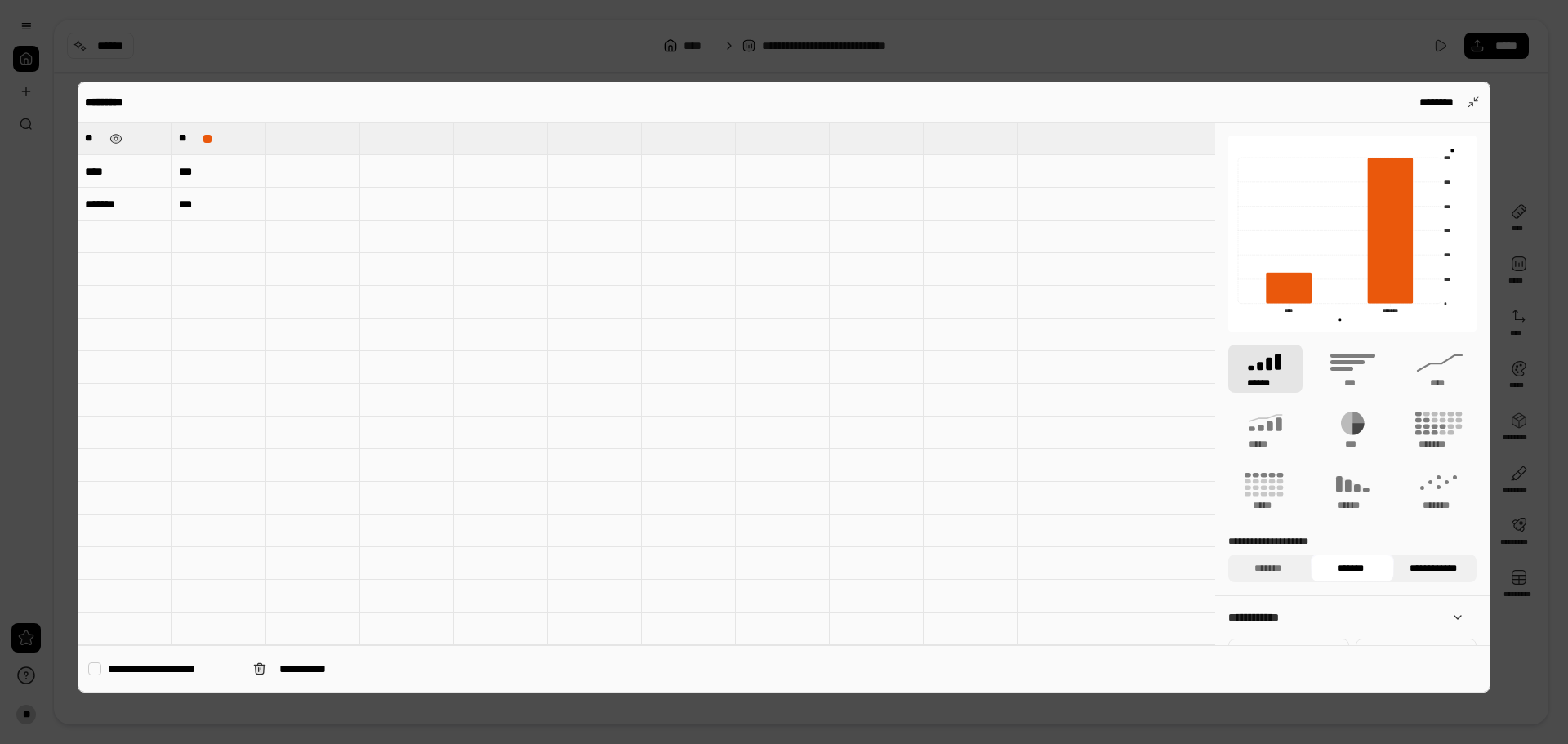 click on "**********" at bounding box center (1433, 568) 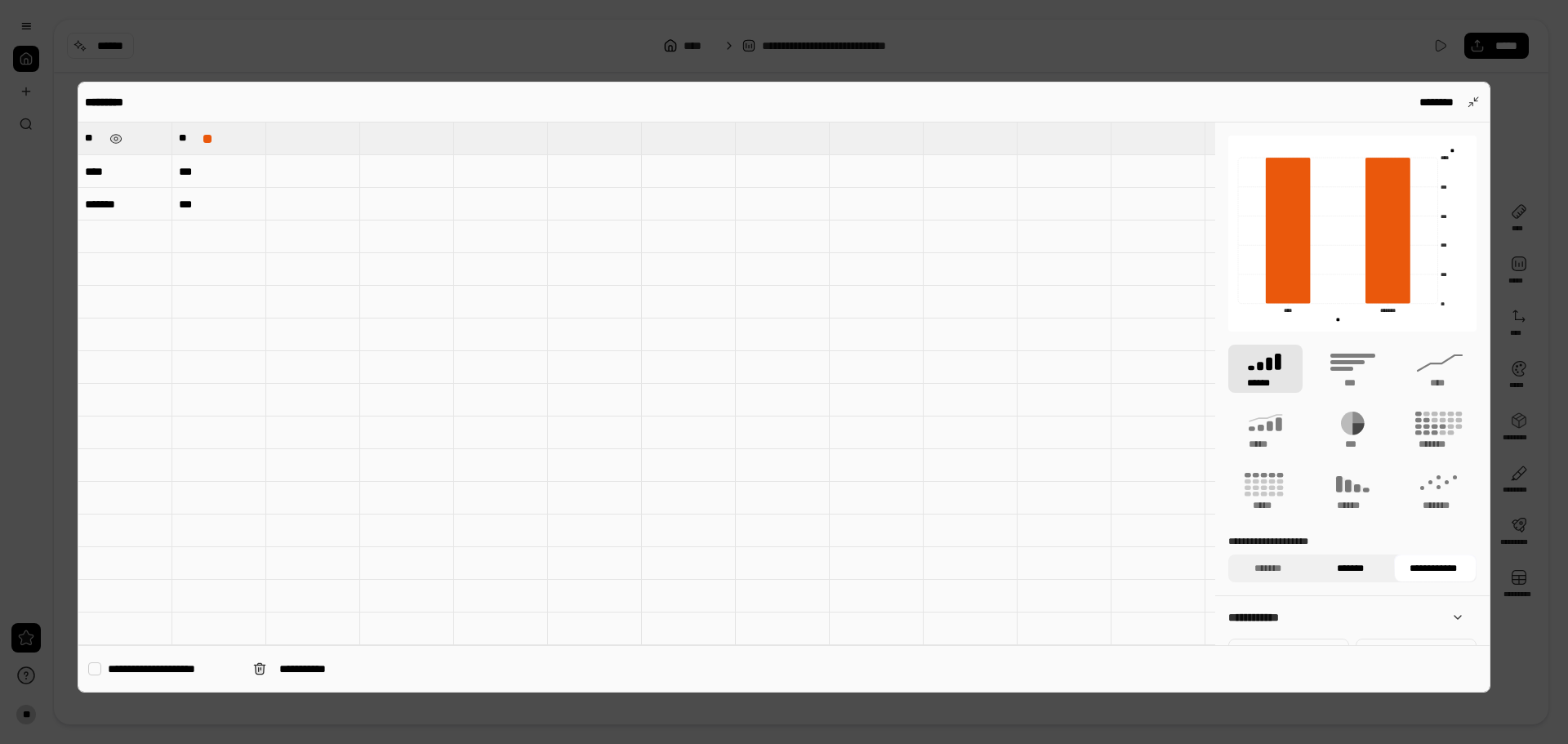 click on "*******" at bounding box center (1350, 568) 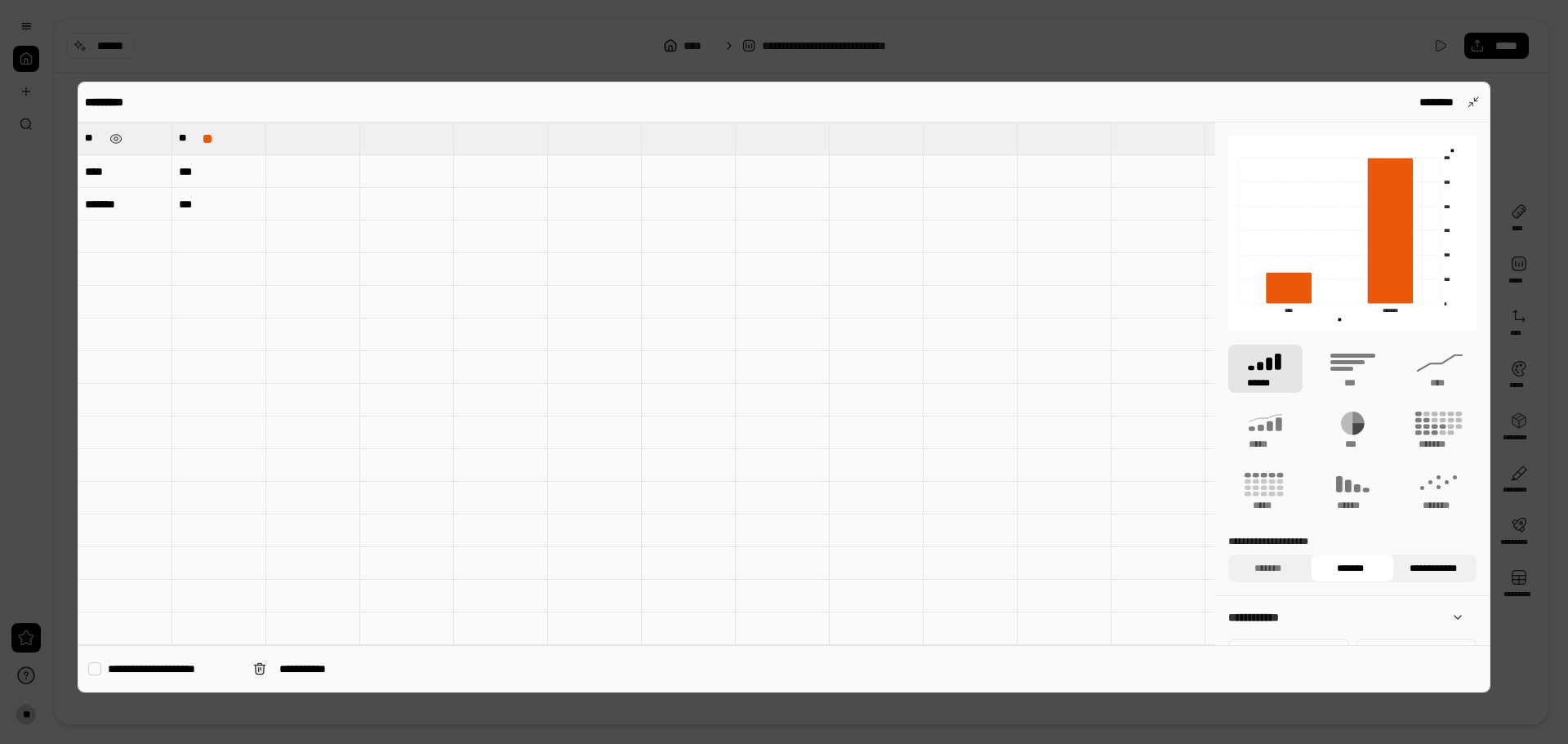 click on "**********" at bounding box center (1433, 568) 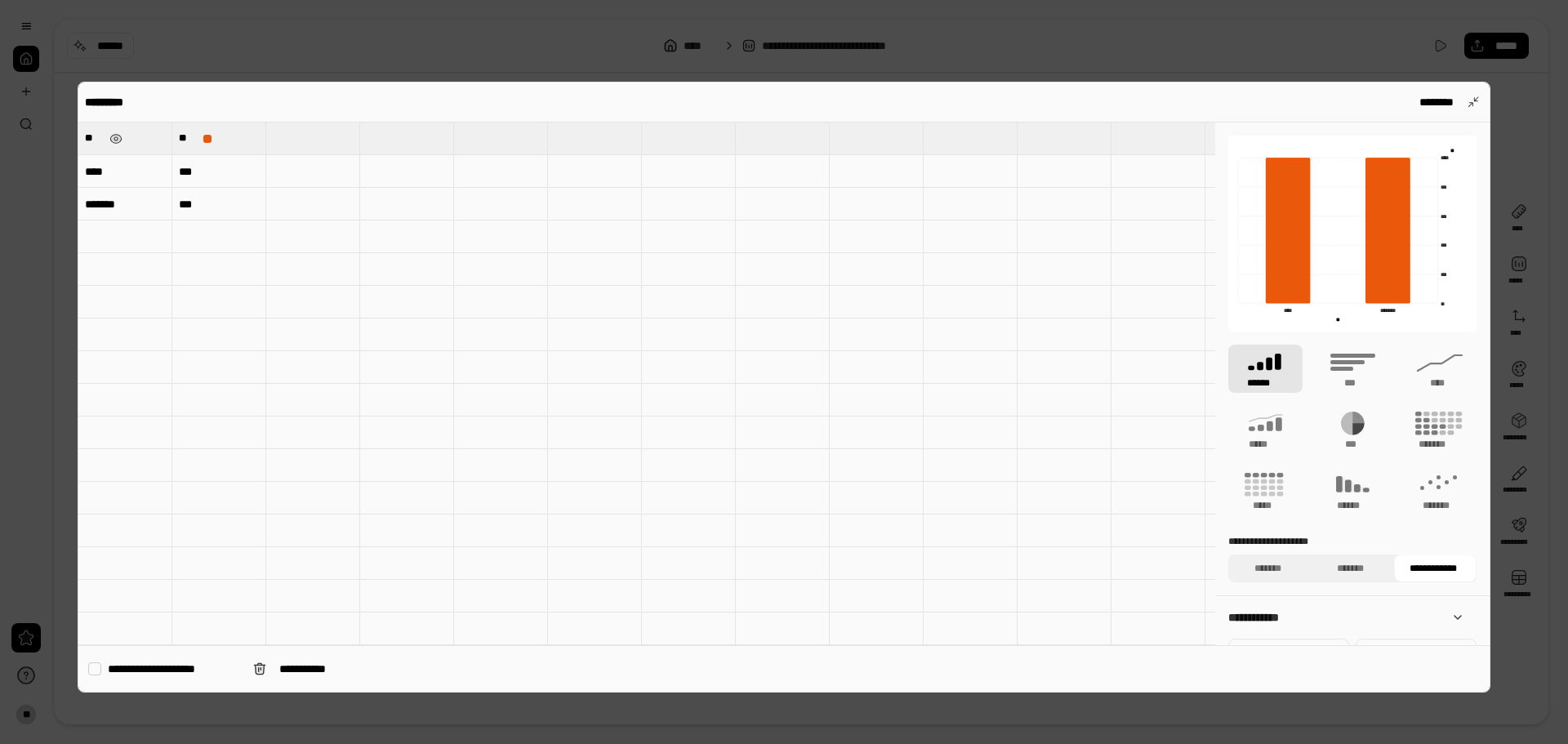 click on "***" at bounding box center (219, 204) 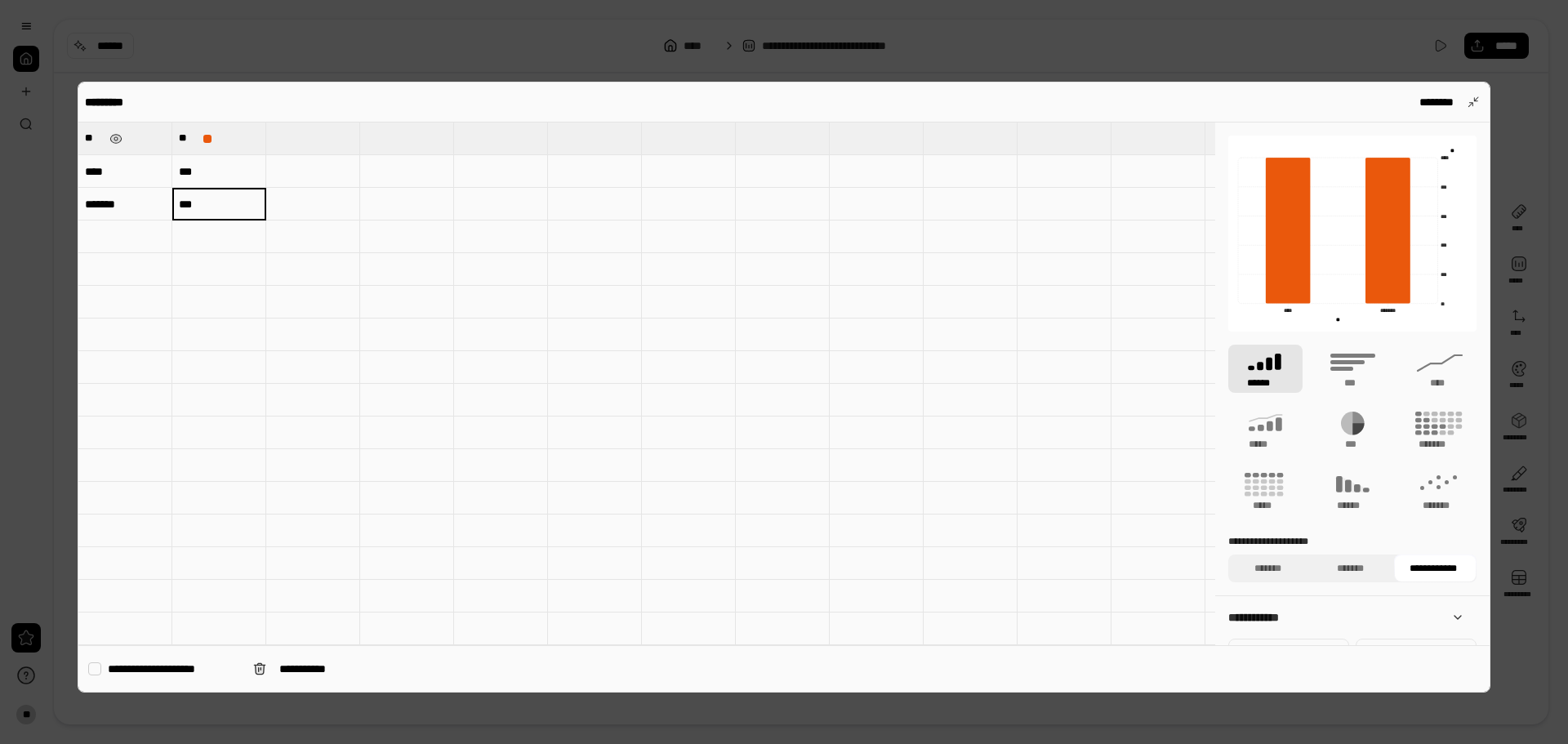 click on "*******" at bounding box center (125, 204) 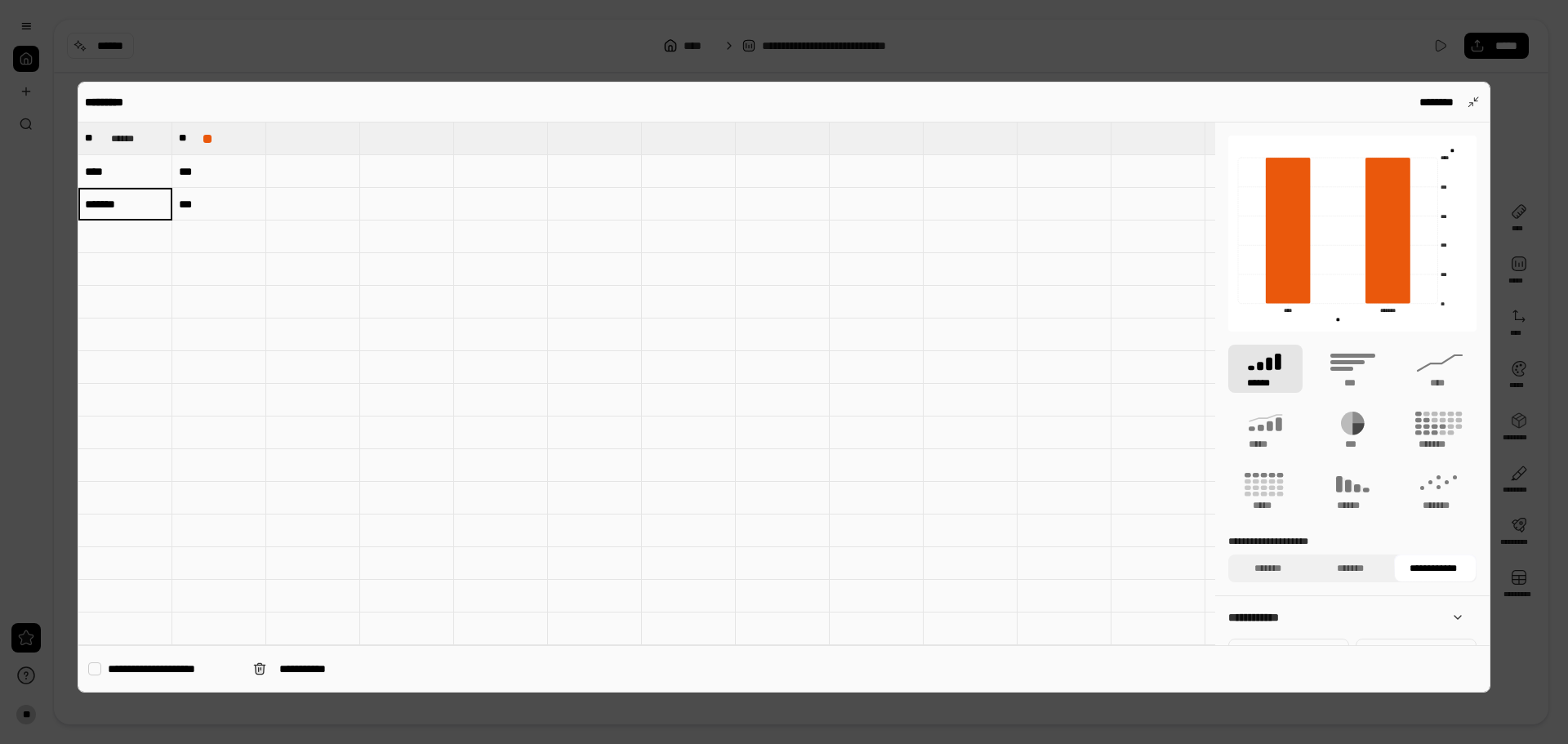 click on "****" at bounding box center [125, 172] 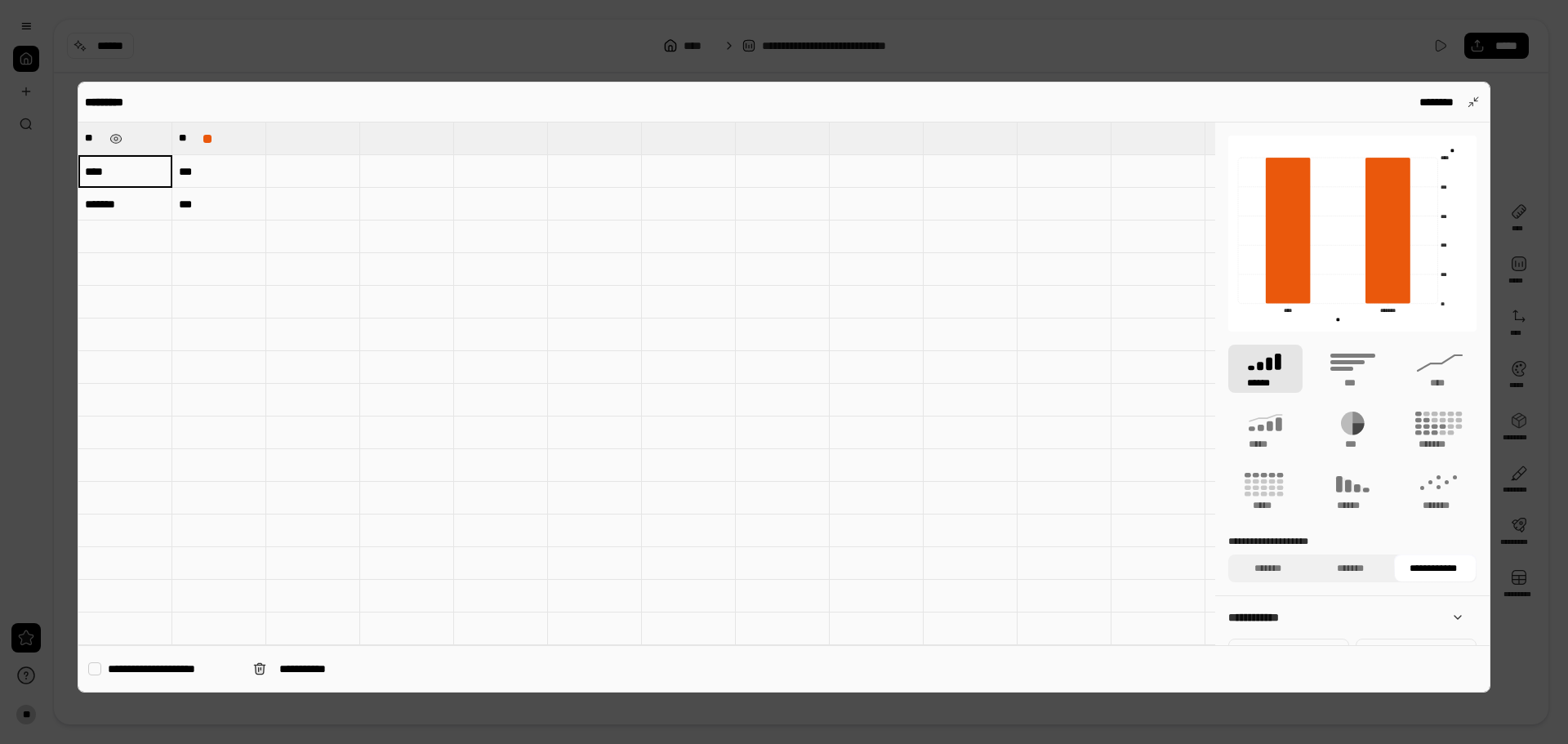 click on "**" at bounding box center (125, 138) 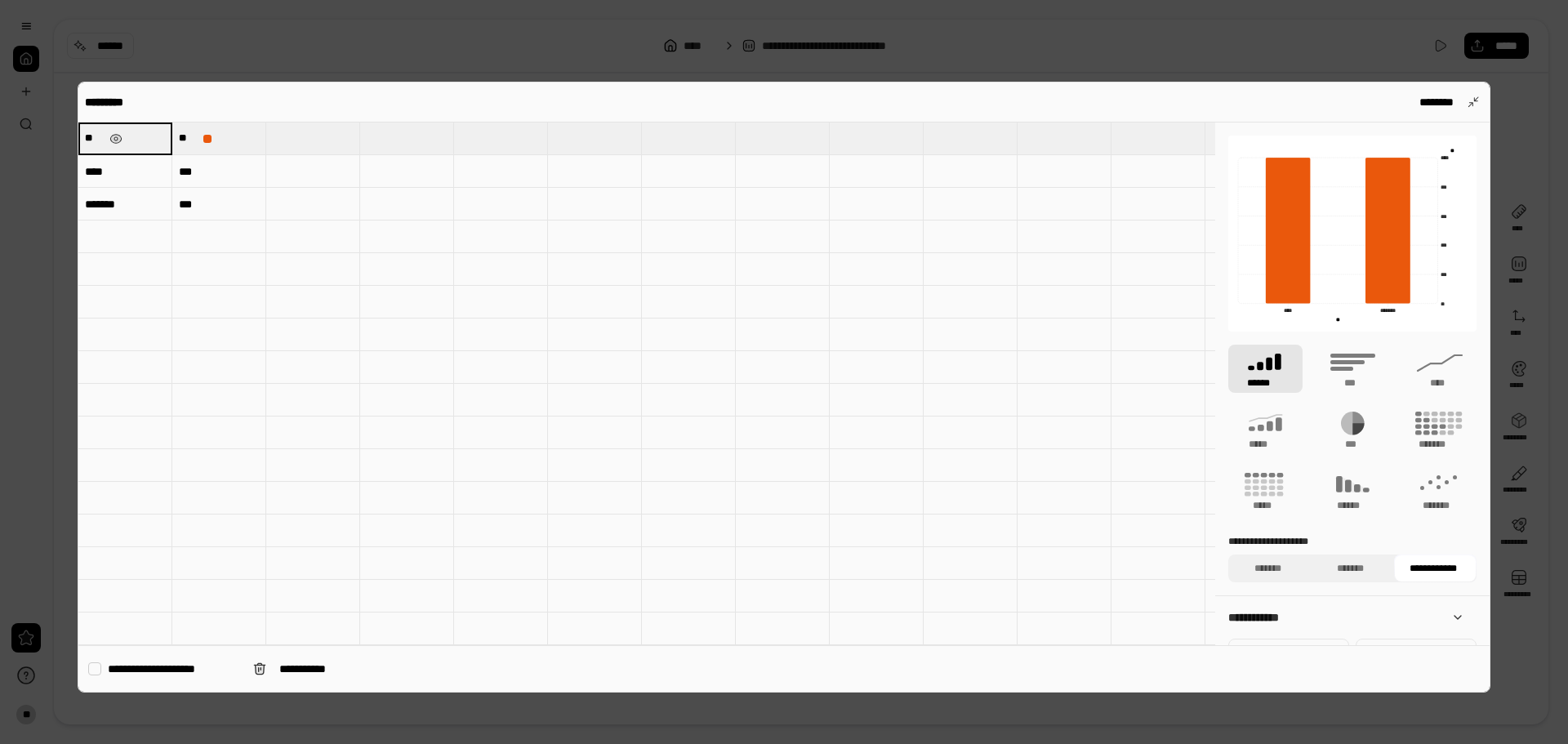 type on "****" 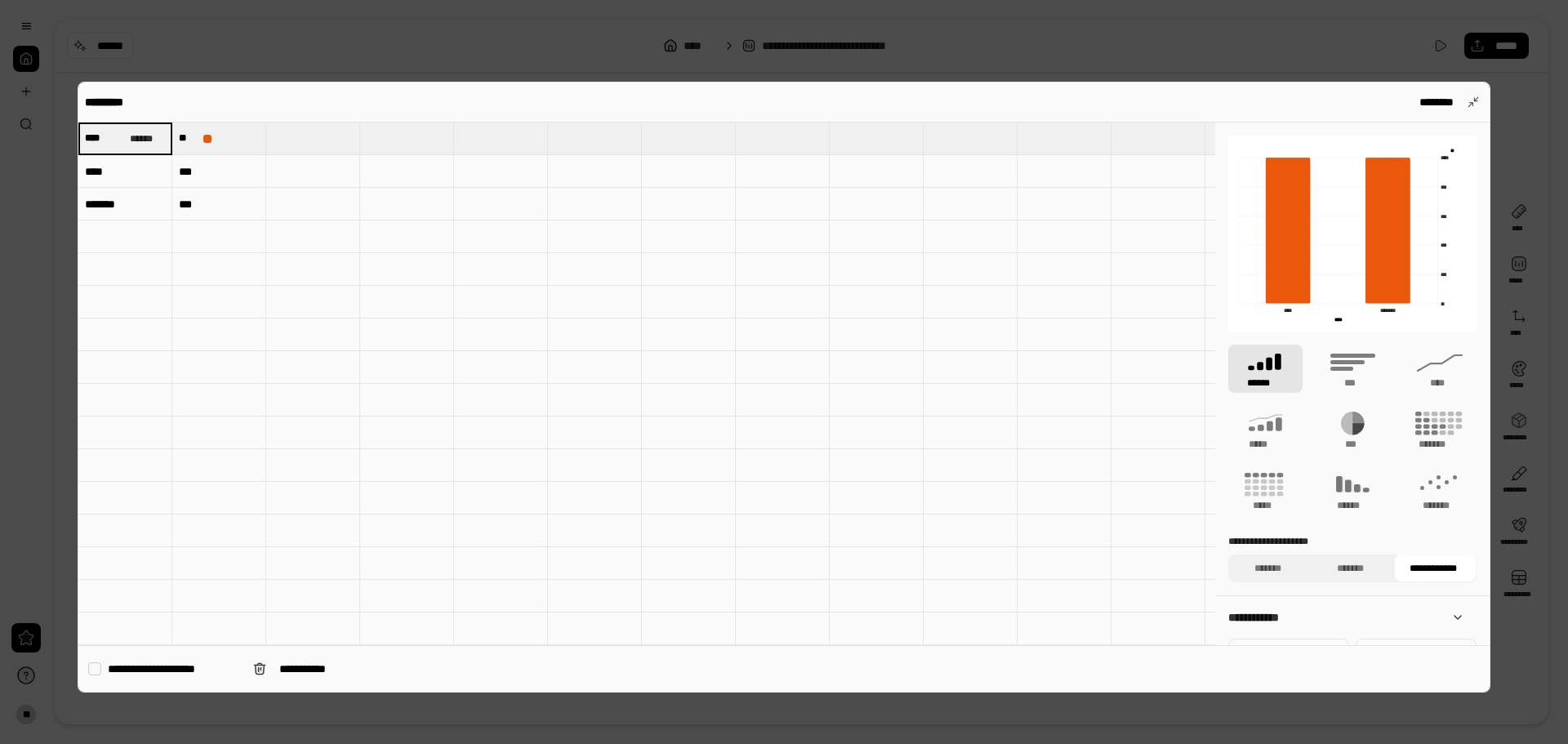 click on "*******" at bounding box center [125, 204] 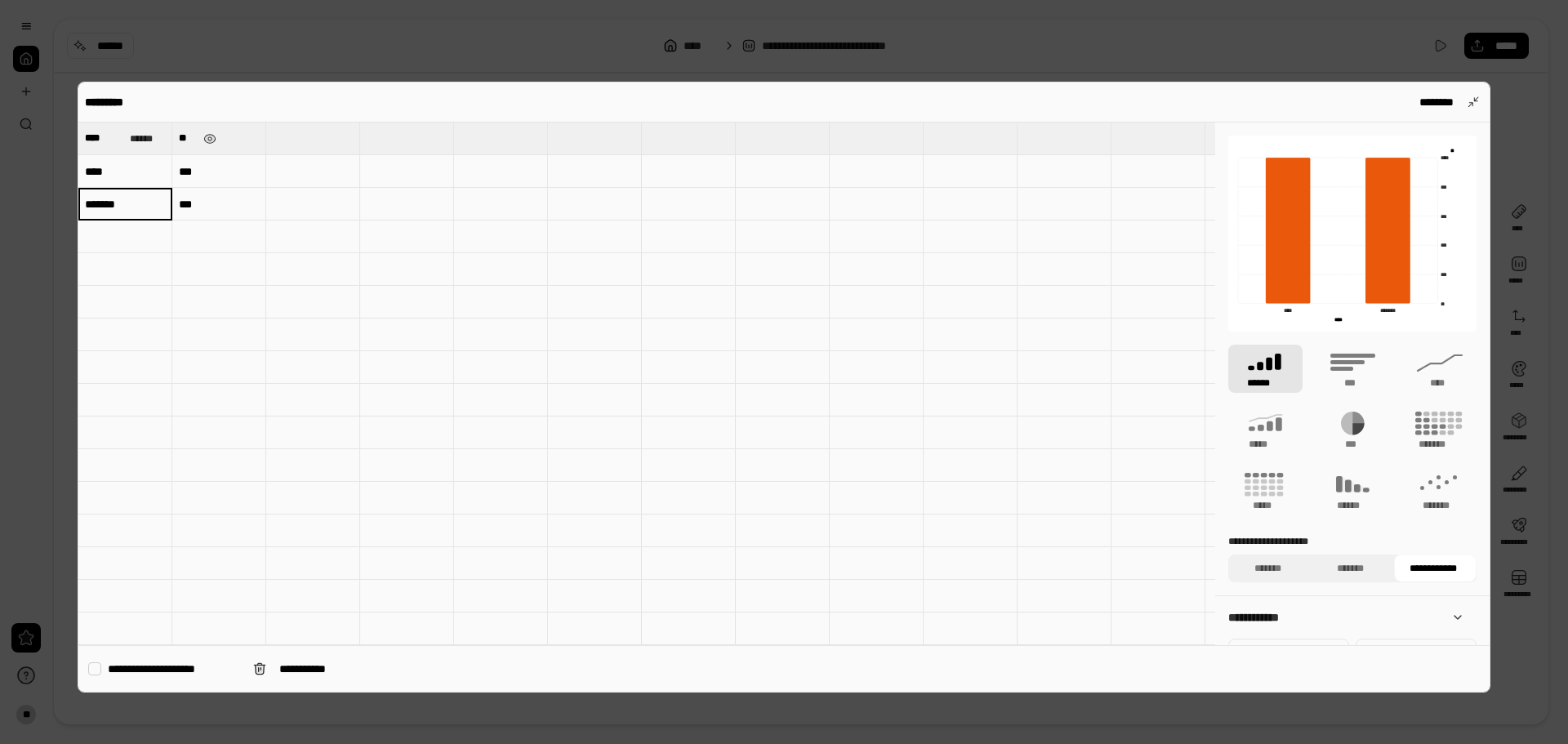 click on "**" at bounding box center [219, 138] 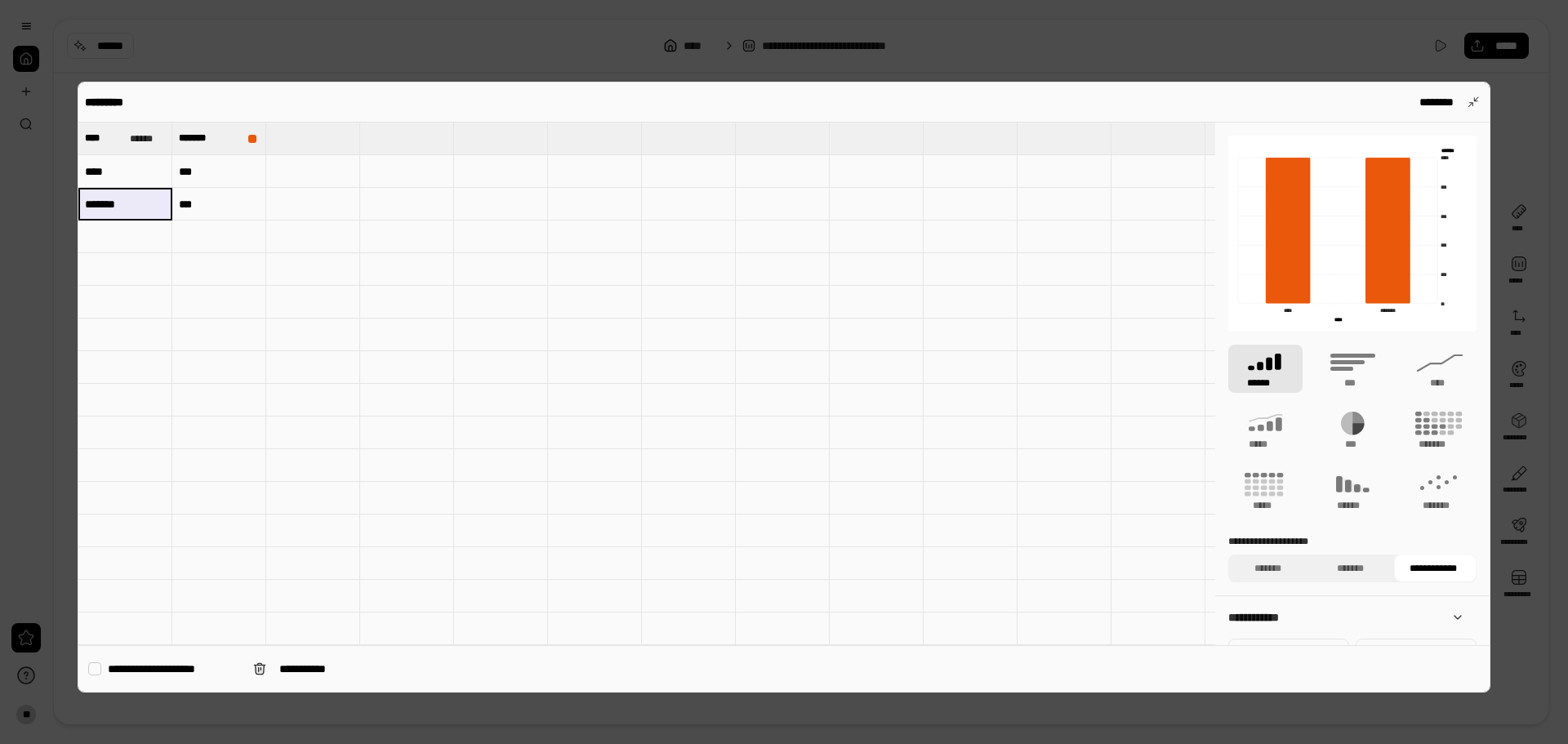 drag, startPoint x: 154, startPoint y: 217, endPoint x: 164, endPoint y: 217, distance: 10 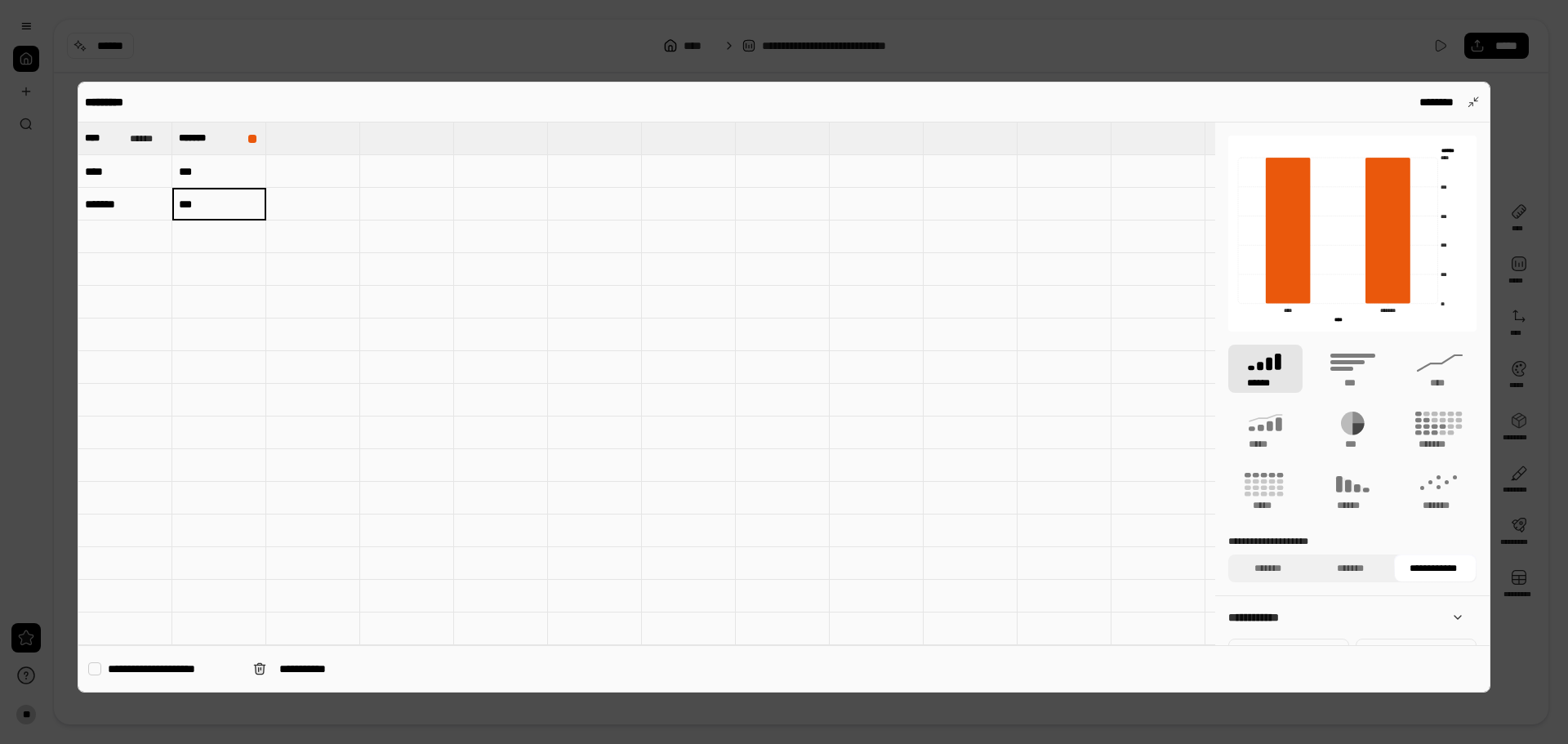 click on "***" at bounding box center [219, 172] 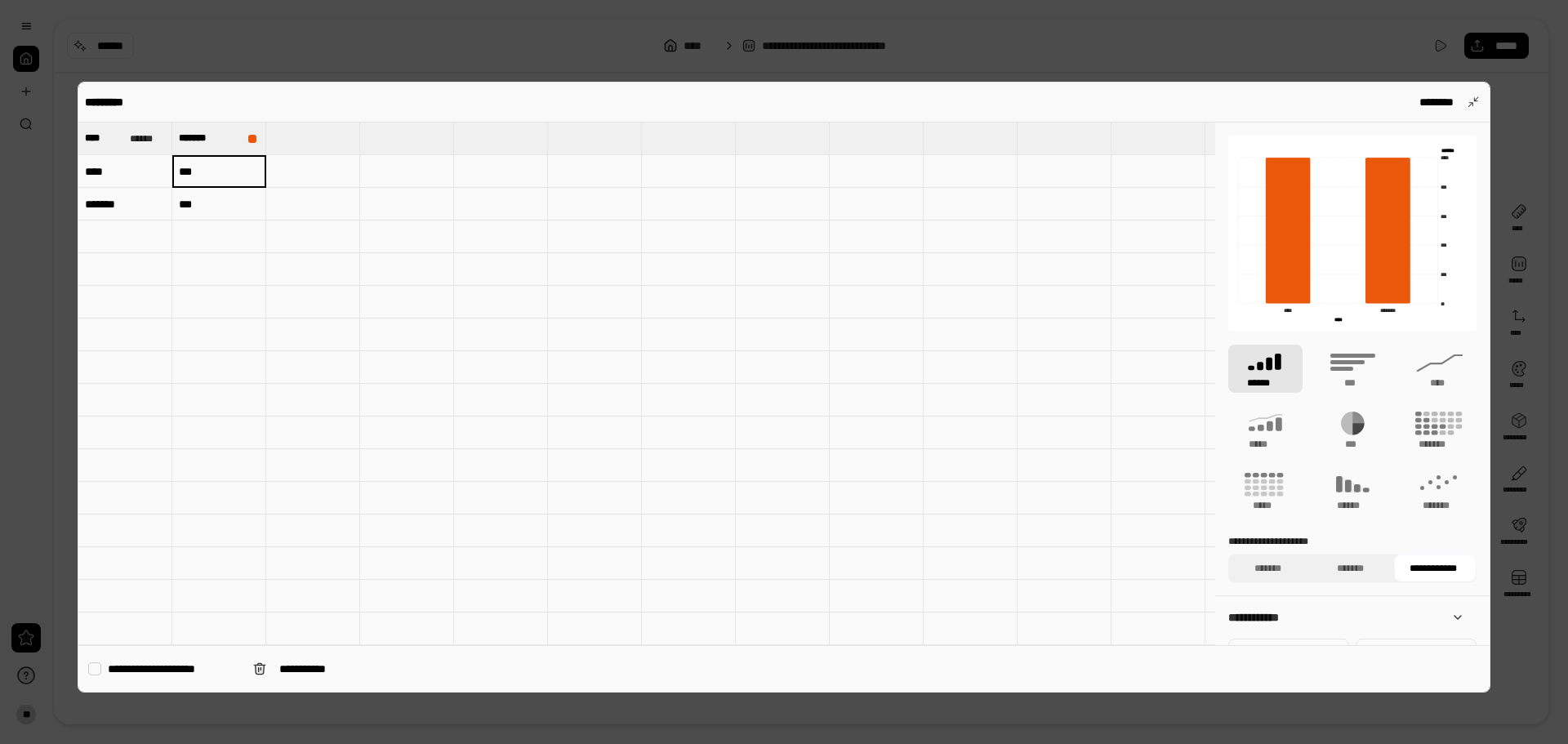 click on "***" at bounding box center (219, 172) 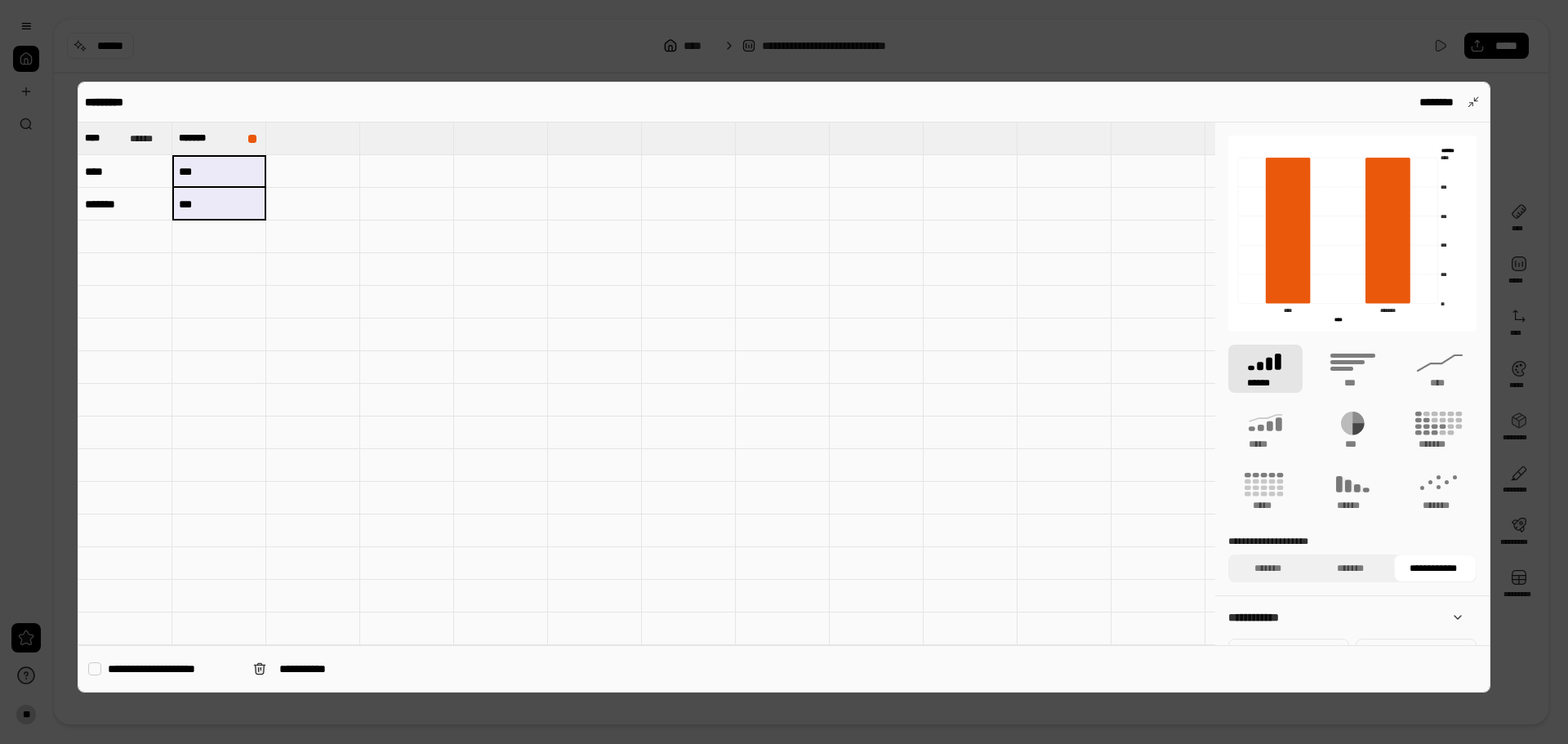 drag, startPoint x: 220, startPoint y: 182, endPoint x: 220, endPoint y: 203, distance: 21 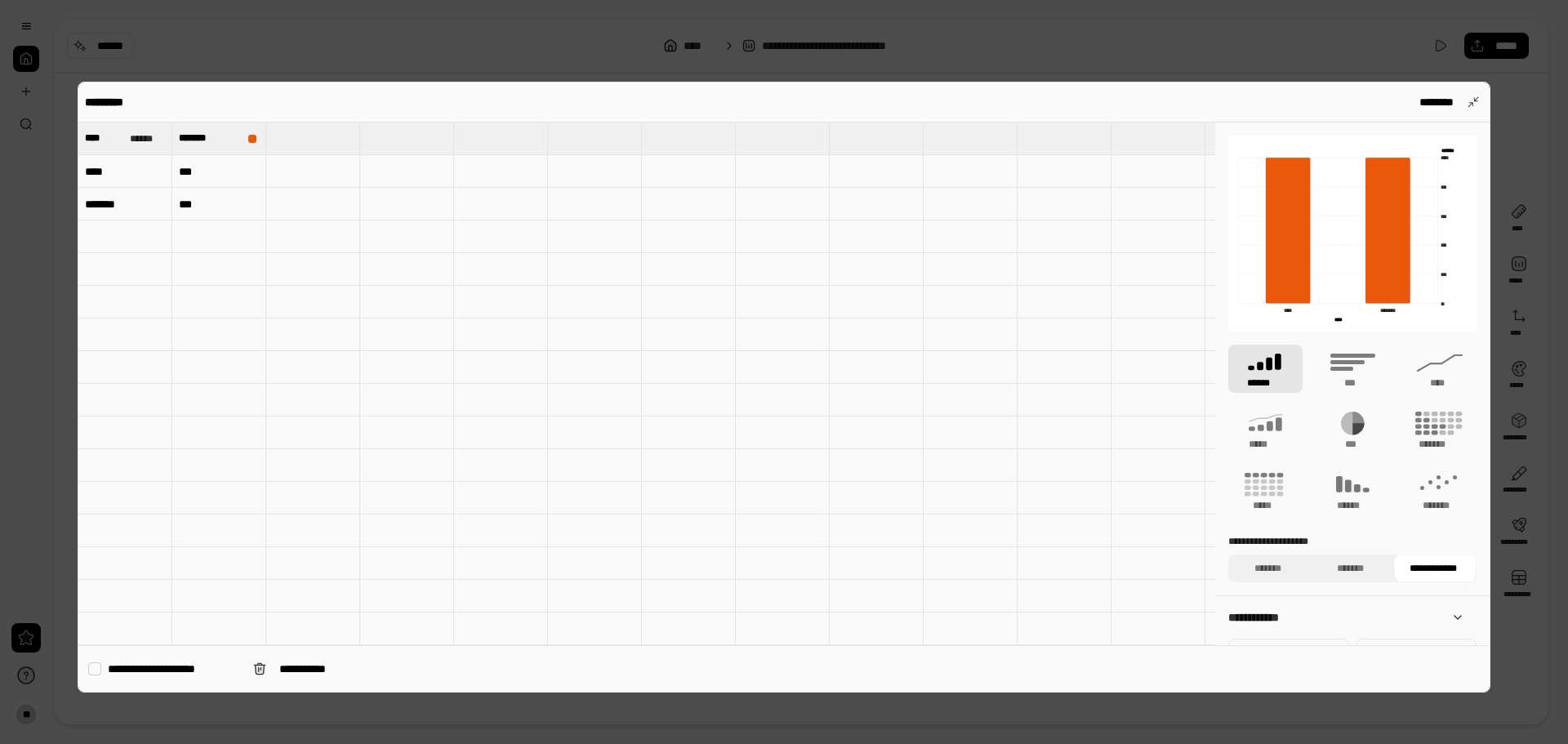 click on "**********" at bounding box center [174, 669] 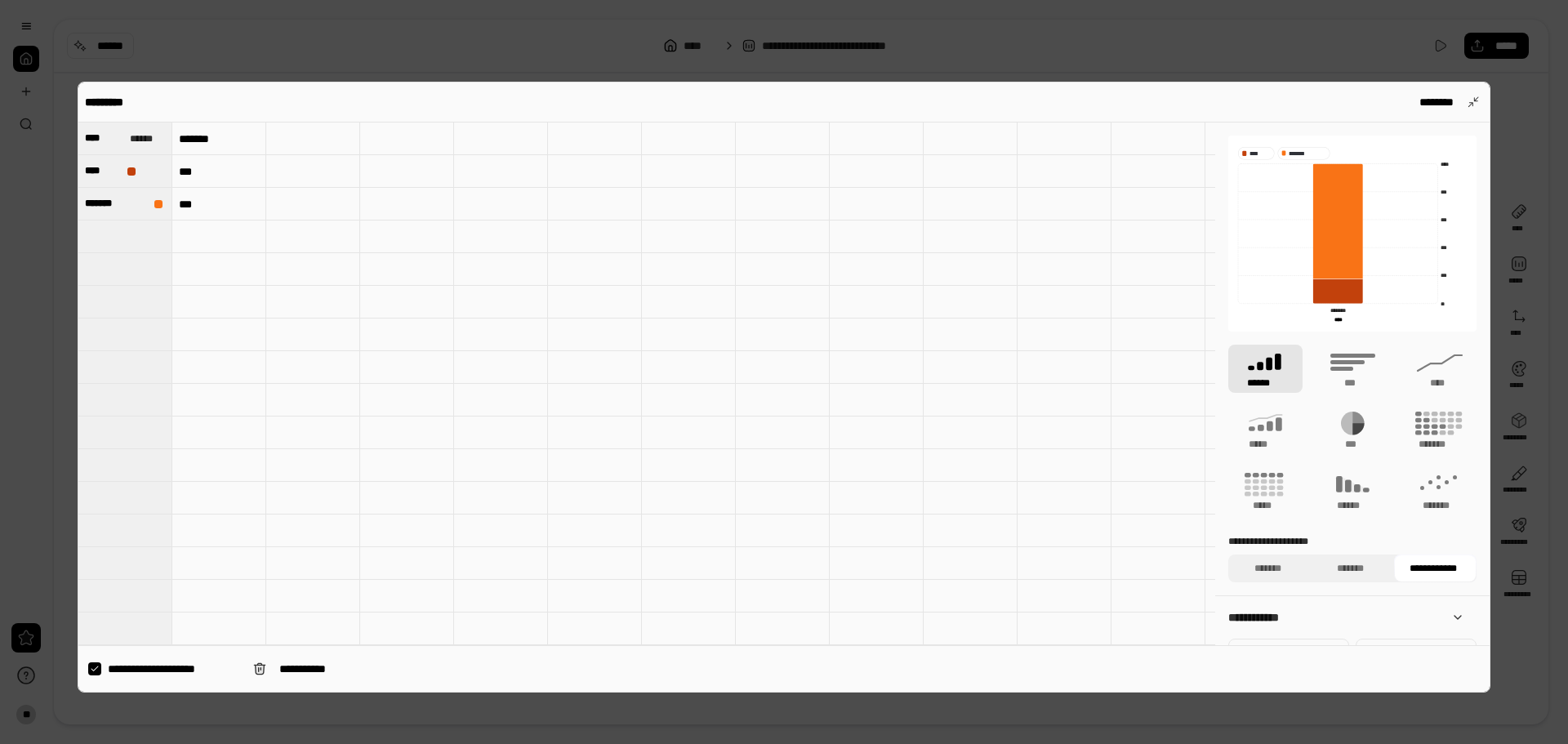 click on "**********" at bounding box center [174, 669] 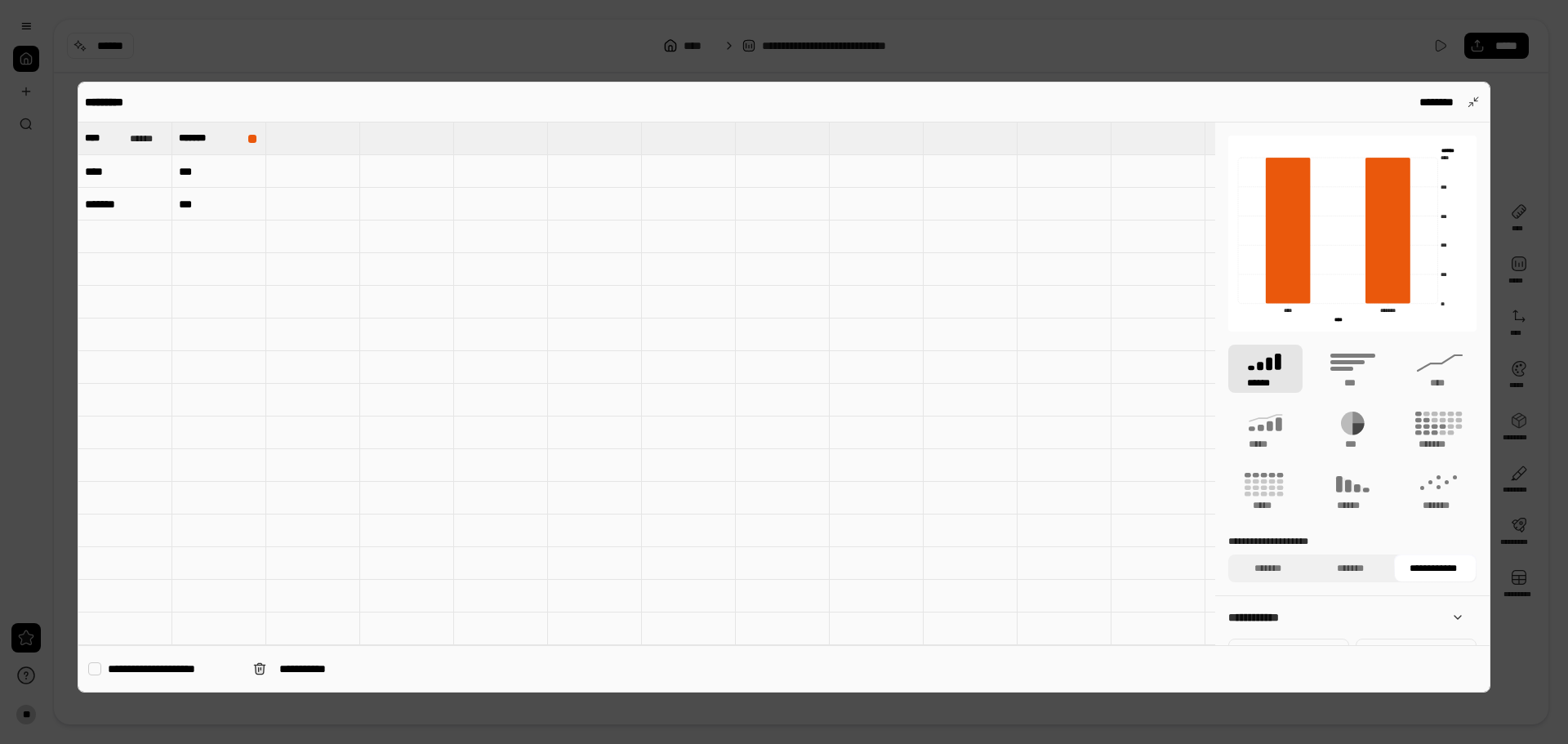 click on "***" at bounding box center [219, 172] 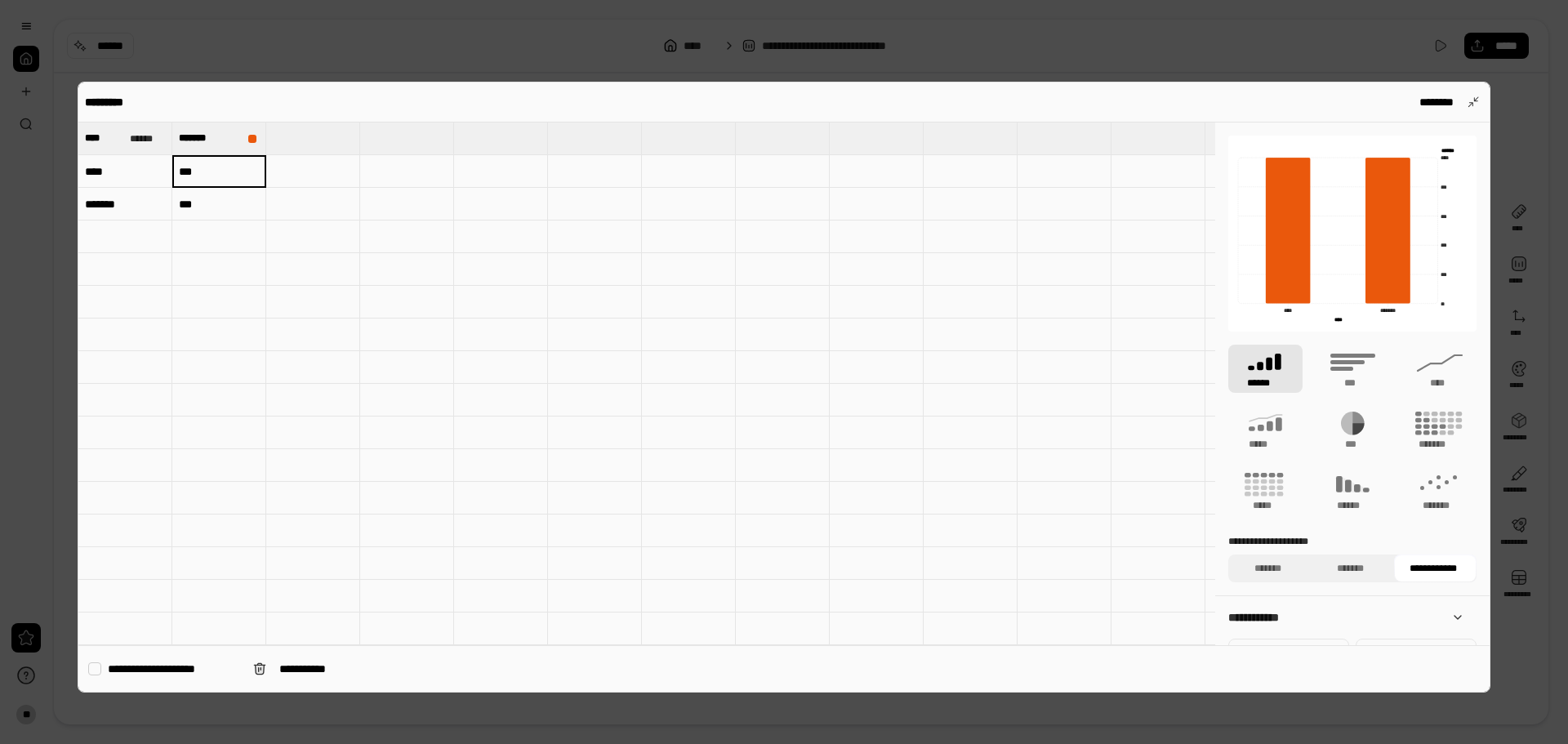 click on "****" at bounding box center [125, 172] 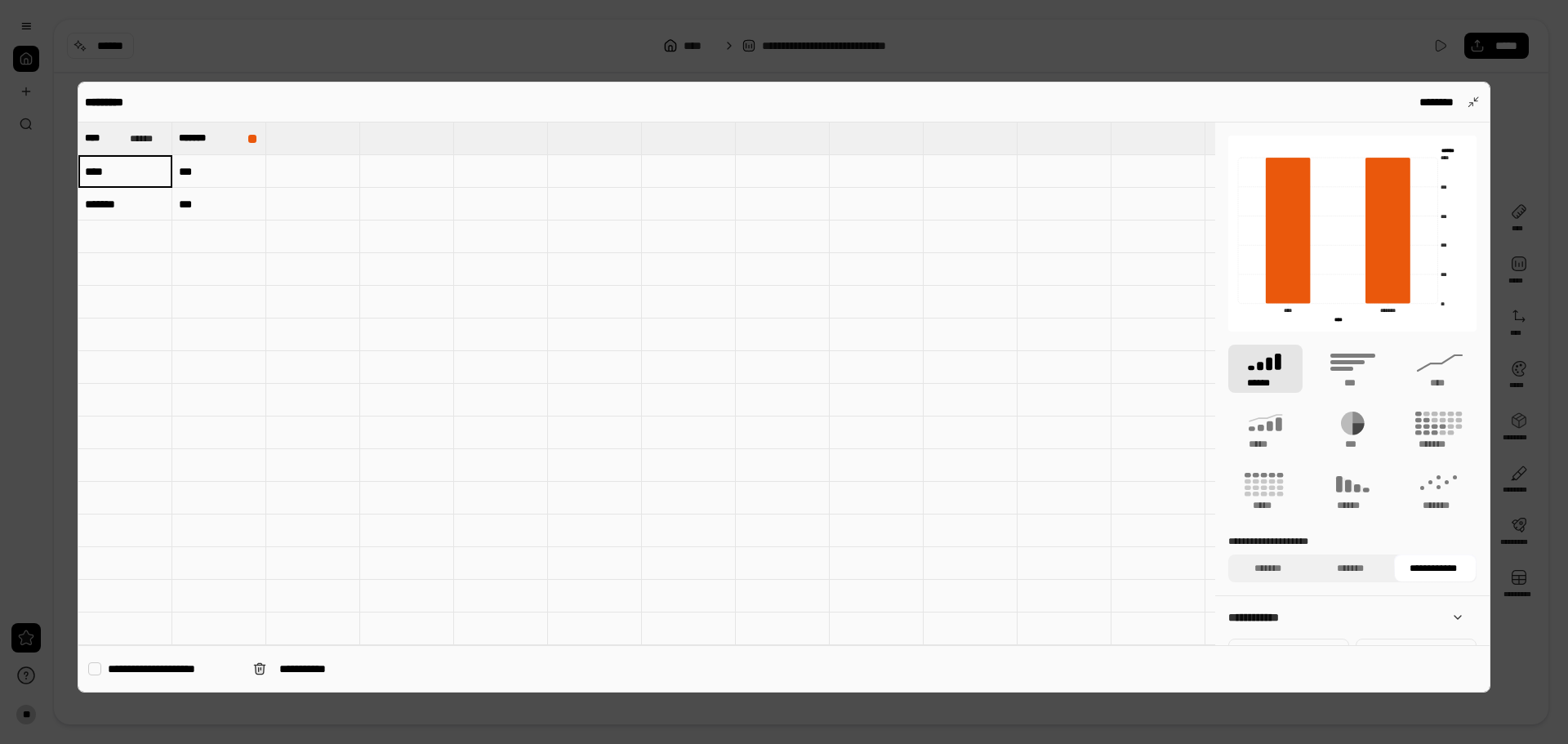 type on "***" 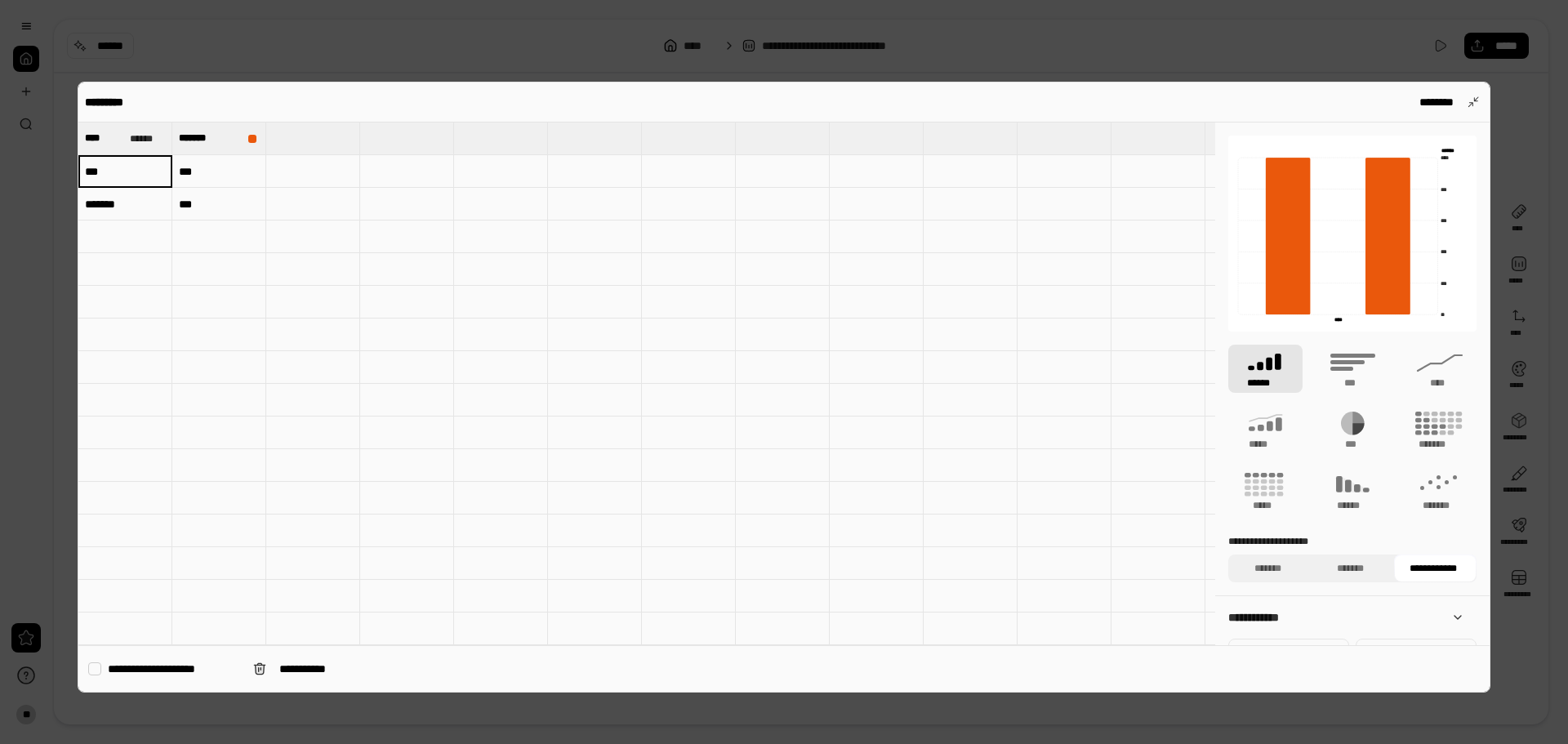 click on "***" at bounding box center (219, 204) 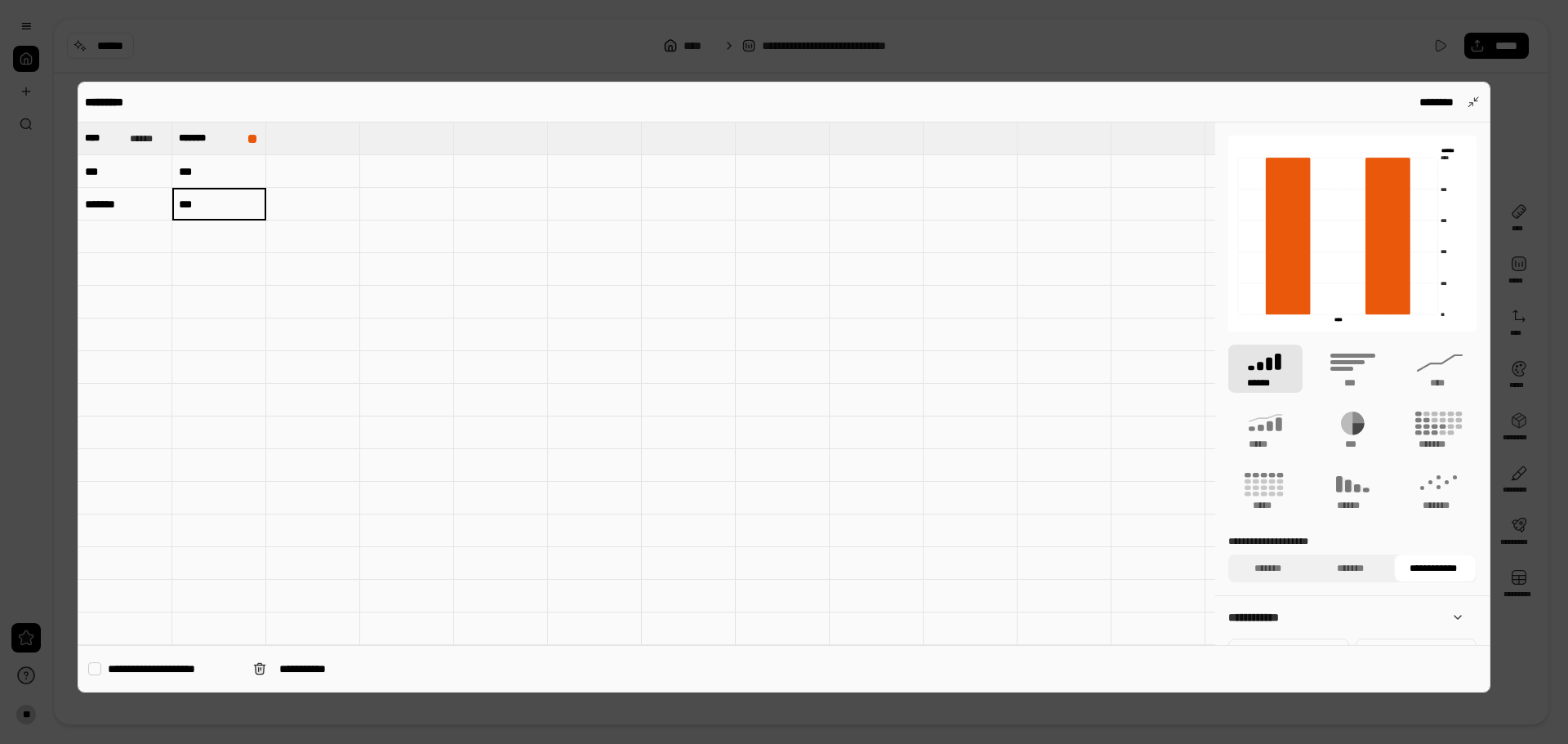click on "***" at bounding box center [219, 172] 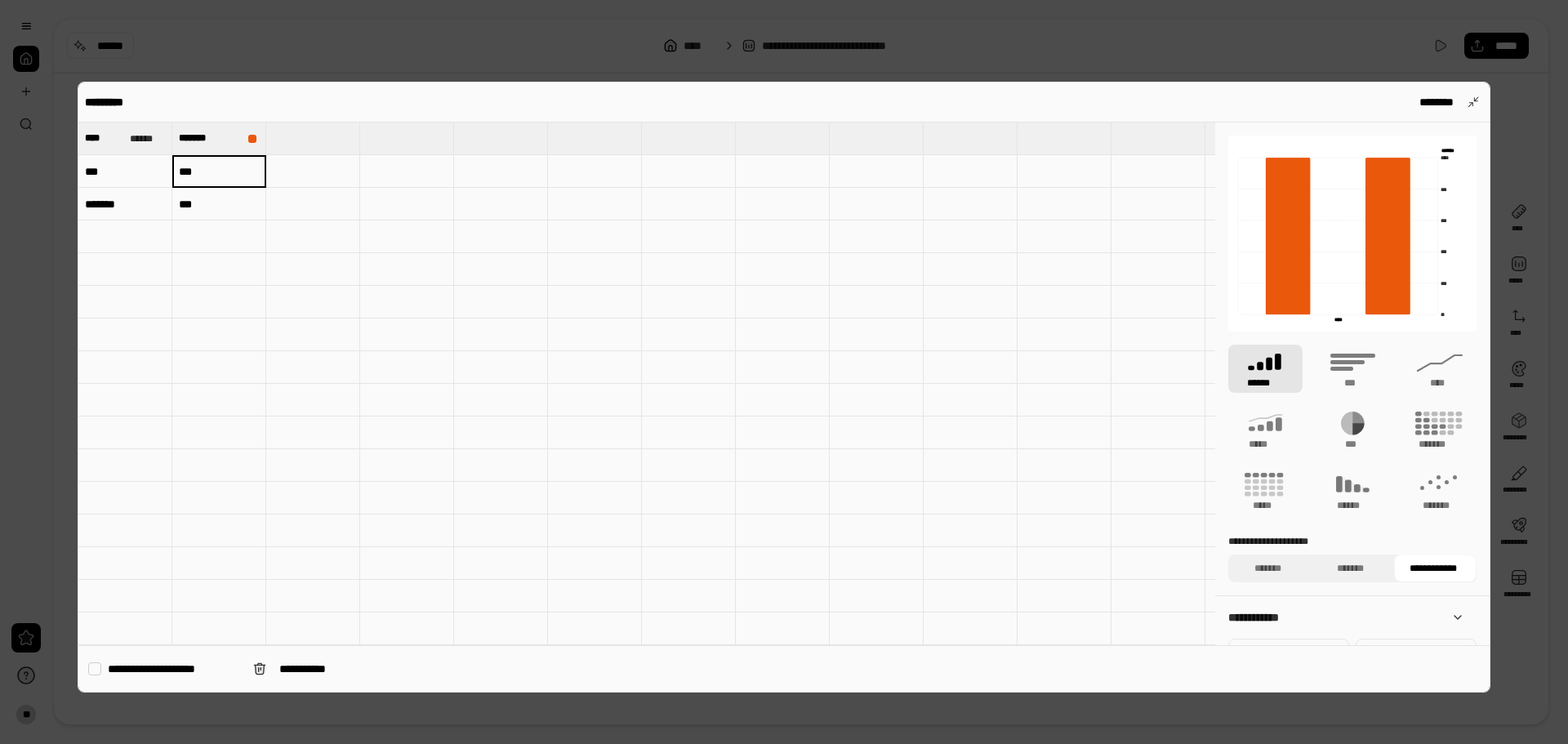 type on "***" 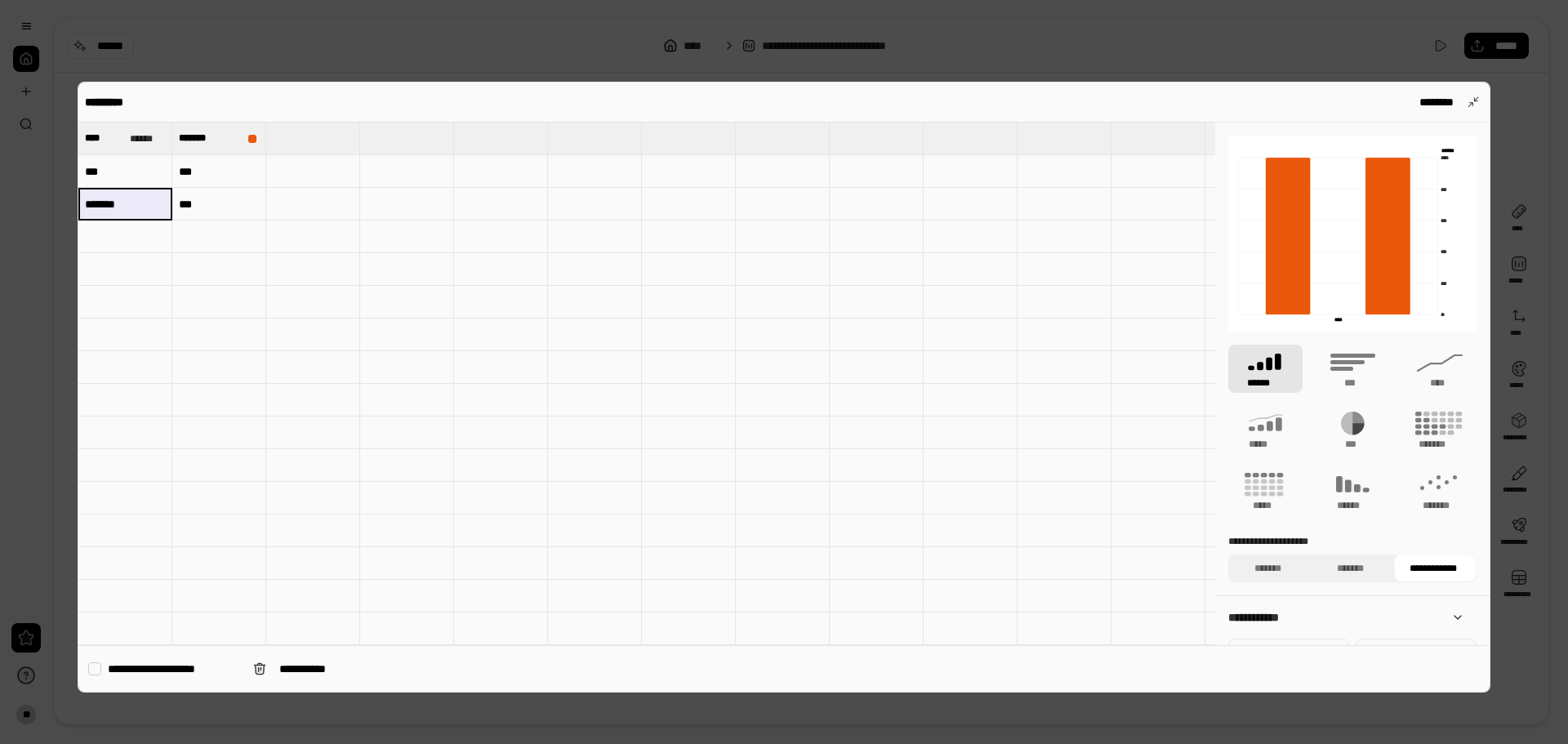 drag, startPoint x: 129, startPoint y: 198, endPoint x: 200, endPoint y: 207, distance: 71.56815 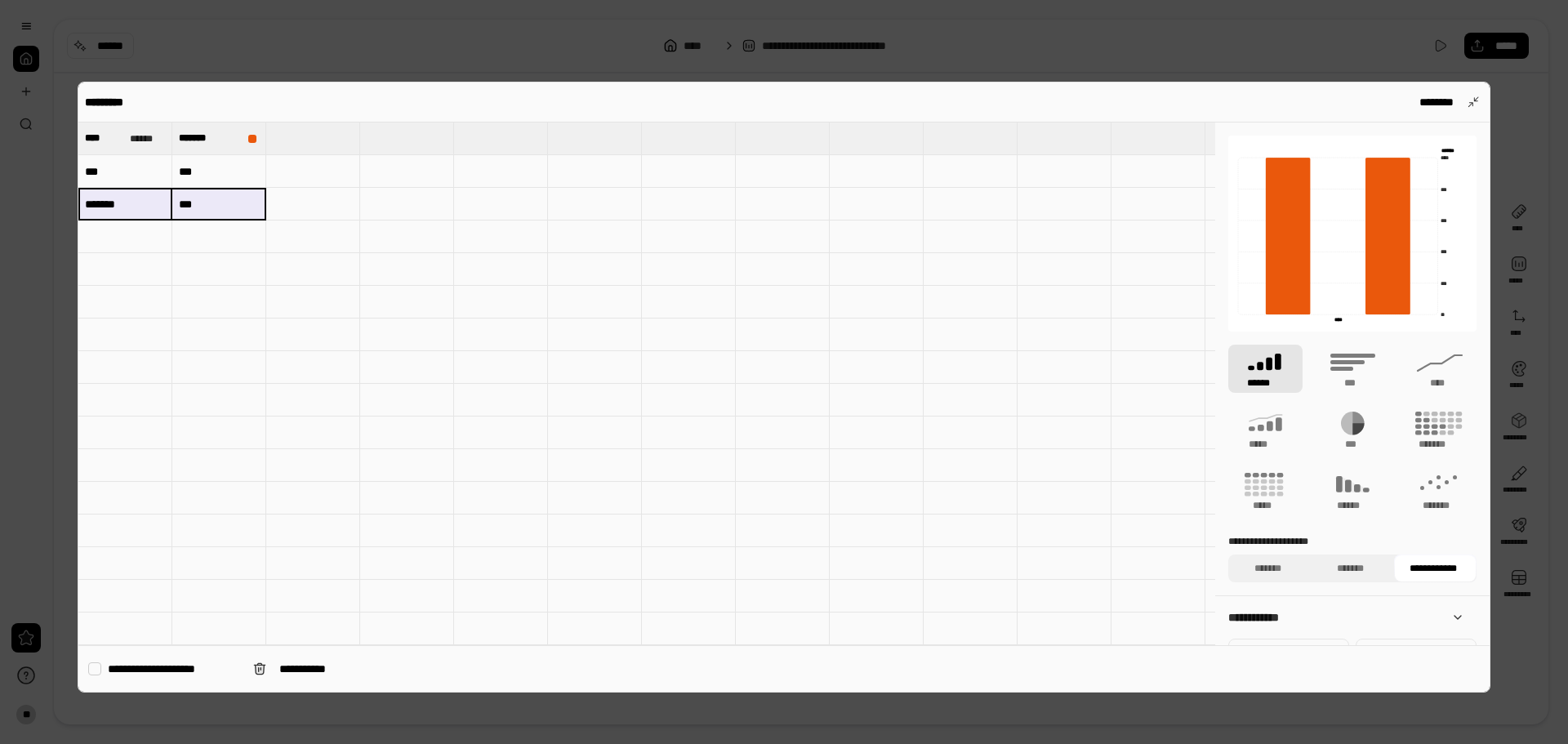 type 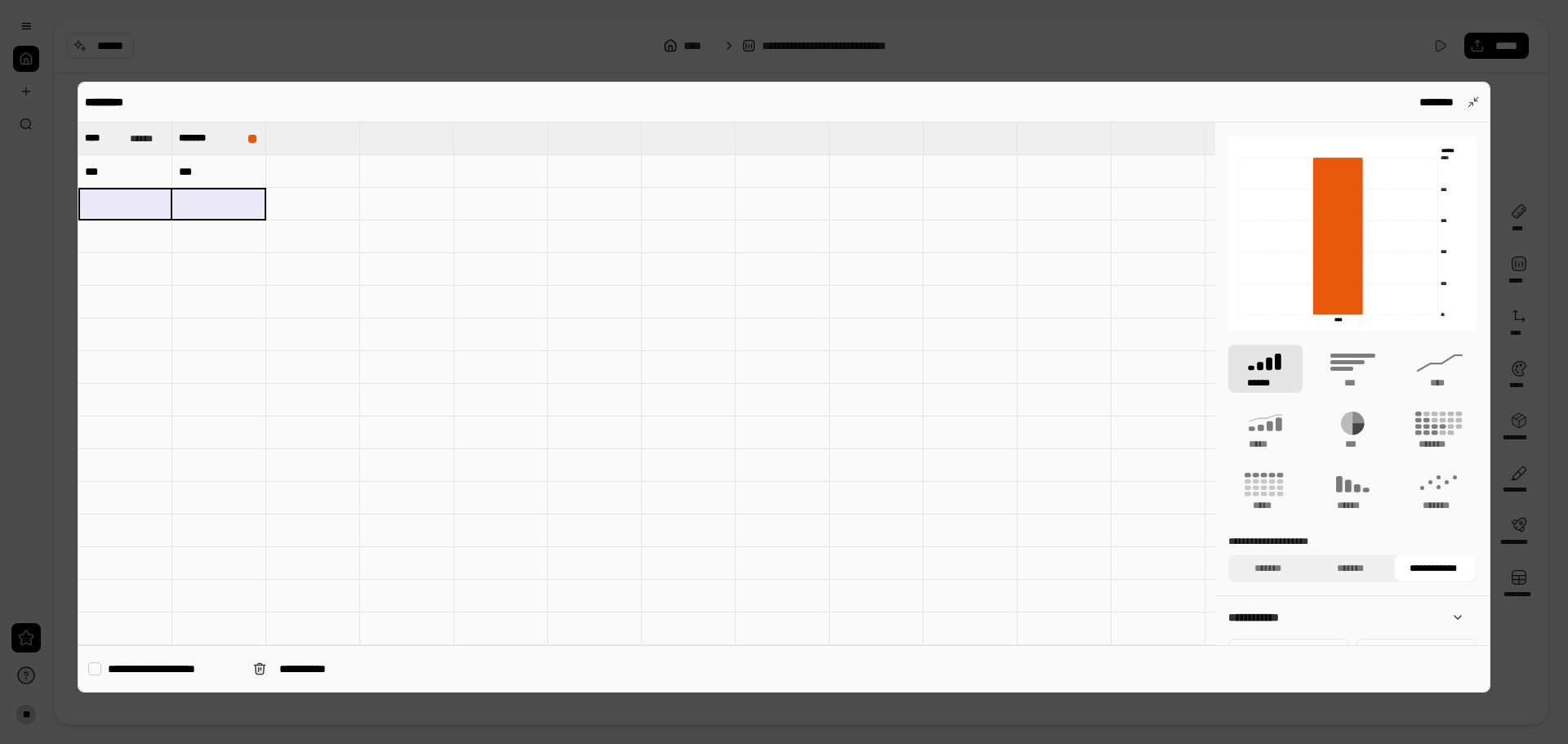click at bounding box center (313, 368) 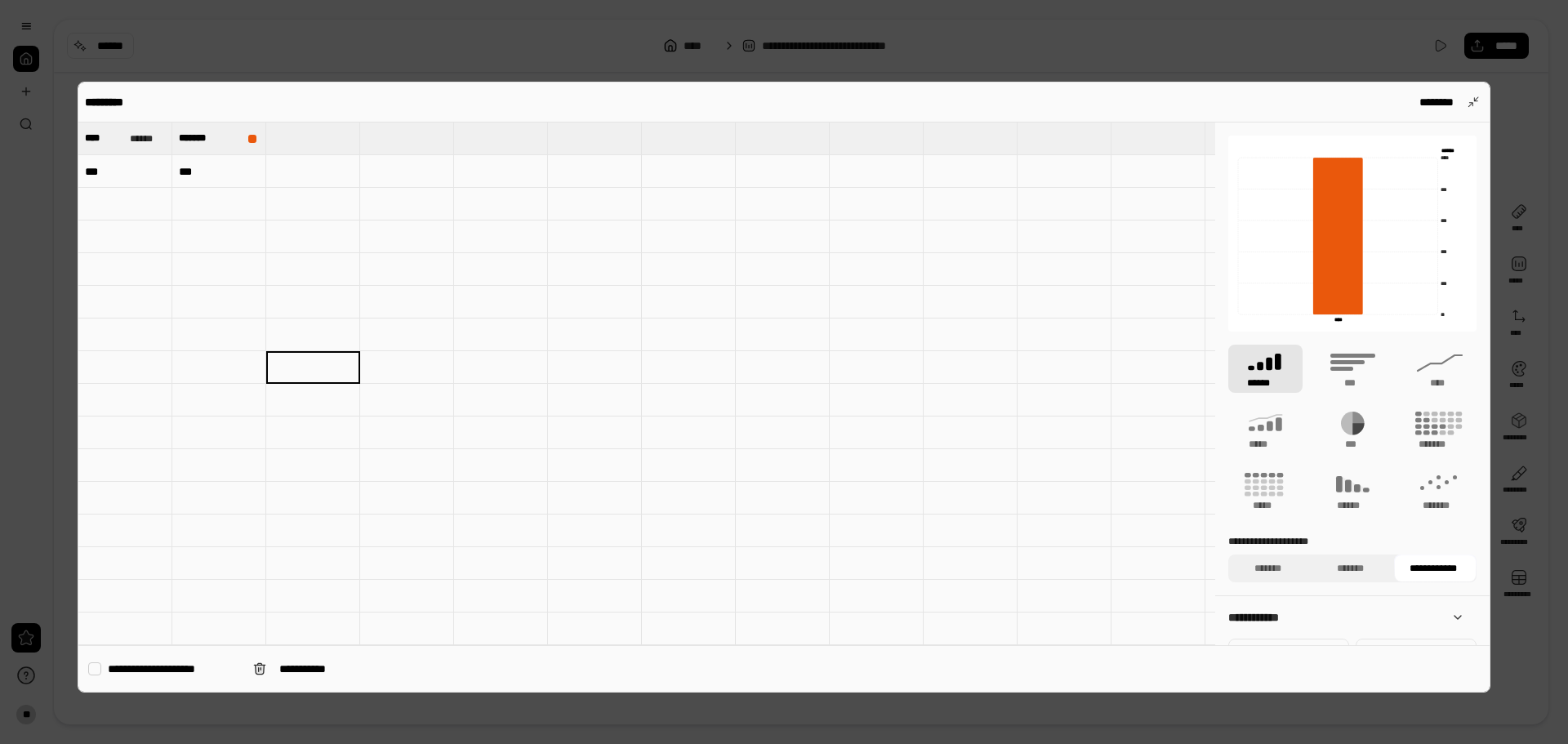 click on "***" at bounding box center (219, 172) 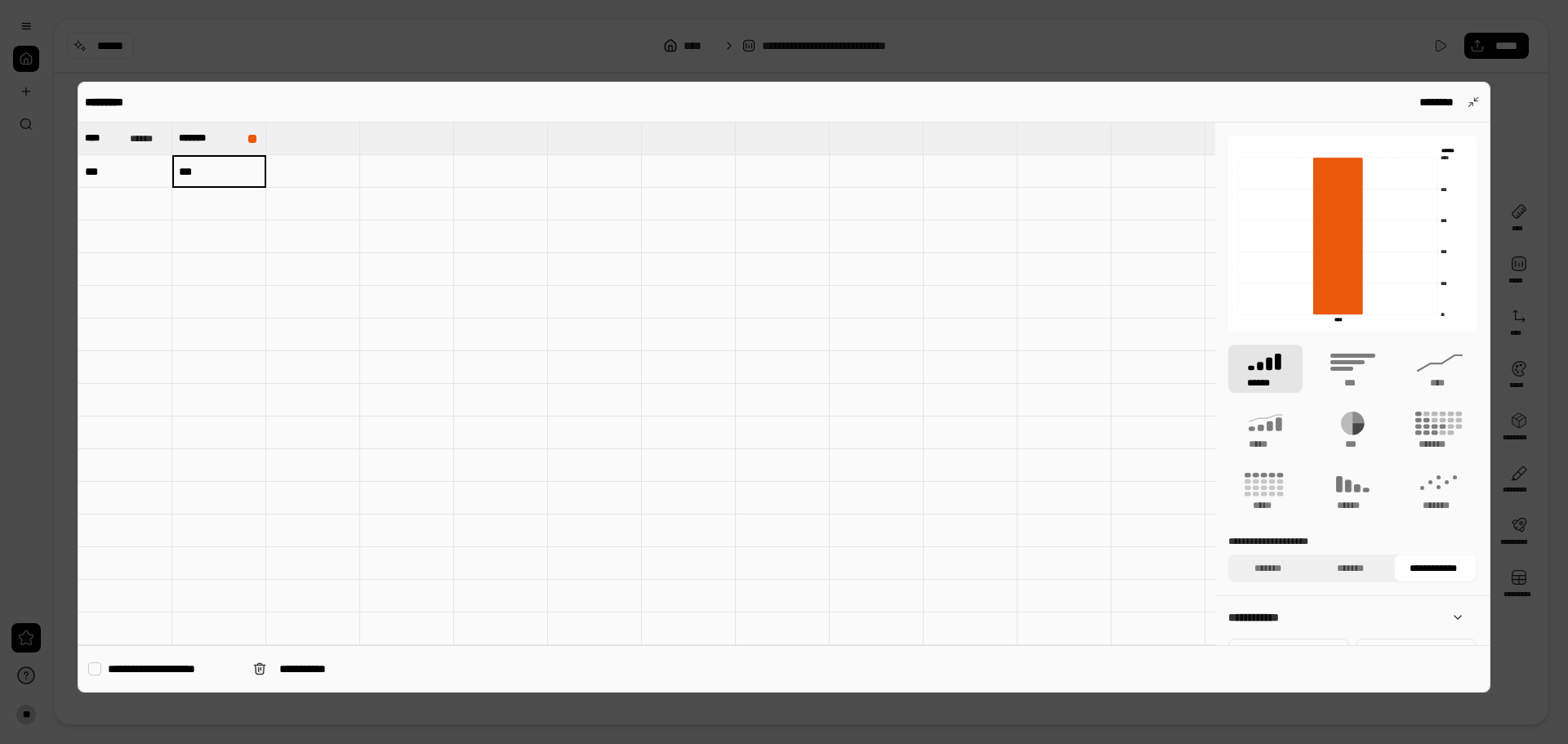 click on "***" at bounding box center (125, 172) 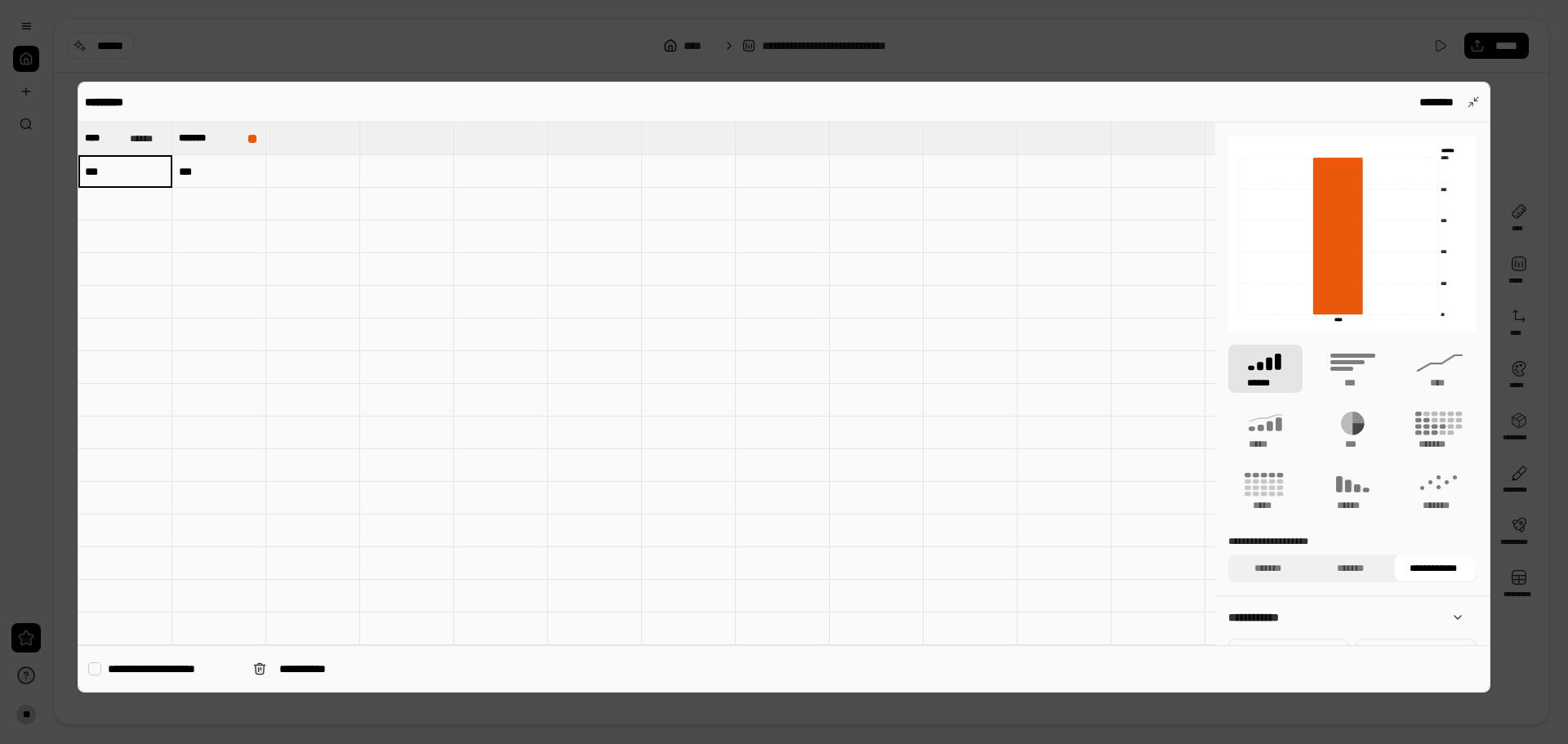 click at bounding box center (313, 237) 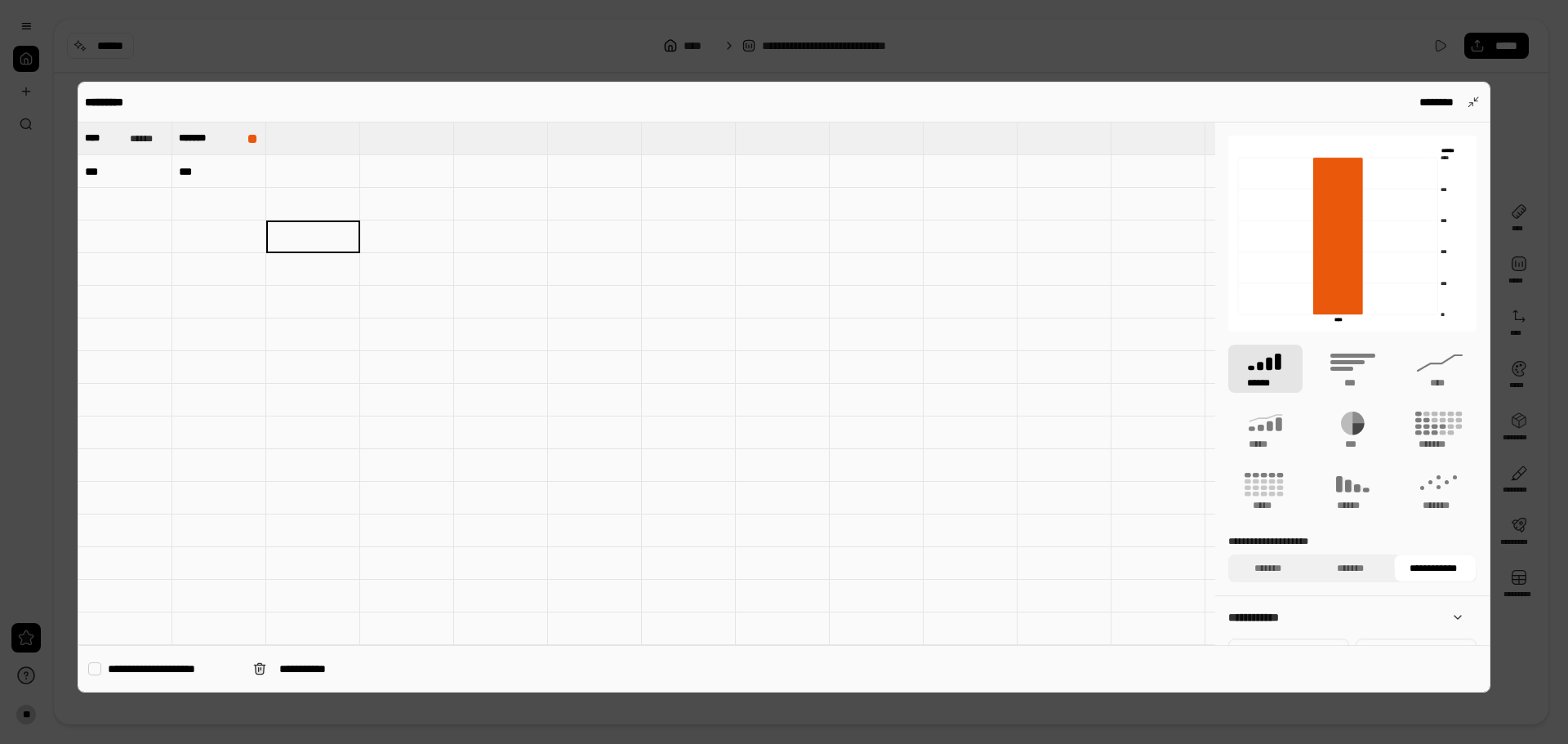 click at bounding box center (407, 400) 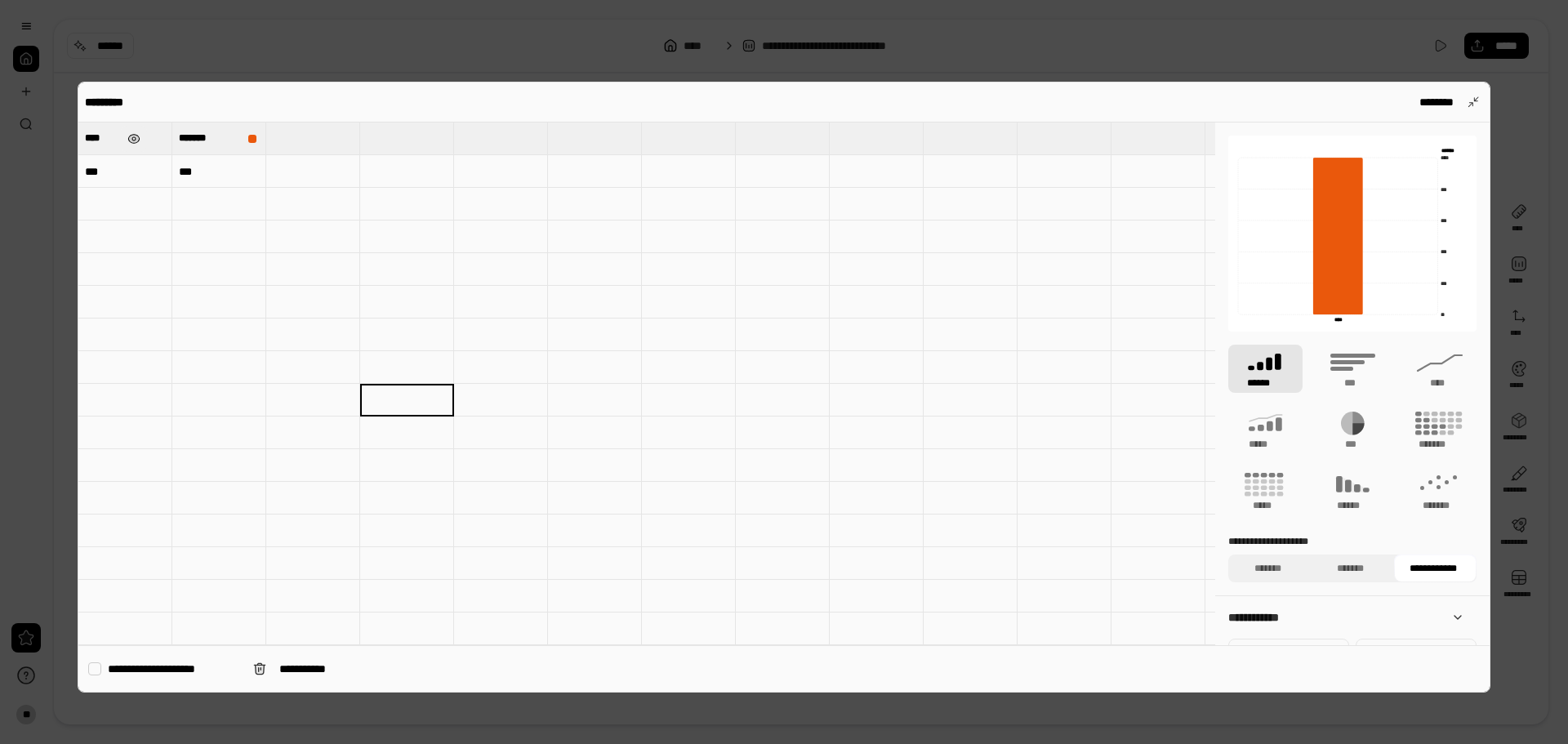 click at bounding box center [134, 139] 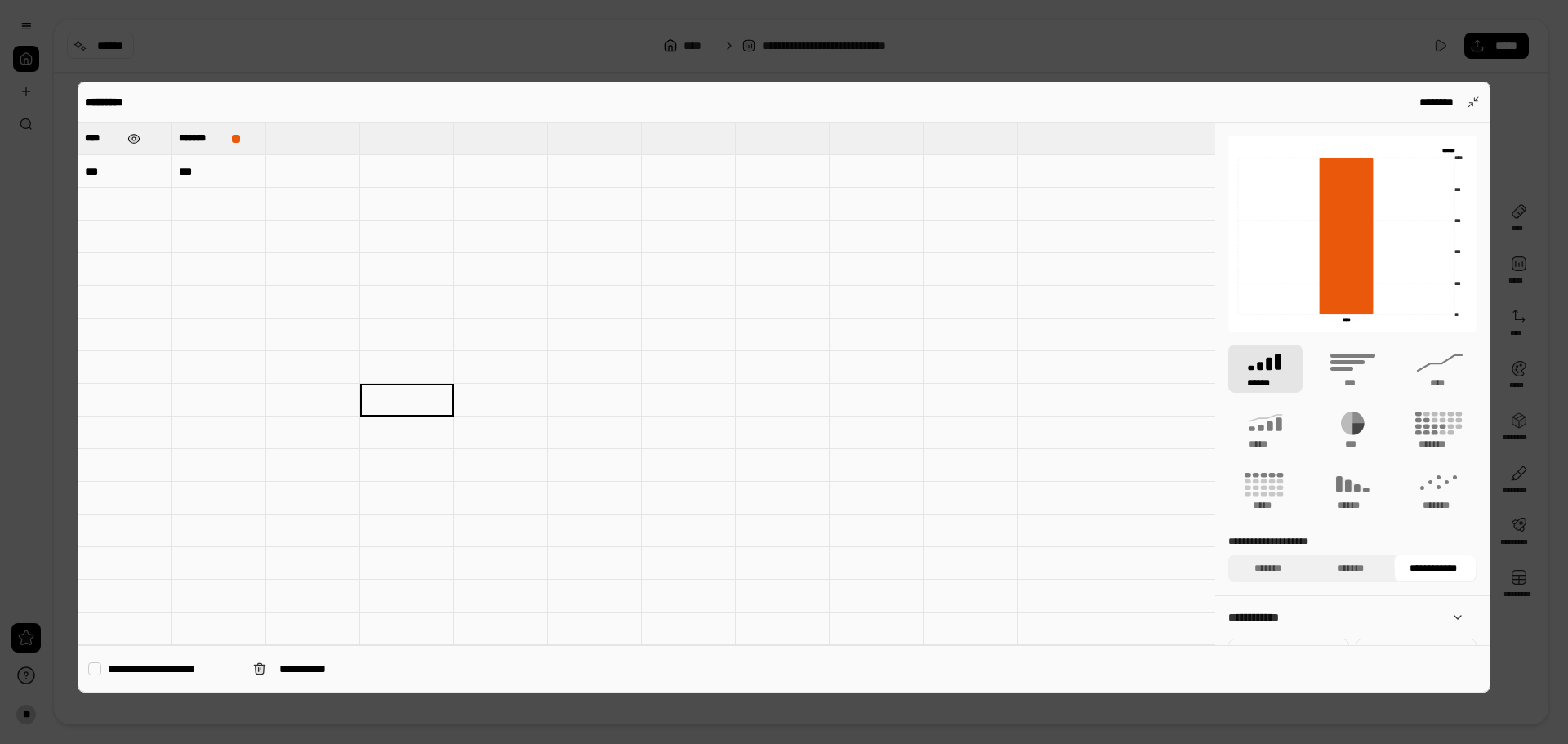 type on "****" 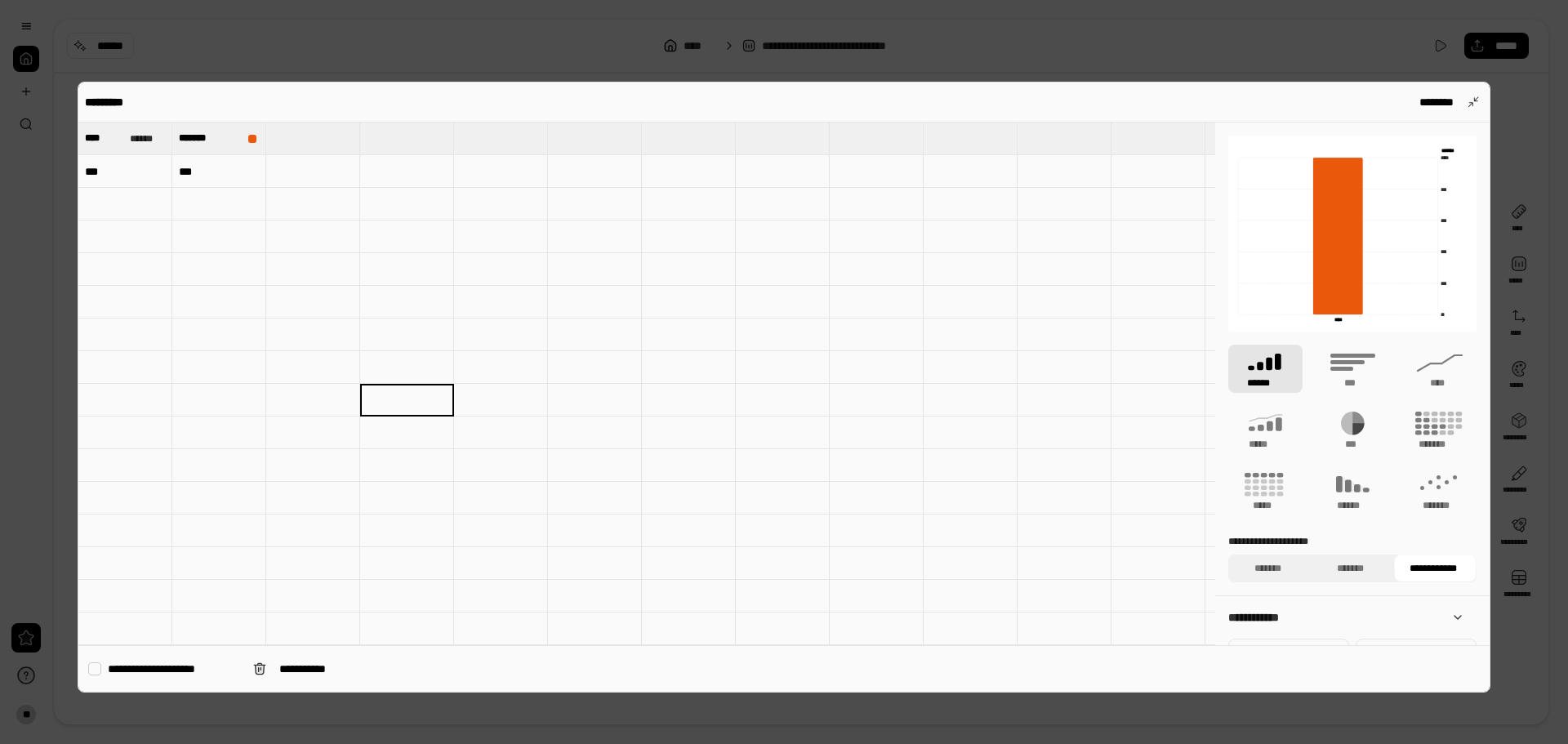 click at bounding box center [219, 368] 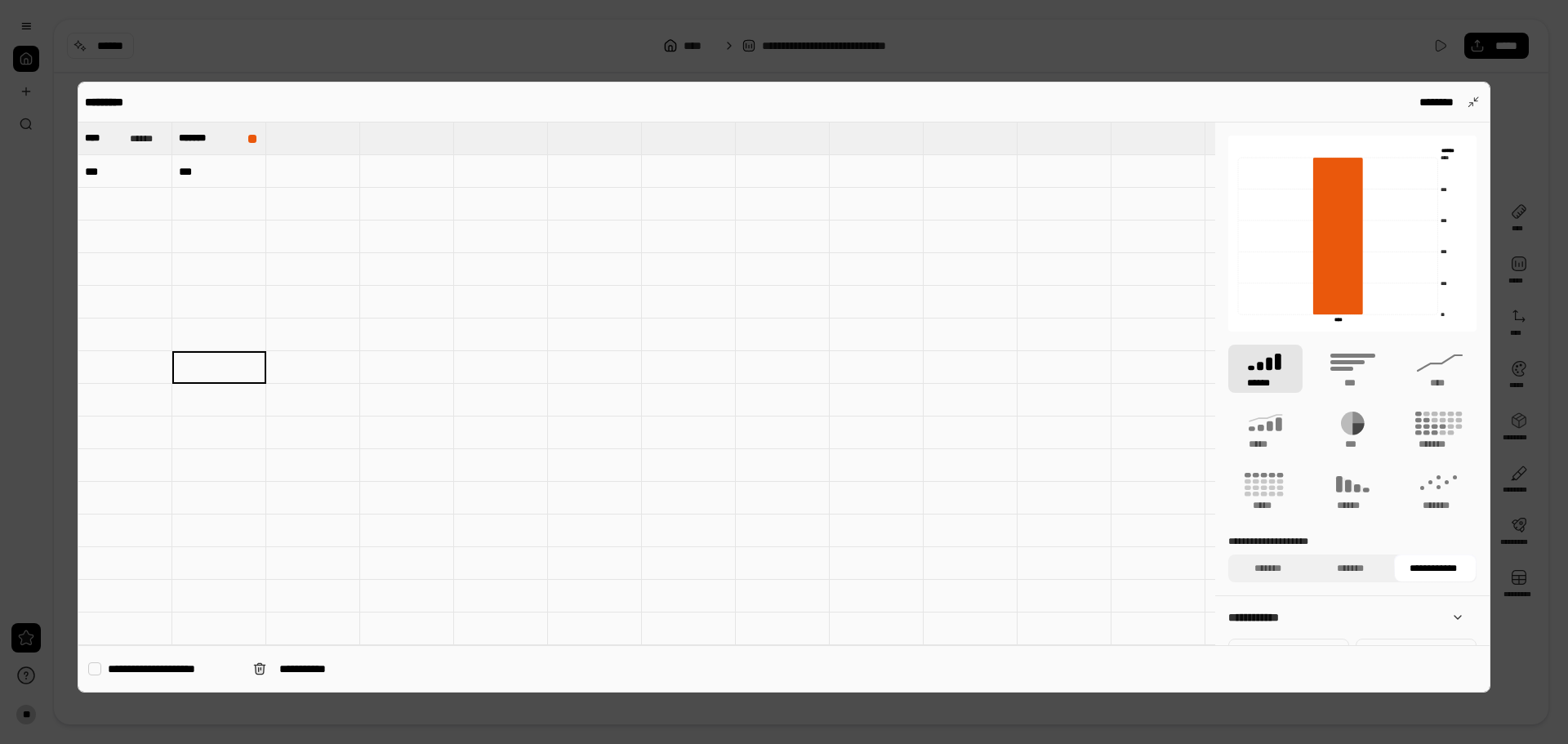 click on "**********" at bounding box center (174, 669) 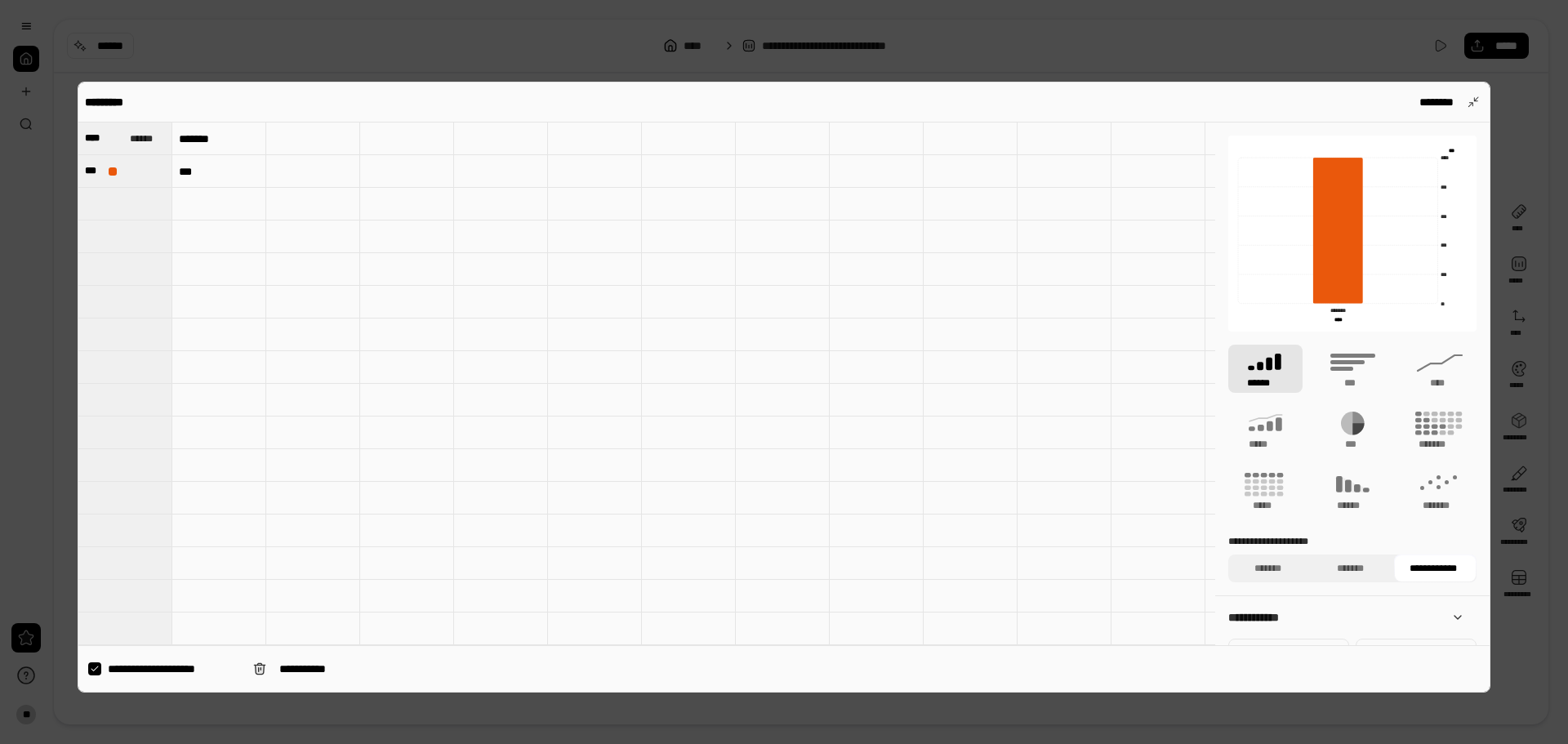 click on "**********" at bounding box center (174, 669) 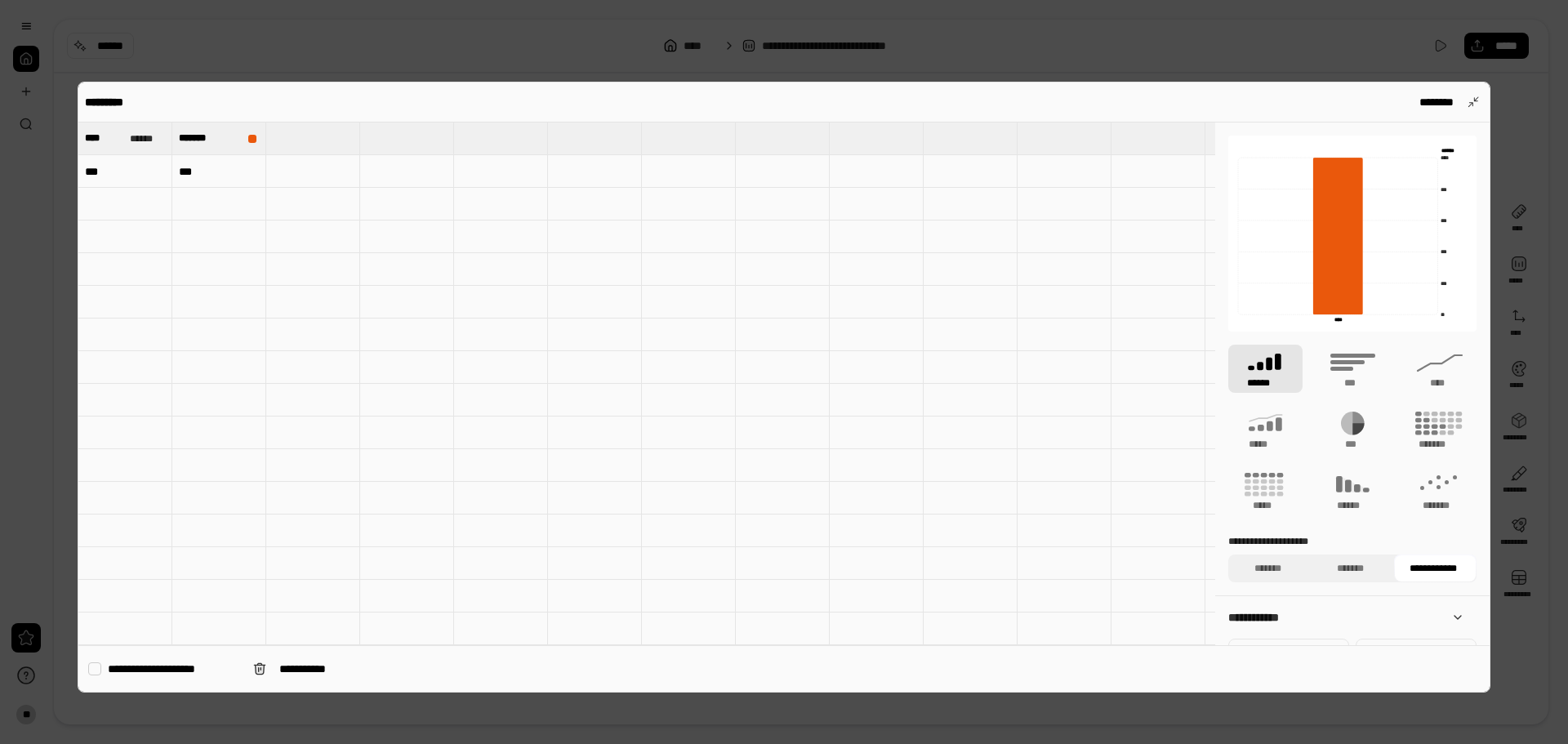 click on "**********" at bounding box center [174, 669] 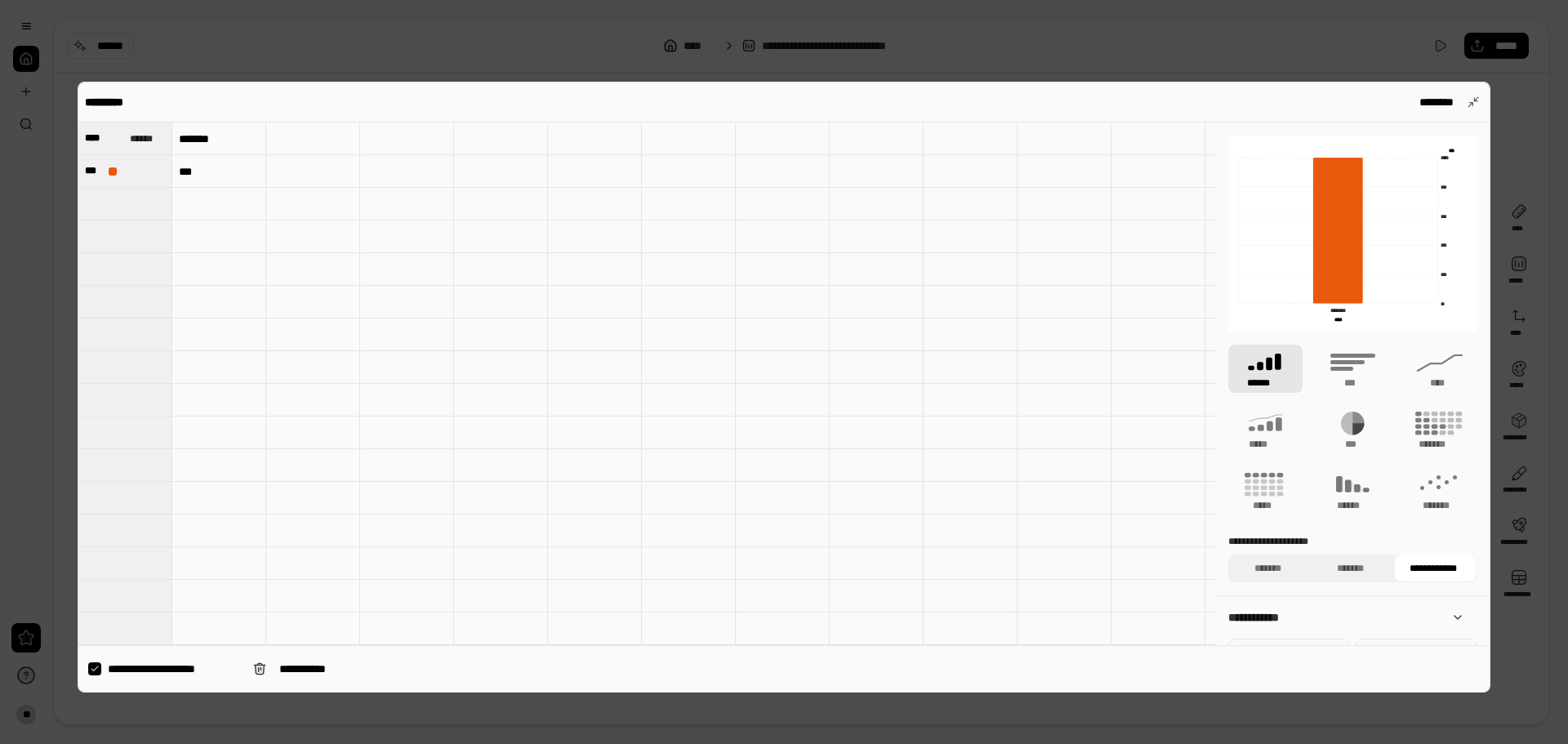 click on "**********" at bounding box center (174, 669) 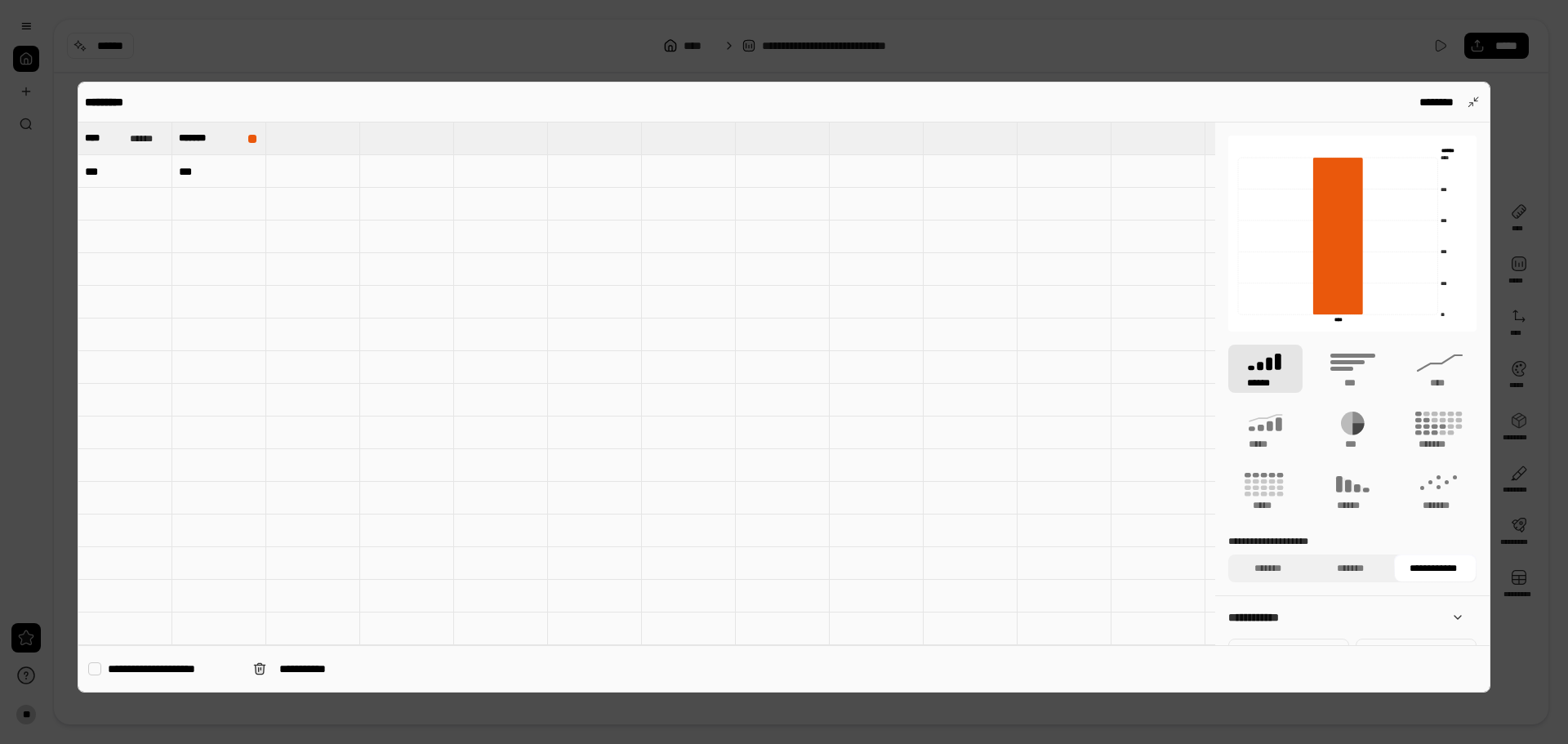 click at bounding box center (407, 368) 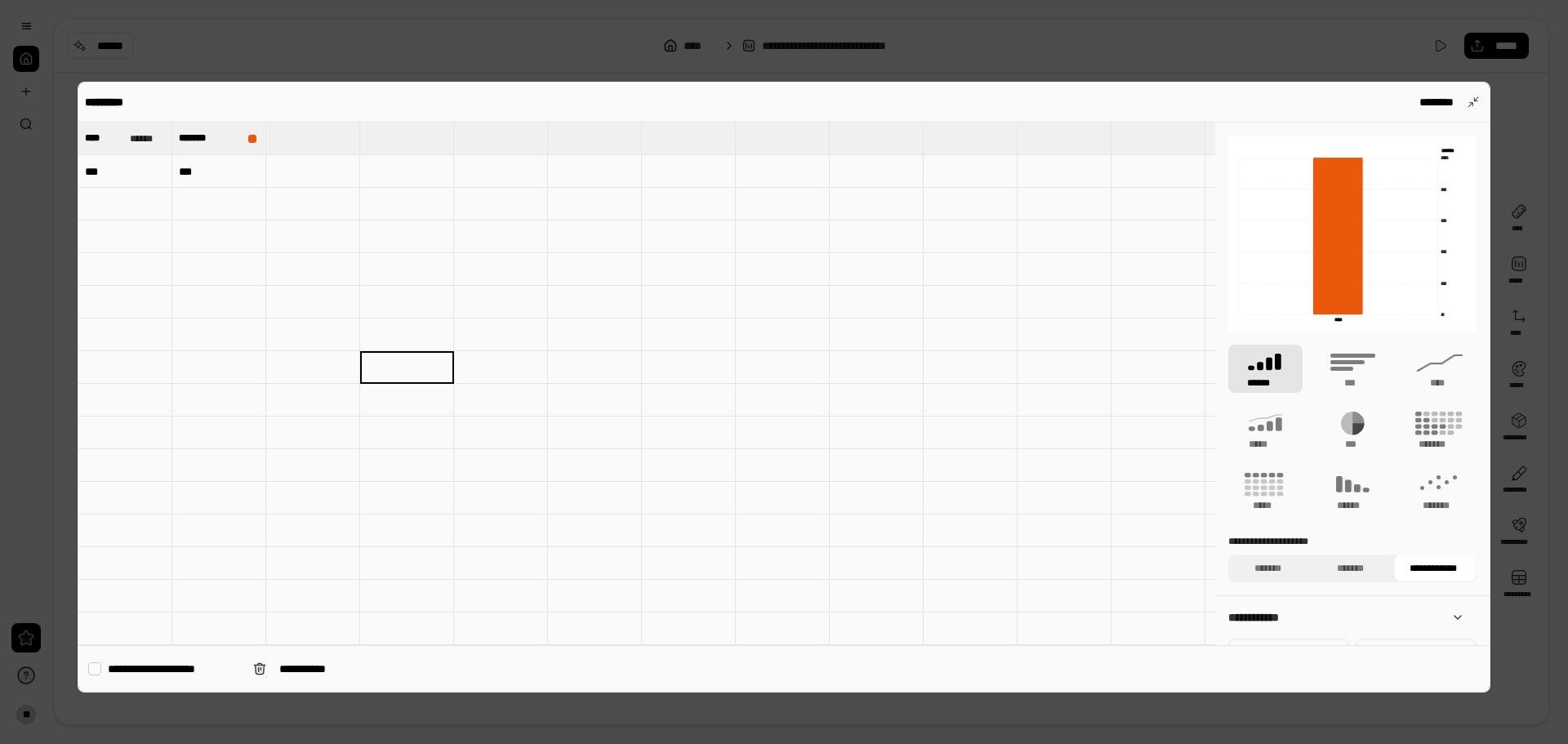 click at bounding box center [219, 204] 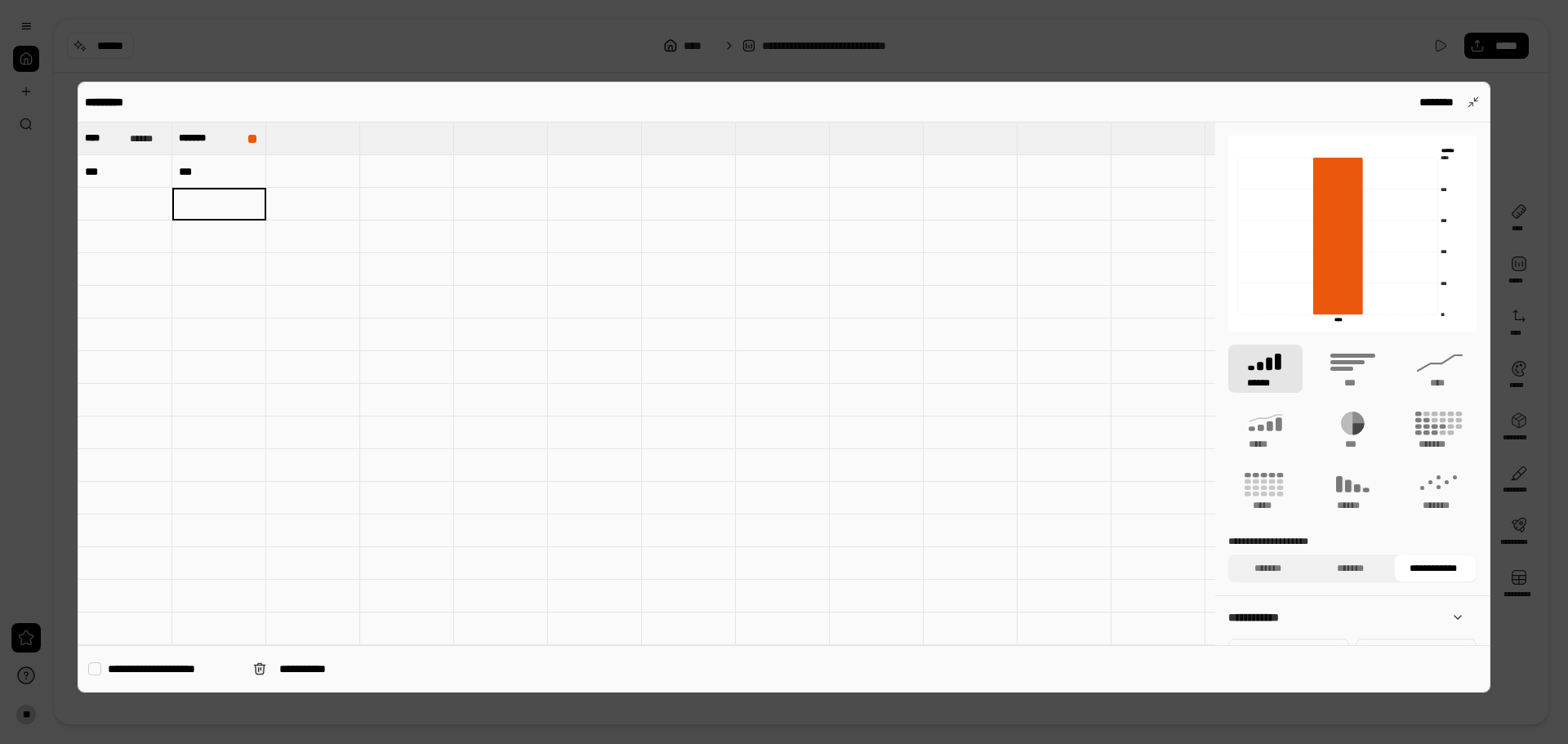 click on "***" at bounding box center (125, 172) 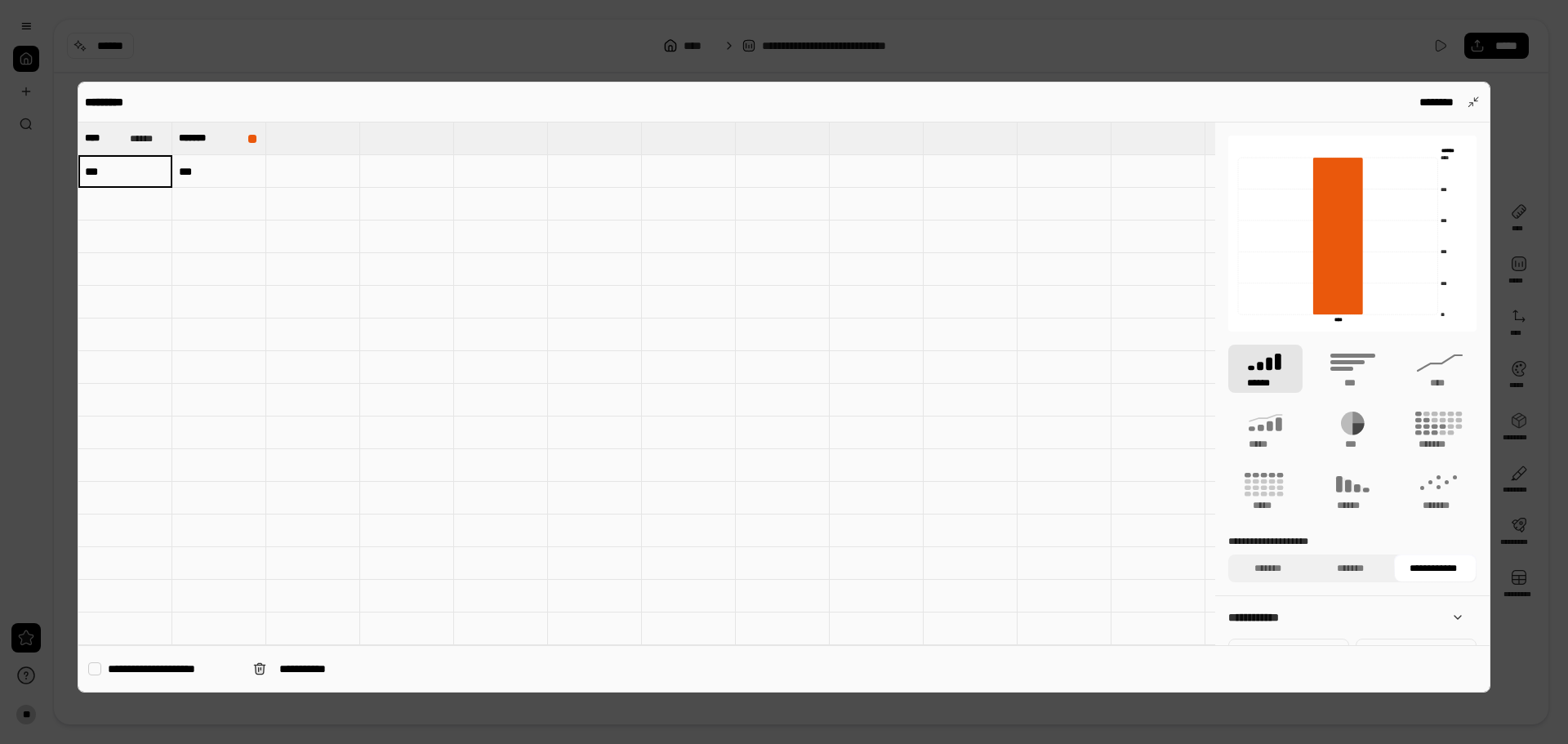 type on "***" 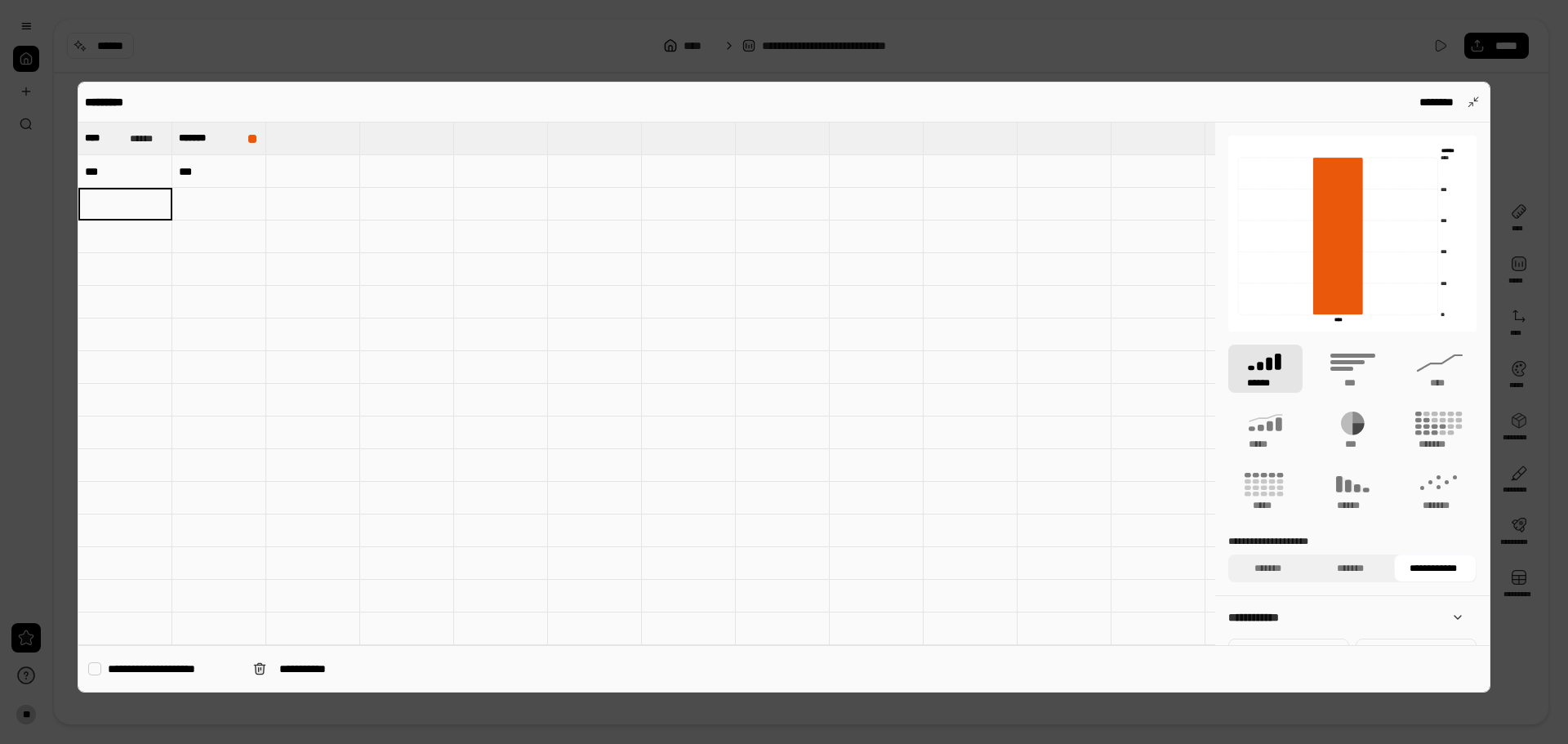 click at bounding box center [782, 498] 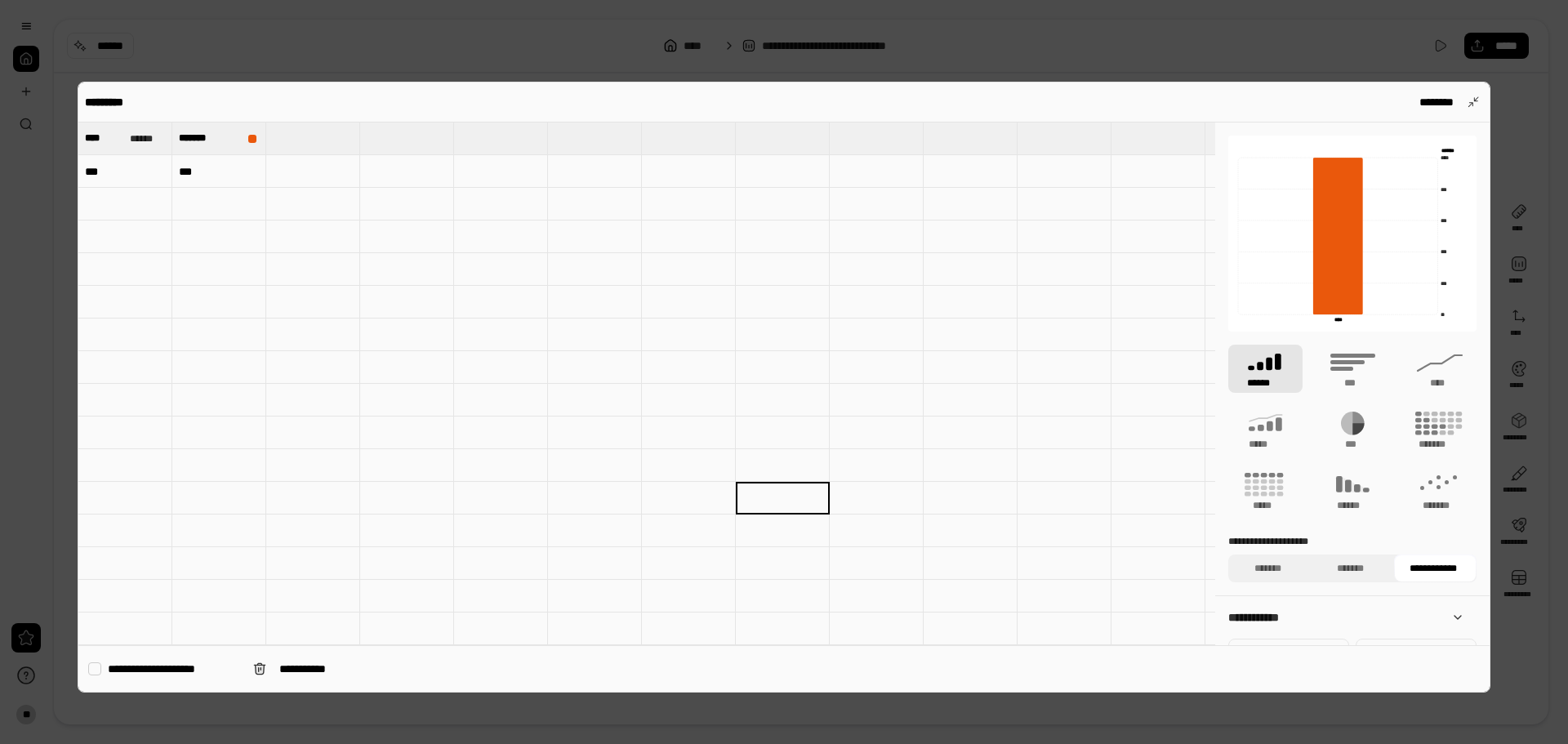 click on "**********" at bounding box center [1352, 559] 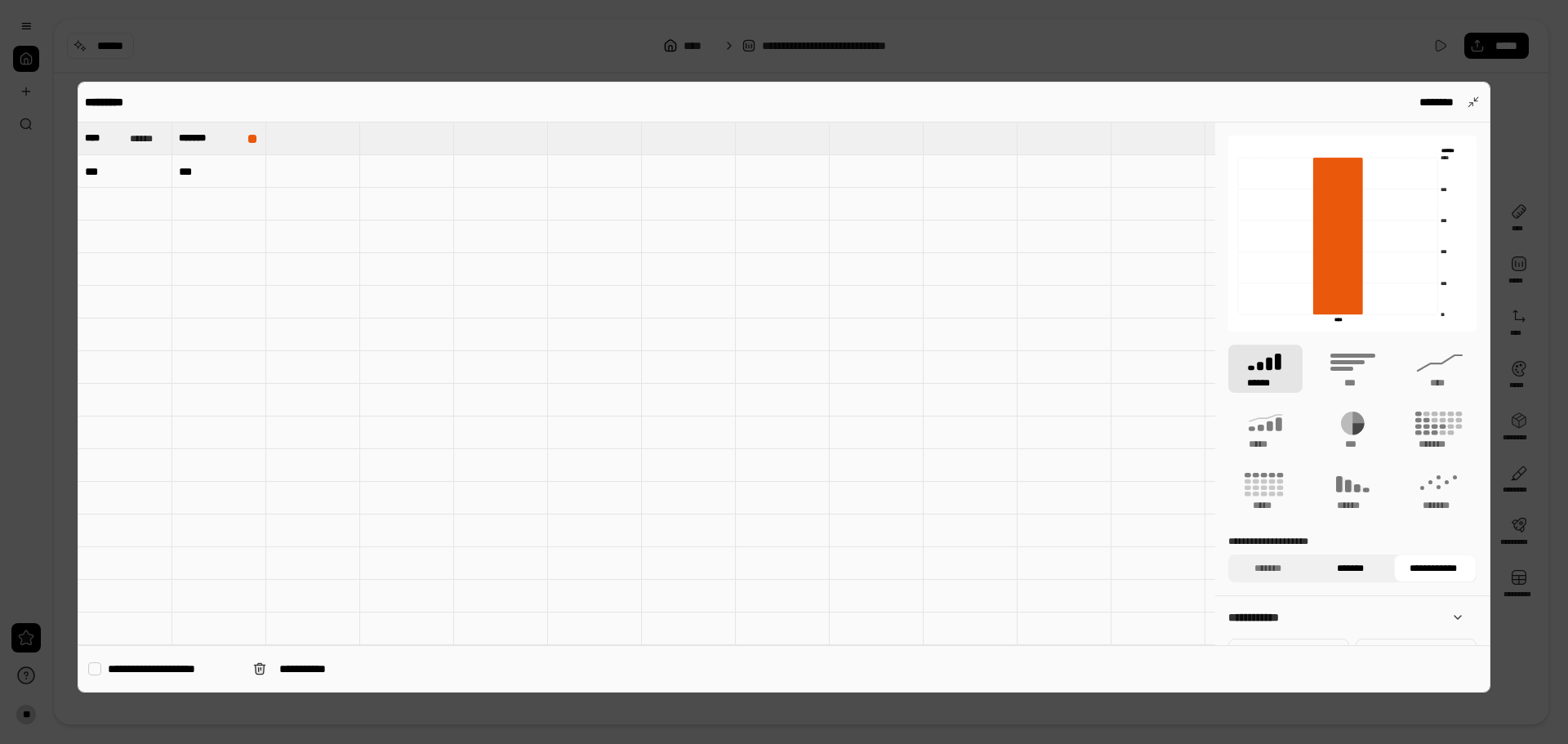click on "*******" at bounding box center (1350, 568) 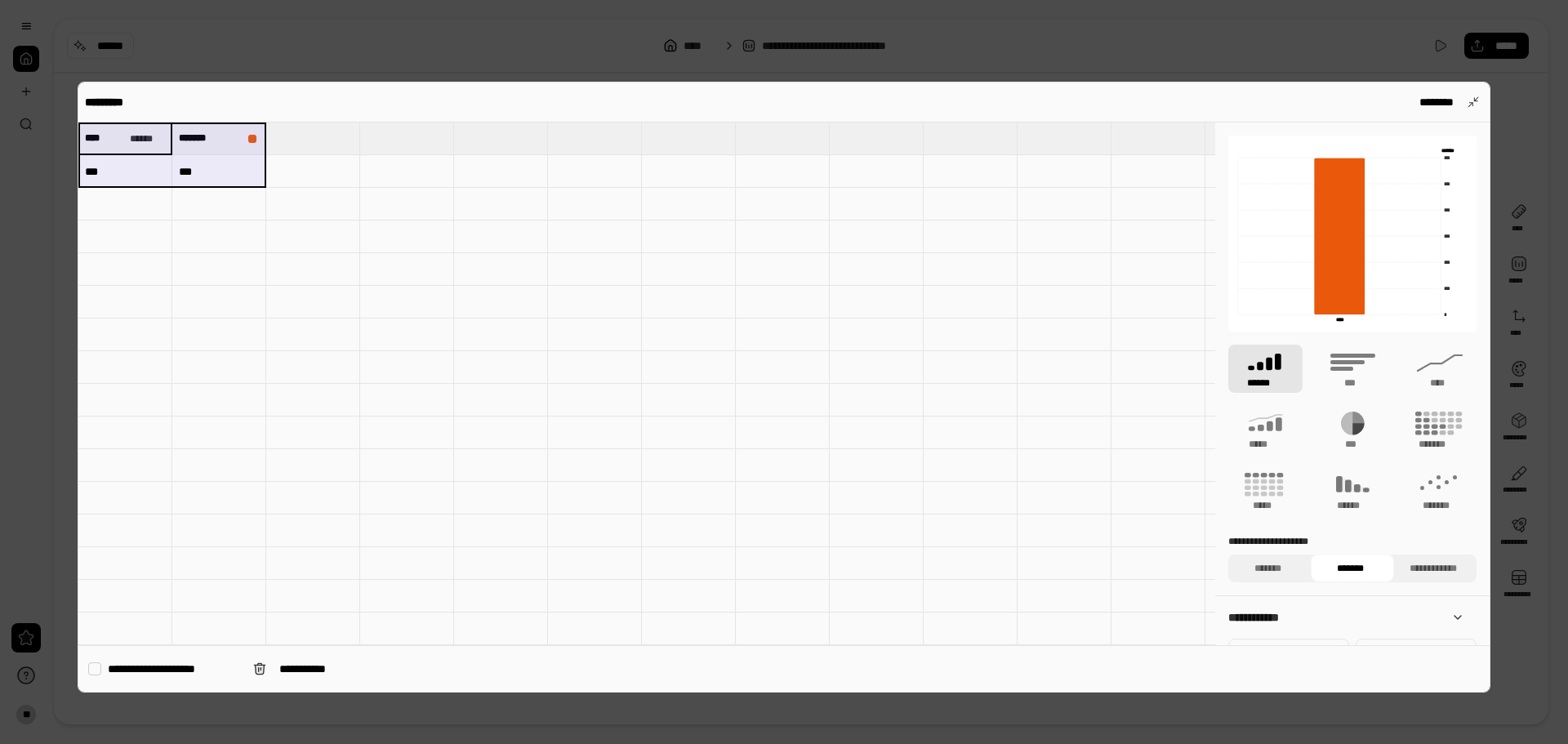 drag, startPoint x: 102, startPoint y: 128, endPoint x: 220, endPoint y: 172, distance: 125.93649 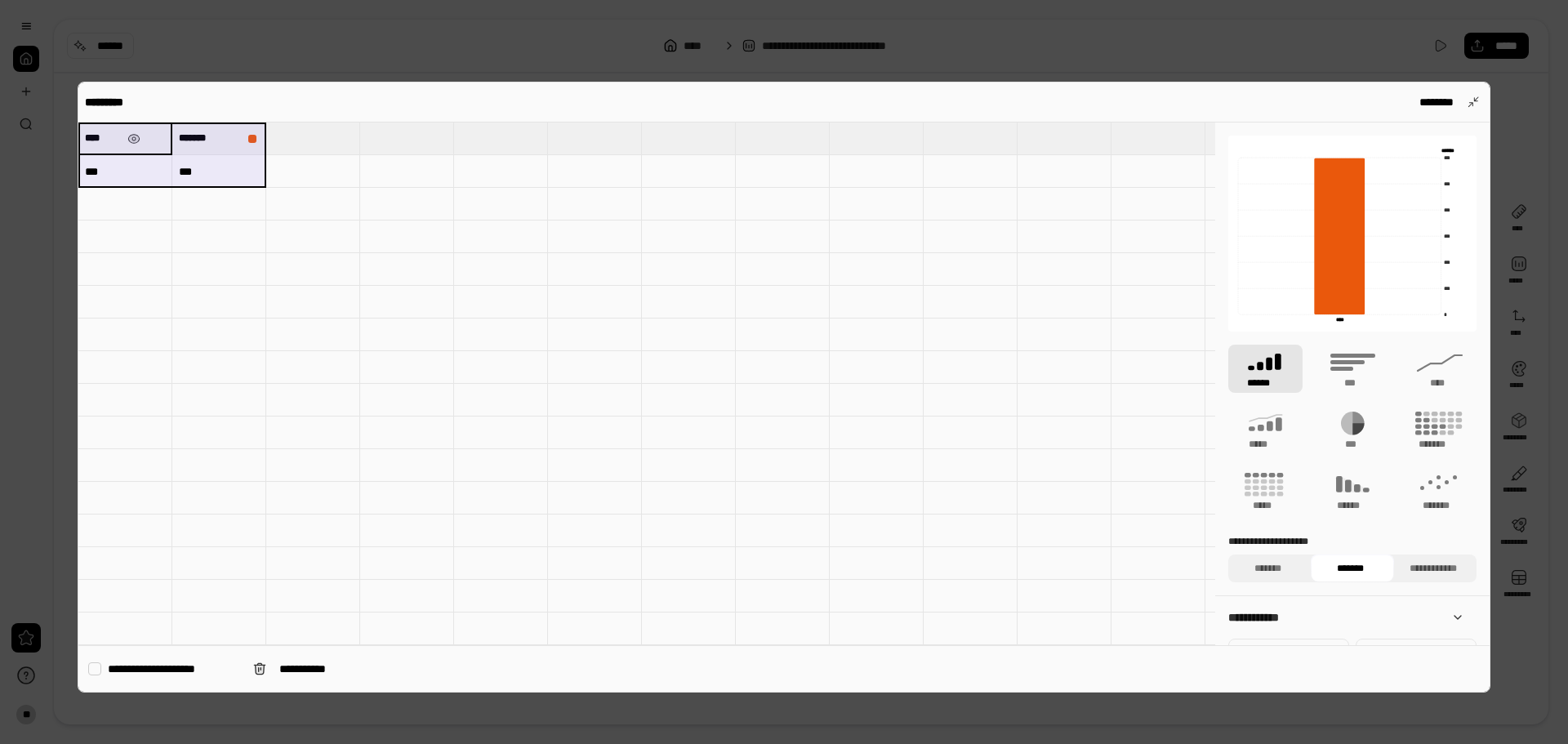type 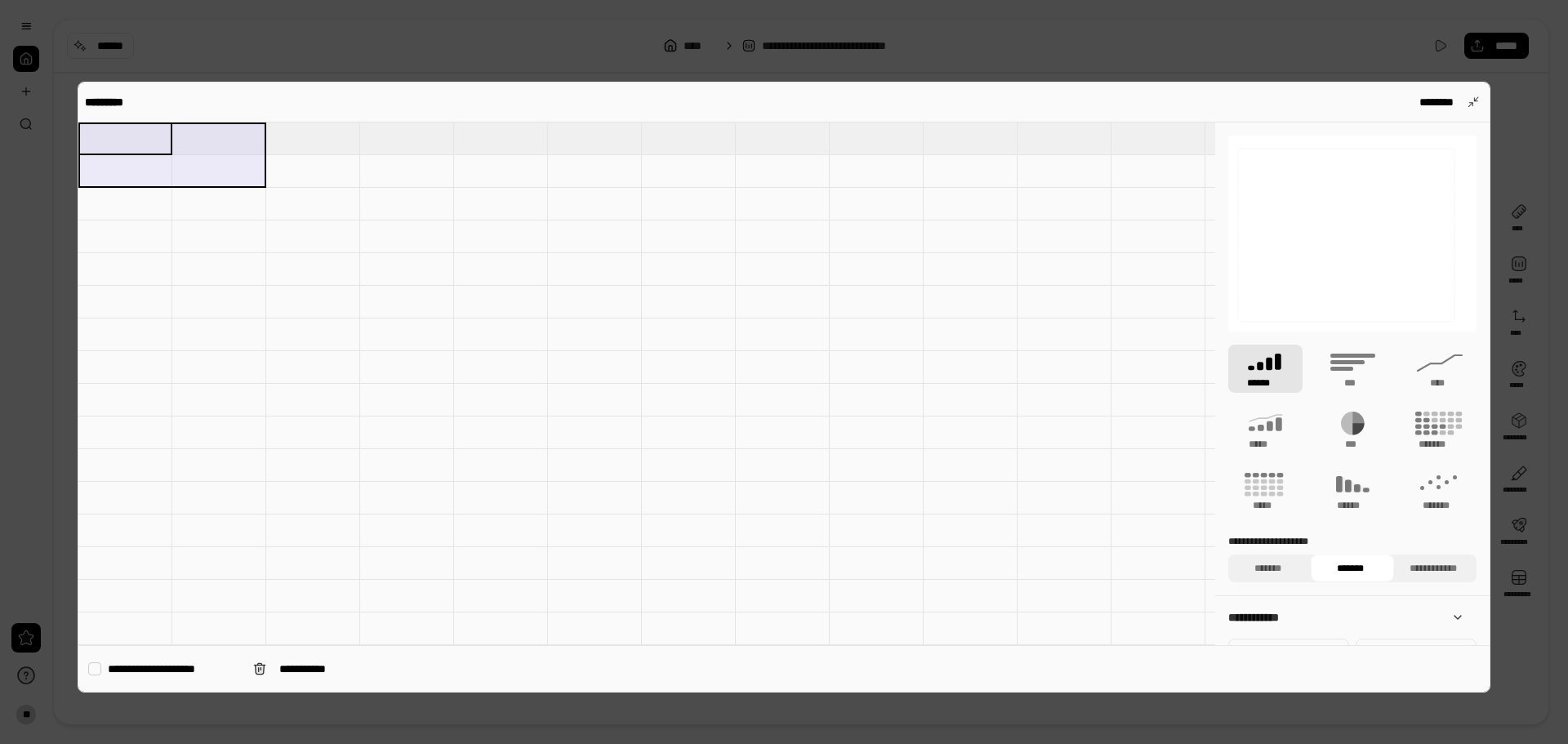 click at bounding box center (219, 138) 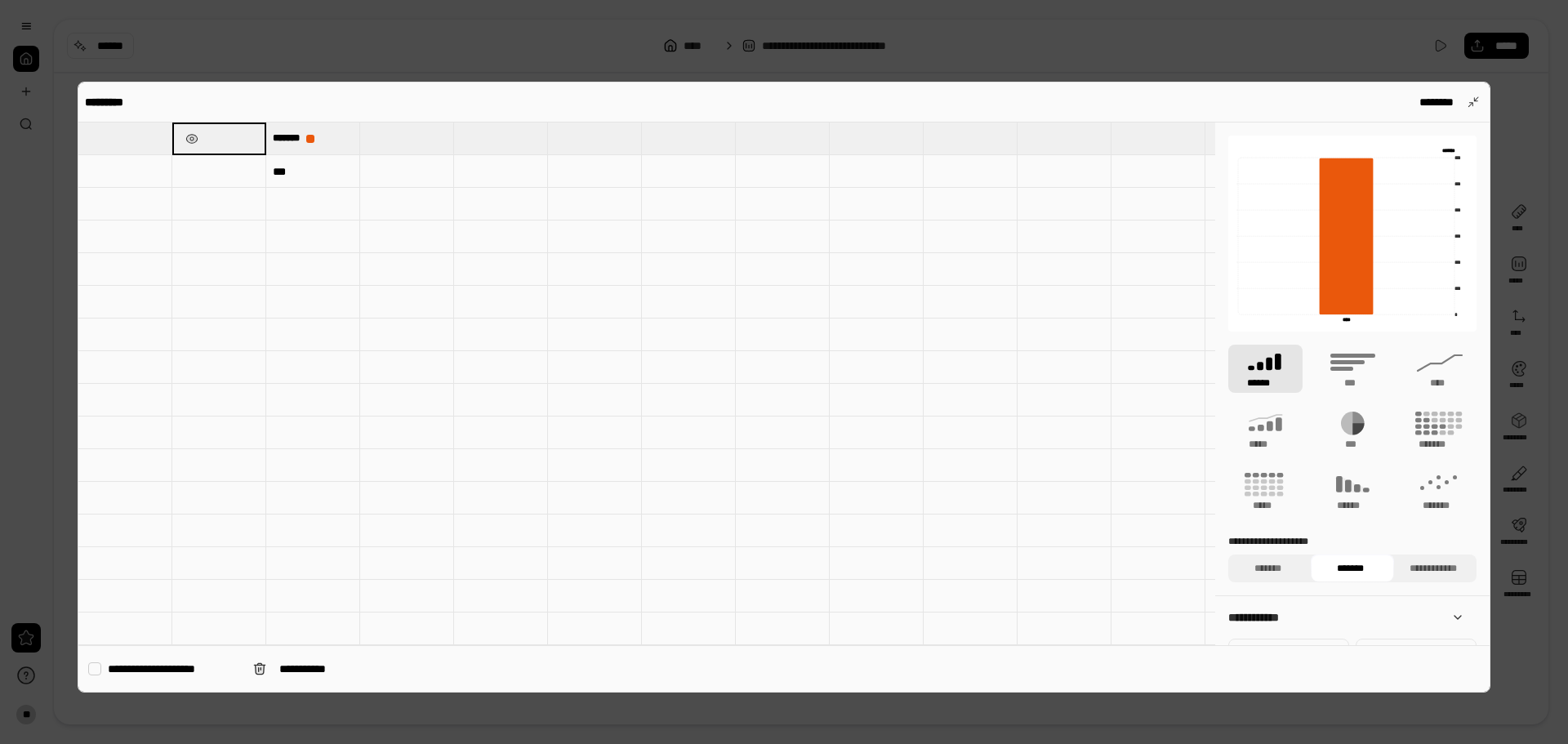 type on "***" 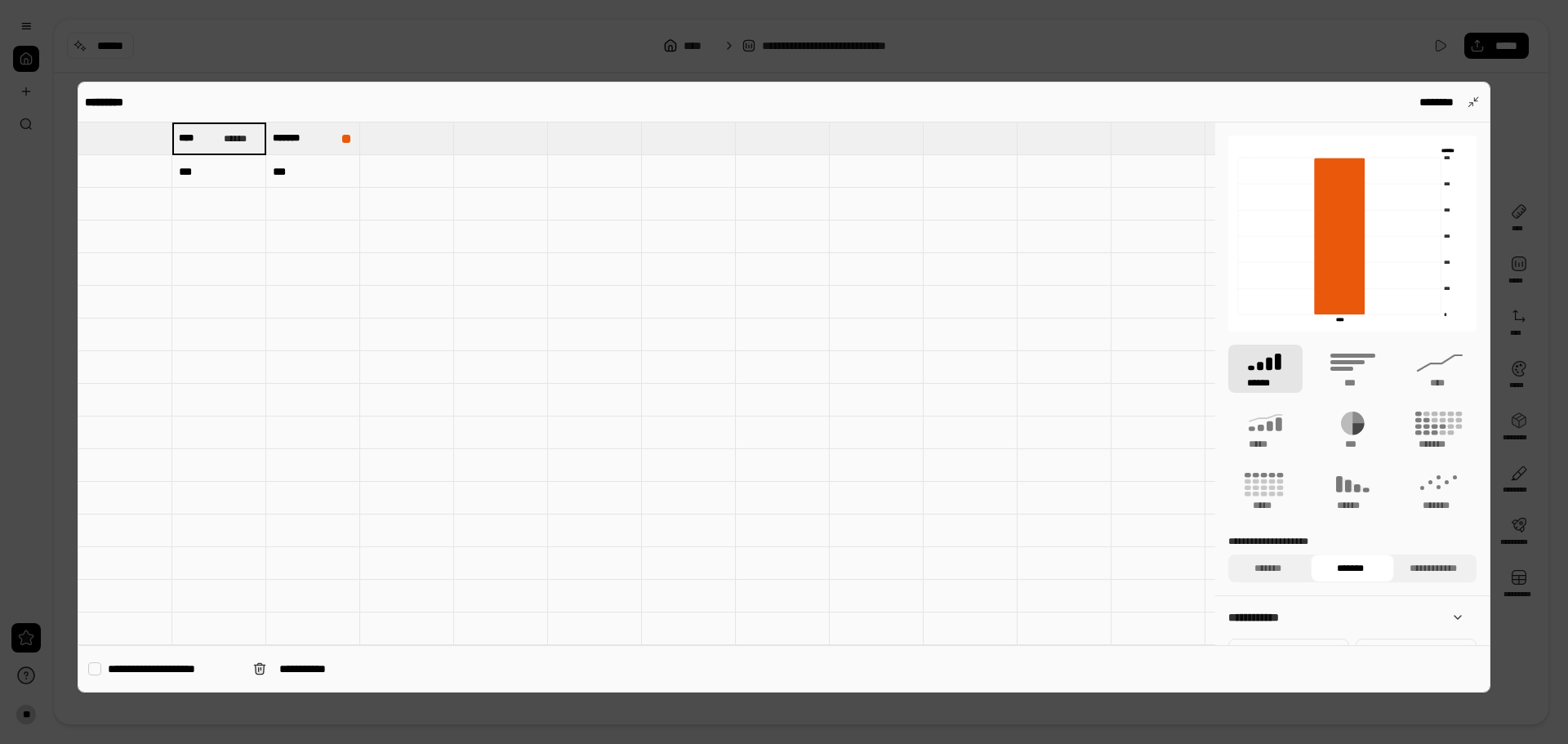 click on "***" at bounding box center [219, 172] 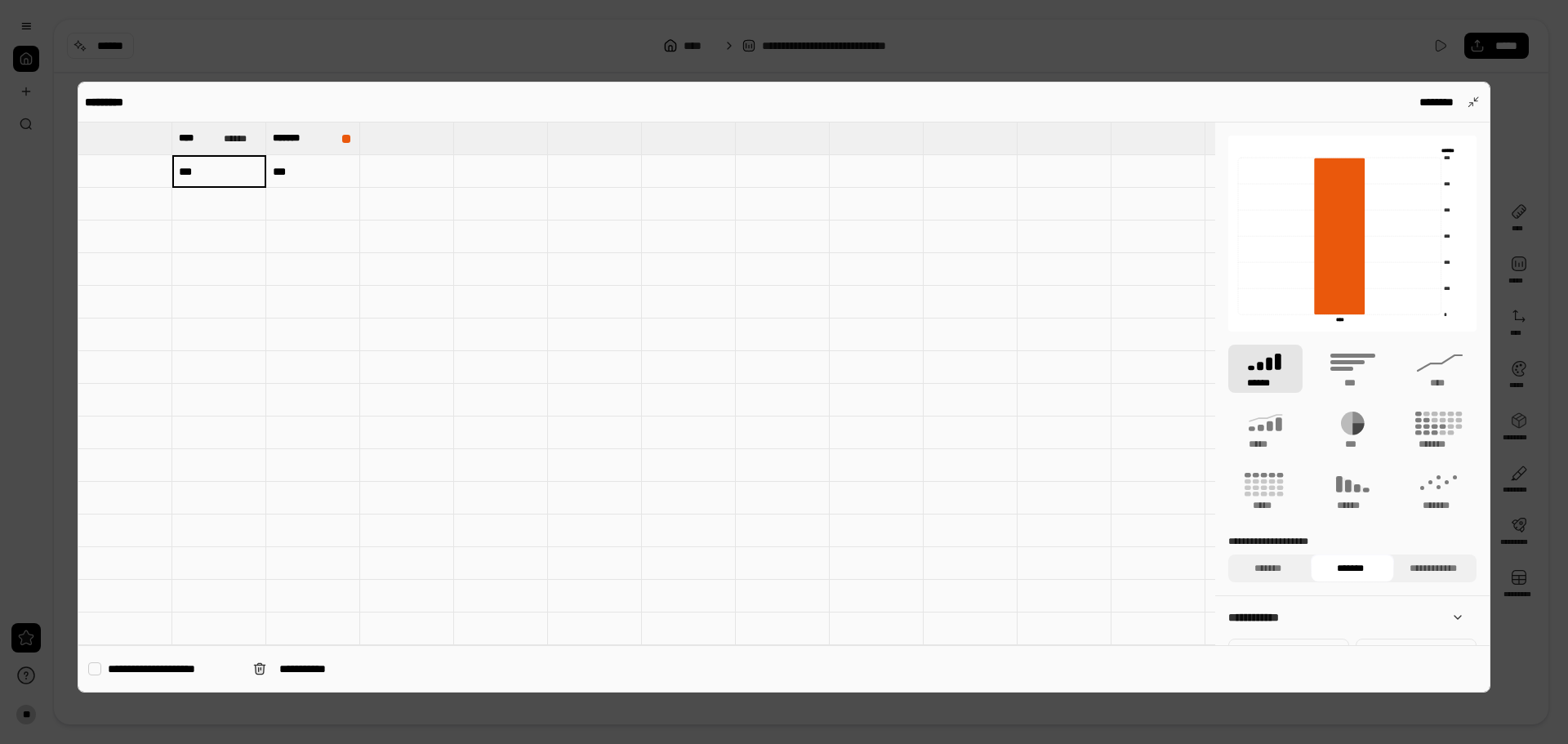 click on "***" at bounding box center (313, 172) 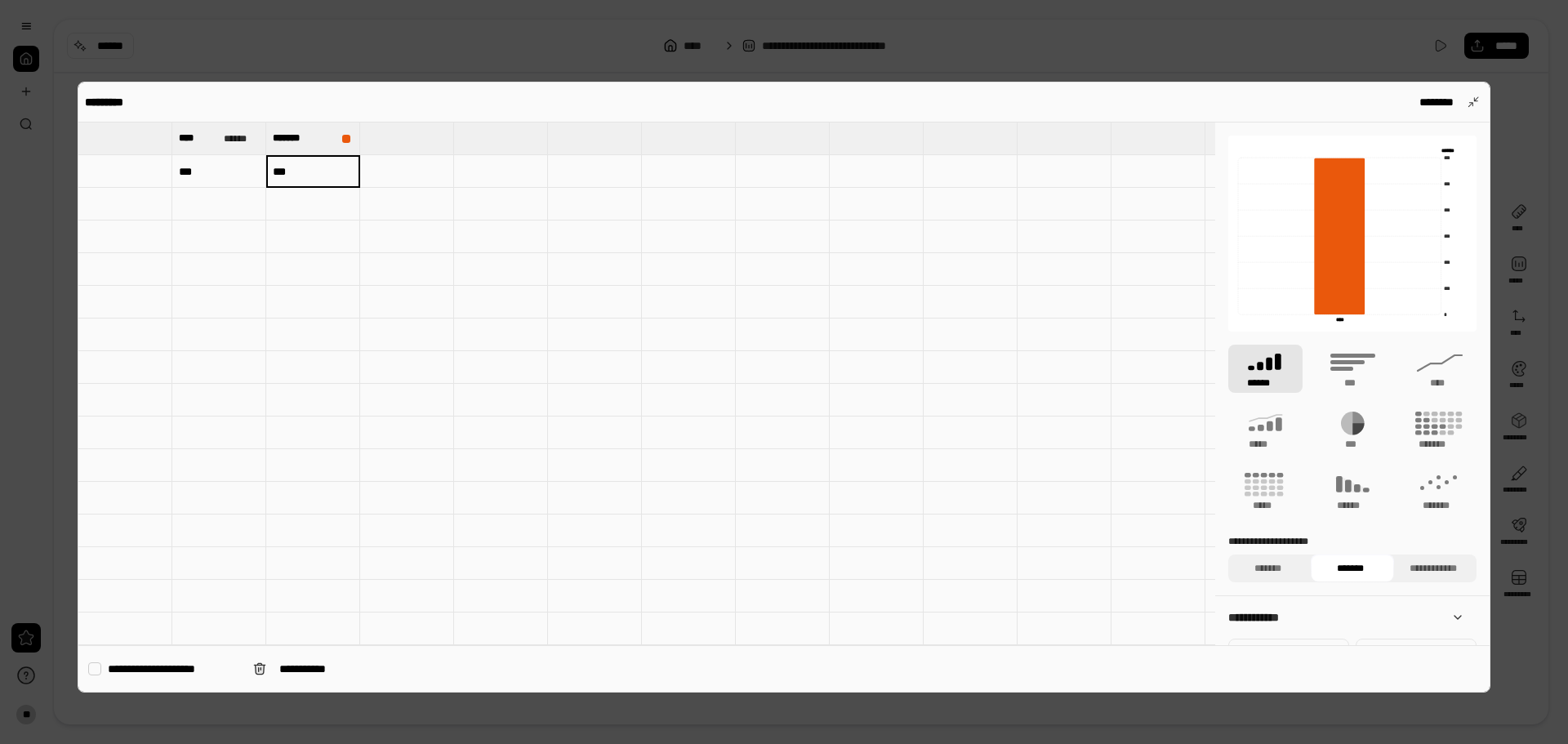 drag, startPoint x: 243, startPoint y: 164, endPoint x: 243, endPoint y: 140, distance: 24 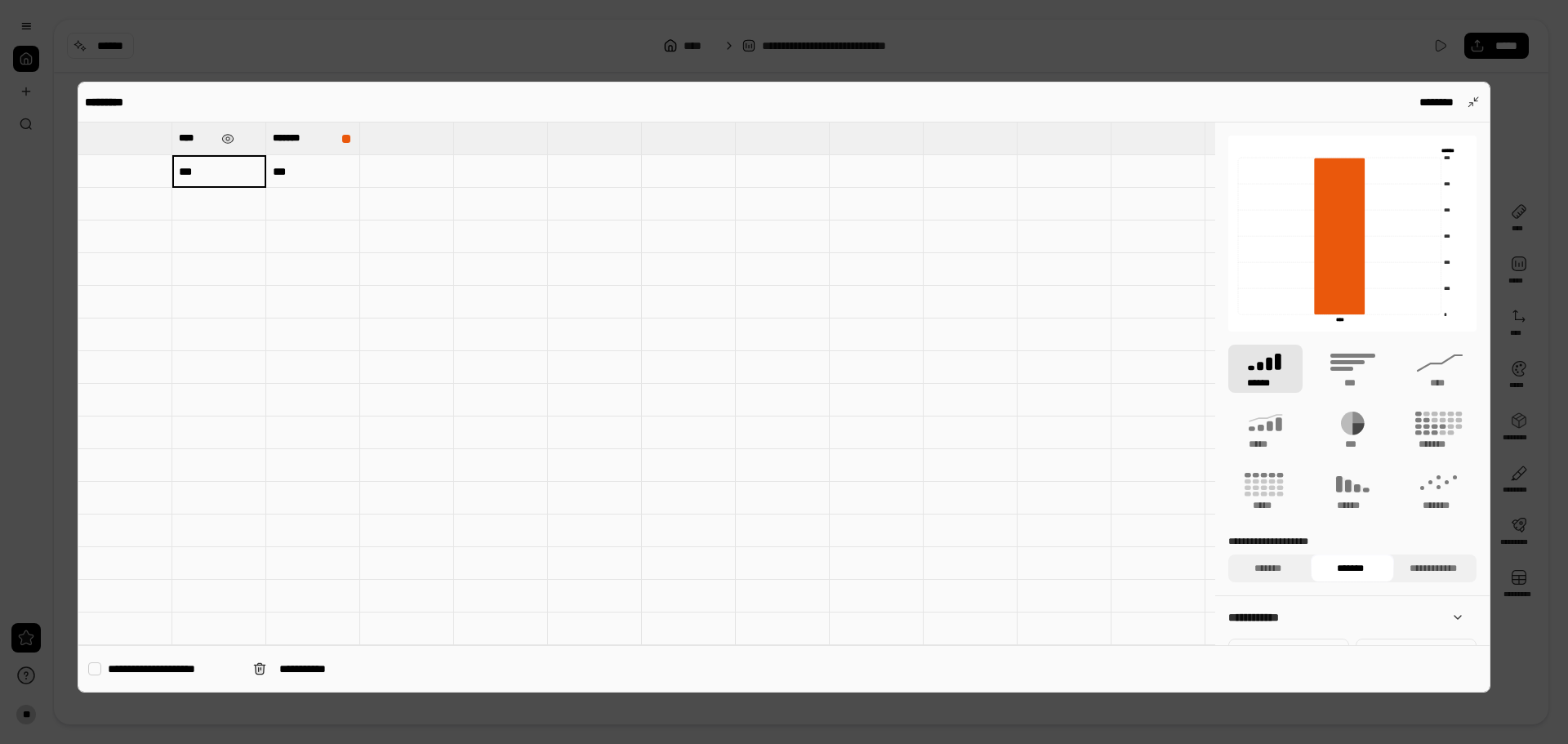 click on "****" at bounding box center [219, 138] 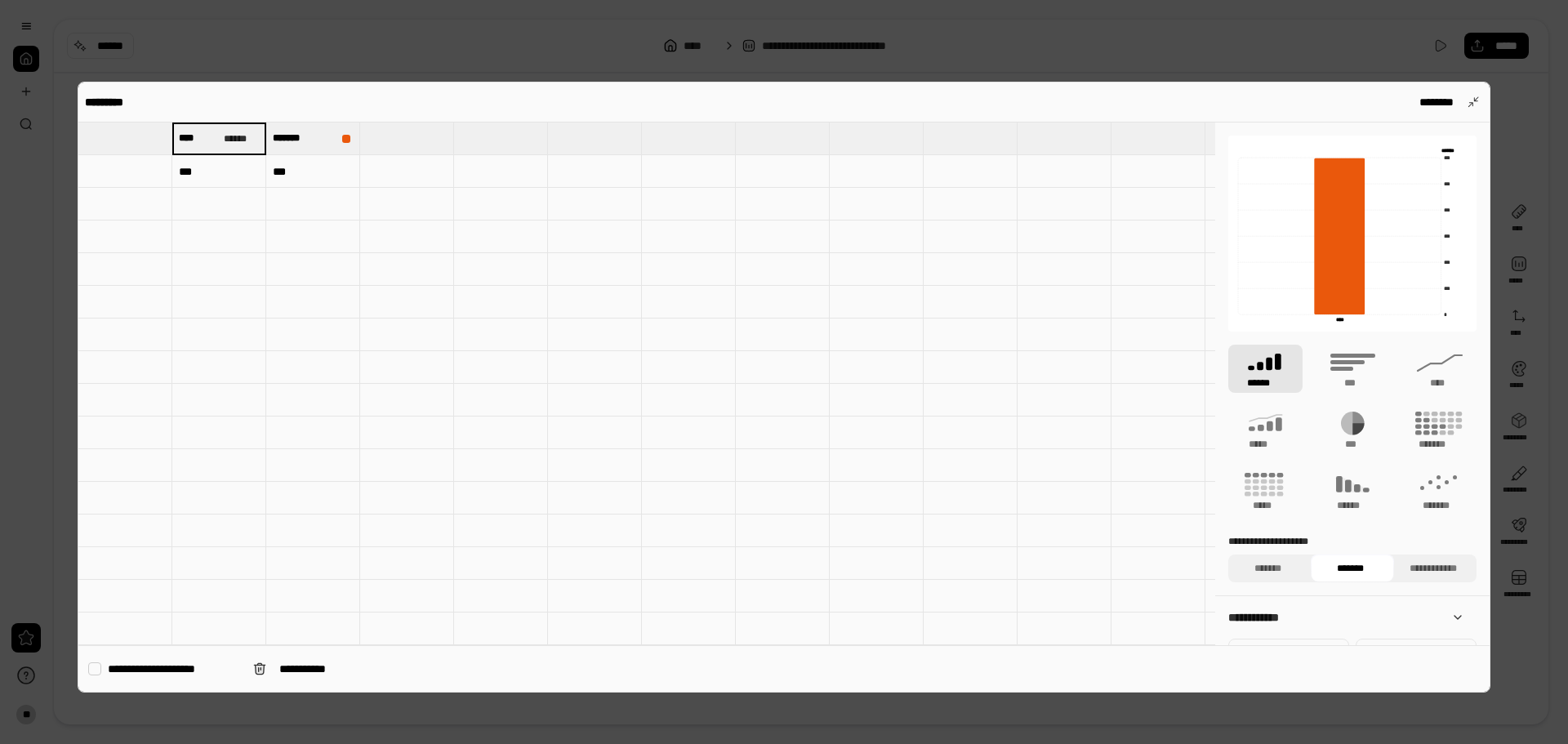 click at bounding box center (125, 138) 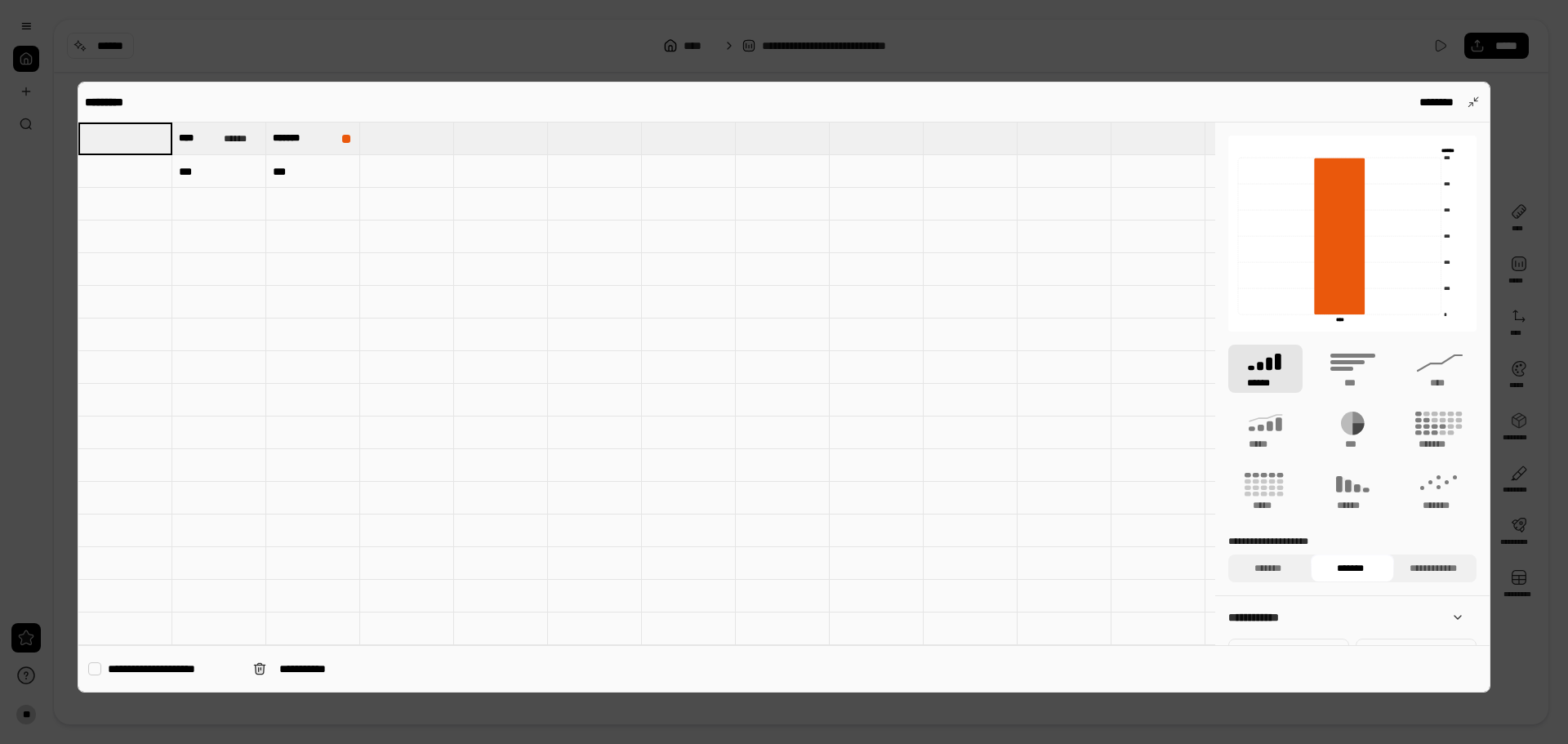 click at bounding box center (125, 172) 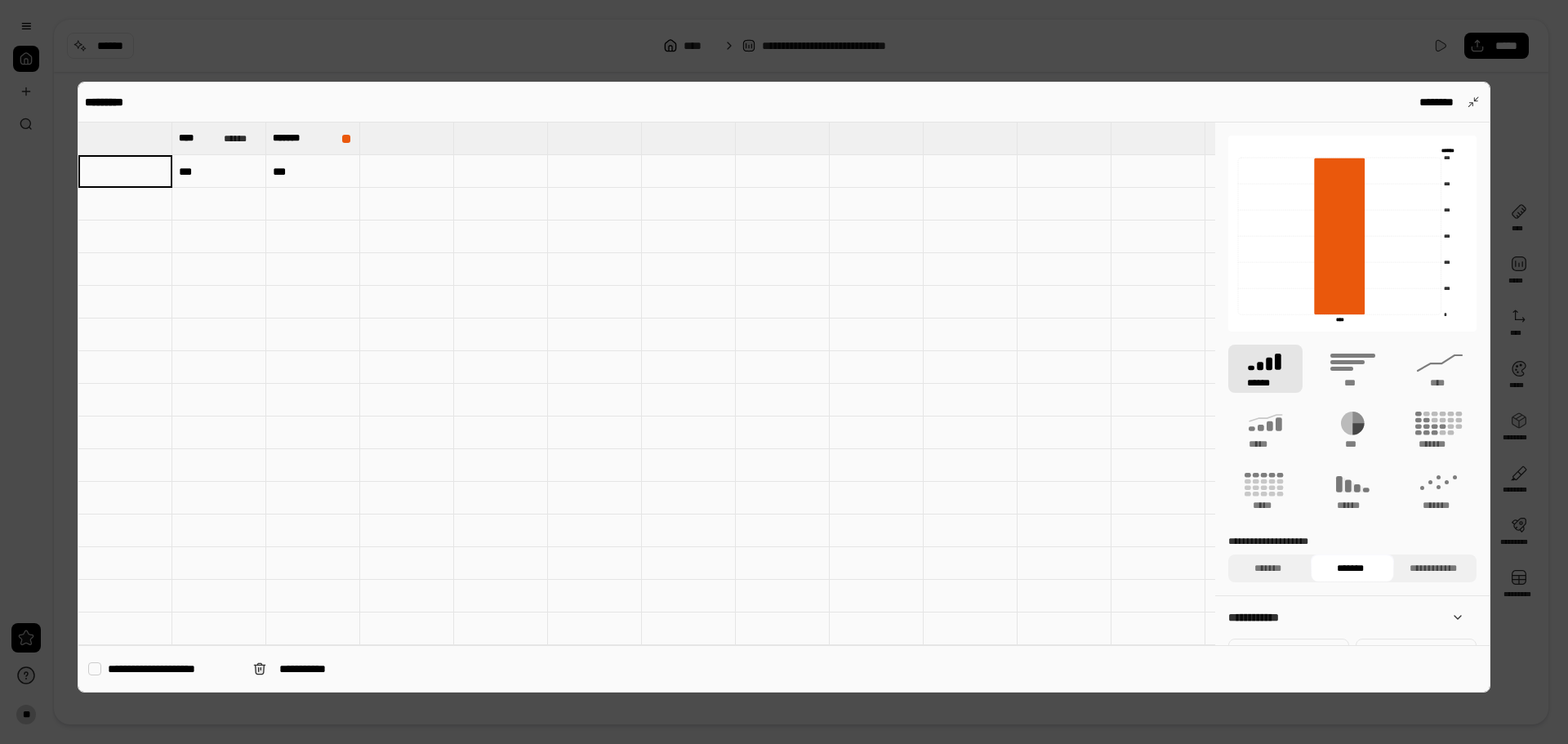 click at bounding box center (125, 172) 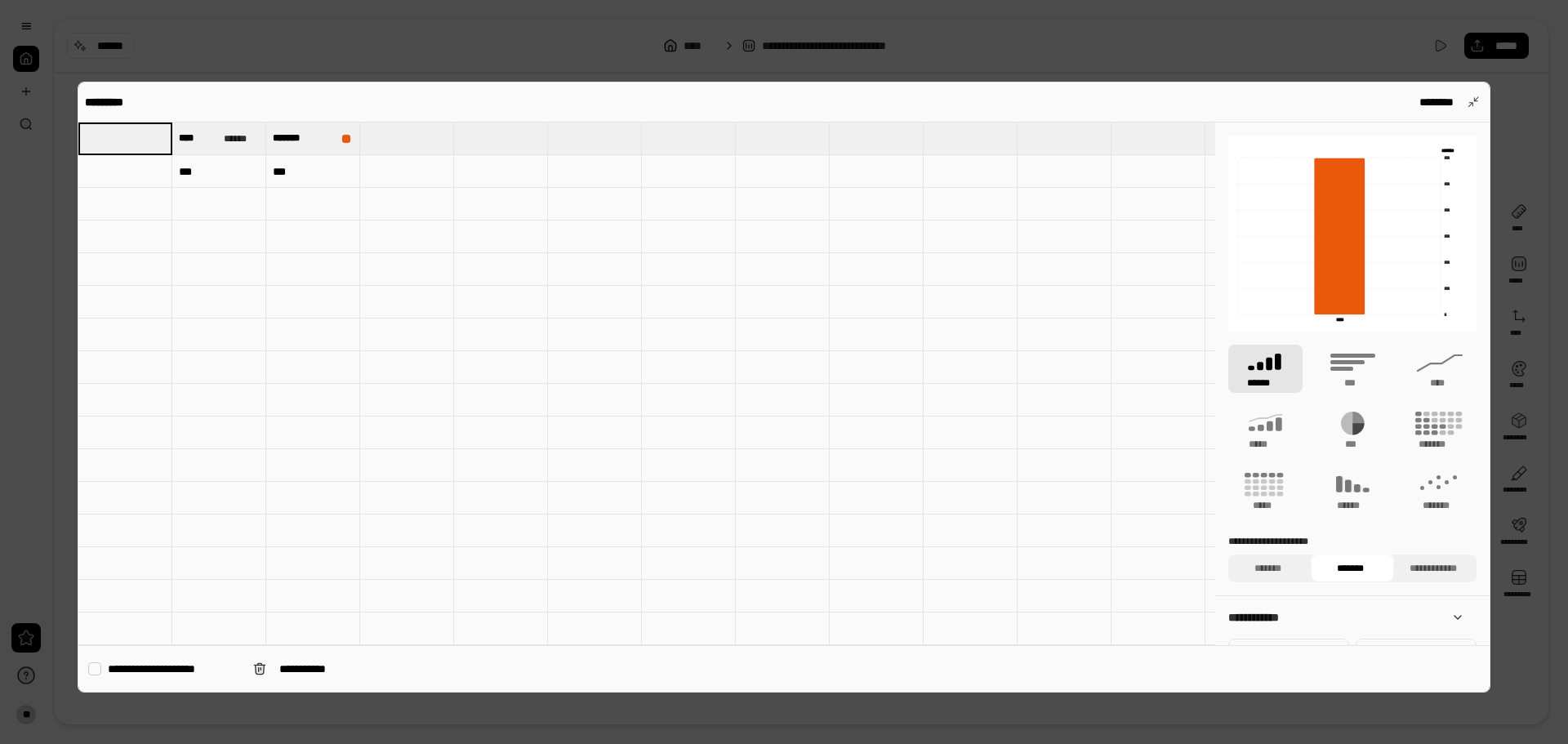 click at bounding box center (125, 172) 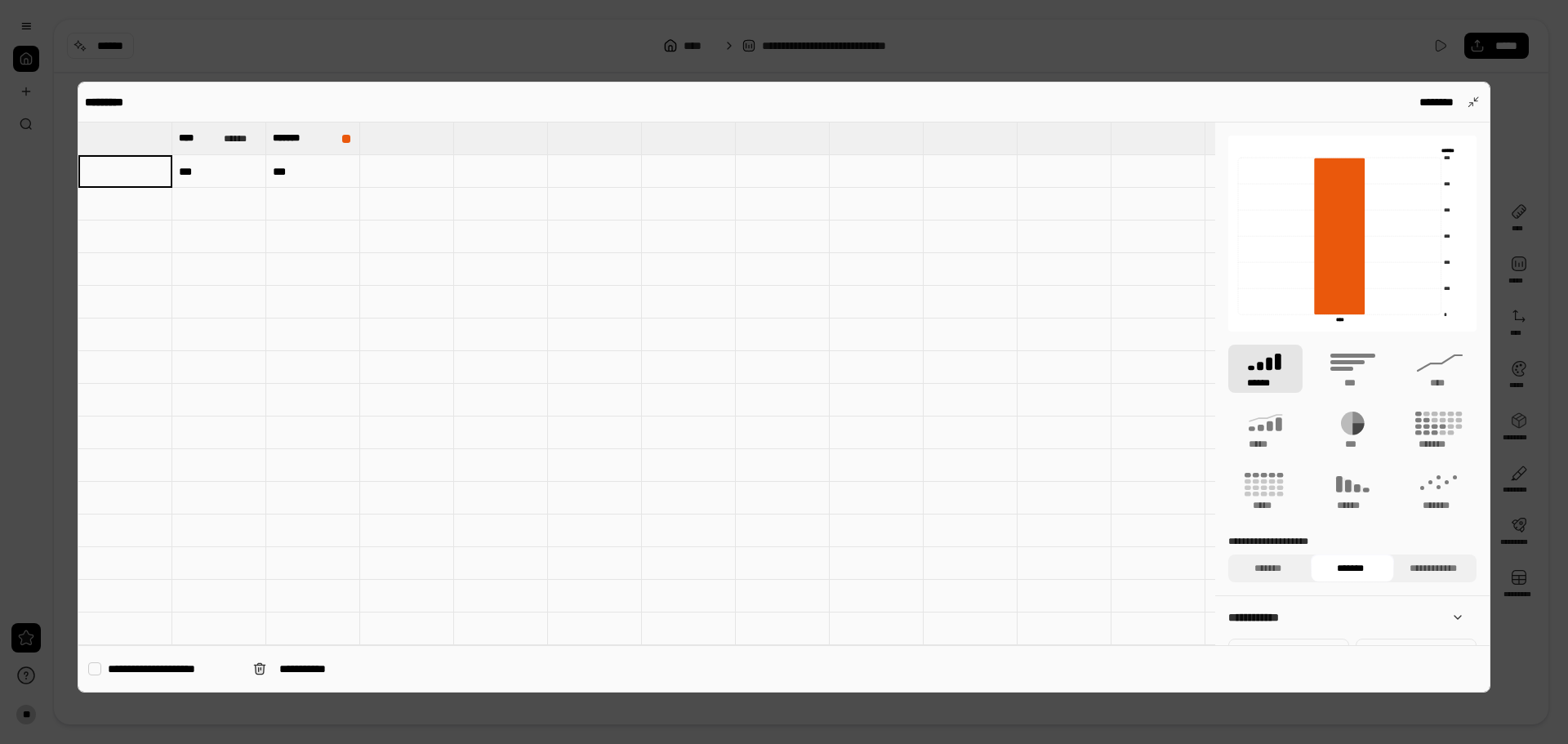 click at bounding box center [125, 138] 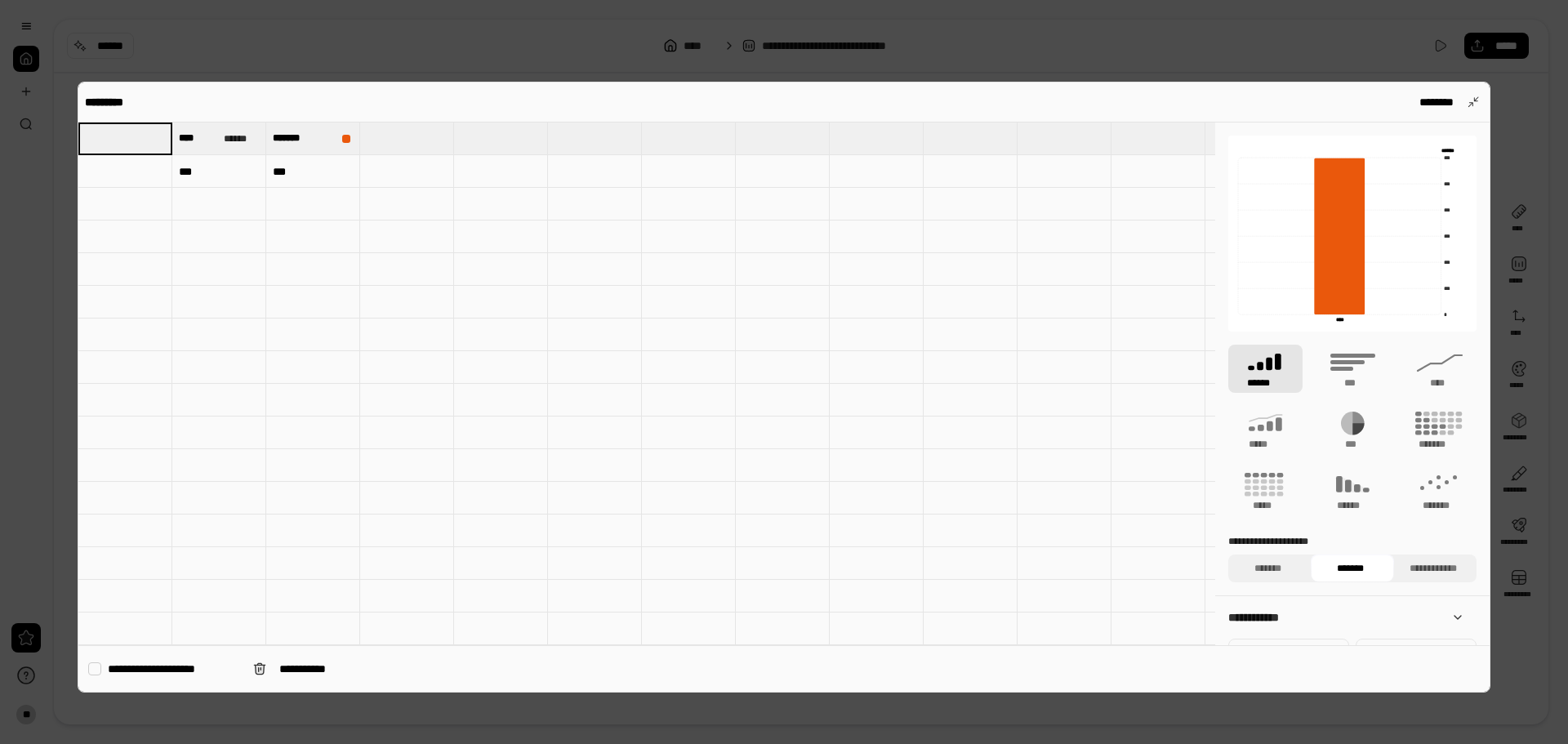 click at bounding box center [125, 172] 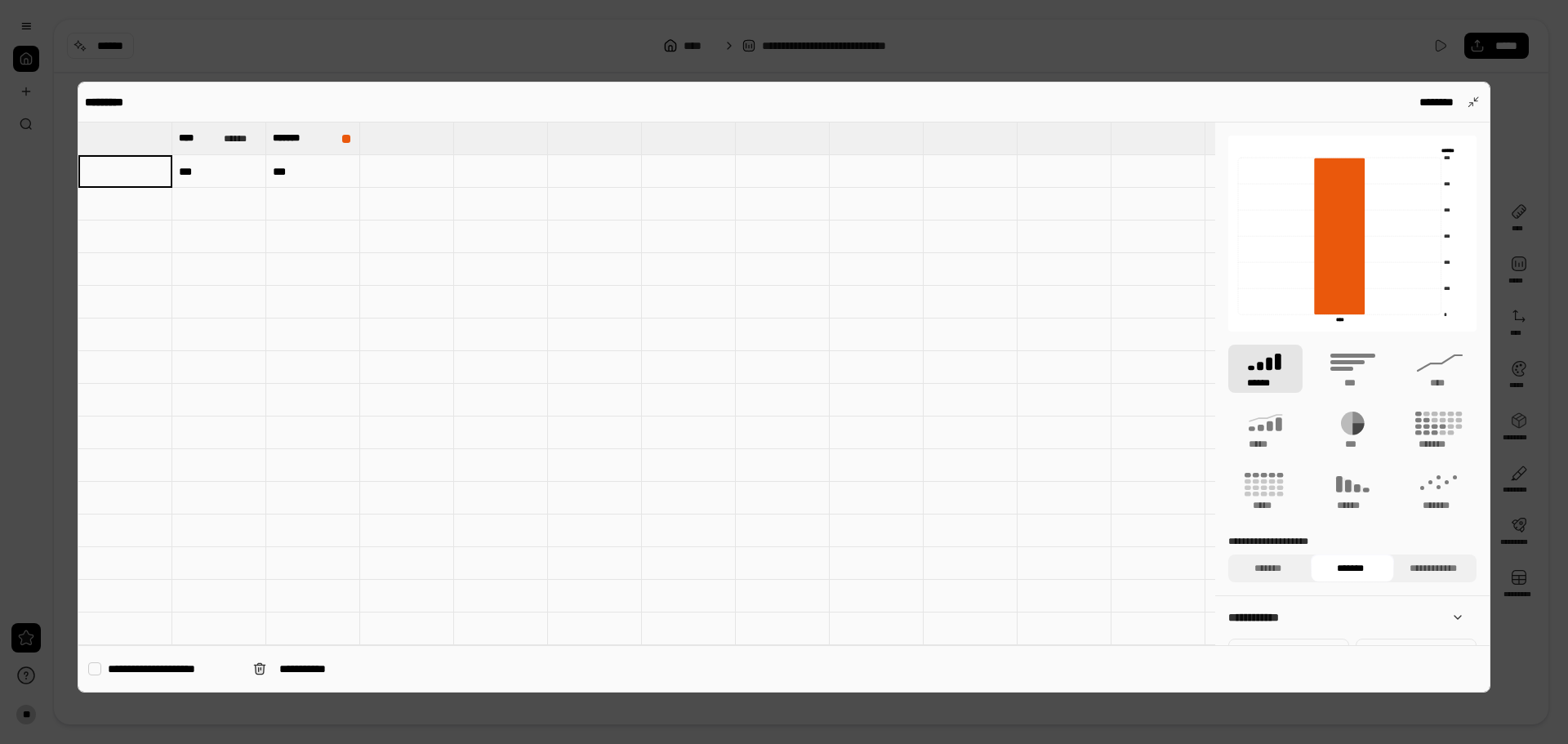 click at bounding box center (125, 138) 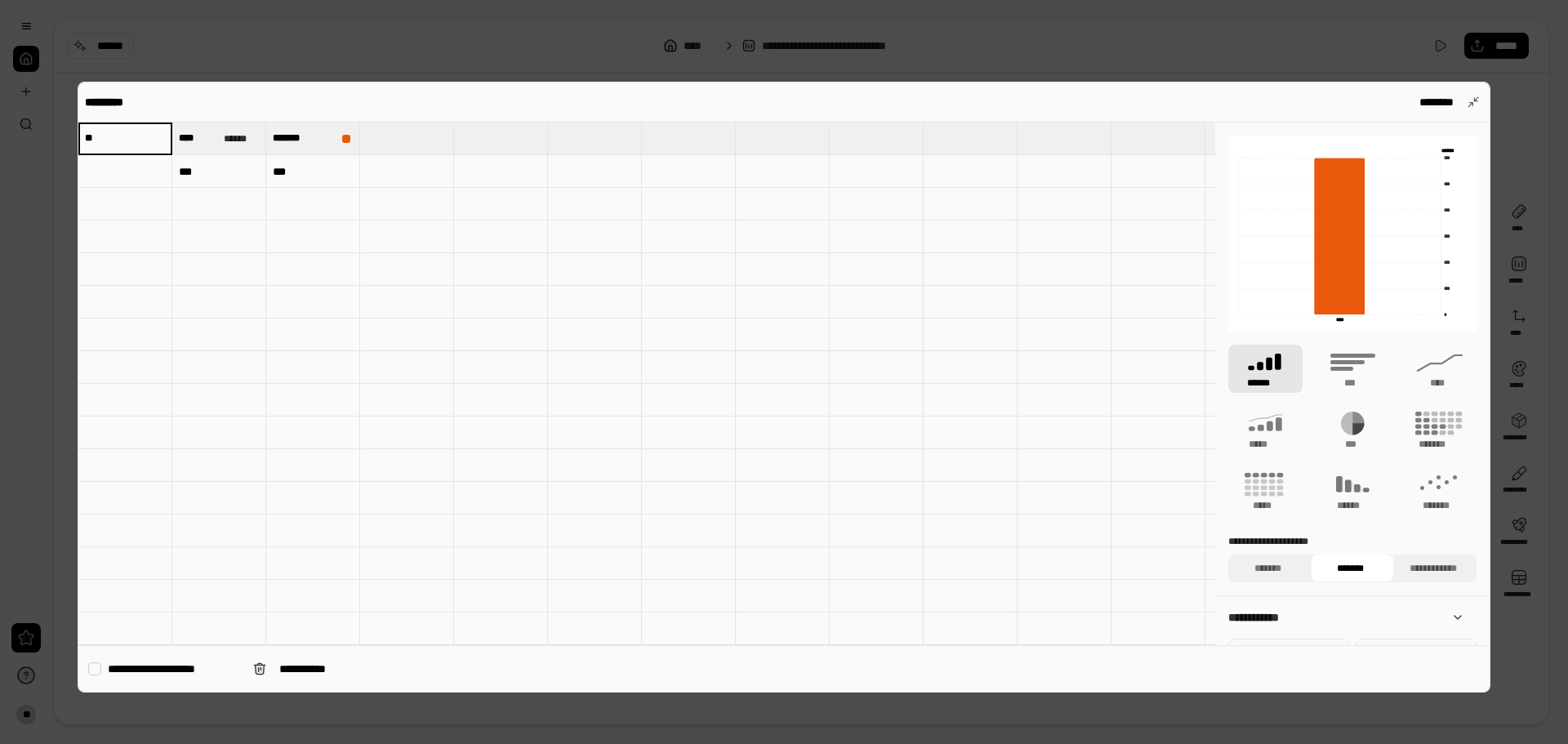 type on "*" 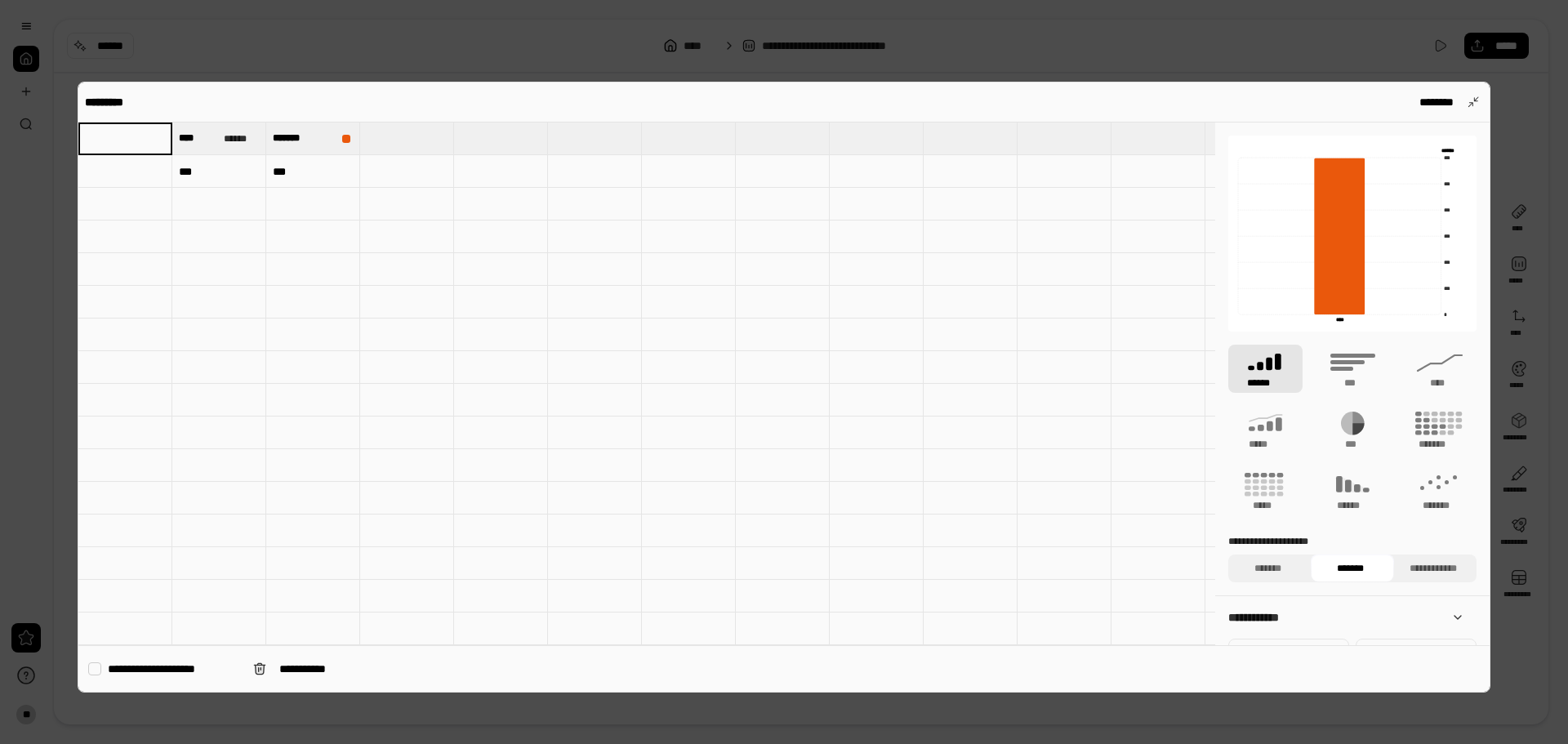 click on "***" at bounding box center [219, 172] 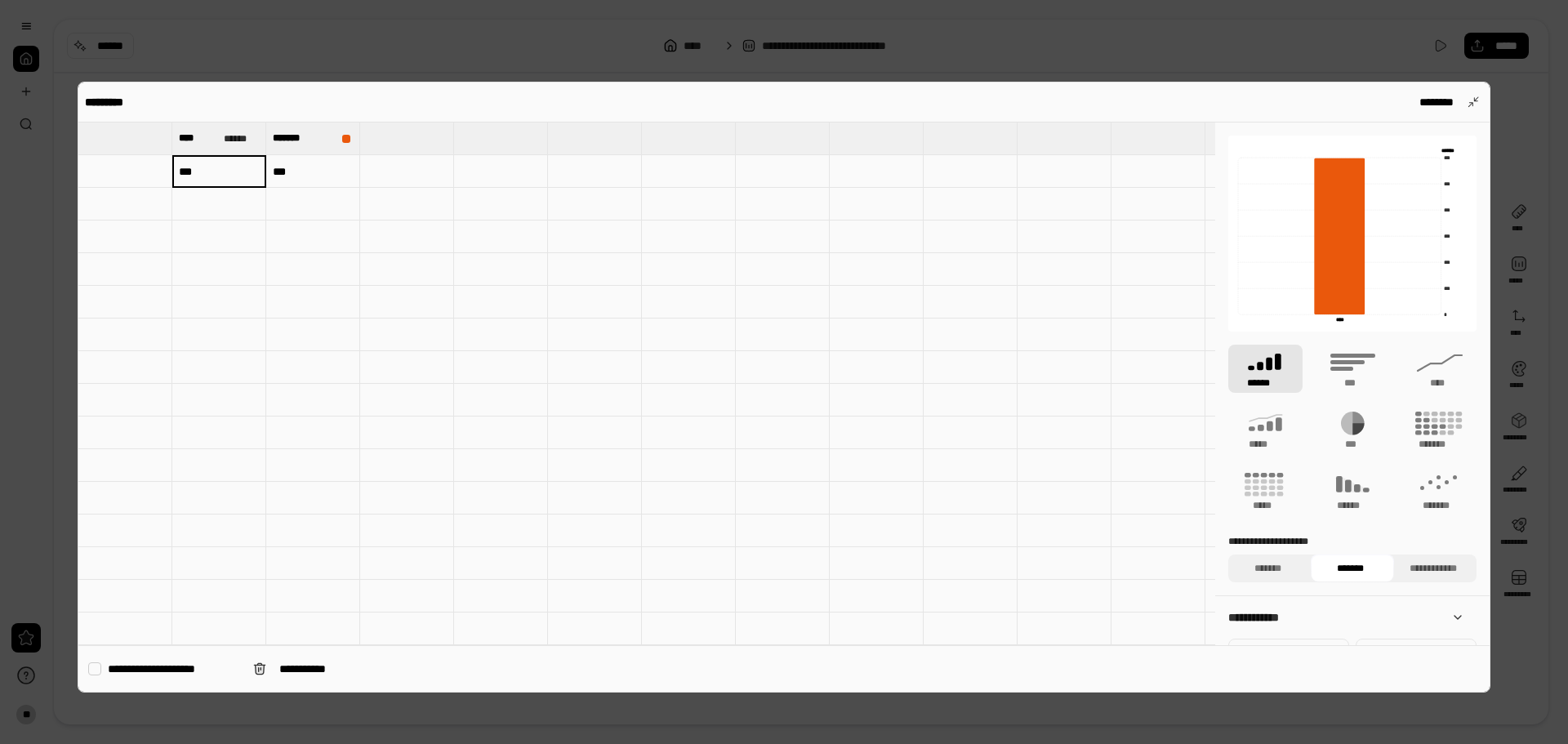 click on "***" at bounding box center [313, 172] 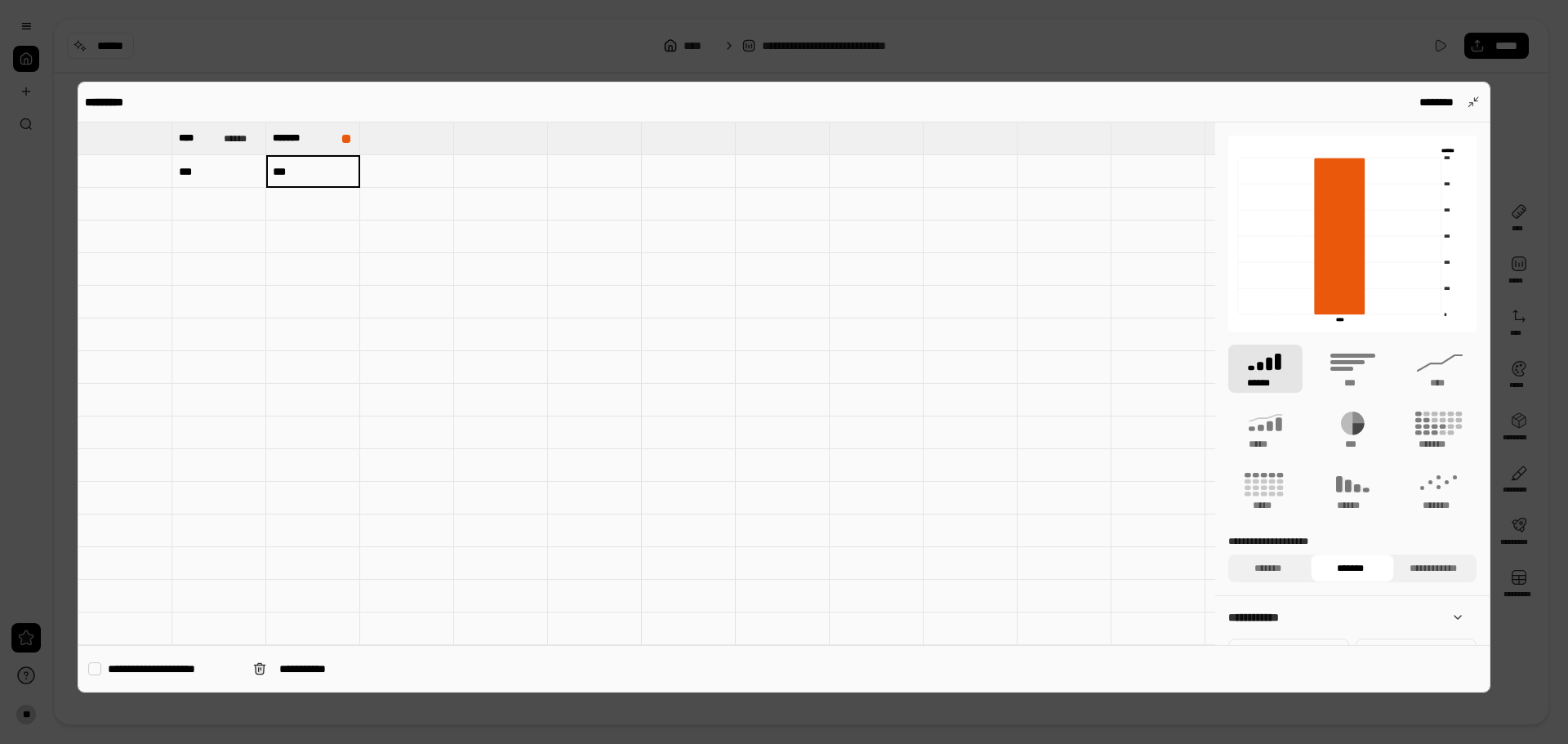 click on "***" at bounding box center [219, 172] 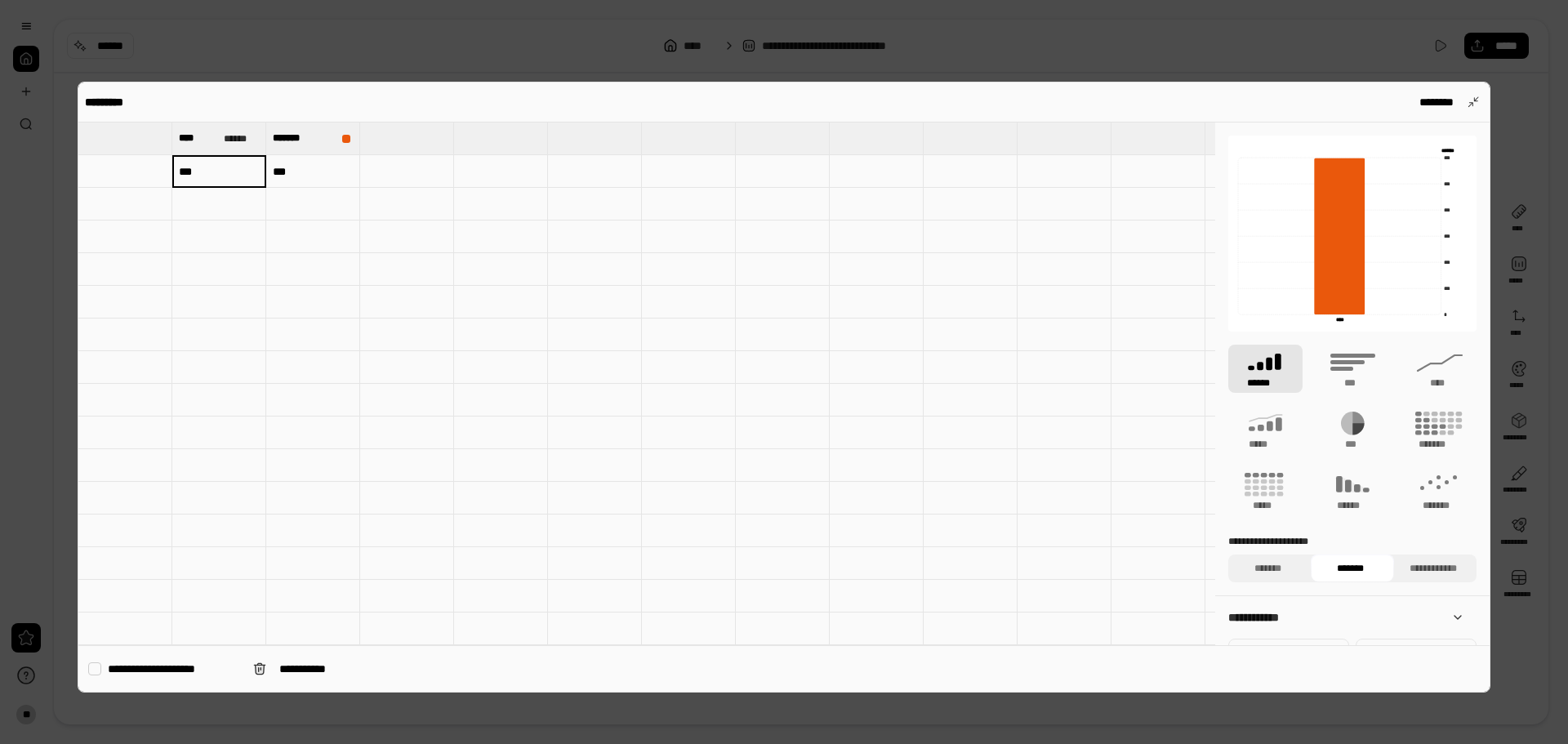 click on "***" at bounding box center (313, 172) 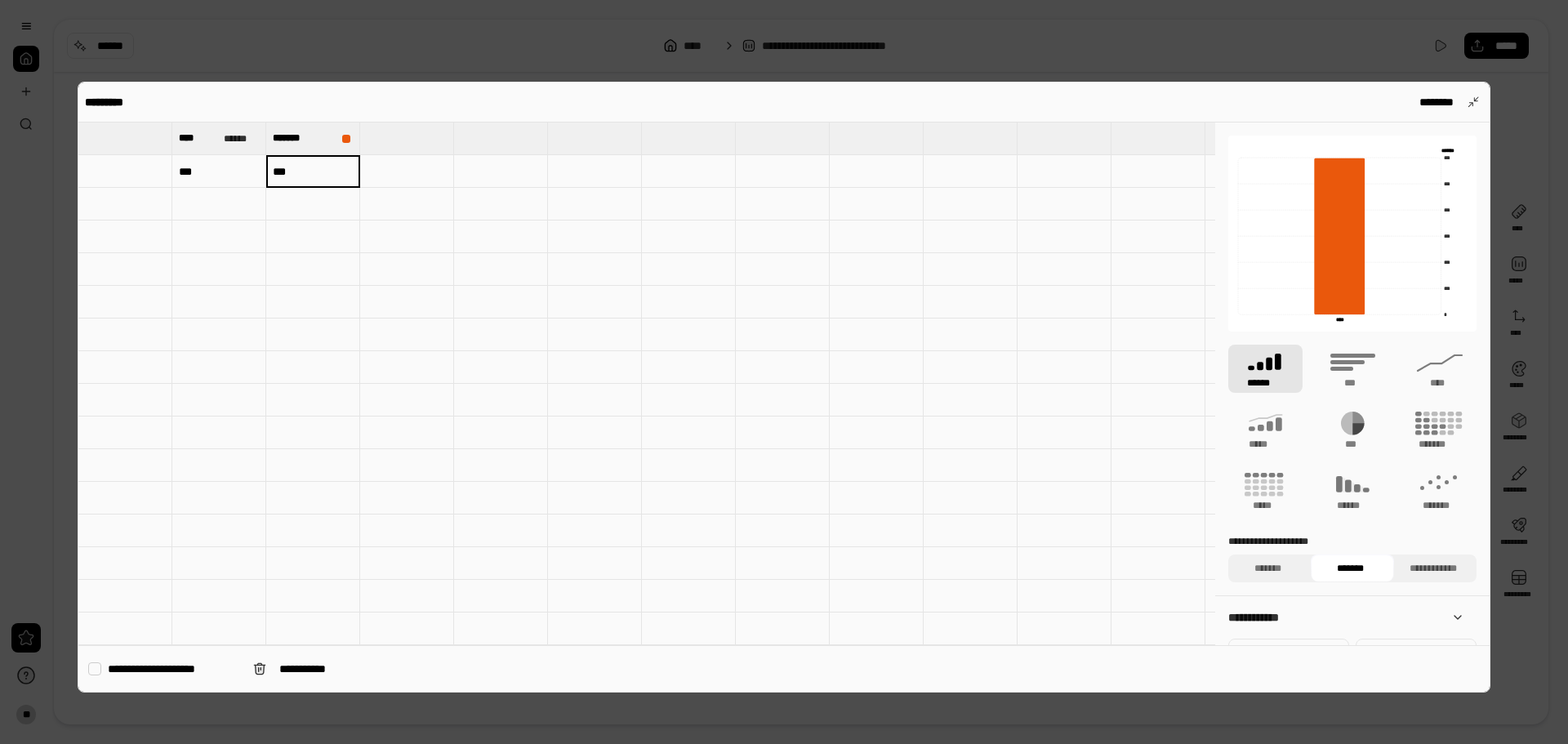 click on "***" at bounding box center (219, 172) 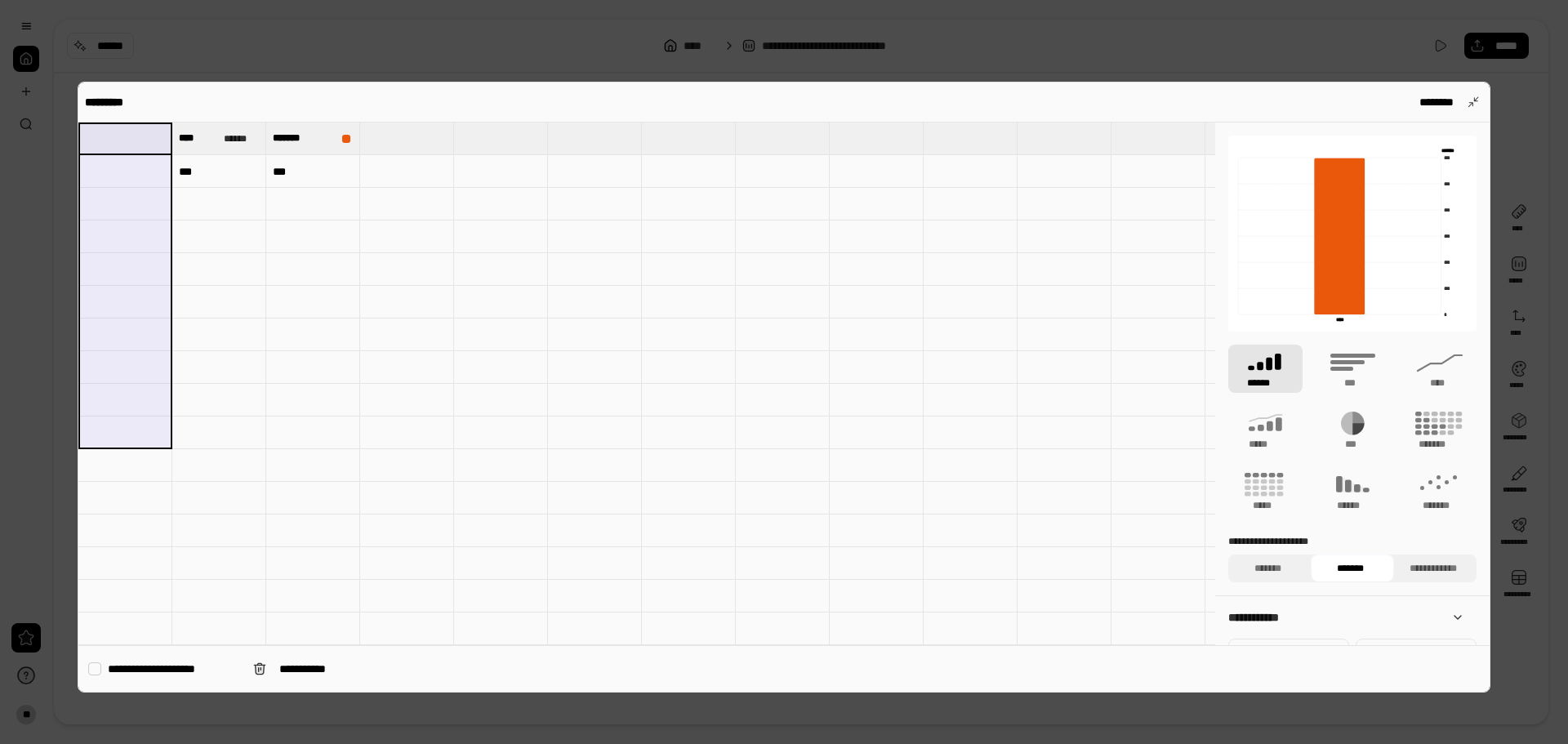 drag, startPoint x: 130, startPoint y: 135, endPoint x: 247, endPoint y: 257, distance: 169.0355 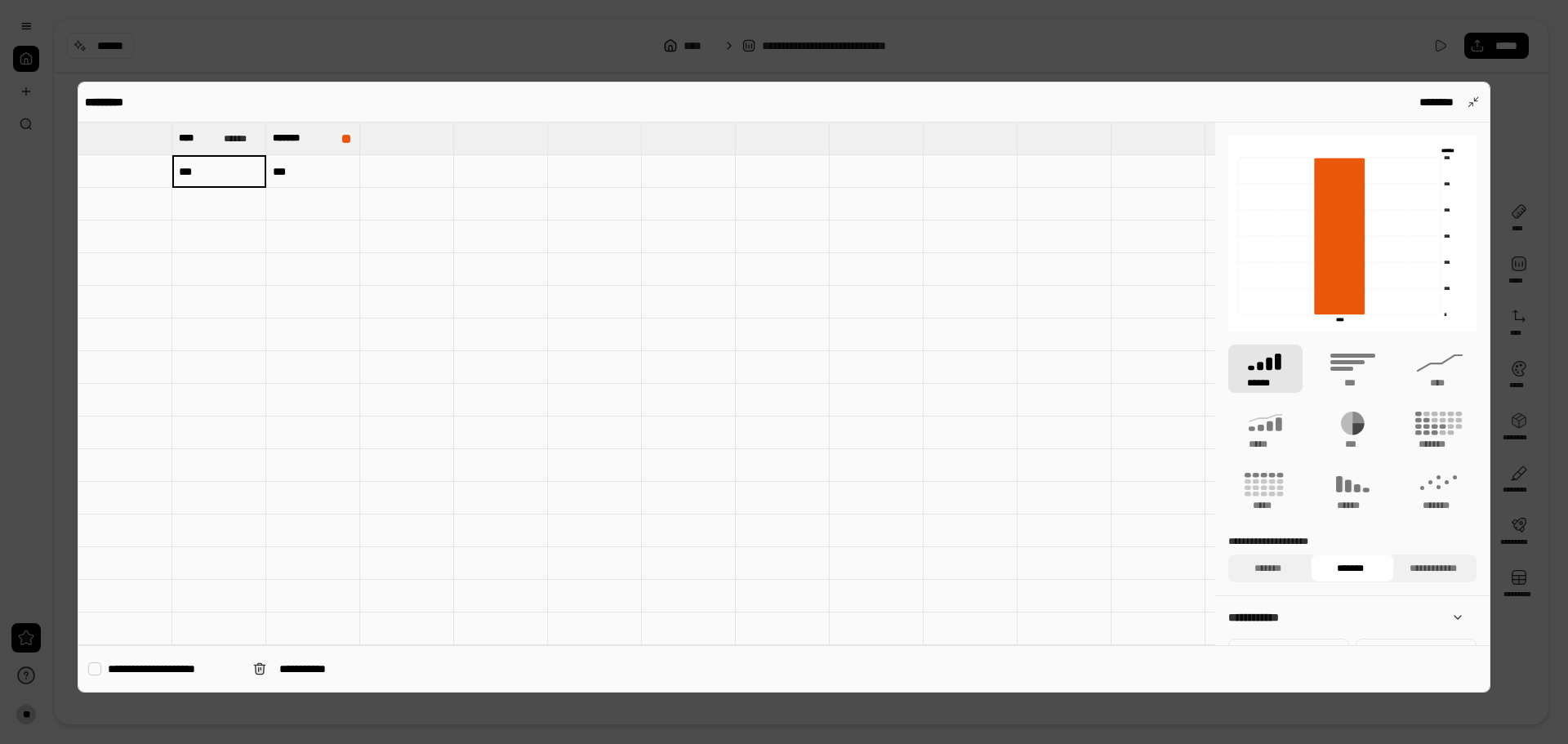 click on "***" at bounding box center [313, 172] 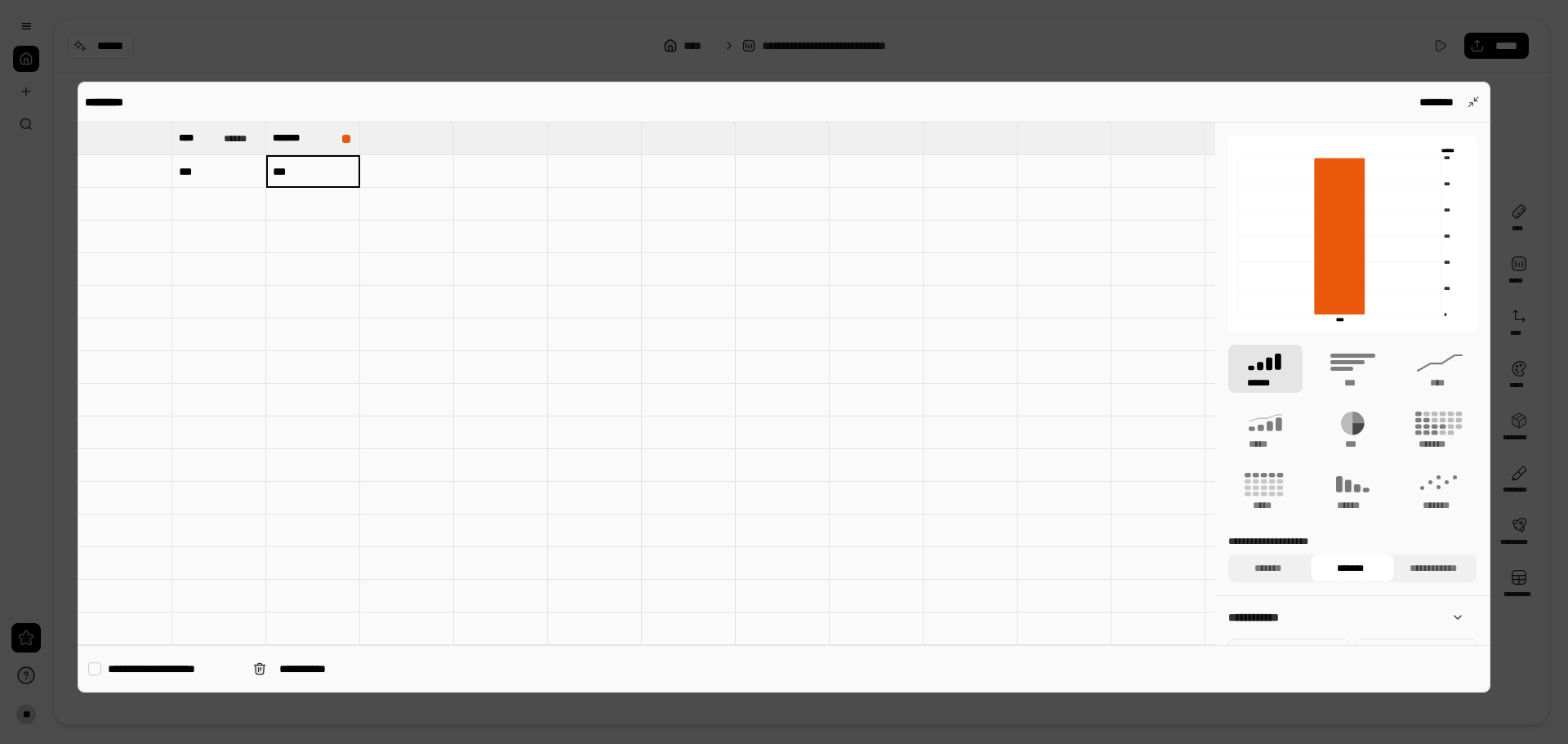 click on "***" at bounding box center (219, 172) 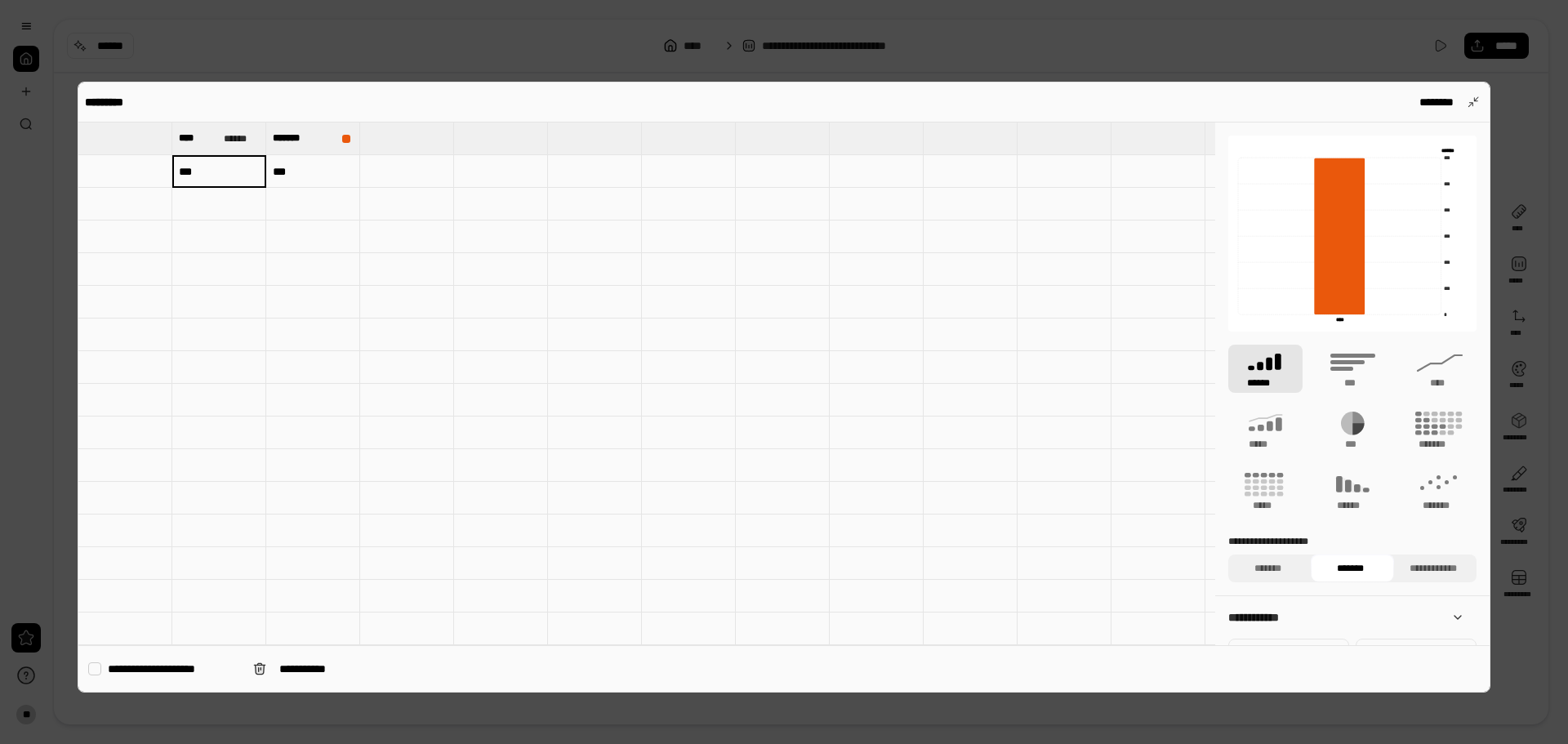 click on "***" at bounding box center [313, 172] 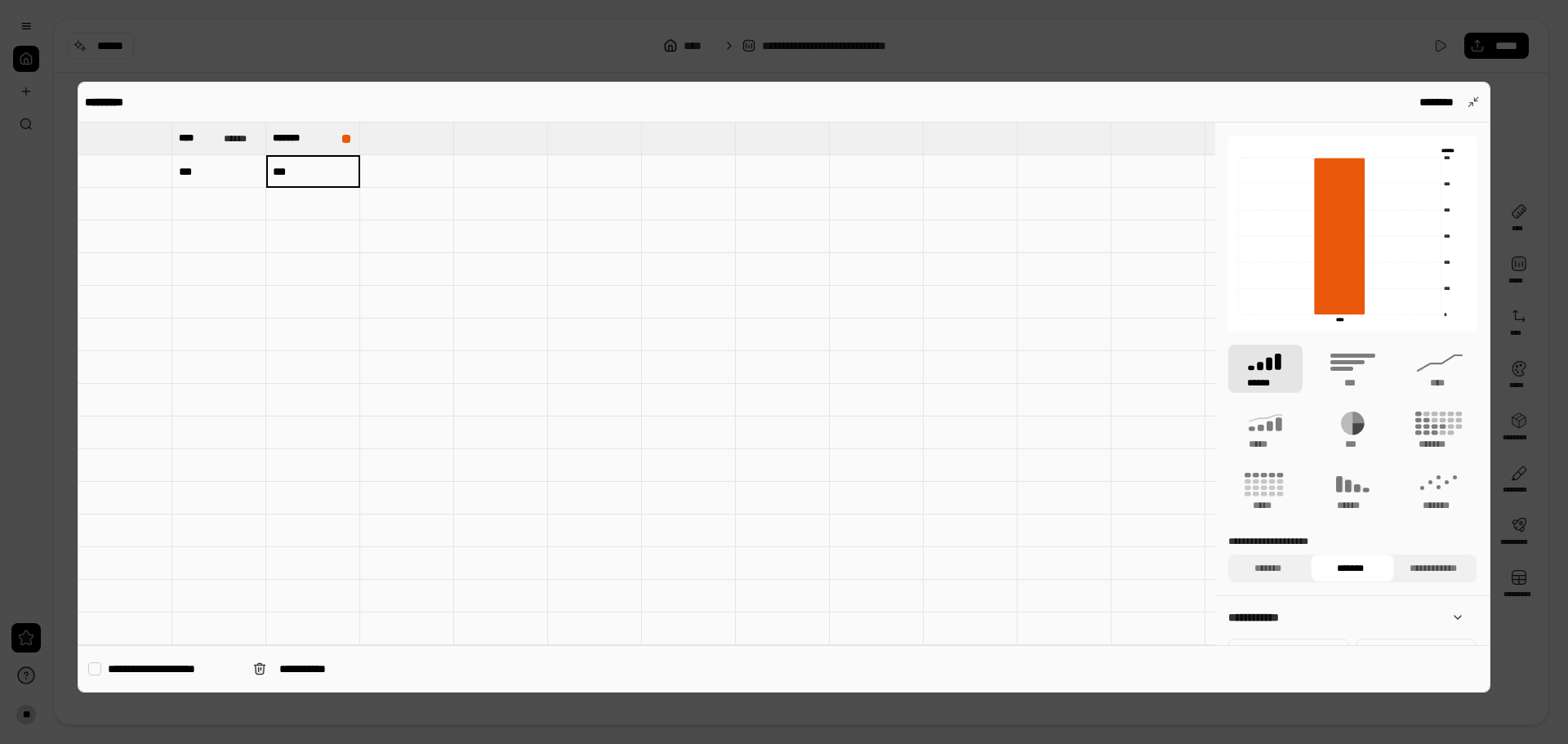 click at bounding box center (125, 138) 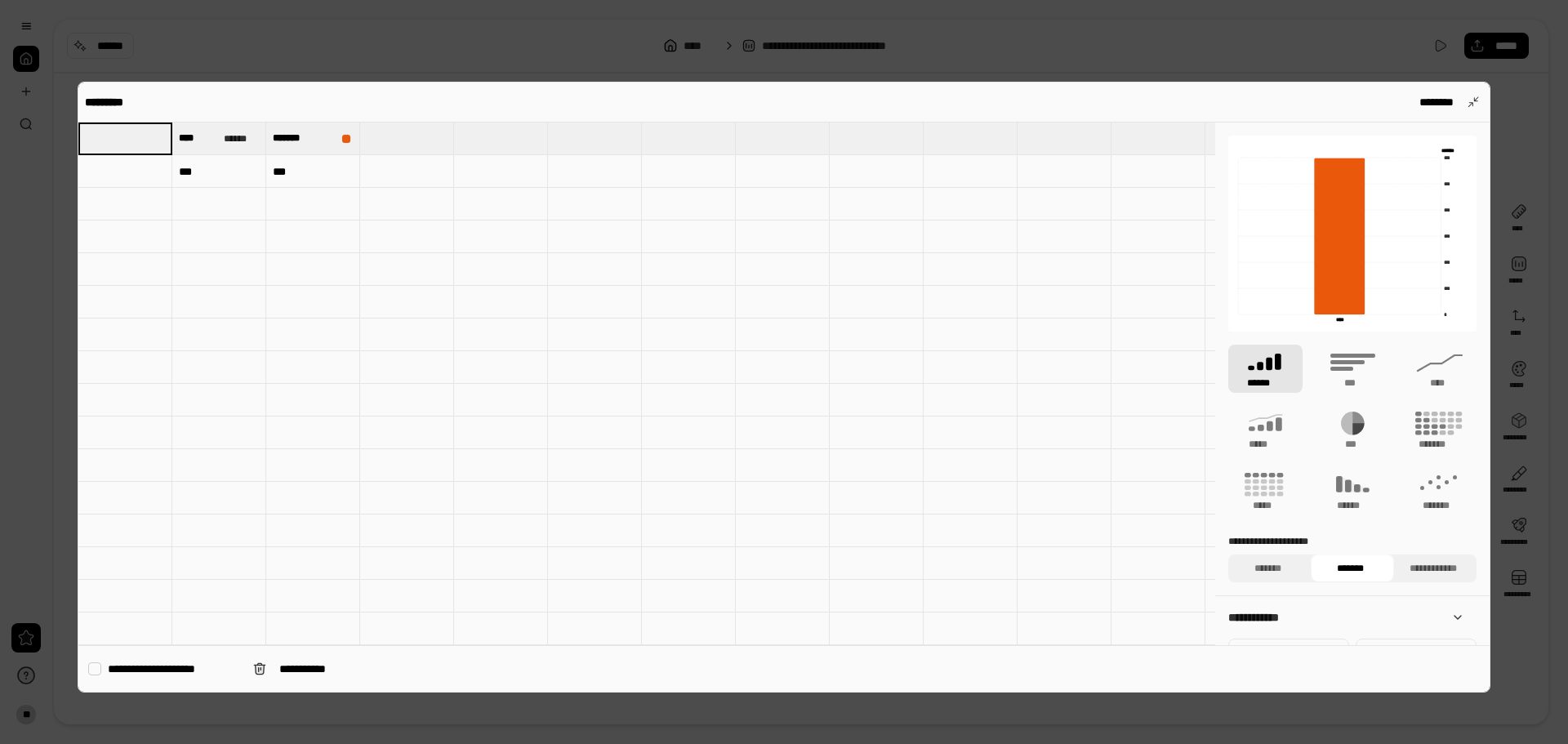 click at bounding box center [125, 172] 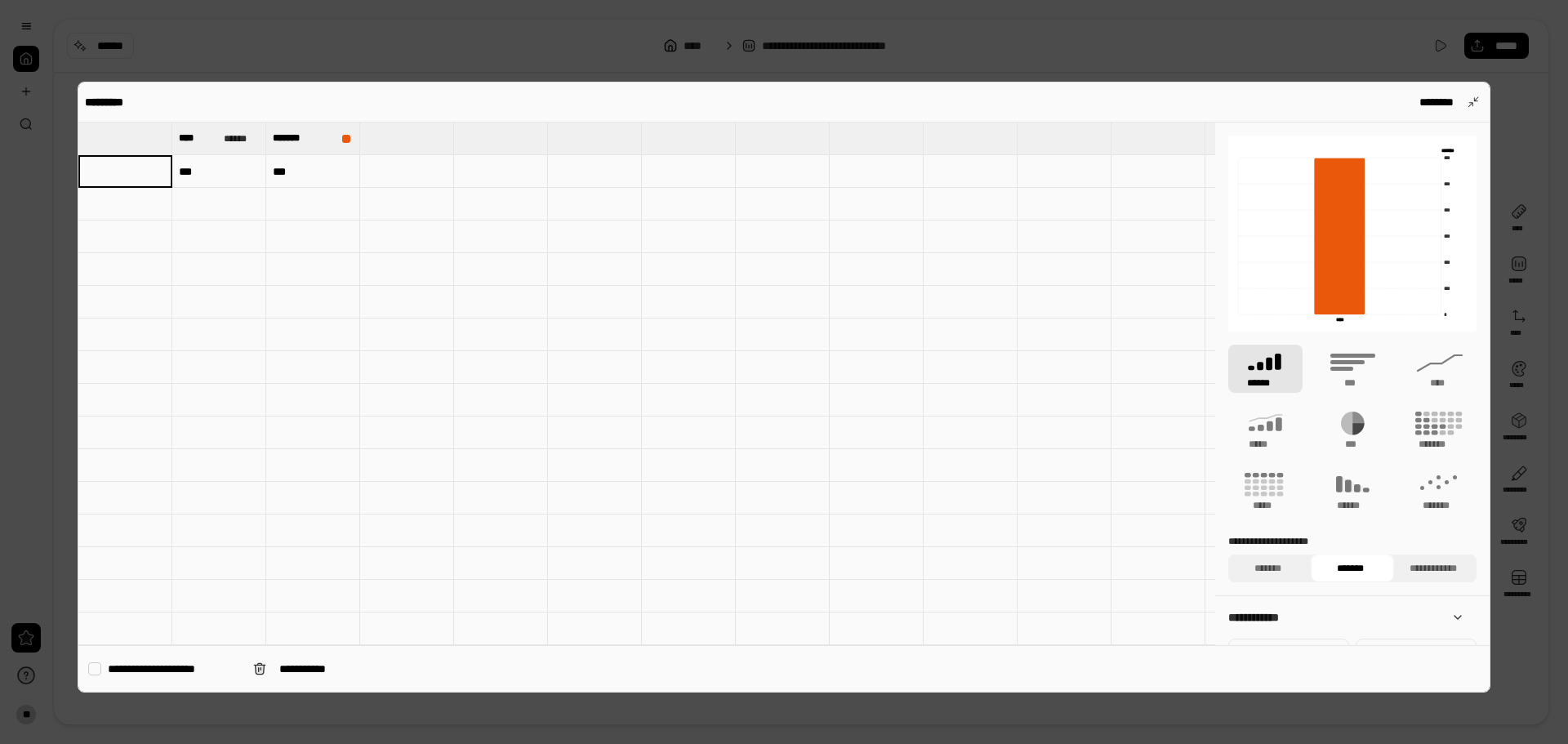 click at bounding box center [125, 138] 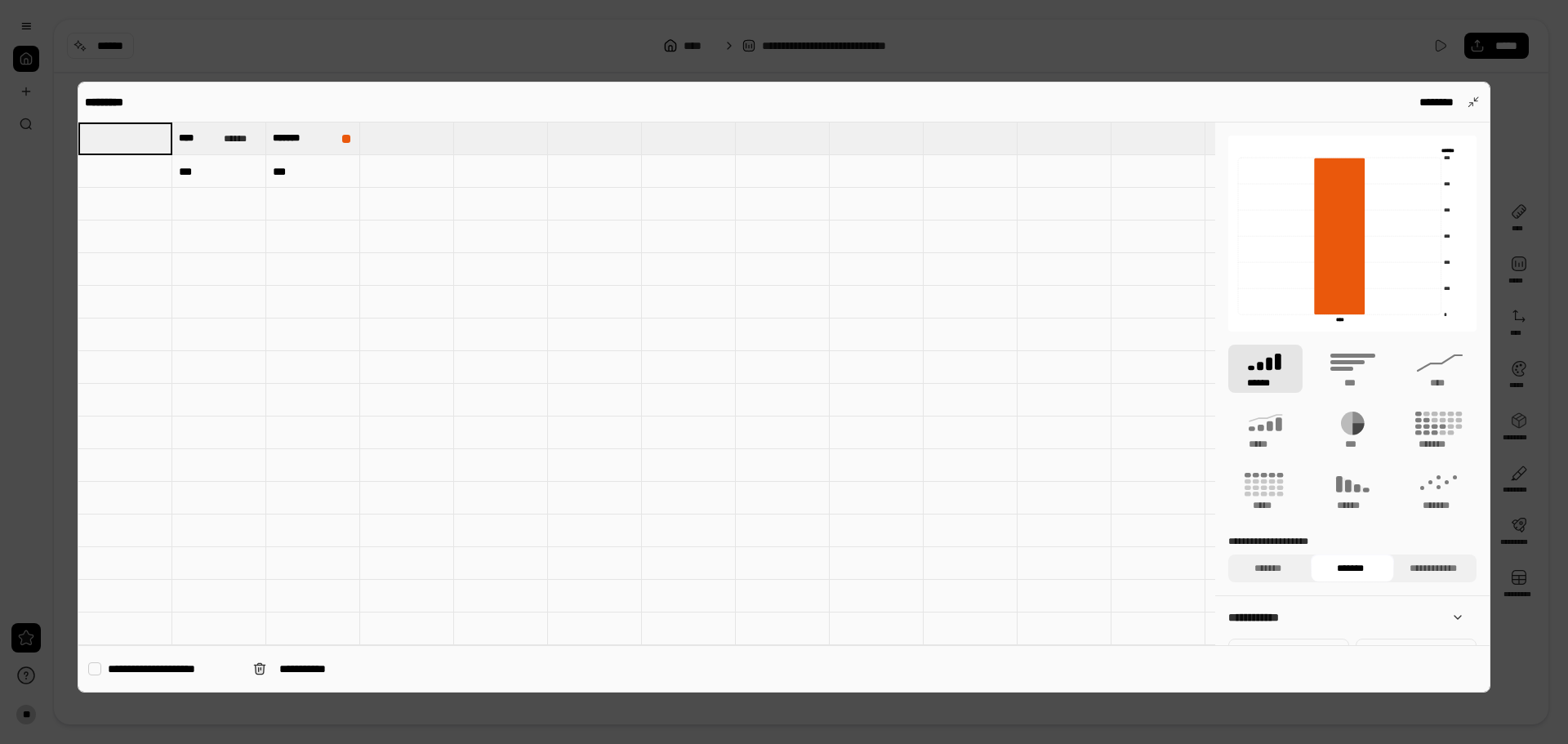 click at bounding box center [125, 172] 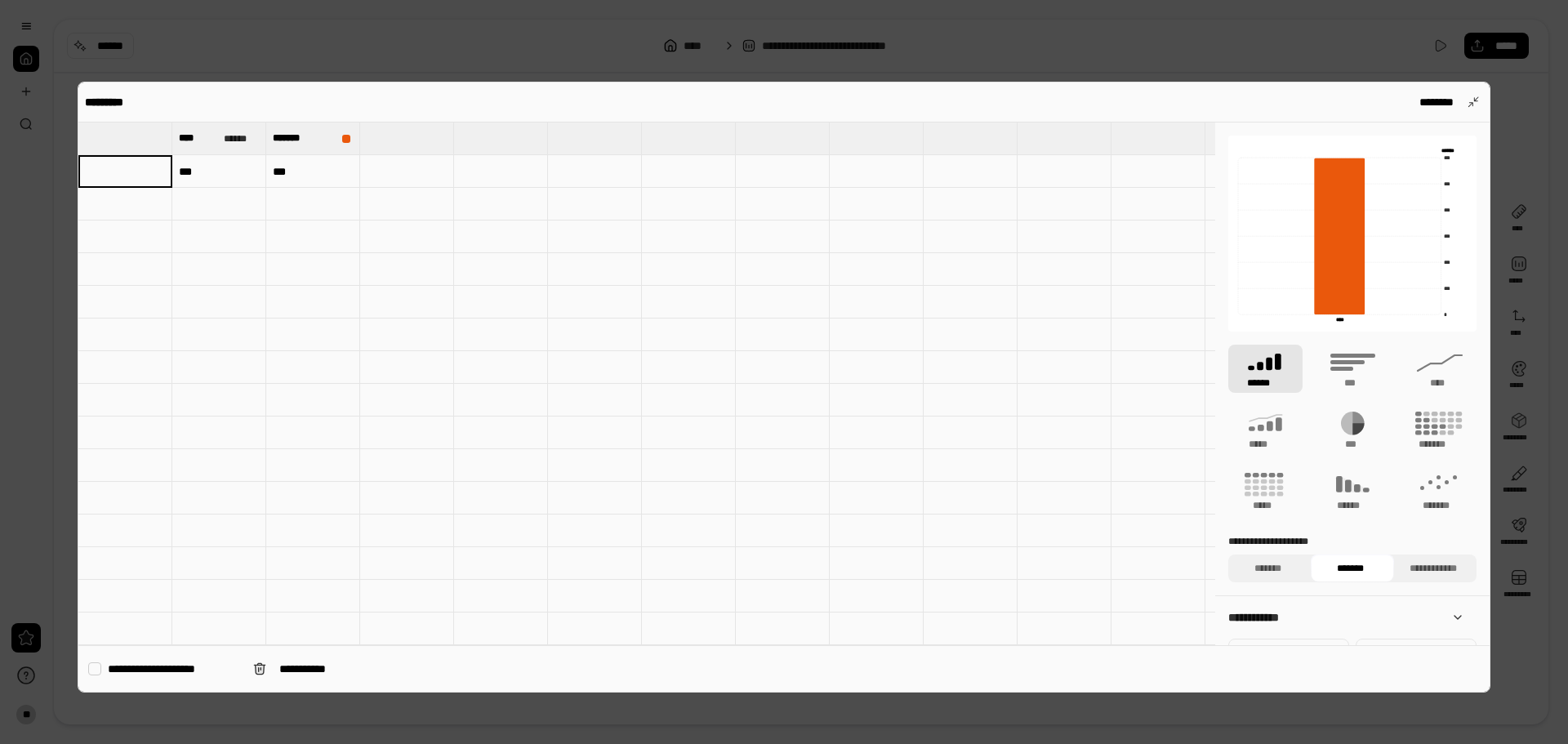 click at bounding box center (125, 138) 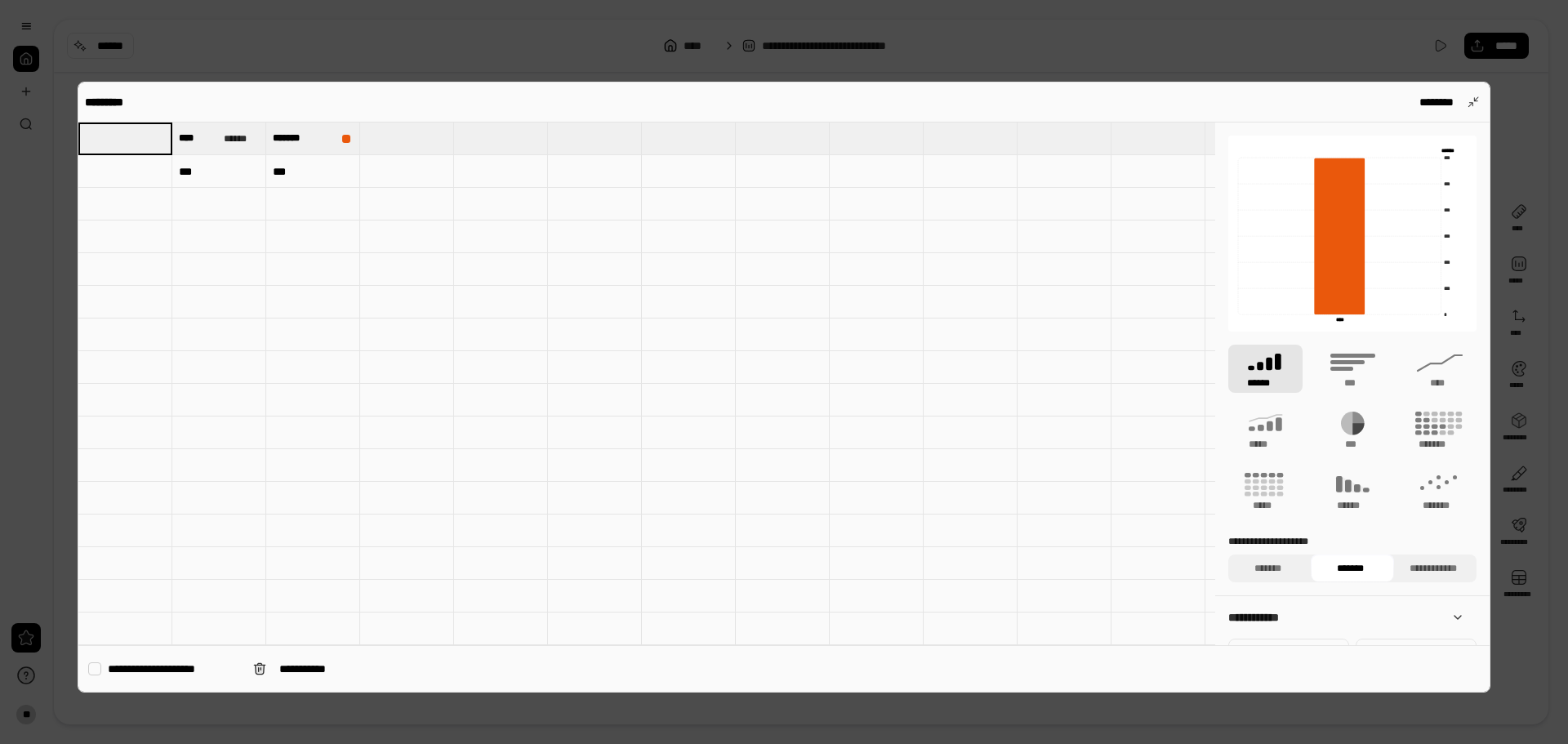 click at bounding box center (125, 172) 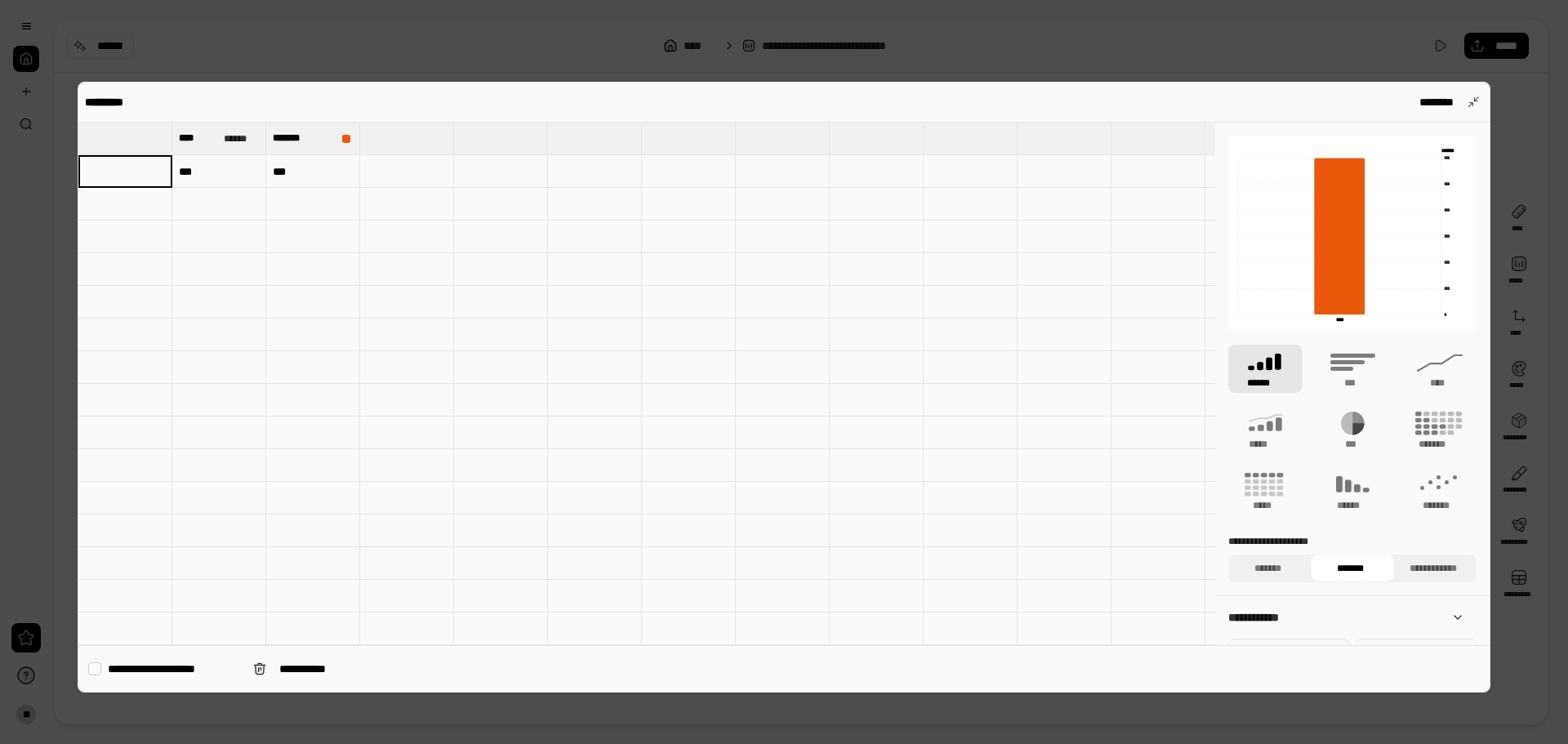 click at bounding box center (125, 138) 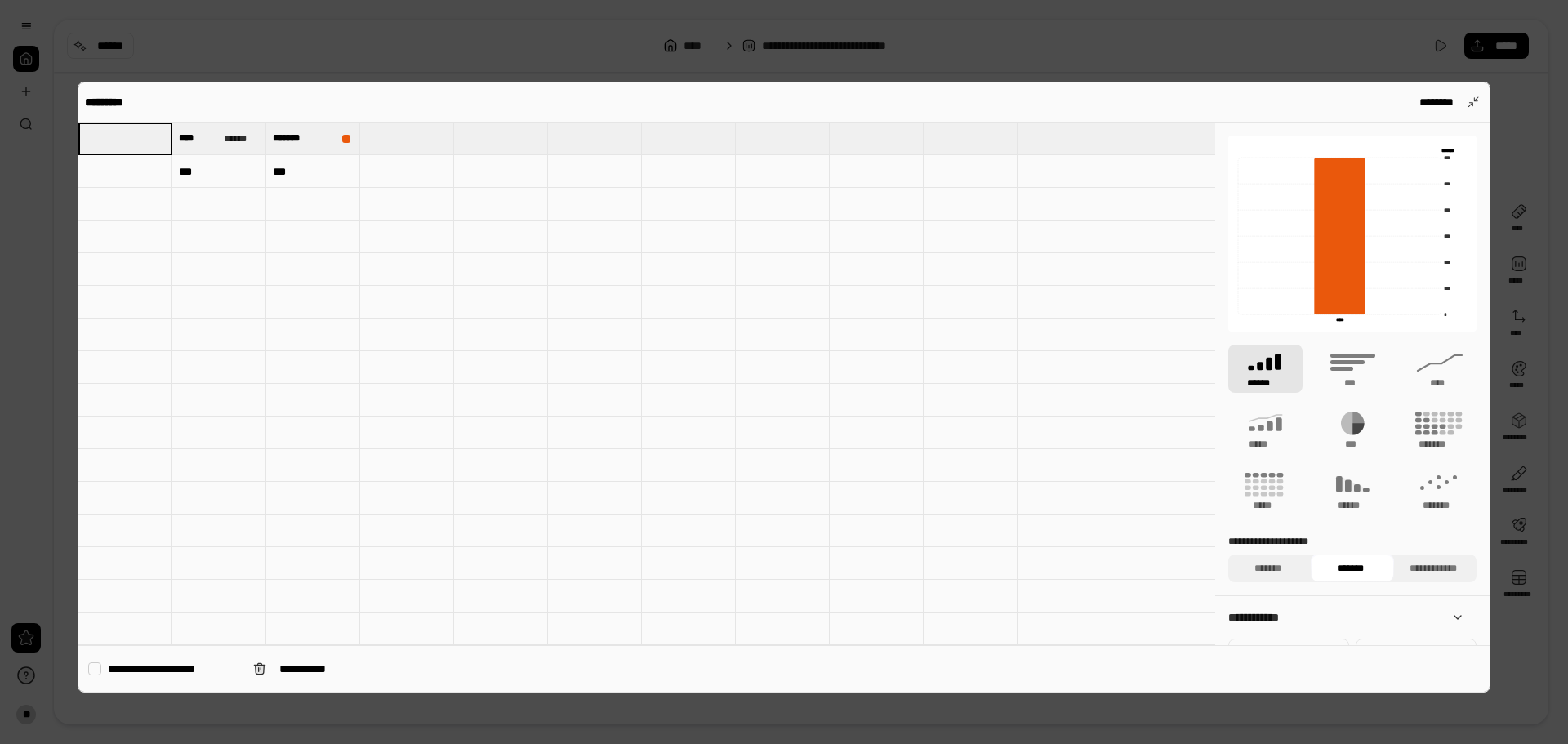 click at bounding box center [125, 172] 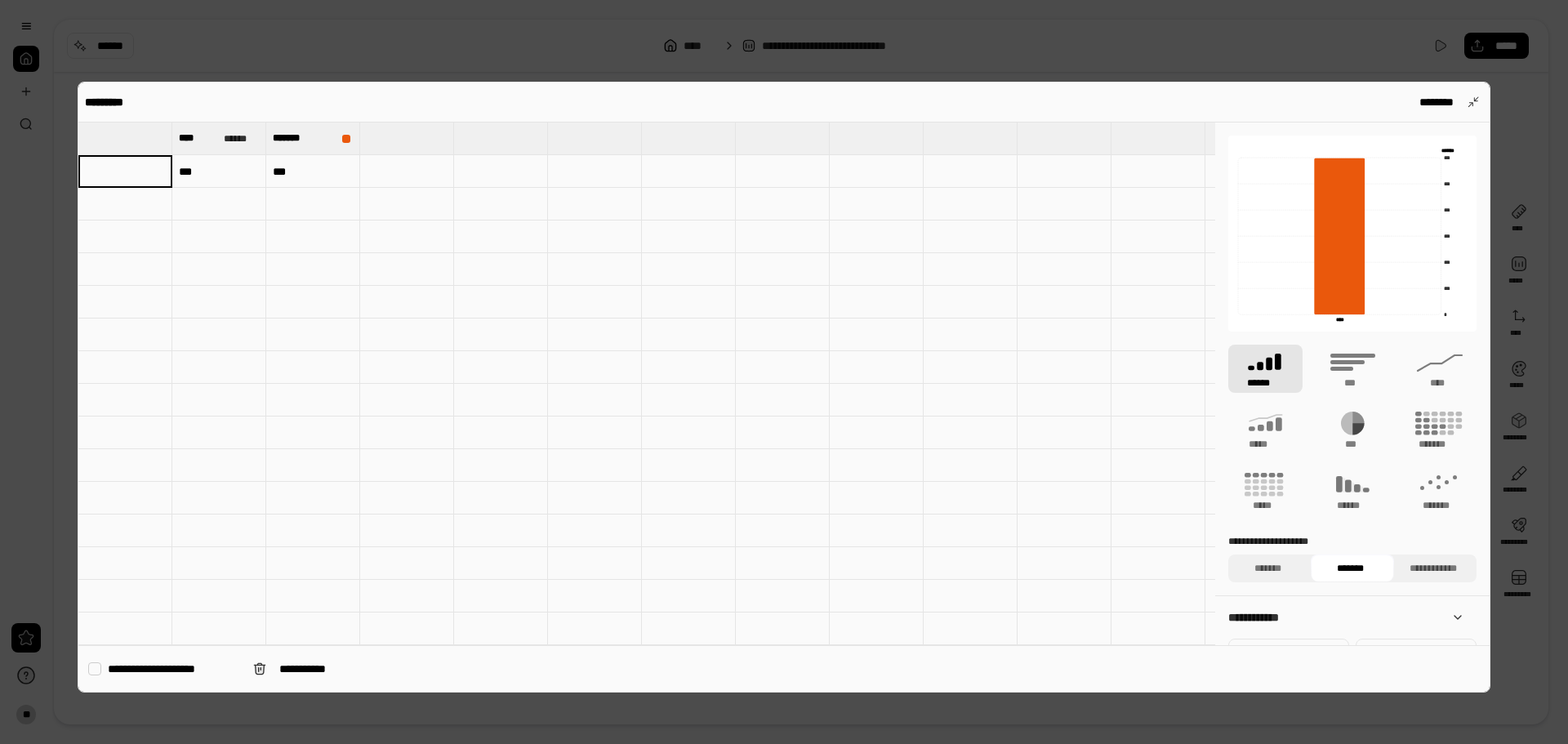 drag, startPoint x: 137, startPoint y: 150, endPoint x: 136, endPoint y: 166, distance: 16.03122 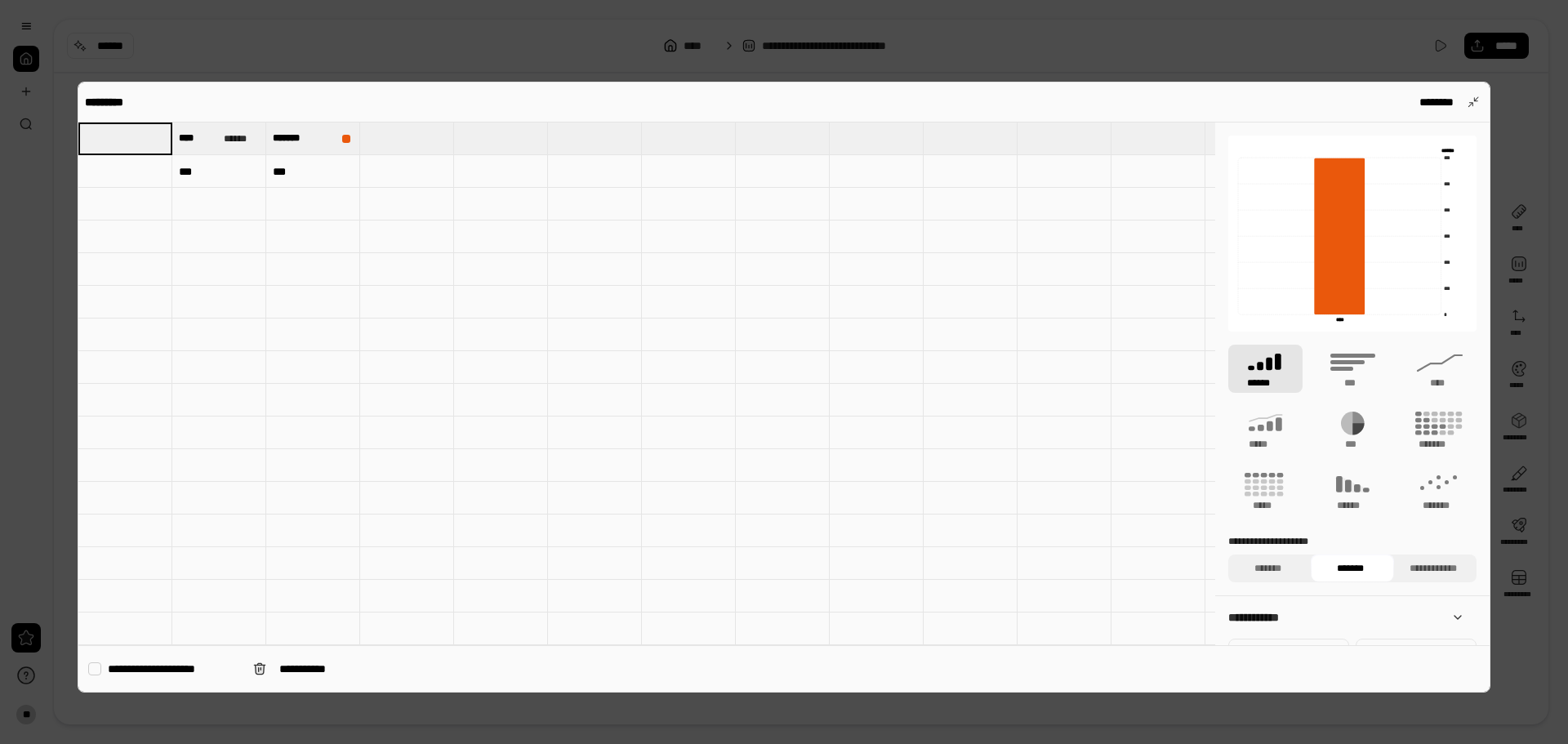 drag, startPoint x: 136, startPoint y: 142, endPoint x: 136, endPoint y: 171, distance: 29 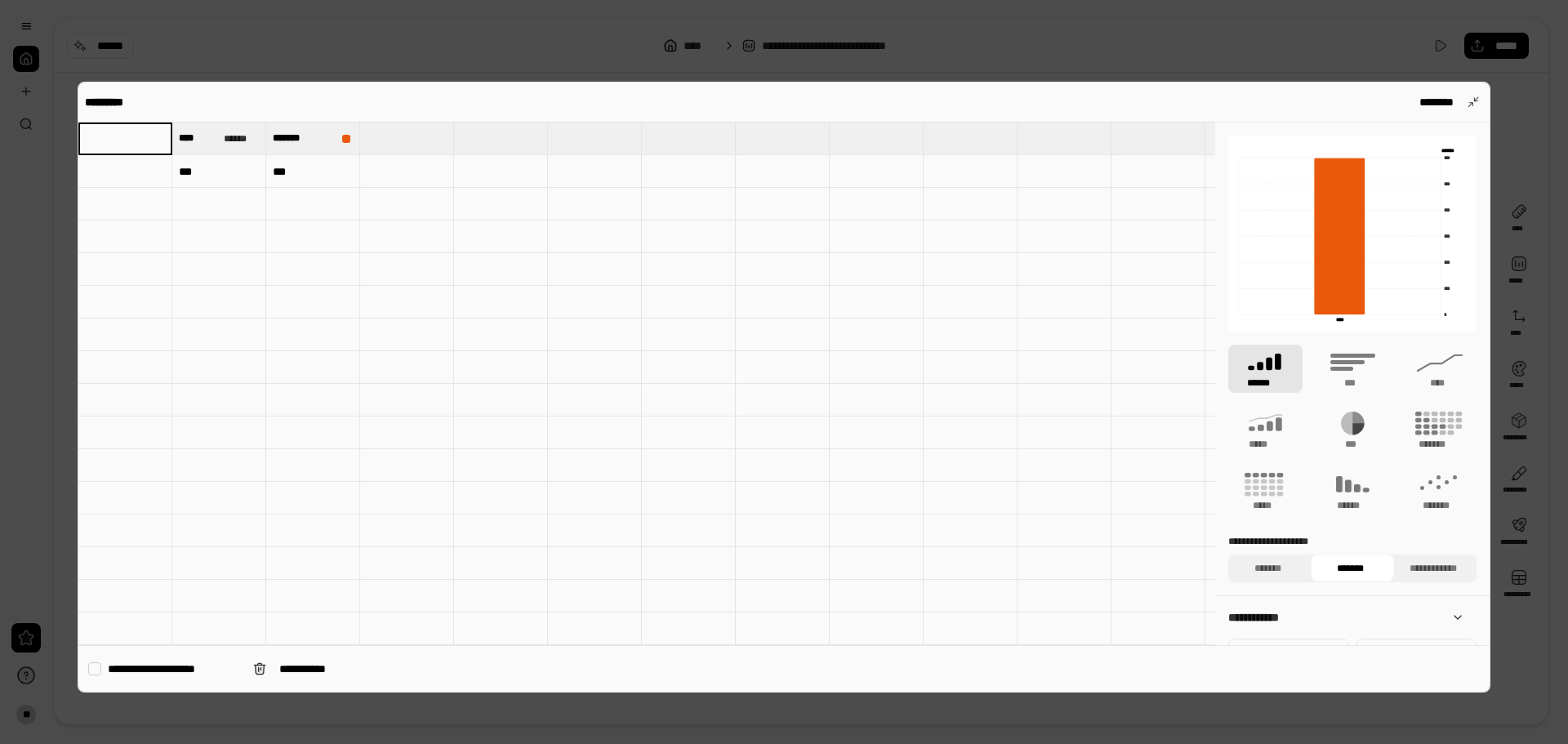 drag, startPoint x: 136, startPoint y: 171, endPoint x: 136, endPoint y: 155, distance: 16 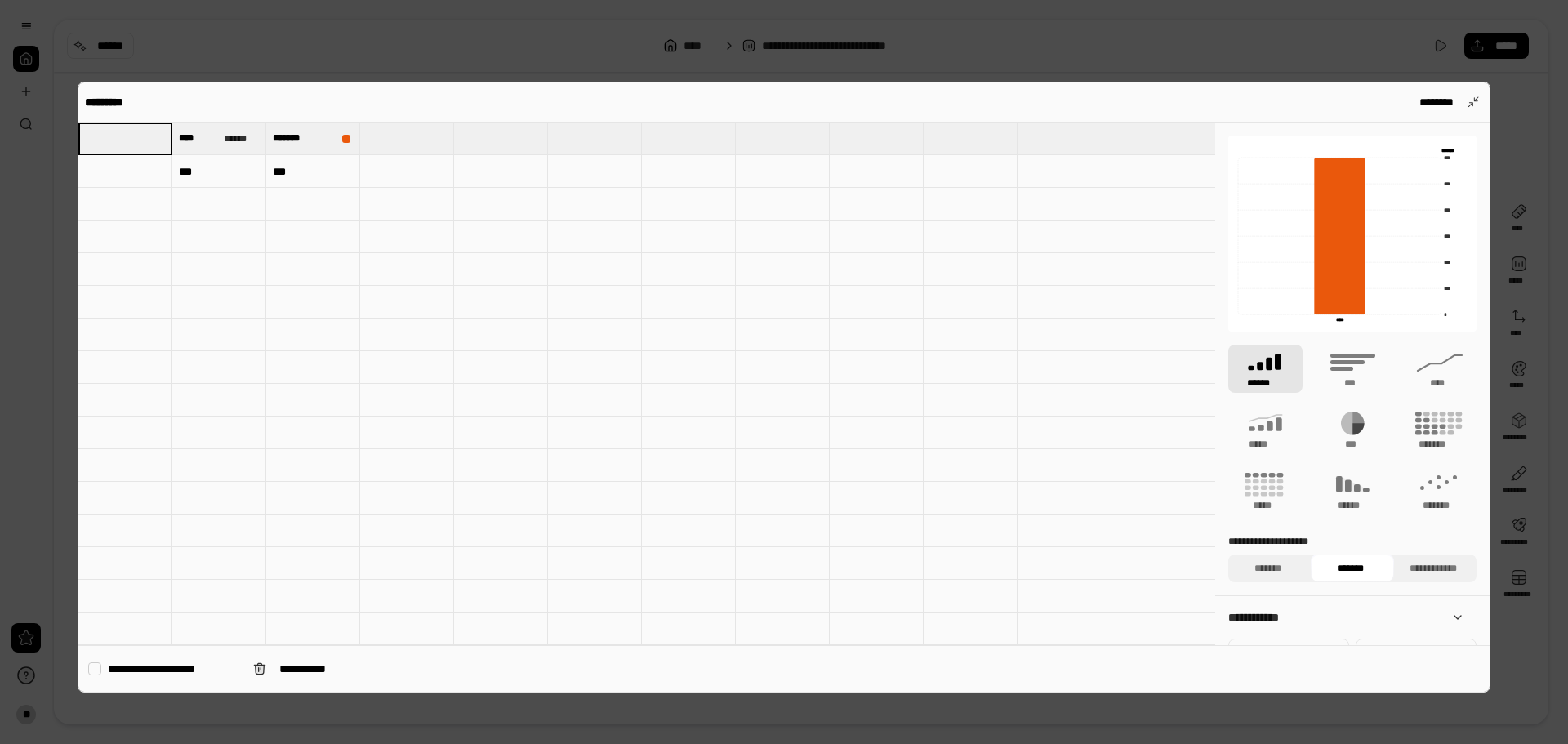click at bounding box center (125, 172) 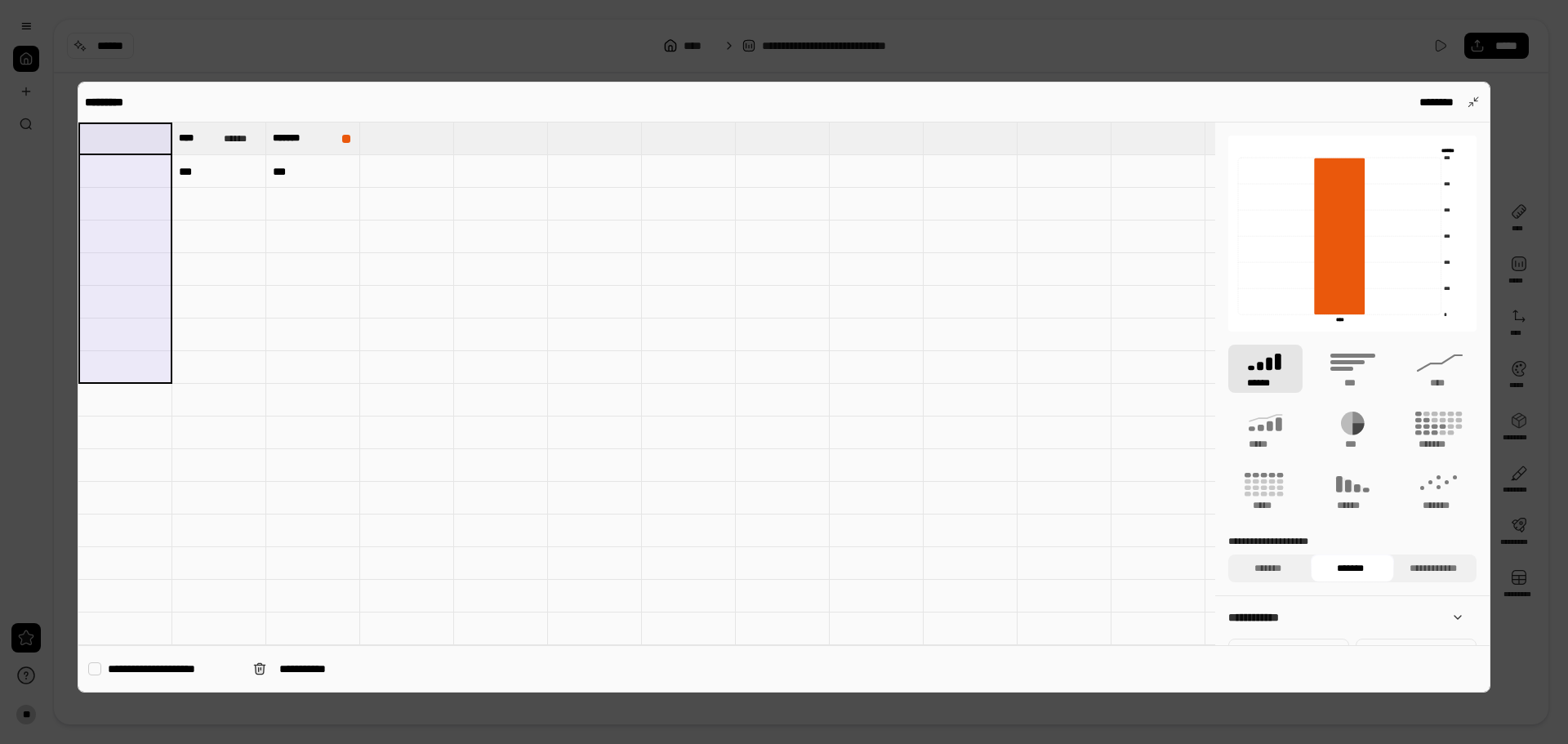 drag, startPoint x: 136, startPoint y: 136, endPoint x: 163, endPoint y: 340, distance: 205.77901 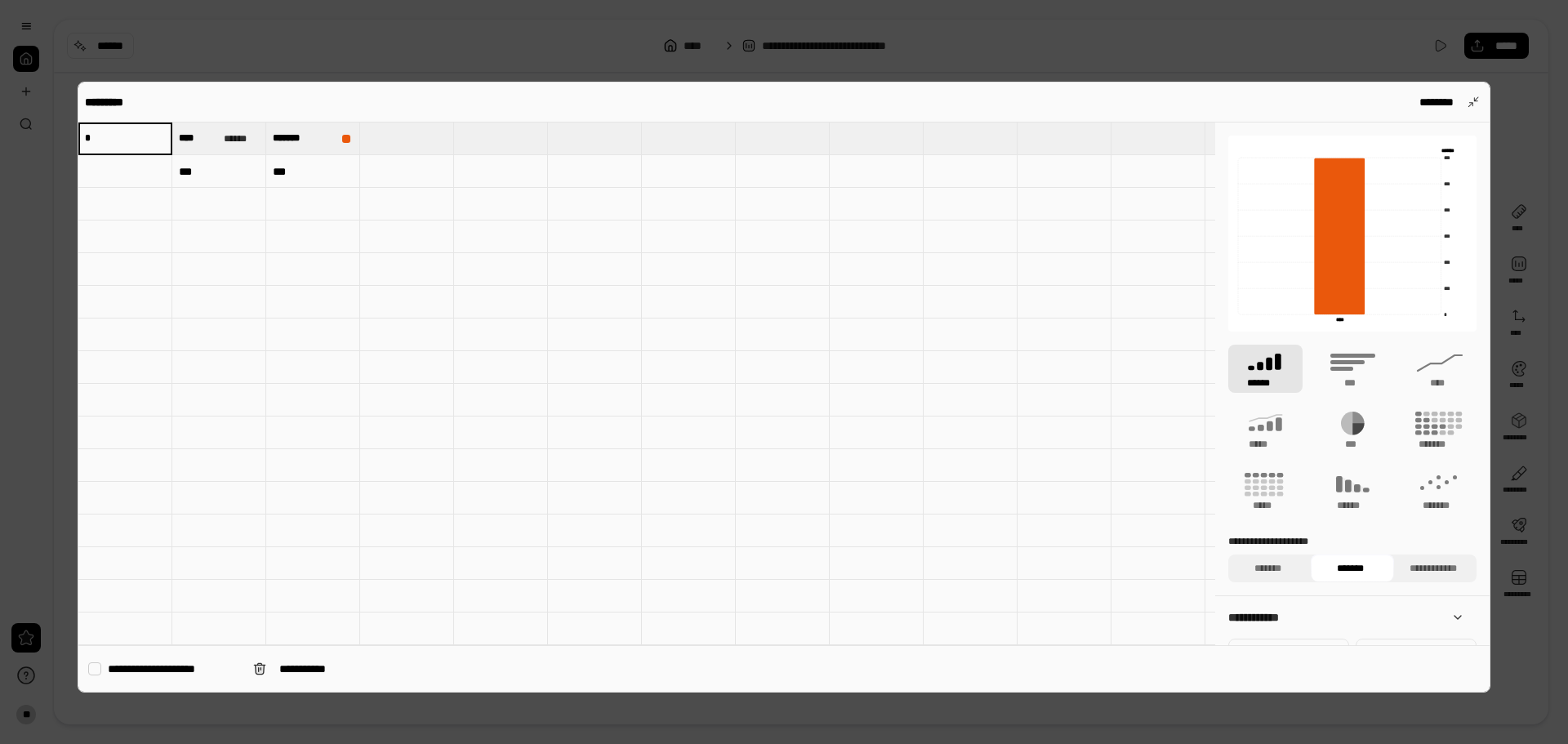 type on "*" 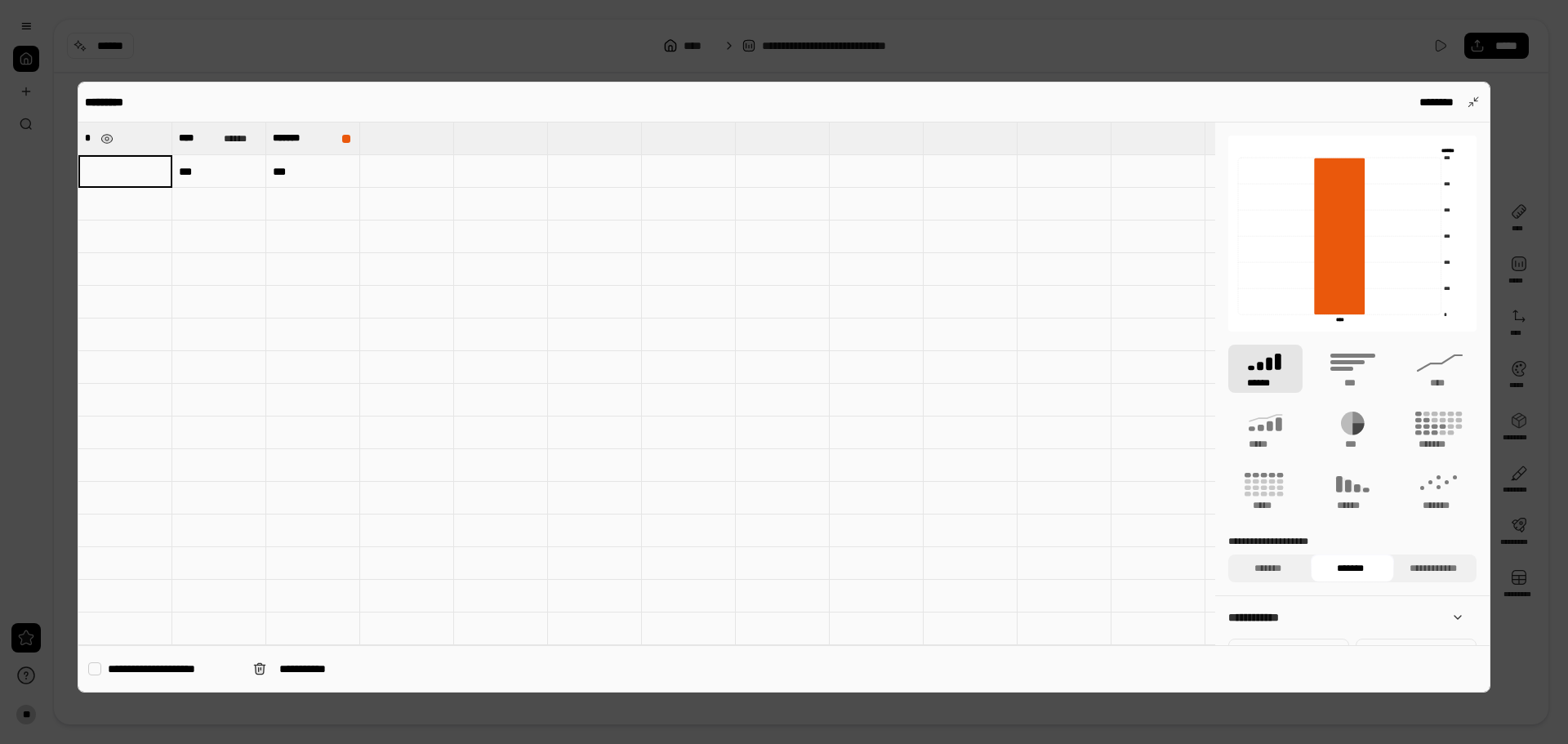 type on "*" 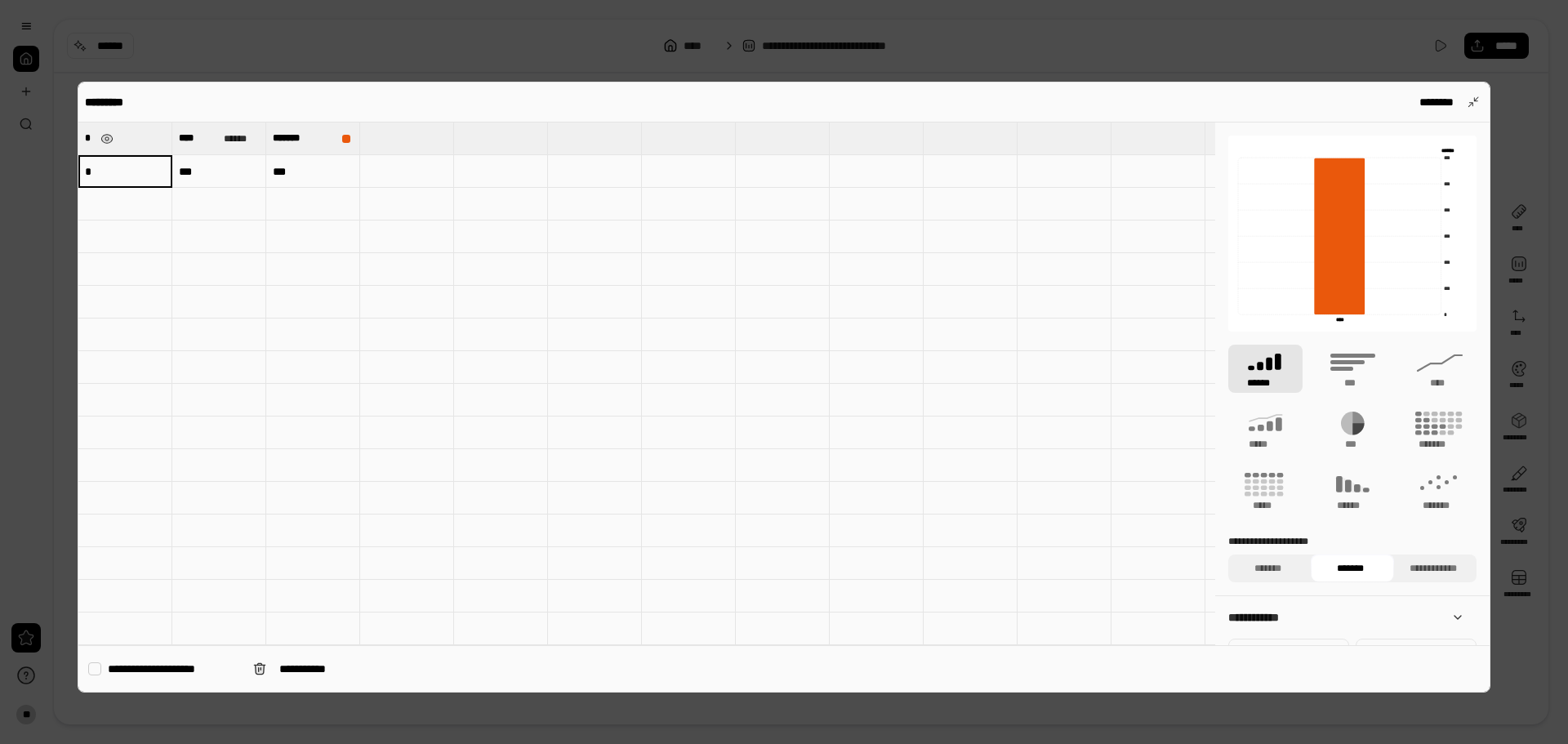 type on "*" 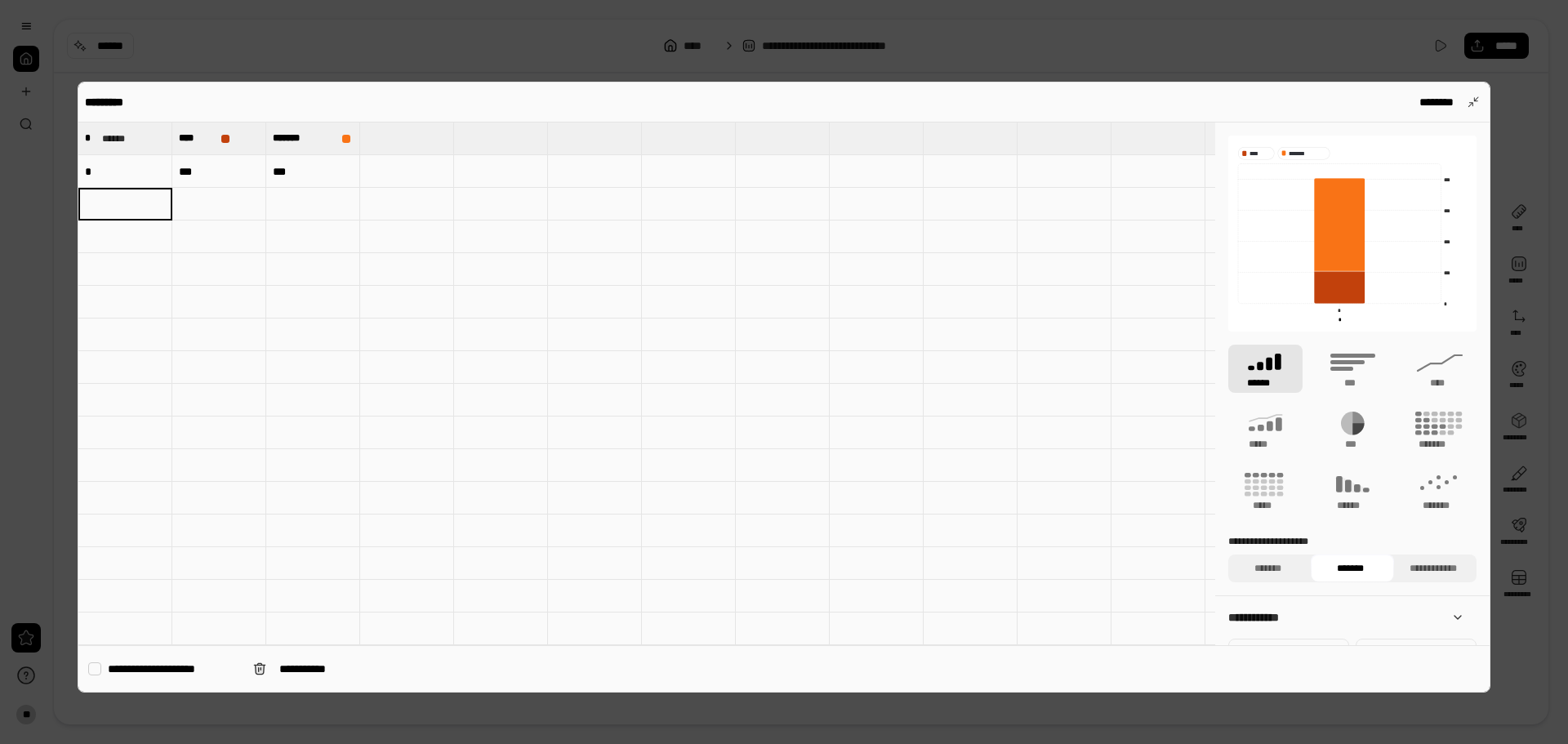 click at bounding box center (501, 204) 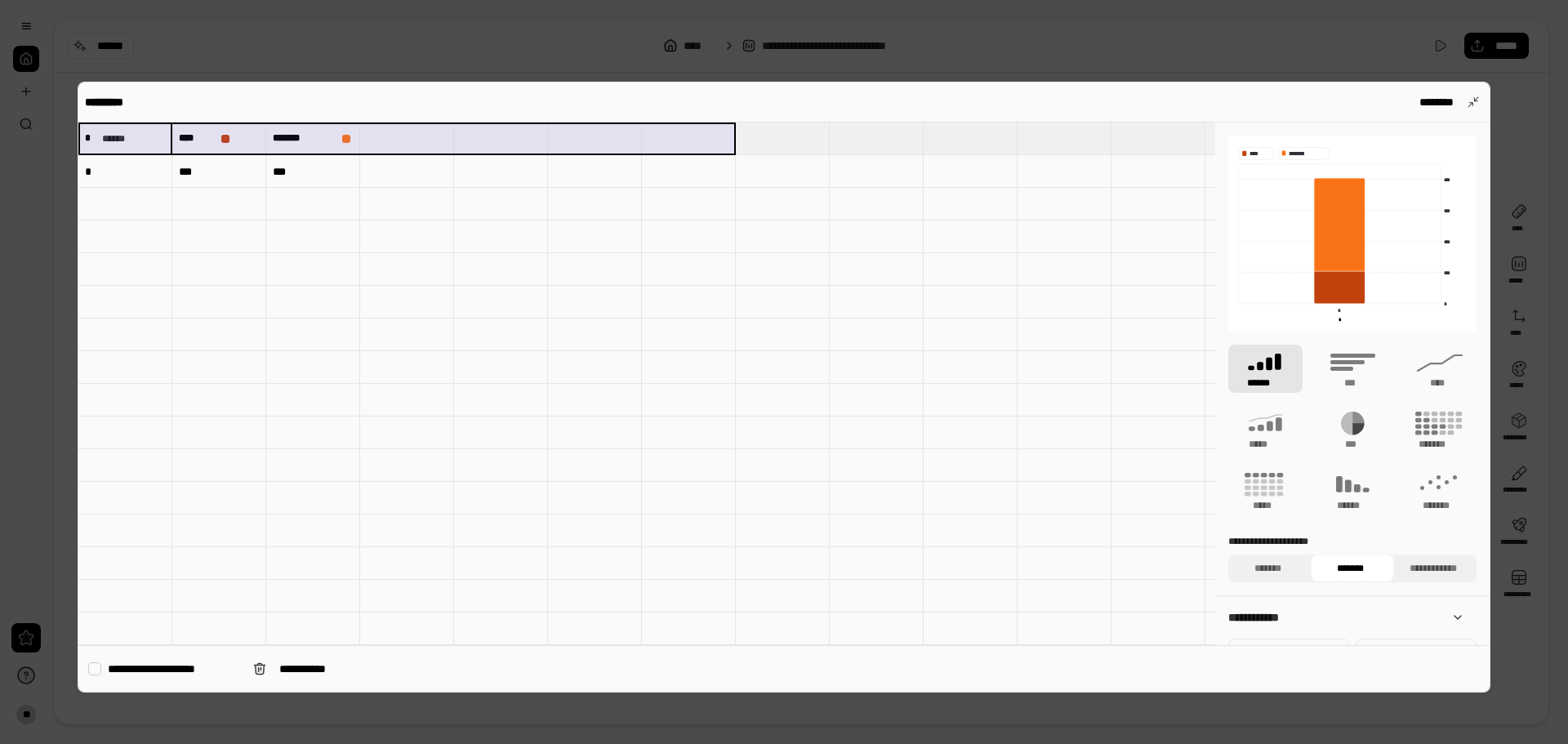 drag, startPoint x: 154, startPoint y: 143, endPoint x: 794, endPoint y: 146, distance: 640.007 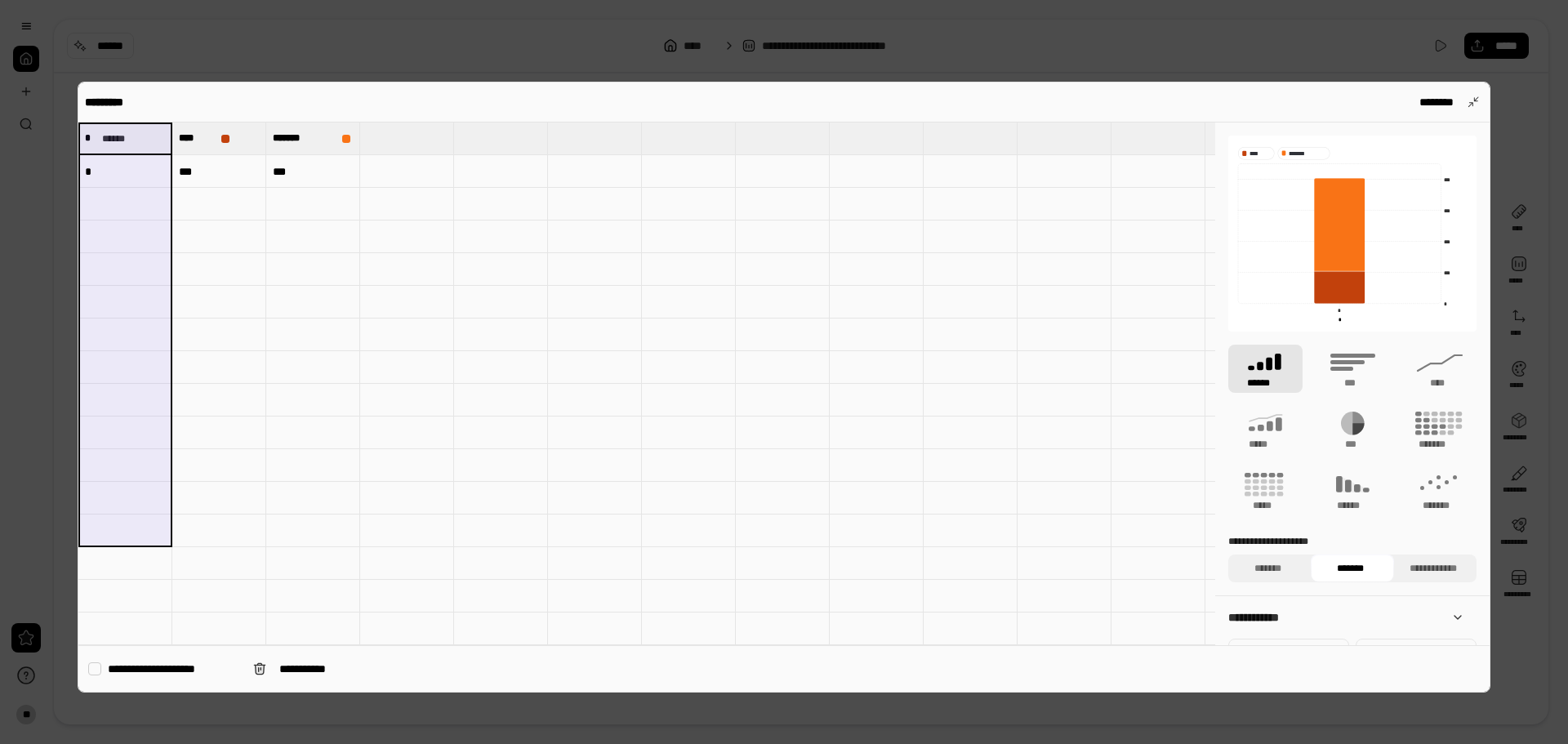 drag, startPoint x: 153, startPoint y: 134, endPoint x: 161, endPoint y: 494, distance: 360.08888 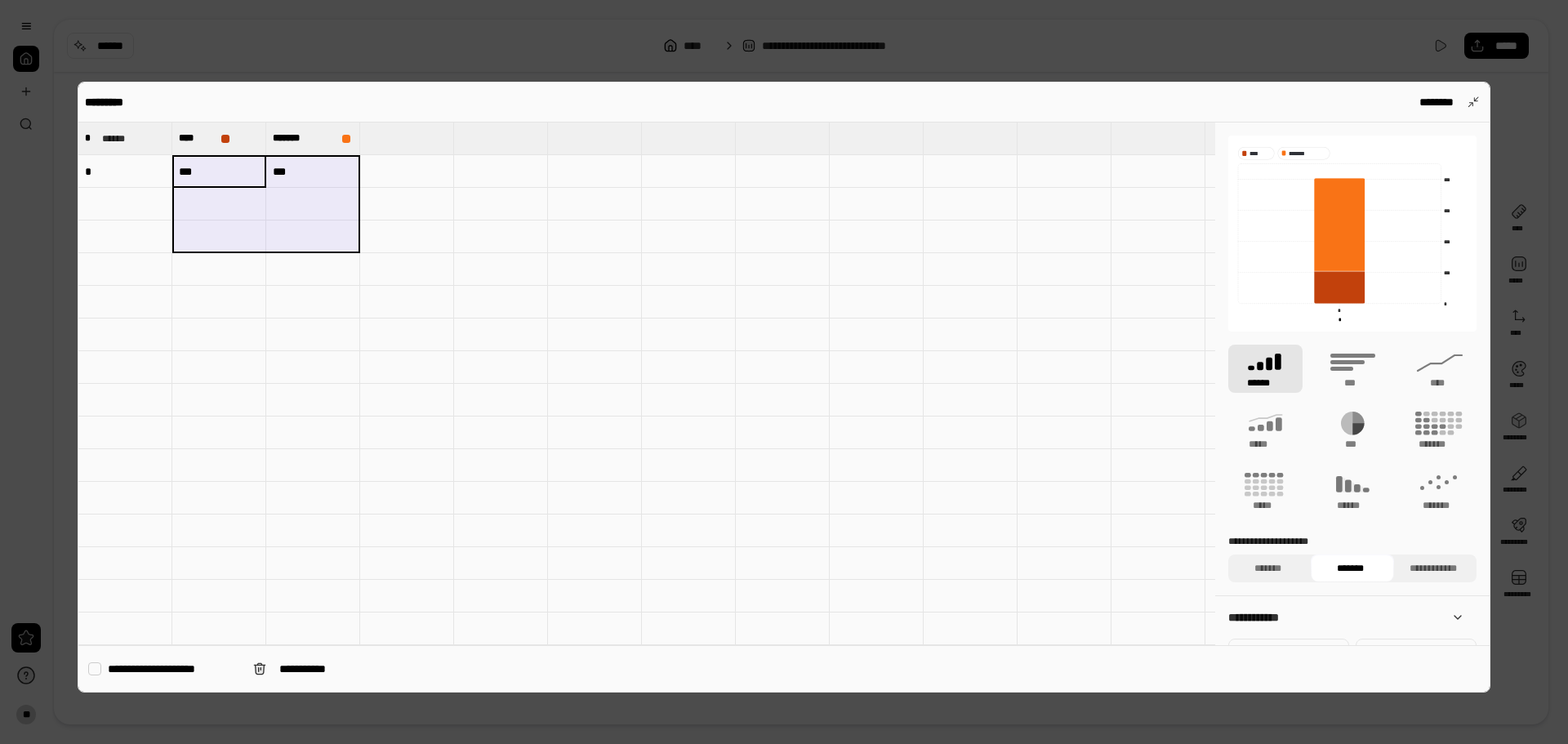 drag, startPoint x: 321, startPoint y: 224, endPoint x: 261, endPoint y: 186, distance: 71.02112 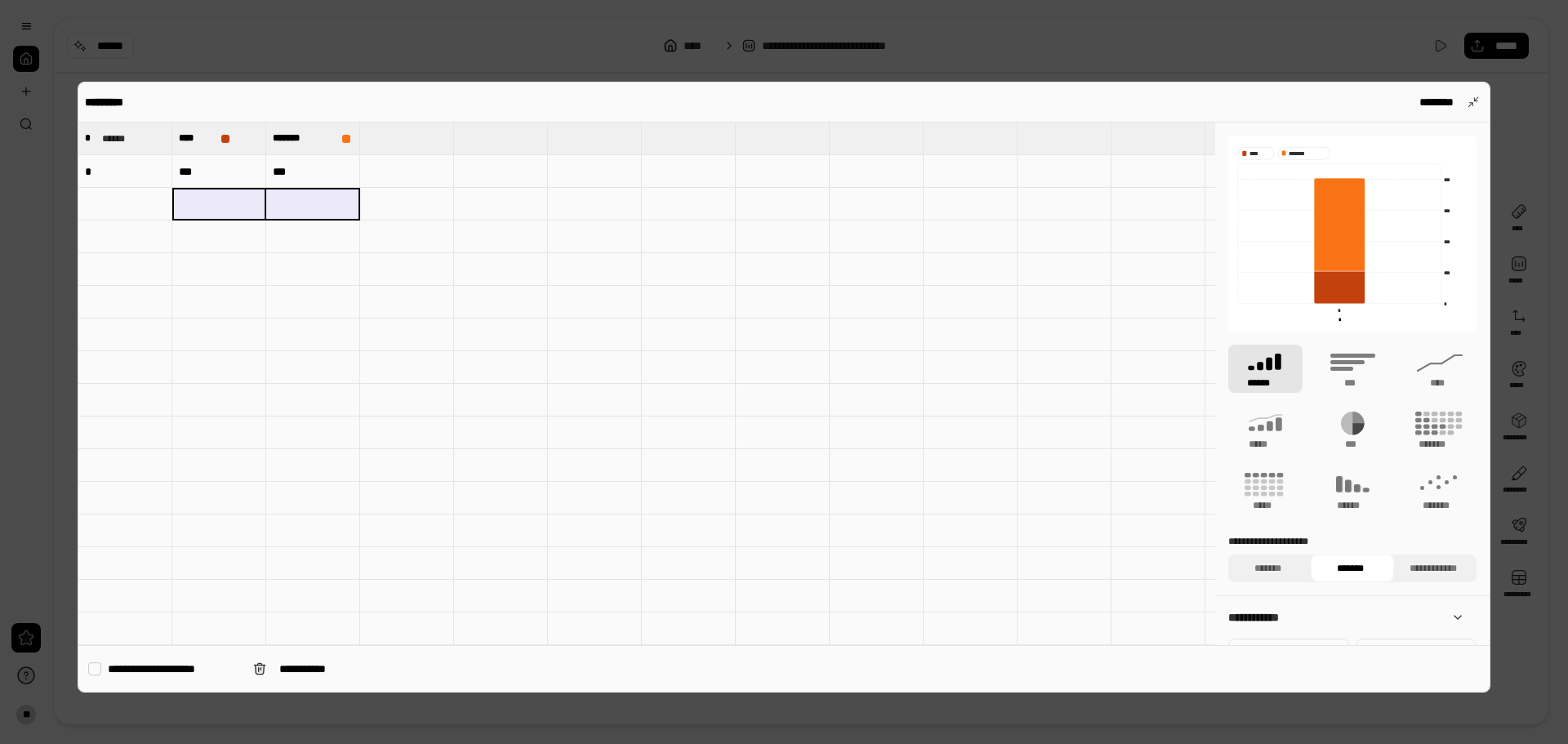 click at bounding box center (313, 204) 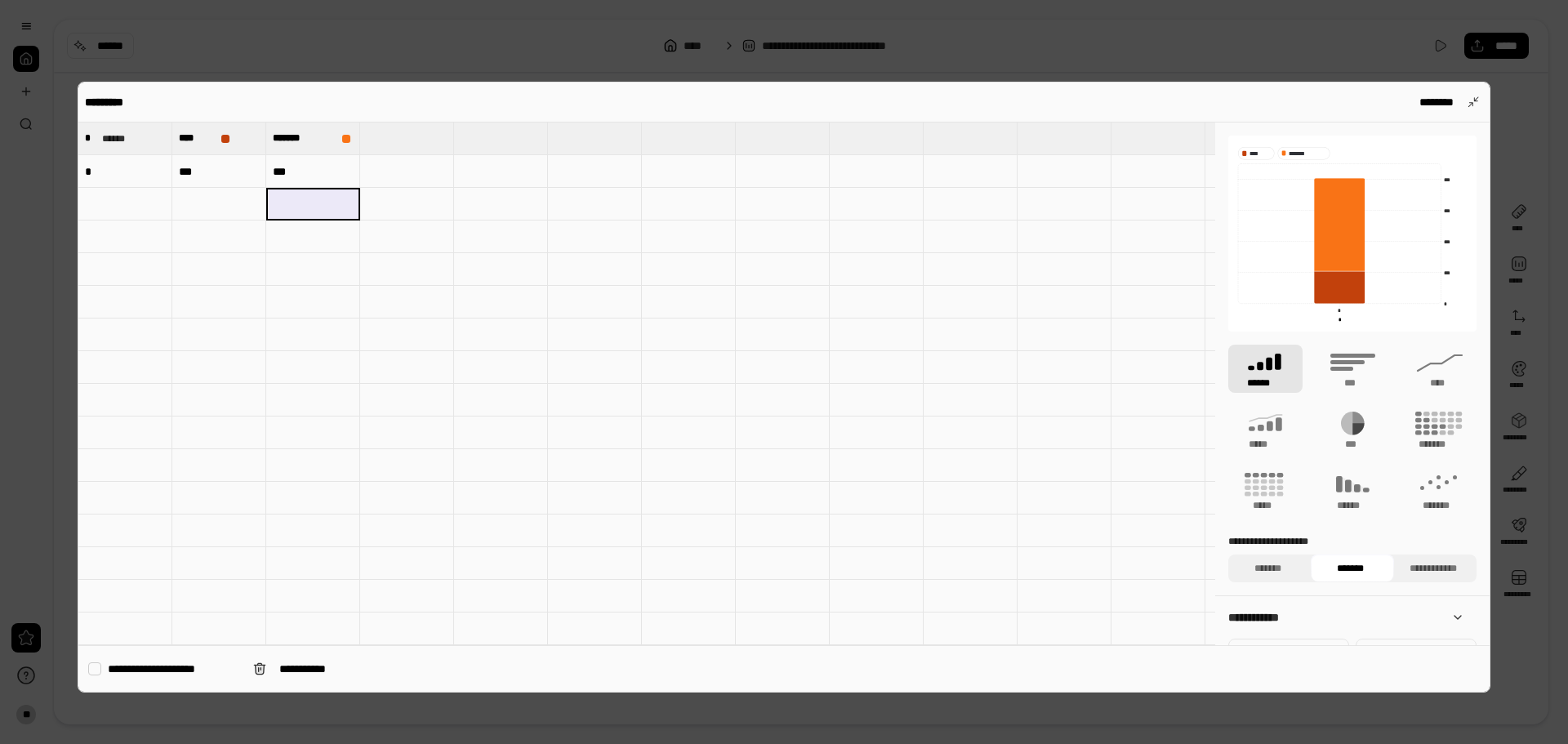 click at bounding box center [313, 204] 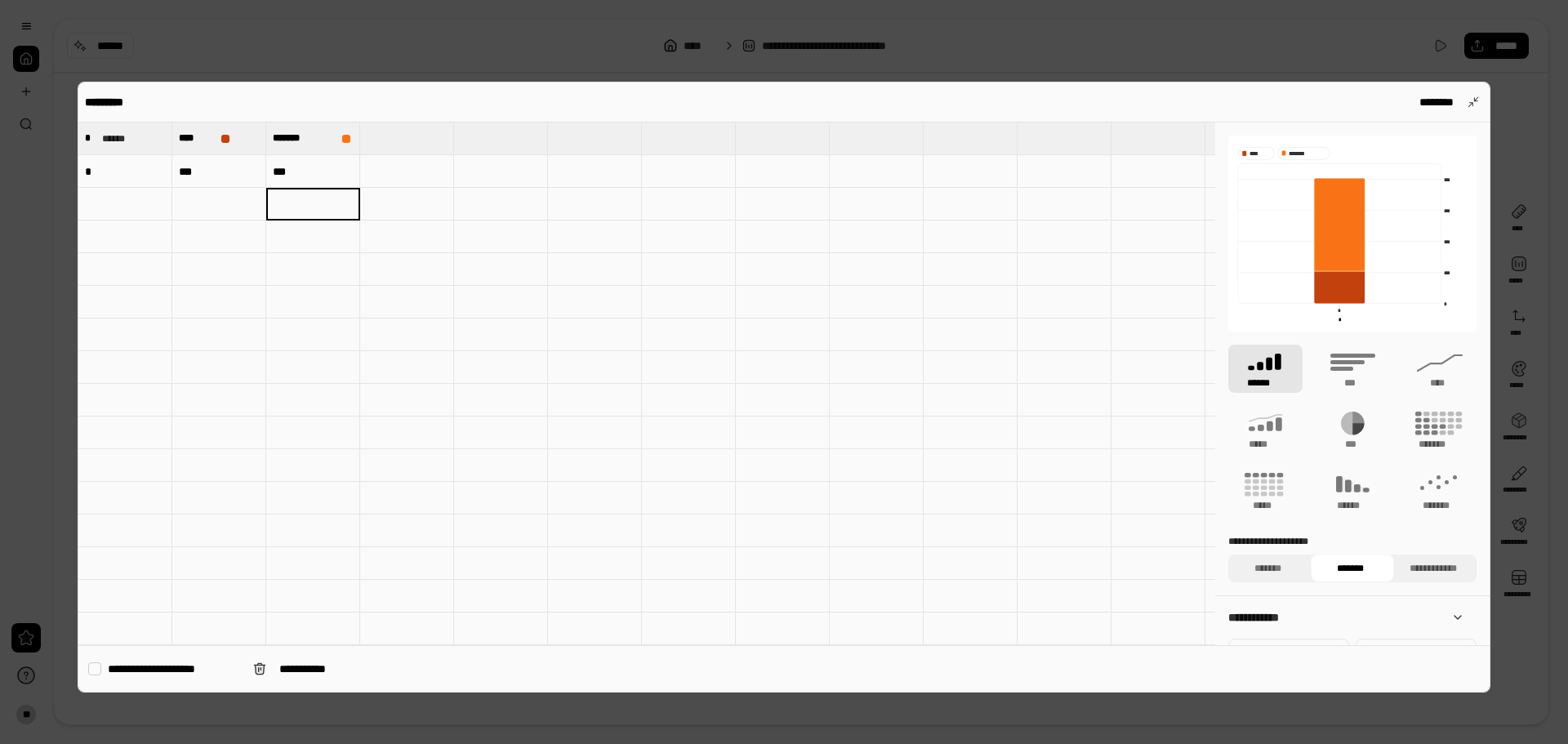 click at bounding box center (219, 204) 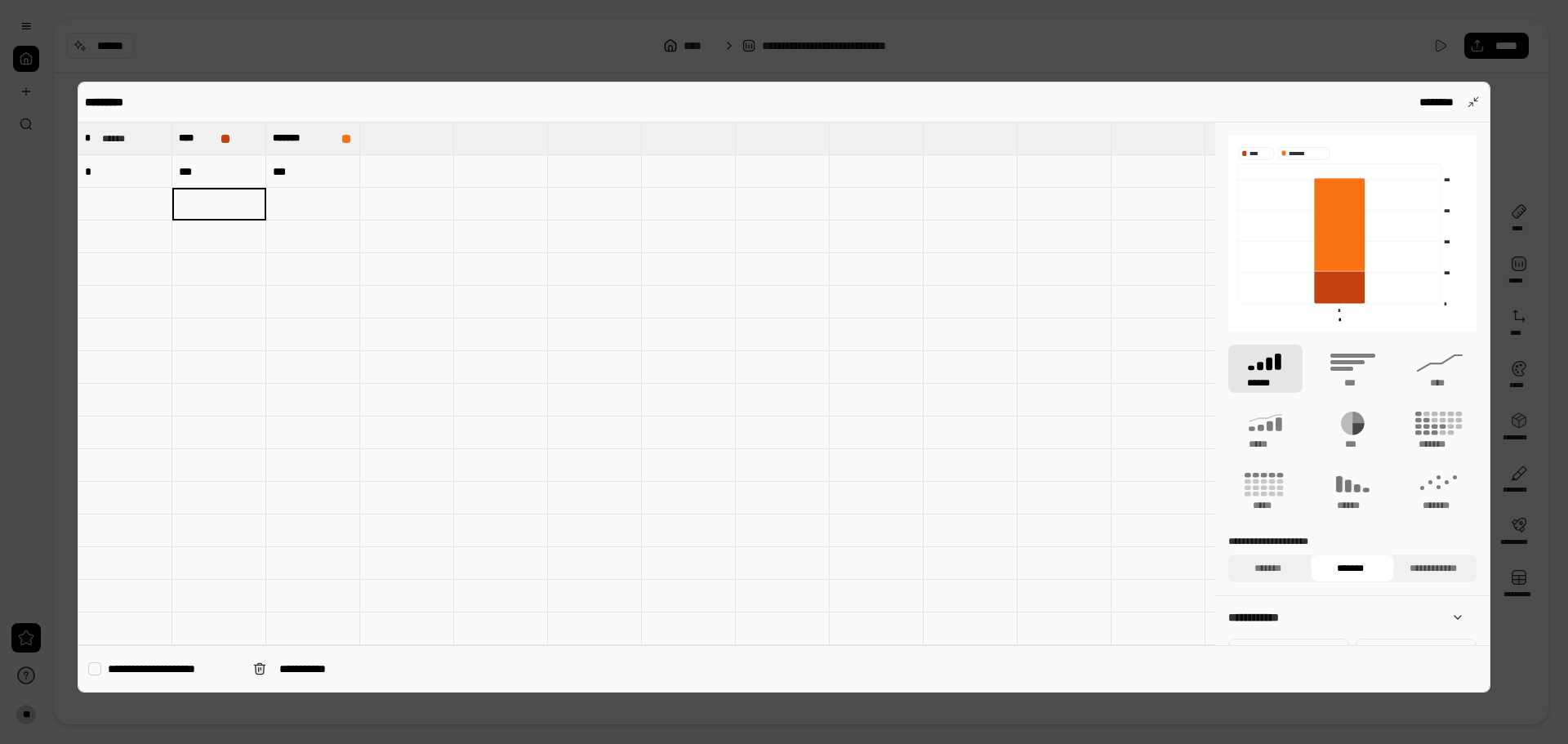 click on "*" at bounding box center (125, 172) 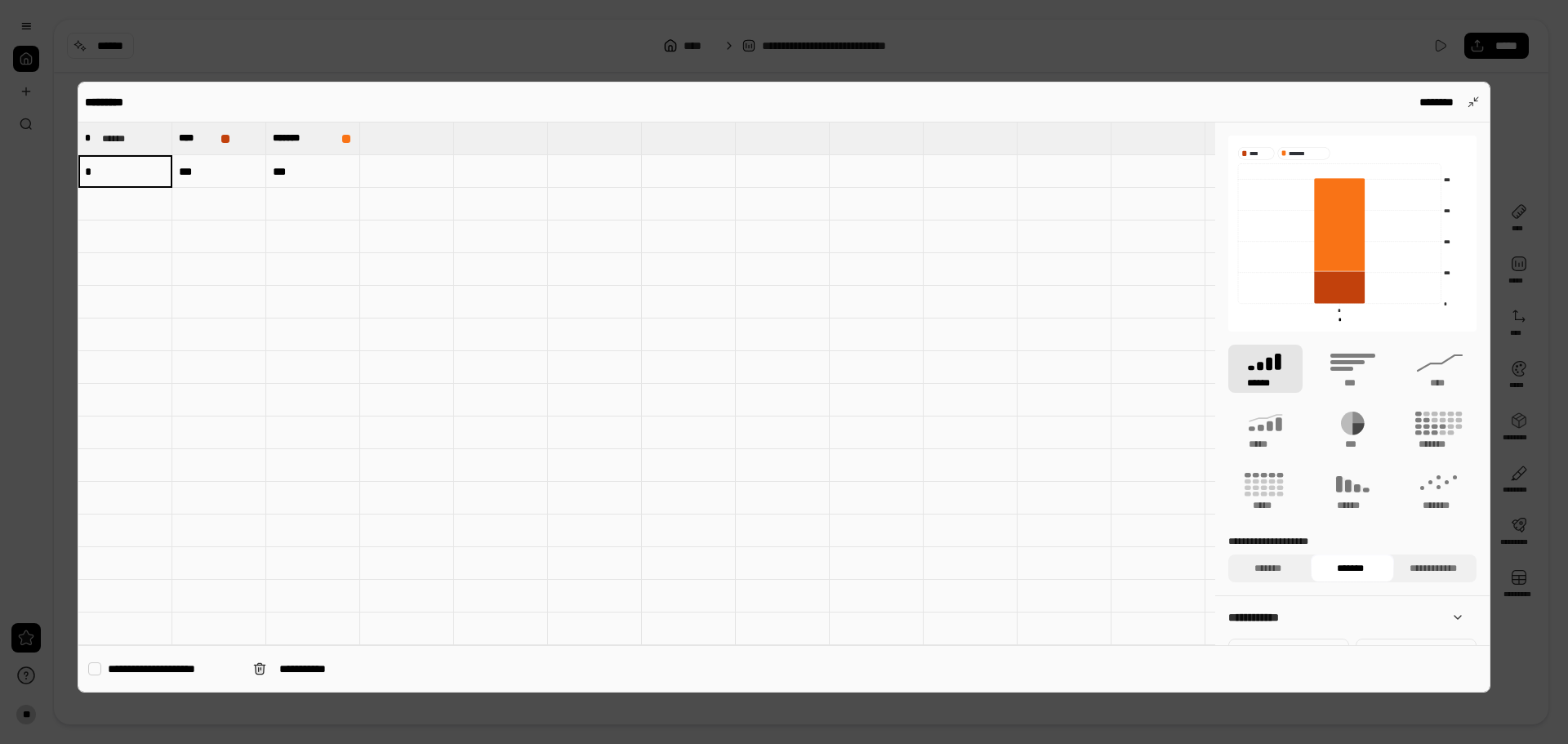type on "*" 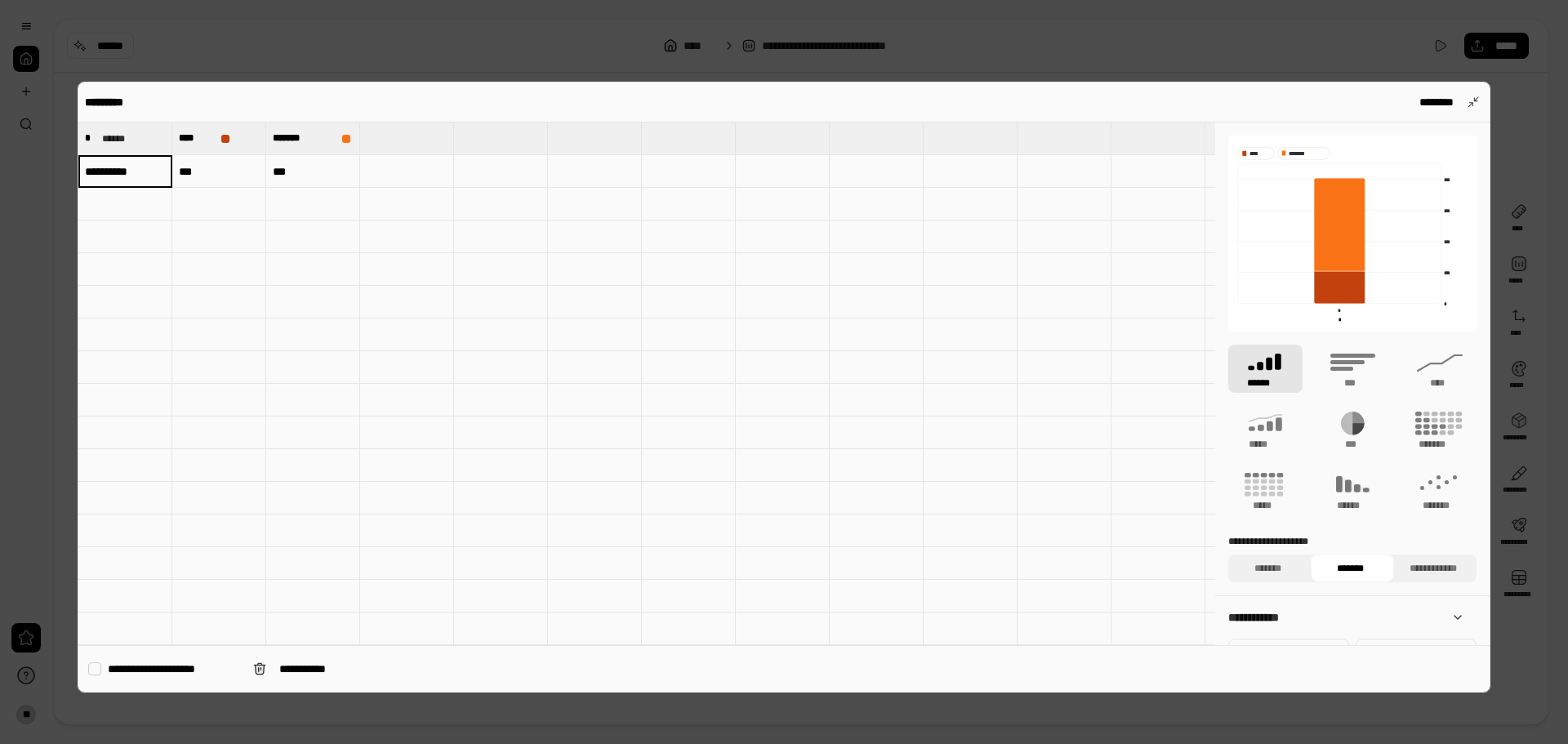 type on "**********" 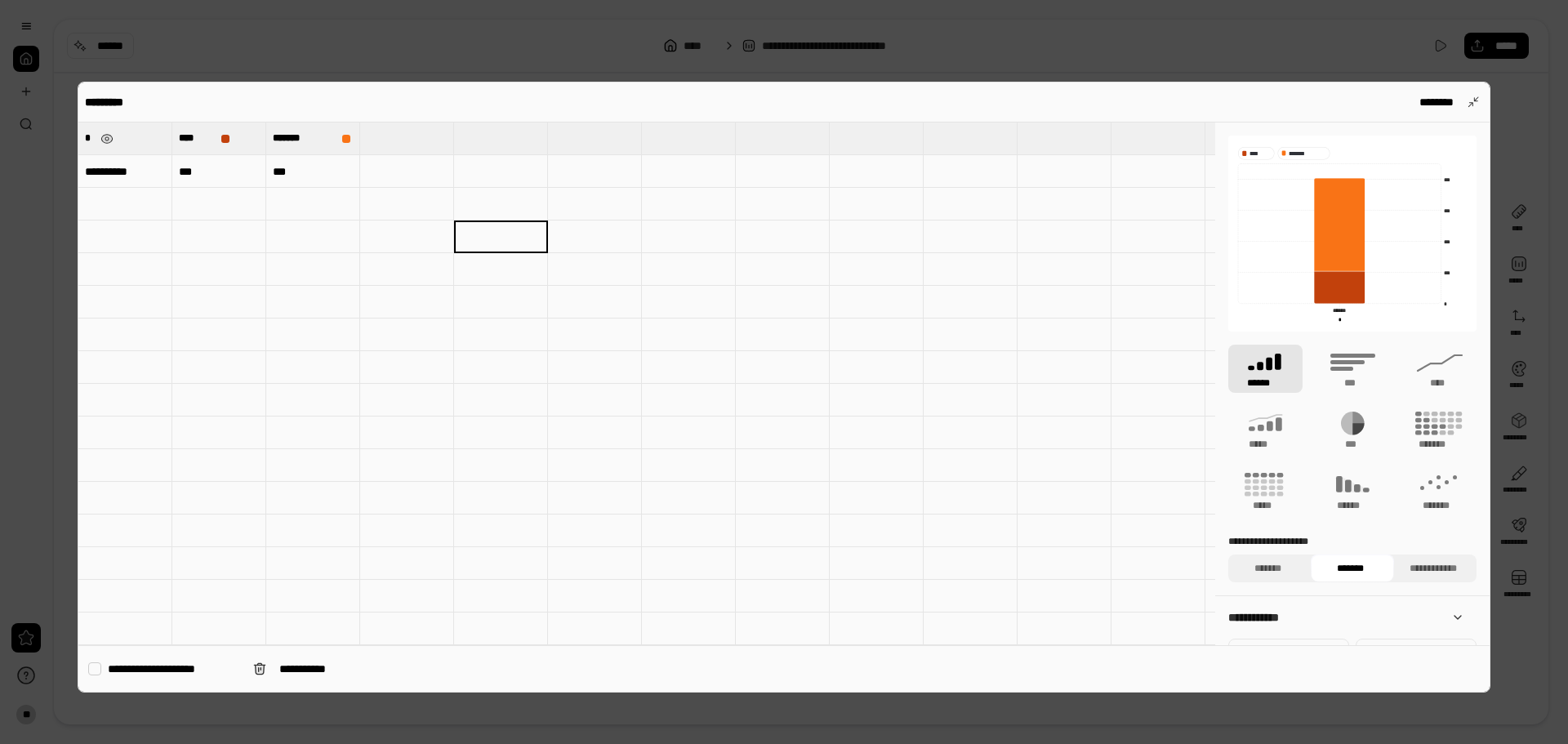 click on "*" at bounding box center [125, 138] 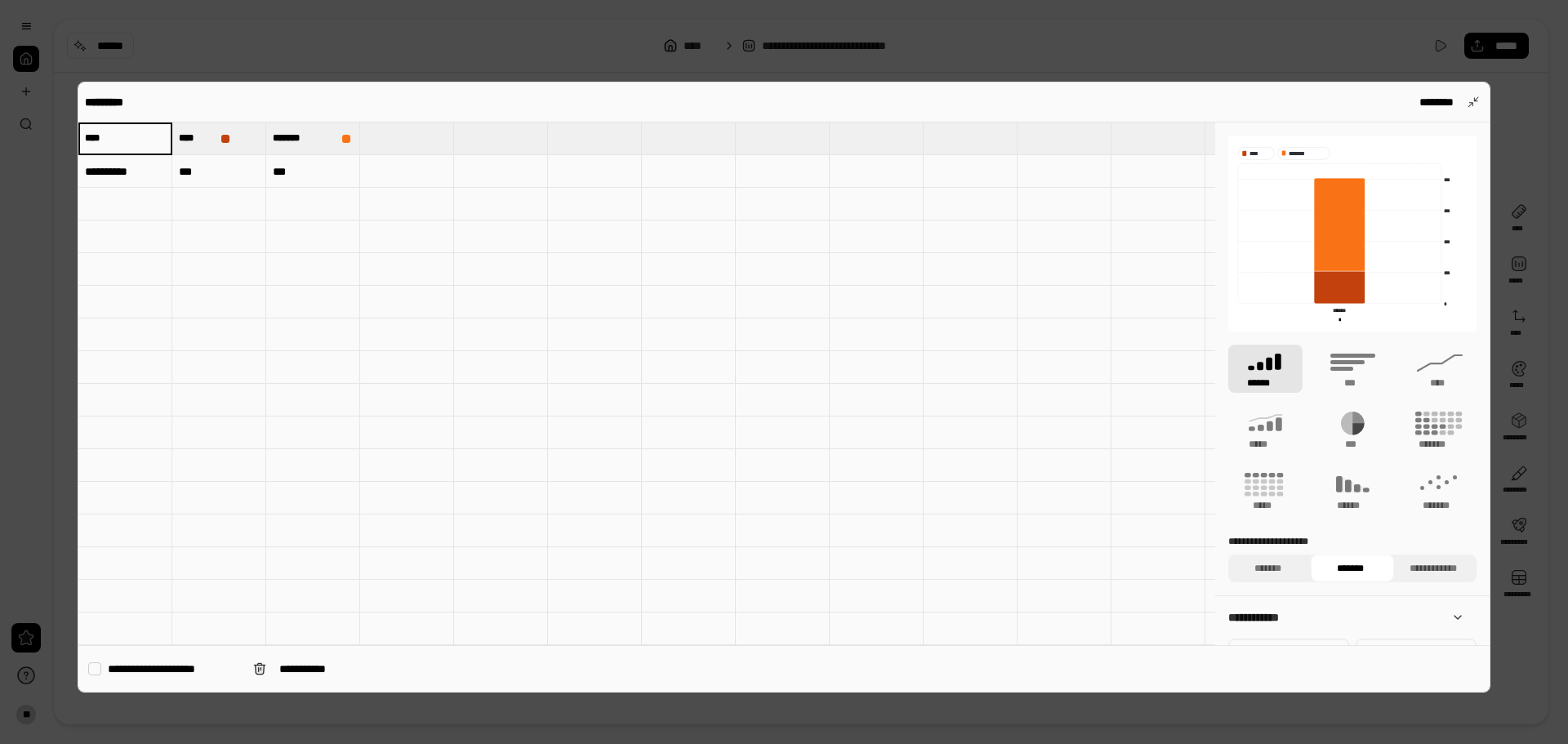 type on "****" 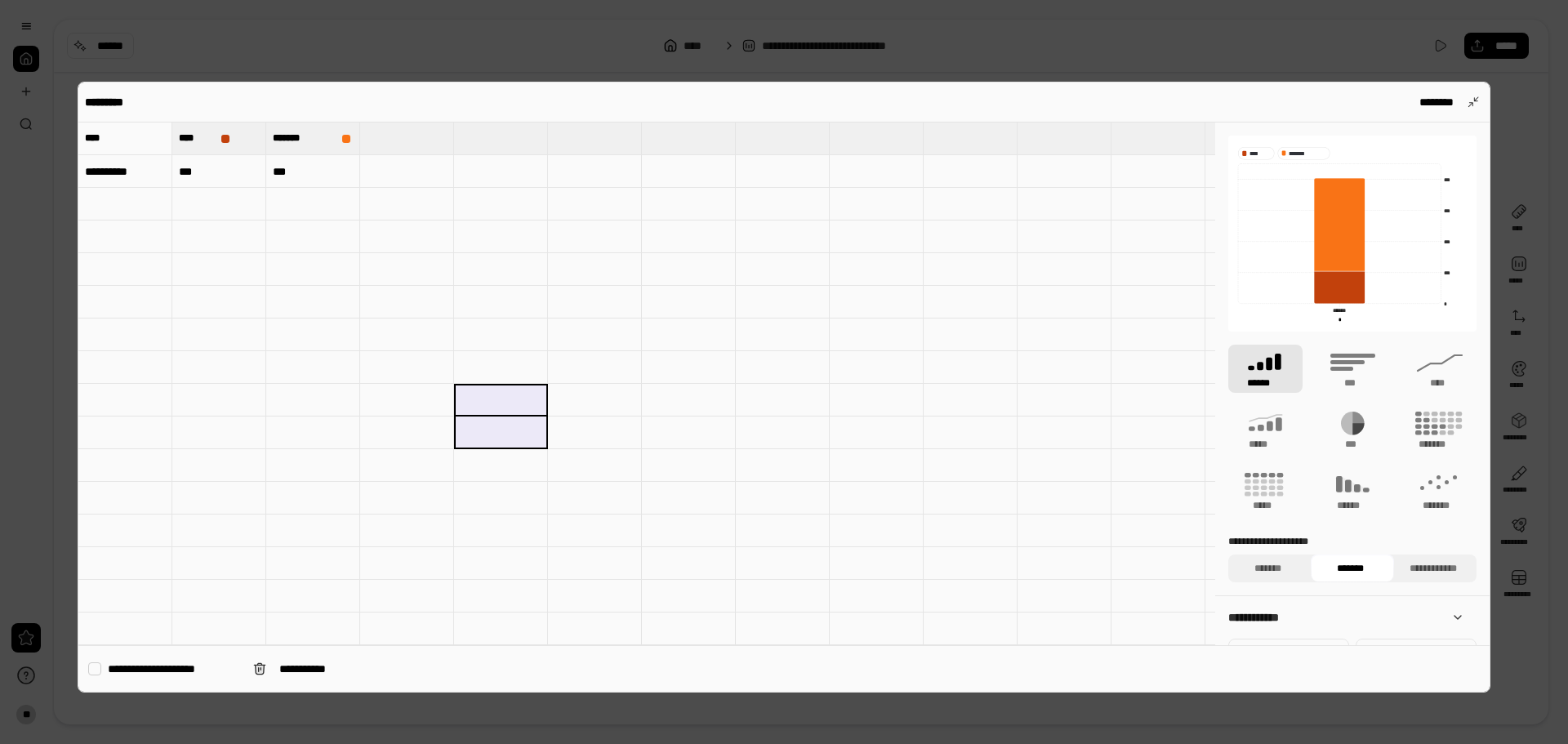 click at bounding box center [313, 270] 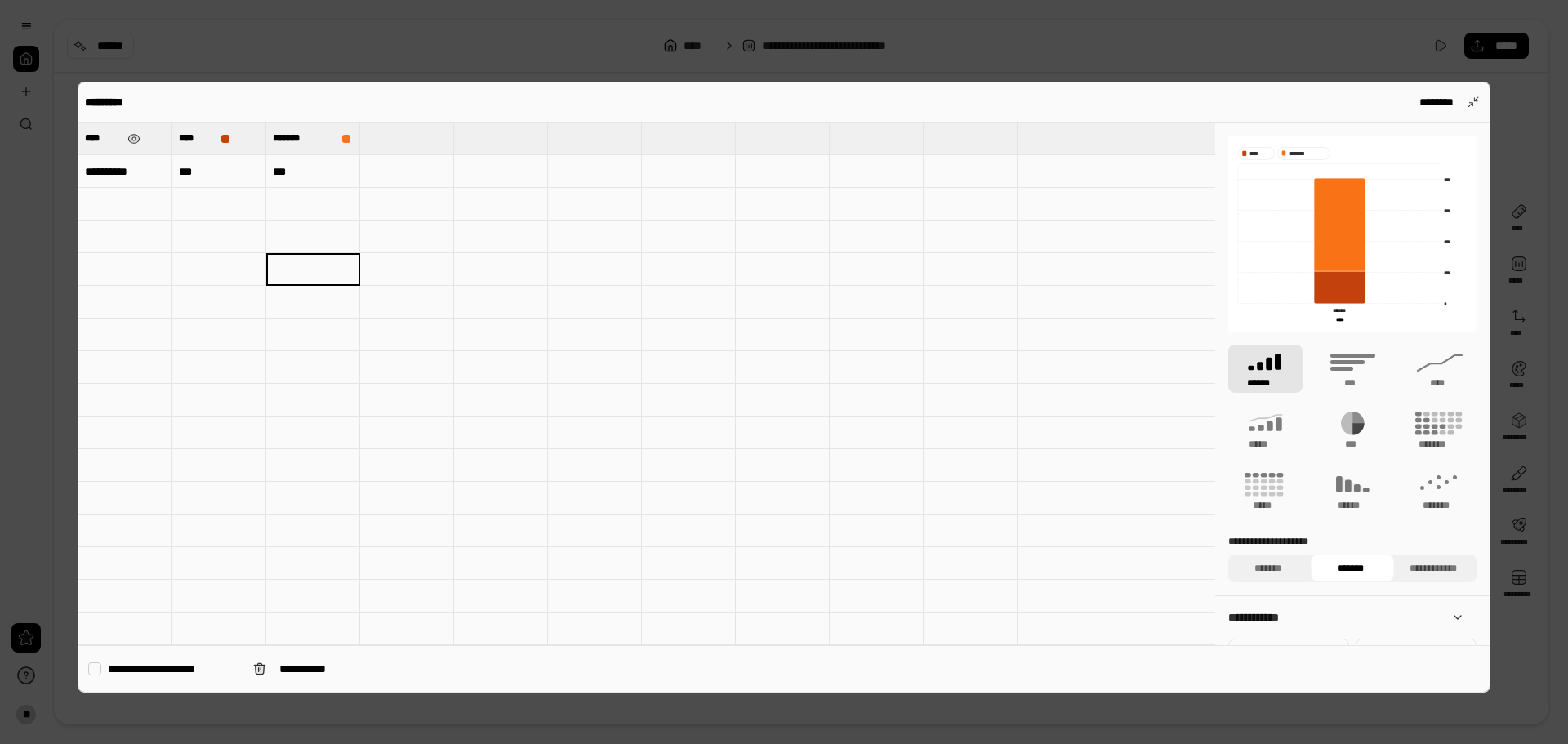 click at bounding box center (219, 237) 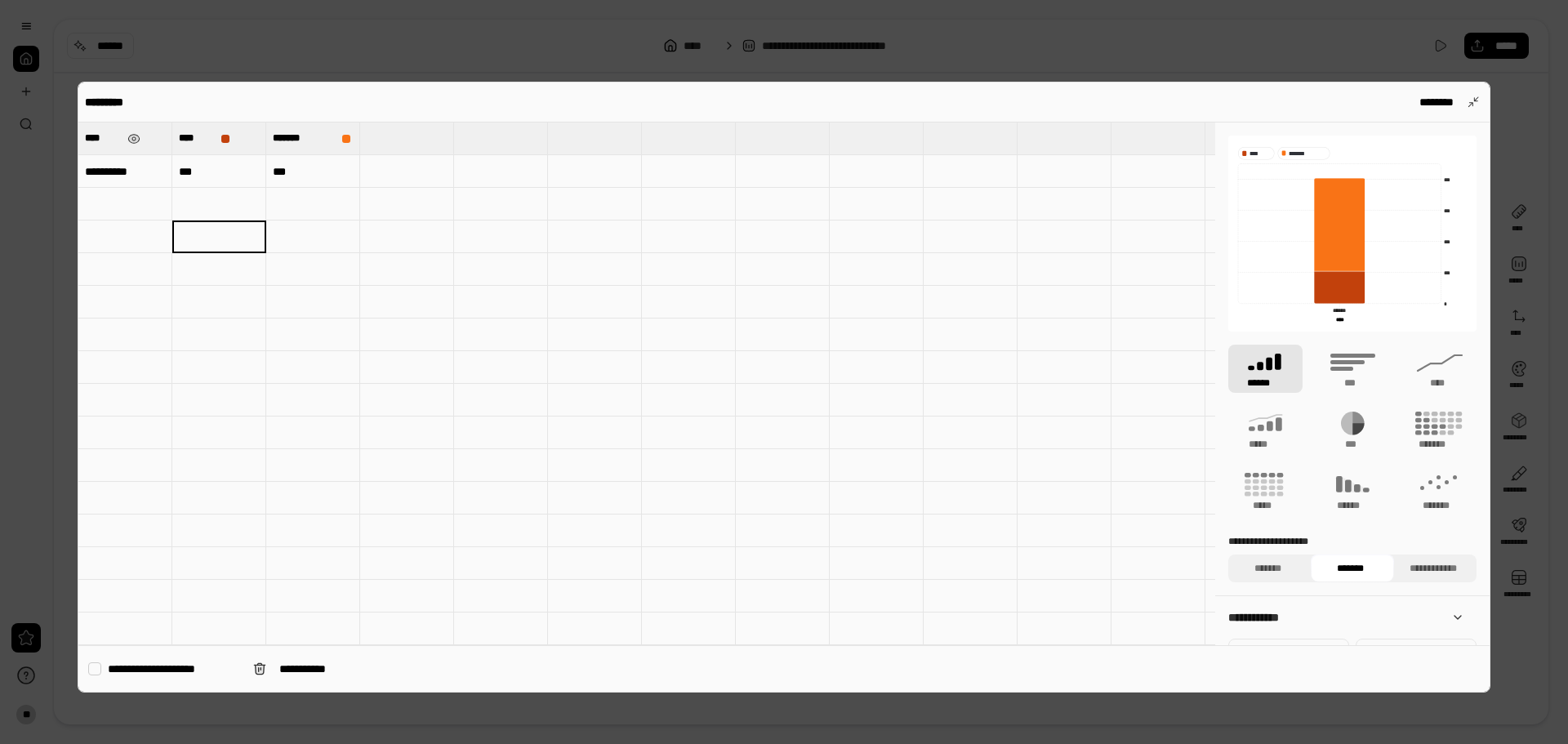 click at bounding box center [219, 237] 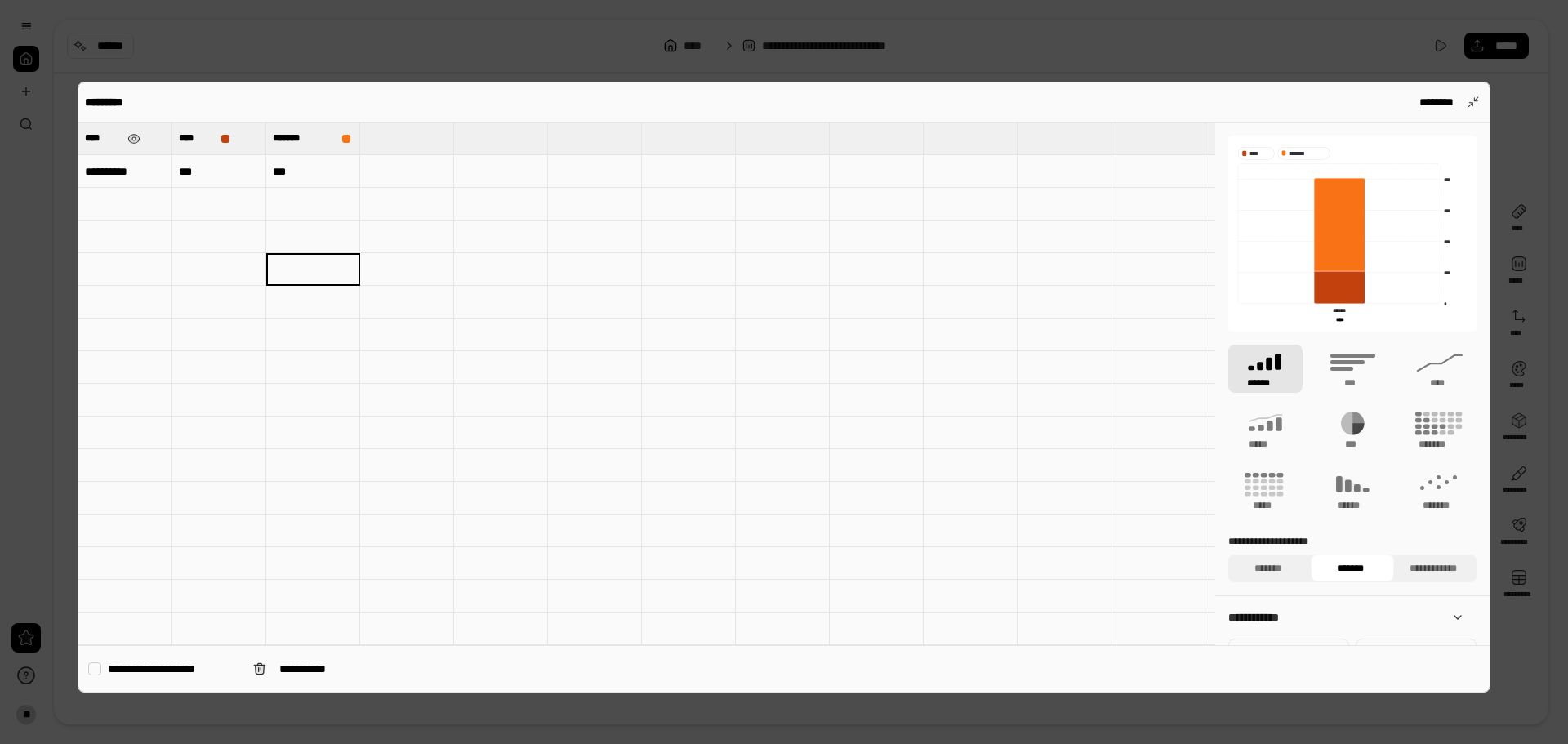 click at bounding box center (219, 270) 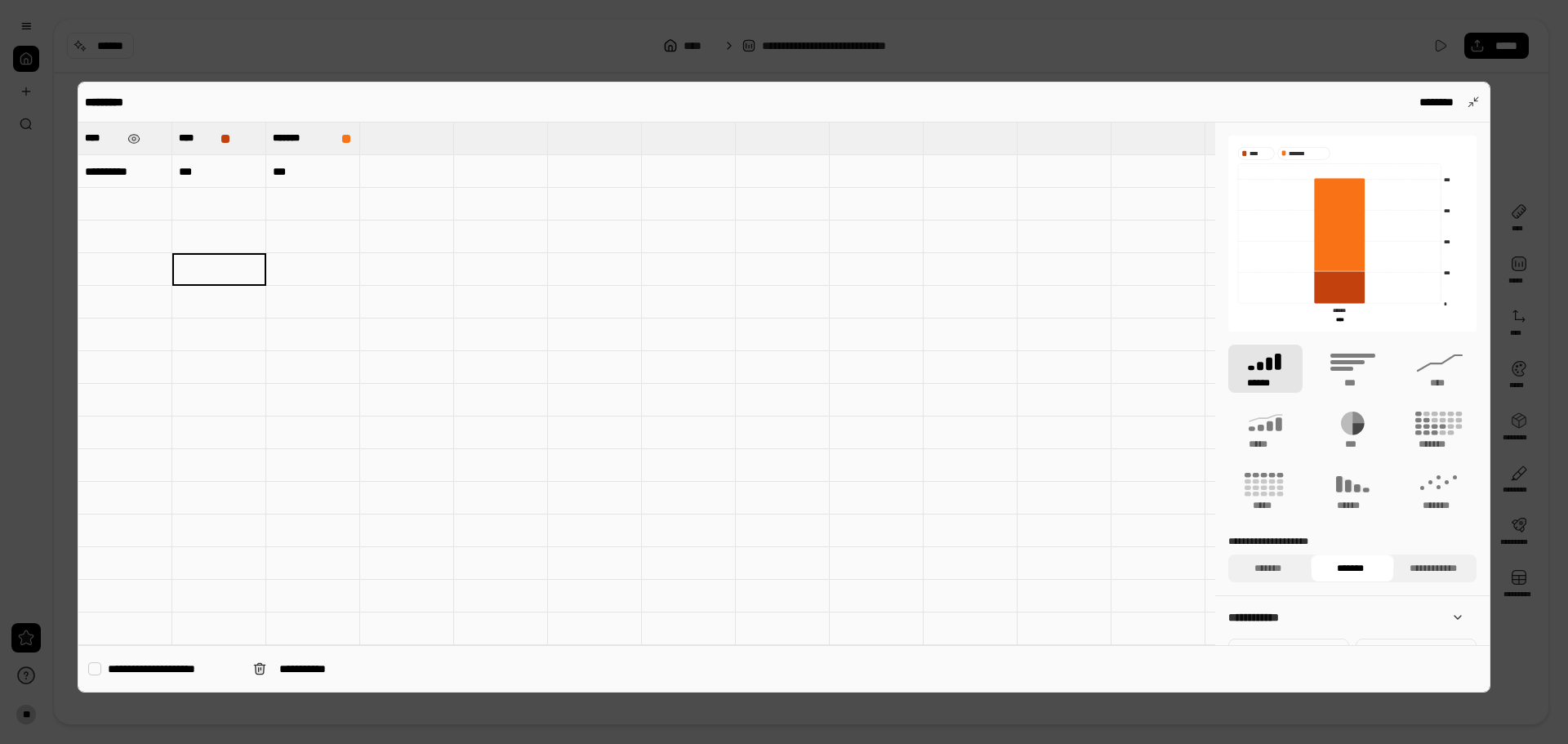 click at bounding box center [219, 237] 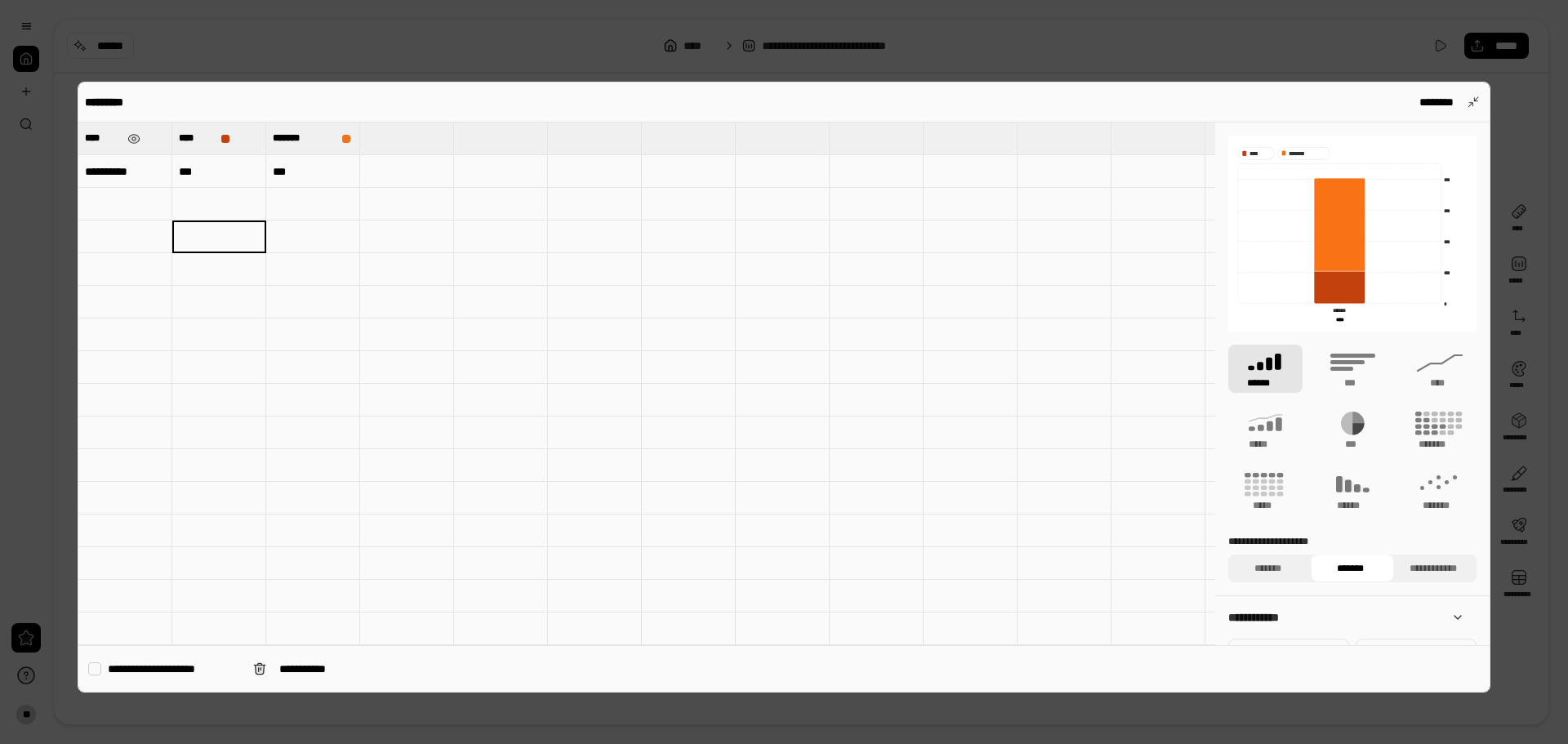 click at bounding box center [313, 204] 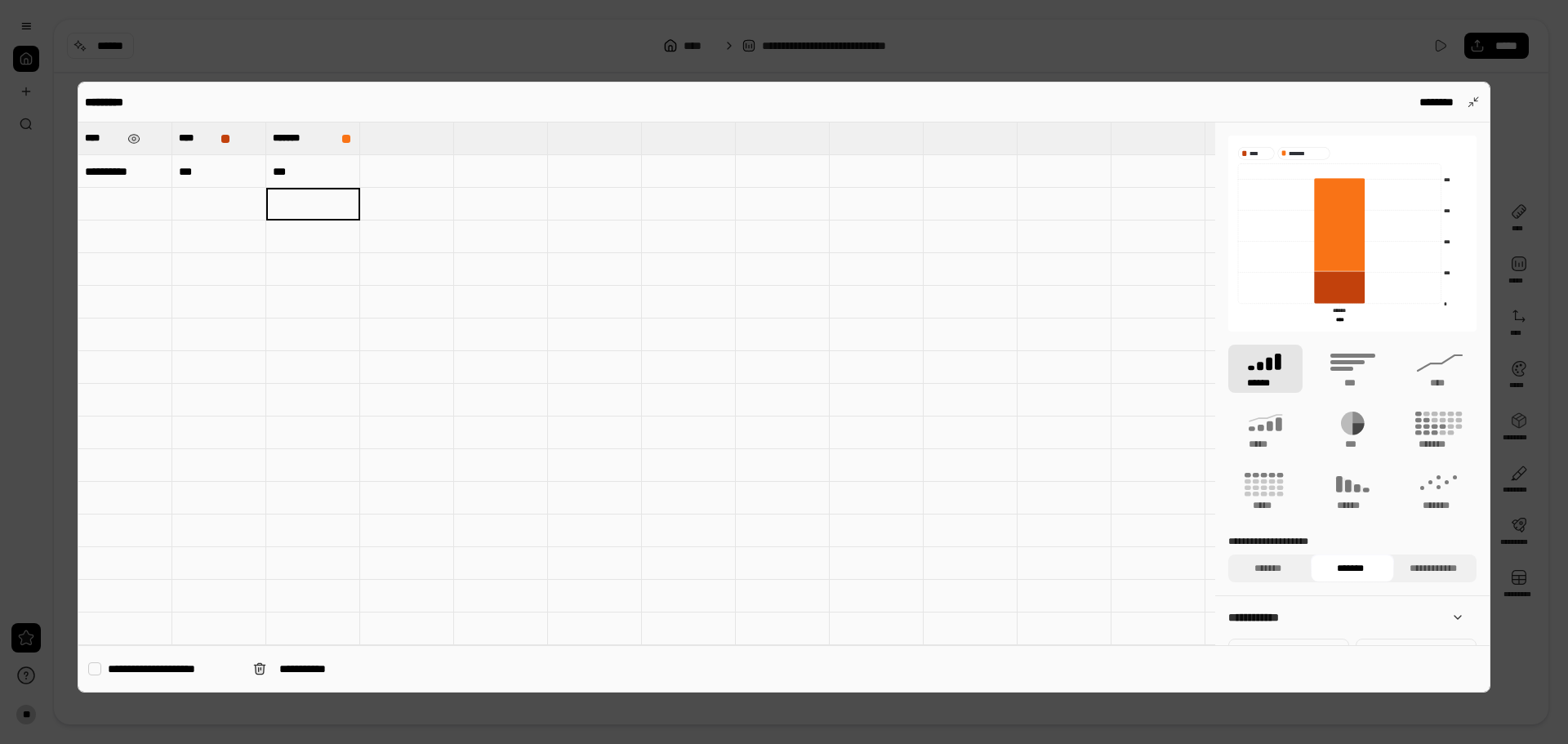 click at bounding box center (219, 204) 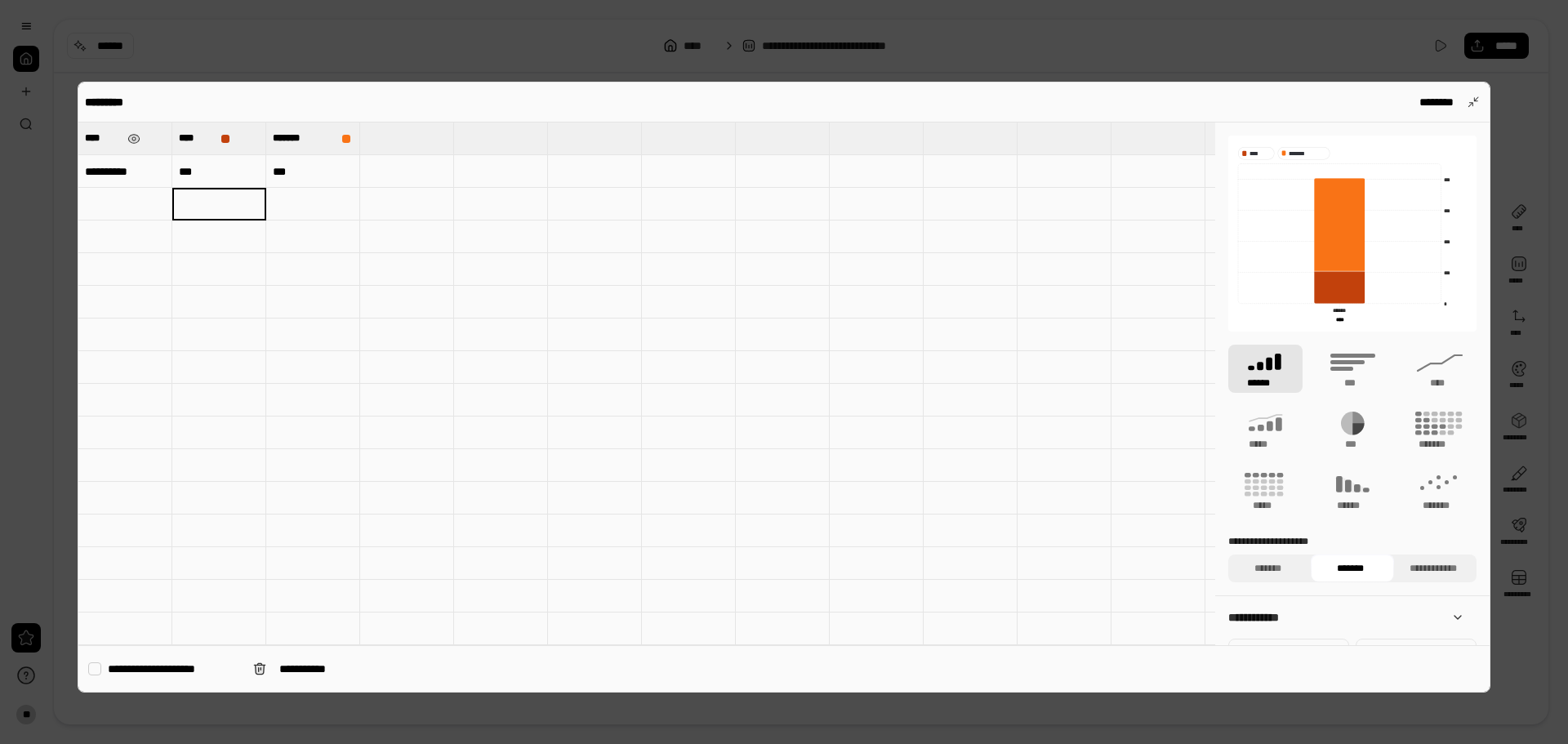 click at bounding box center [313, 204] 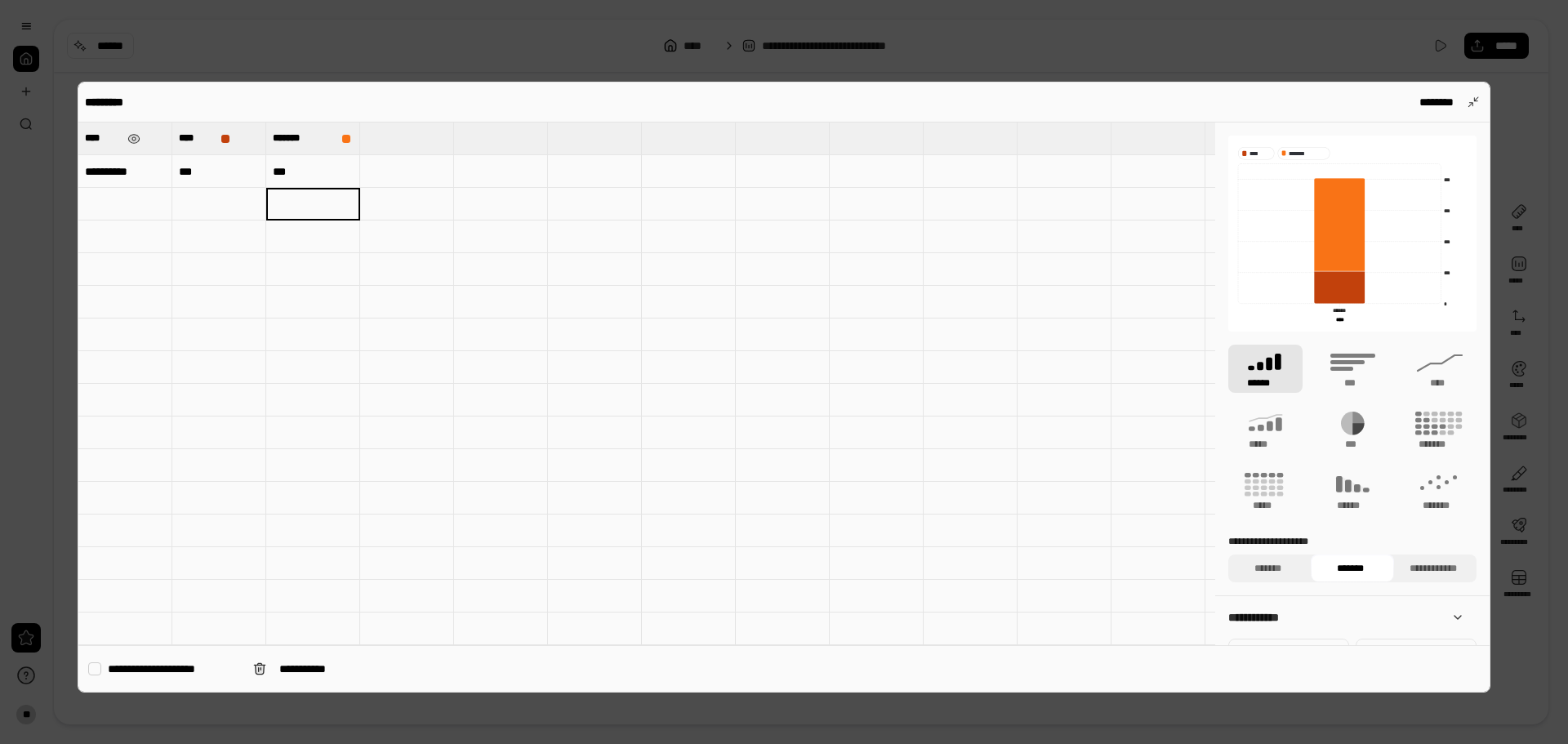 click at bounding box center [219, 204] 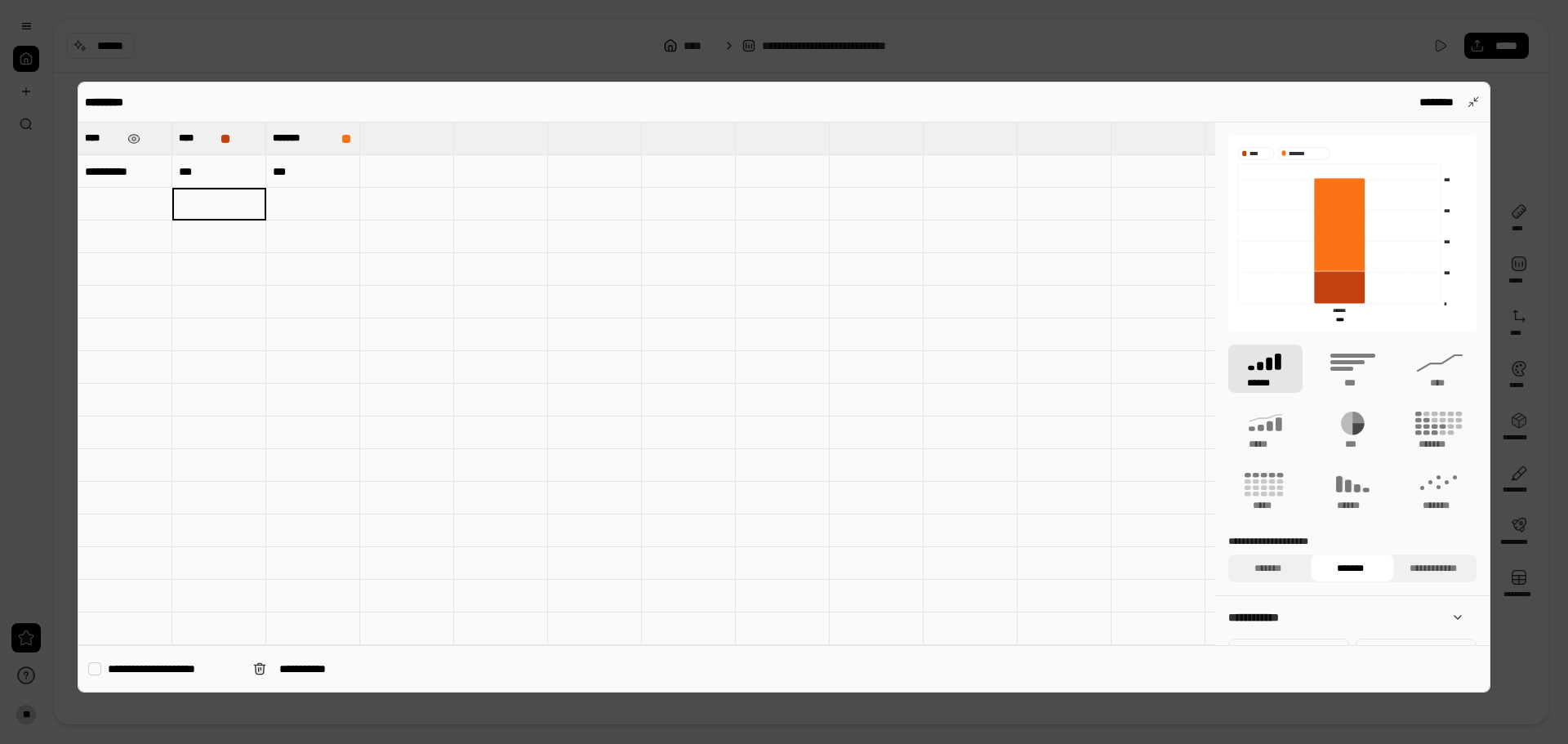 click at bounding box center (219, 204) 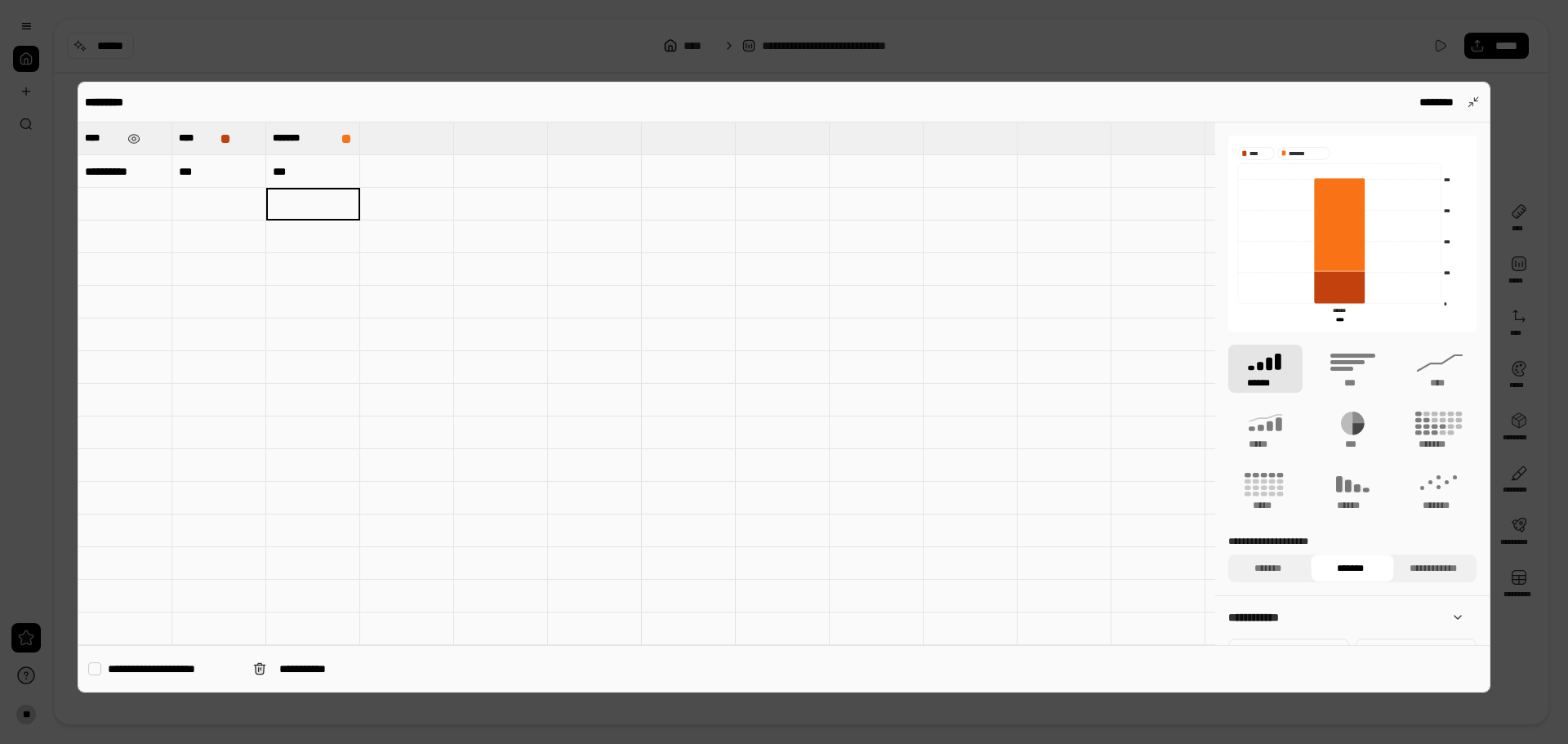 click at bounding box center [219, 204] 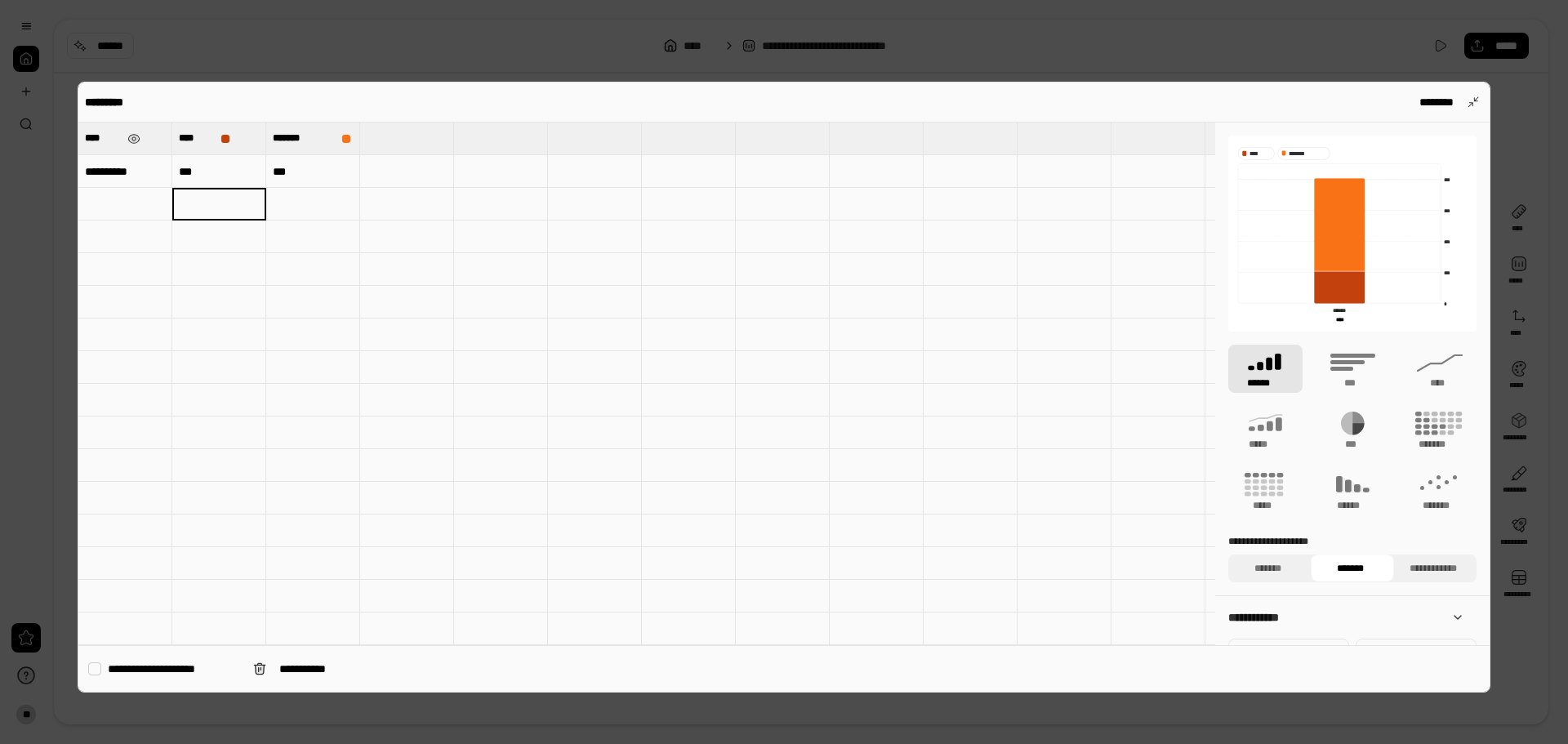 click at bounding box center [313, 204] 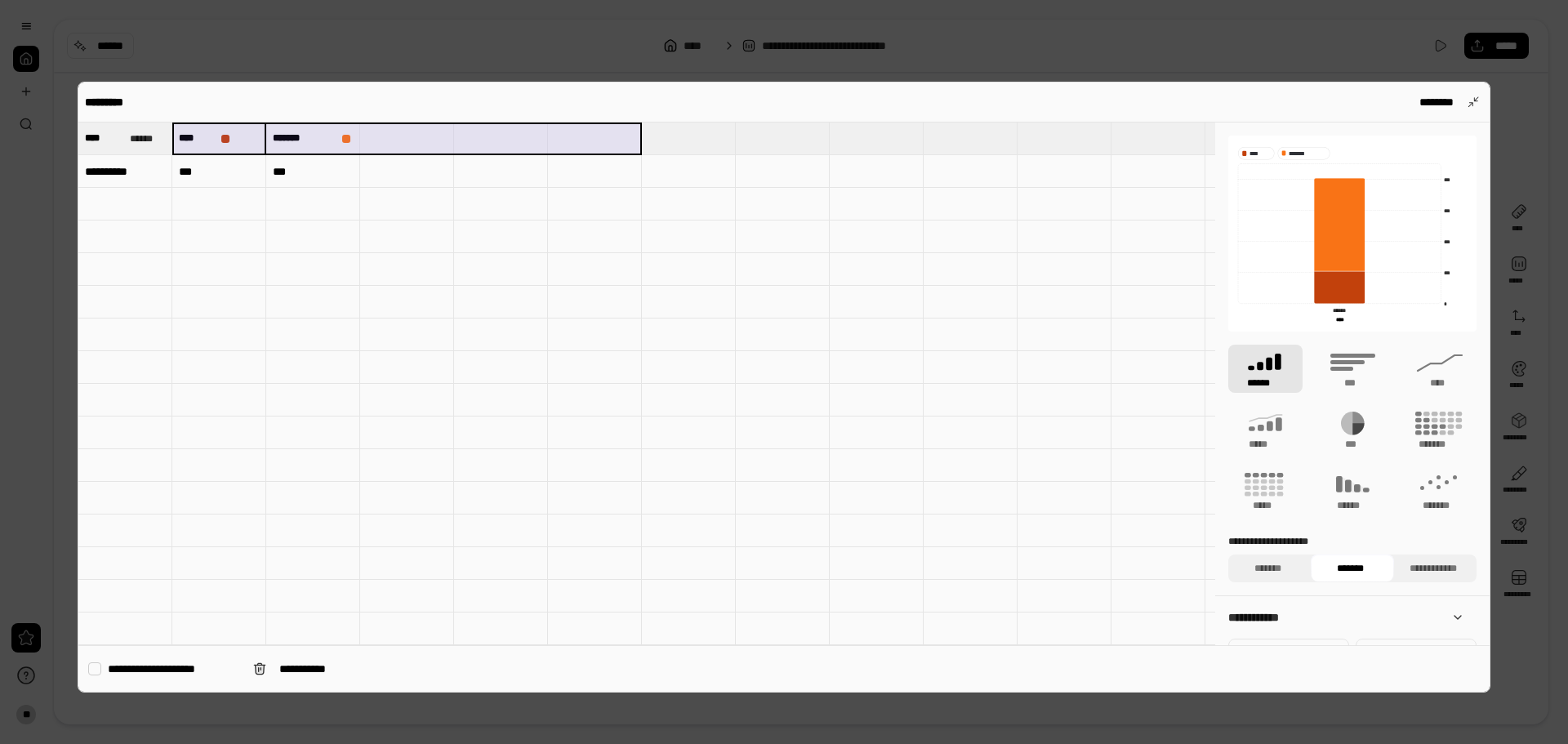 drag, startPoint x: 246, startPoint y: 145, endPoint x: 549, endPoint y: 140, distance: 303.04125 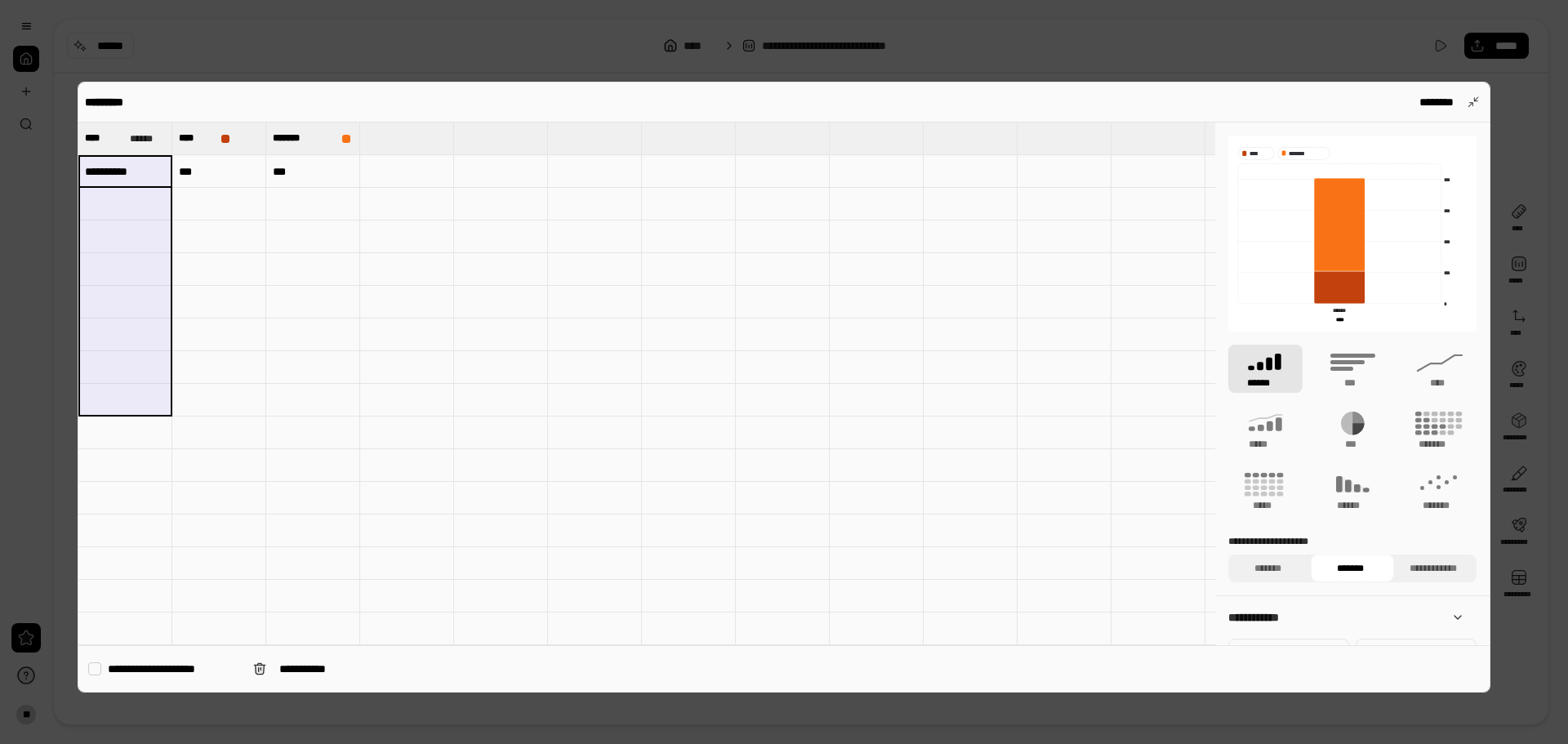 drag, startPoint x: 151, startPoint y: 146, endPoint x: 138, endPoint y: 428, distance: 282.29949 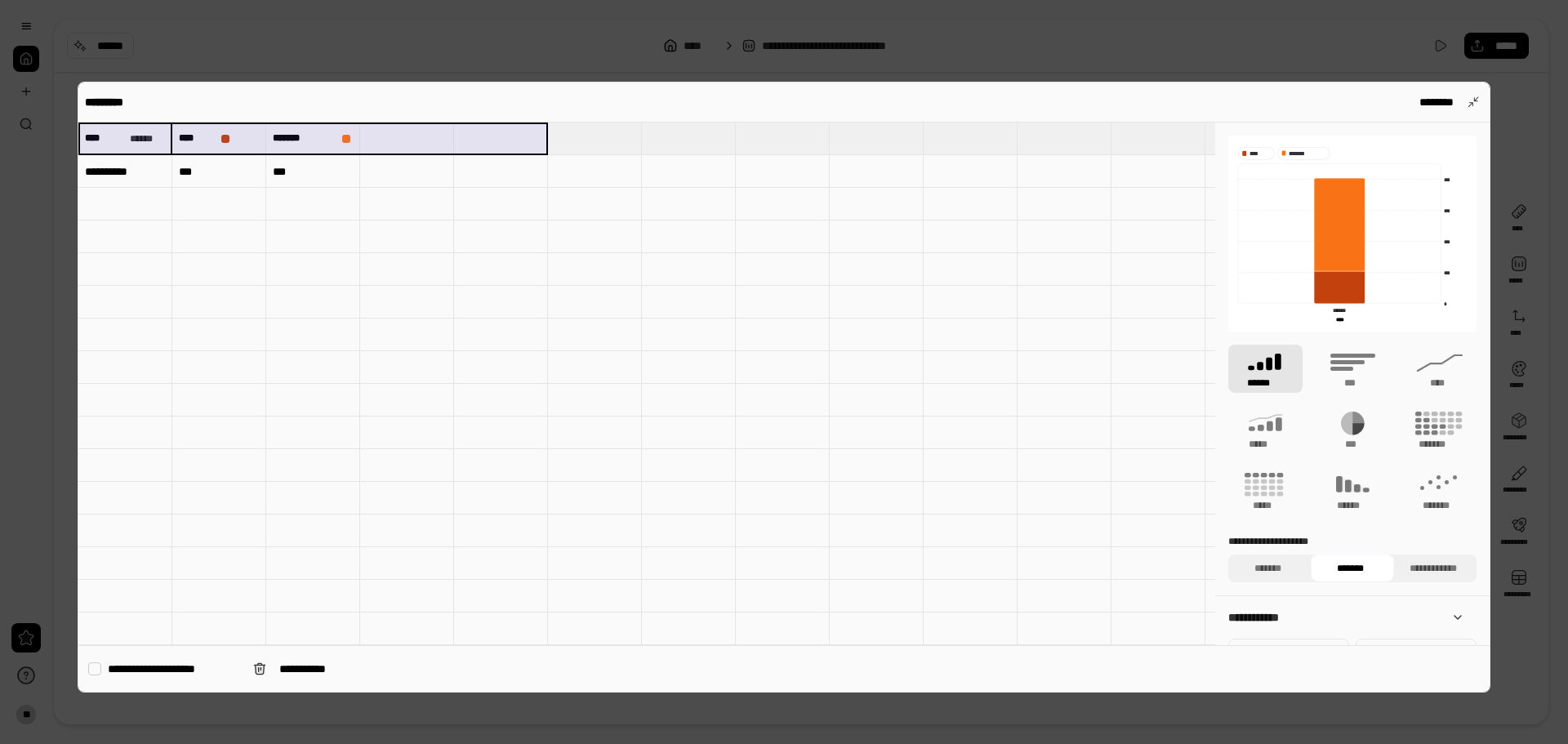 drag, startPoint x: 152, startPoint y: 141, endPoint x: 497, endPoint y: 145, distance: 345.02319 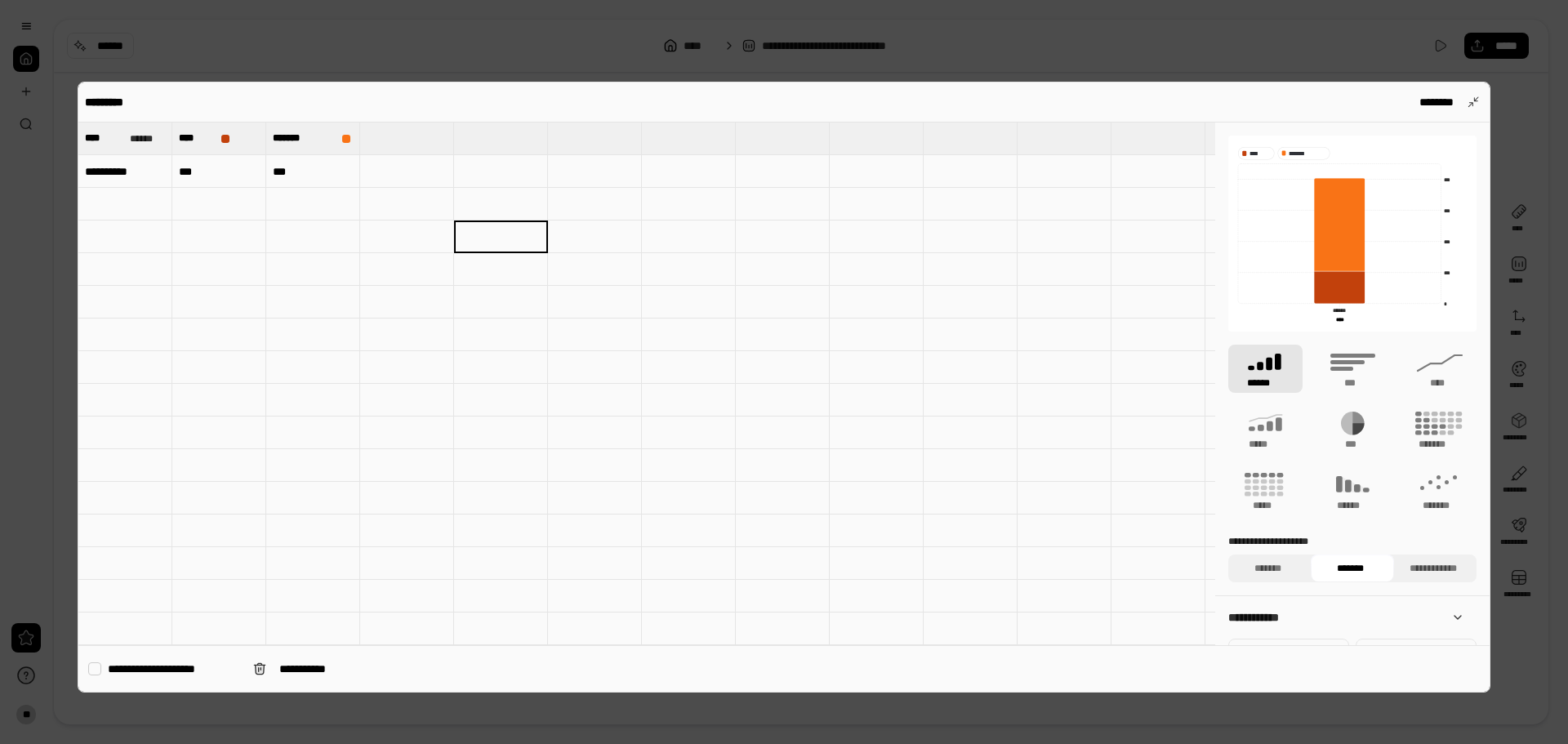scroll, scrollTop: 65, scrollLeft: 0, axis: vertical 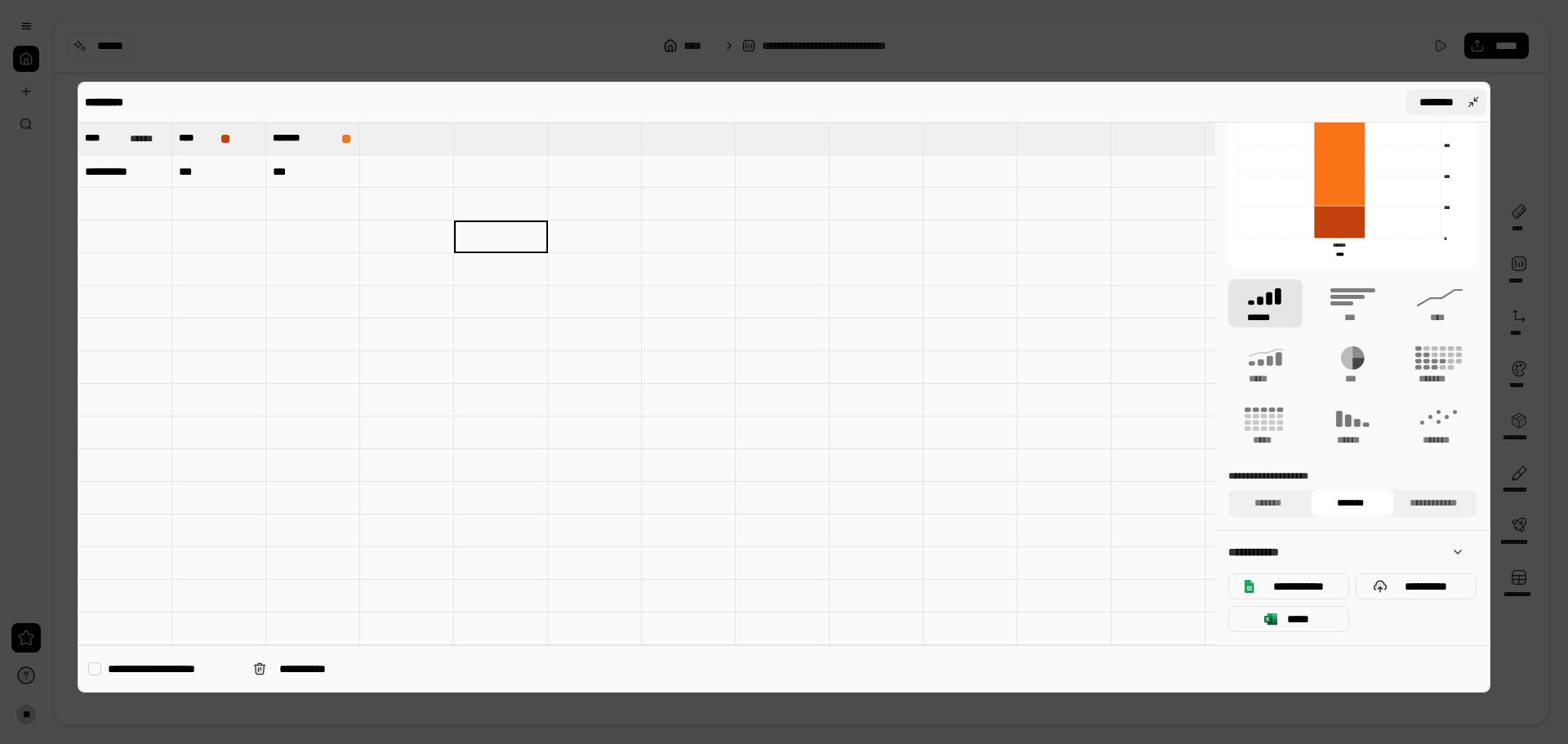 click on "********" at bounding box center [1437, 102] 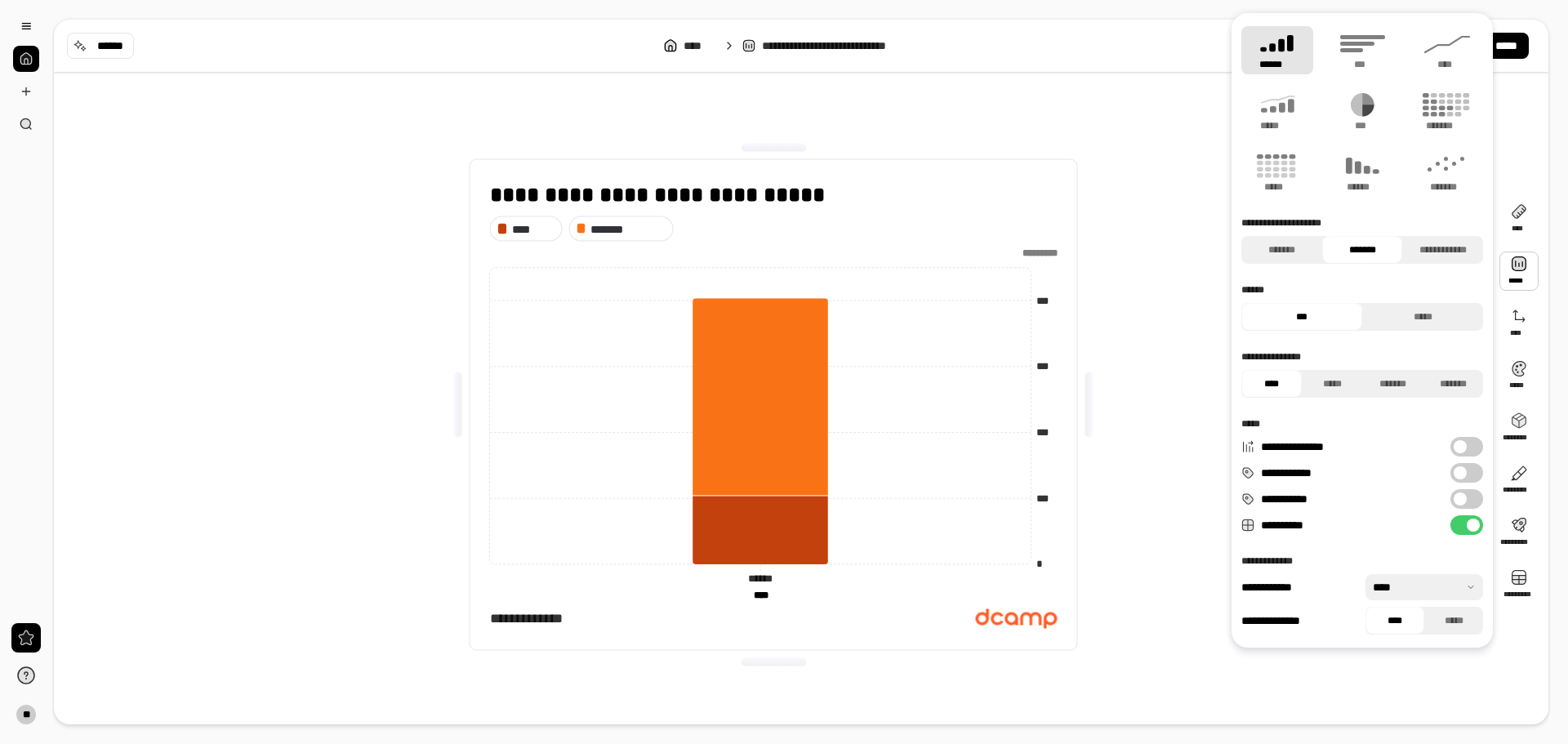 click at bounding box center (1519, 271) 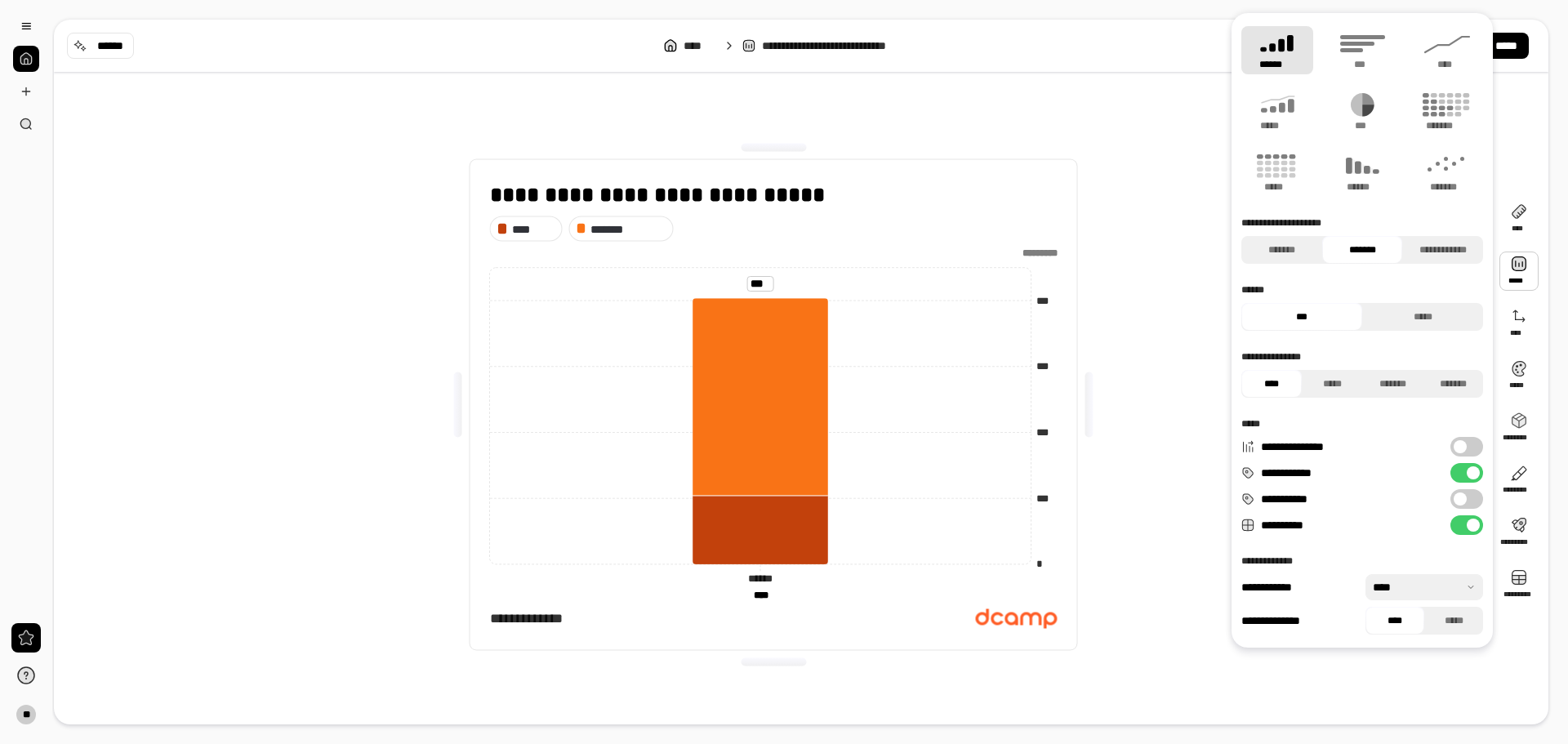 click at bounding box center (1473, 473) 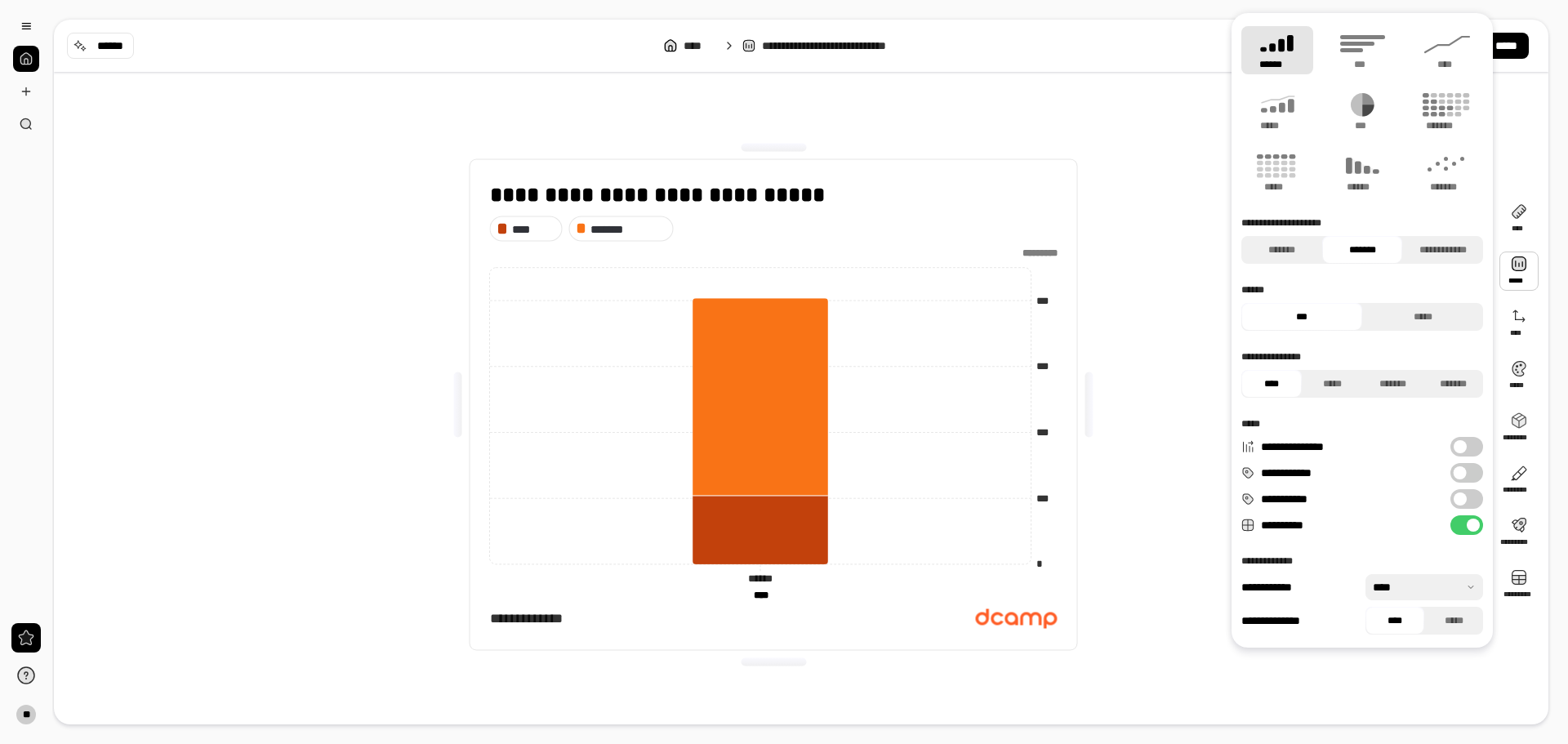 click on "**********" at bounding box center (1467, 499) 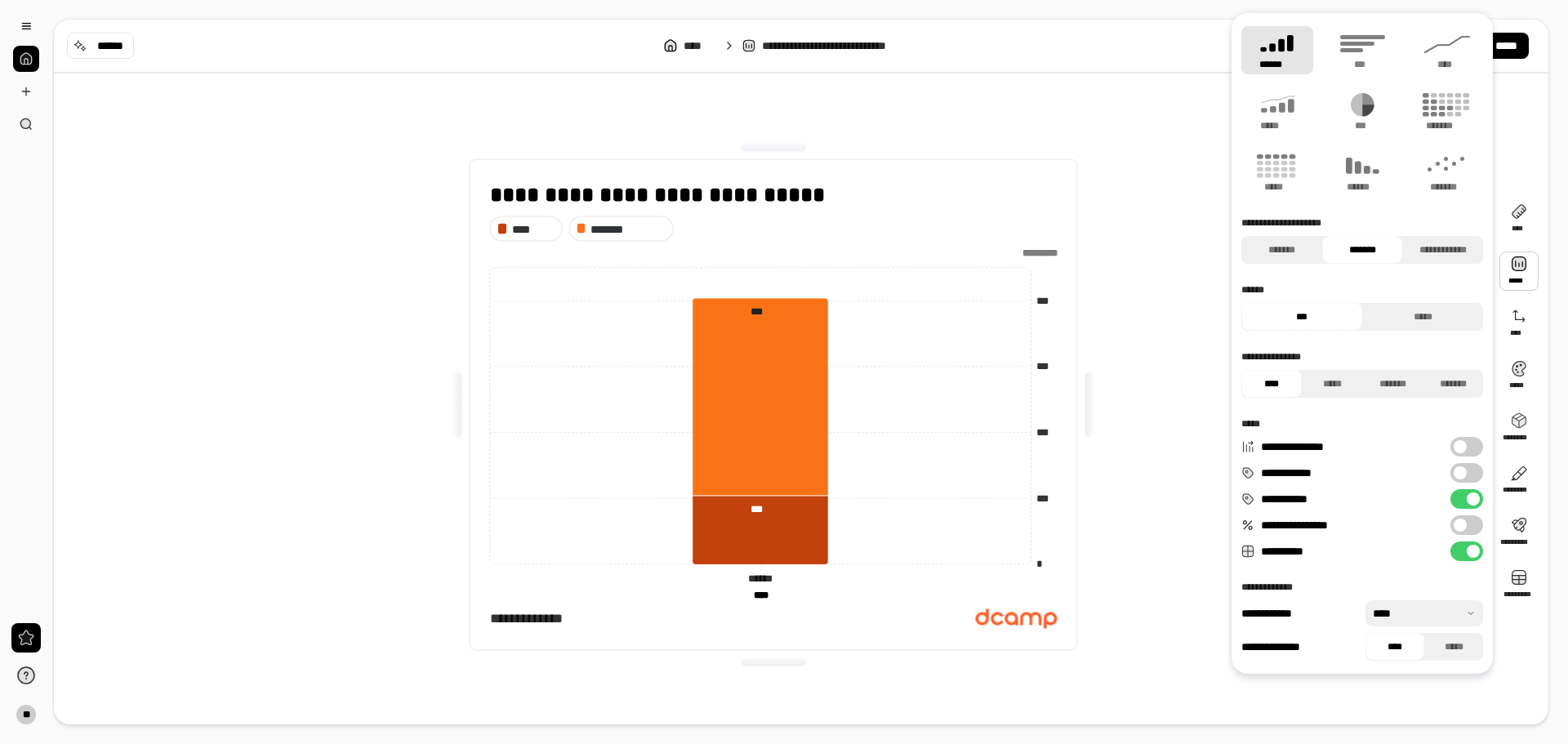 click at bounding box center (1473, 499) 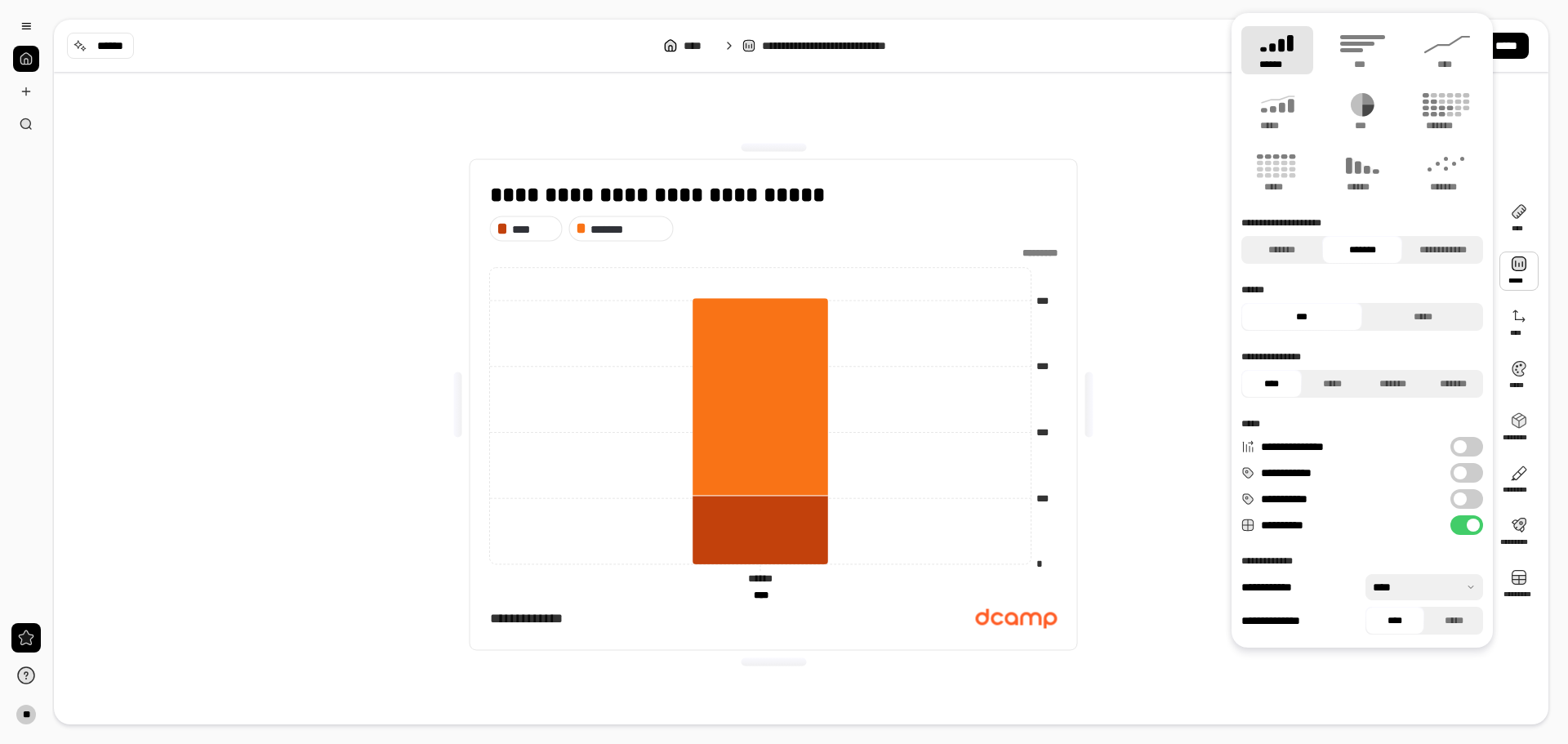 click at bounding box center (1460, 499) 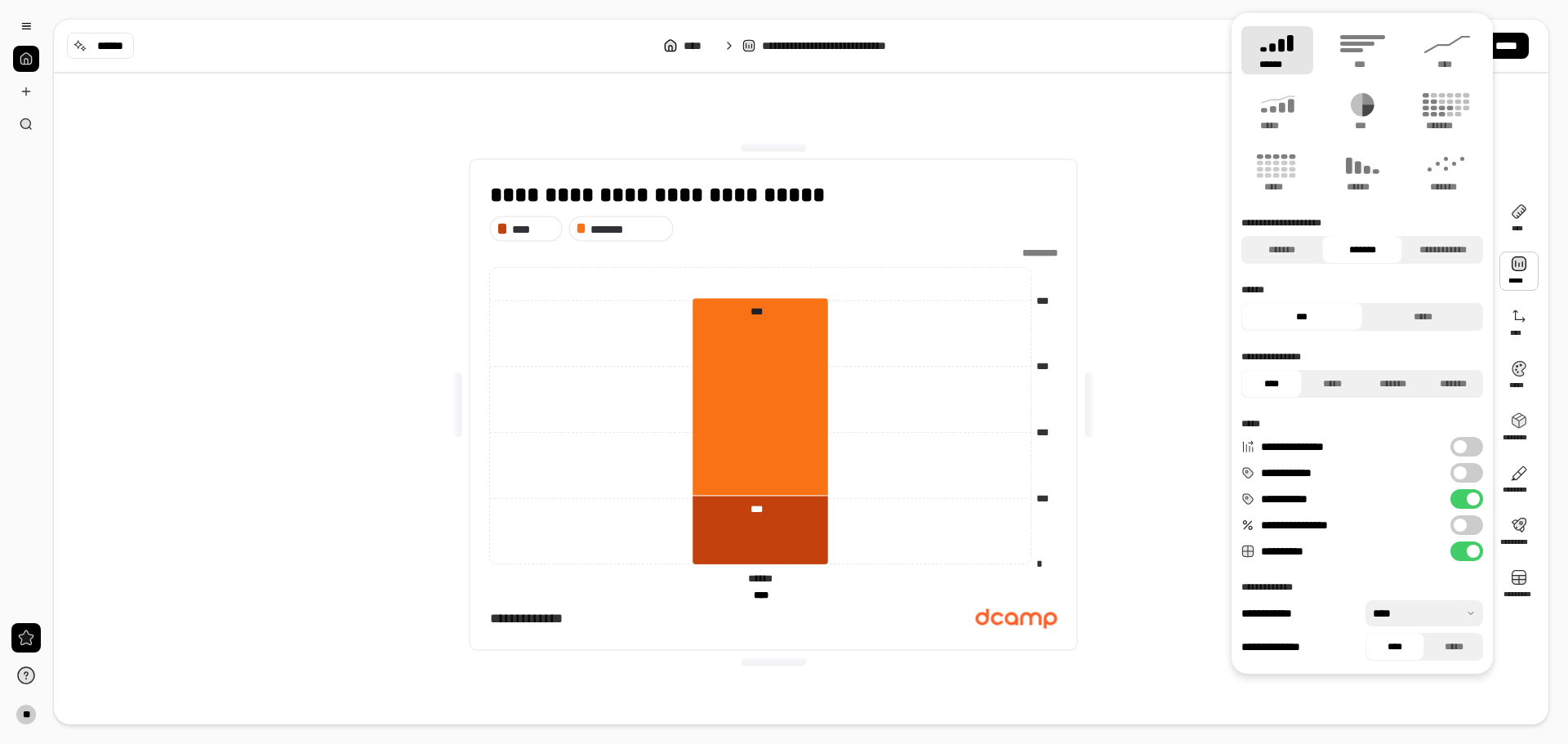 click at bounding box center [1460, 525] 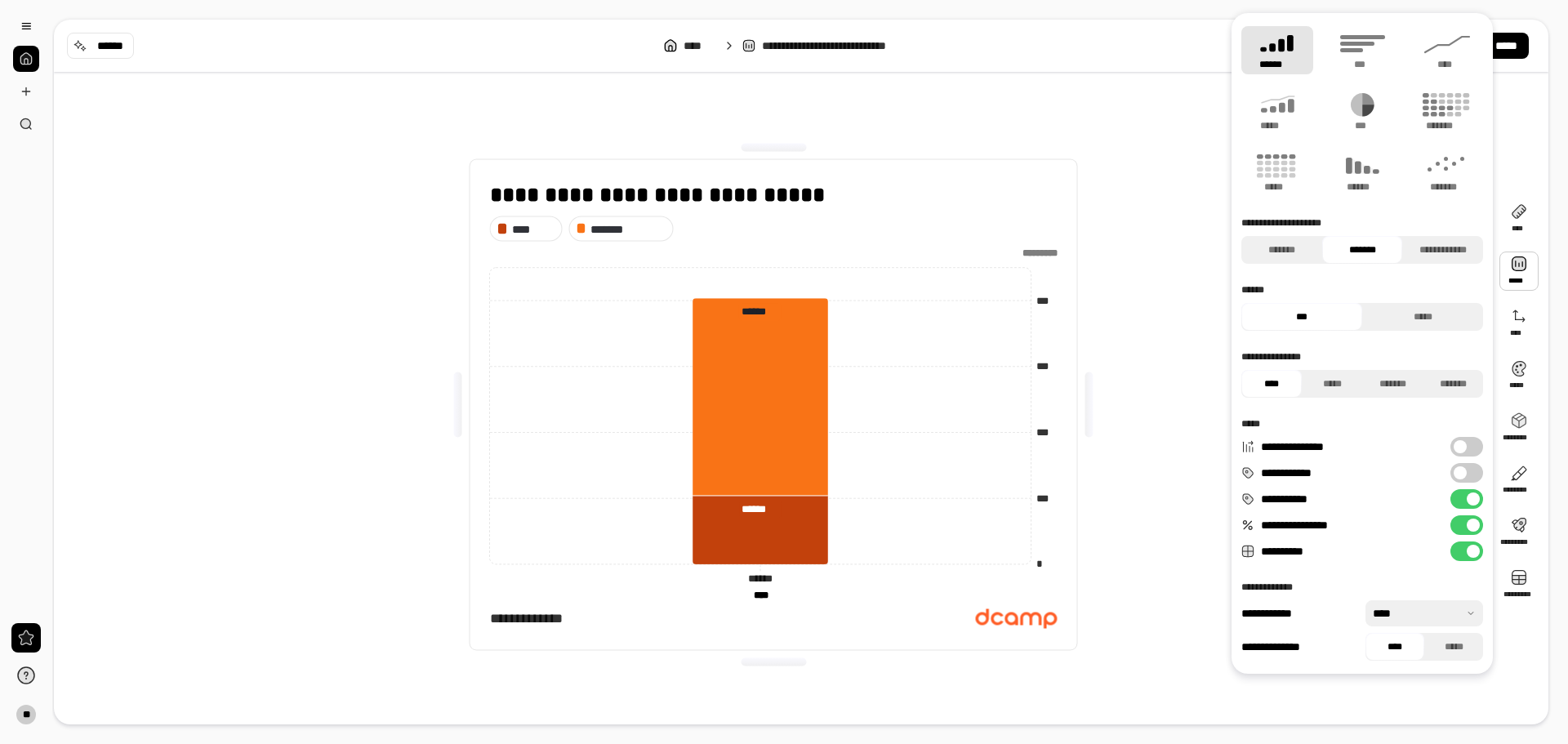click on "**********" at bounding box center [1467, 525] 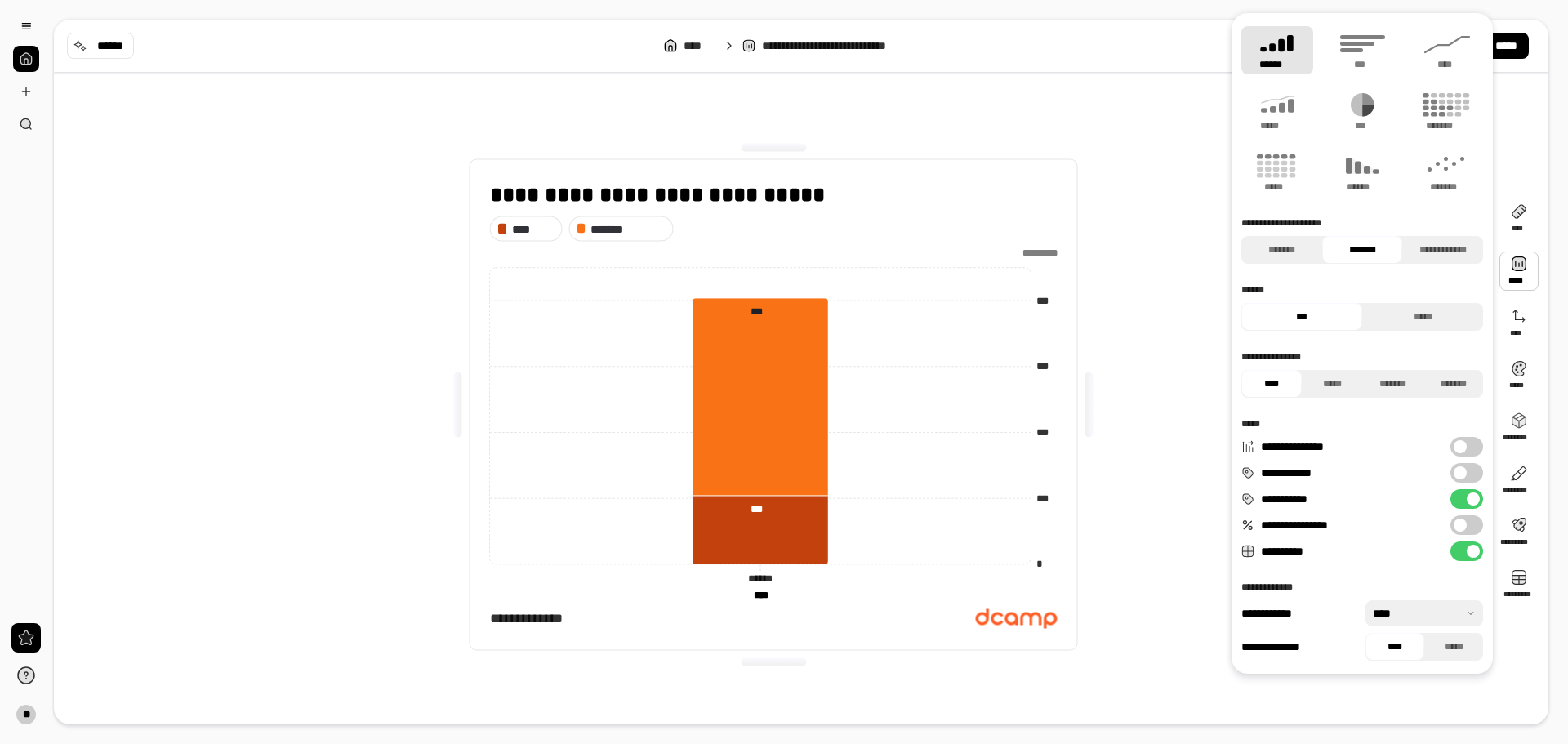 click at bounding box center (1473, 551) 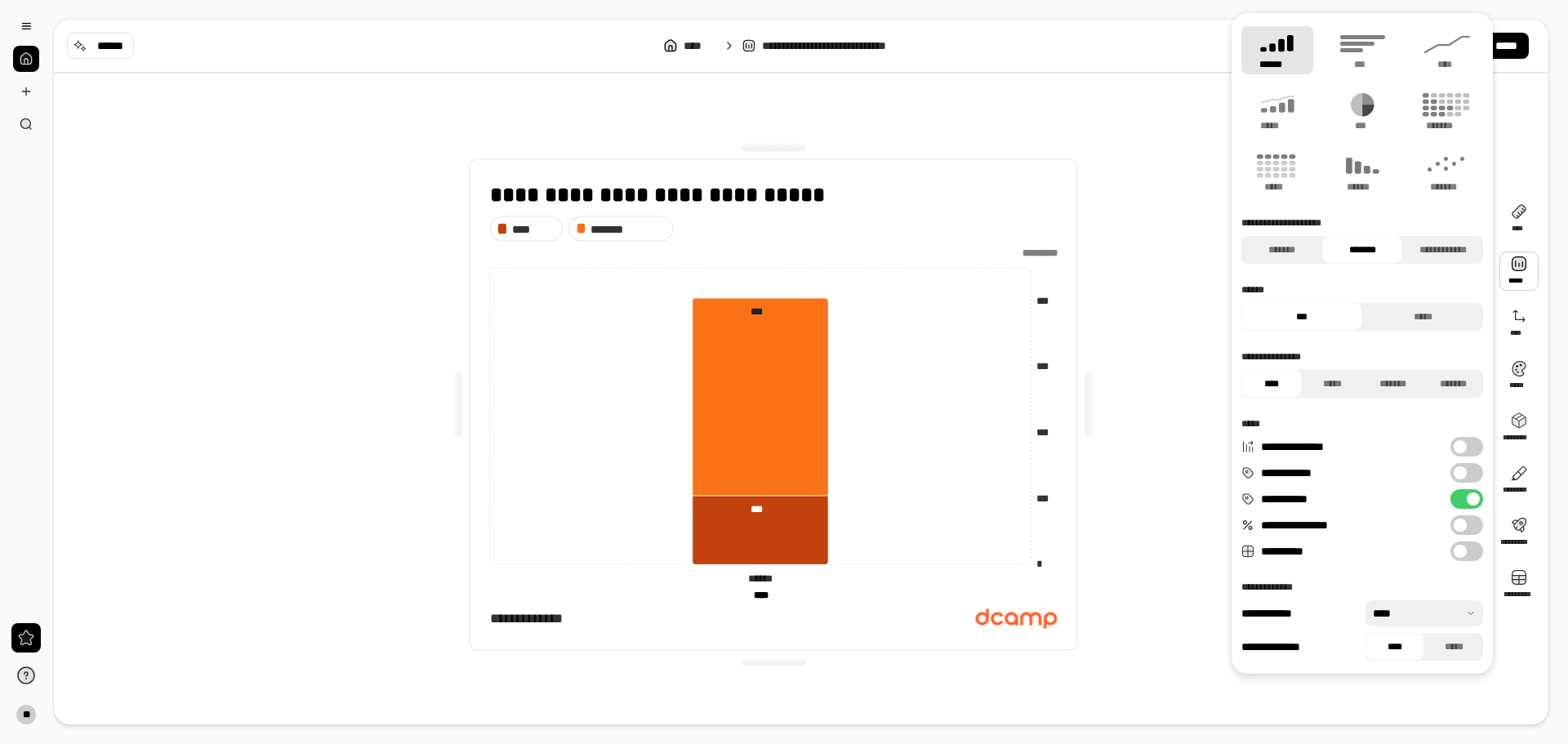 click on "**********" at bounding box center [1467, 551] 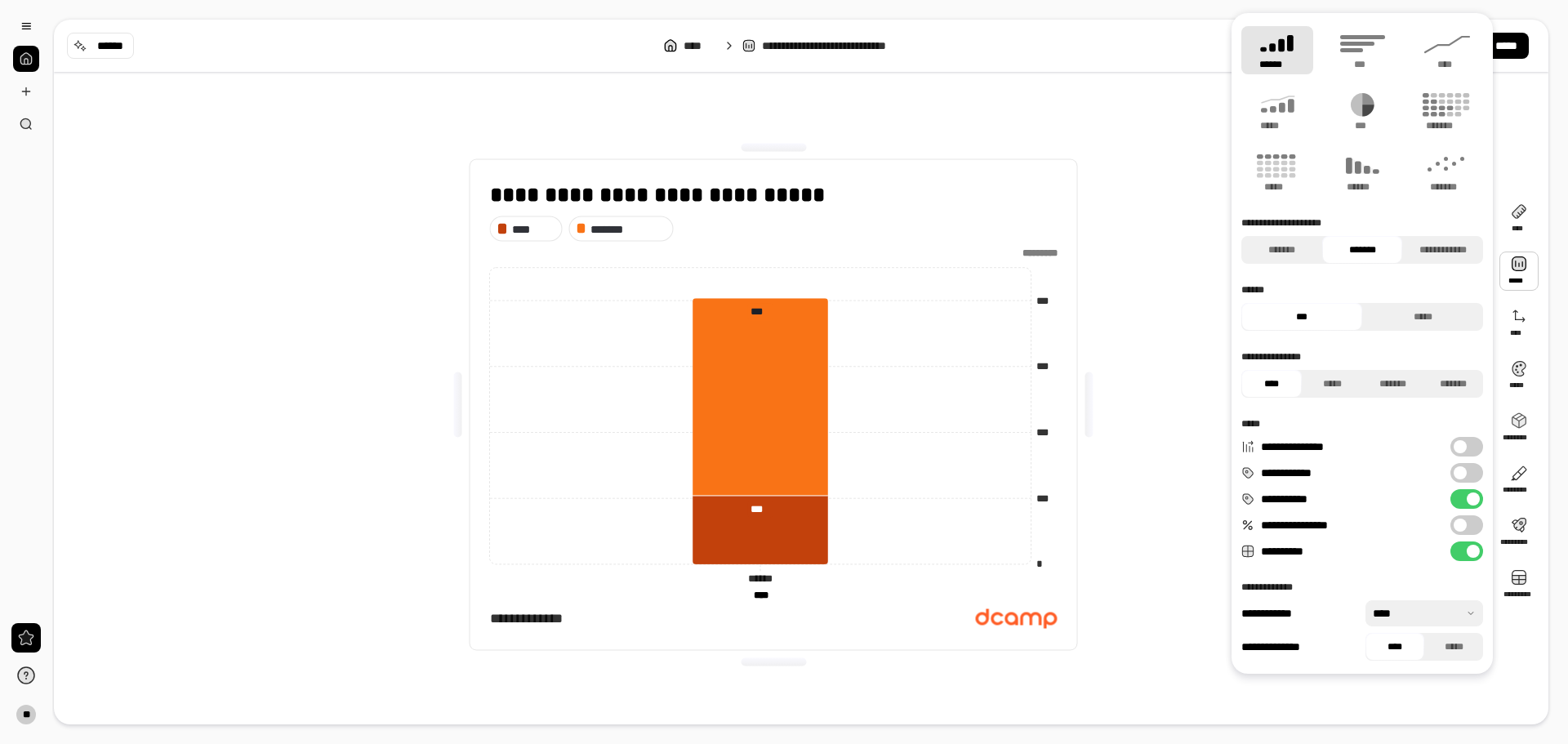 click at bounding box center [1473, 551] 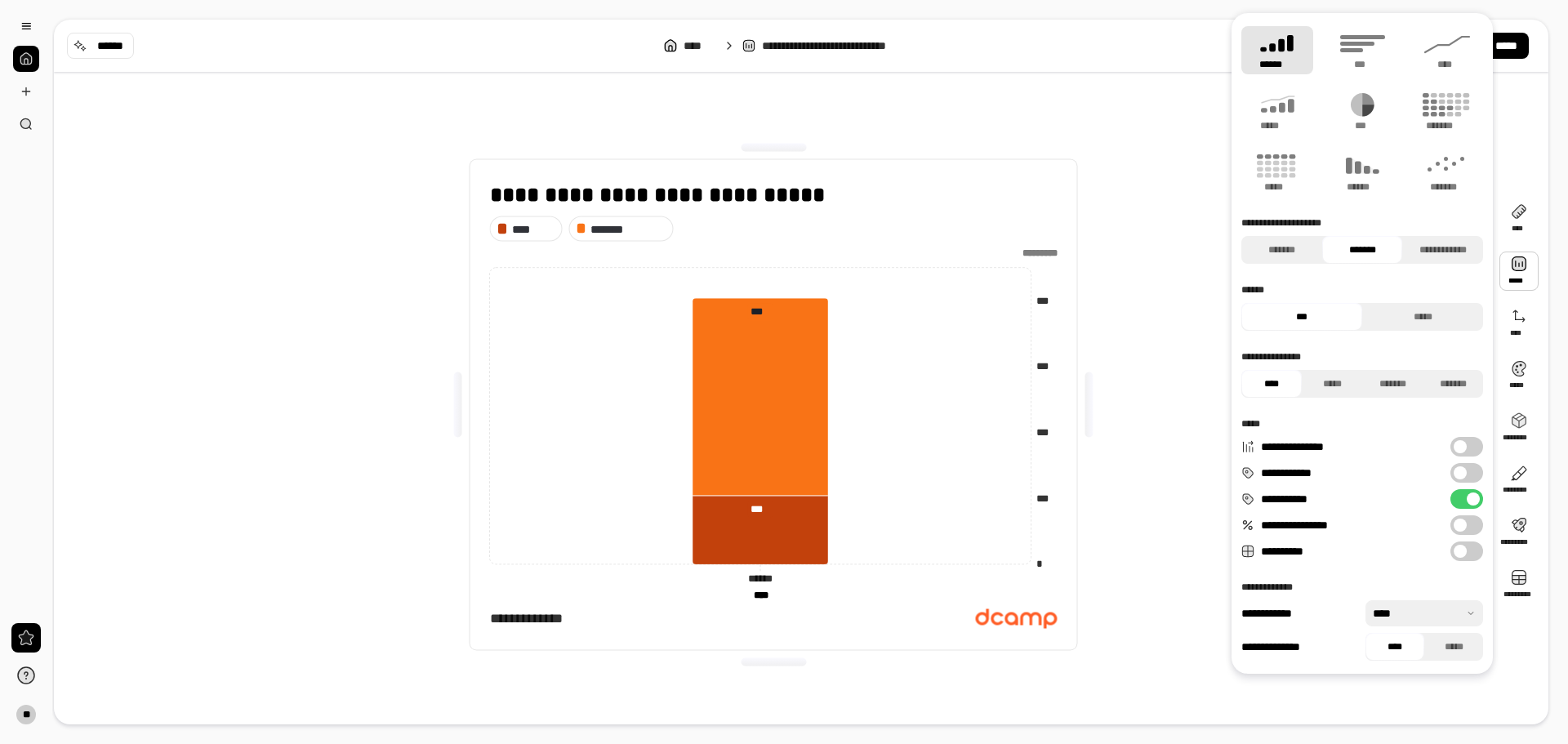 click on "**********" at bounding box center (1467, 551) 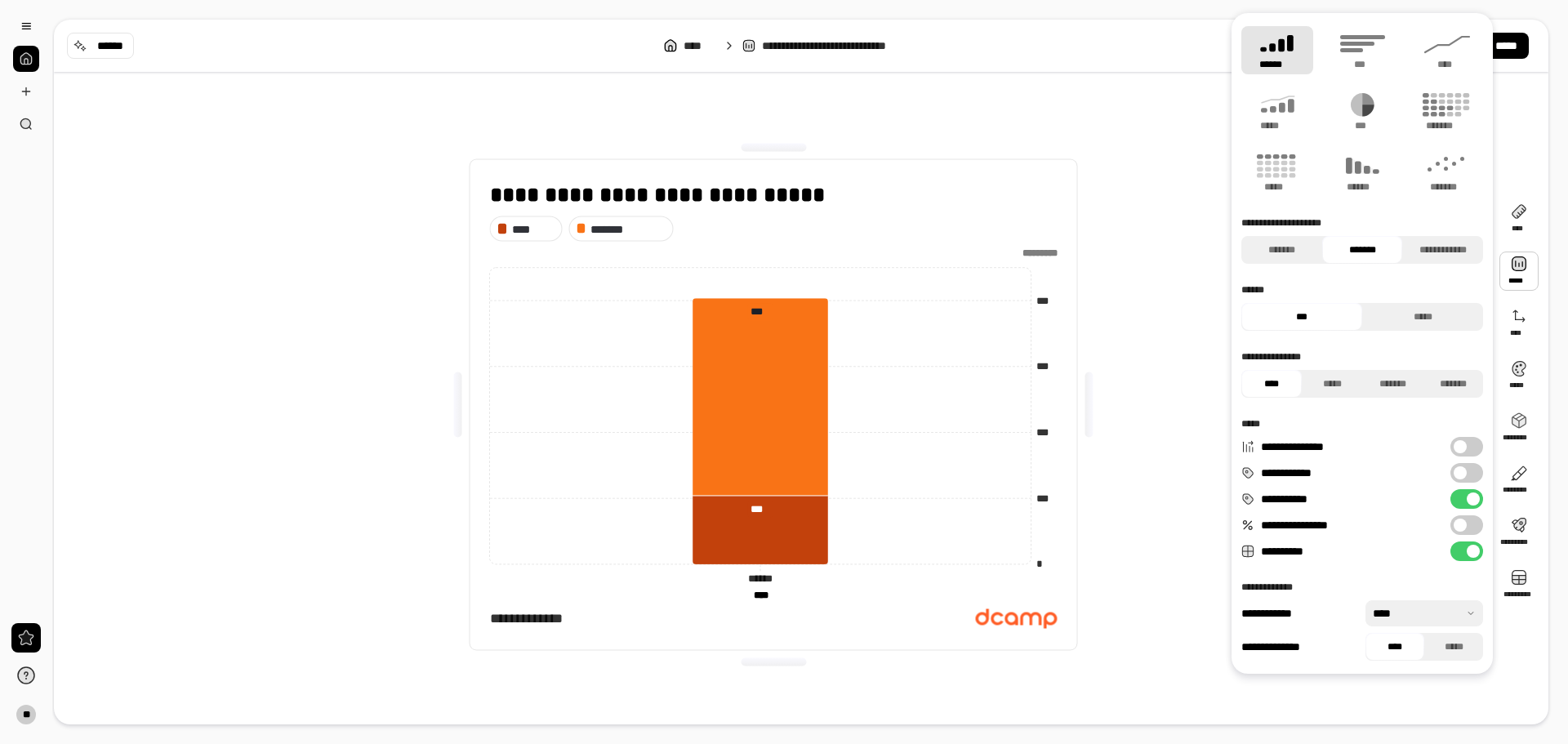 click at bounding box center [1473, 551] 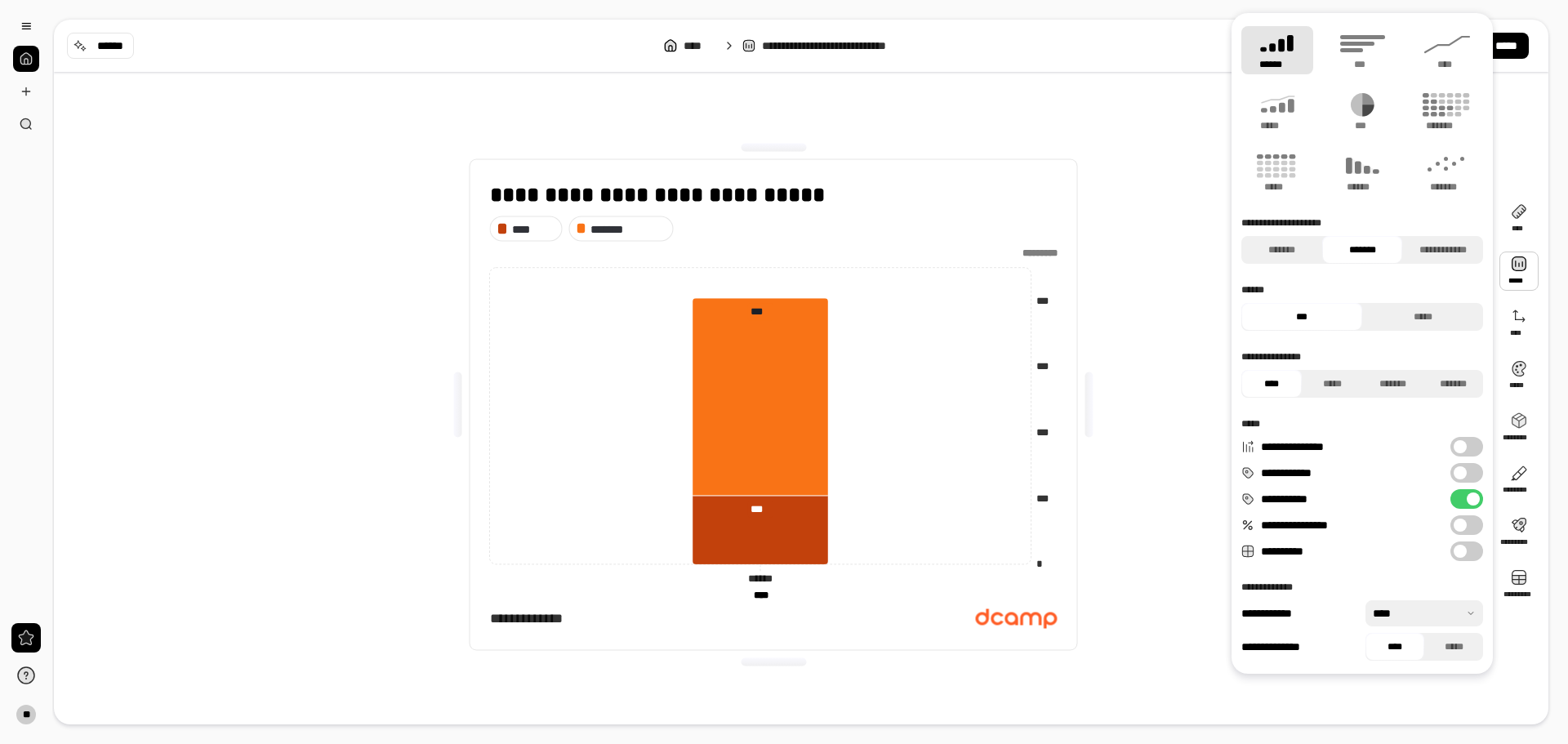 click at bounding box center [1460, 551] 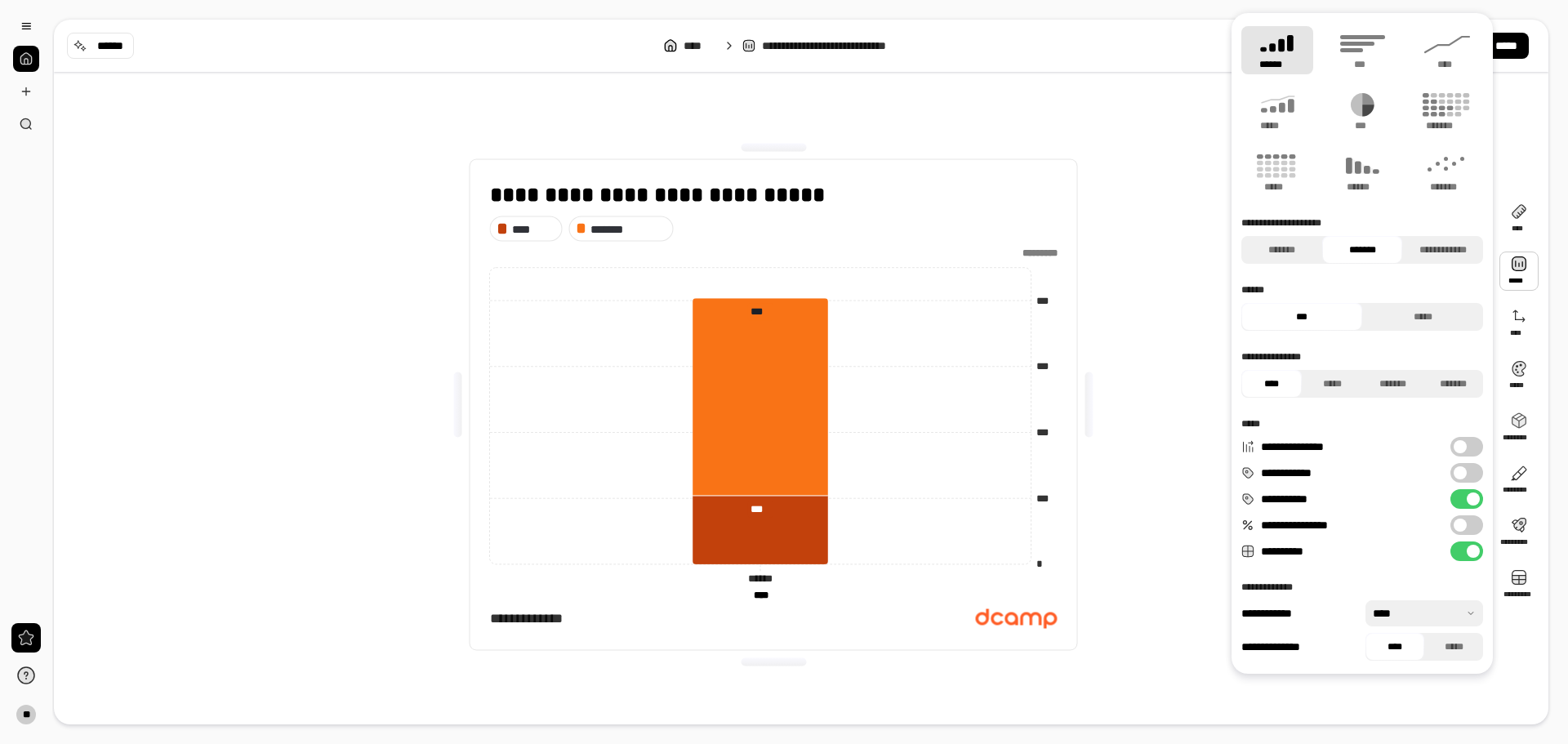 click on "**********" at bounding box center [773, 404] 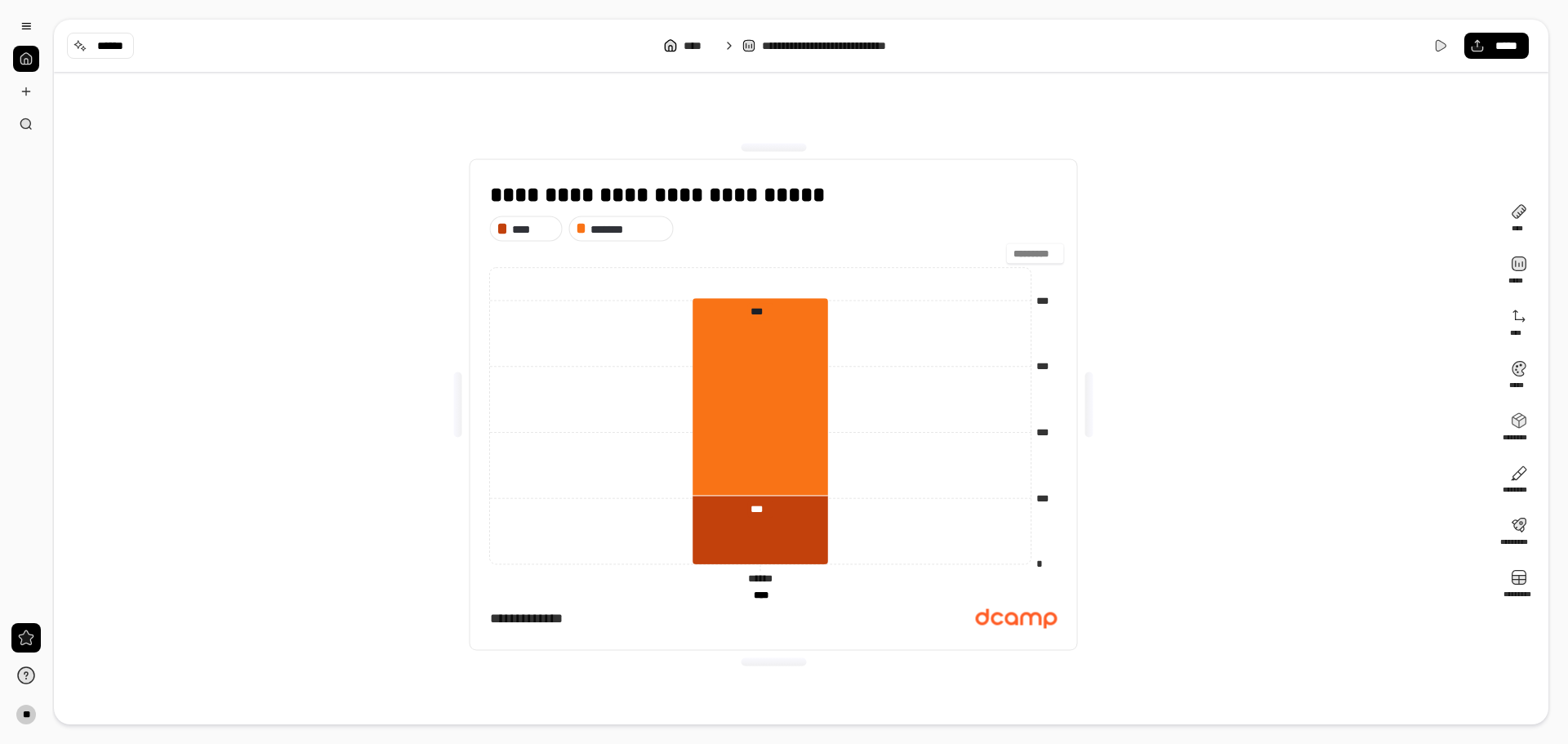 click at bounding box center [1036, 254] 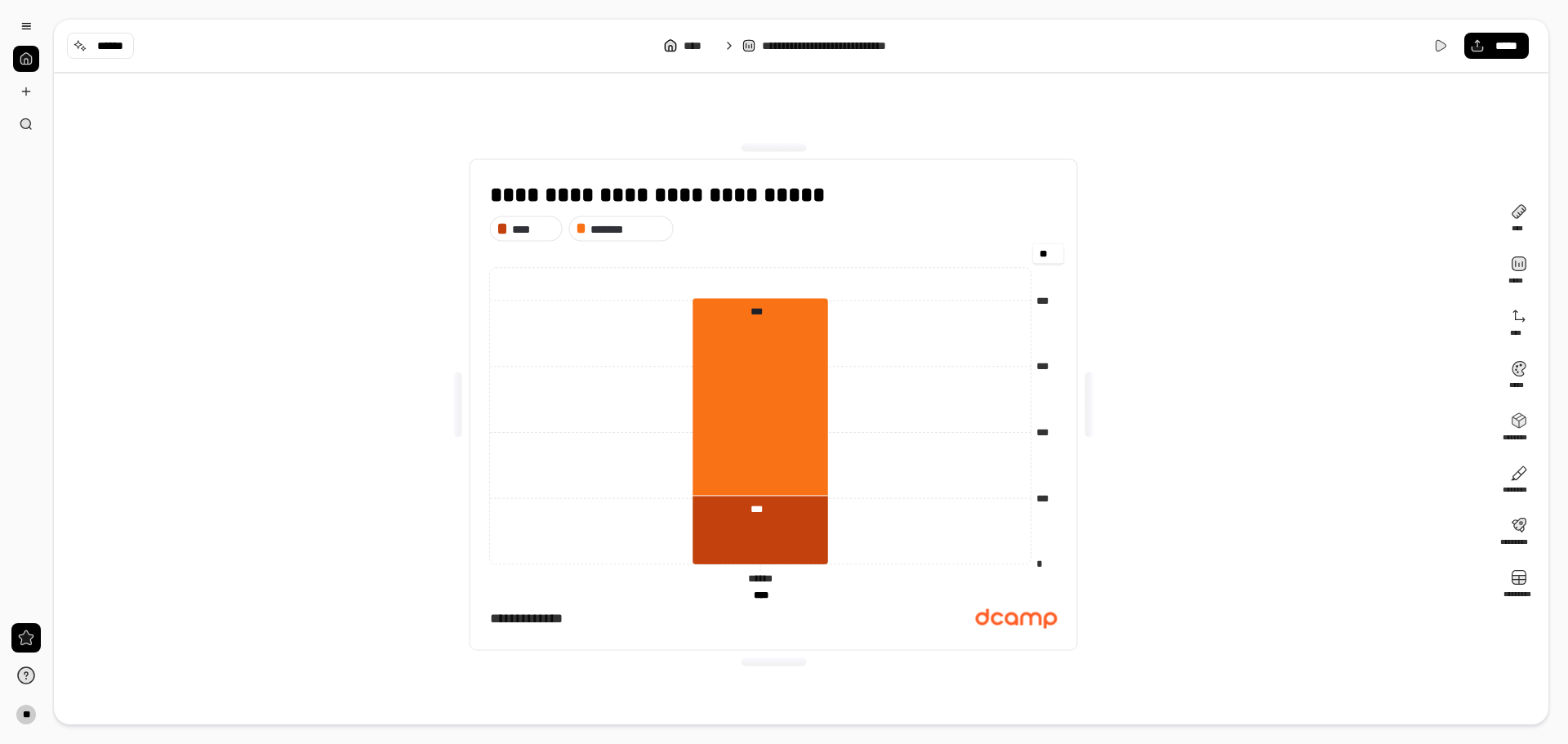 type on "*" 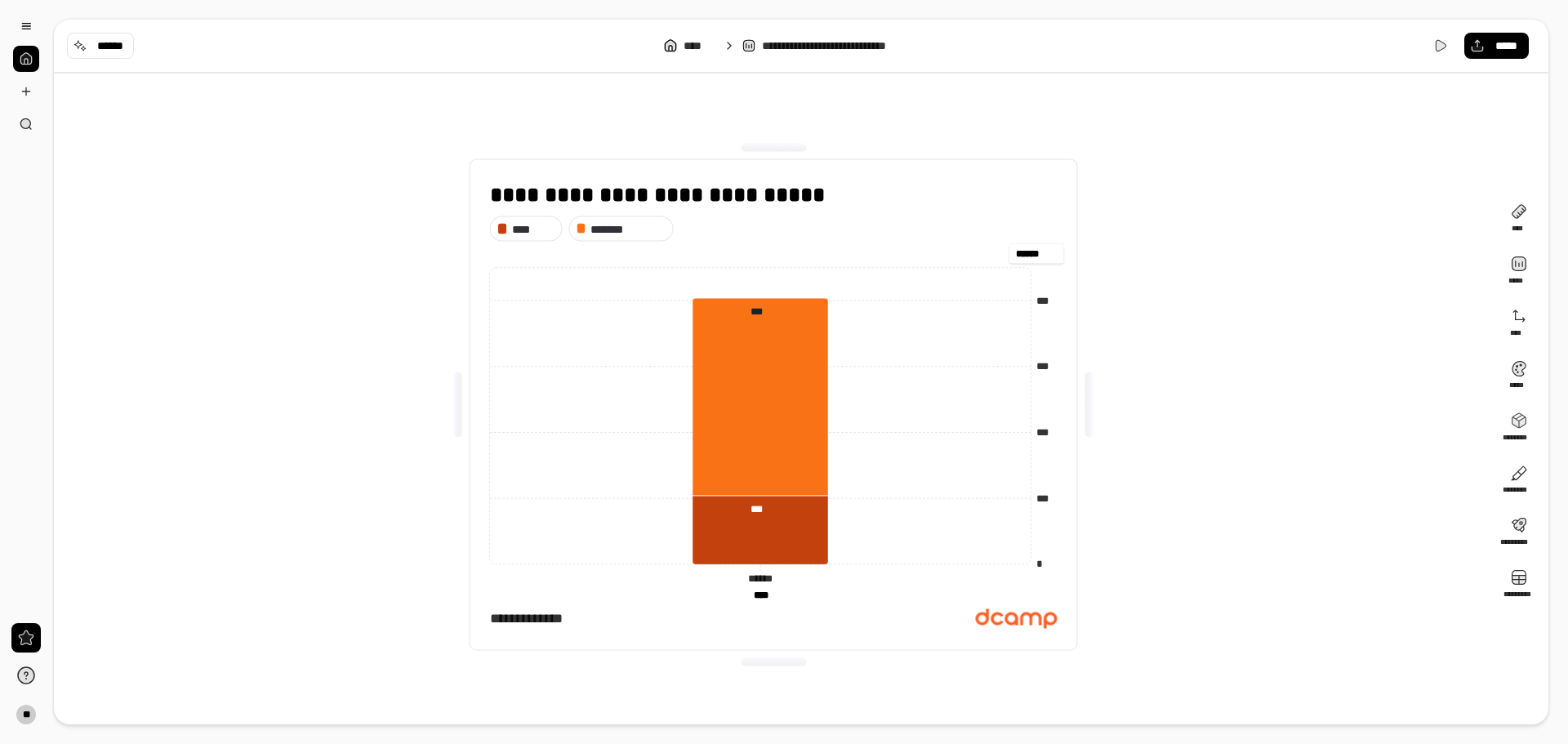 type on "******" 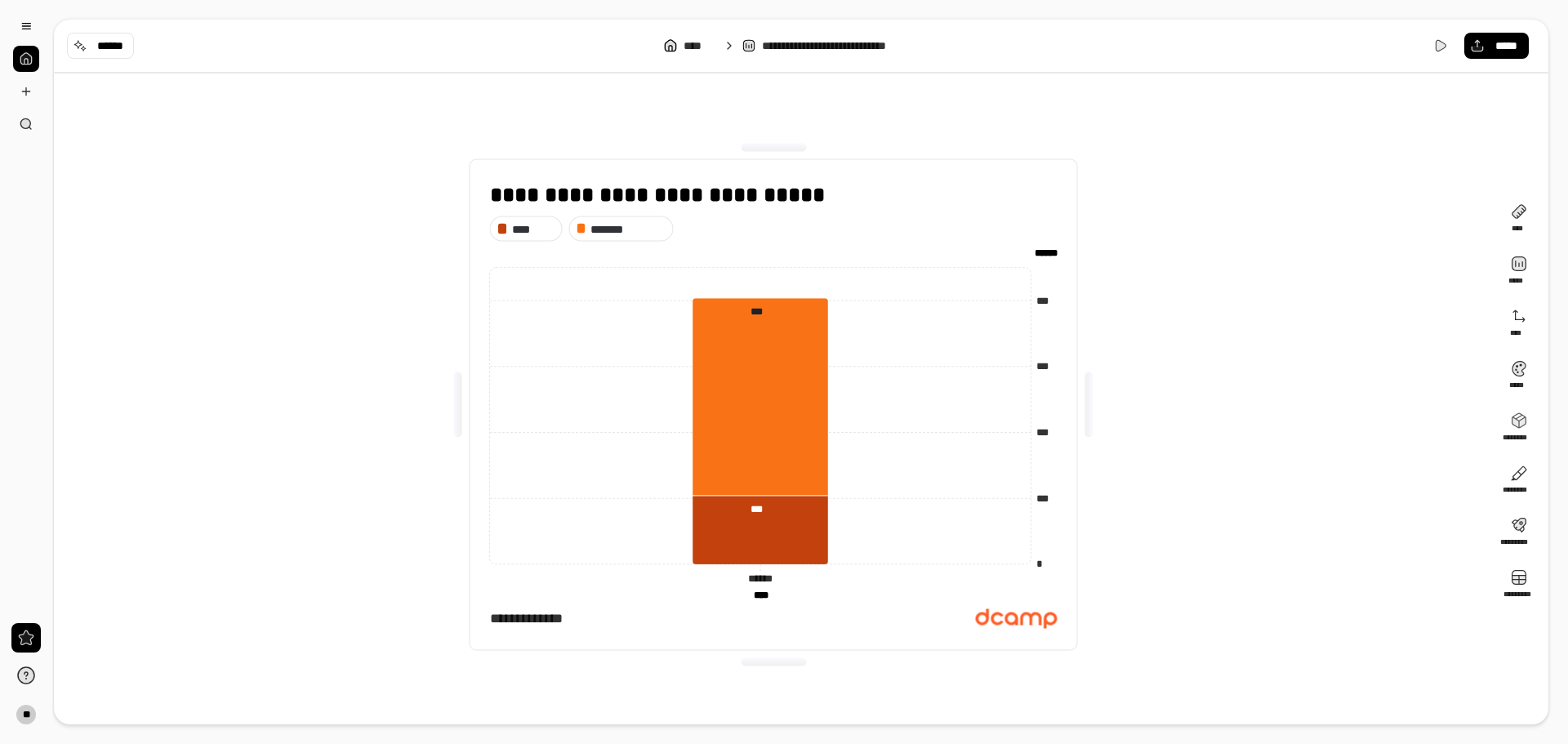 click on "**********" at bounding box center [773, 404] 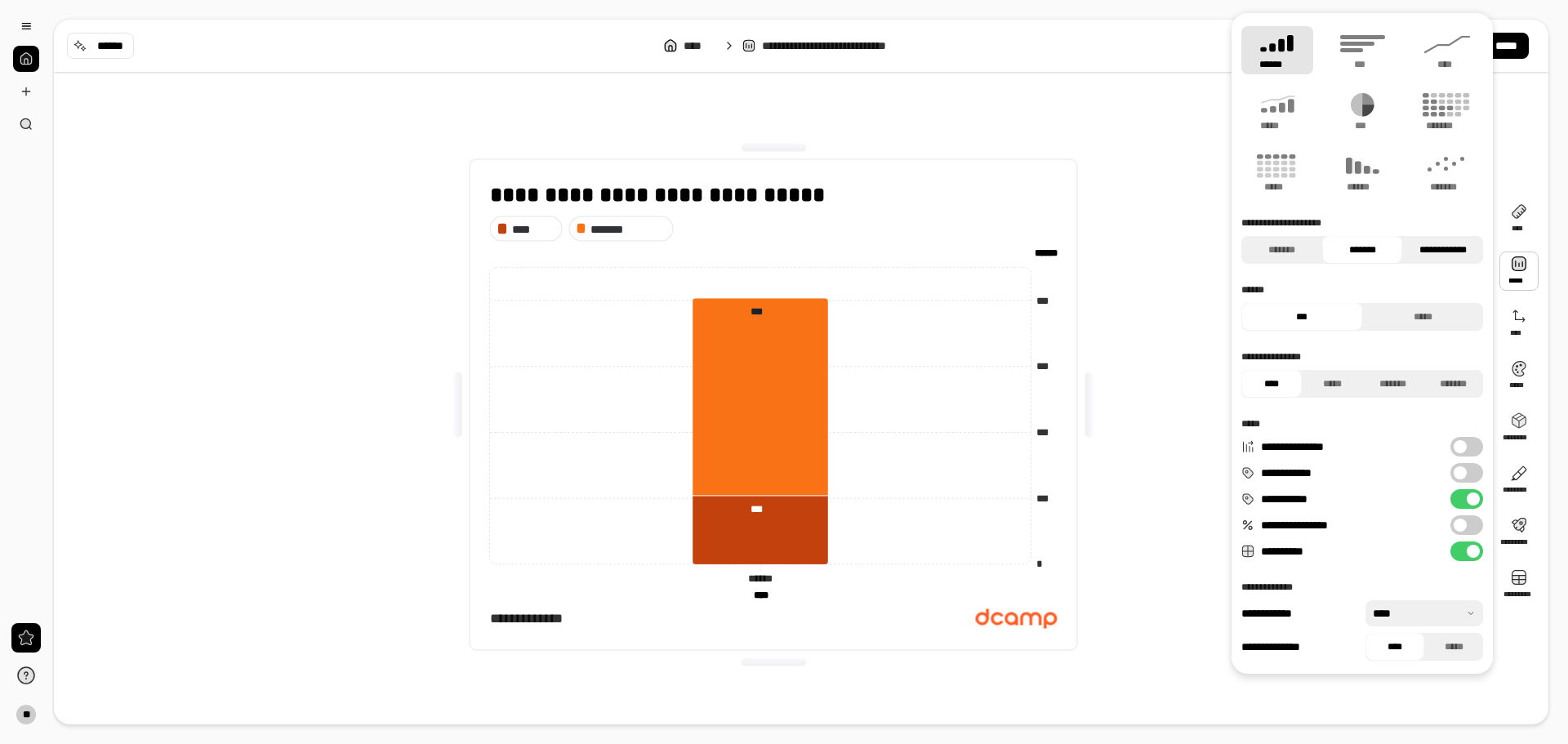 click on "**********" at bounding box center (1442, 250) 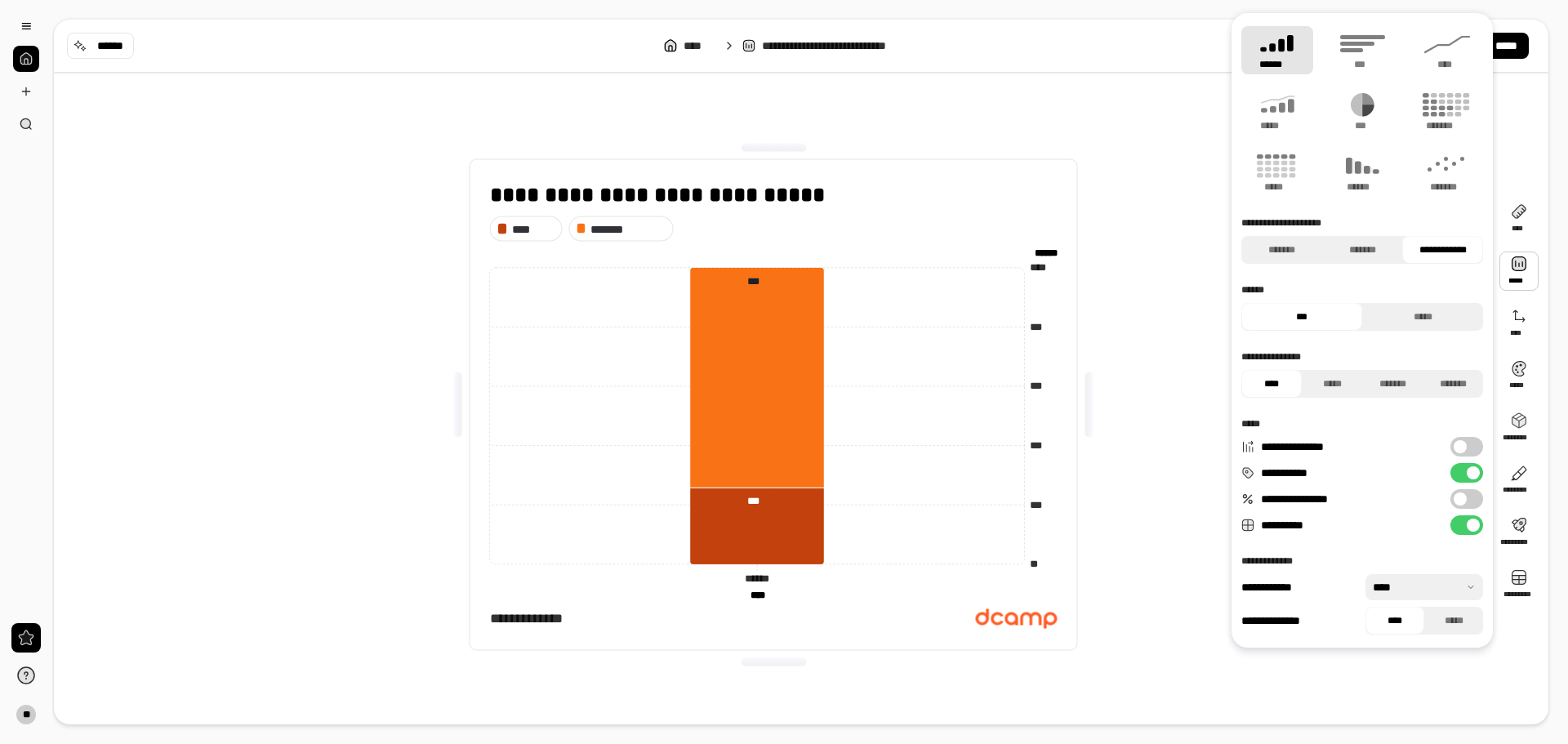 click on "**********" at bounding box center [1442, 250] 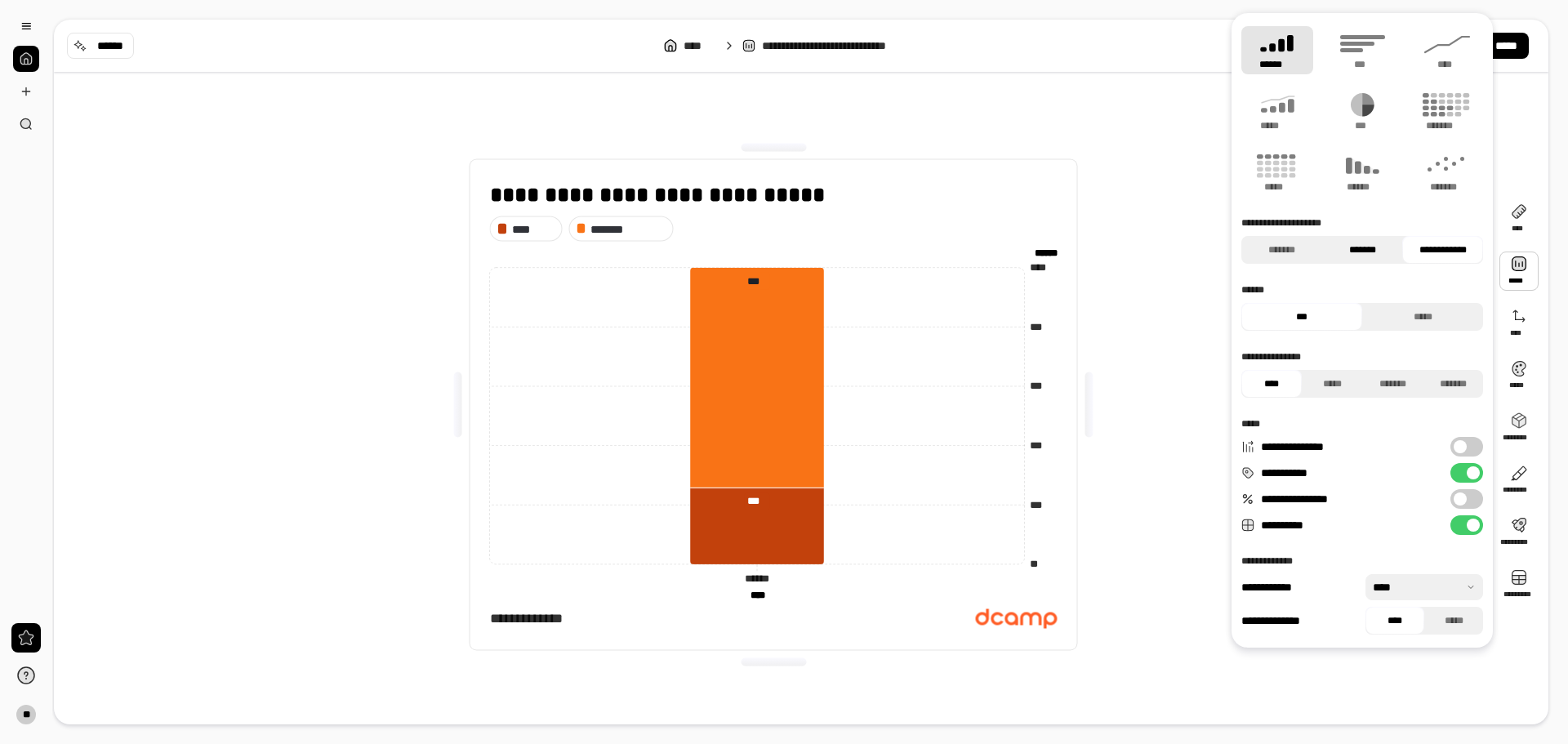 click on "*******" at bounding box center (1362, 250) 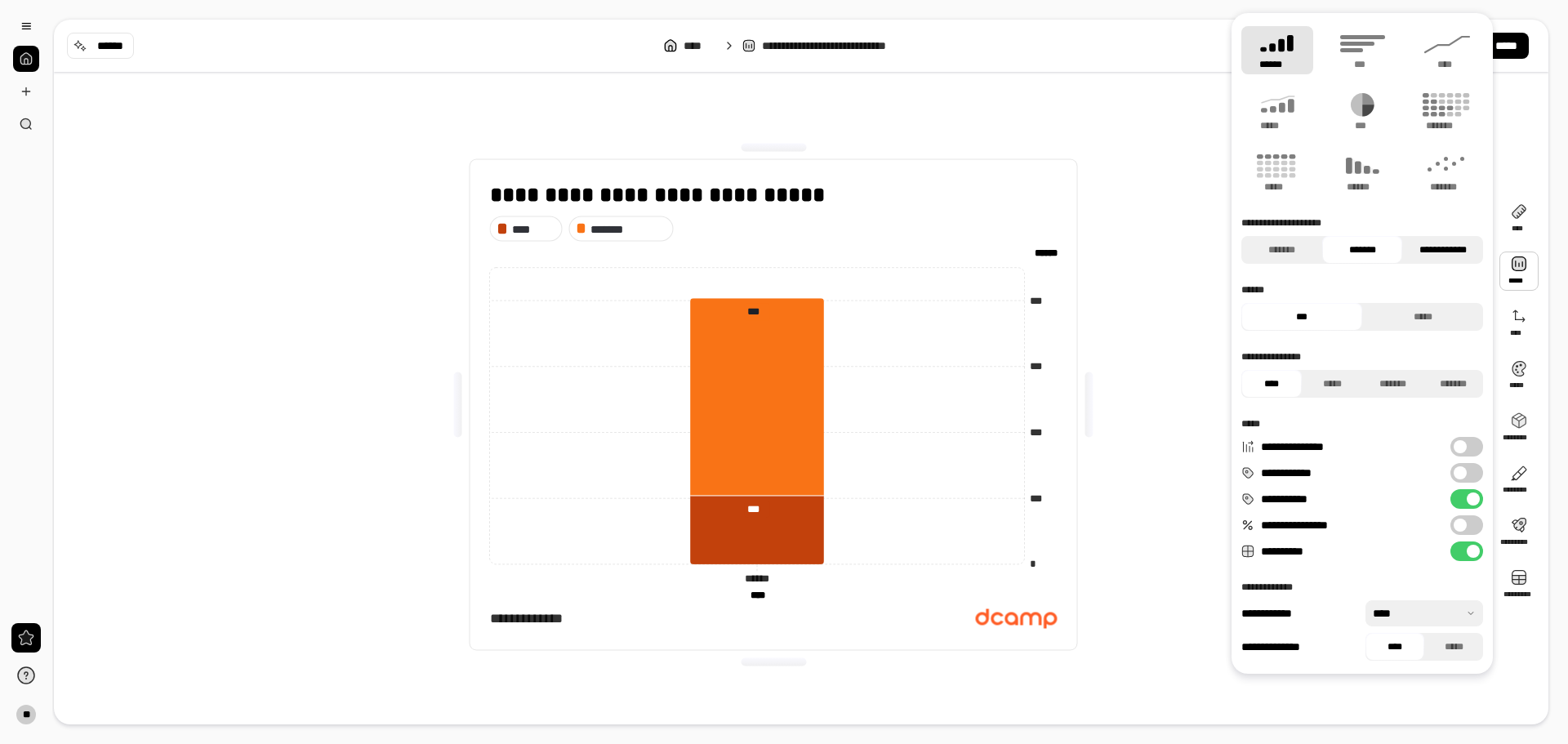 click on "**********" at bounding box center [1442, 250] 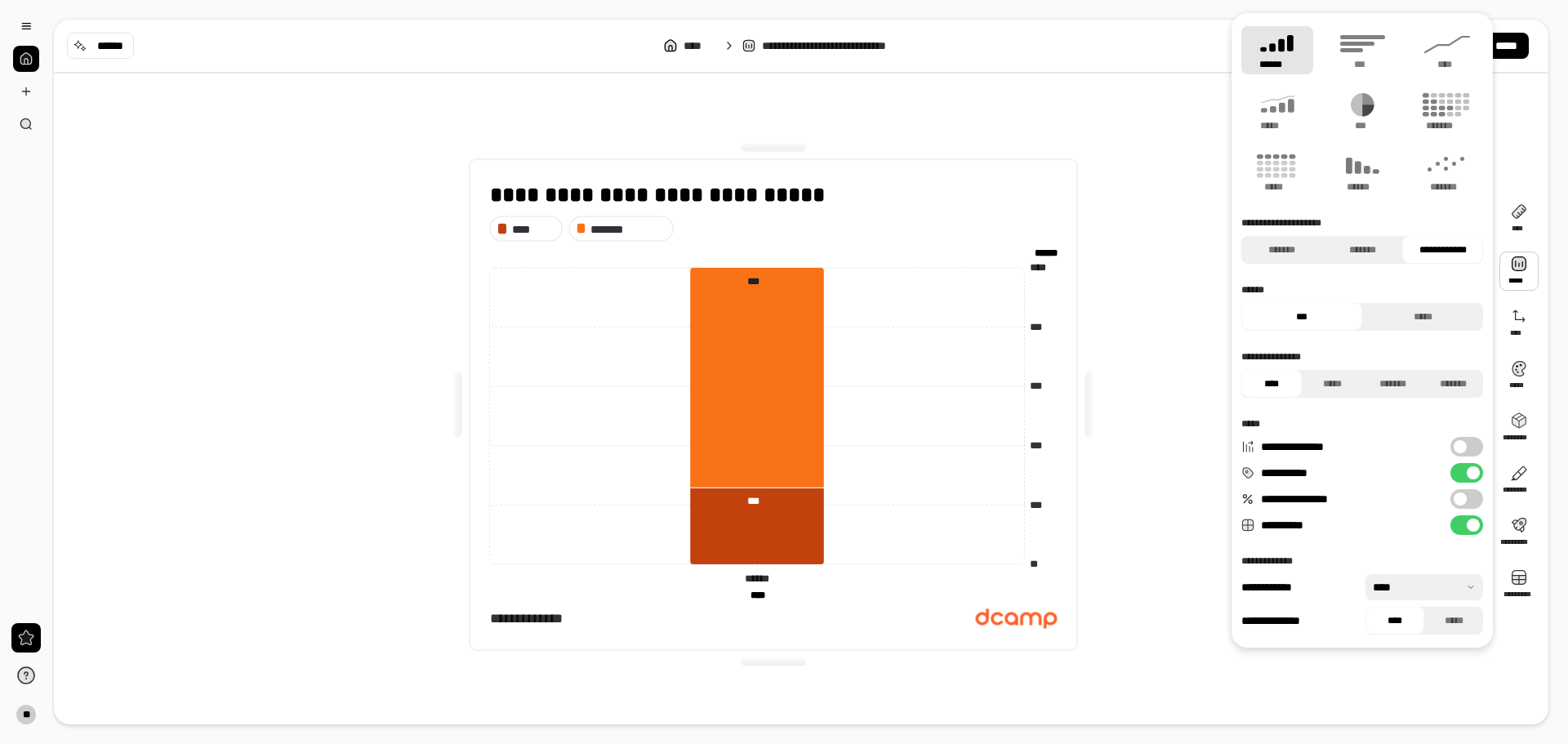 drag, startPoint x: 1395, startPoint y: 246, endPoint x: 1391, endPoint y: 226, distance: 20.3961 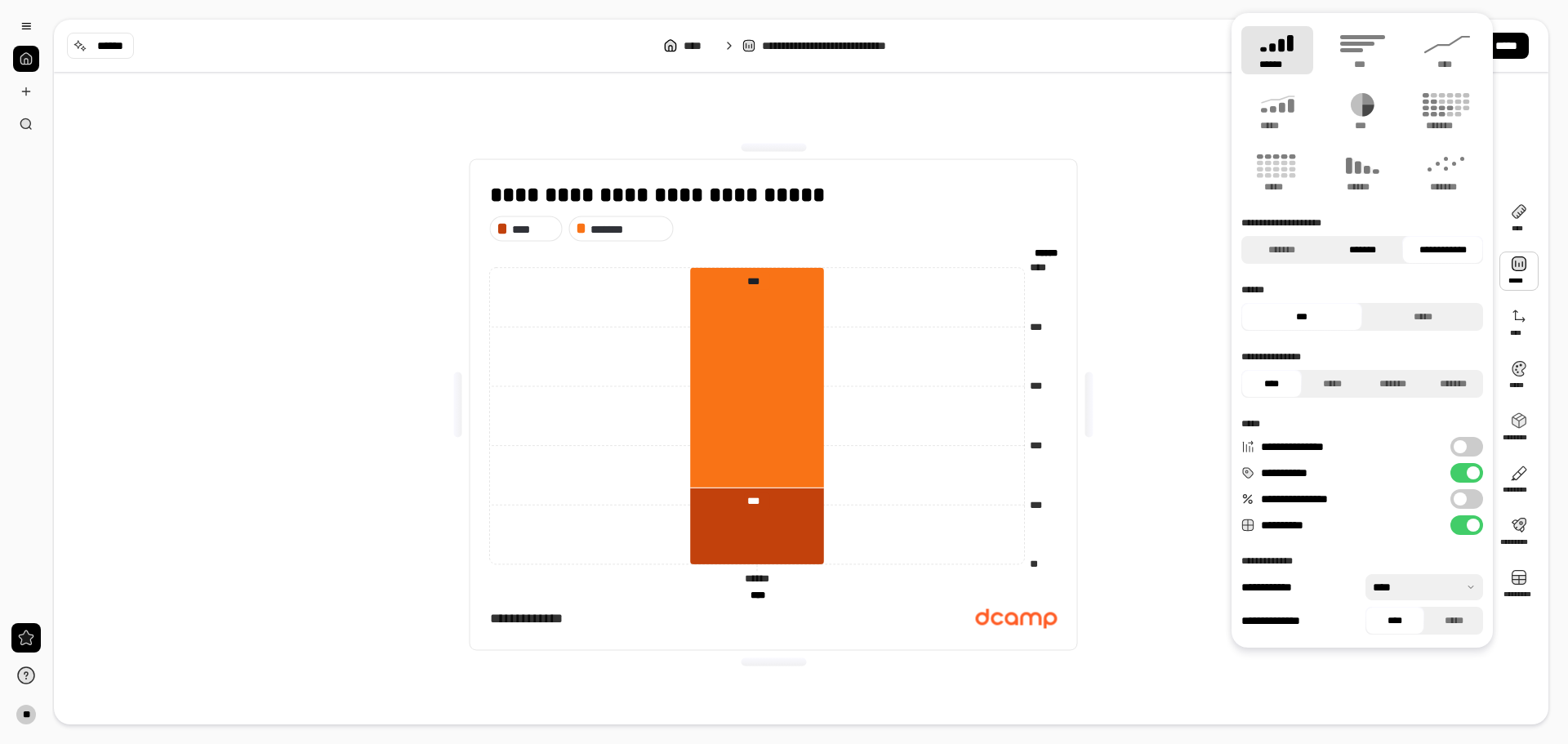 click on "*******" at bounding box center (1362, 250) 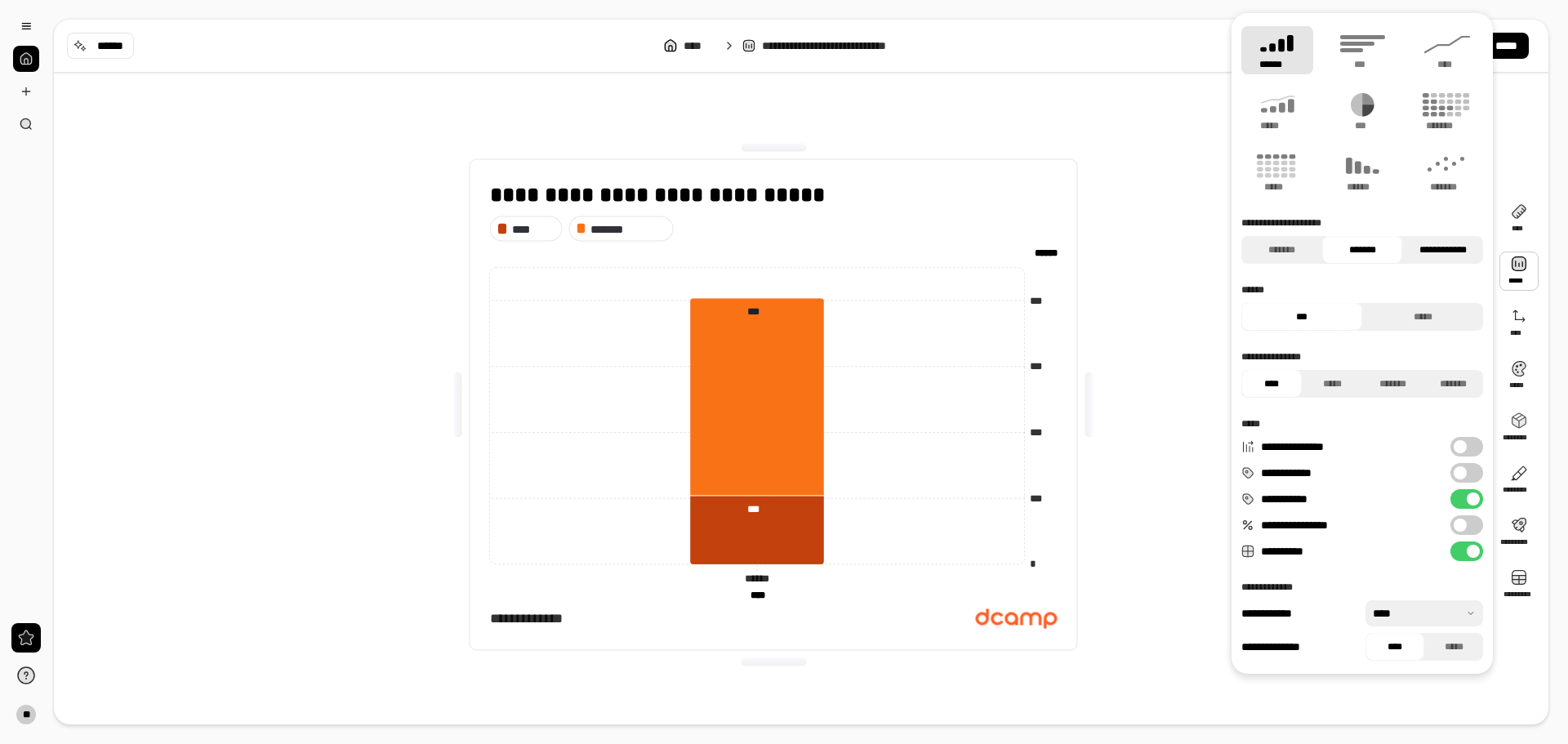 click on "**********" at bounding box center (1442, 250) 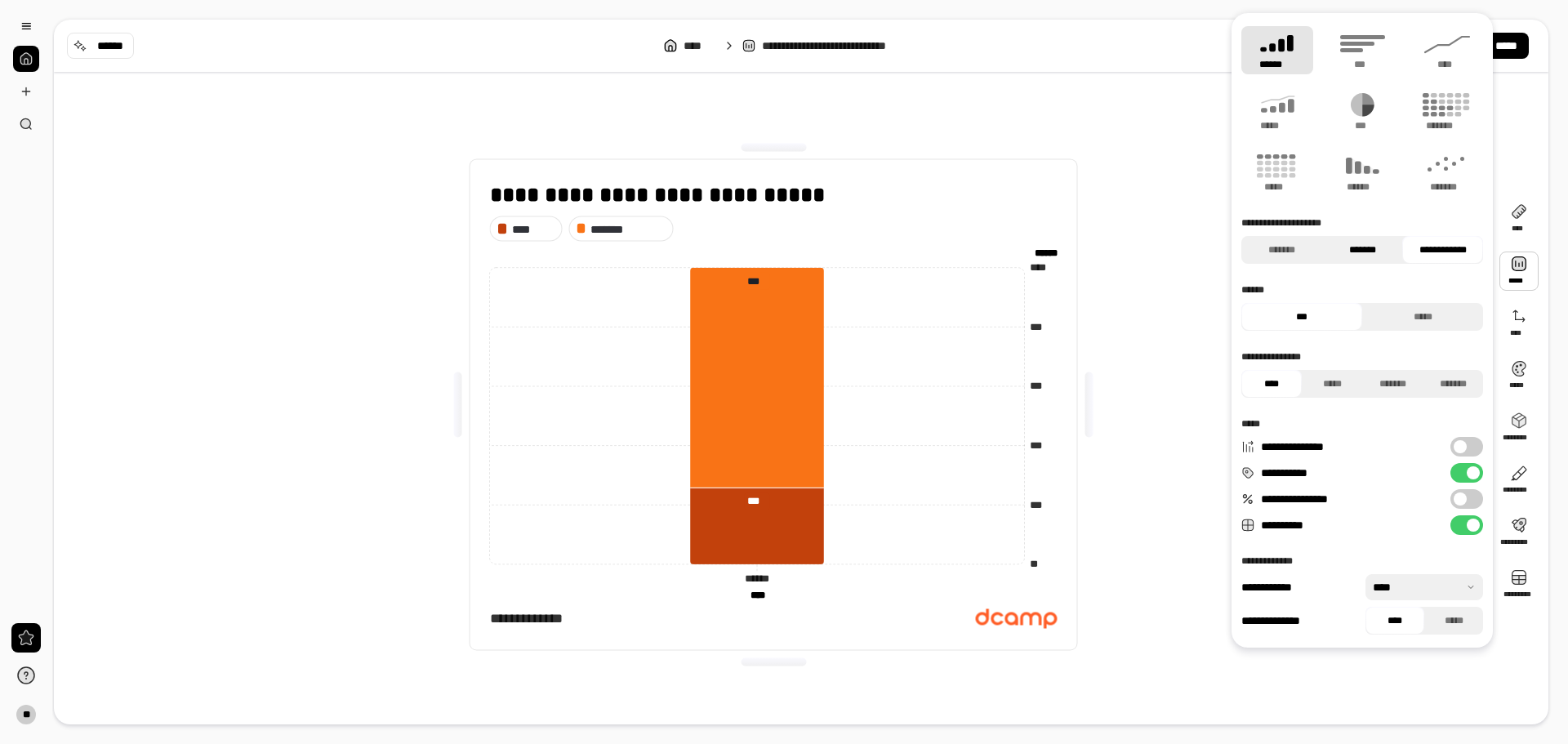 click on "*******" at bounding box center (1362, 250) 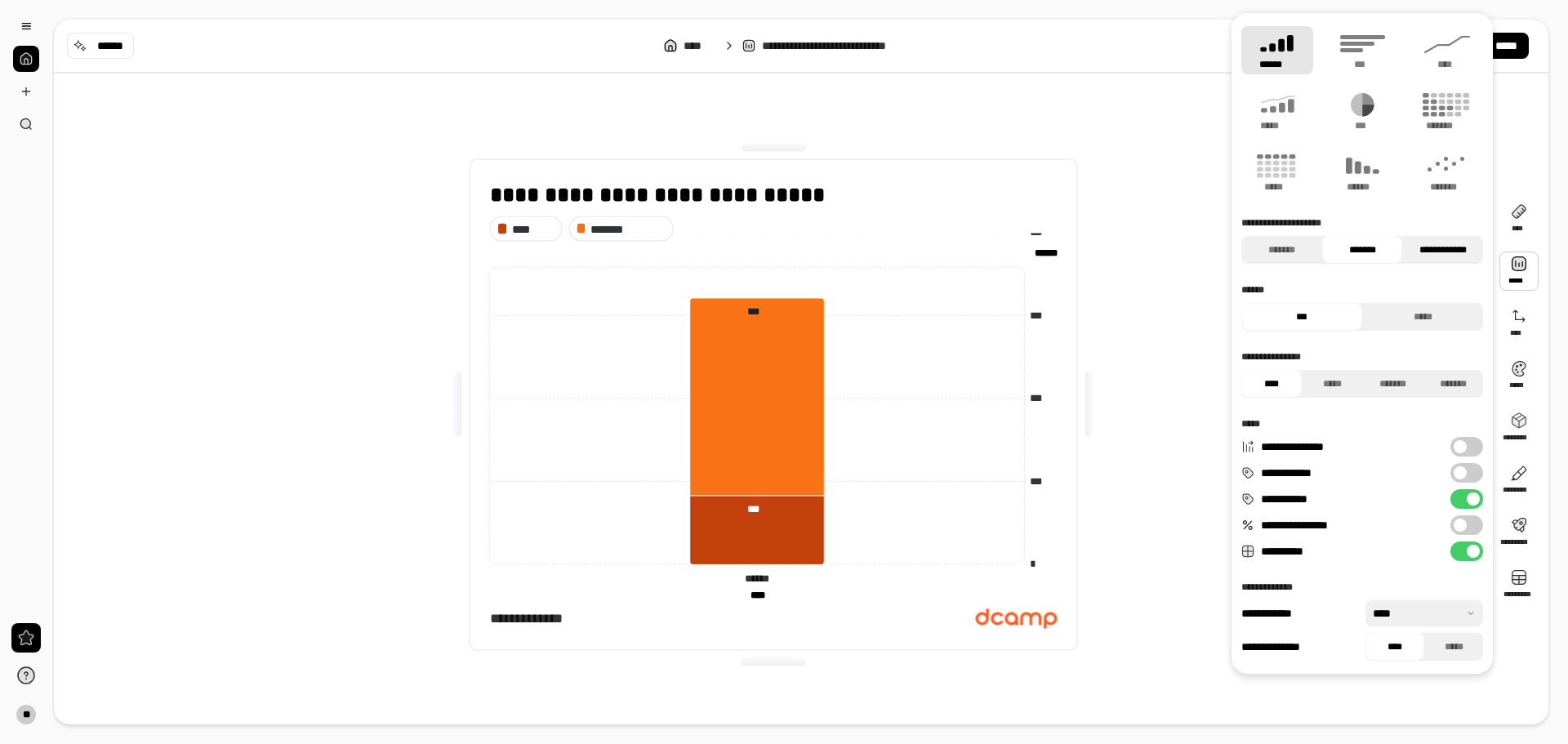 click on "**********" at bounding box center [1442, 250] 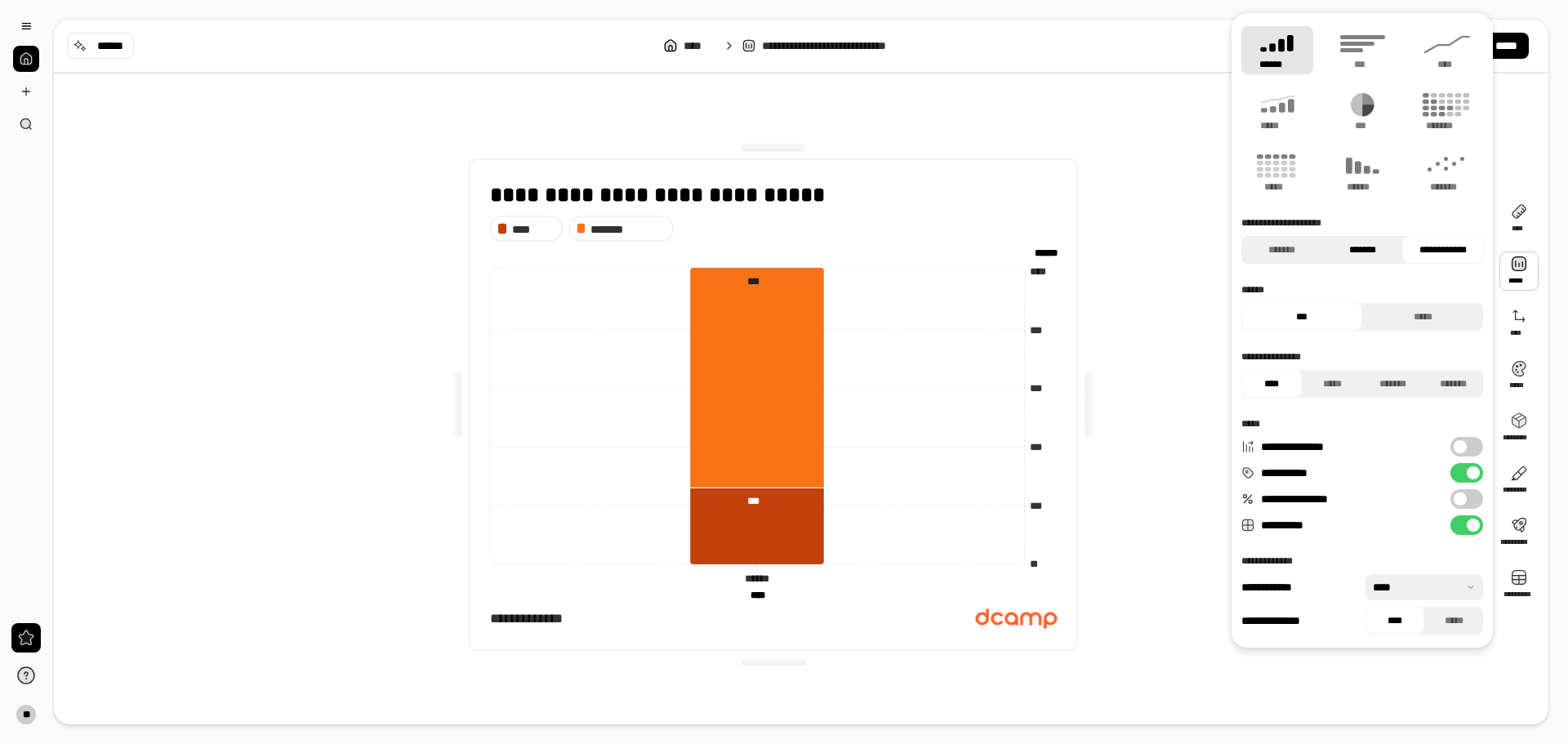 click on "*******" at bounding box center [1362, 250] 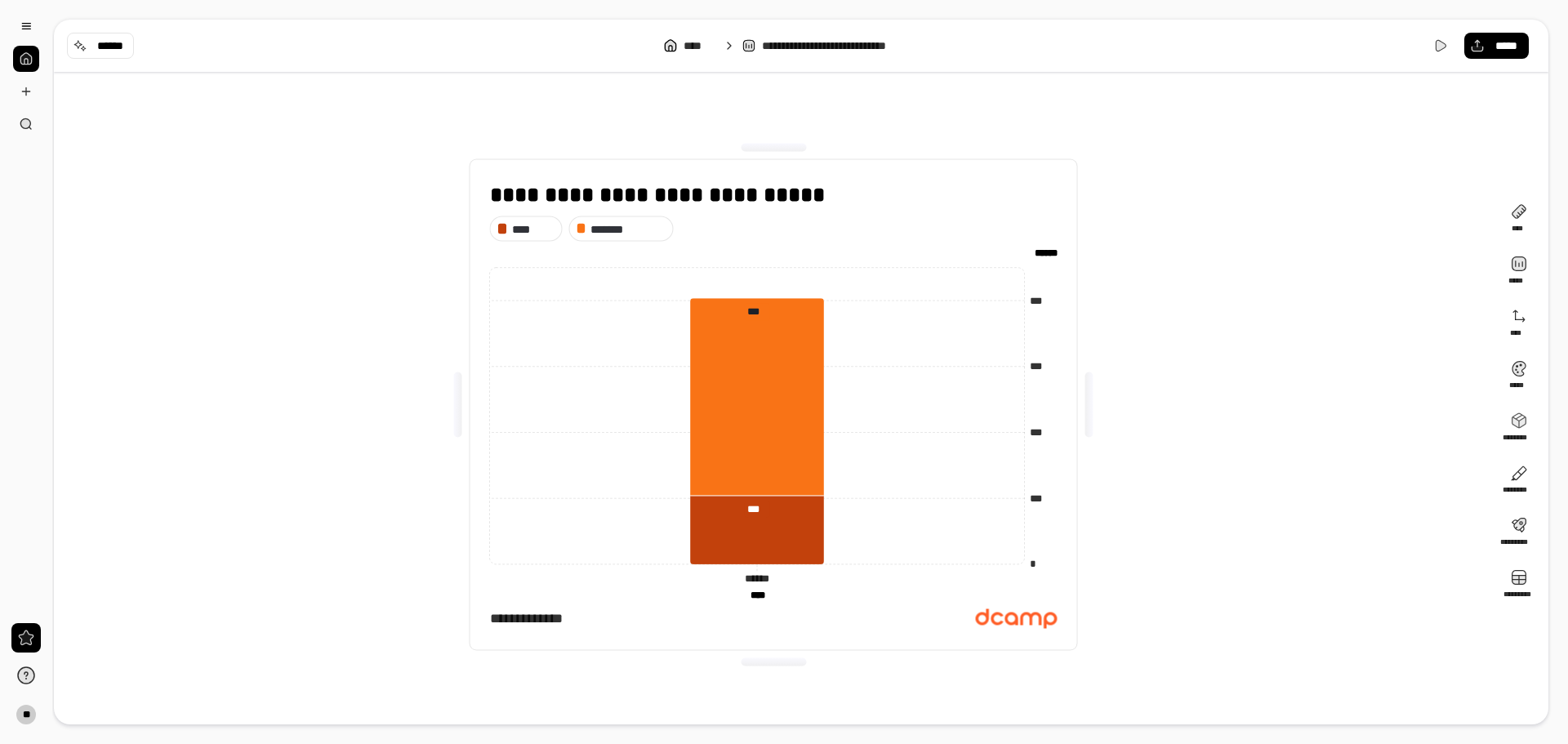 click on "**********" at bounding box center [773, 404] 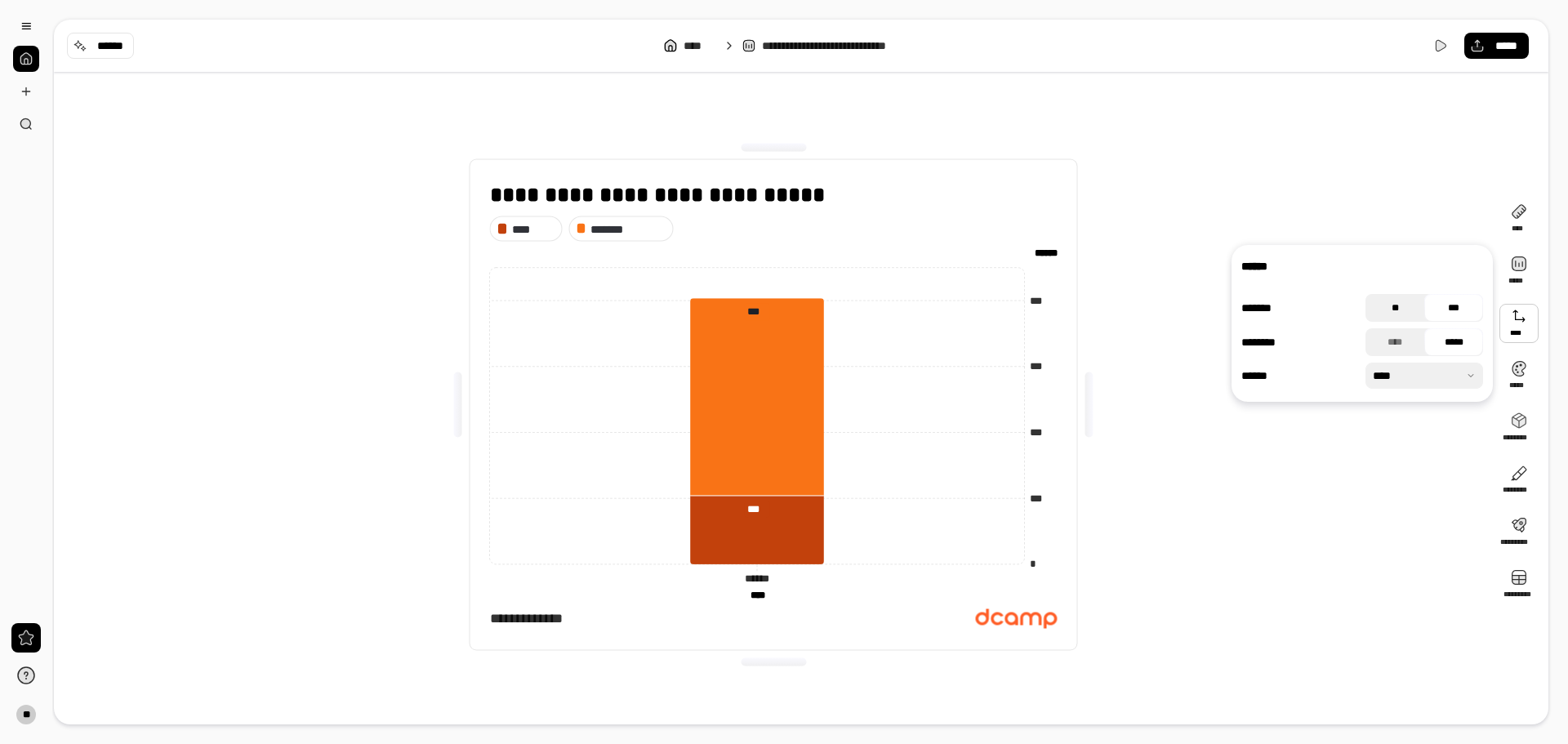click on "**" at bounding box center (1395, 308) 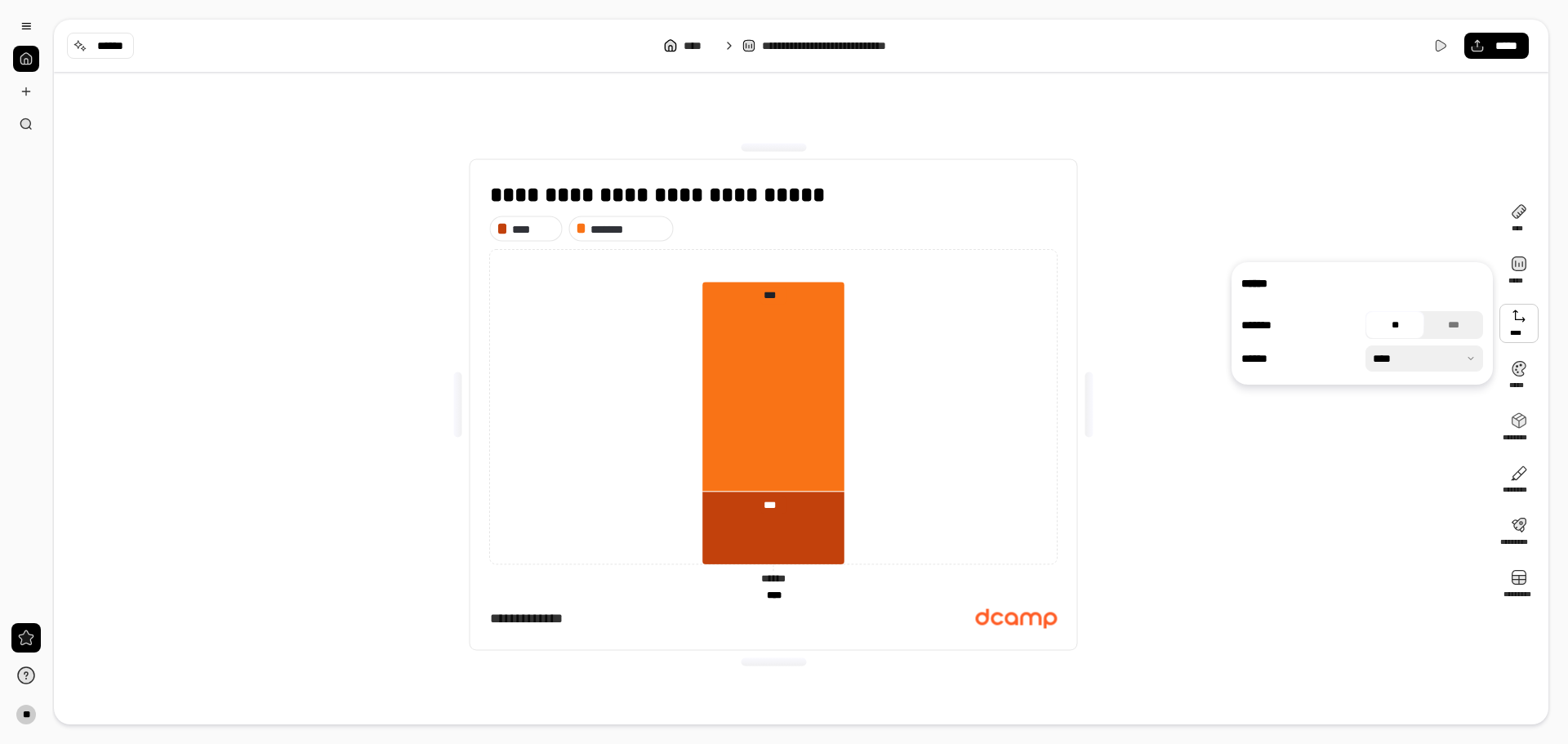 click on "**********" at bounding box center (773, 404) 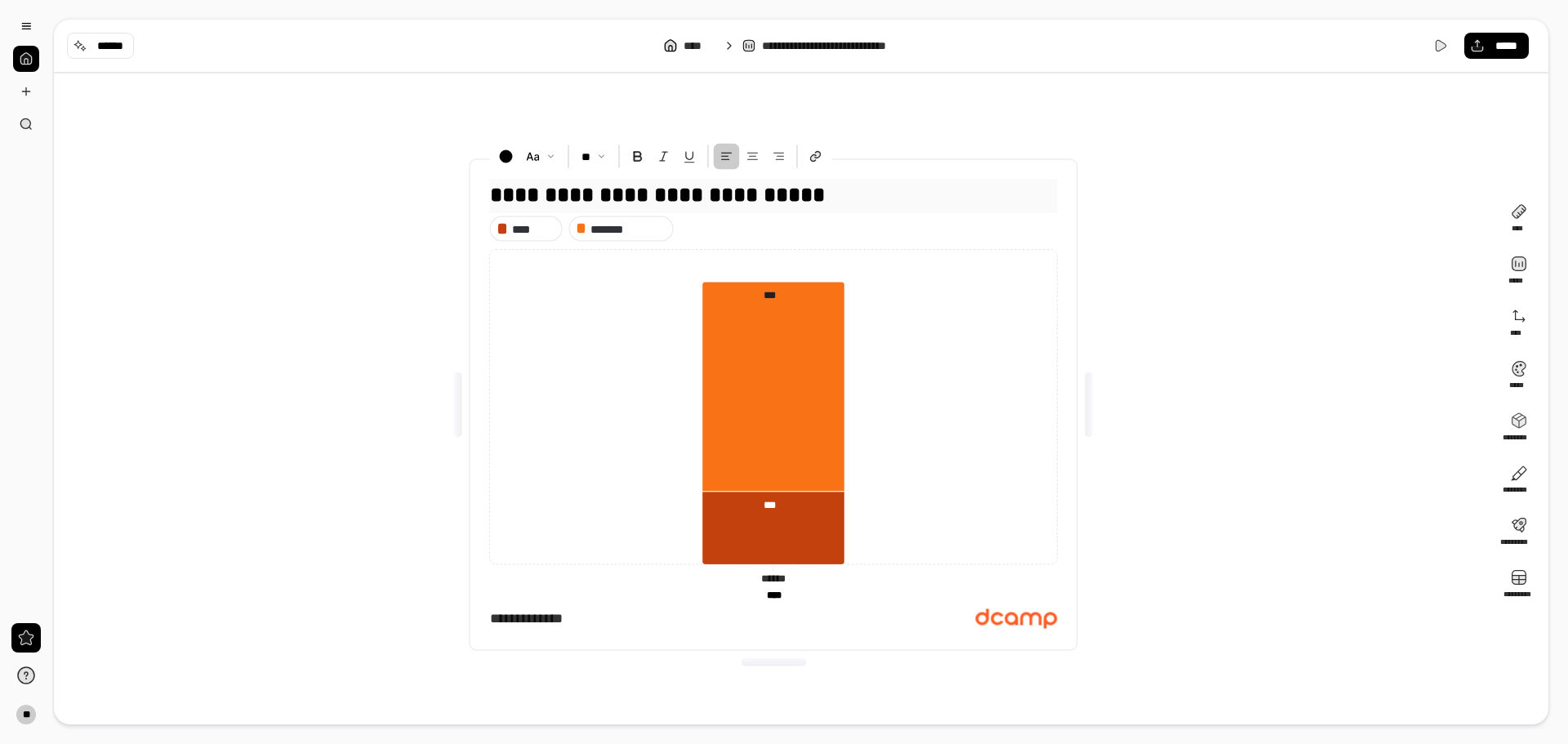 click on "**********" at bounding box center [657, 194] 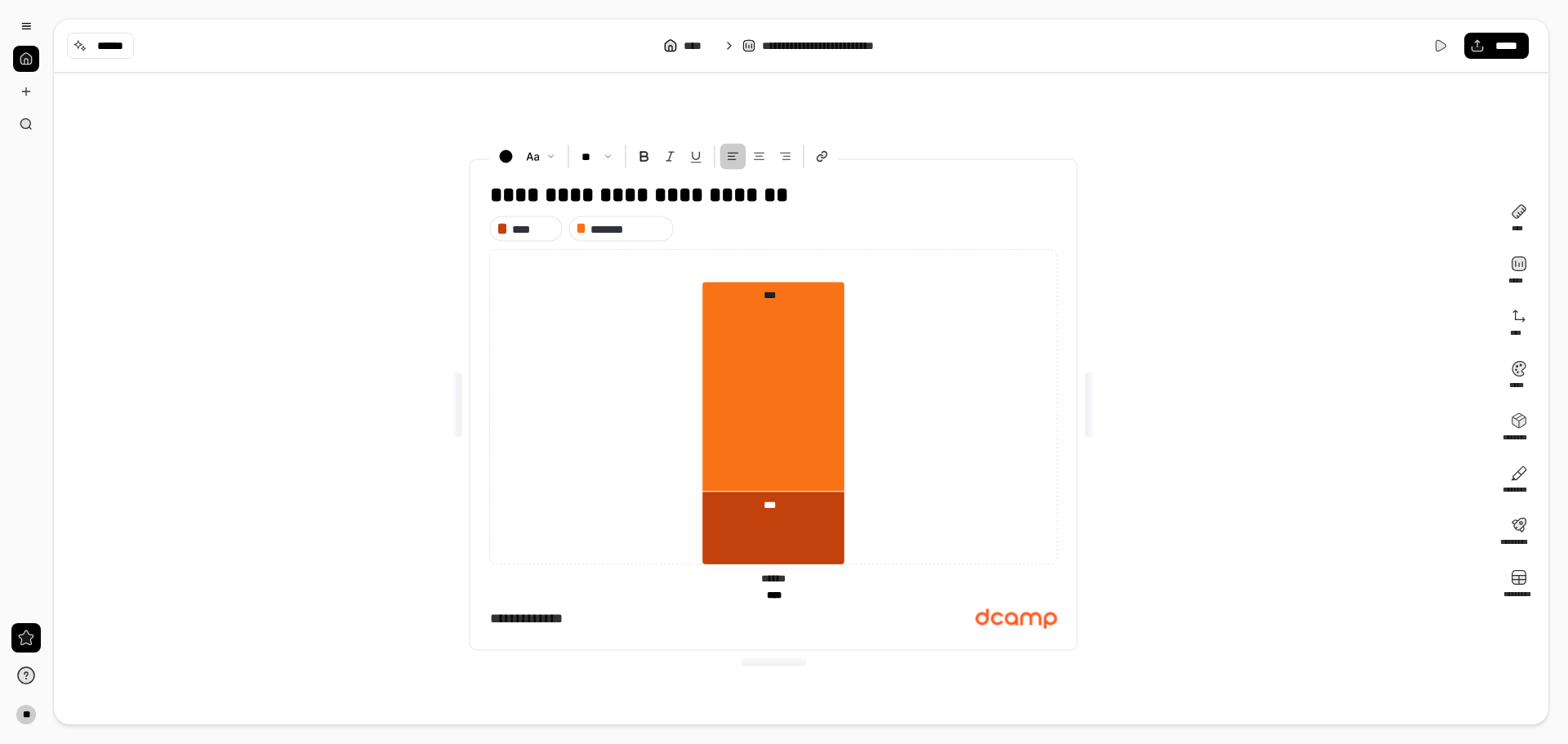 click on "**********" at bounding box center [773, 404] 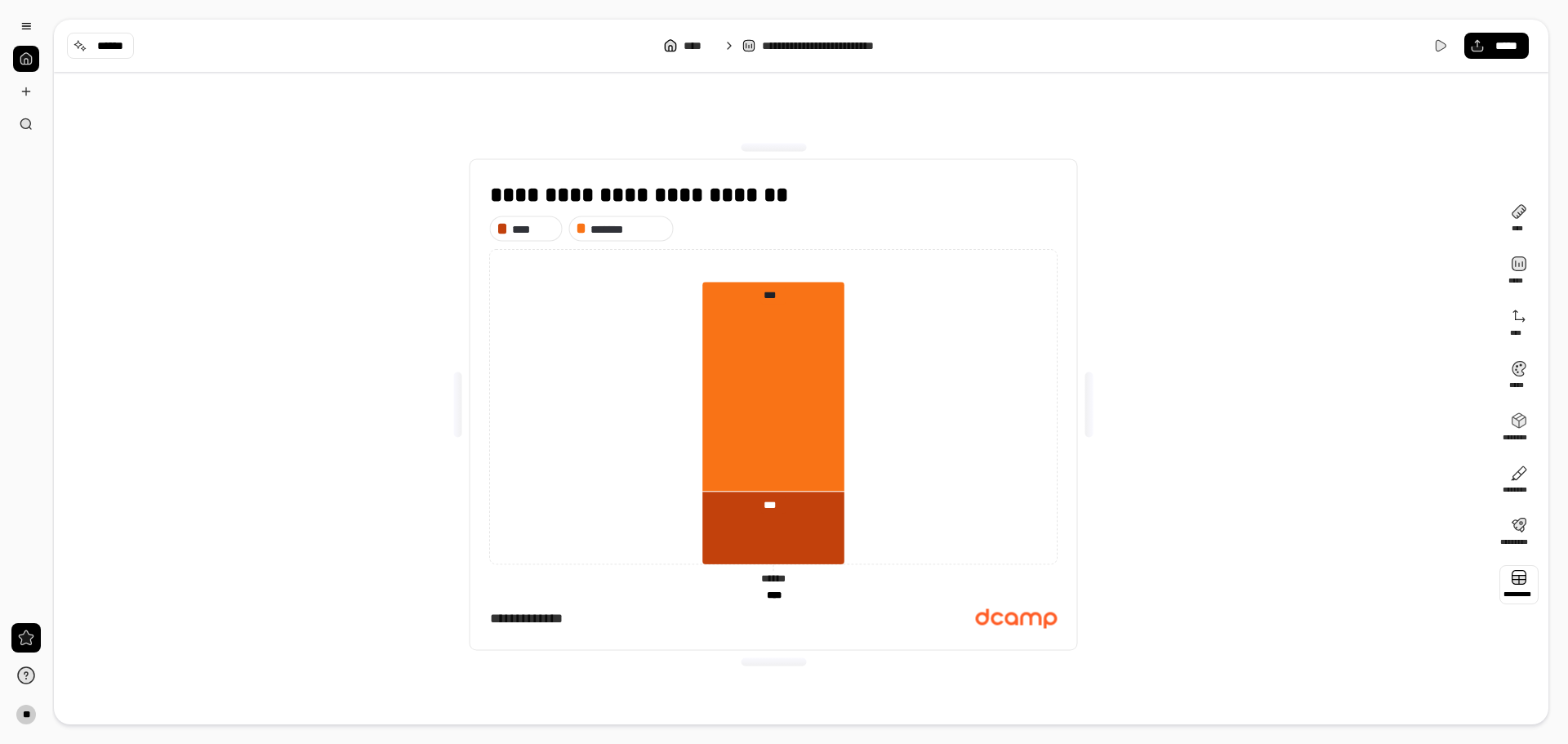 click at bounding box center (1519, 585) 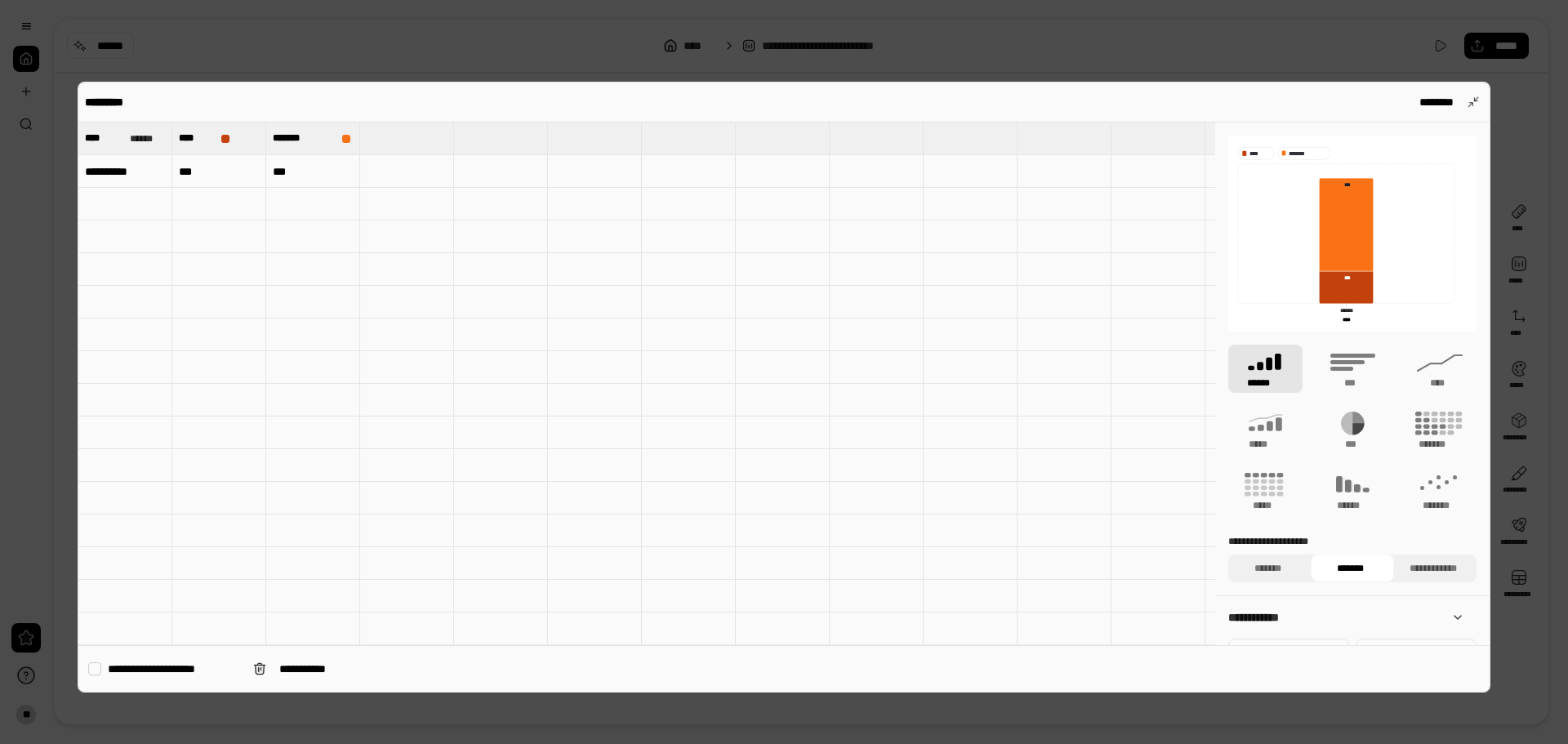 click at bounding box center (313, 204) 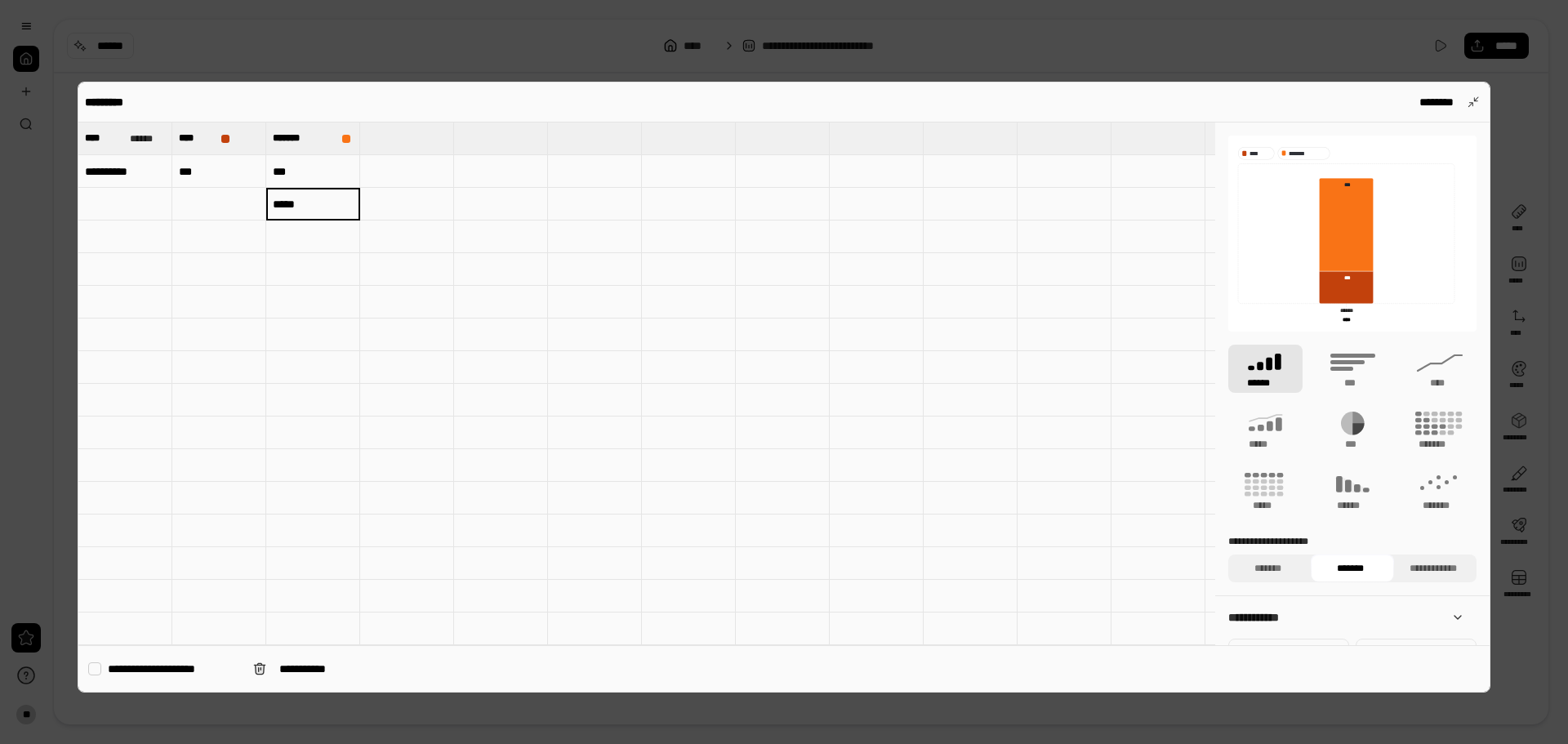 type on "*****" 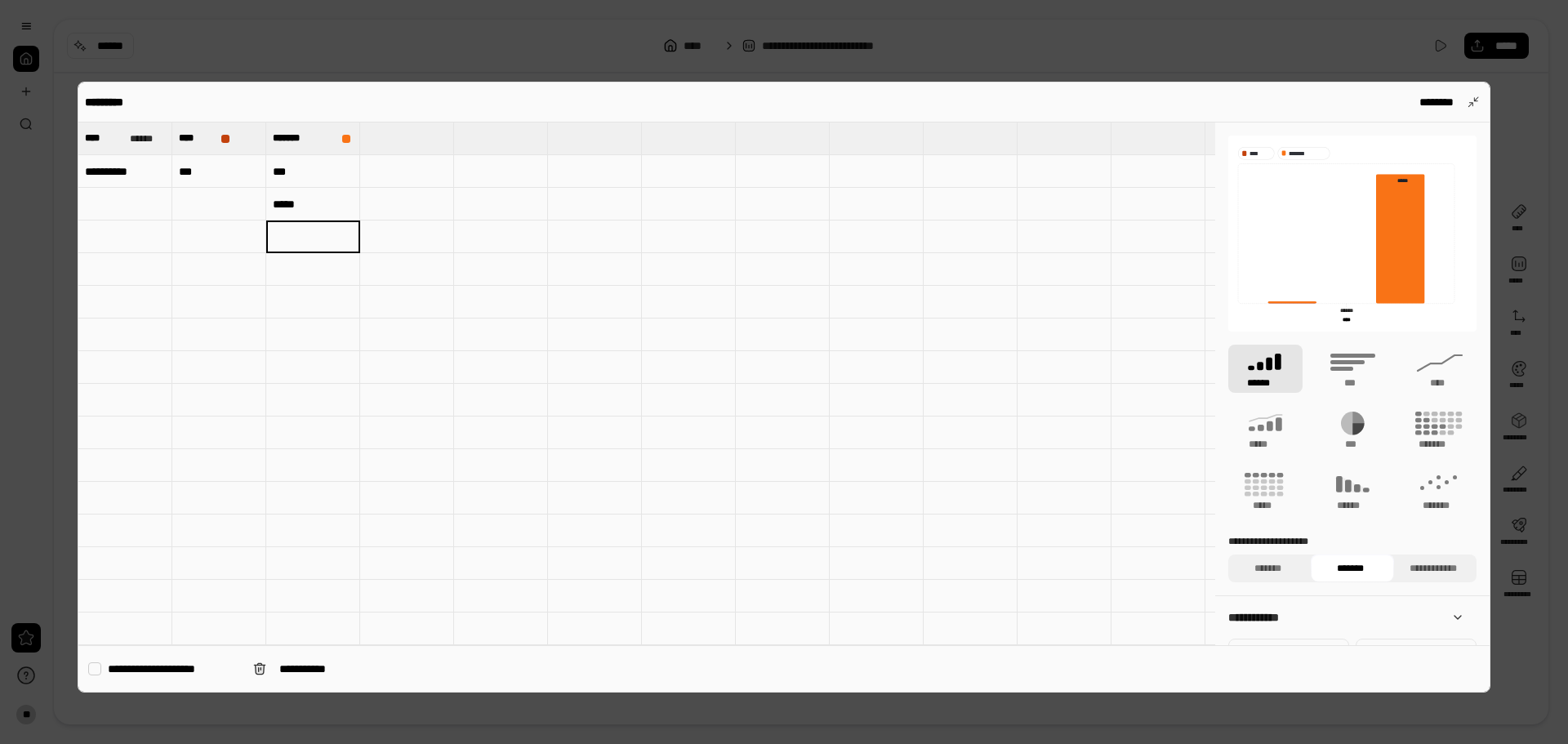 click on "*****" at bounding box center [313, 204] 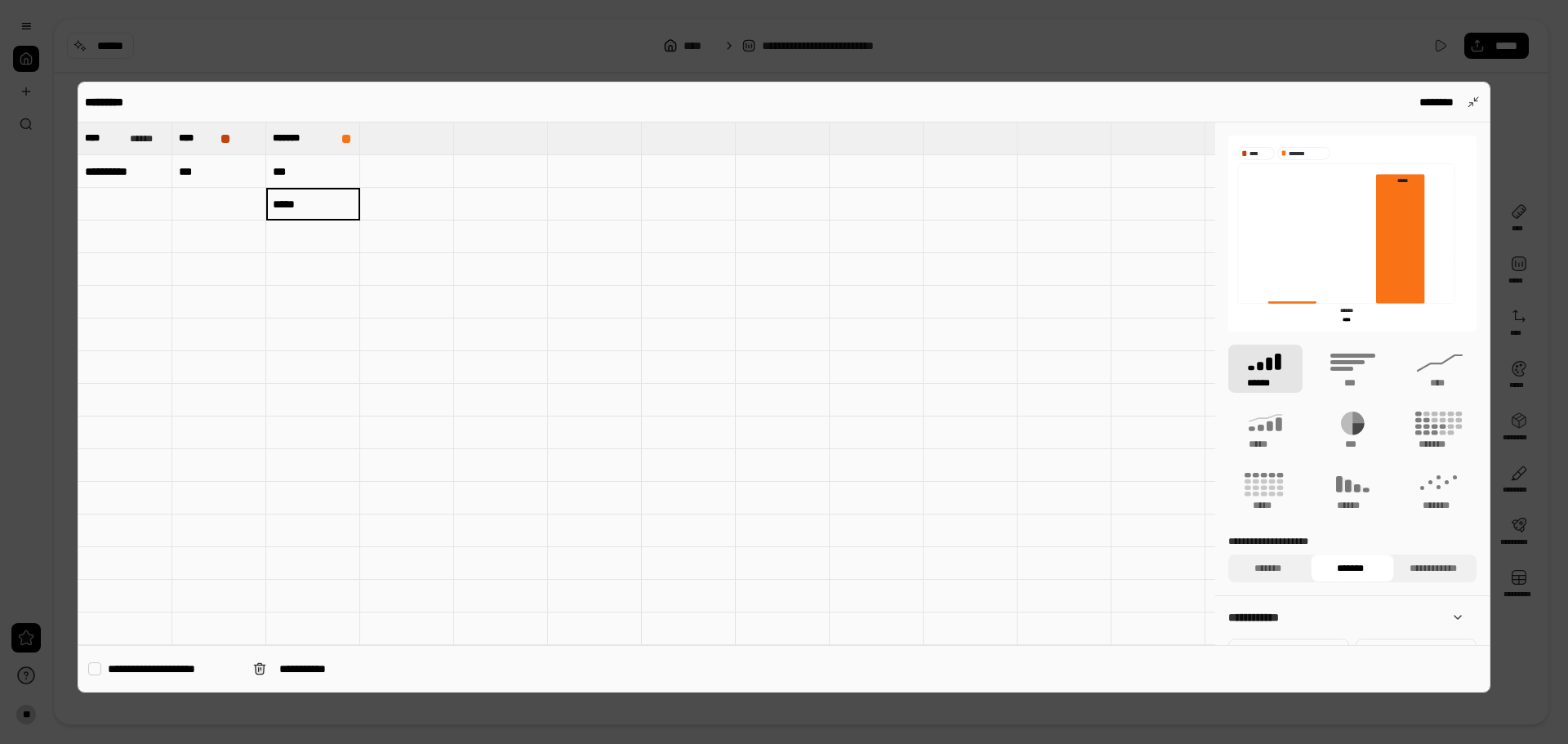click at bounding box center (407, 270) 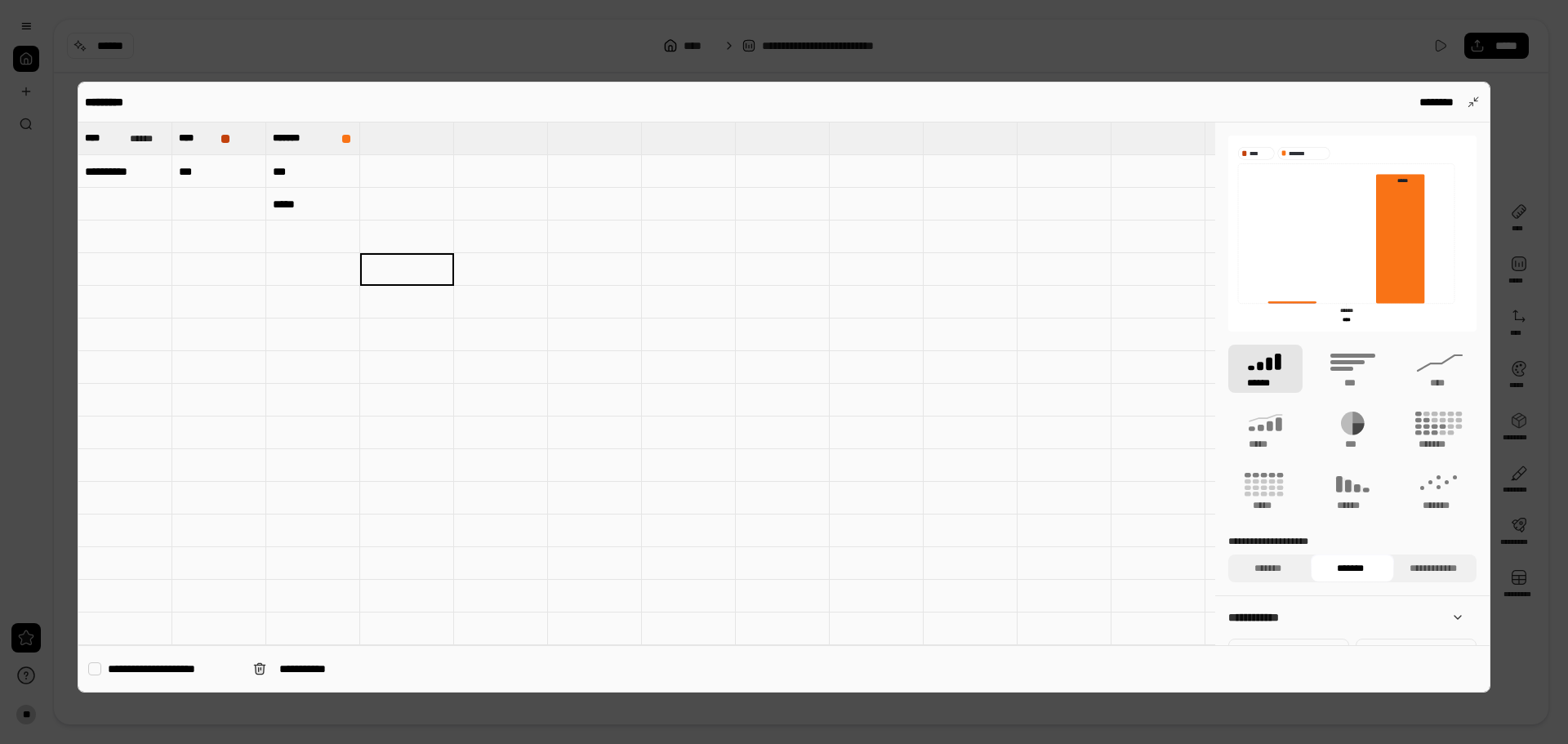 click on "*****" at bounding box center [313, 204] 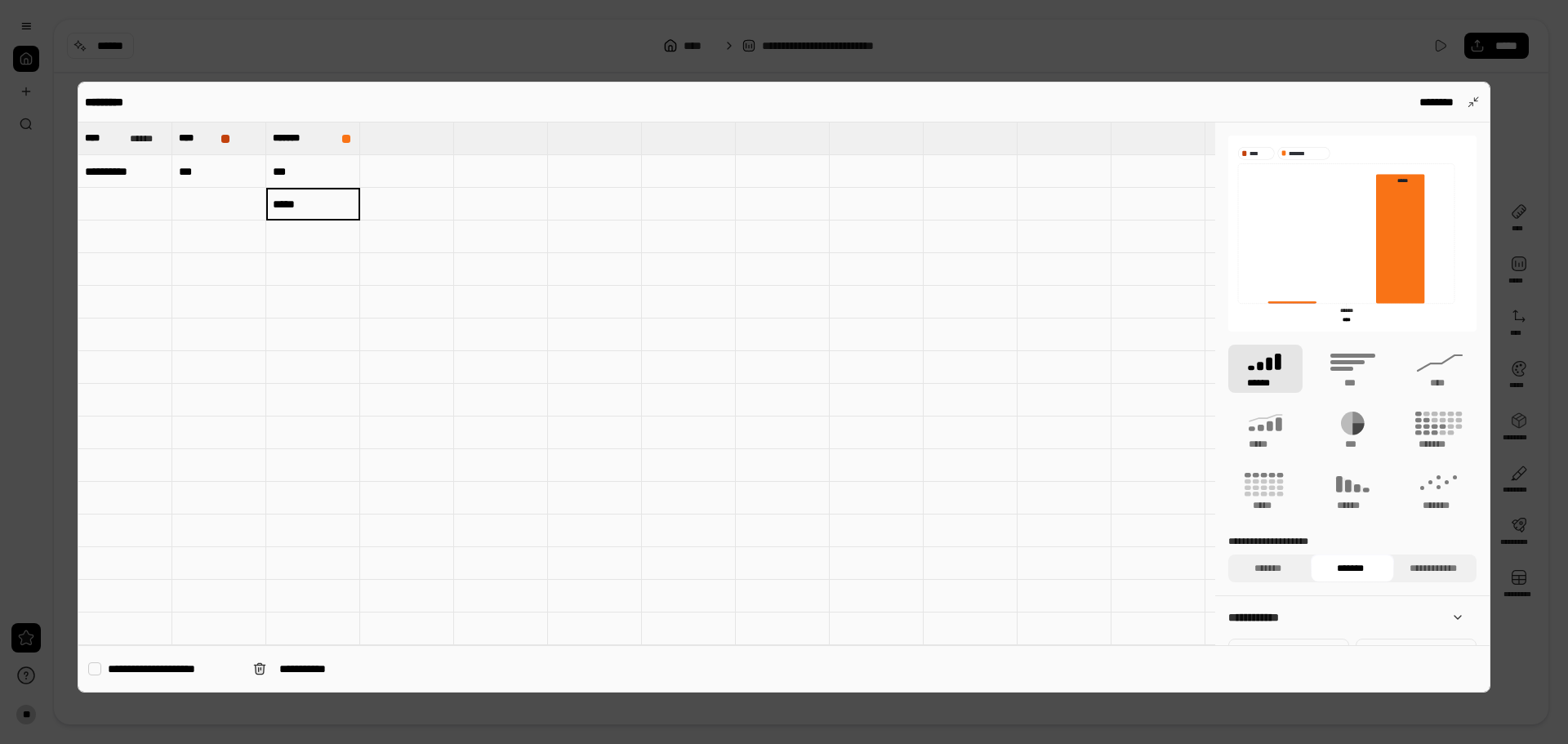 type 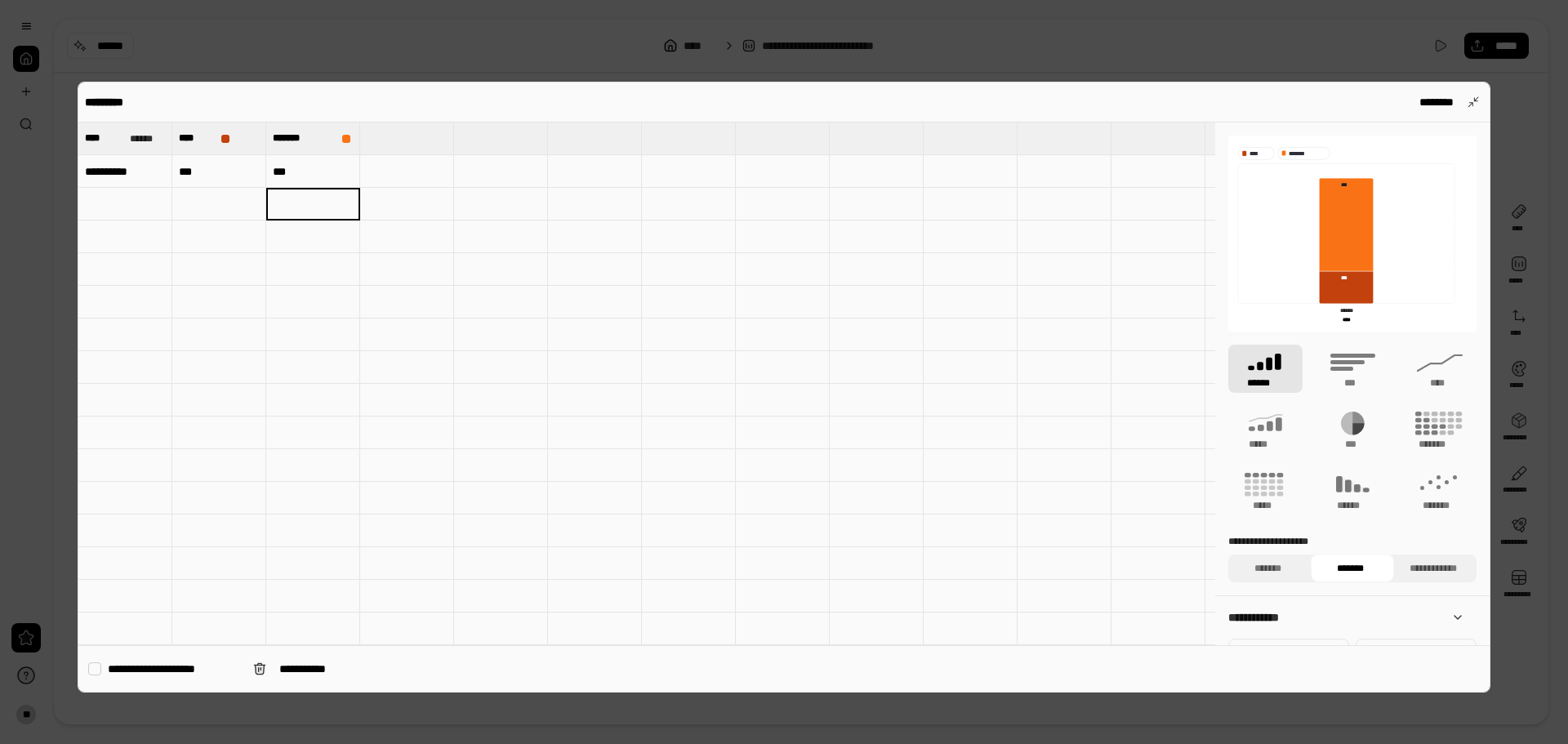 click at bounding box center [595, 433] 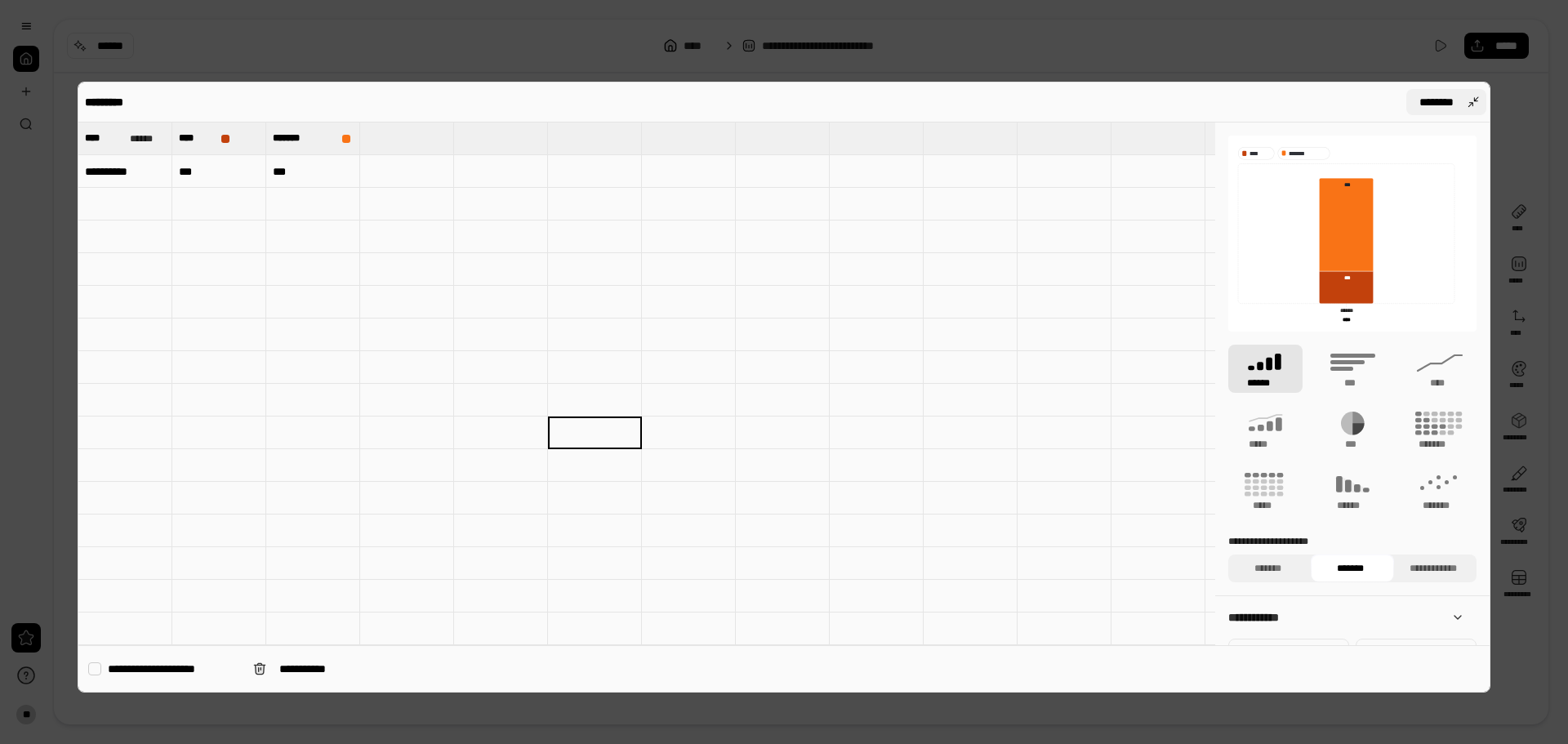 click on "********" at bounding box center [1446, 102] 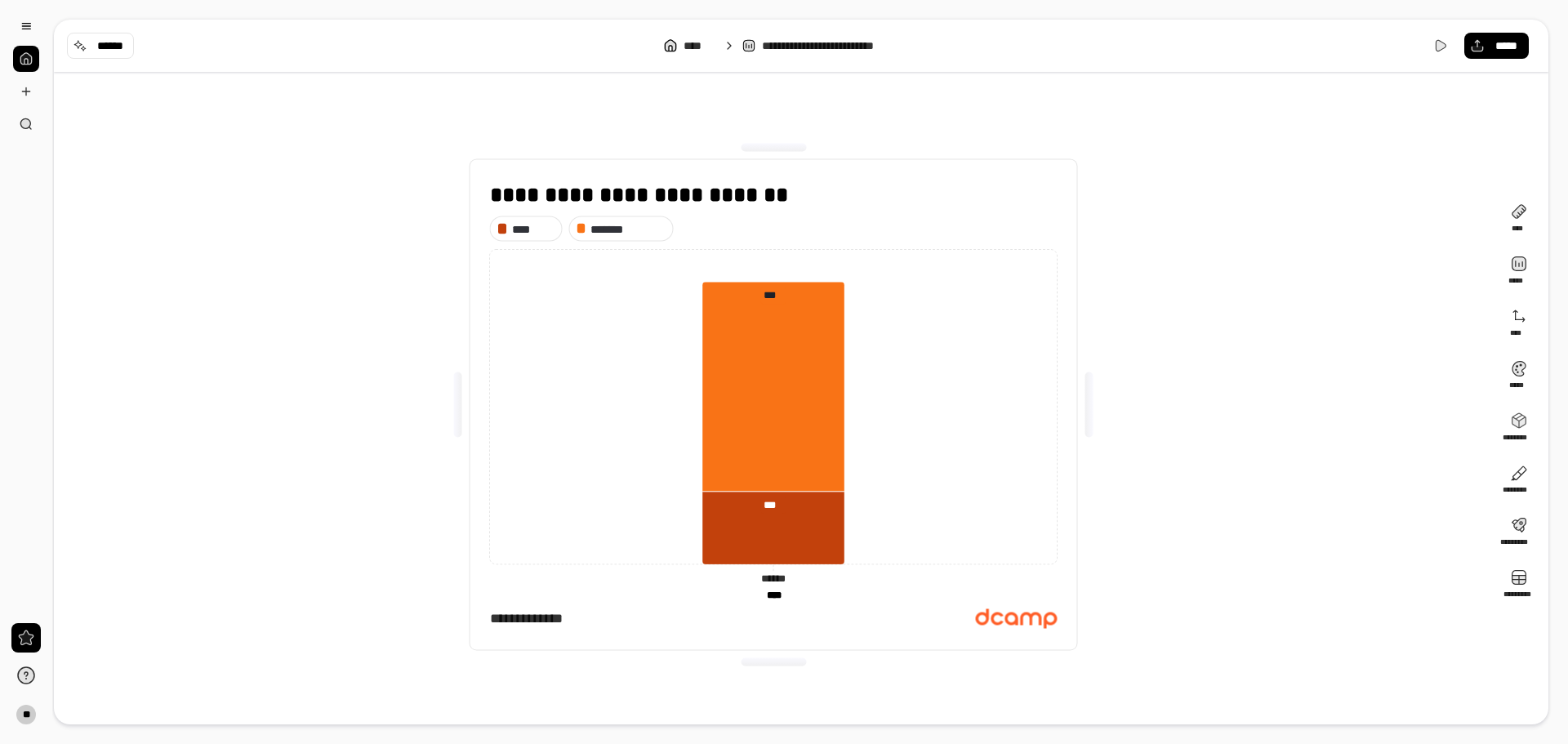 click on "**********" at bounding box center (773, 404) 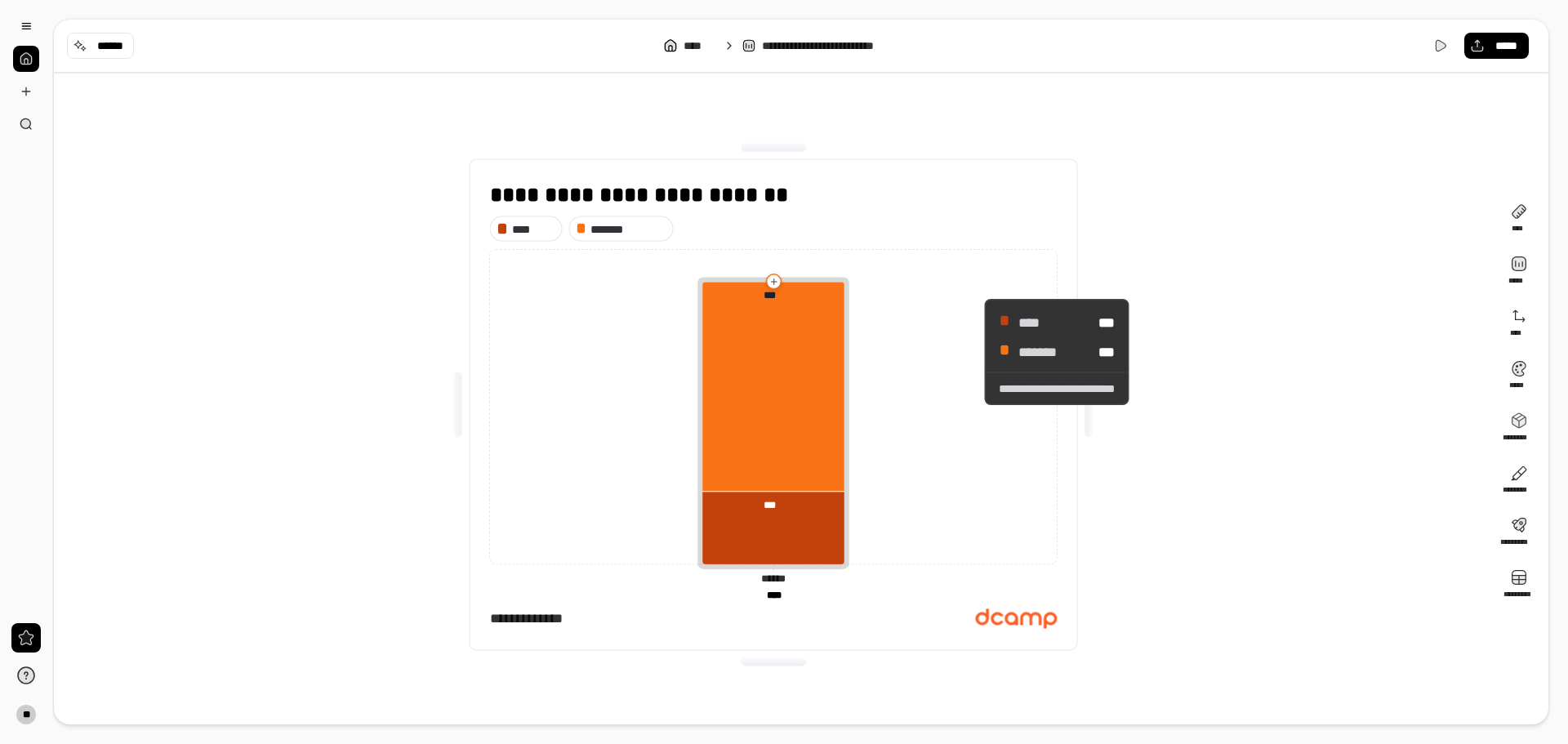 drag, startPoint x: 1308, startPoint y: 470, endPoint x: 1290, endPoint y: 445, distance: 30.805844 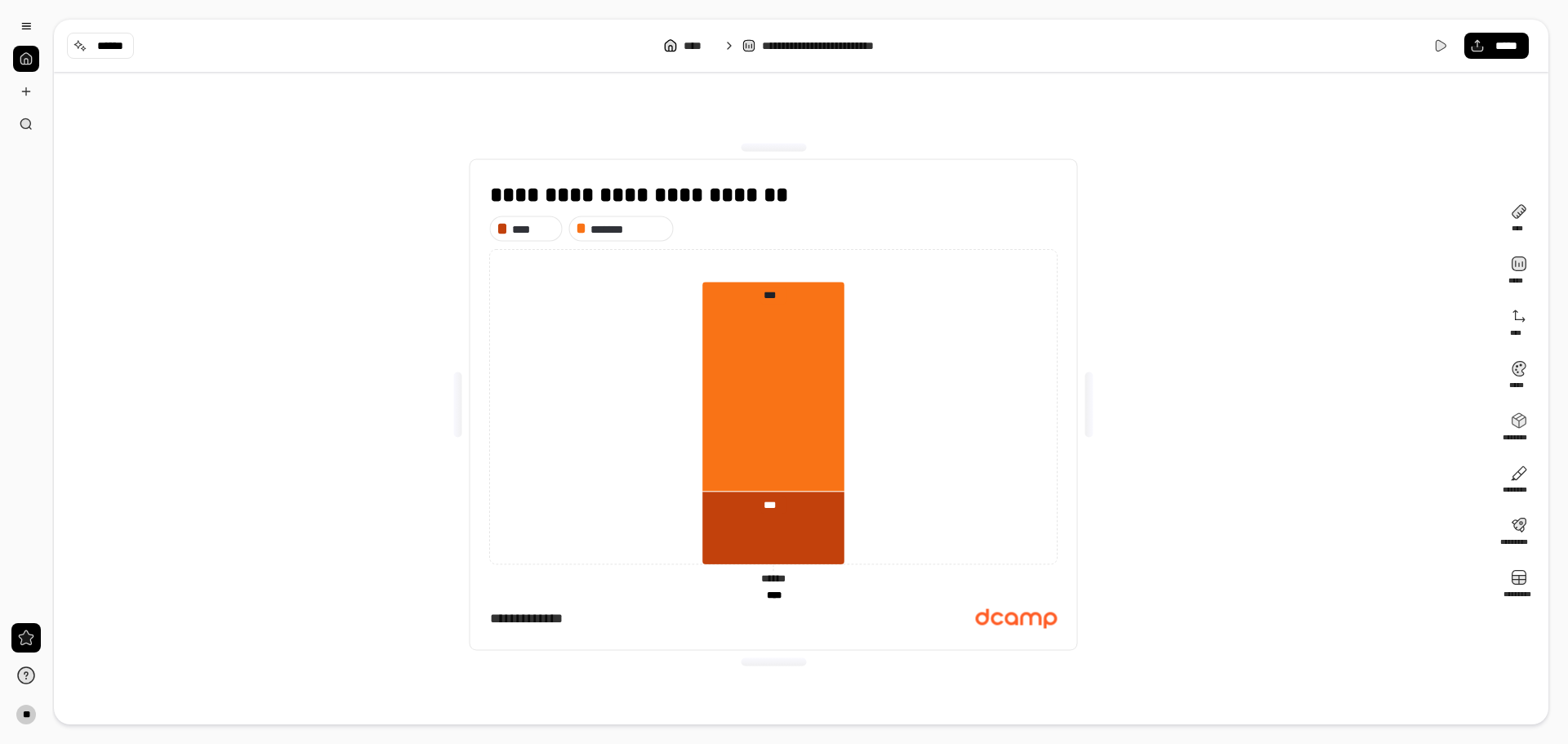 click on "**********" at bounding box center [773, 404] 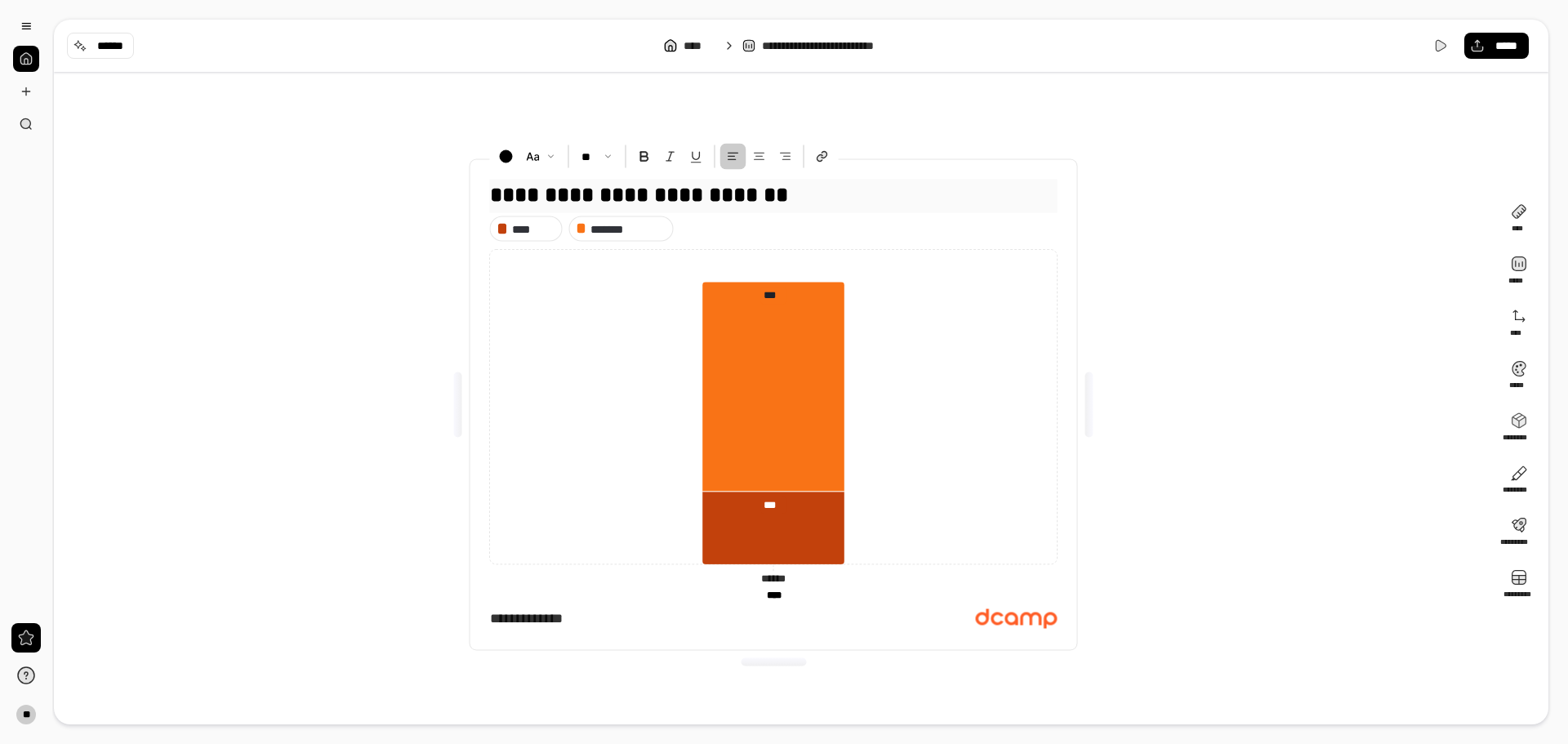 drag, startPoint x: 629, startPoint y: 194, endPoint x: 500, endPoint y: 203, distance: 129.31357 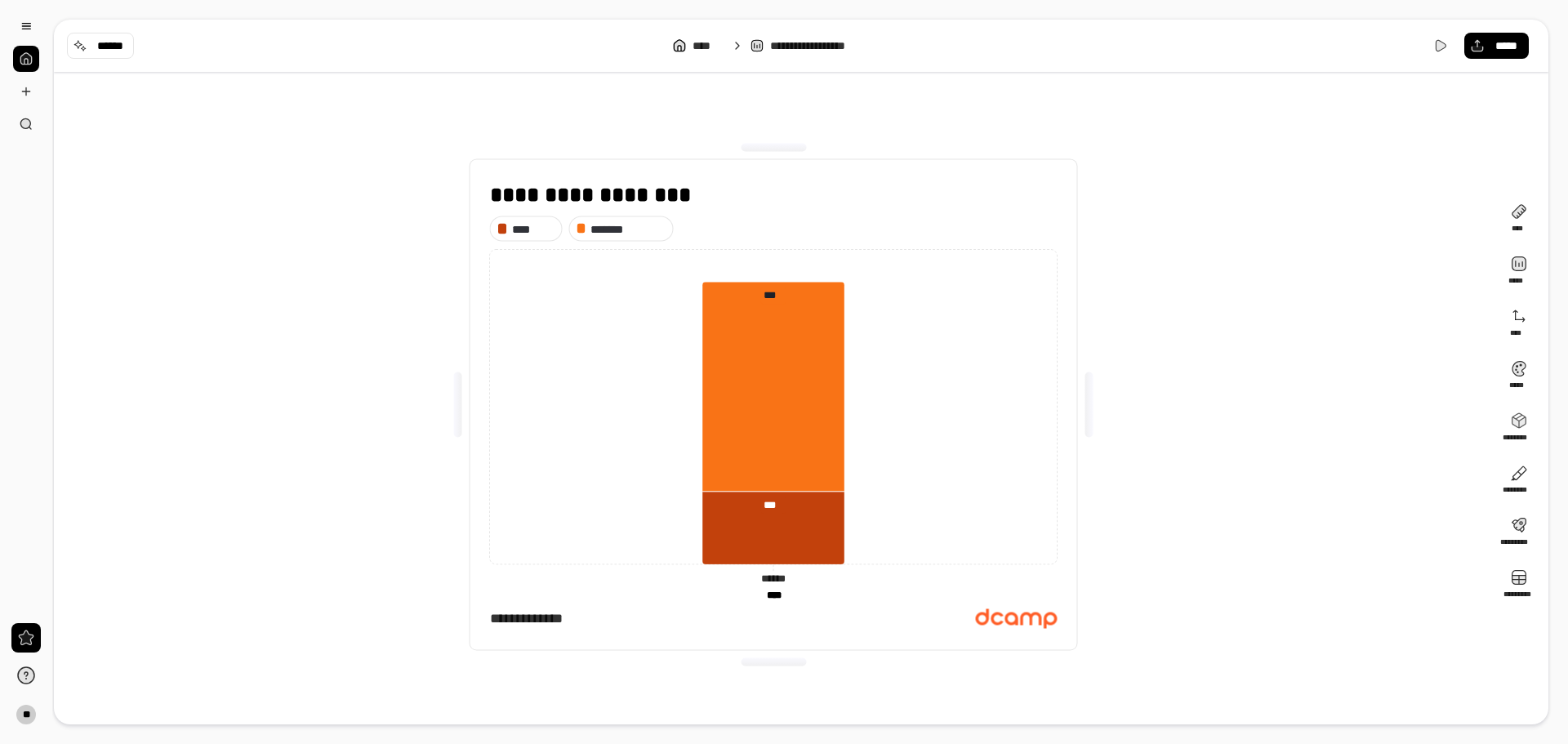 click on "**********" at bounding box center (773, 404) 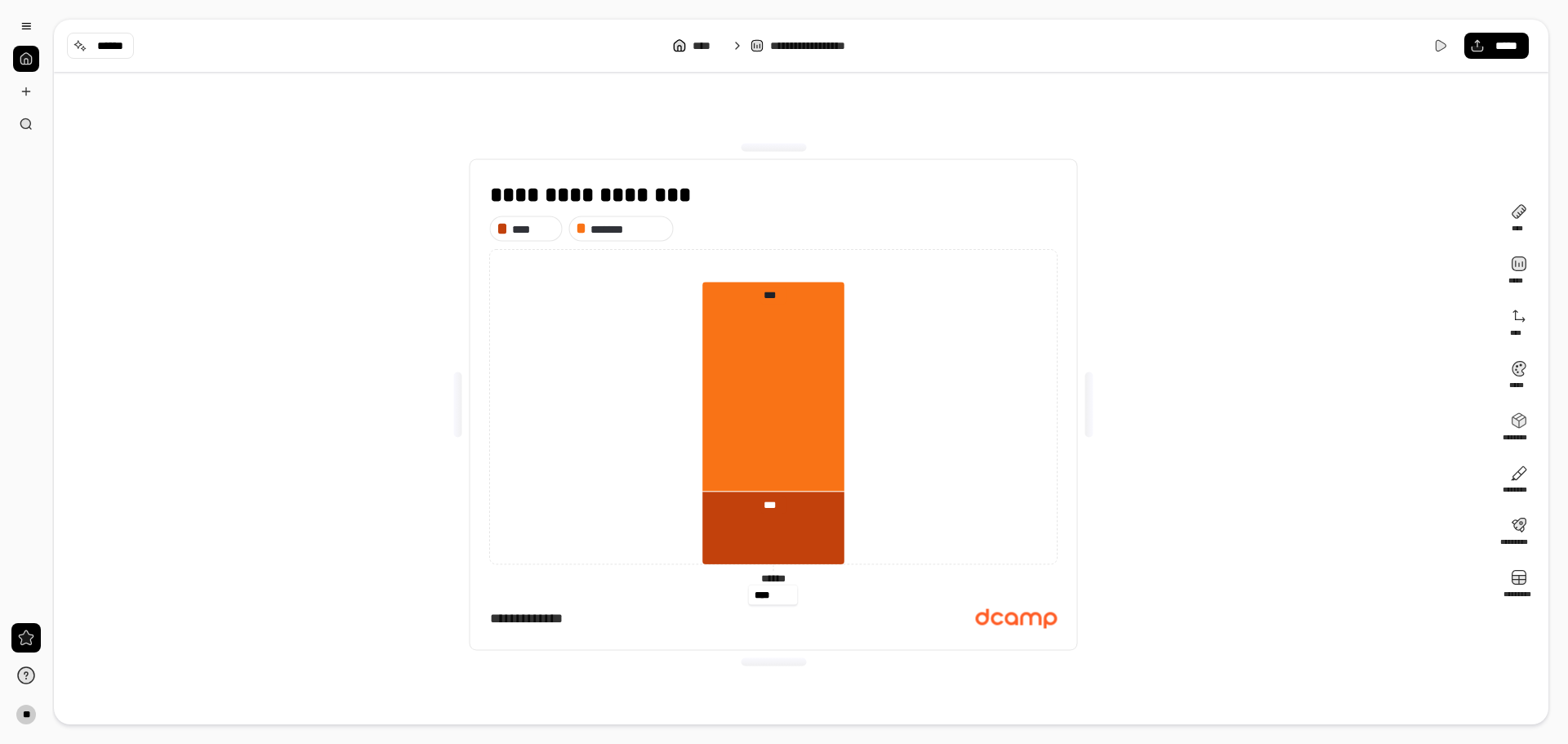 click on "****" at bounding box center (773, 595) 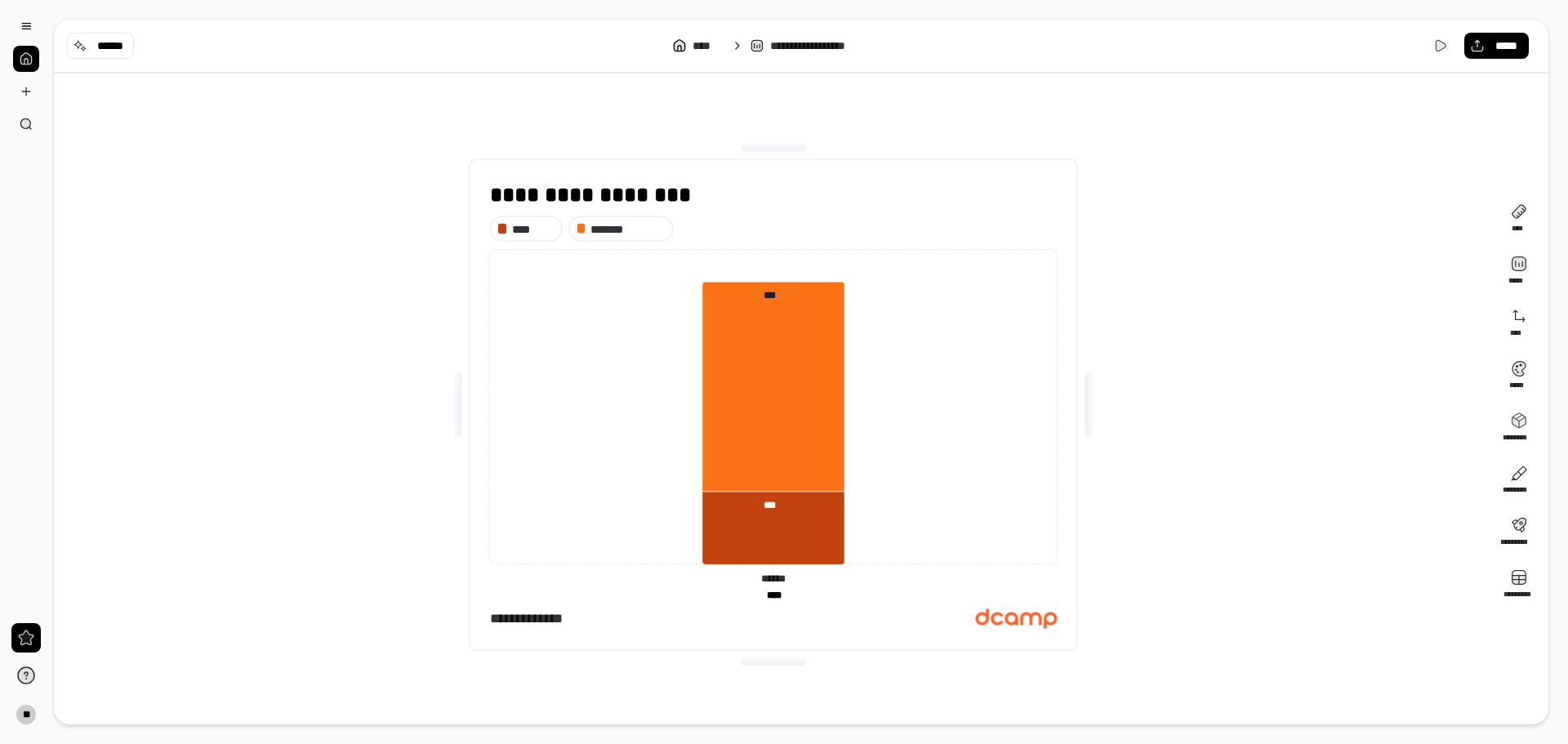click on "****** ******" 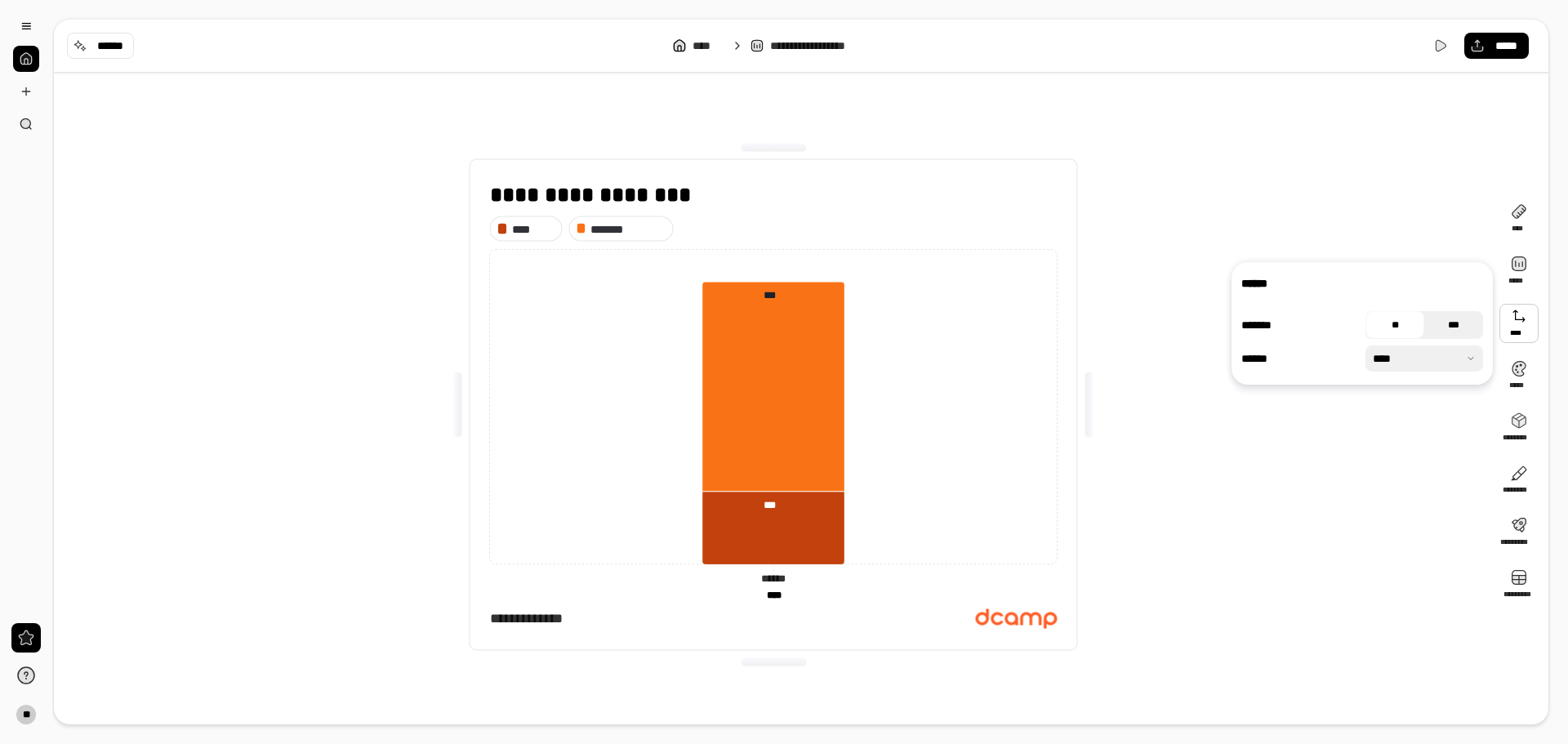 click on "***" at bounding box center (1454, 325) 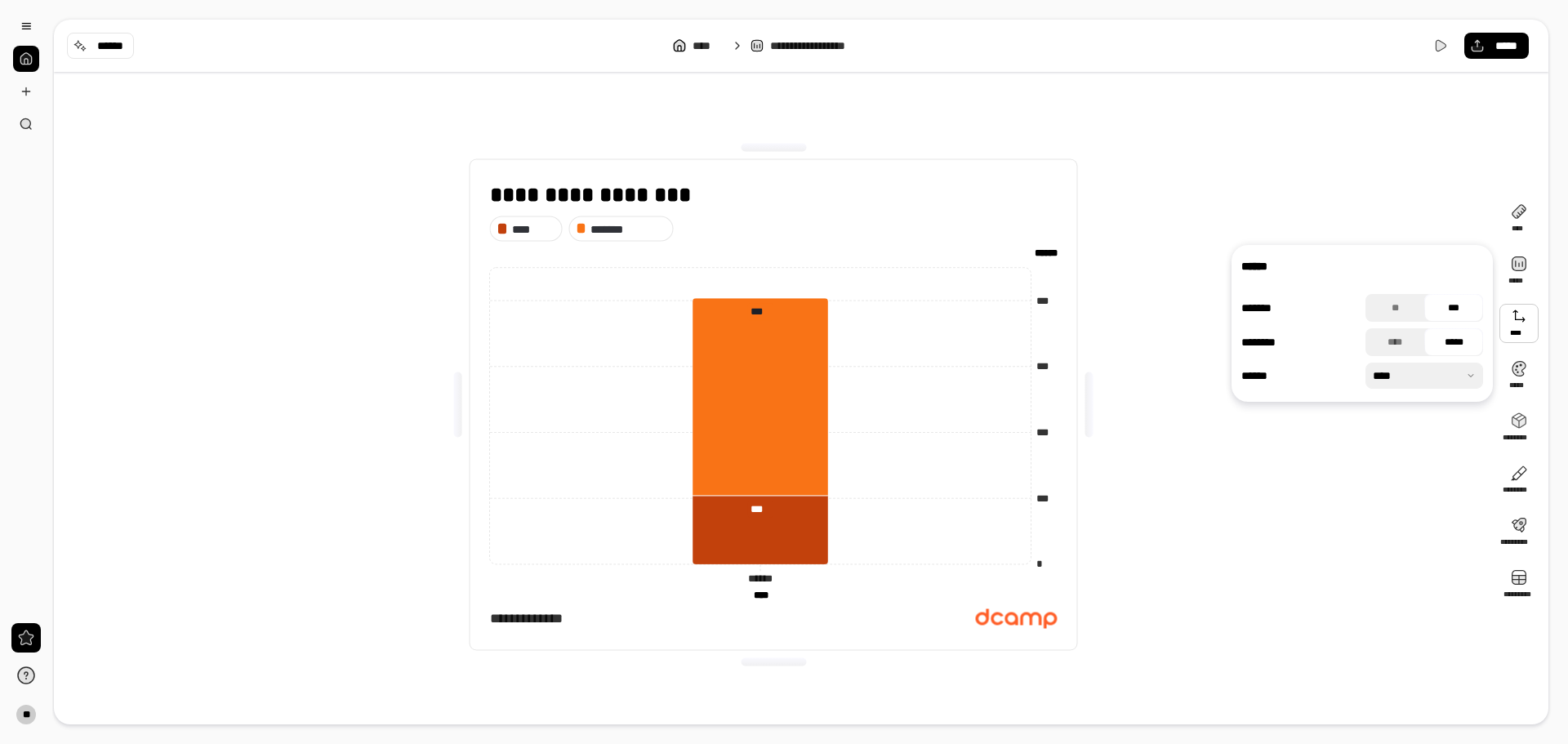 click at bounding box center [1424, 376] 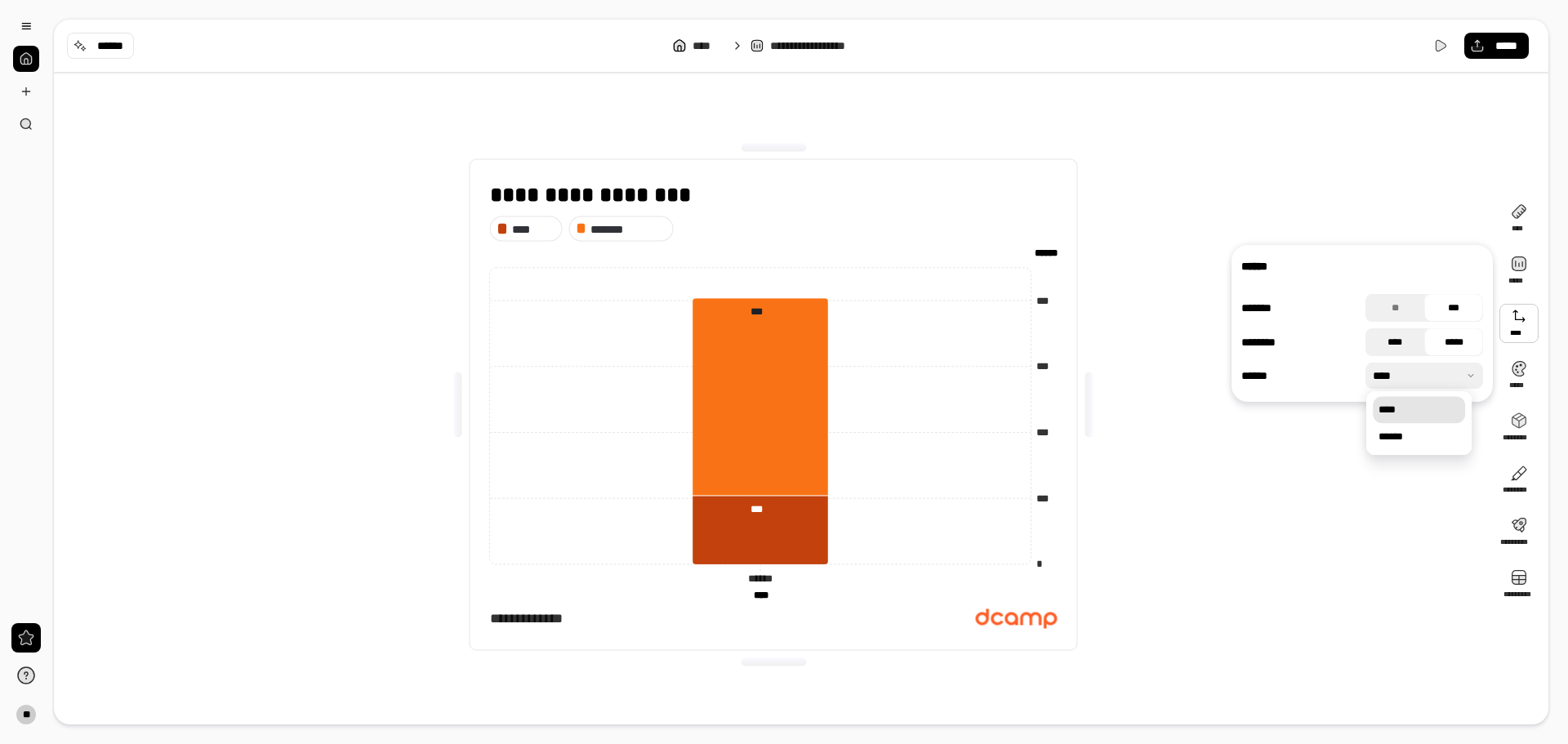 click on "****" at bounding box center (1395, 342) 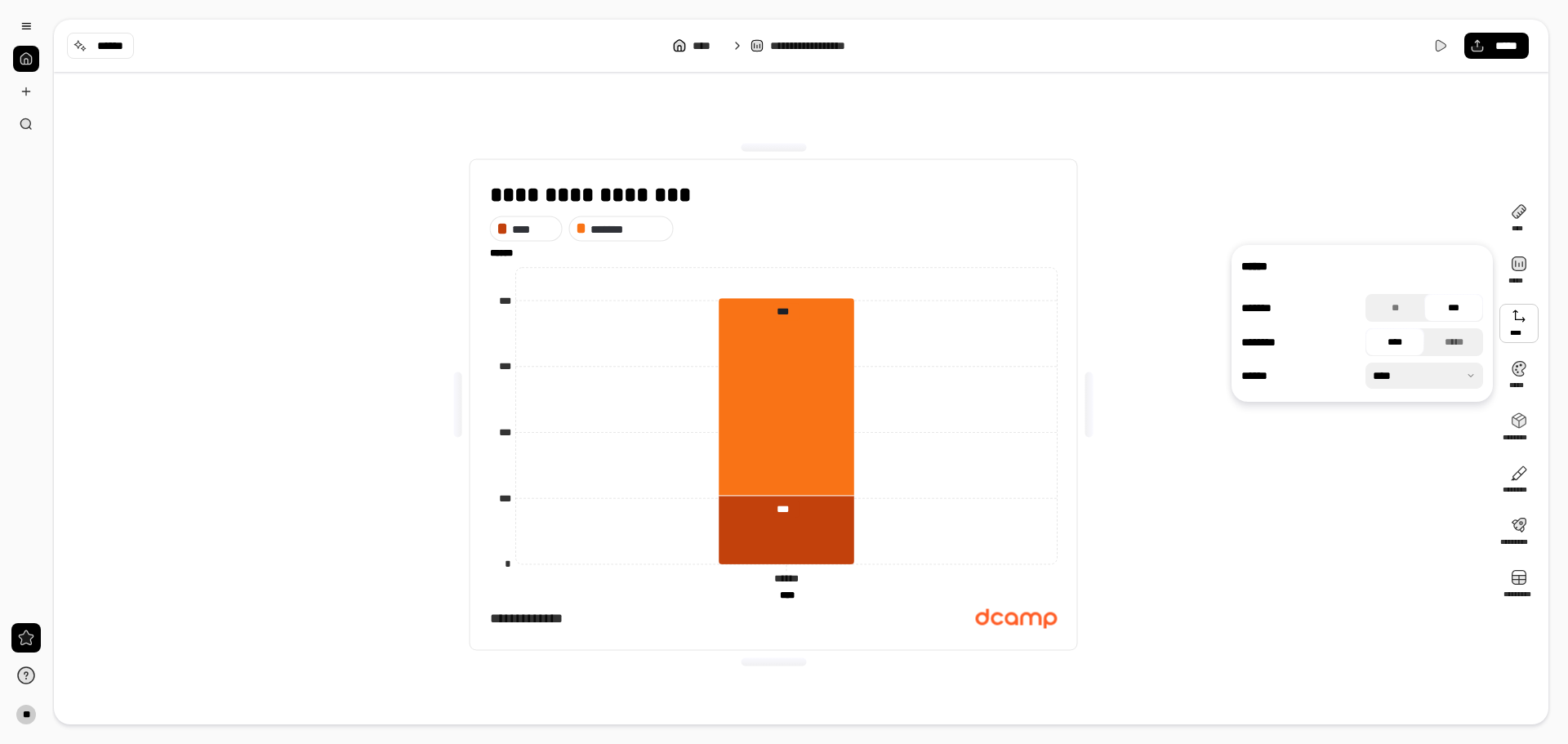 click on "****" at bounding box center (1395, 342) 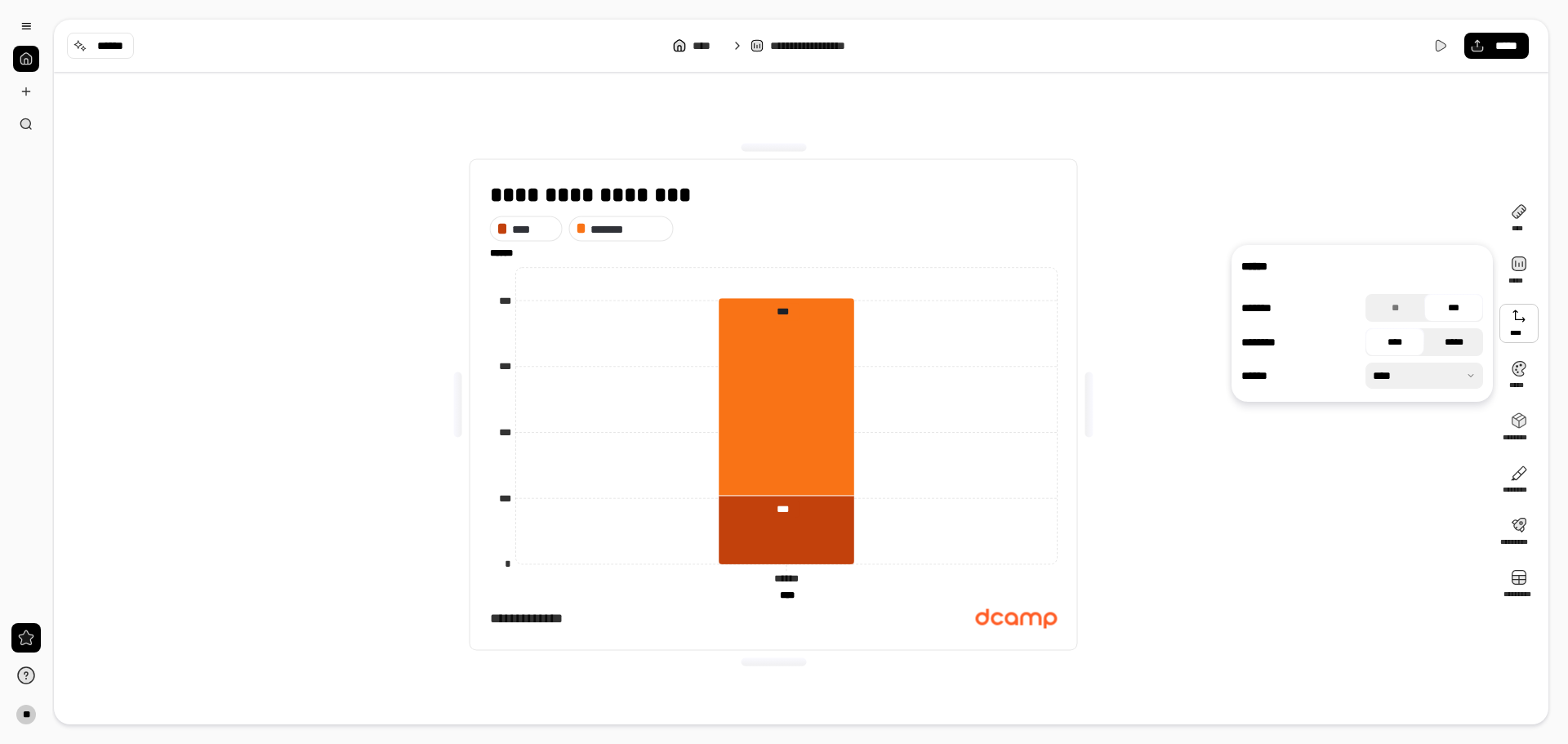 click on "*****" at bounding box center (1454, 342) 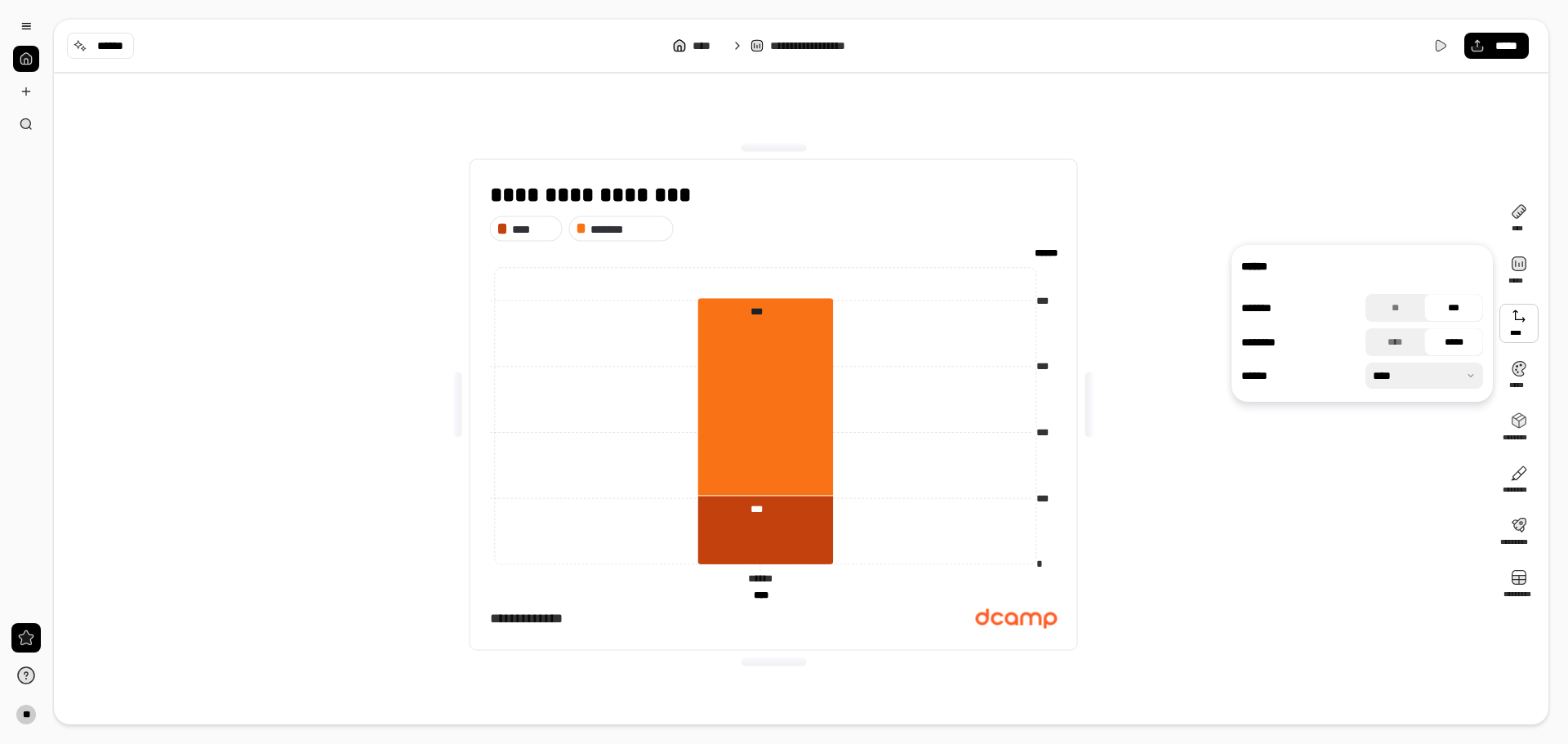 click on "**********" at bounding box center [773, 404] 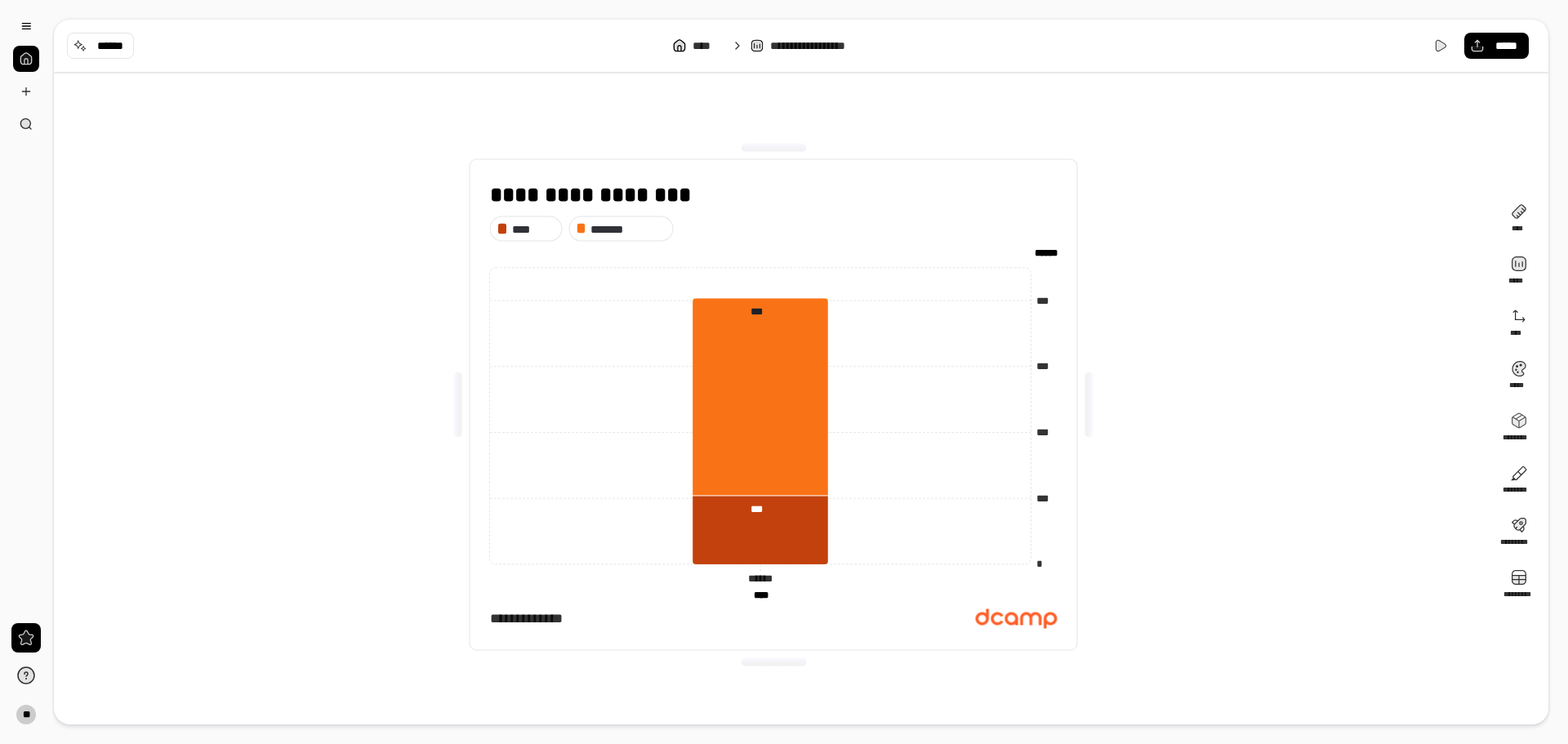 click on "**********" at bounding box center [773, 404] 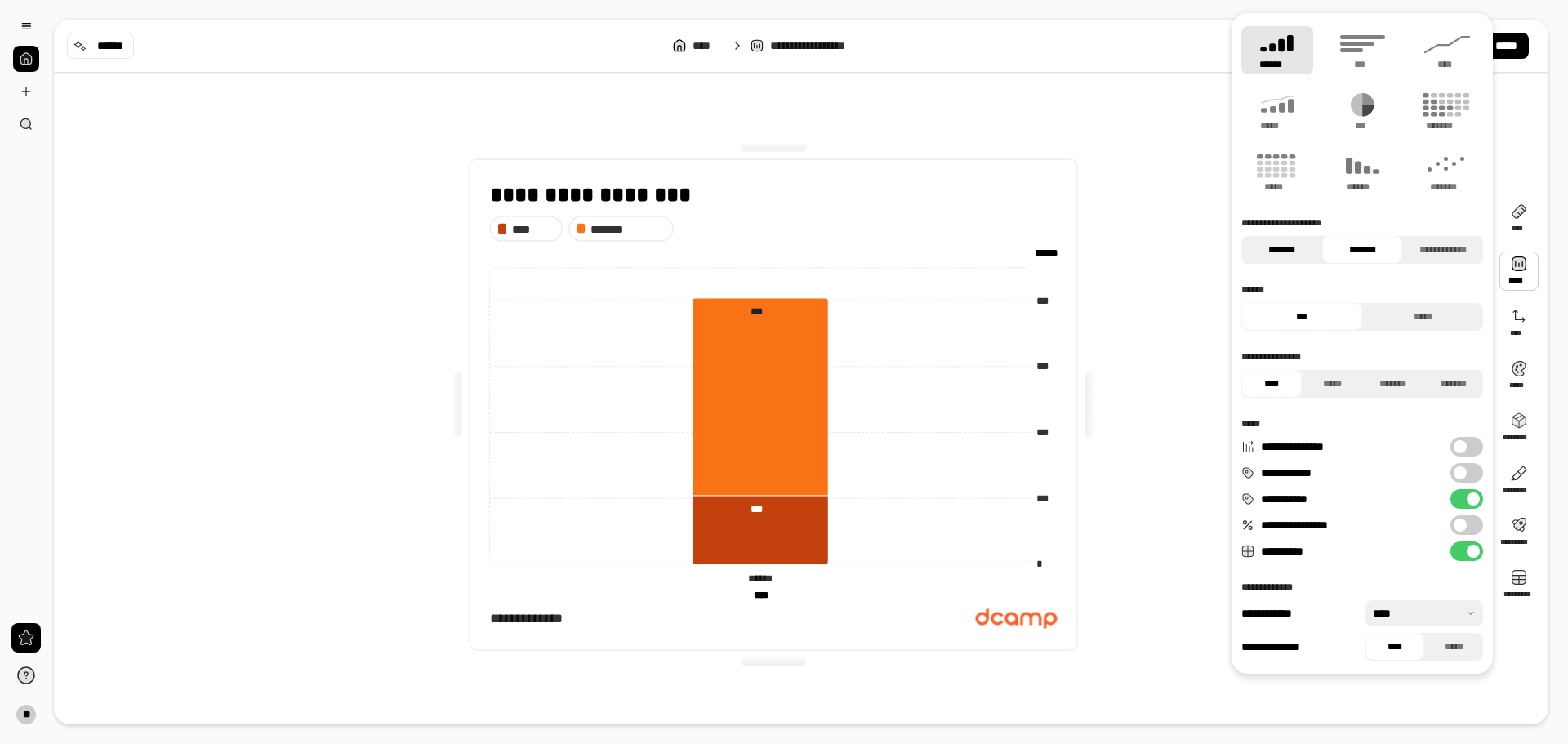 click on "*******" at bounding box center (1281, 250) 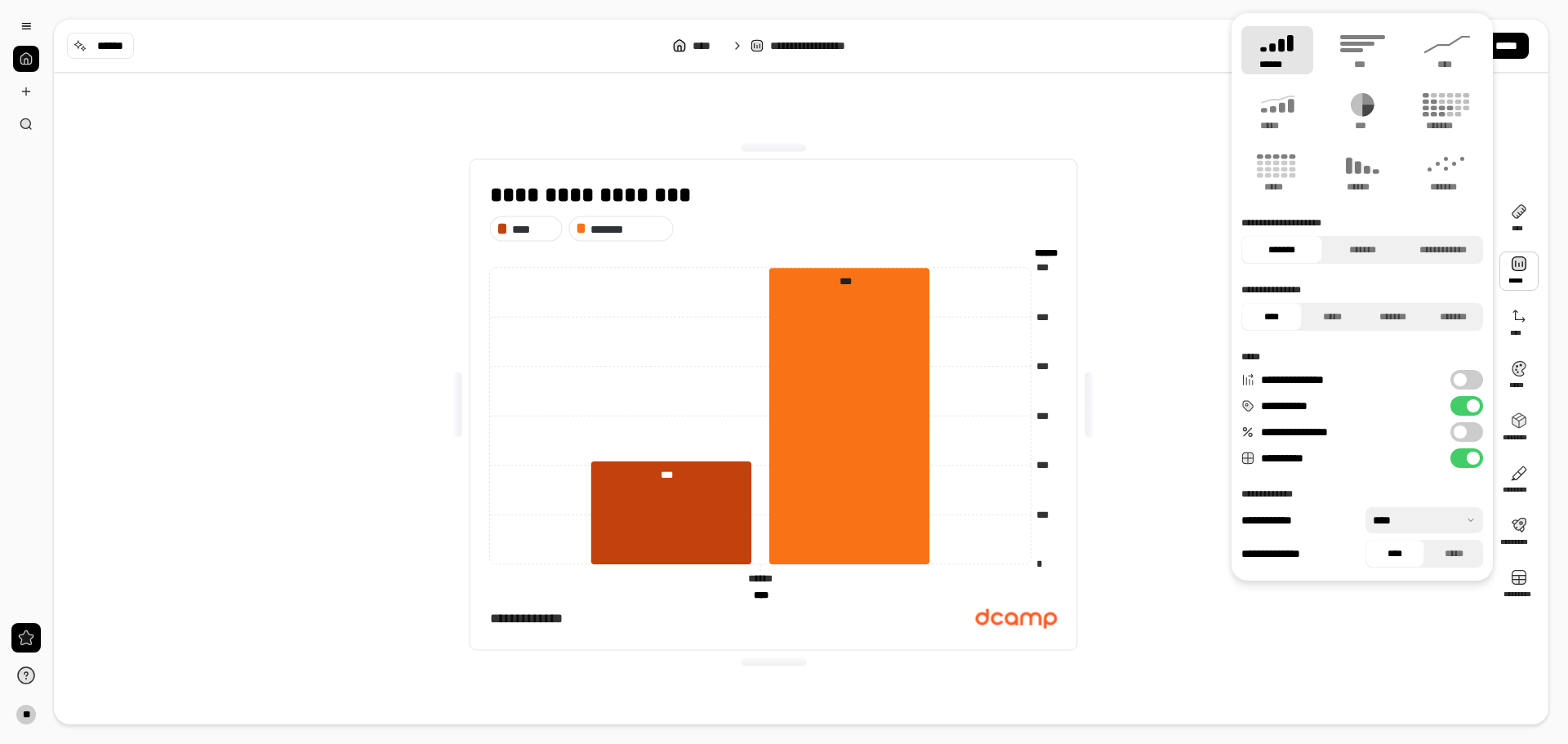 click on "**********" at bounding box center [773, 404] 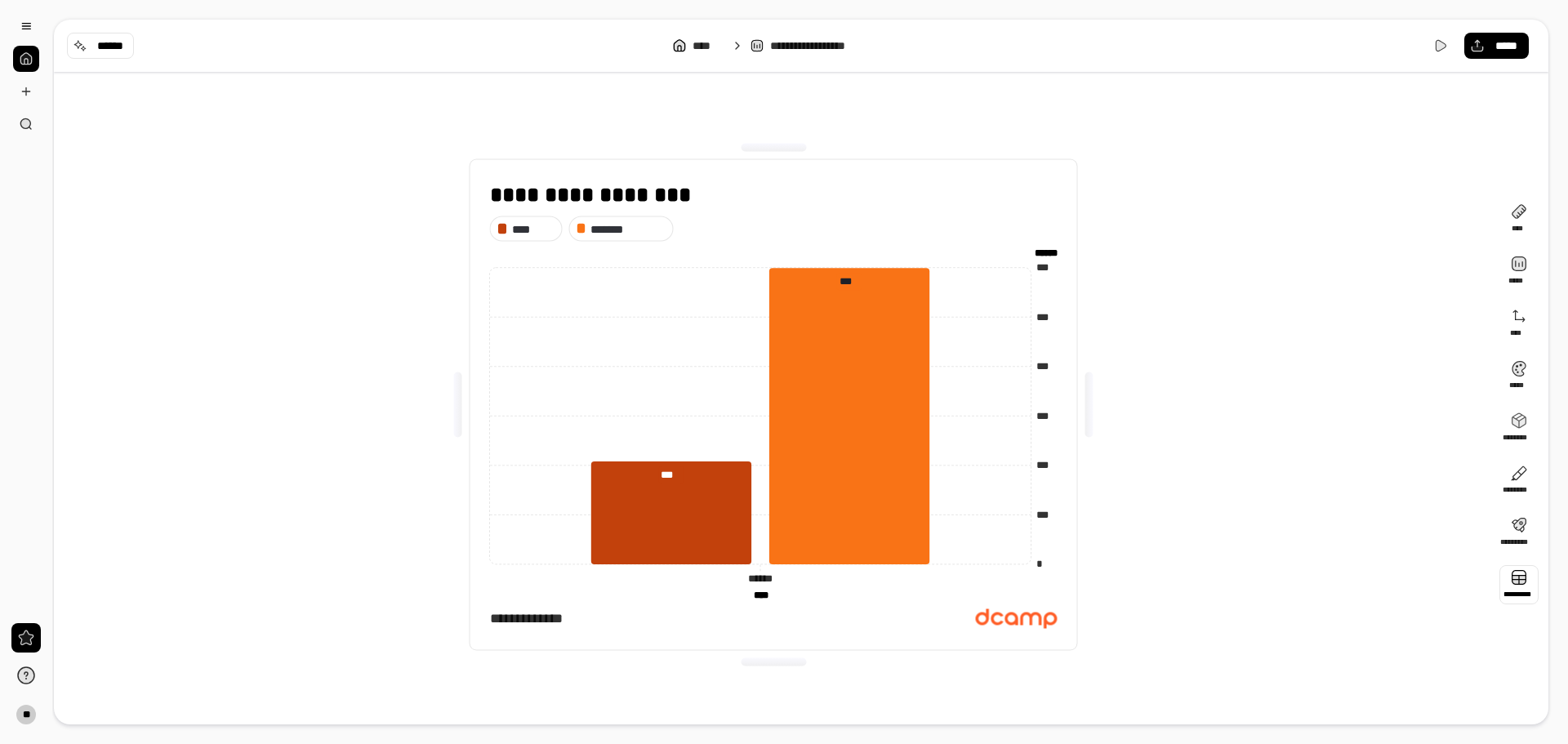 click at bounding box center (1519, 585) 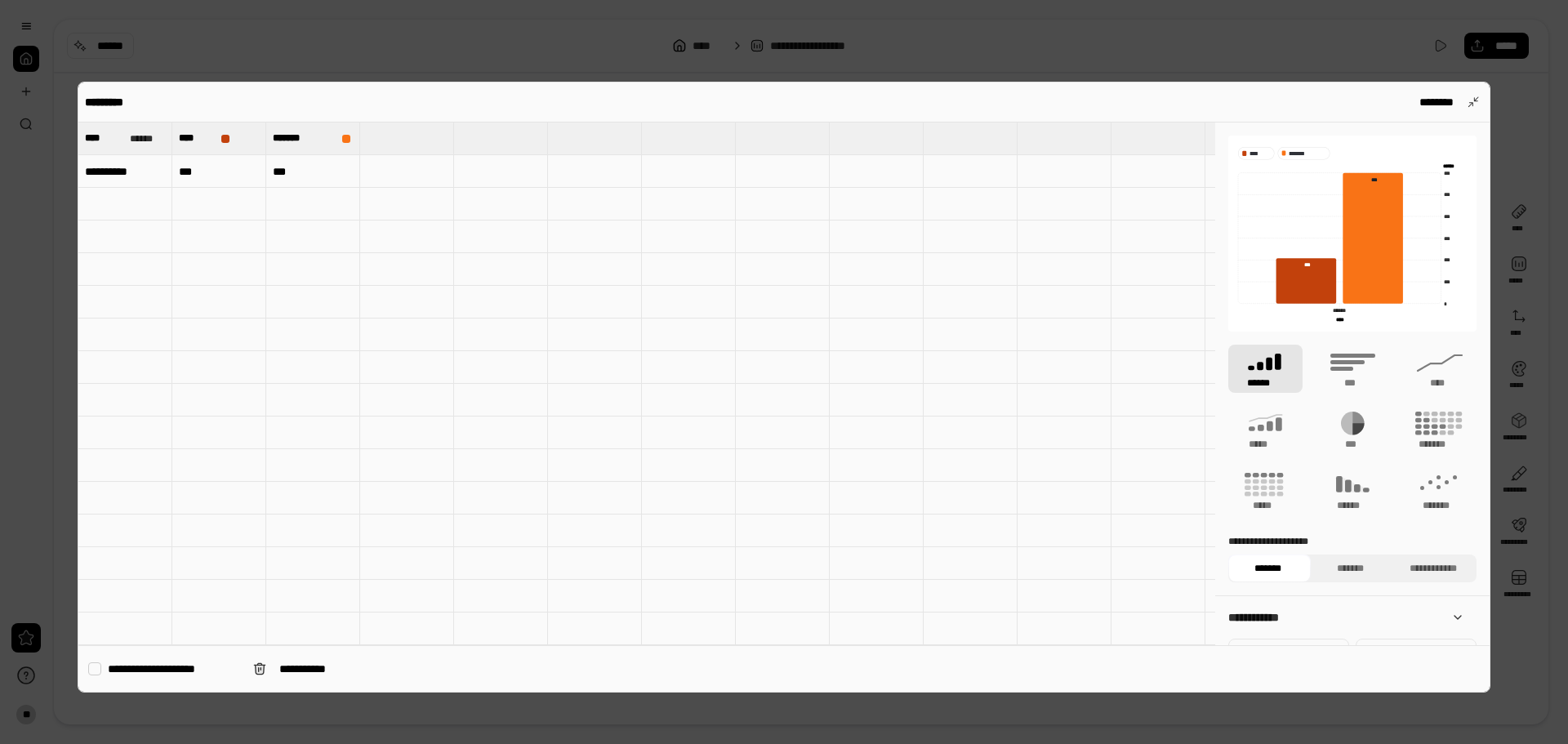 click on "**********" at bounding box center [125, 172] 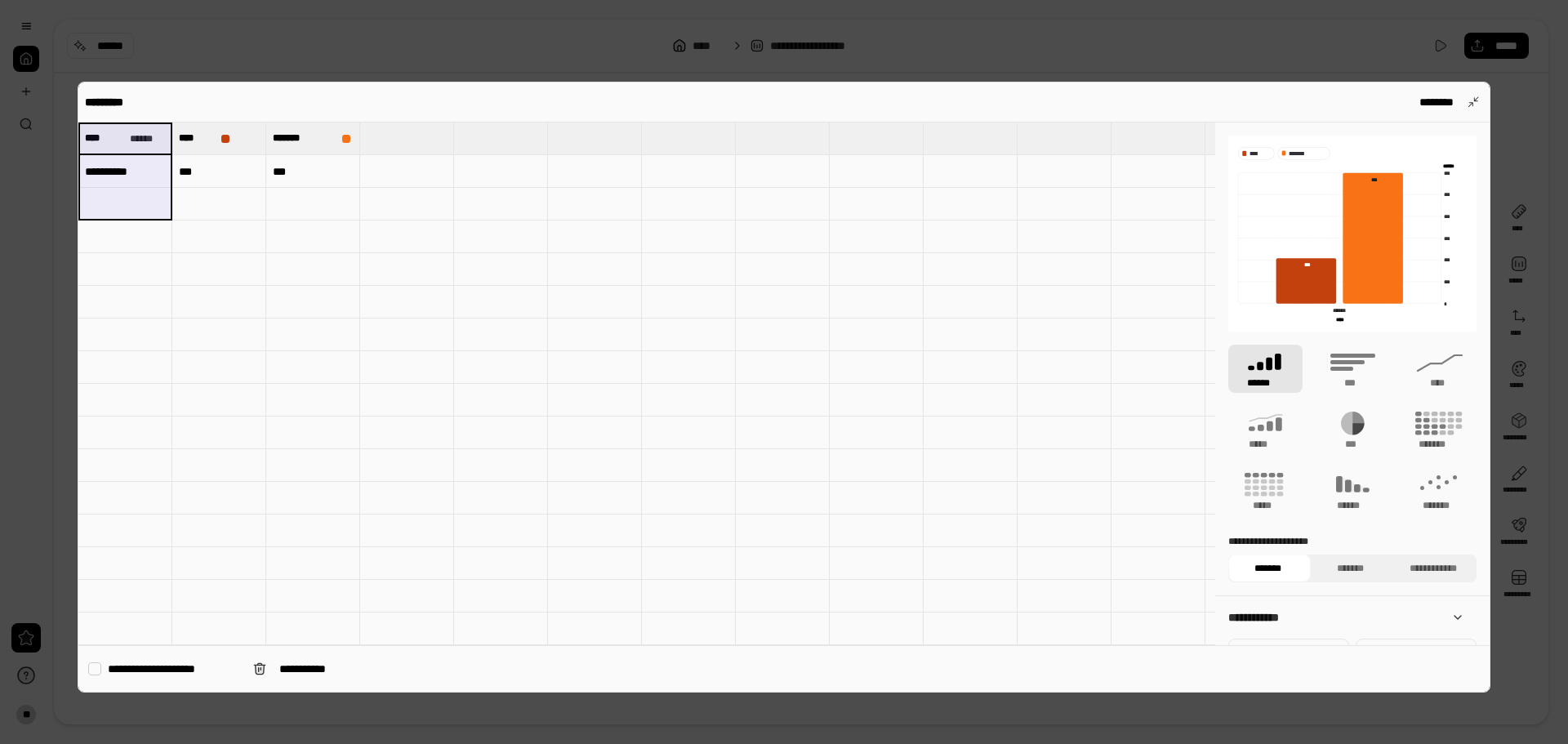 drag, startPoint x: 155, startPoint y: 135, endPoint x: 156, endPoint y: 195, distance: 60.00833 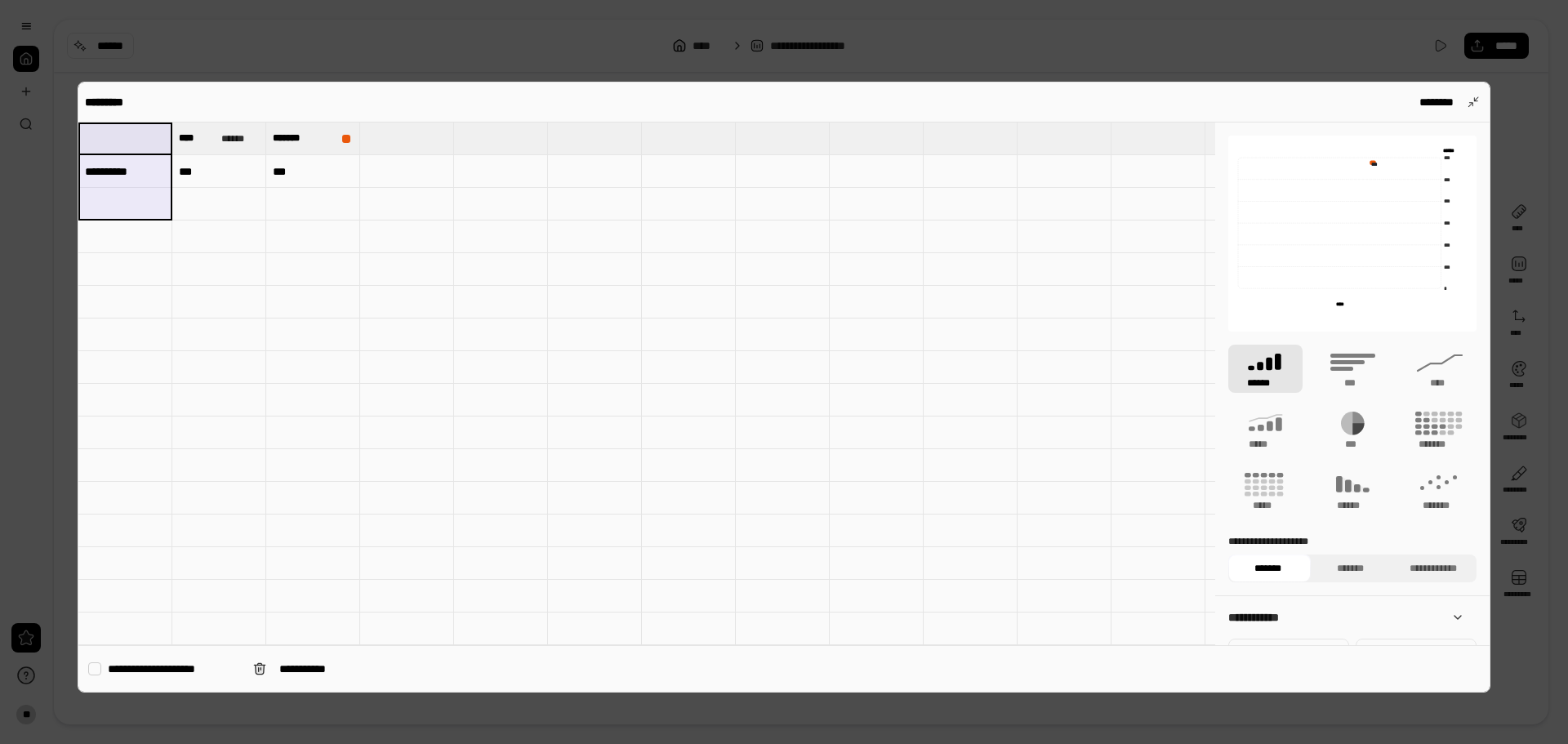 type on "****" 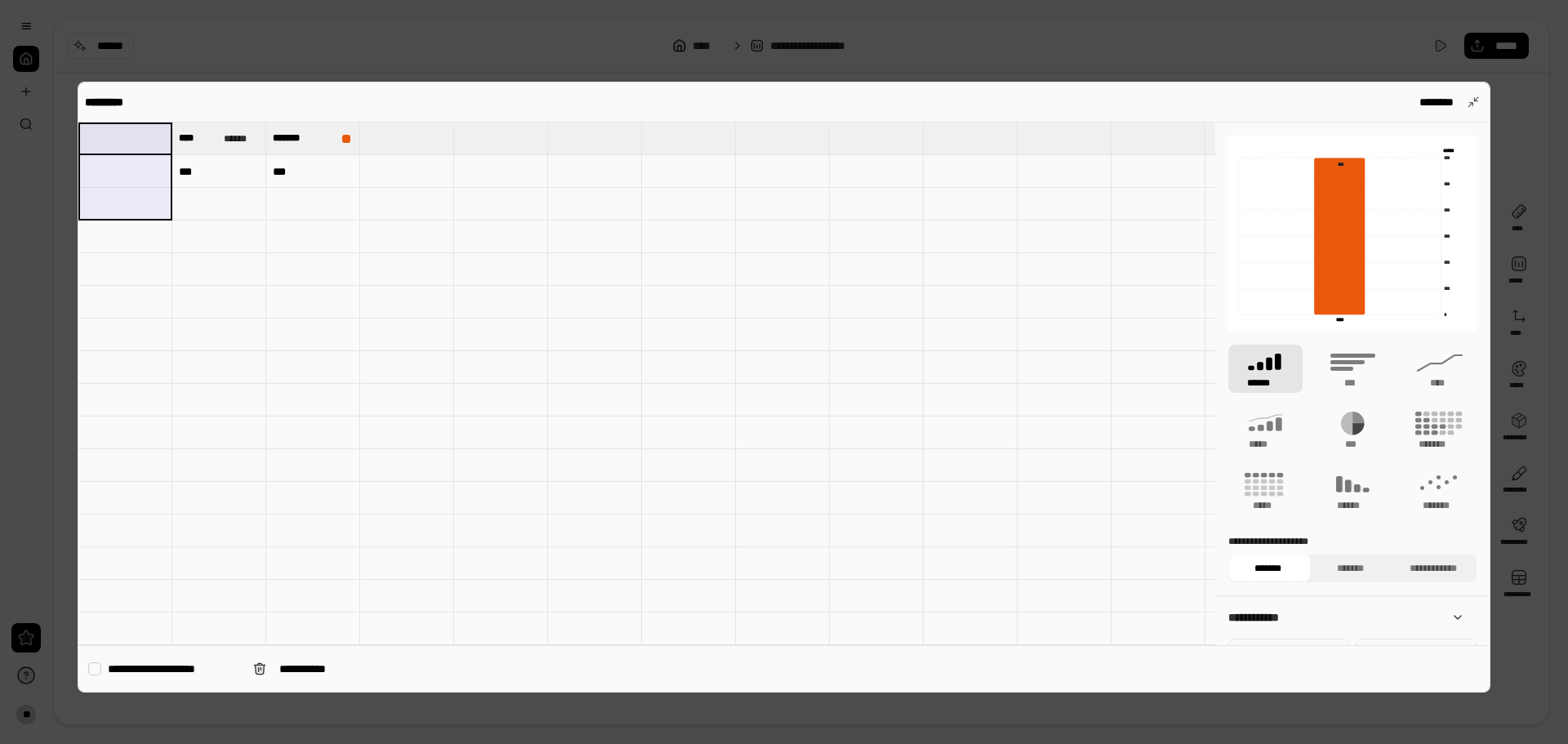 click at bounding box center (219, 204) 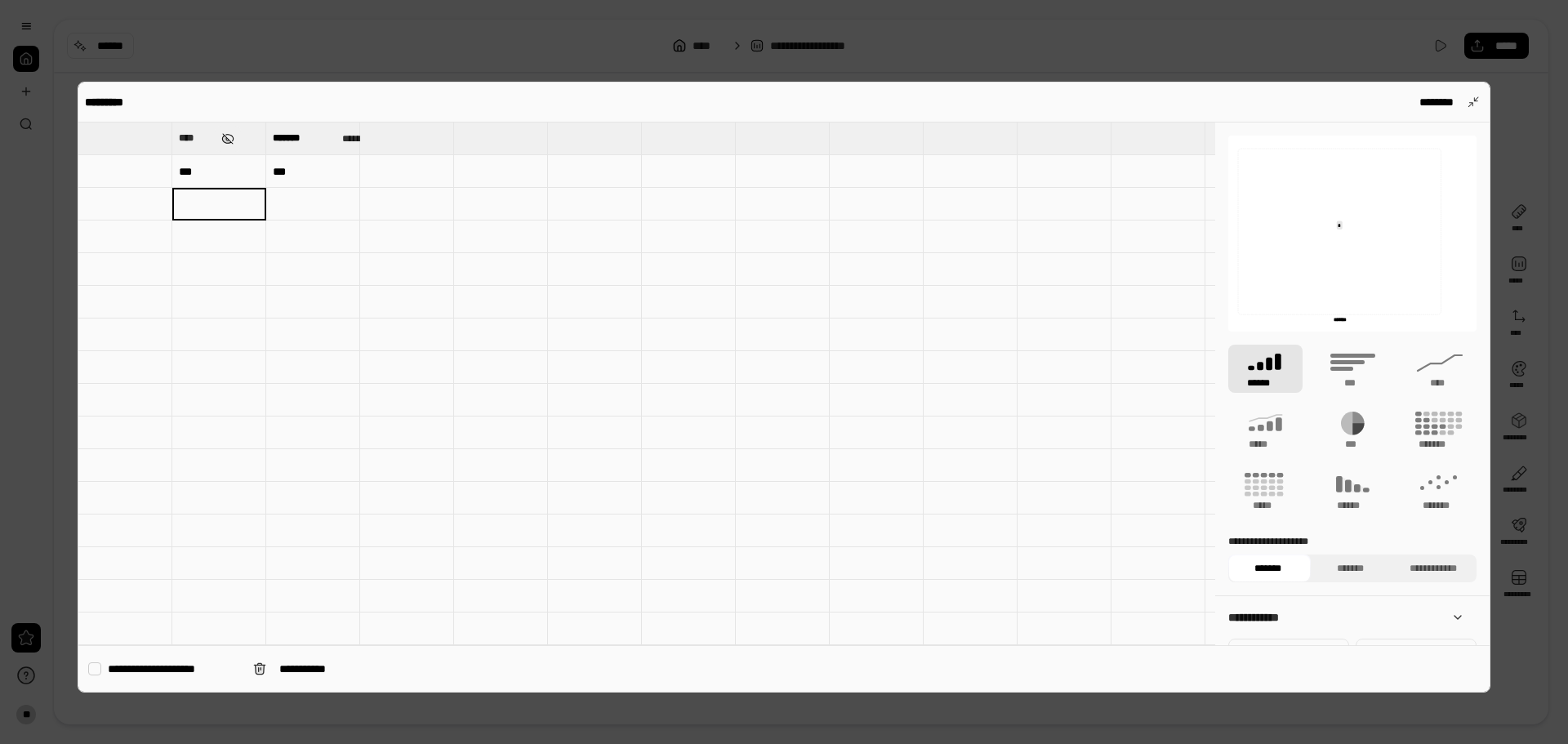 click at bounding box center [228, 139] 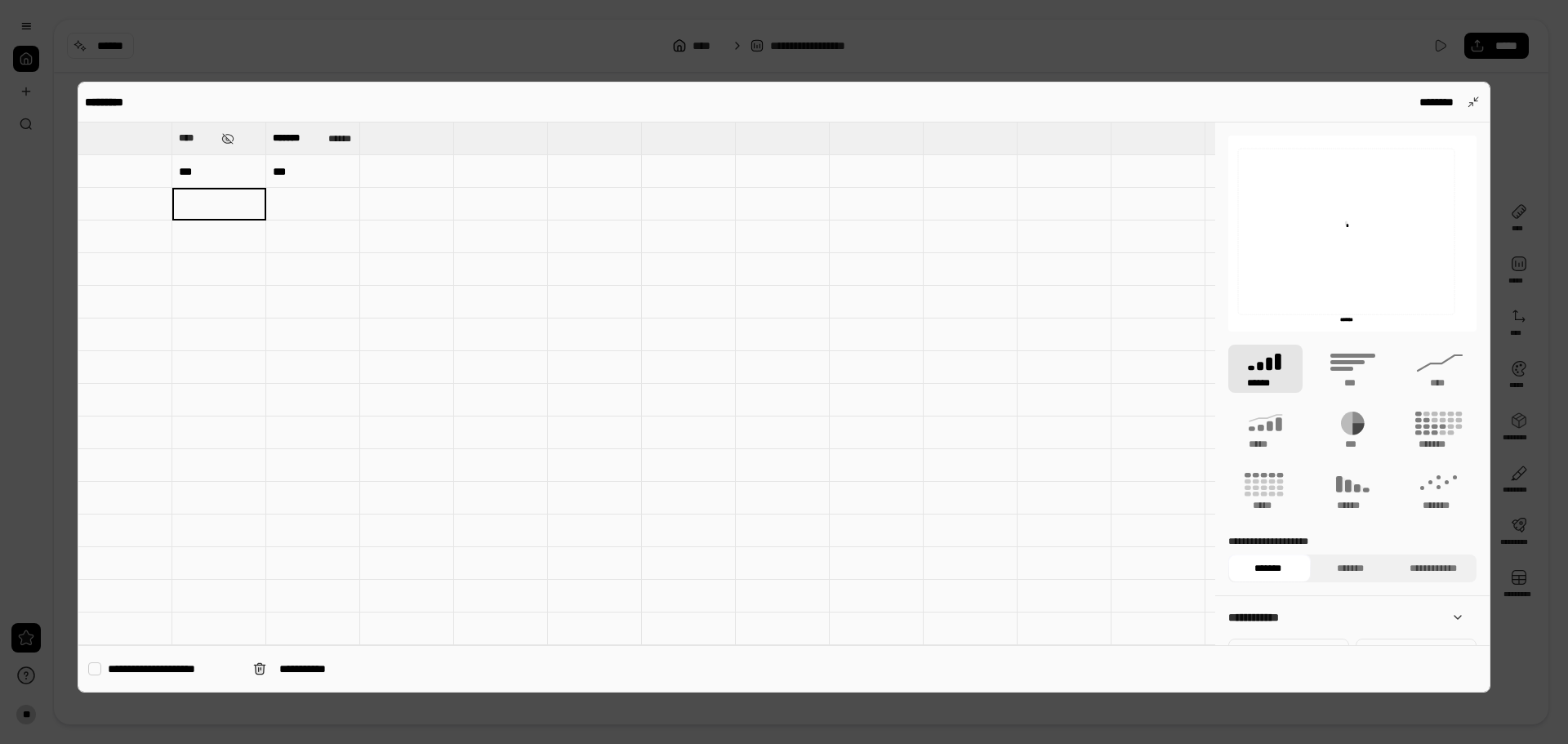 click on "****" at bounding box center (219, 138) 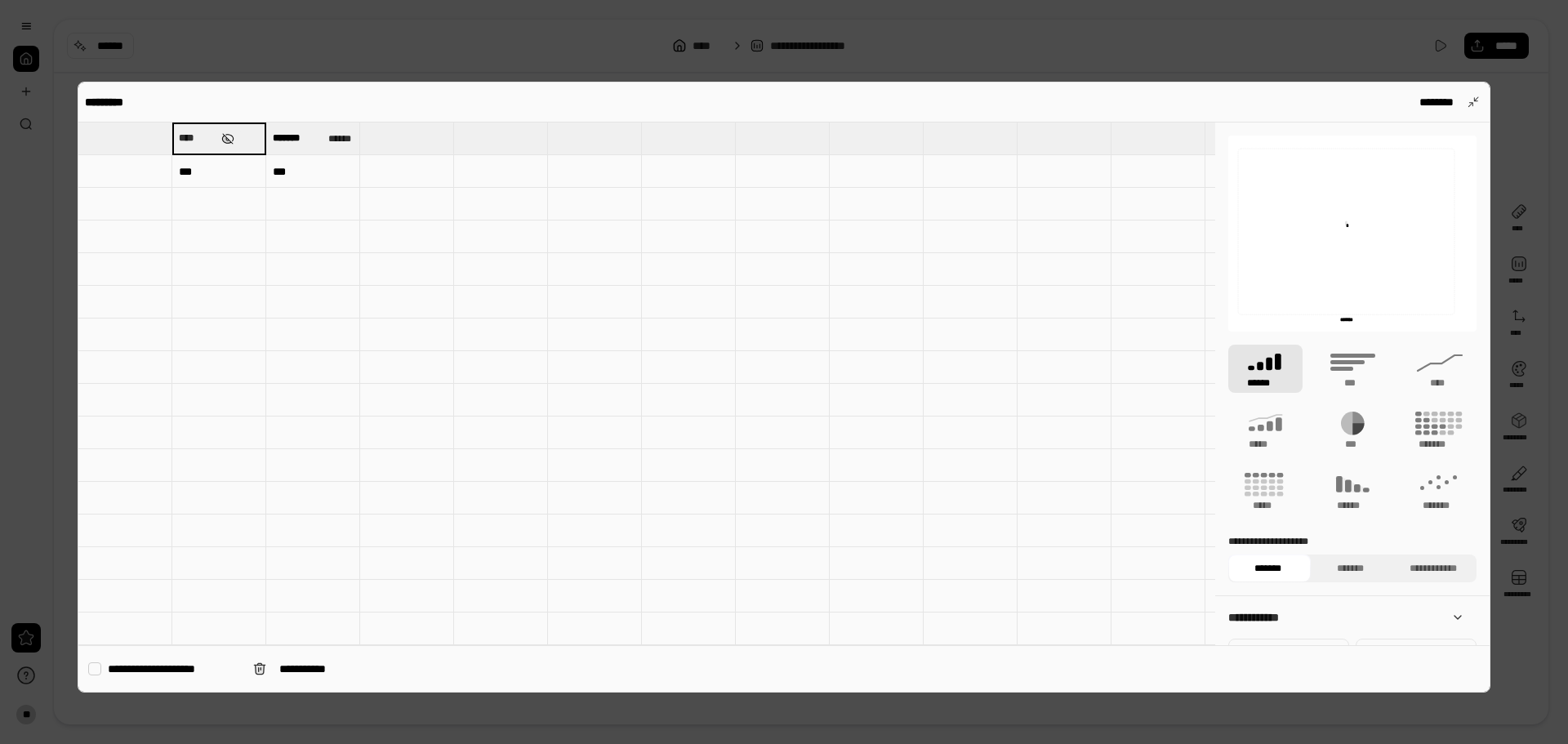 click at bounding box center [228, 139] 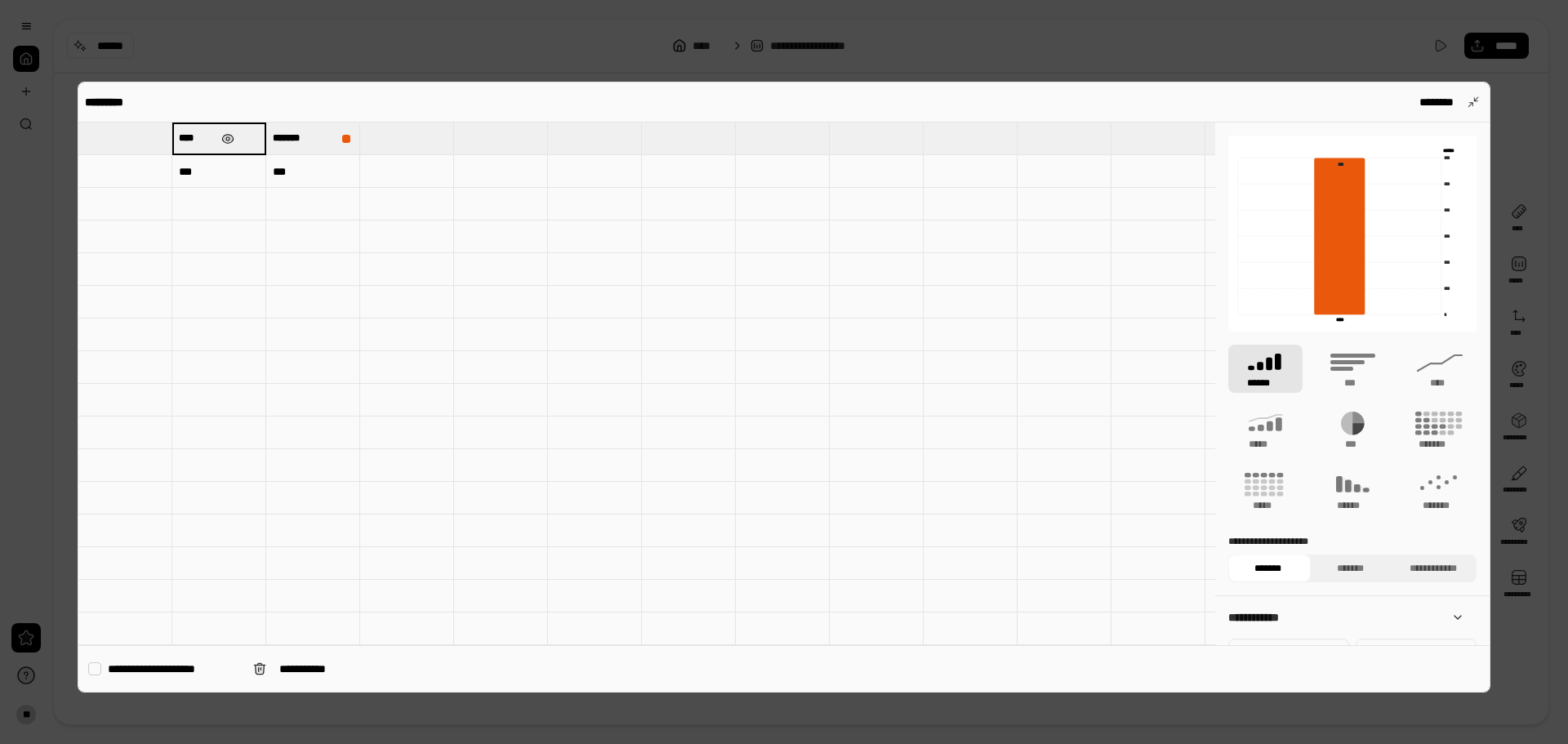 type 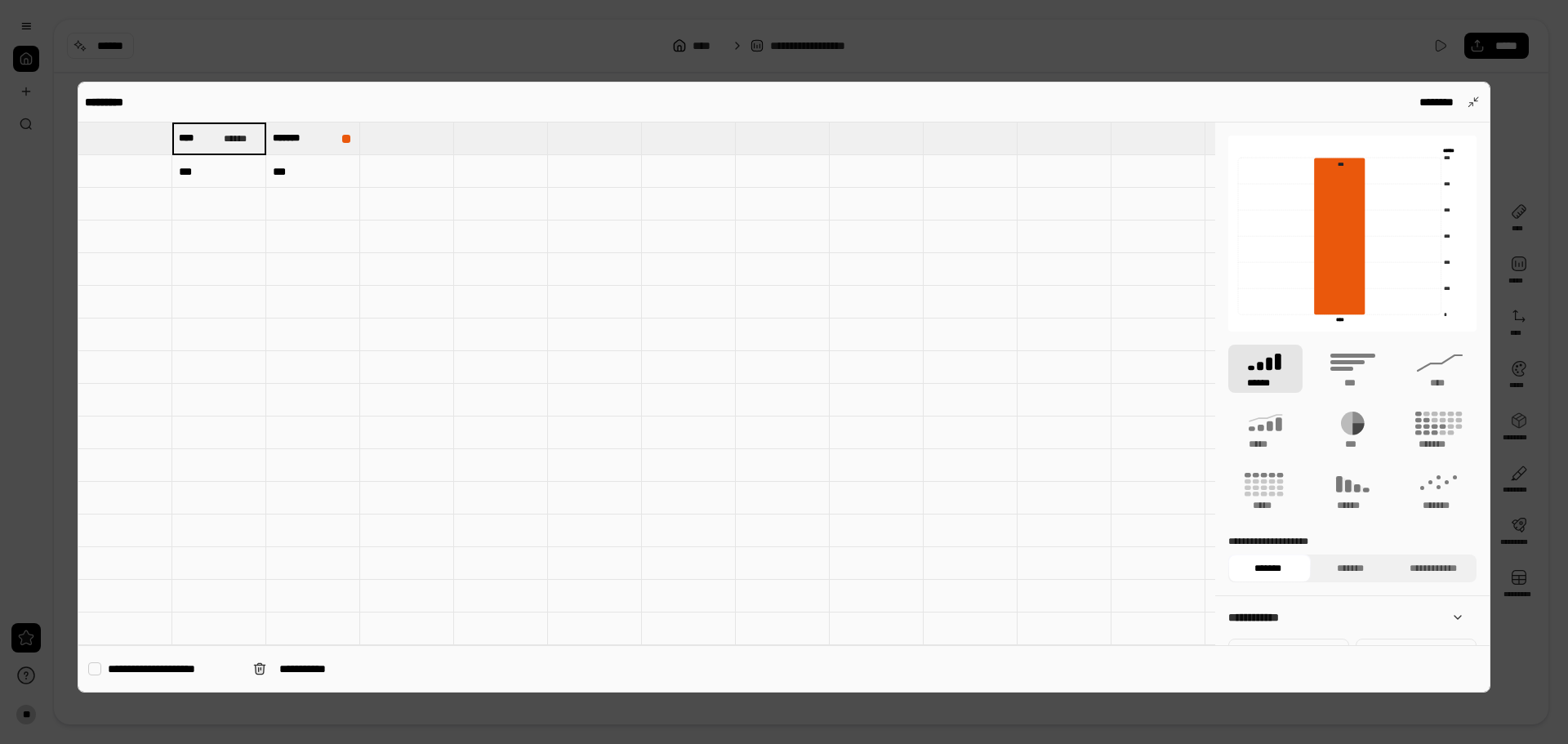 click at bounding box center (125, 138) 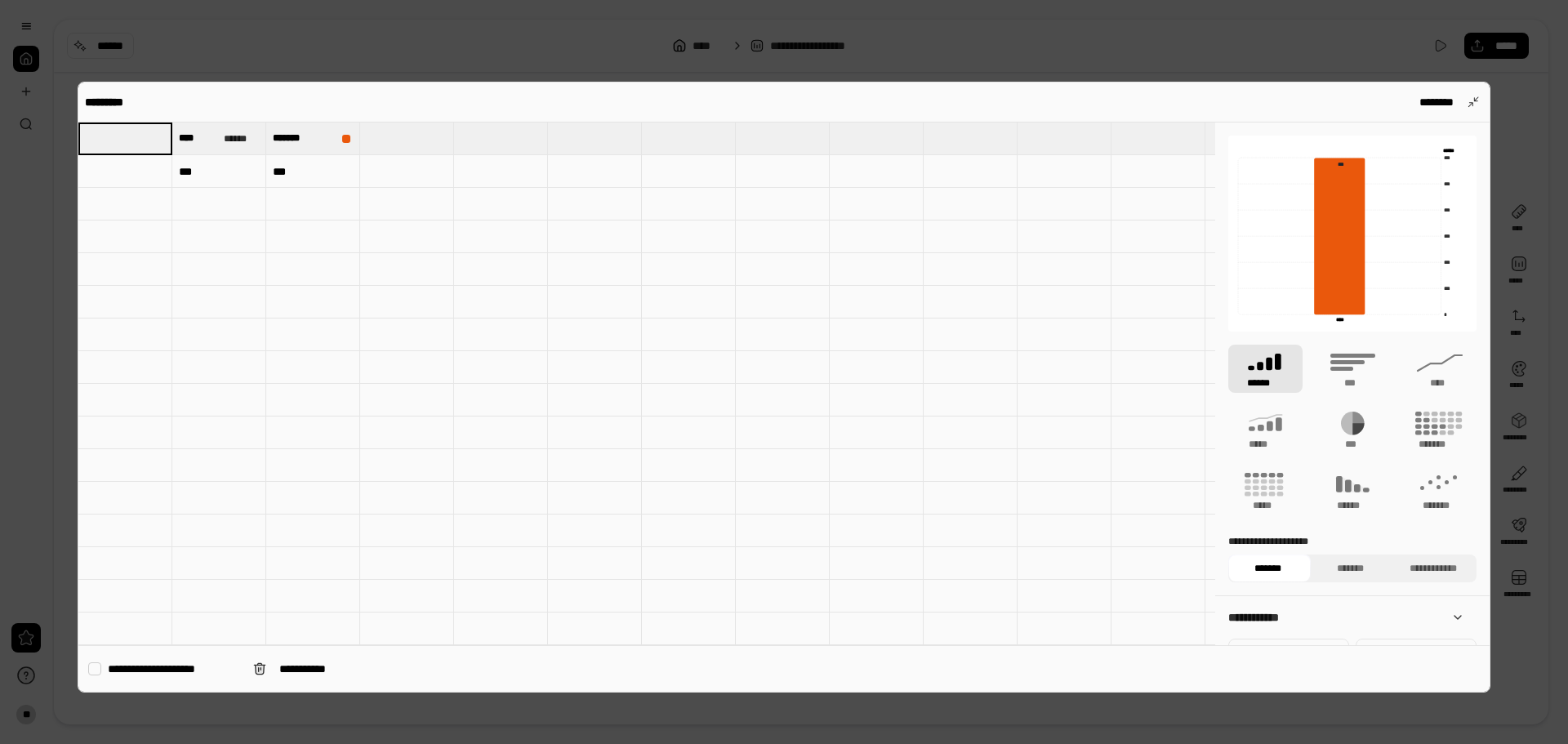 type on "****" 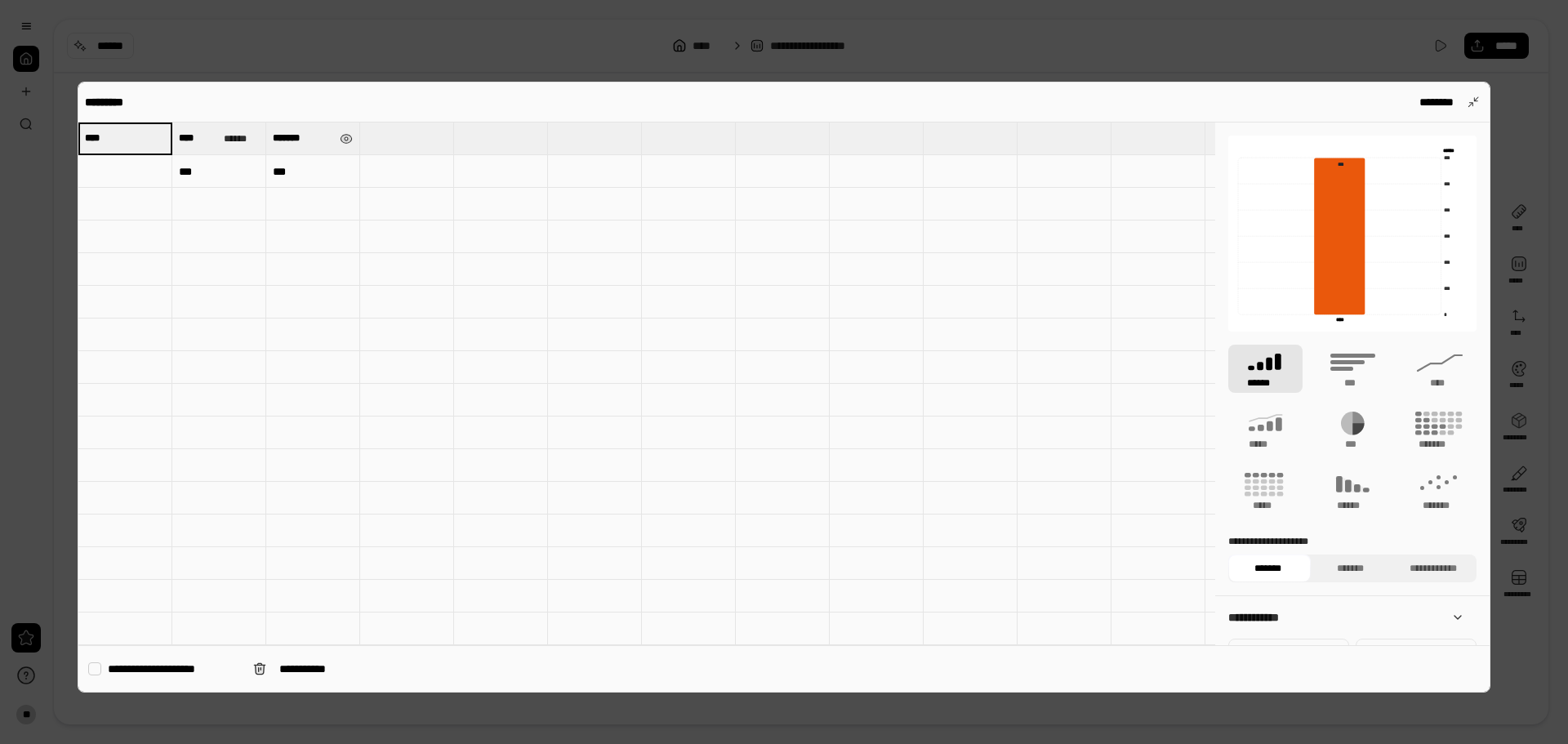 click on "*******" at bounding box center (313, 138) 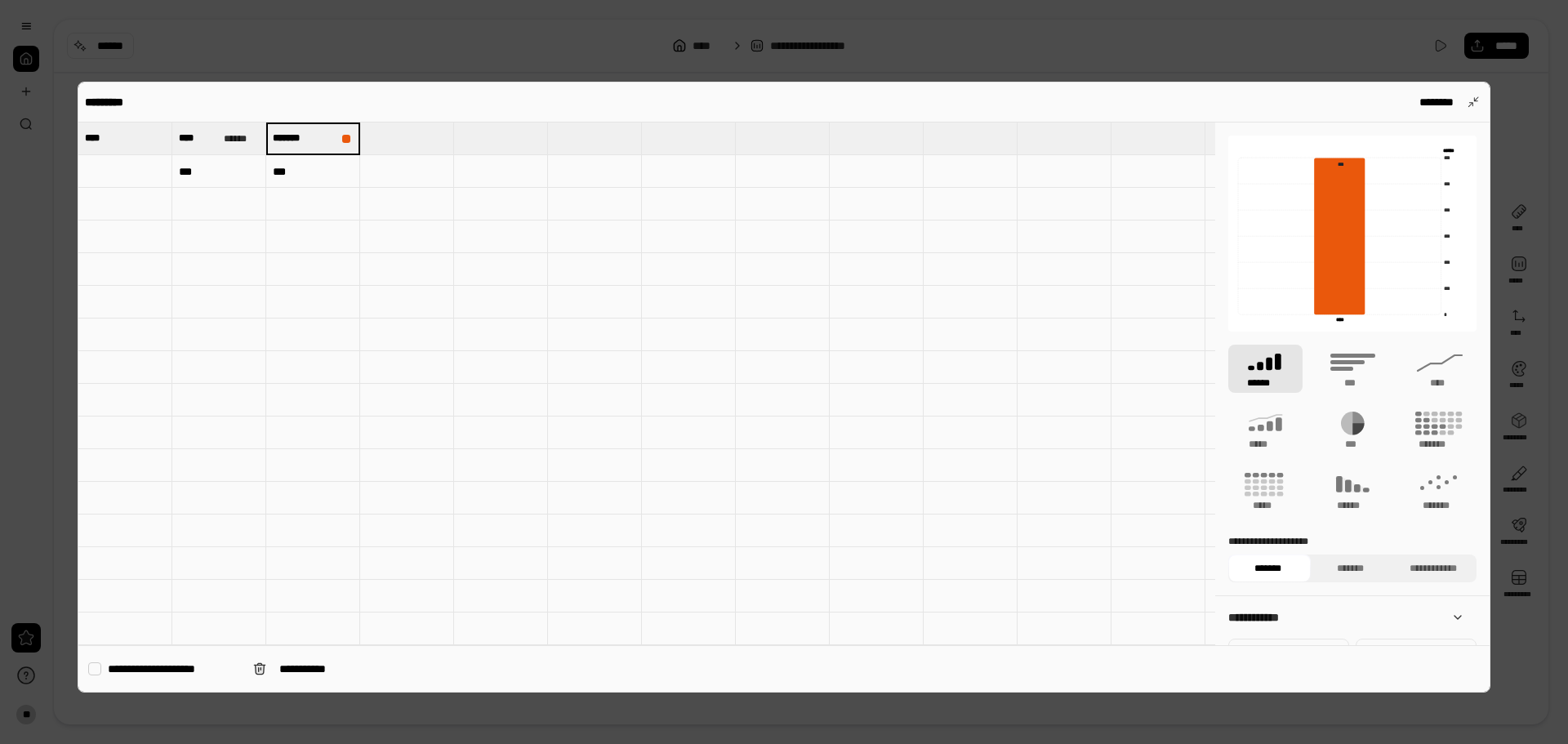 click at bounding box center [125, 172] 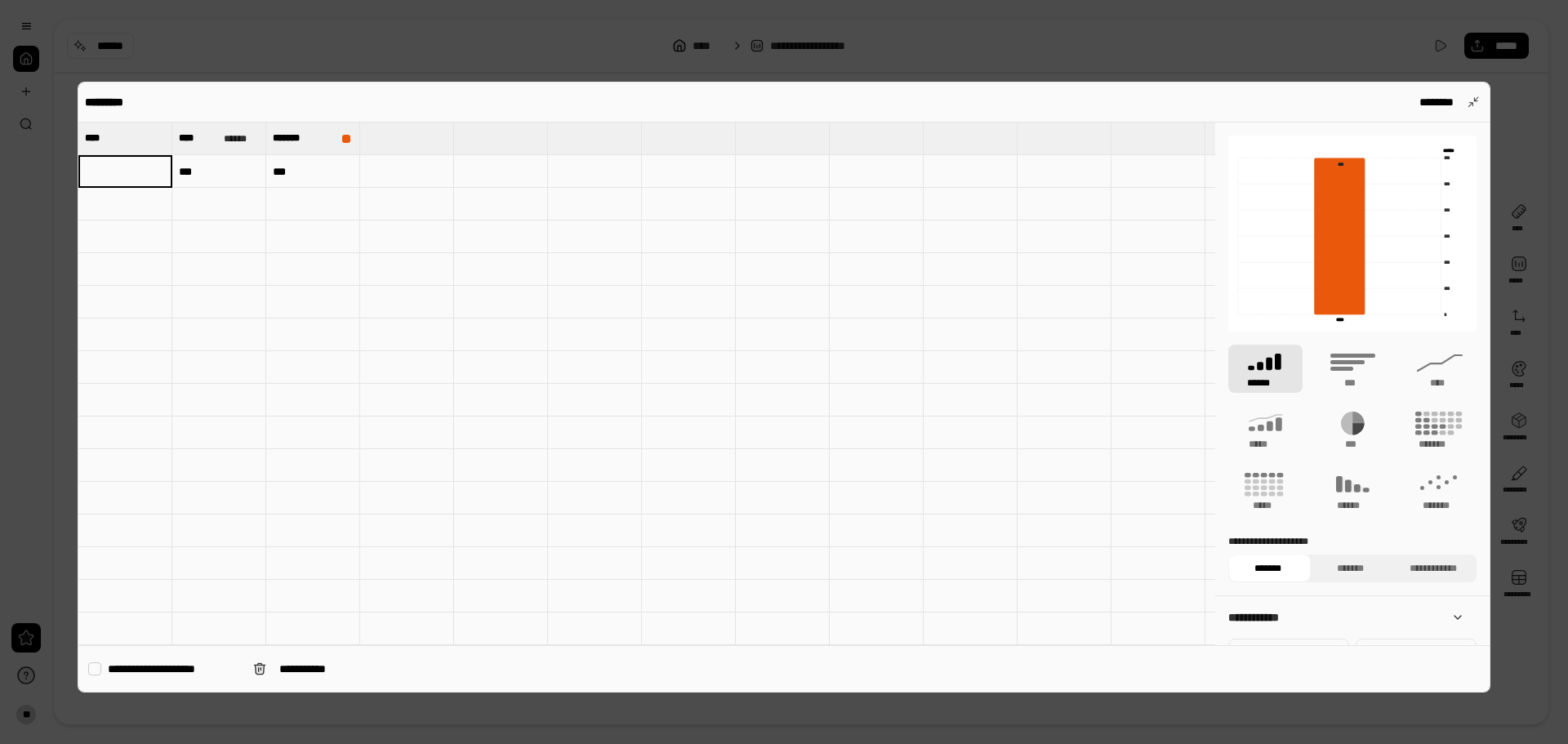 type on "*******" 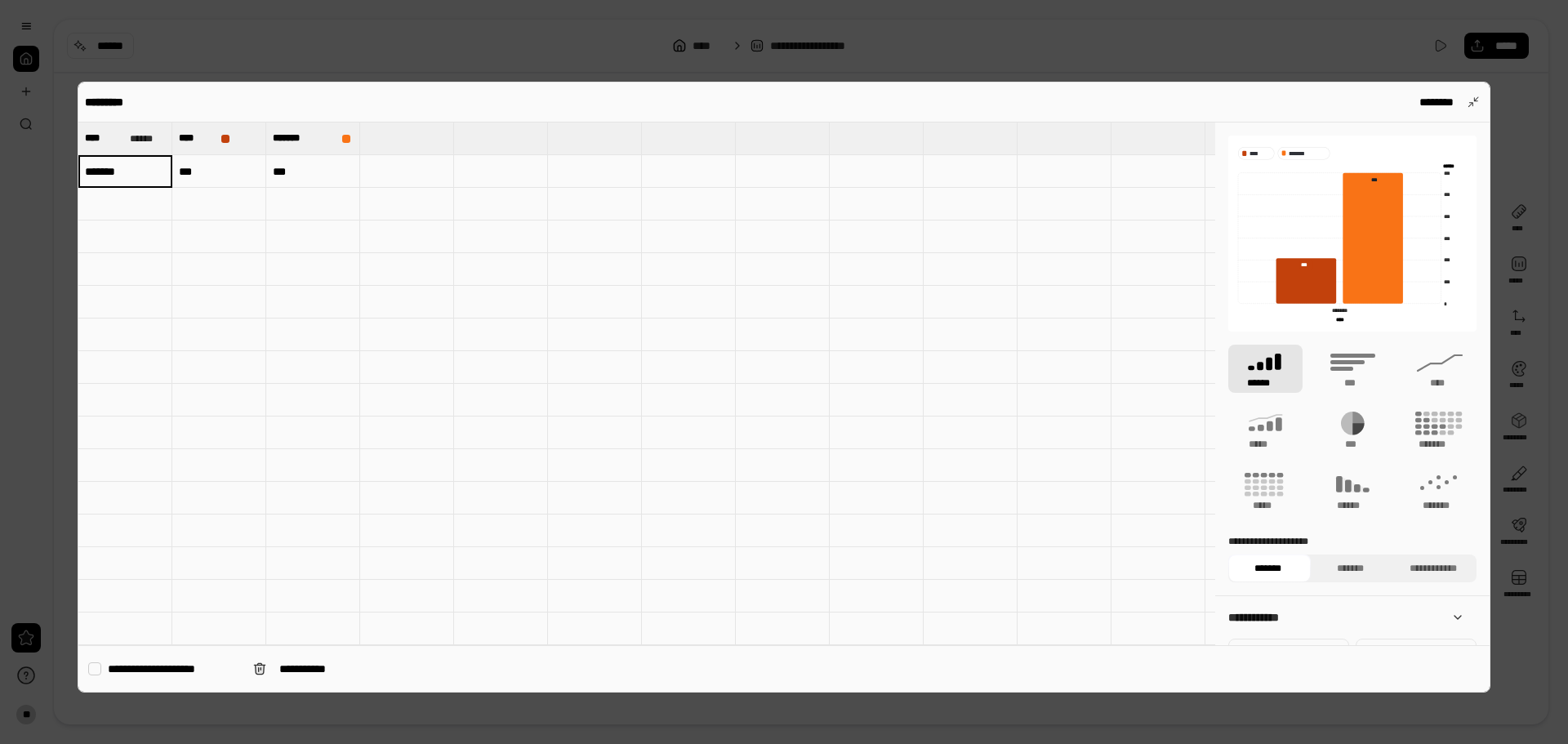 click on "***" at bounding box center (219, 172) 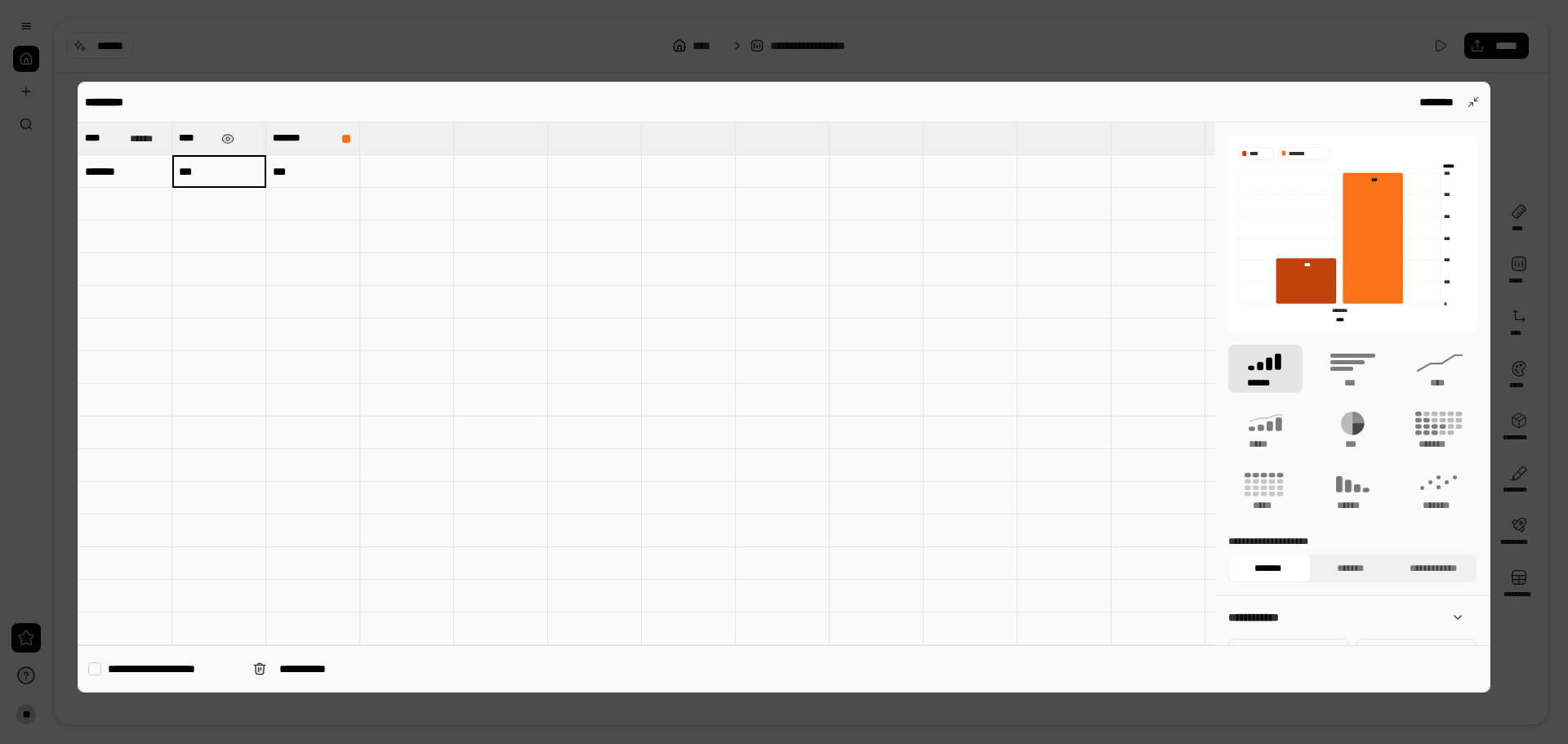 click on "****" at bounding box center [219, 138] 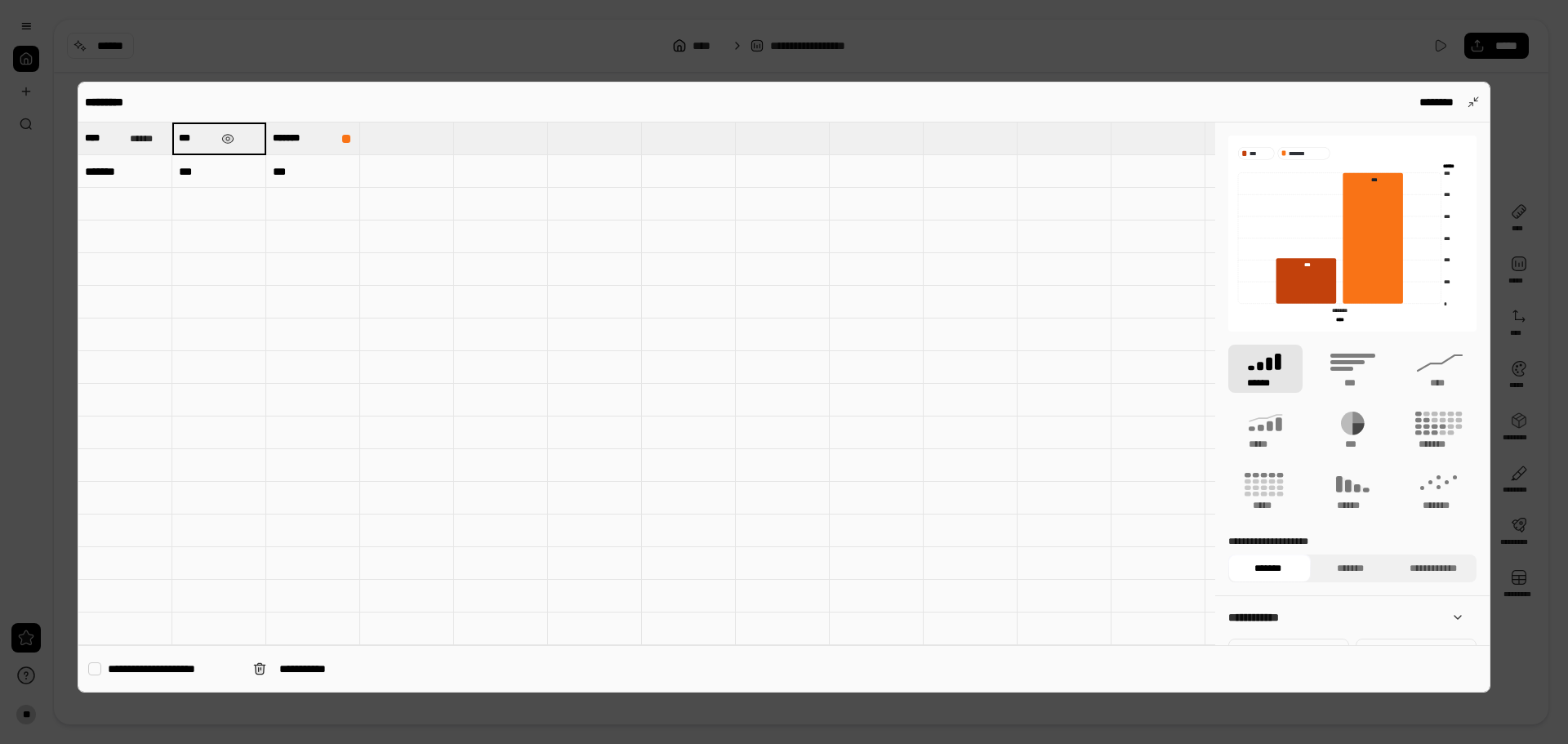 type on "***" 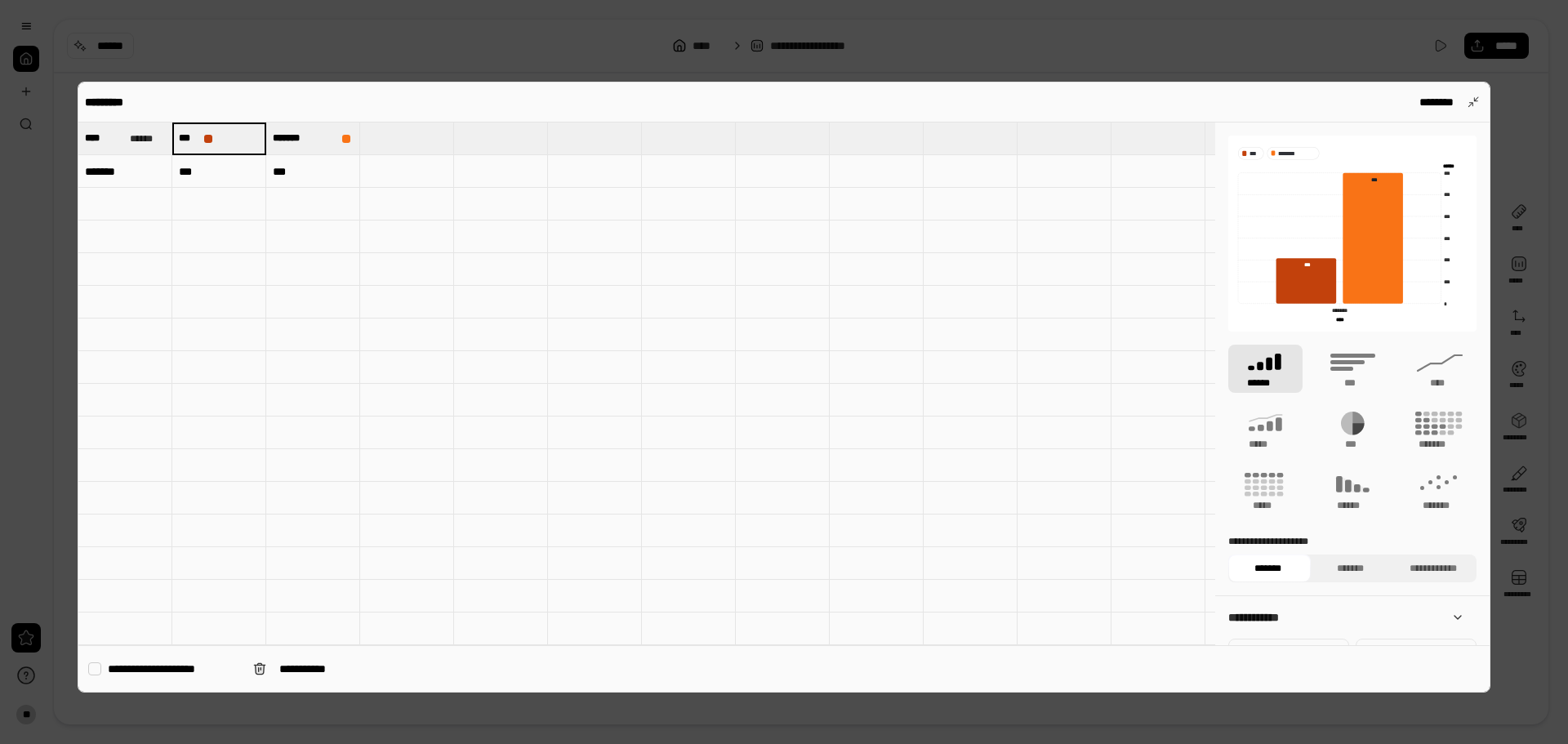click on "***" at bounding box center [313, 172] 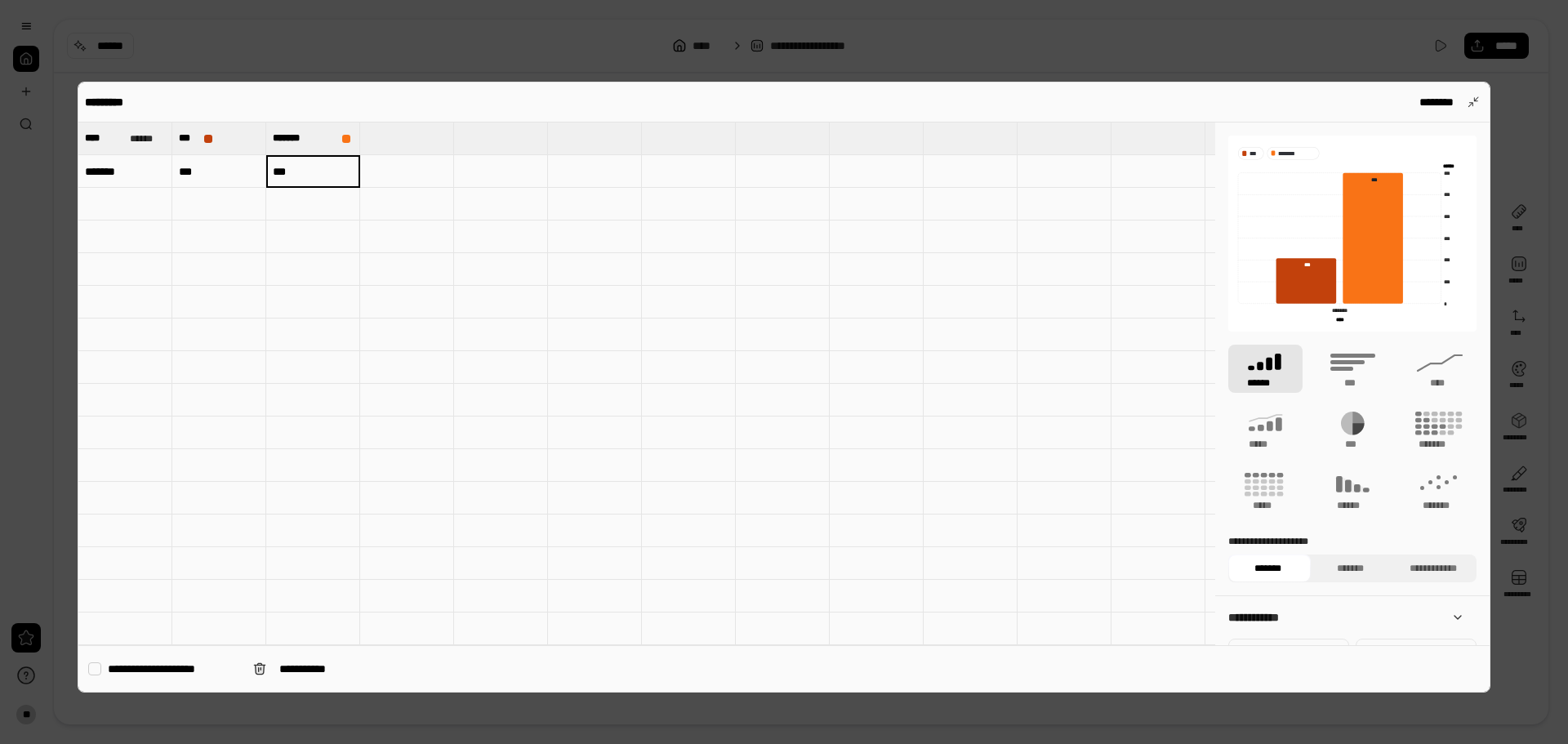 click on "***" at bounding box center (219, 172) 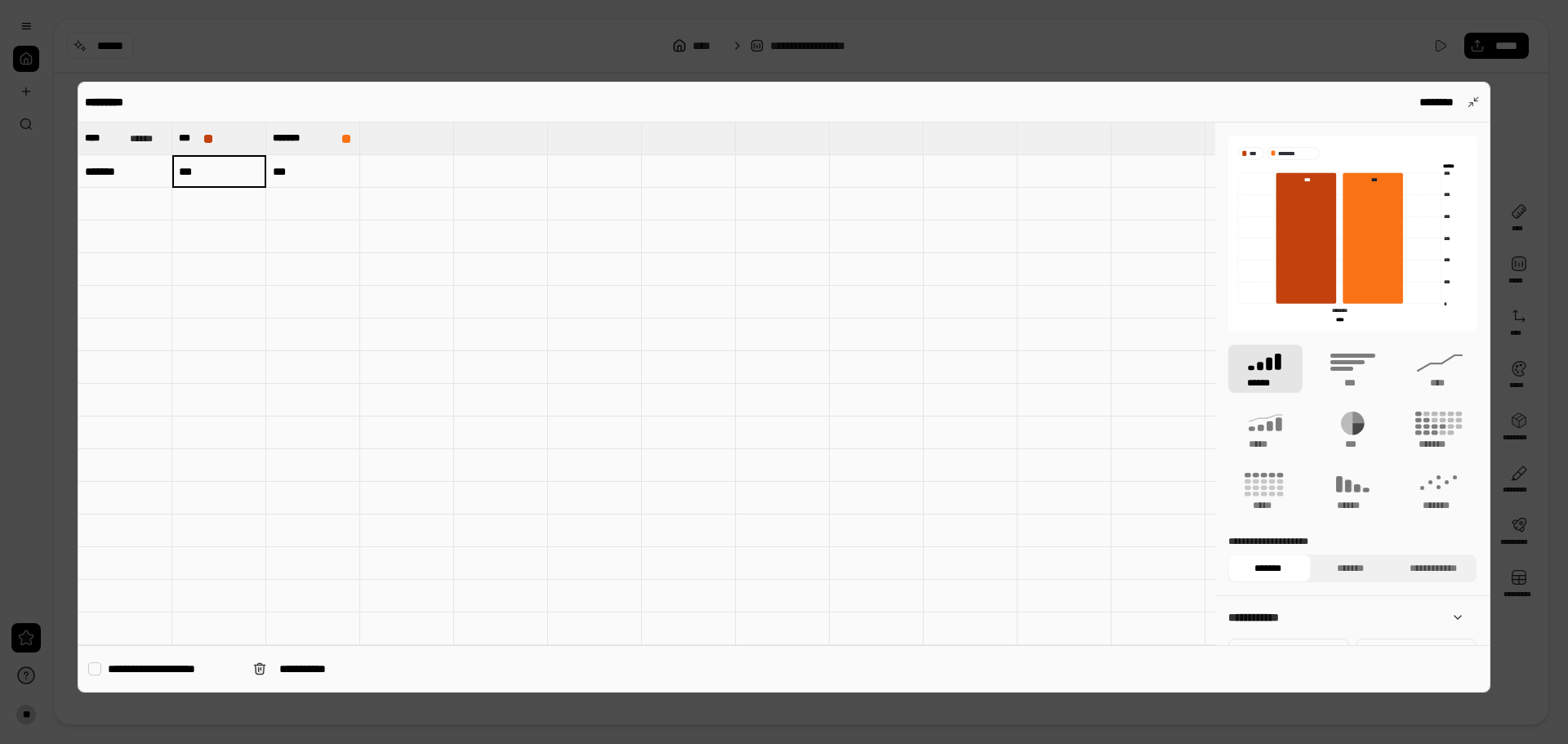 drag, startPoint x: 344, startPoint y: 241, endPoint x: 331, endPoint y: 193, distance: 49.72927 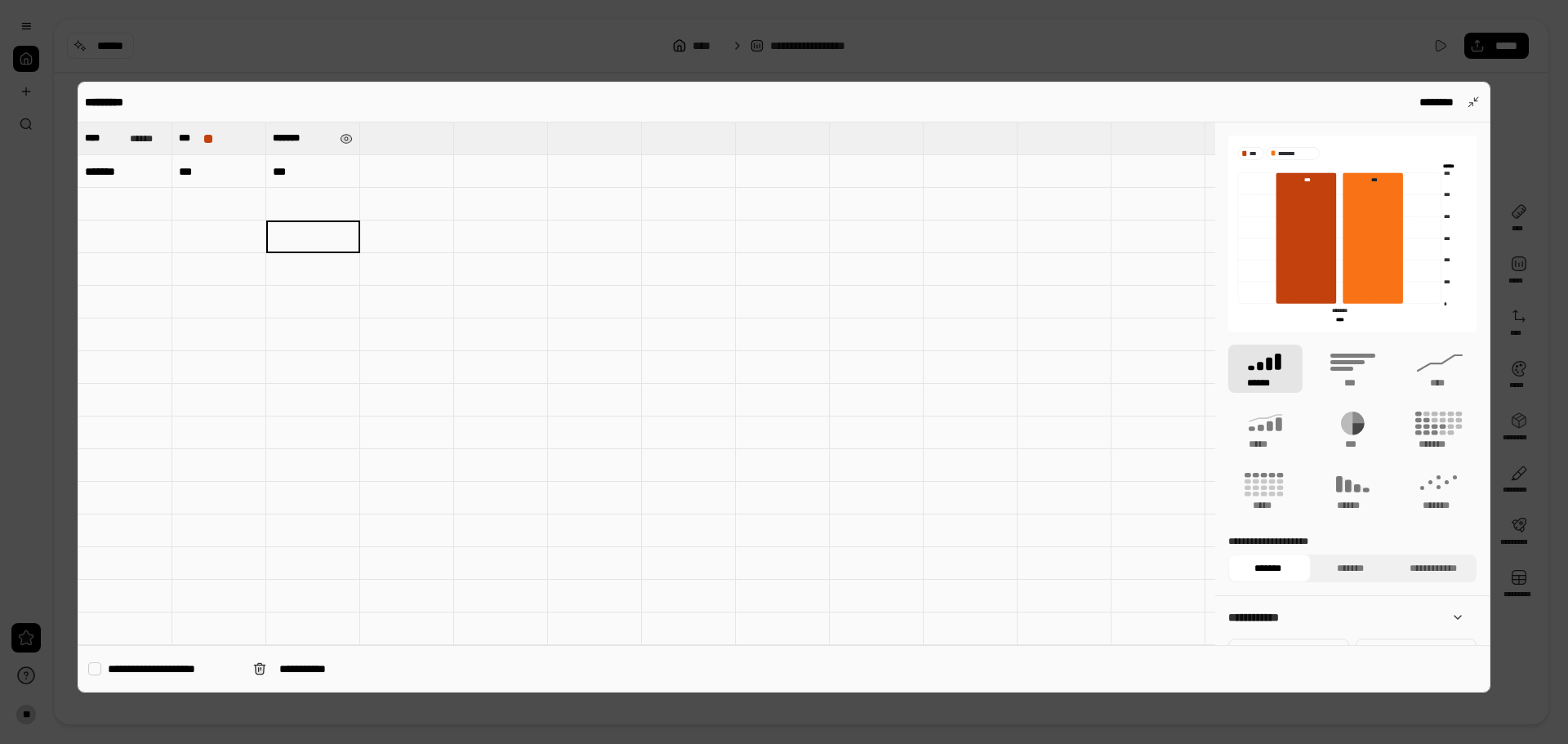 drag, startPoint x: 320, startPoint y: 144, endPoint x: 320, endPoint y: 180, distance: 36 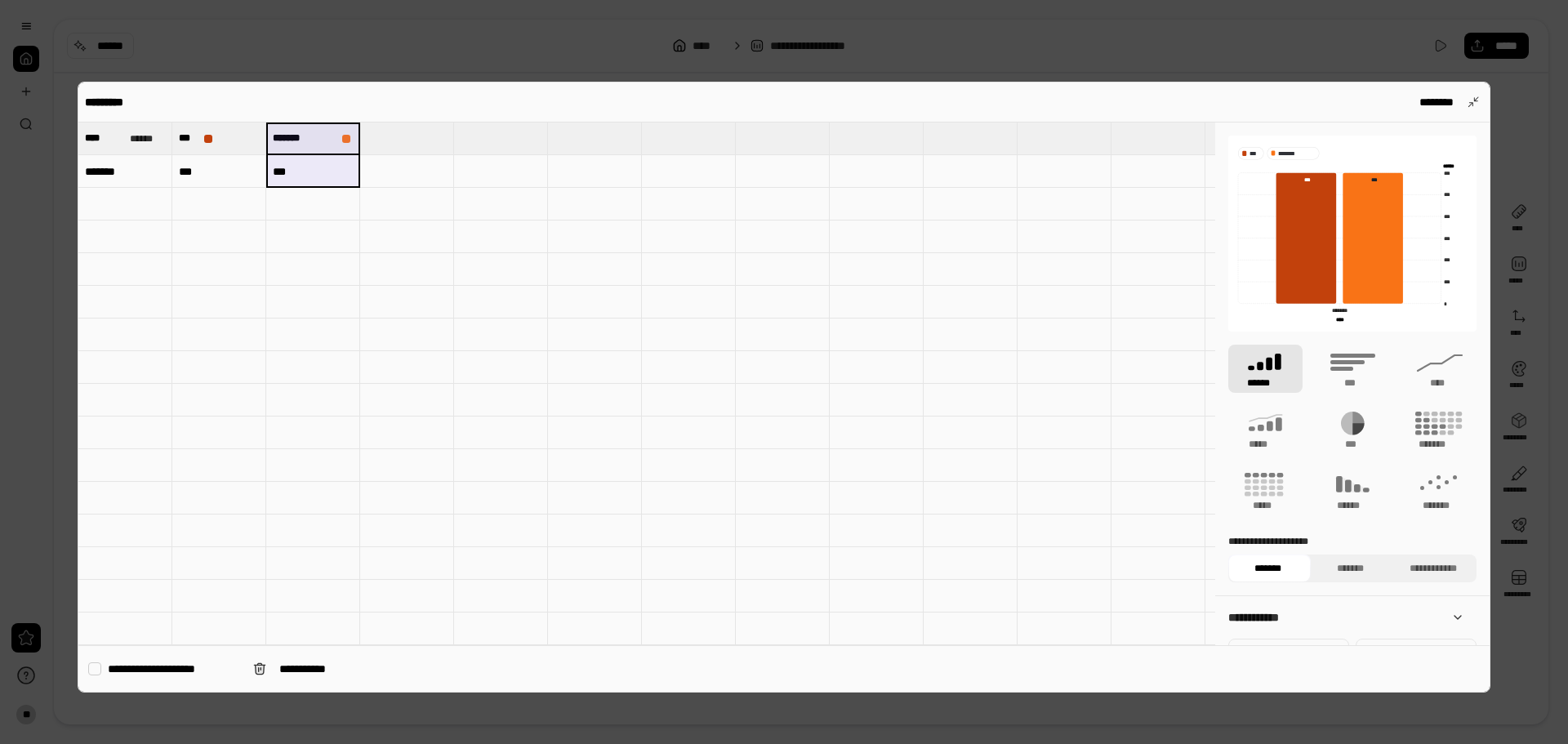 type 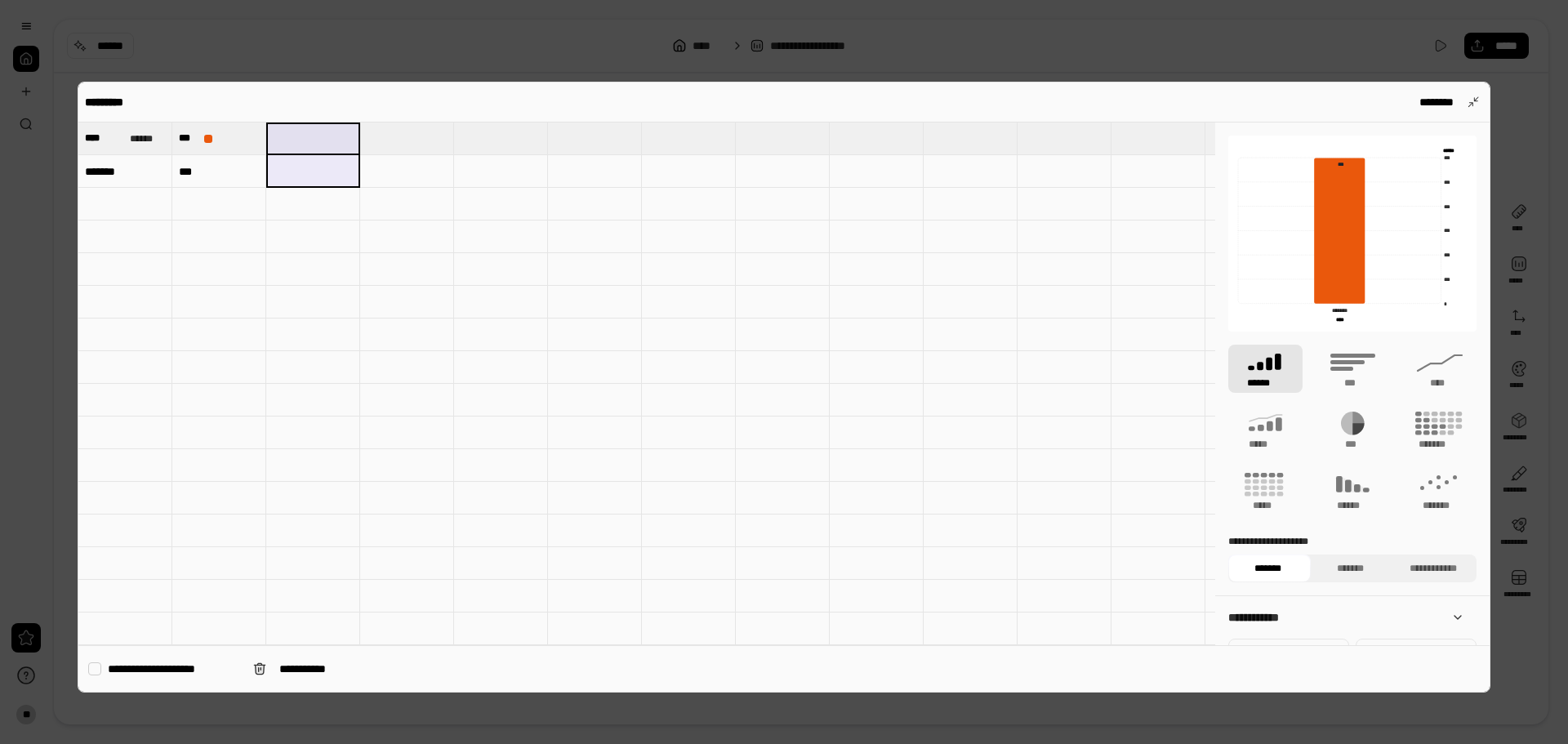 click at bounding box center (407, 368) 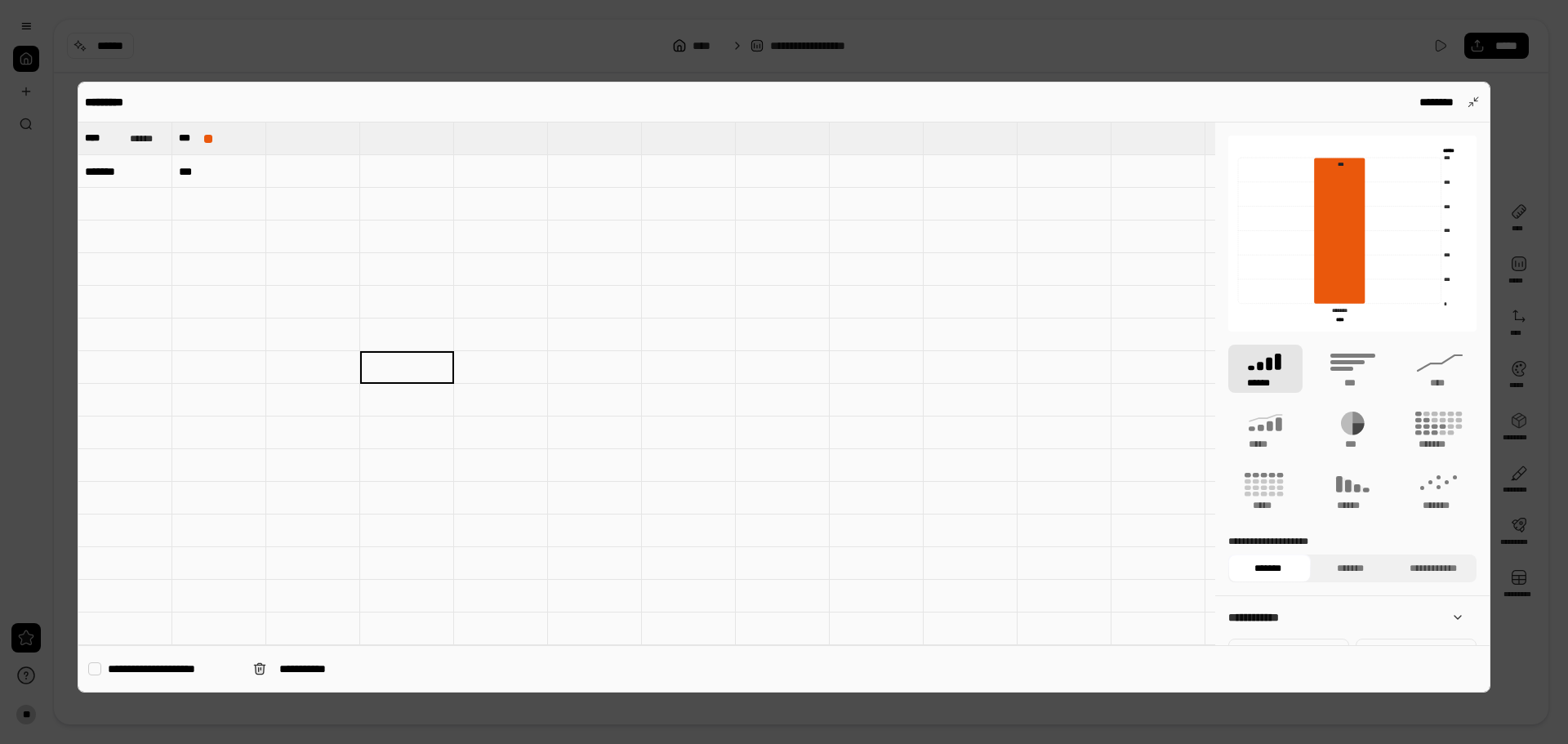 click at bounding box center (313, 237) 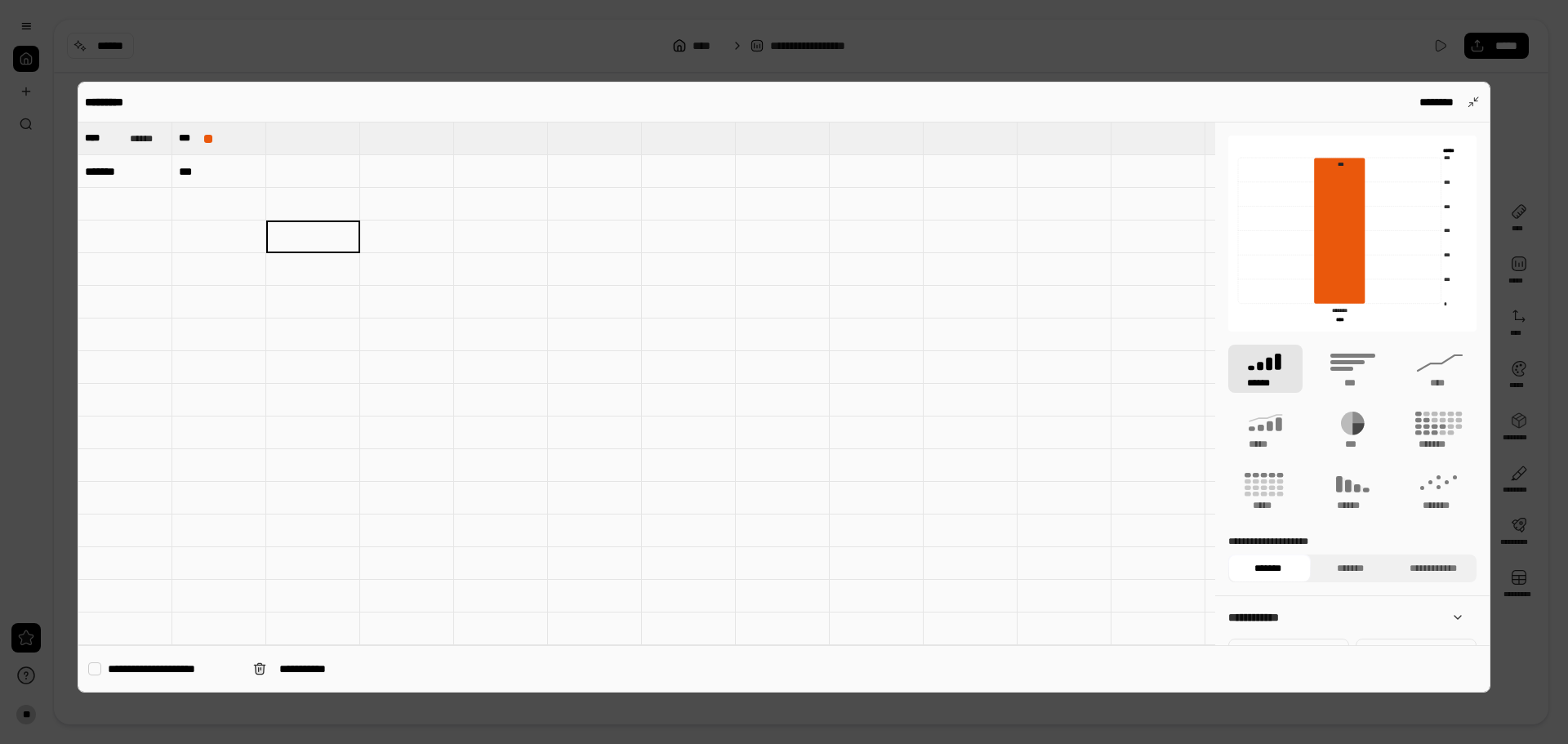 type on "*******" 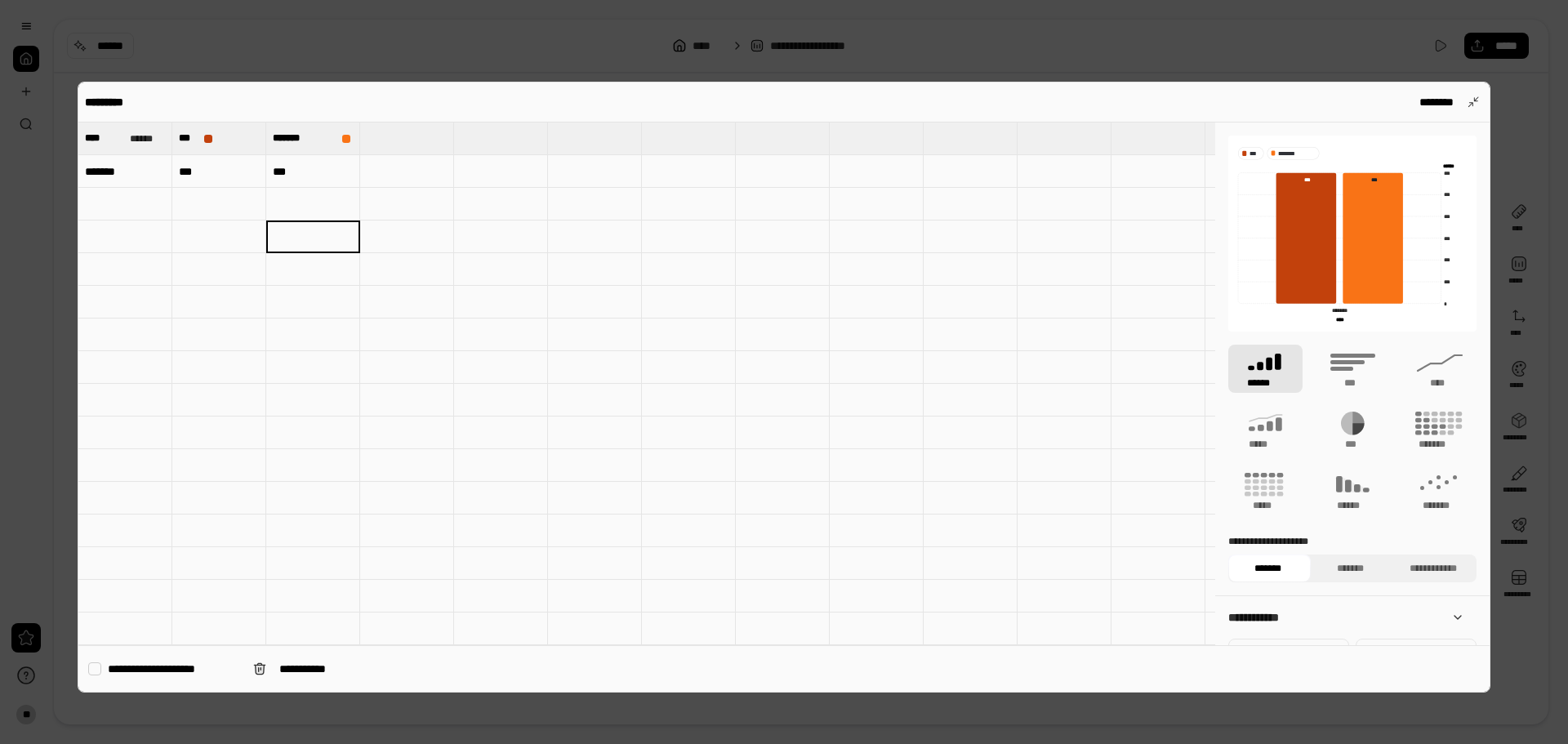 type on "***" 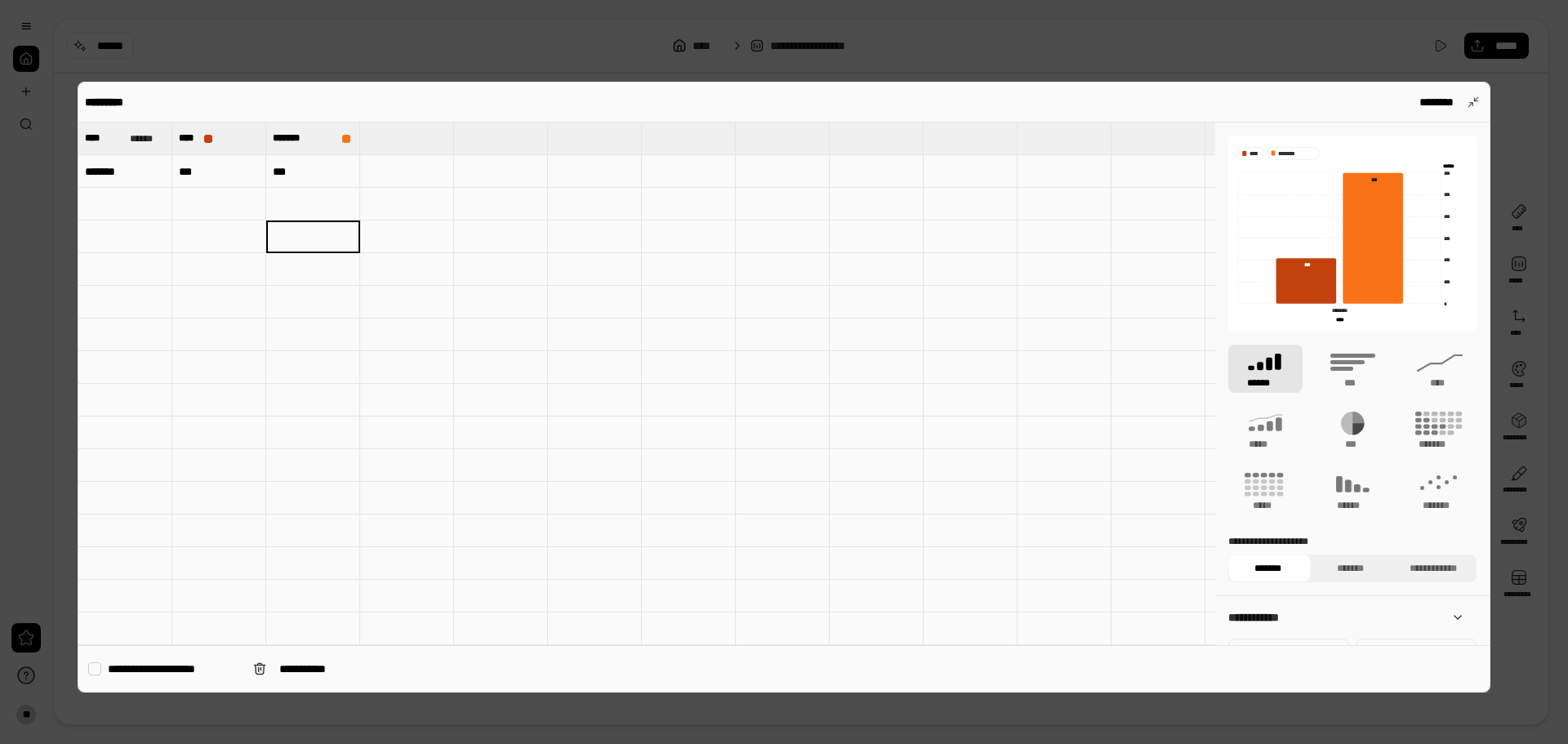 type 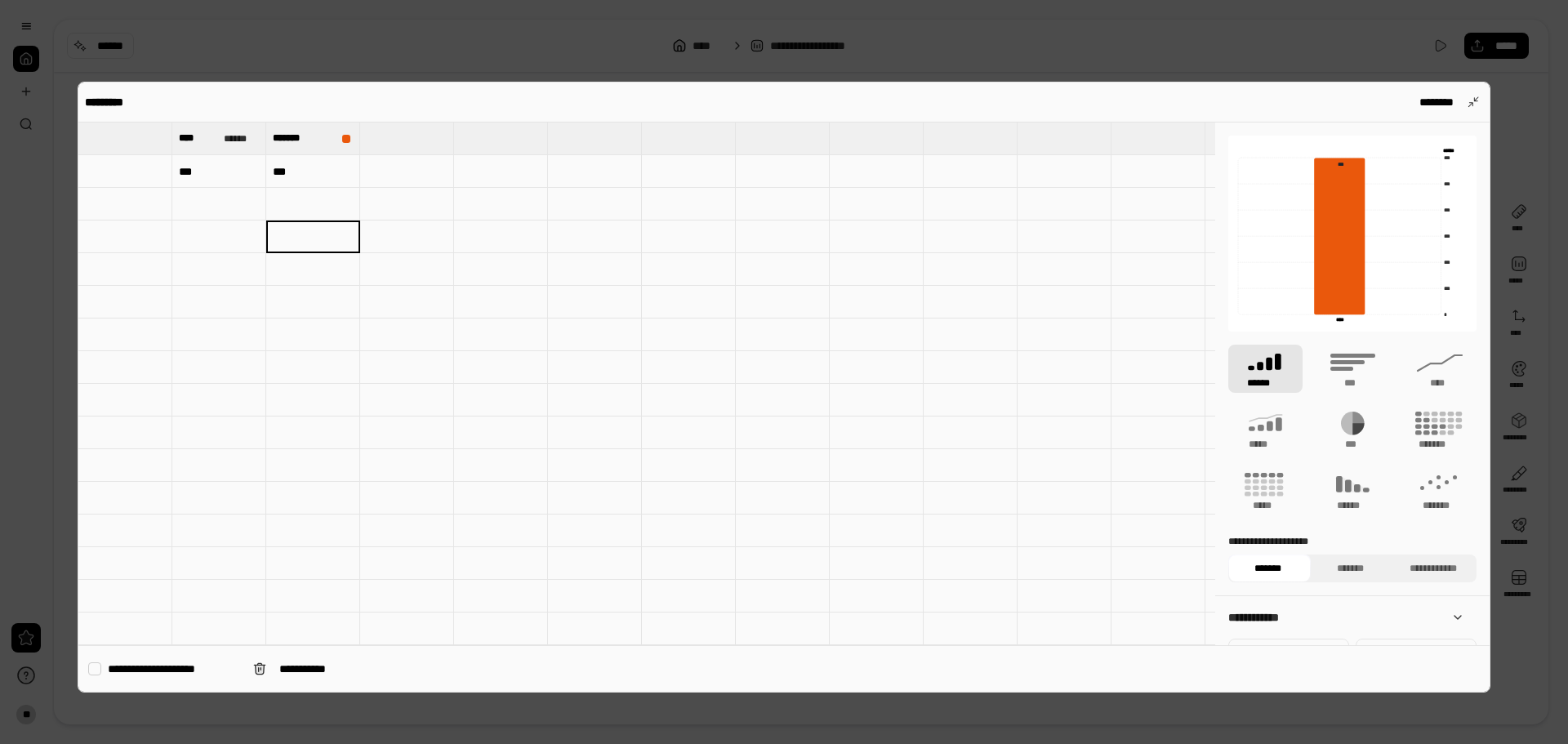 click at bounding box center [219, 237] 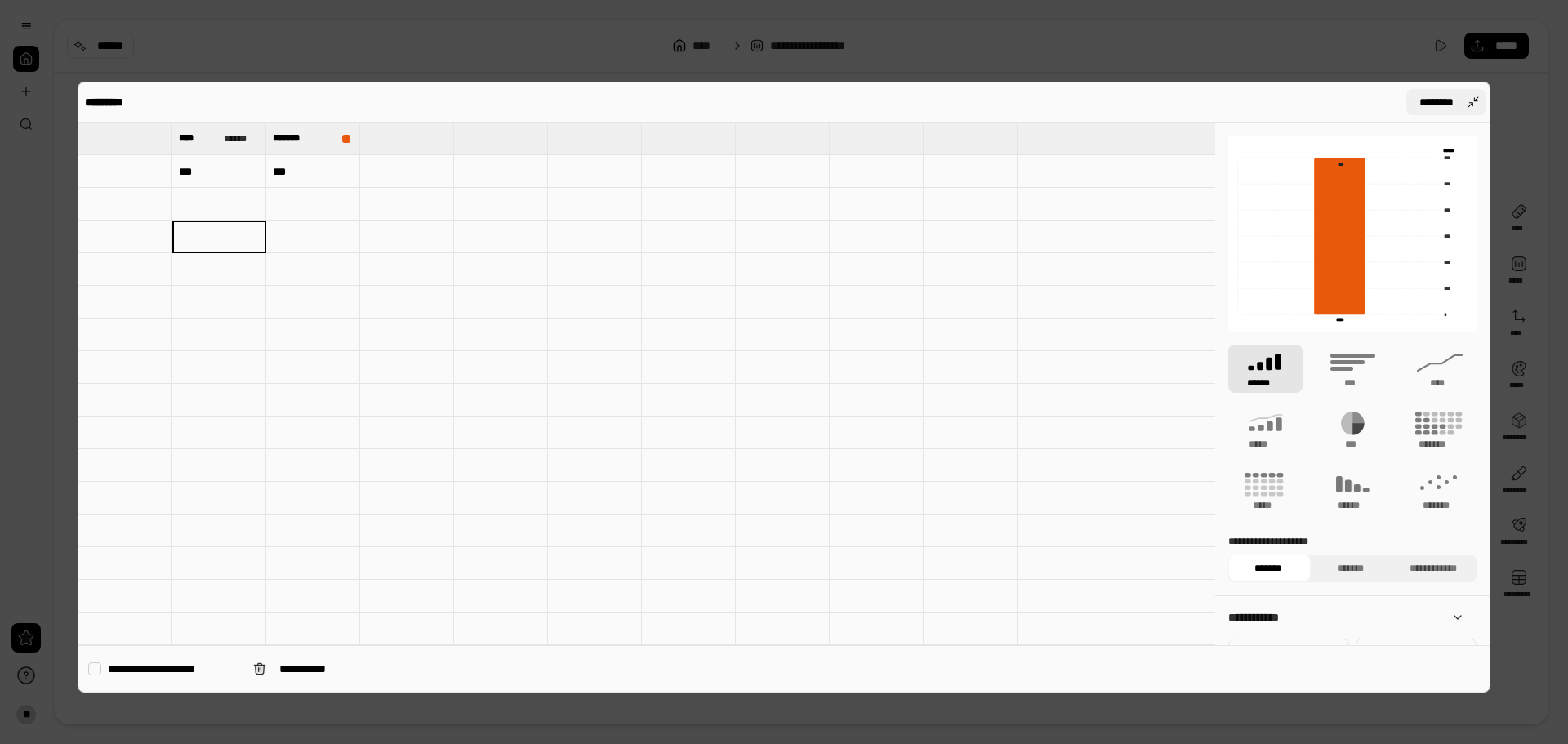 click on "********" at bounding box center (1437, 102) 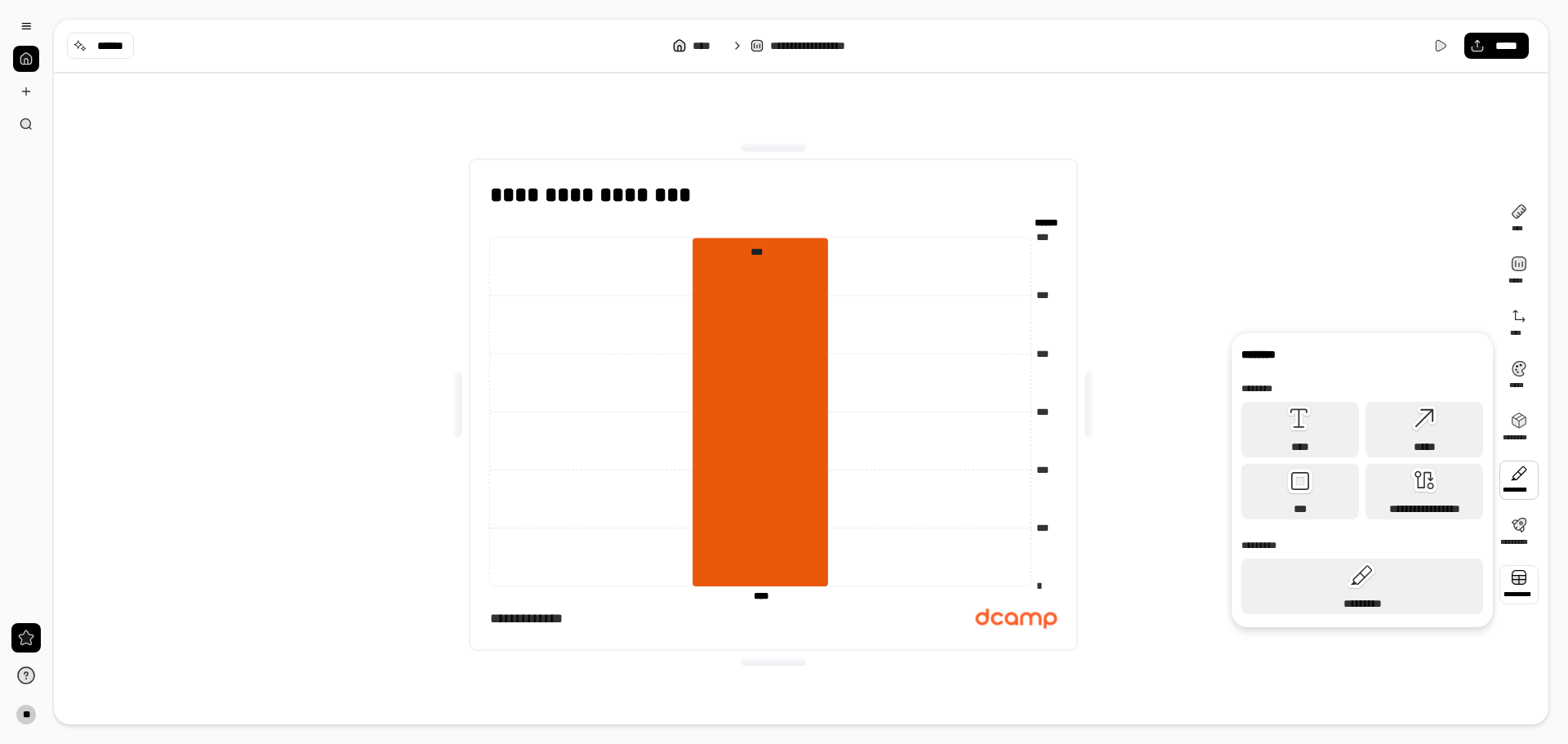 click at bounding box center [1519, 585] 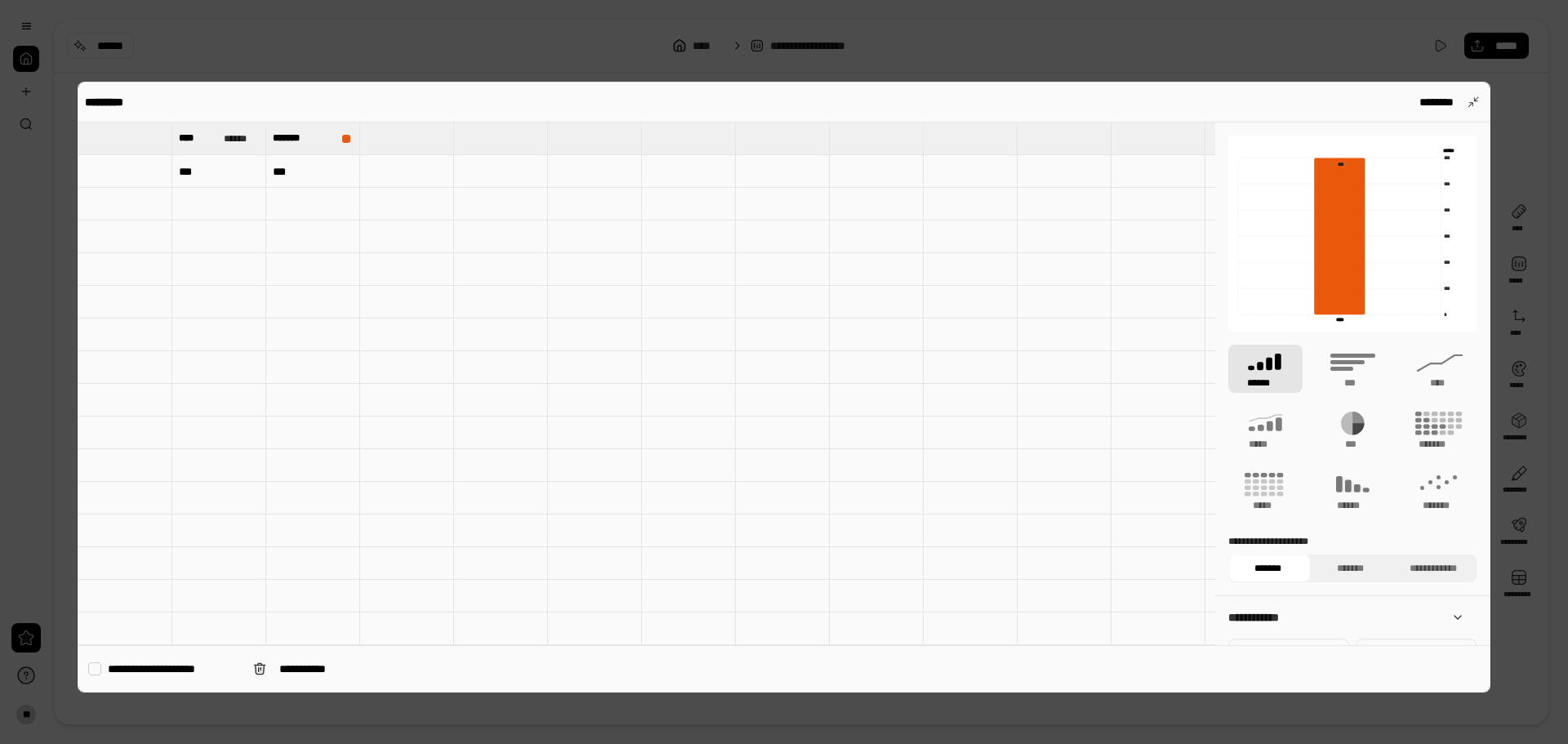 click at bounding box center (407, 204) 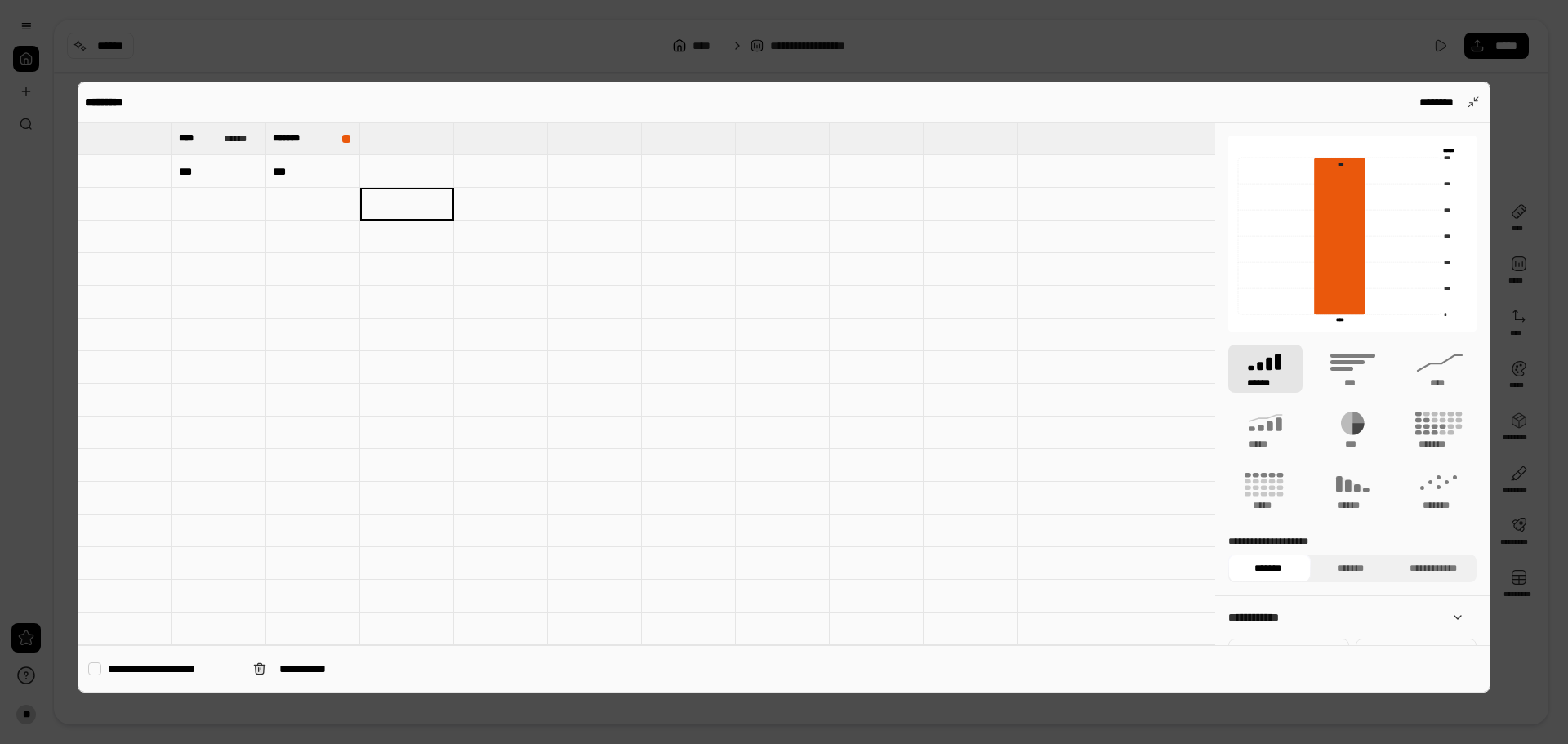 click at bounding box center [219, 204] 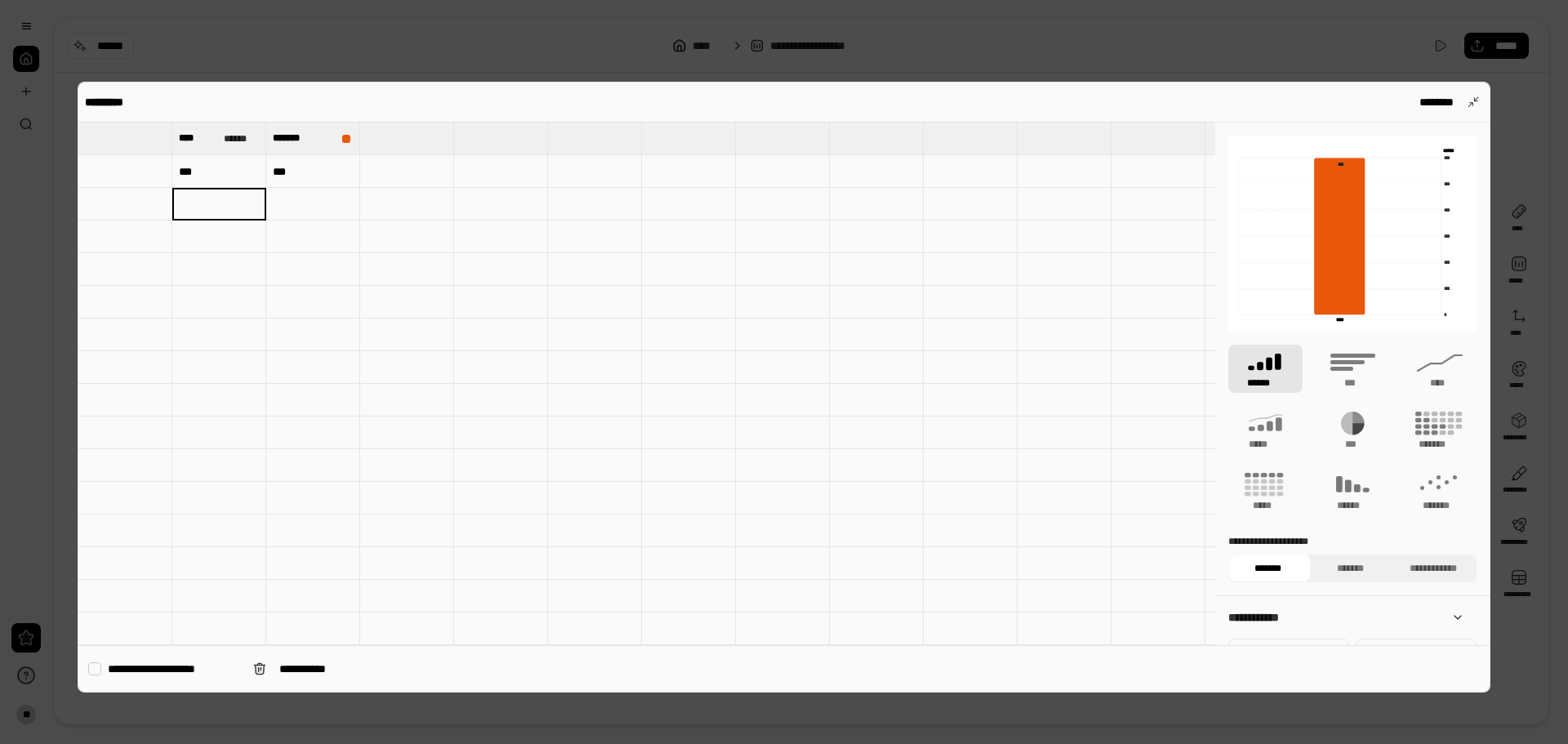 click on "***" at bounding box center (219, 172) 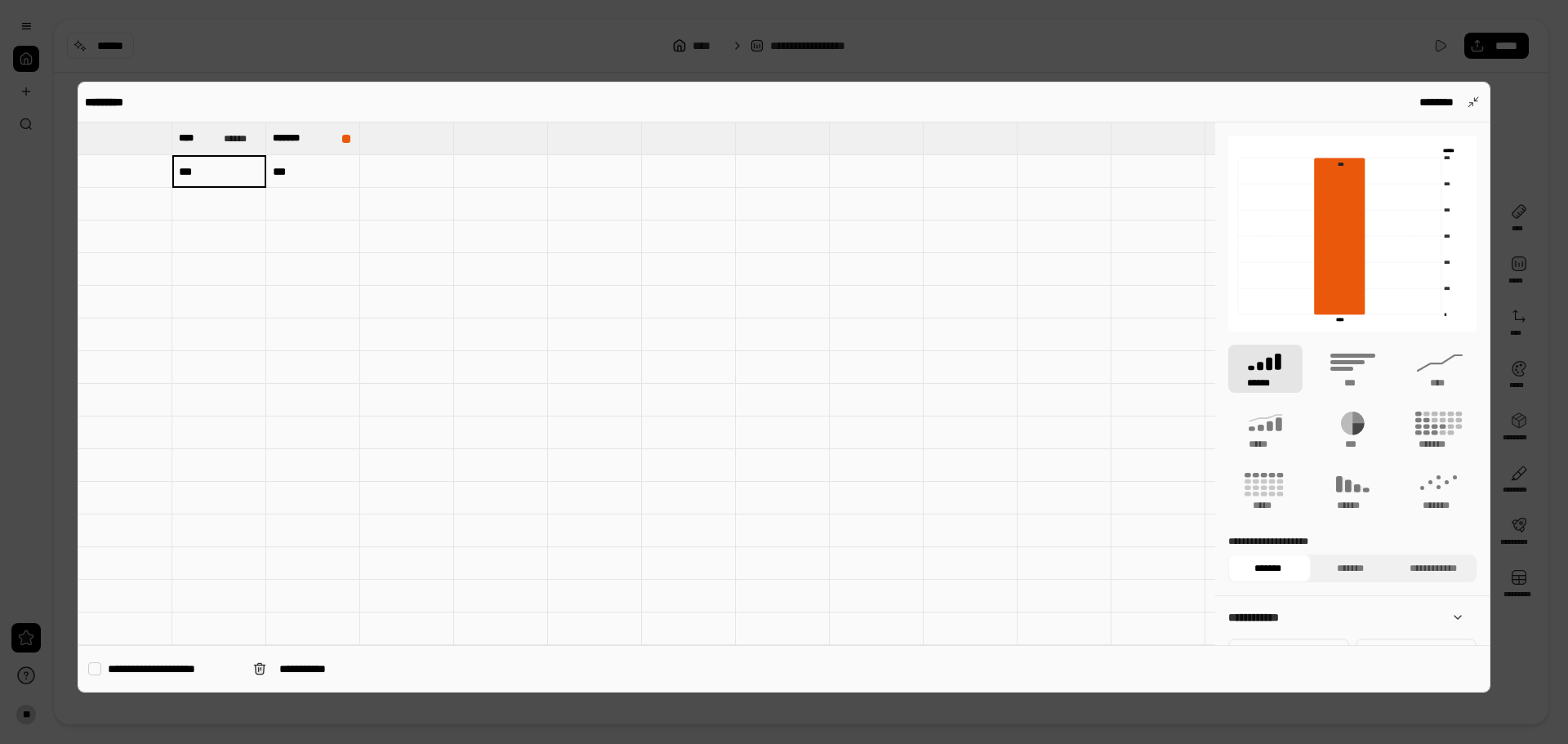 click at bounding box center [125, 172] 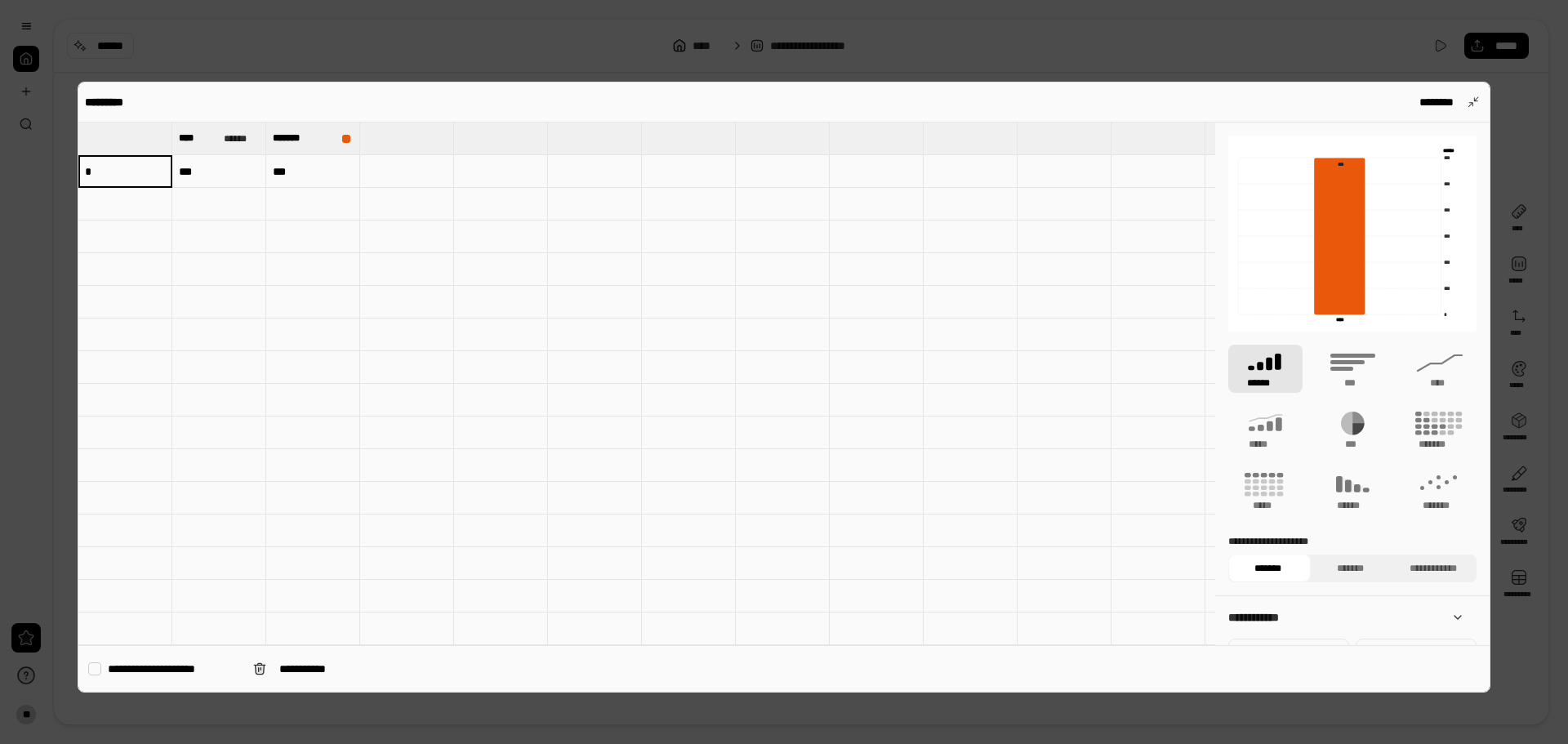 click at bounding box center [219, 237] 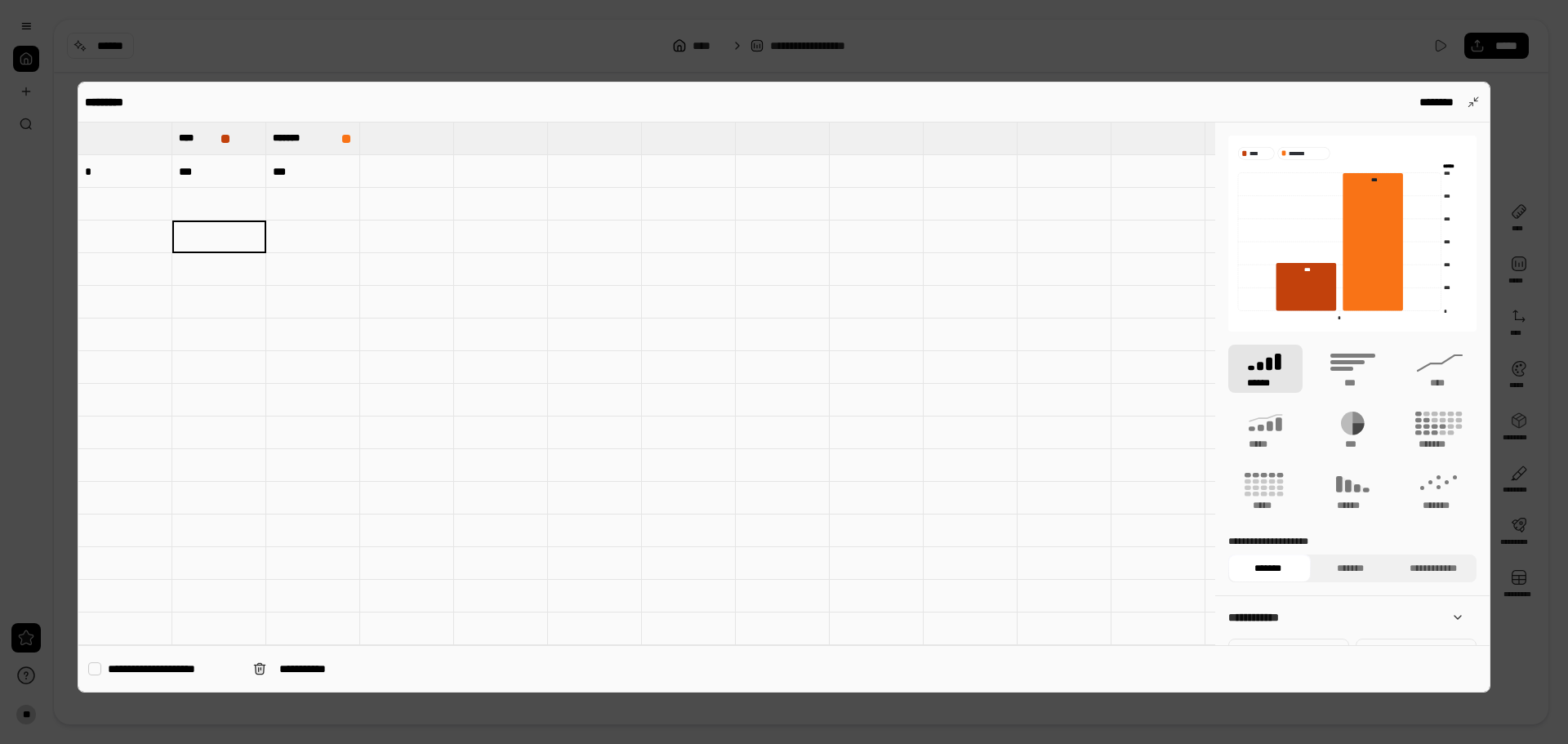 click at bounding box center (125, 204) 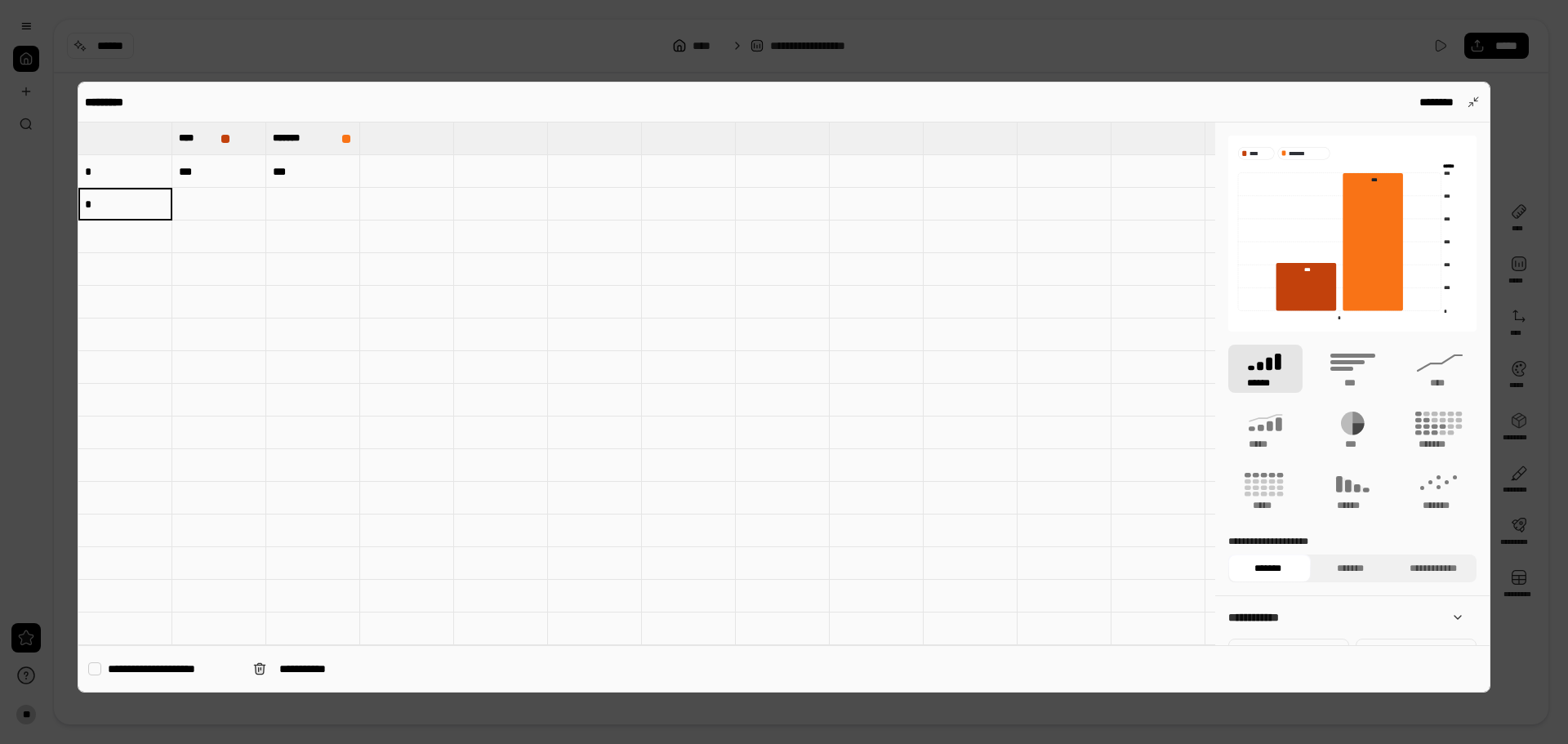 click at bounding box center (219, 270) 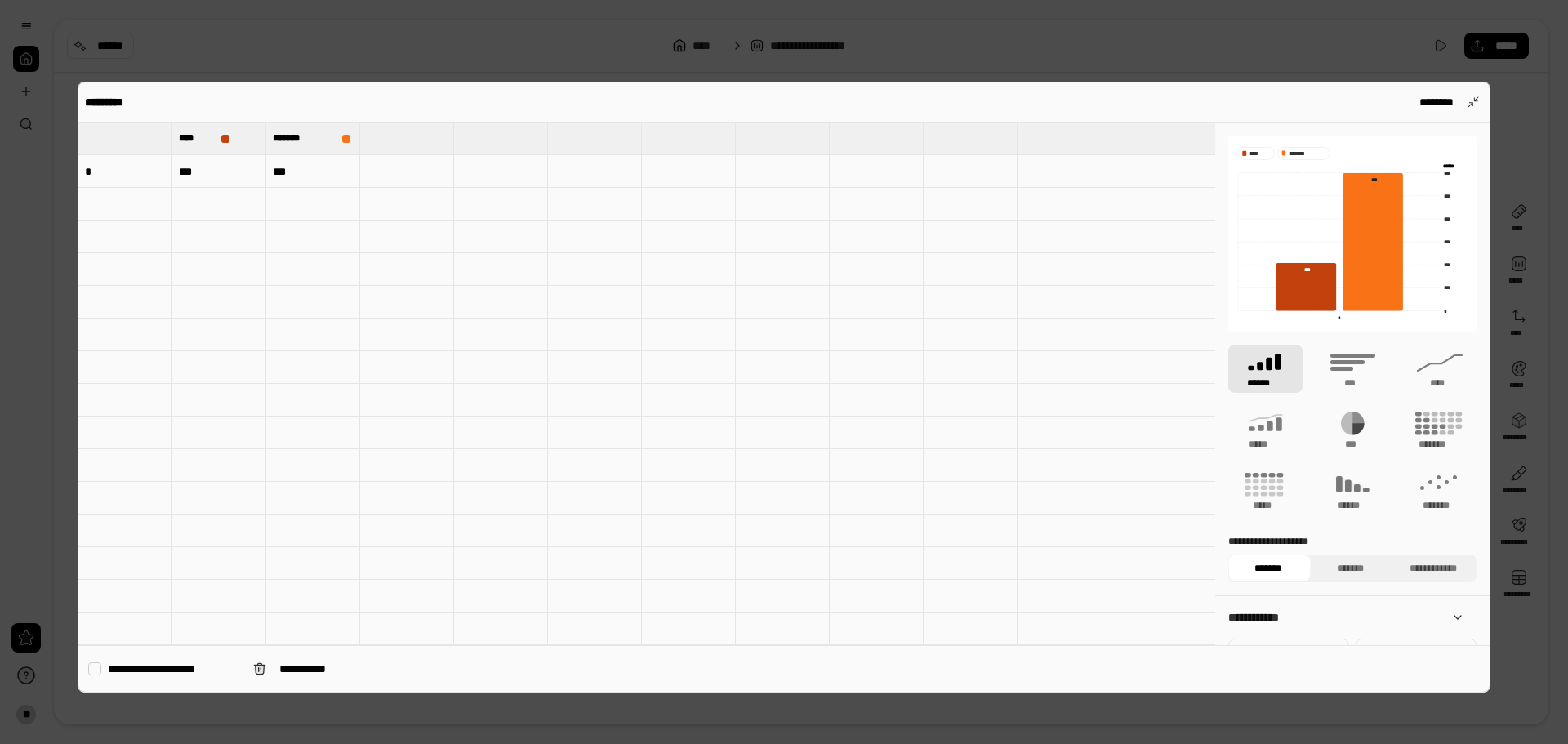 click on "*******" at bounding box center [1267, 568] 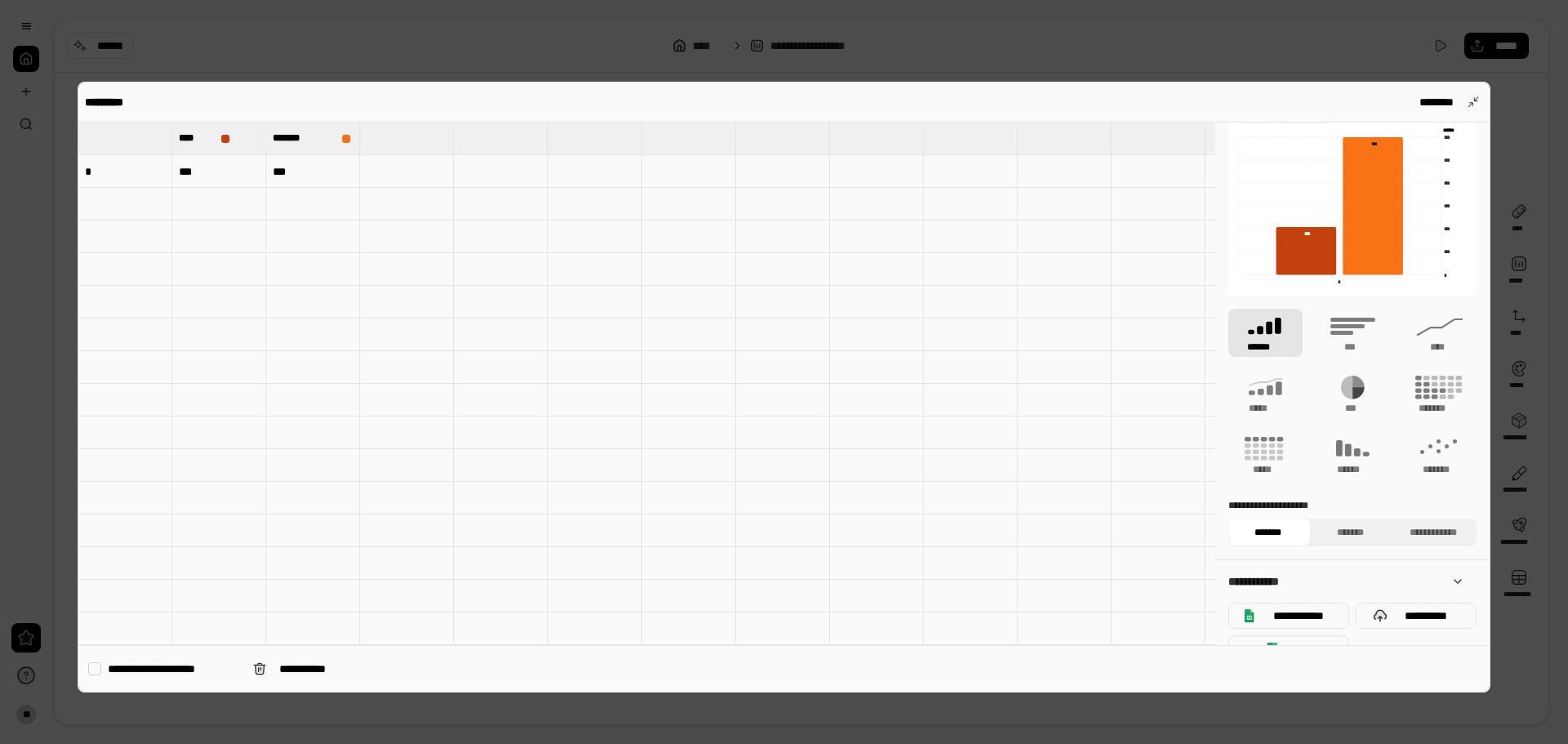 scroll, scrollTop: 65, scrollLeft: 0, axis: vertical 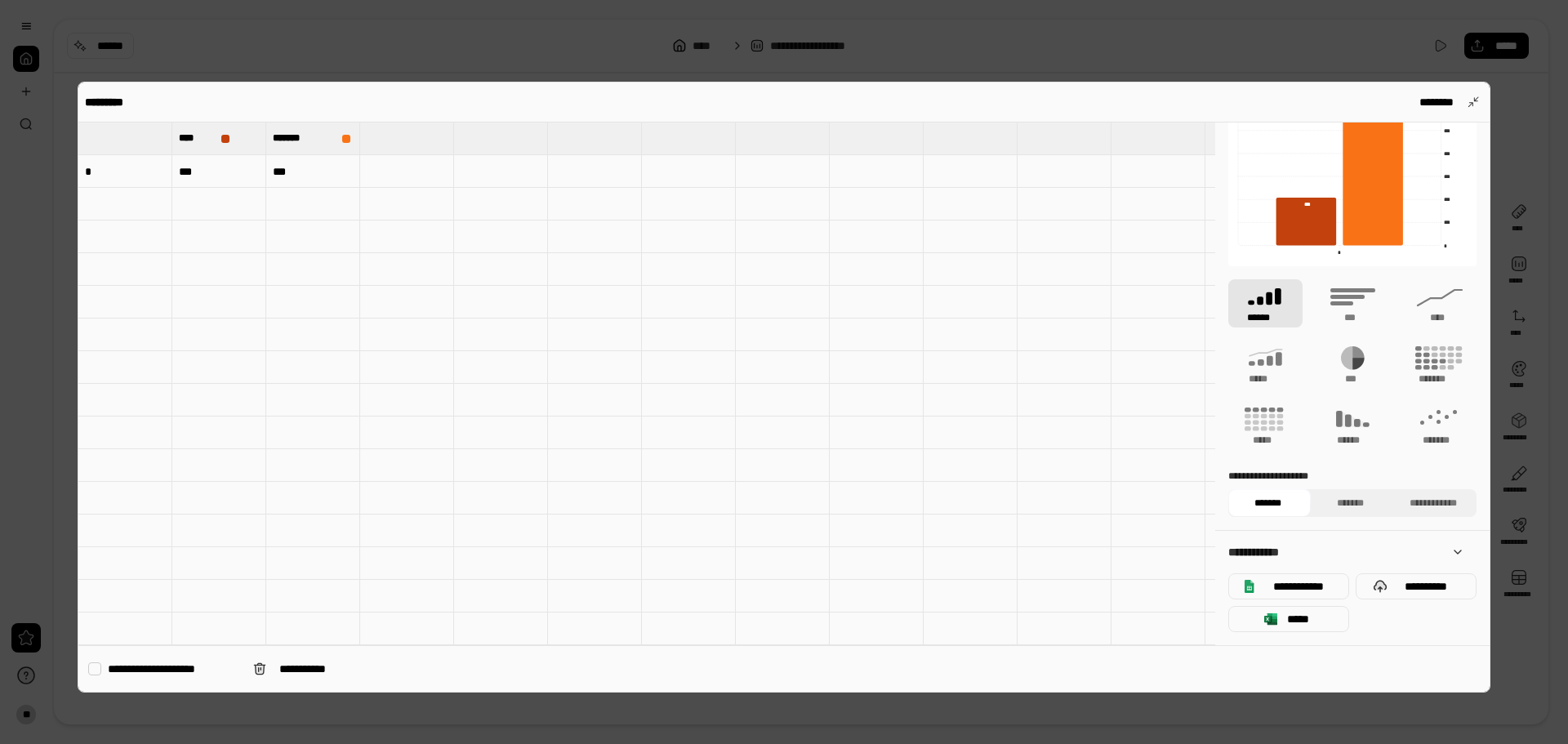 click on "*******" at bounding box center [1267, 503] 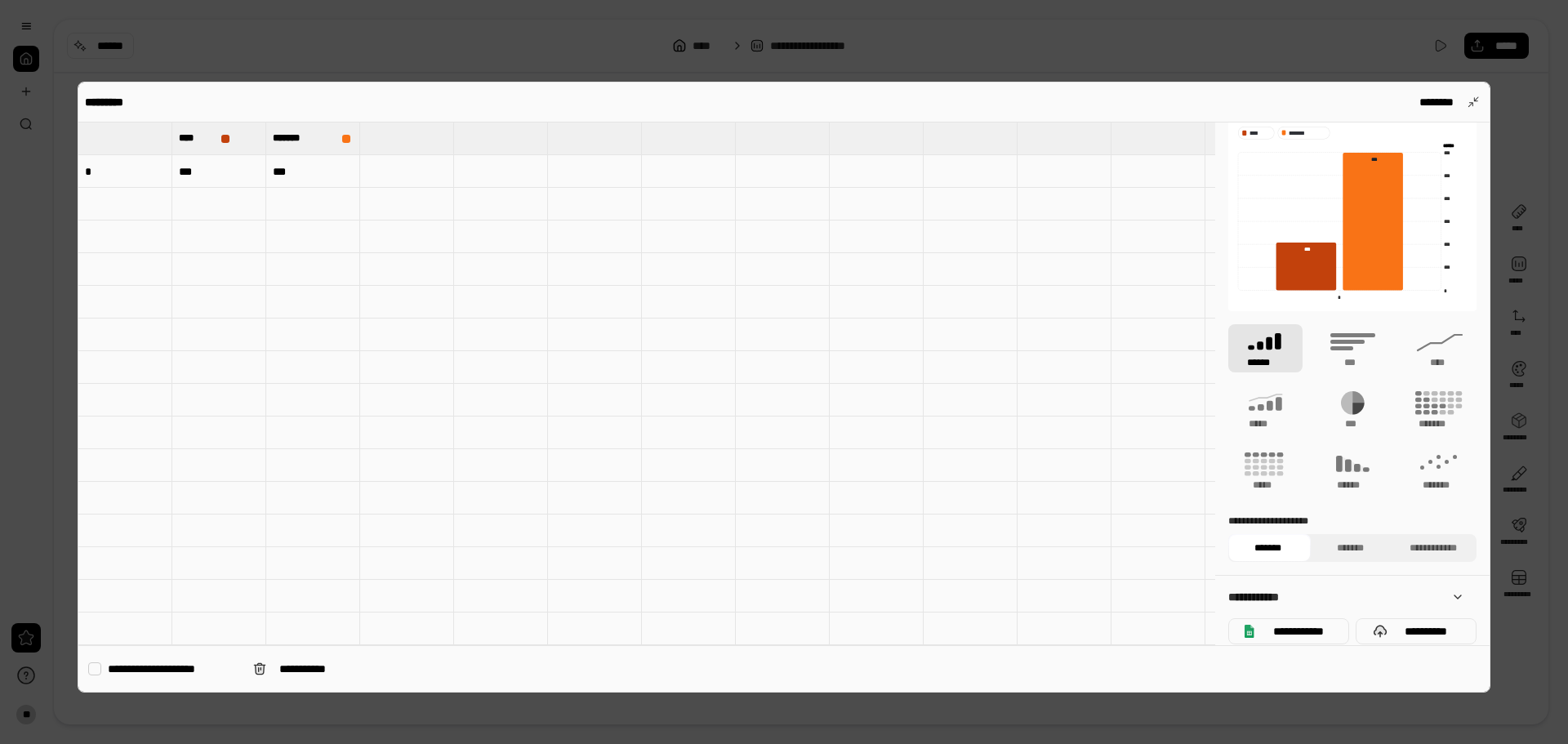 scroll, scrollTop: 0, scrollLeft: 0, axis: both 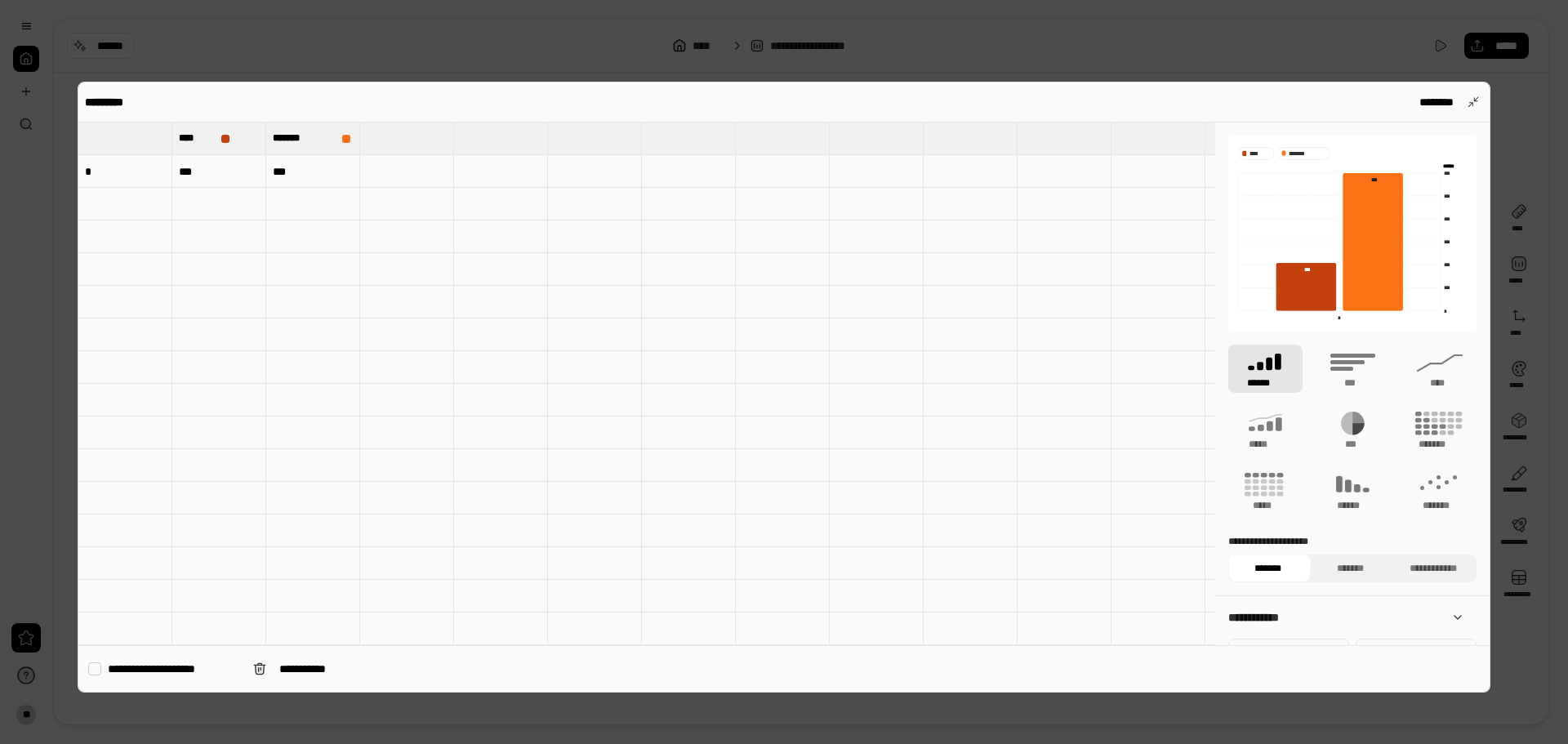 click on "*" at bounding box center [125, 172] 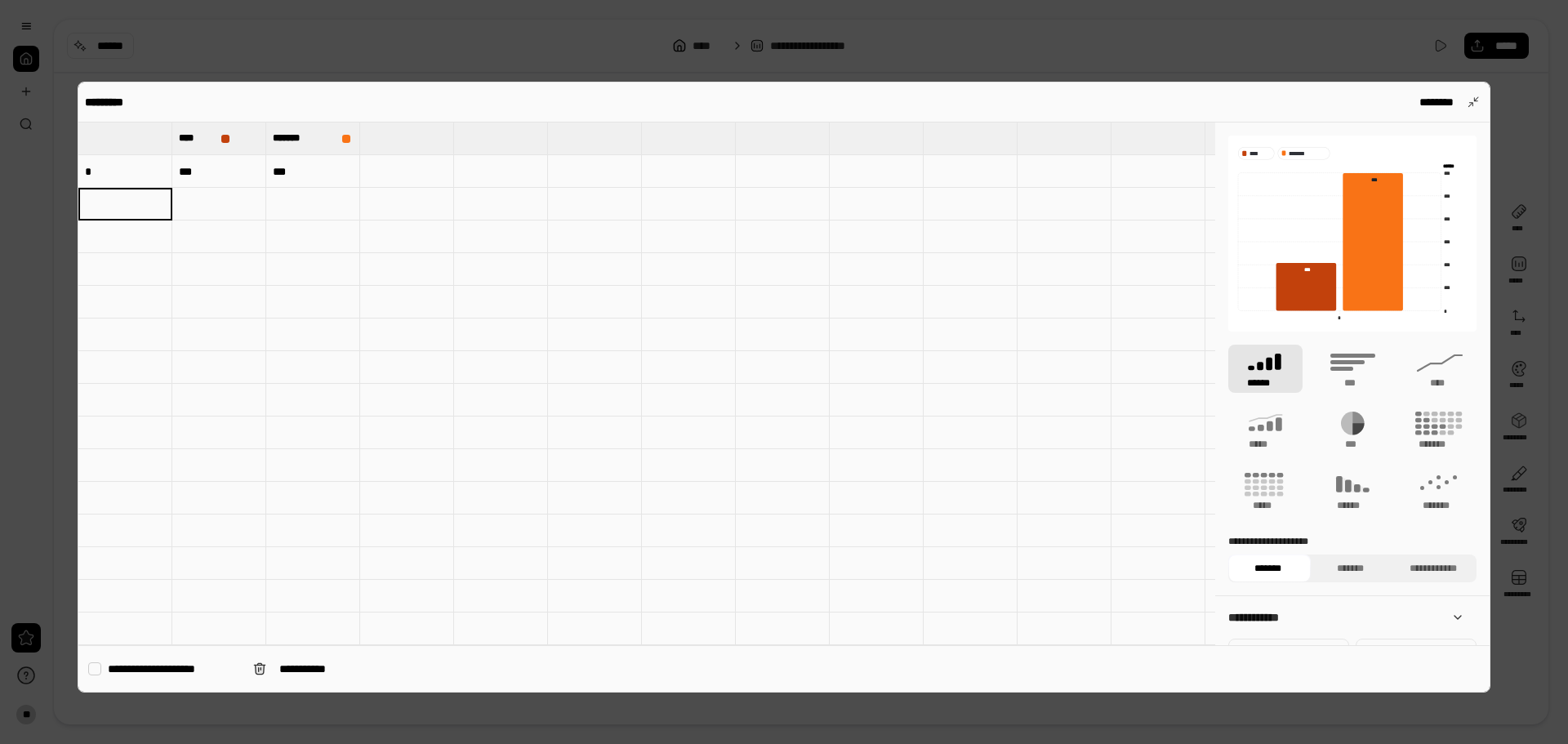 click on "*" at bounding box center (125, 172) 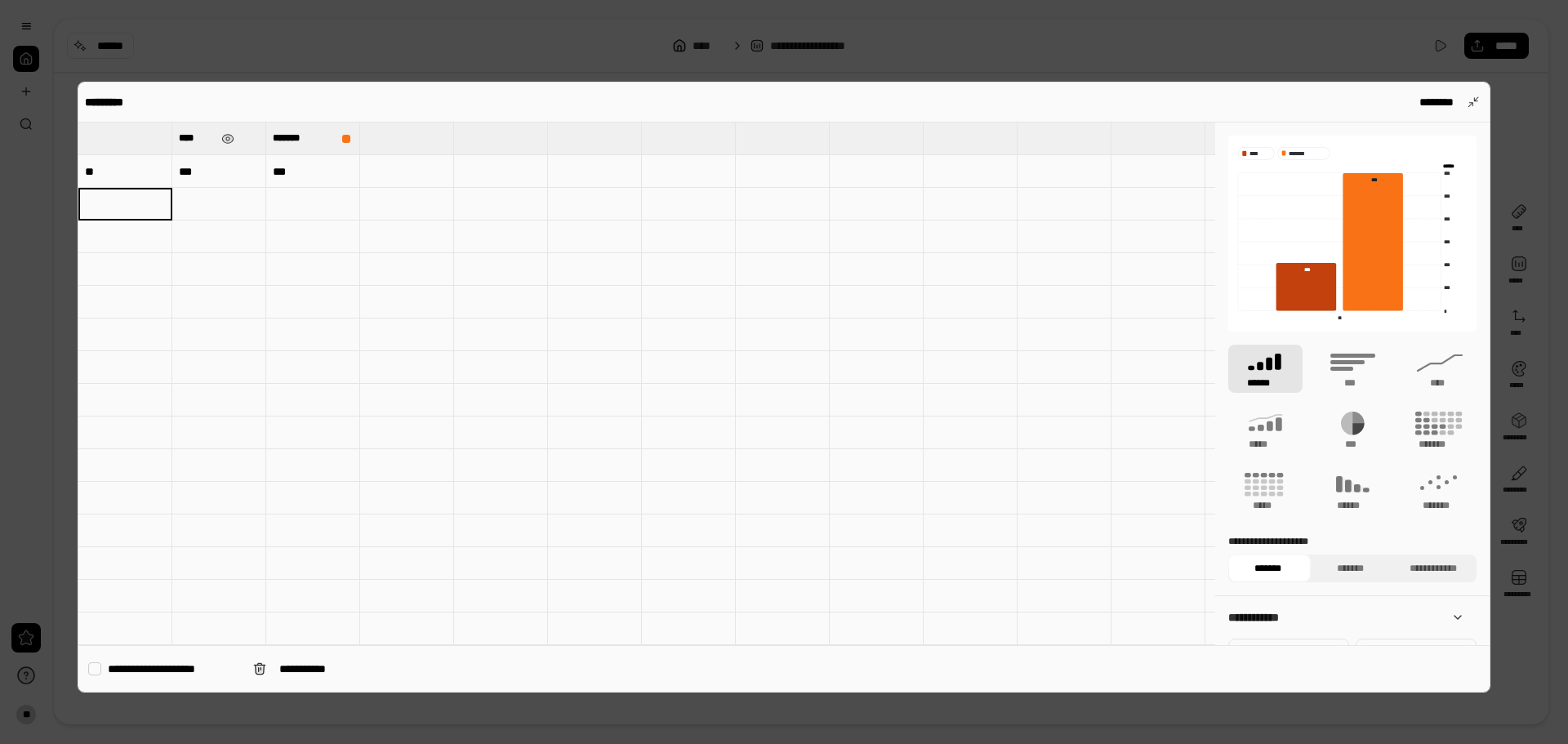 click on "****" at bounding box center (197, 138) 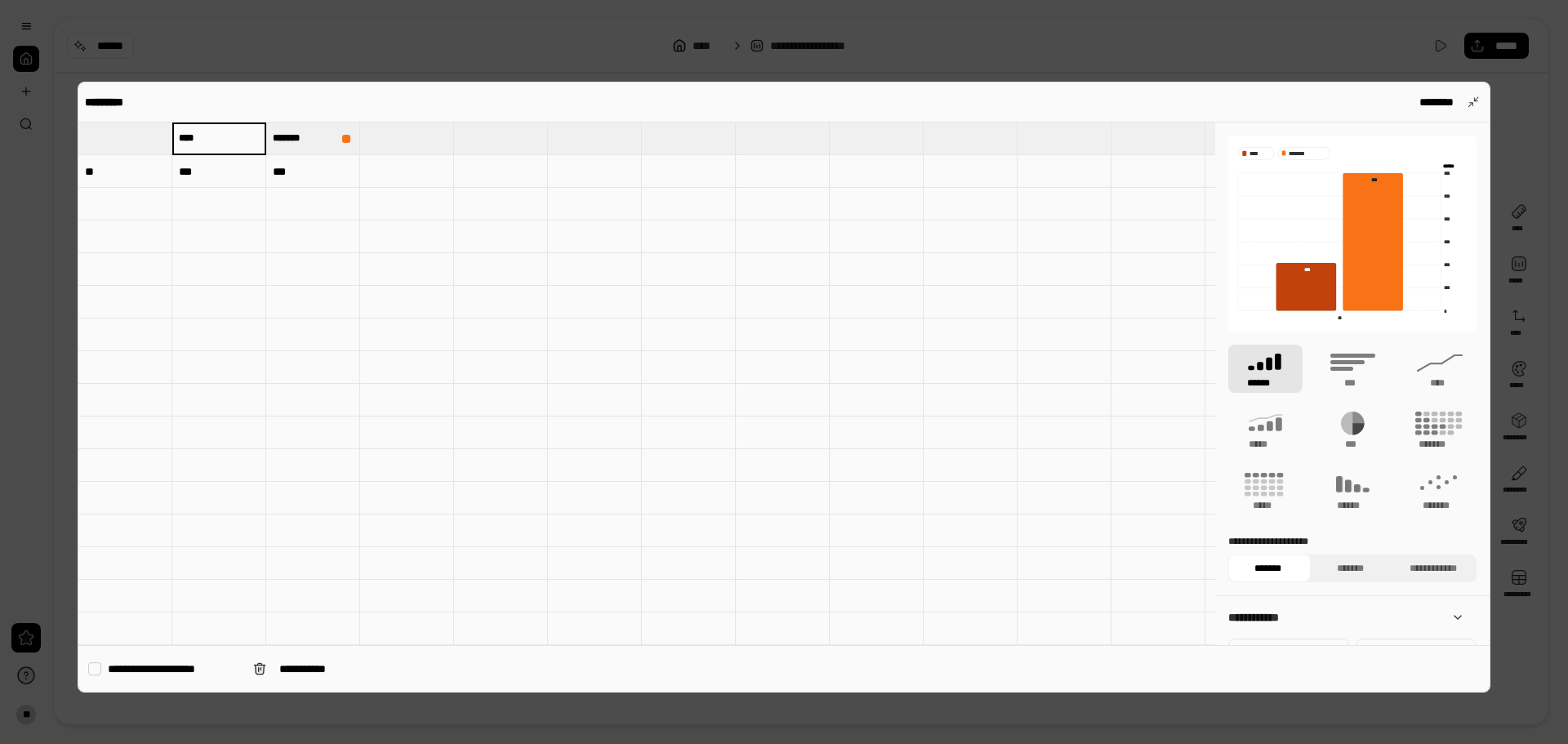 click on "**" at bounding box center (125, 172) 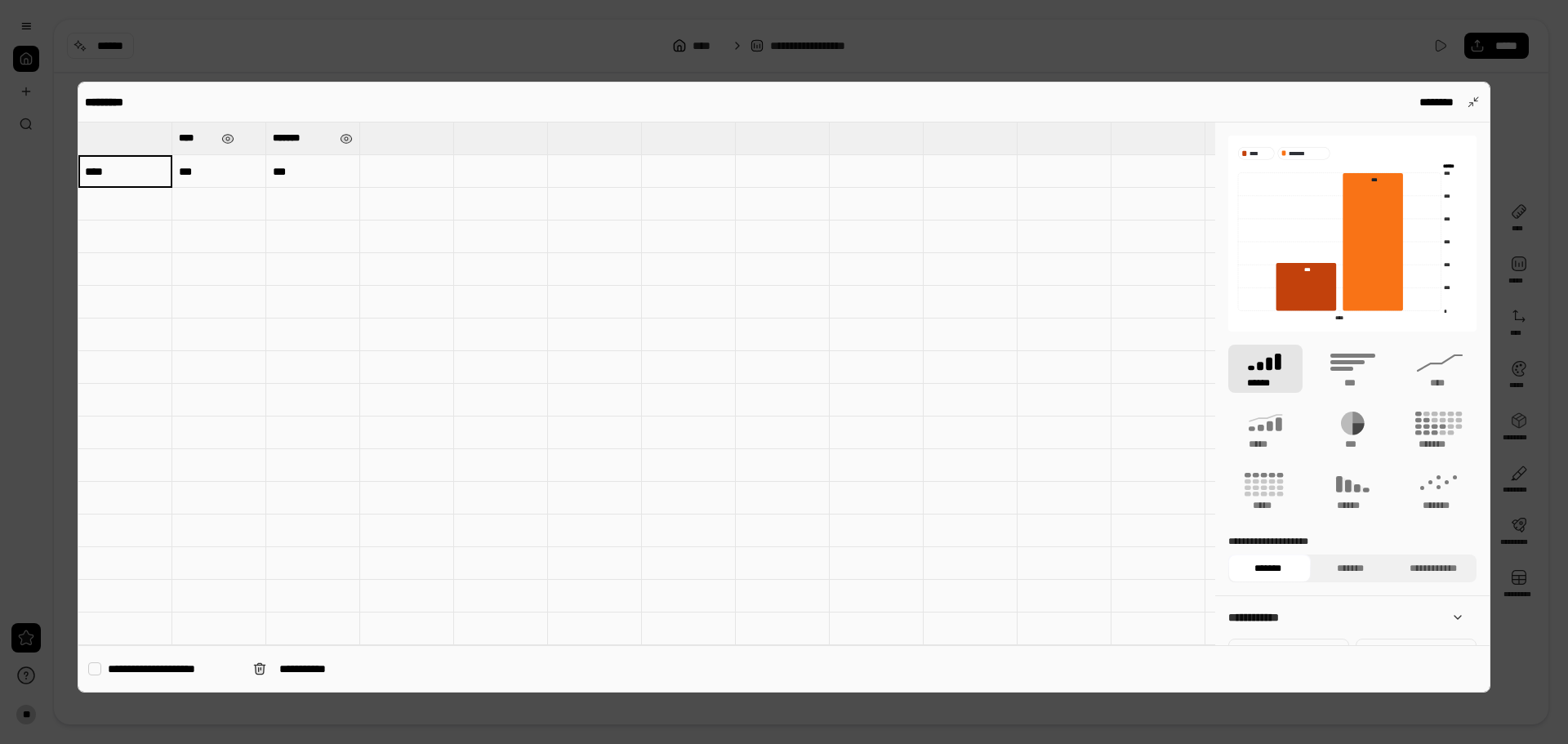 click on "*******" at bounding box center (303, 138) 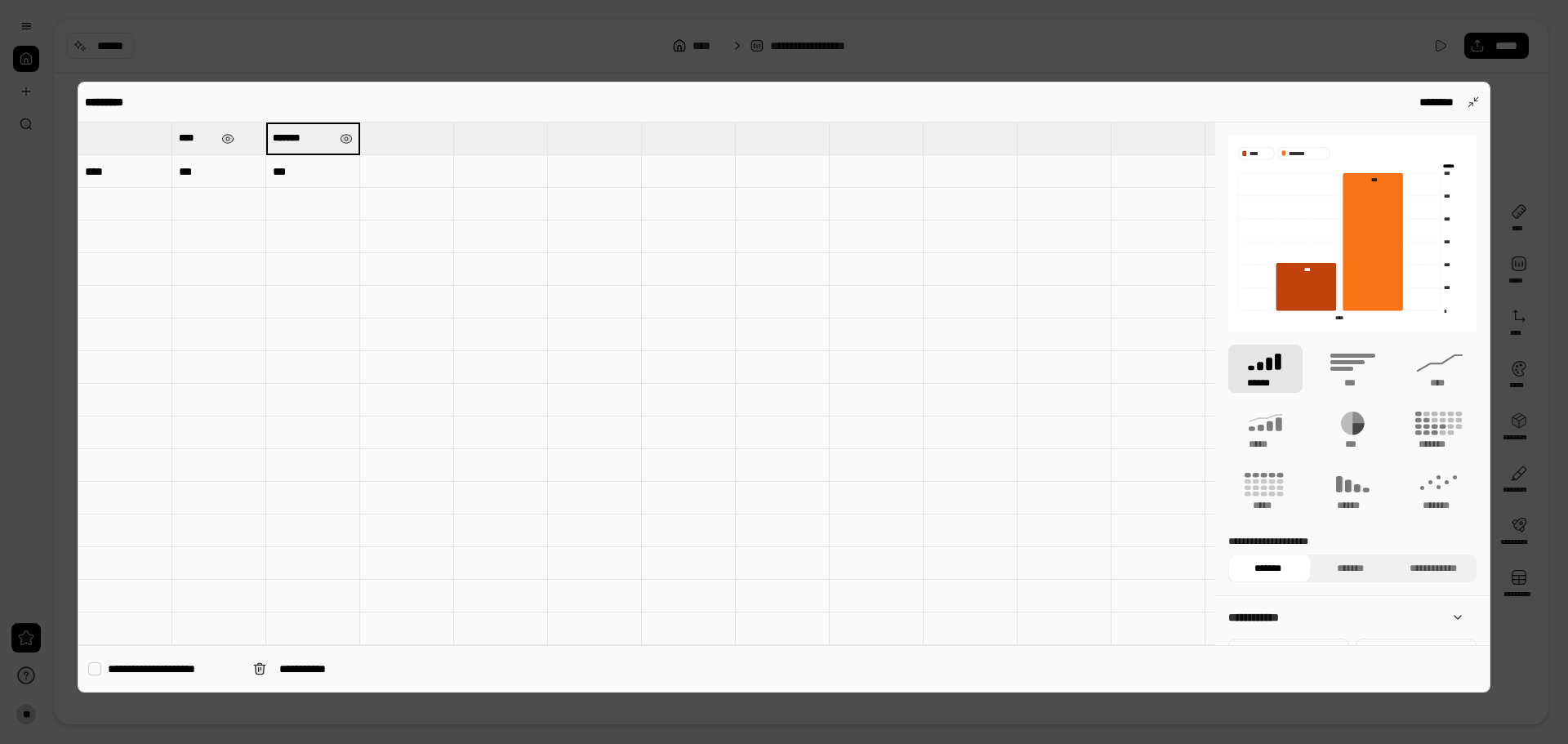 click on "*******" at bounding box center (313, 138) 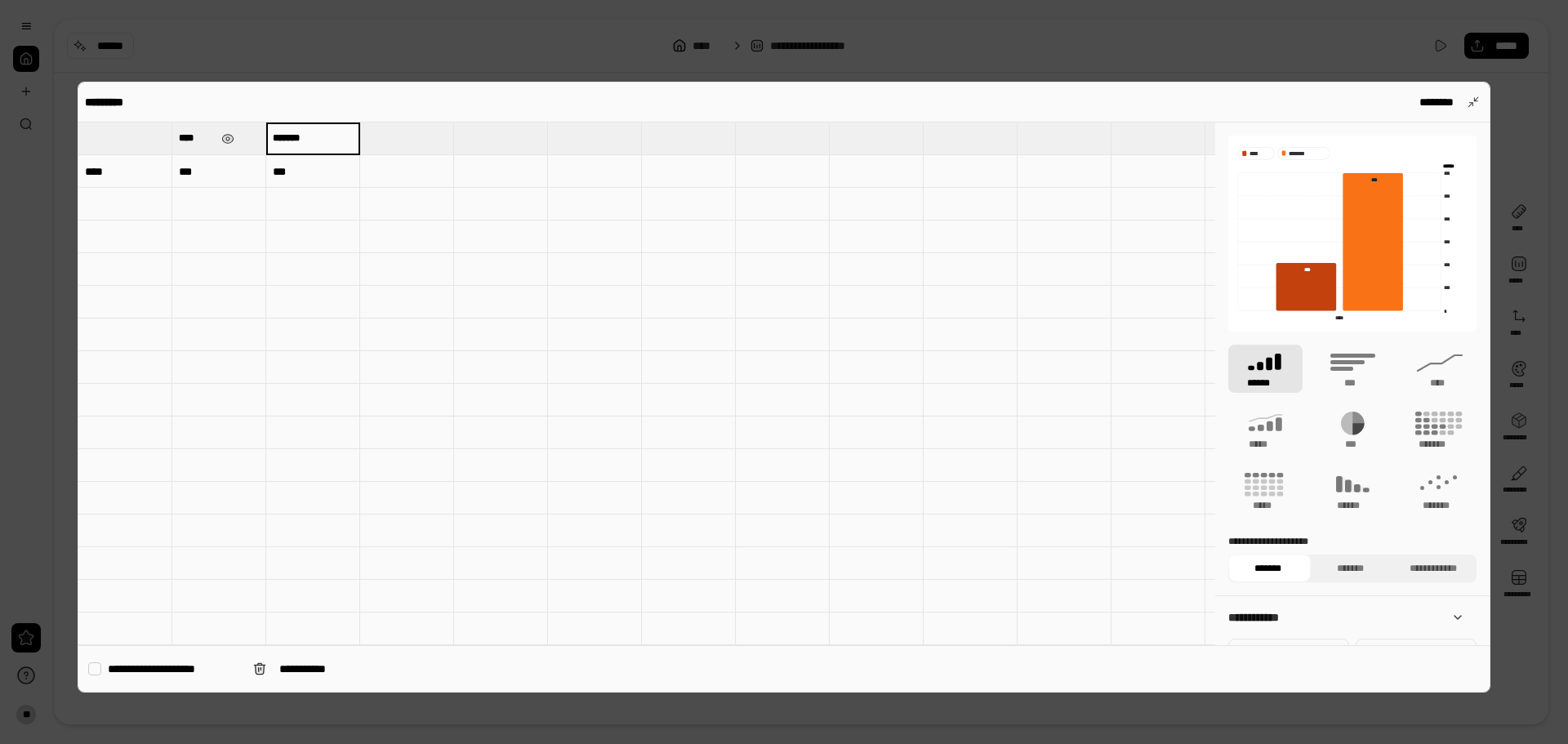 click at bounding box center [125, 204] 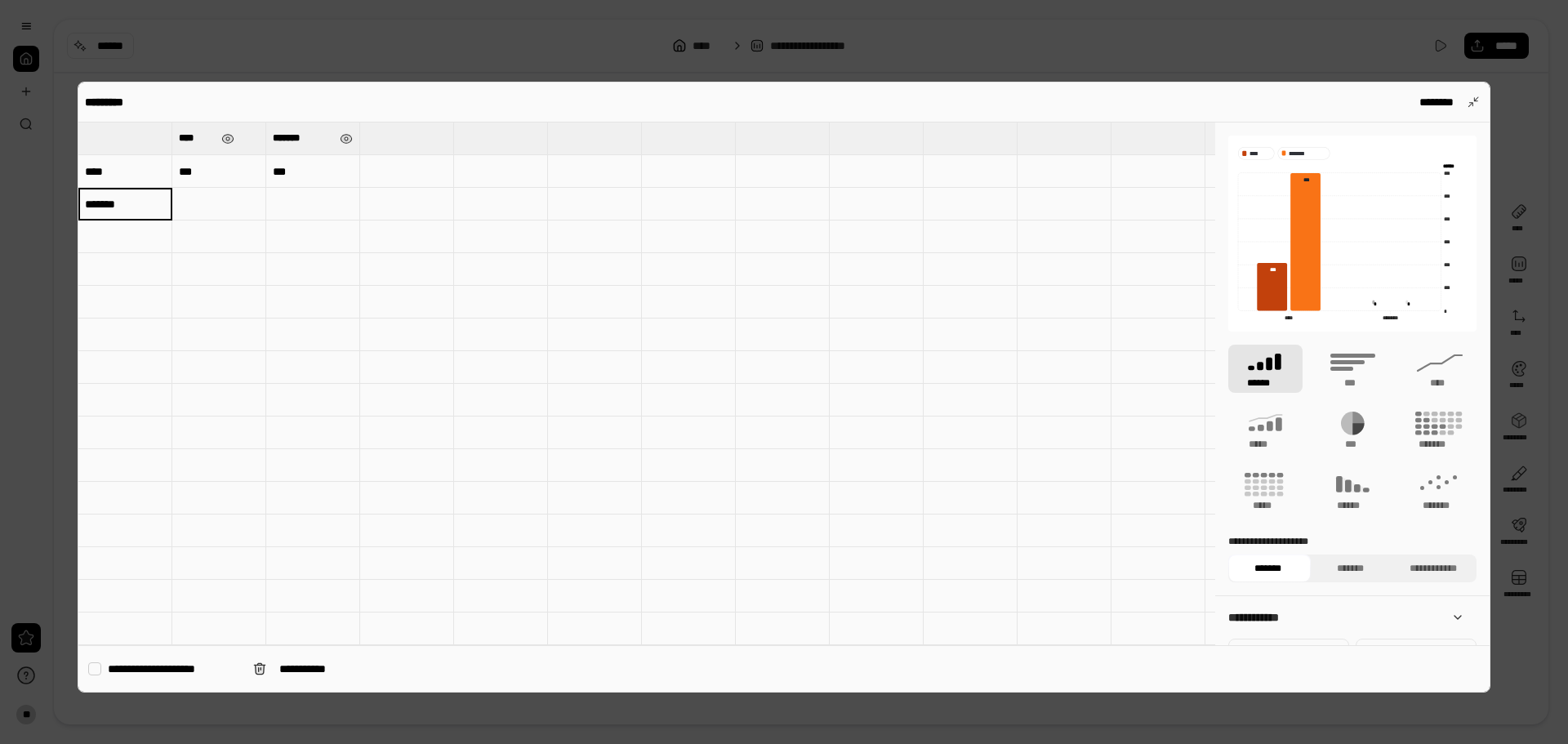 click at bounding box center (407, 368) 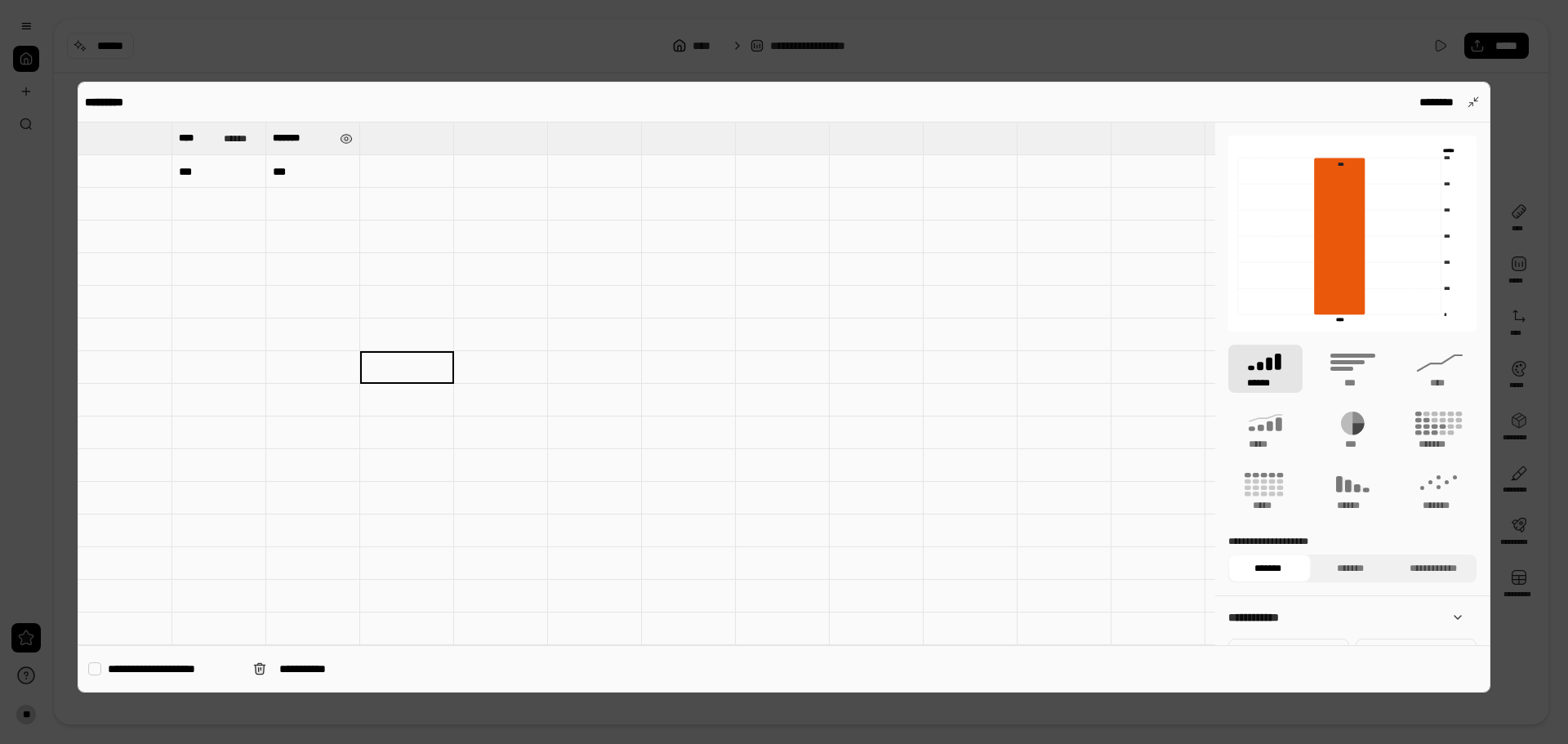 click at bounding box center (125, 172) 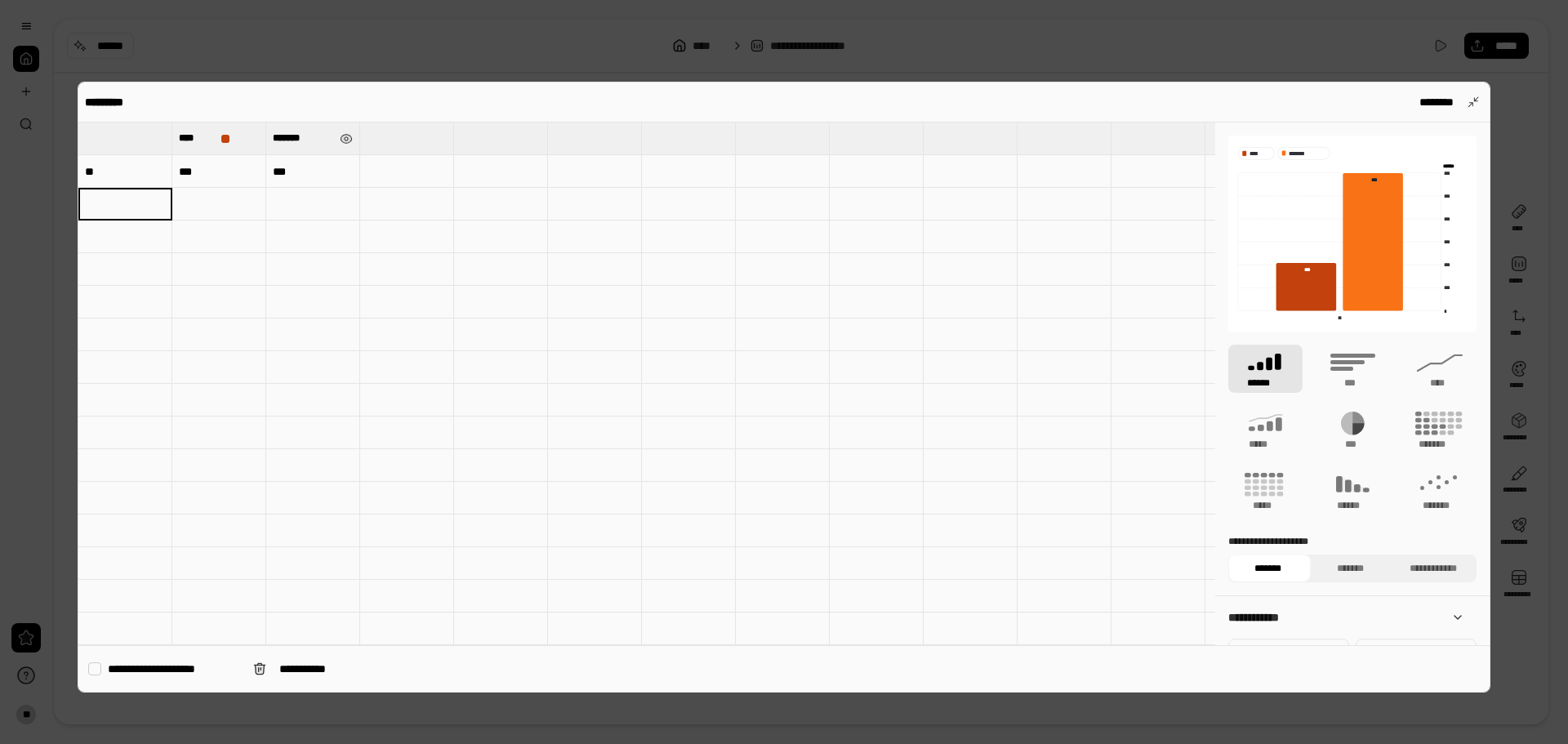 click on "**********" at bounding box center [1352, 384] 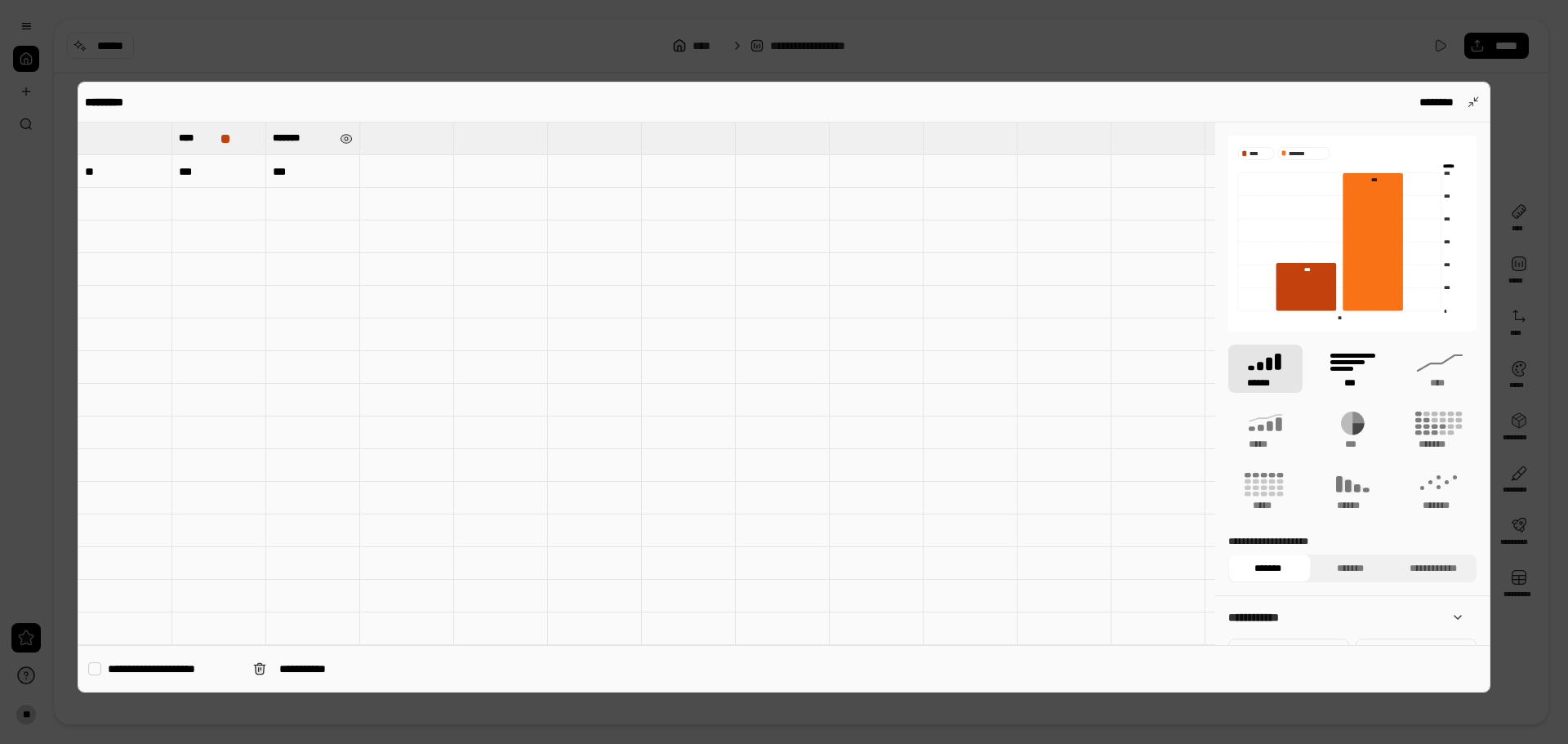 click 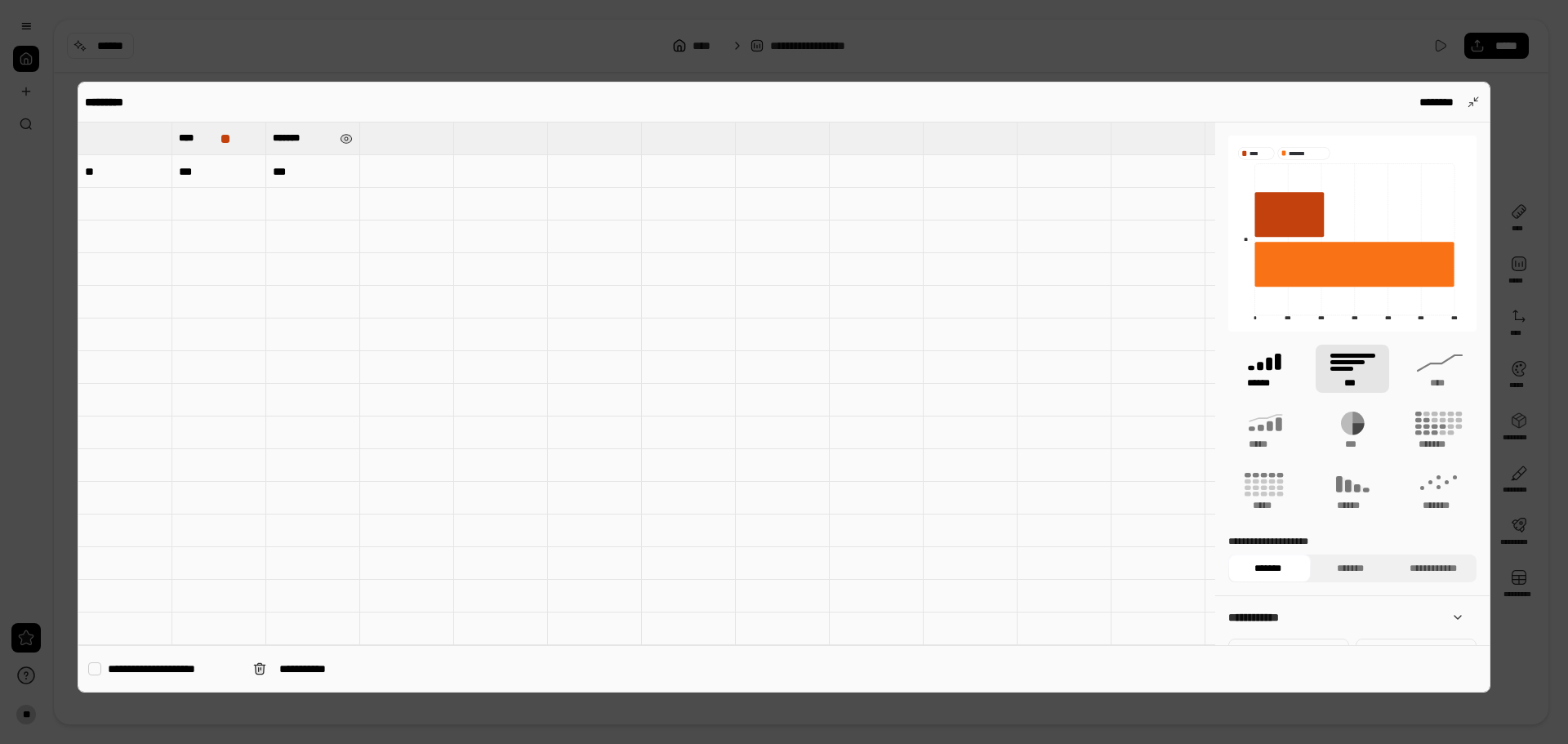 click 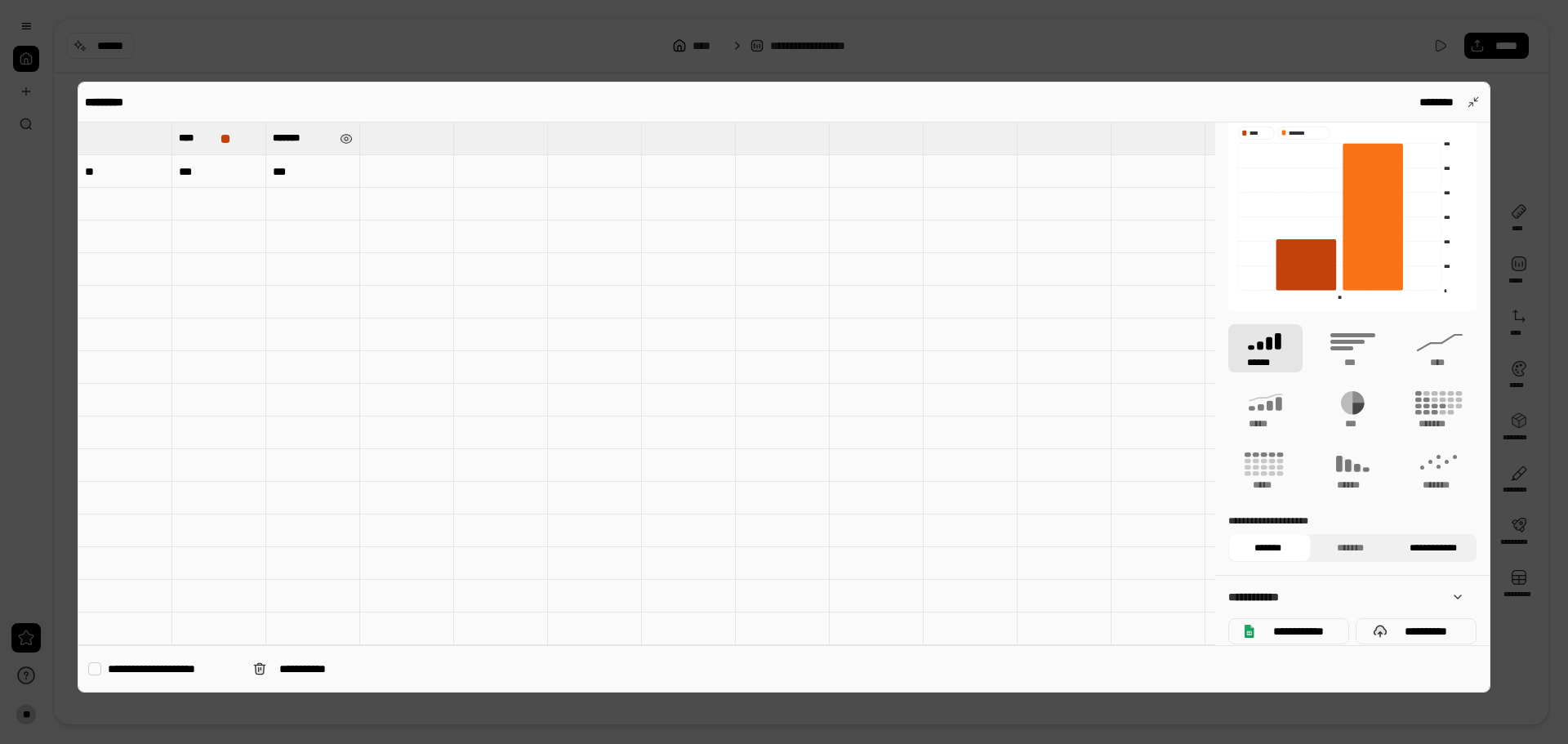 scroll, scrollTop: 0, scrollLeft: 0, axis: both 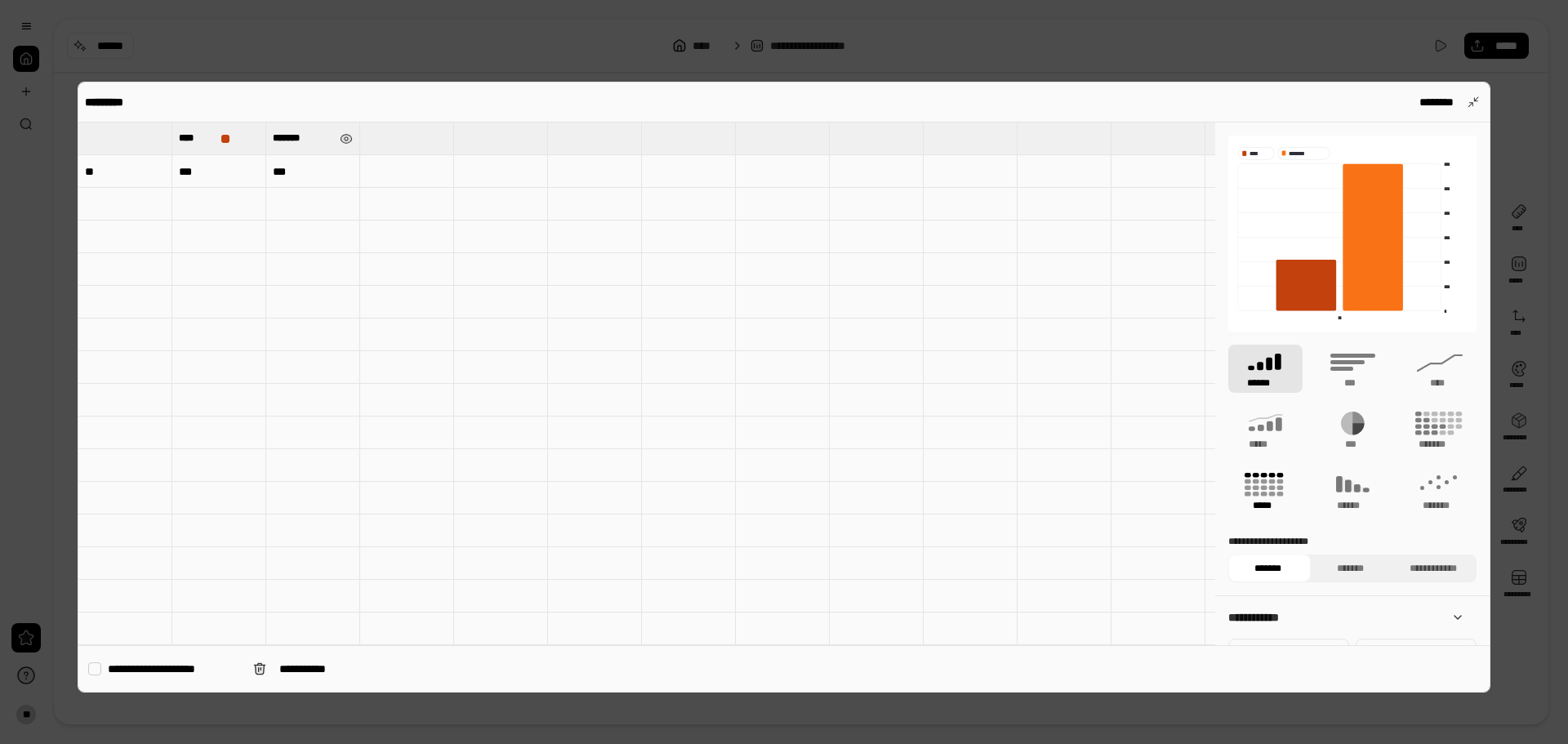 click 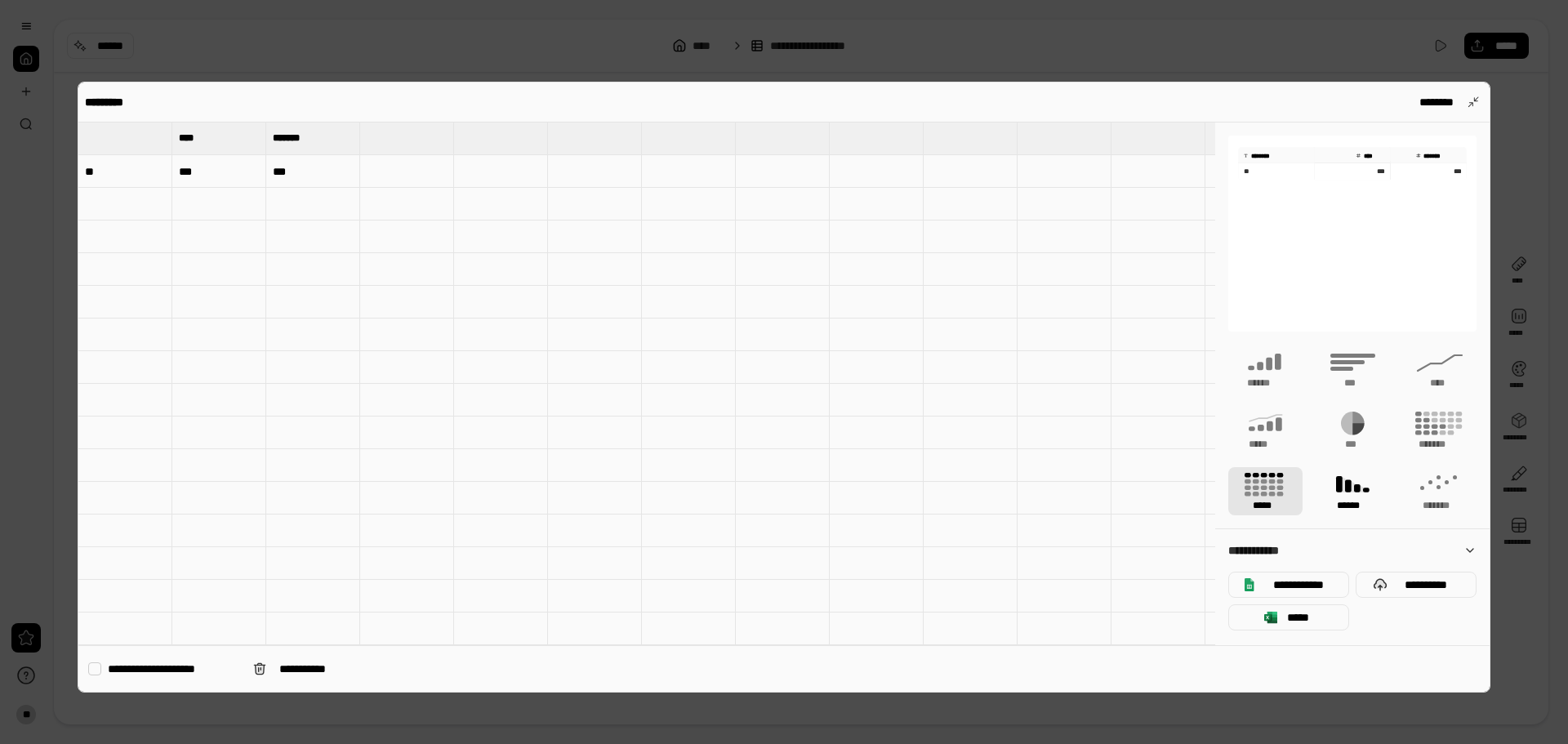 click on "******" at bounding box center (1352, 491) 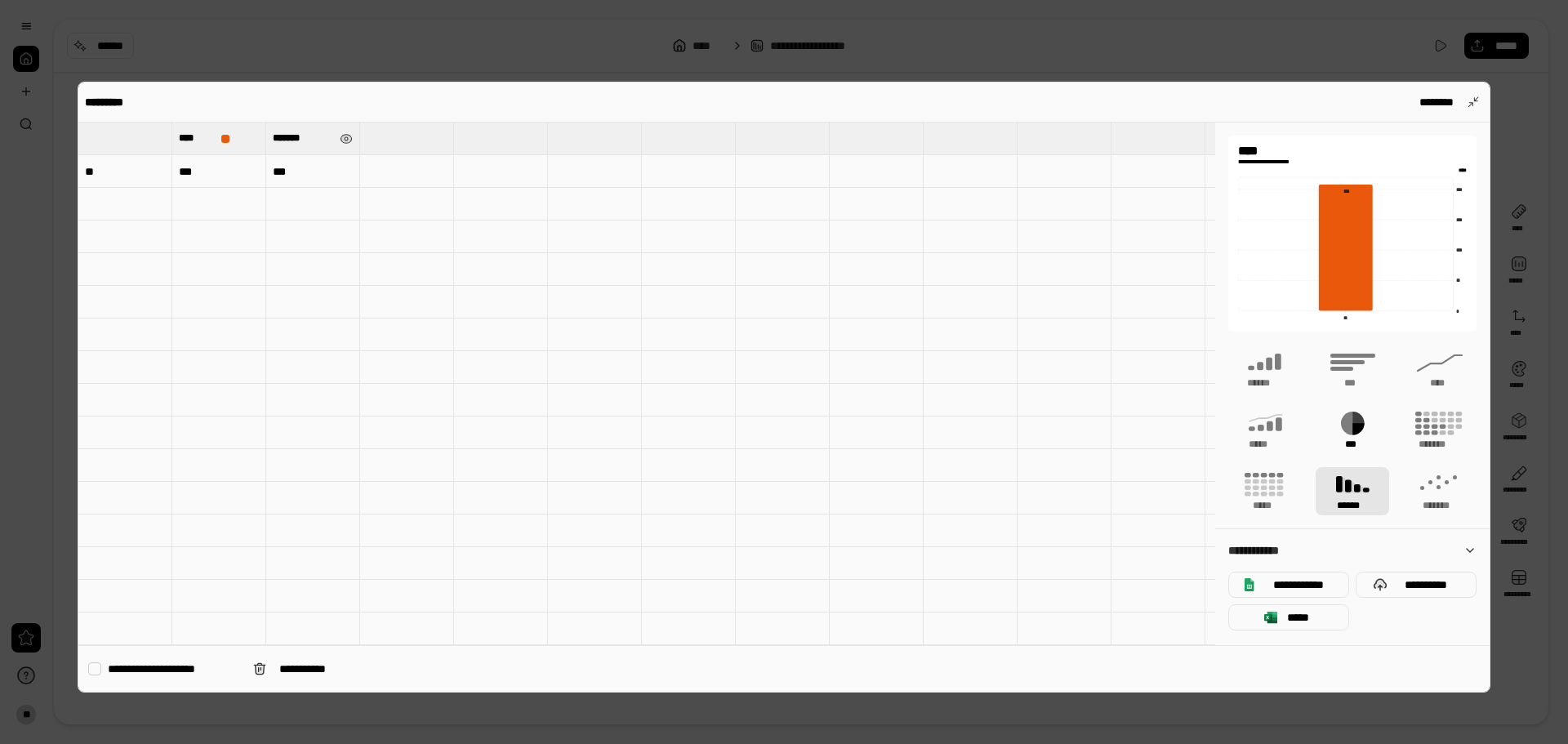 click 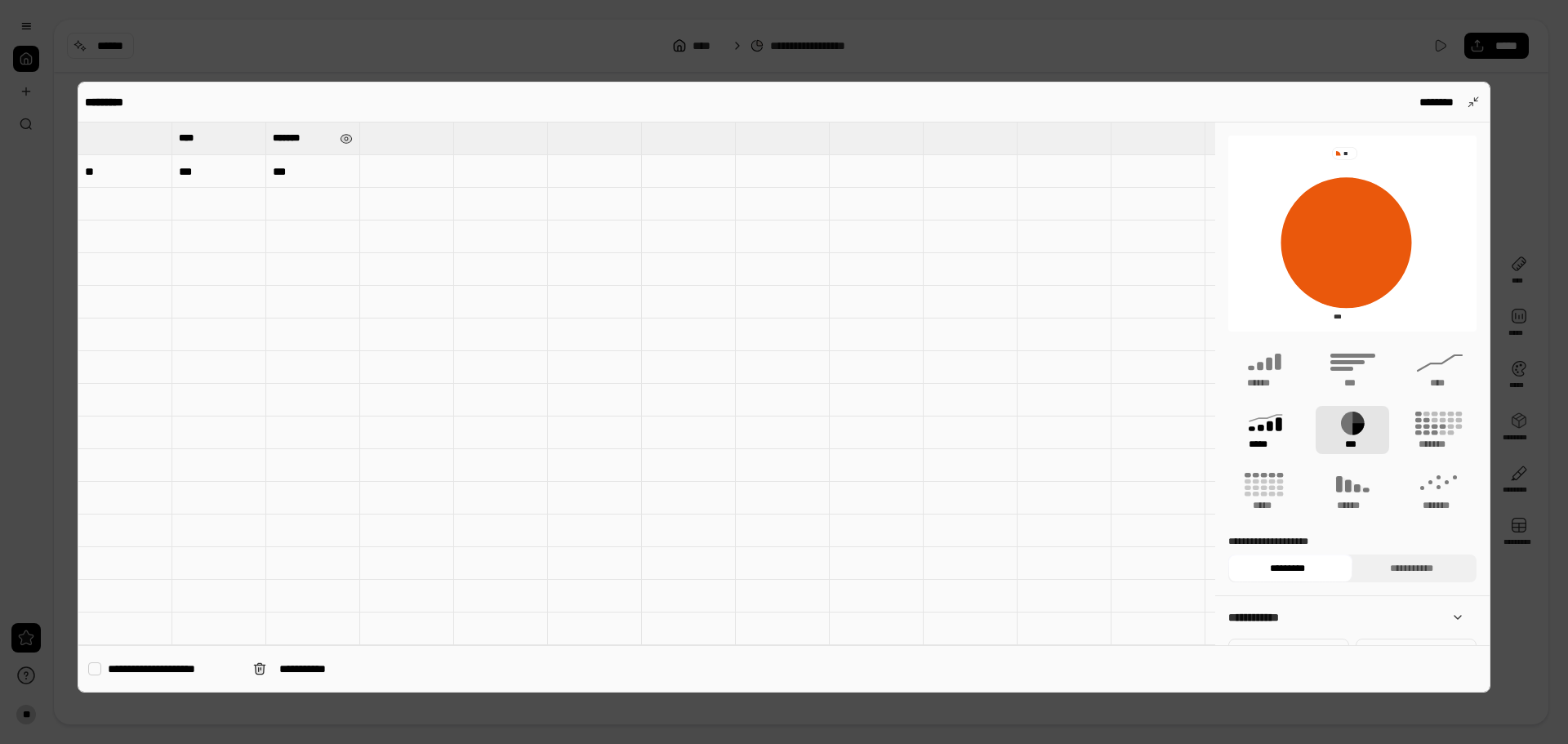 click 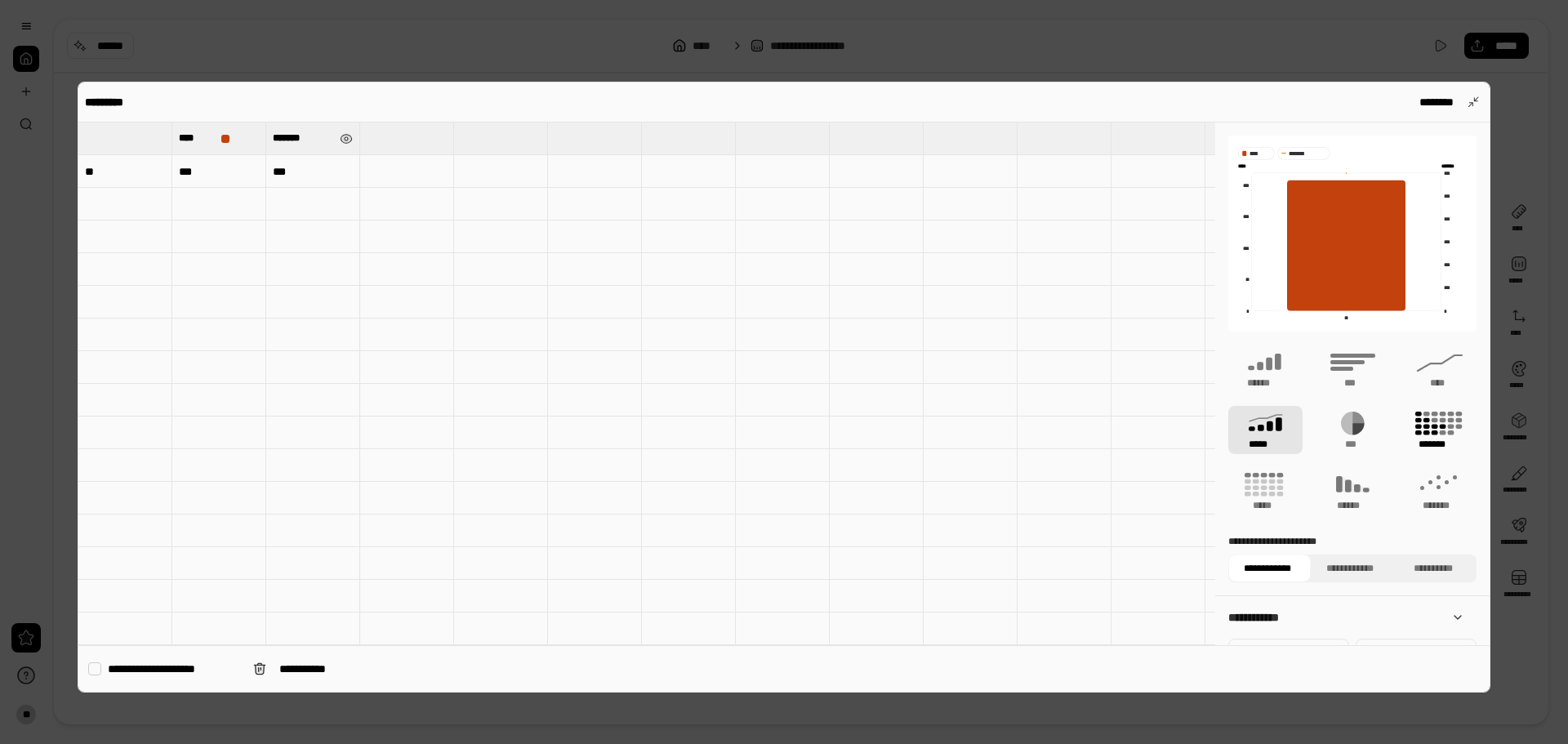 click 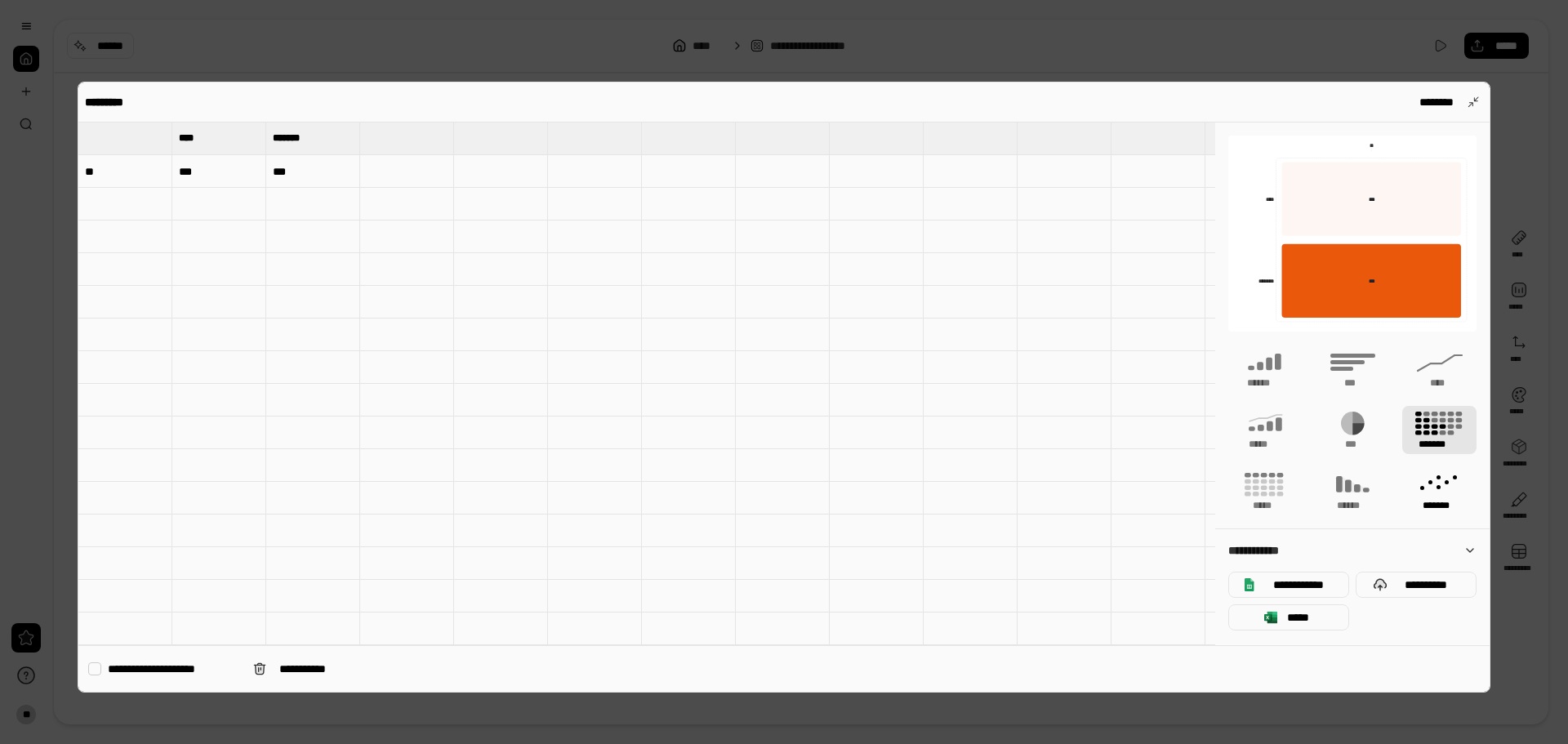 click 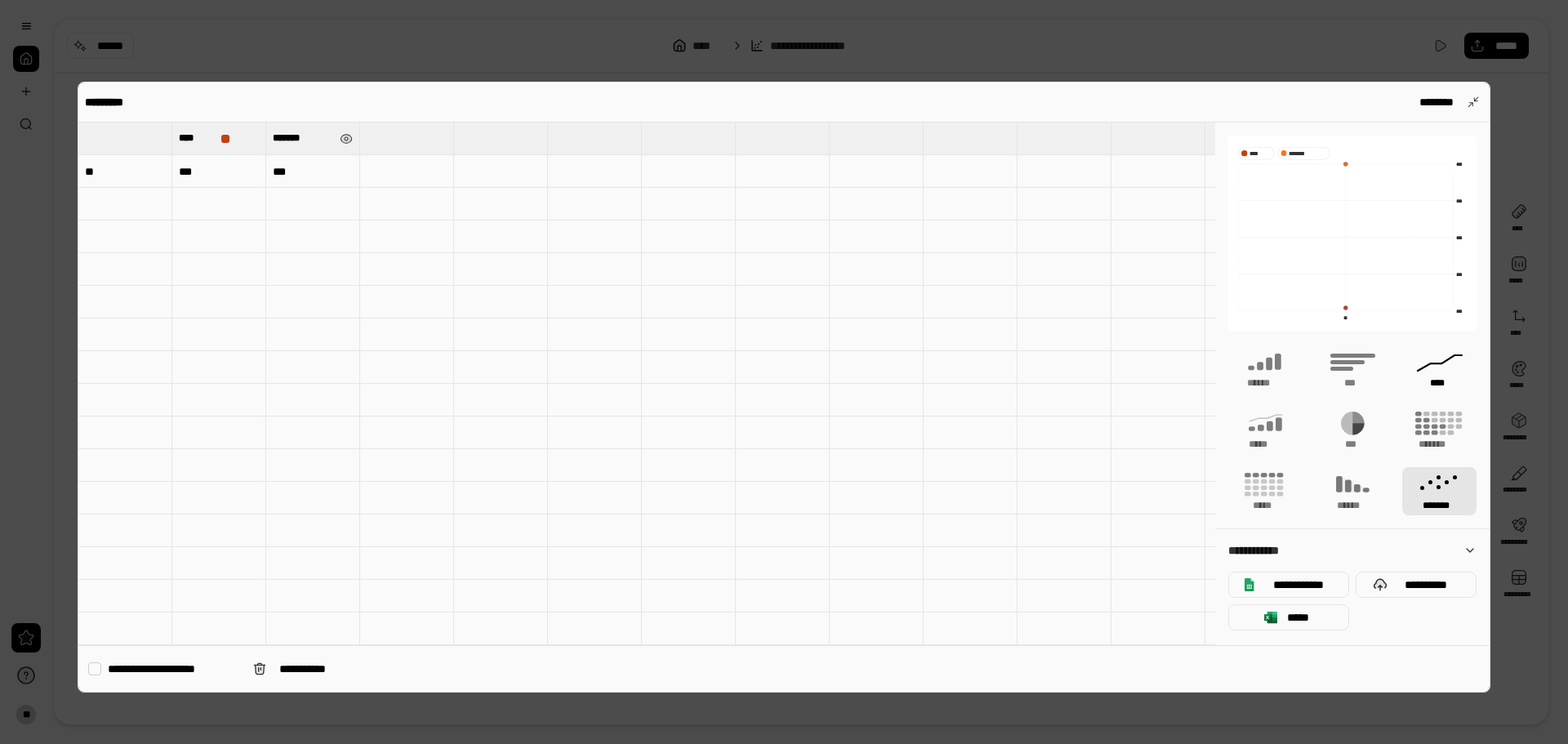 click on "****" at bounding box center (1439, 368) 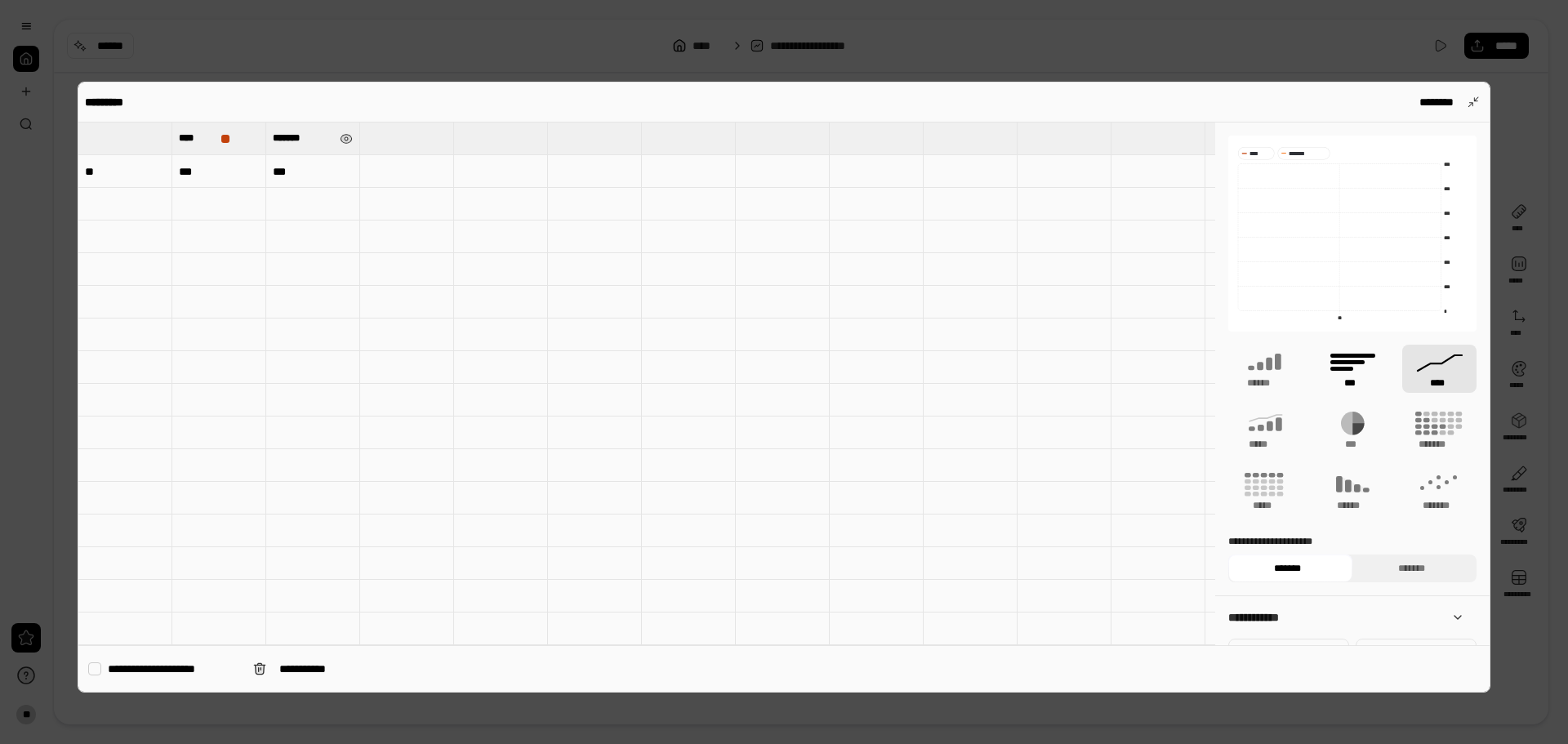 click 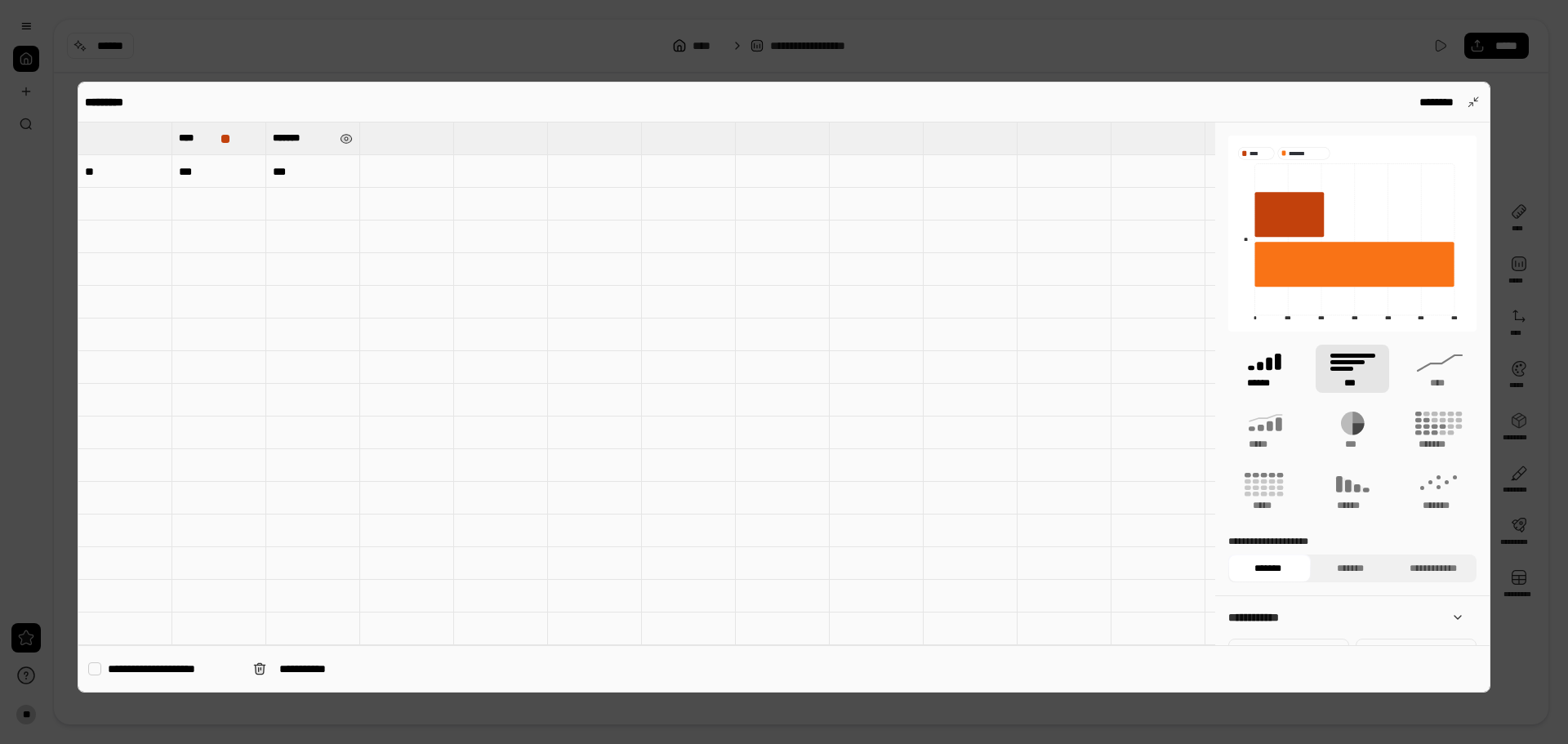 click 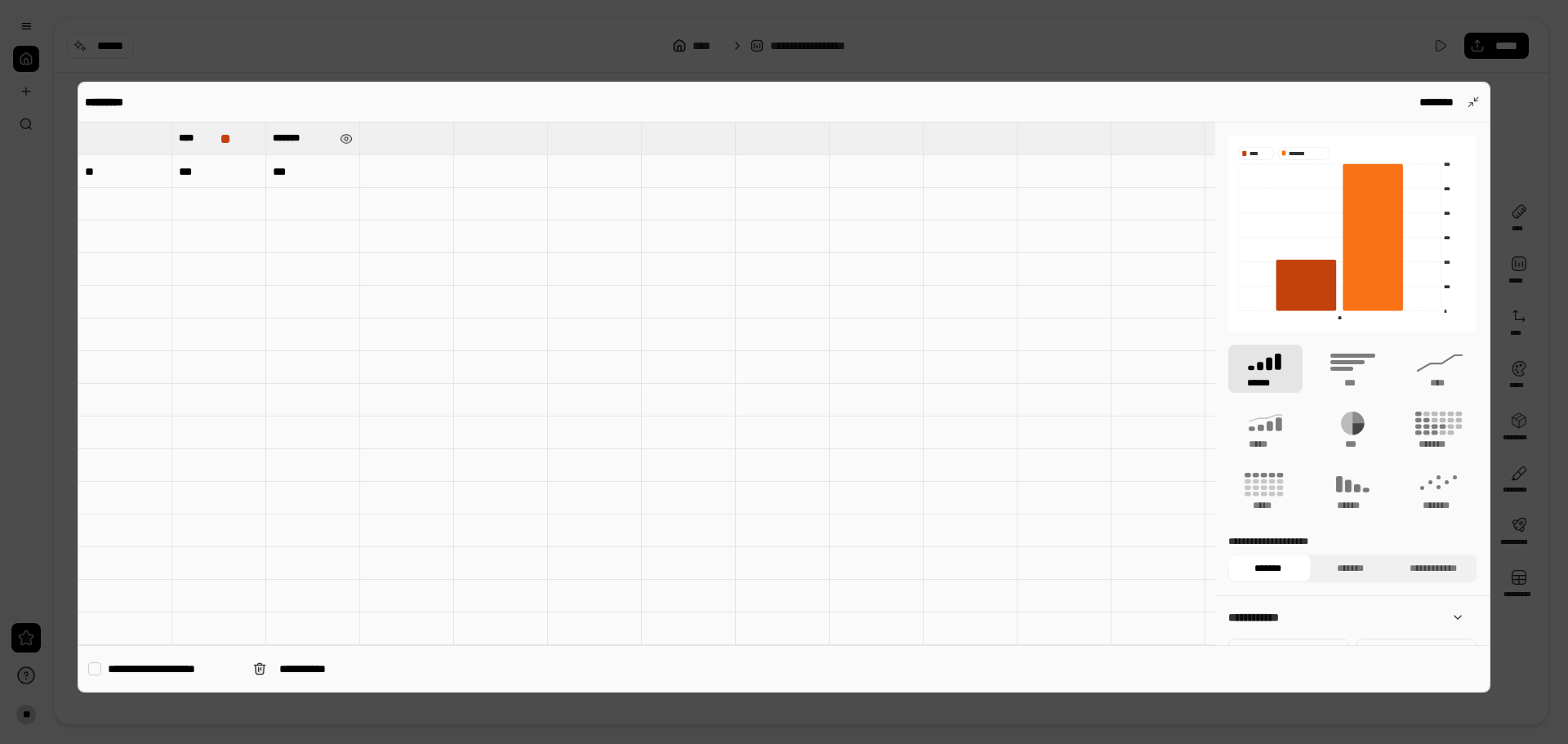 click at bounding box center [1064, 466] 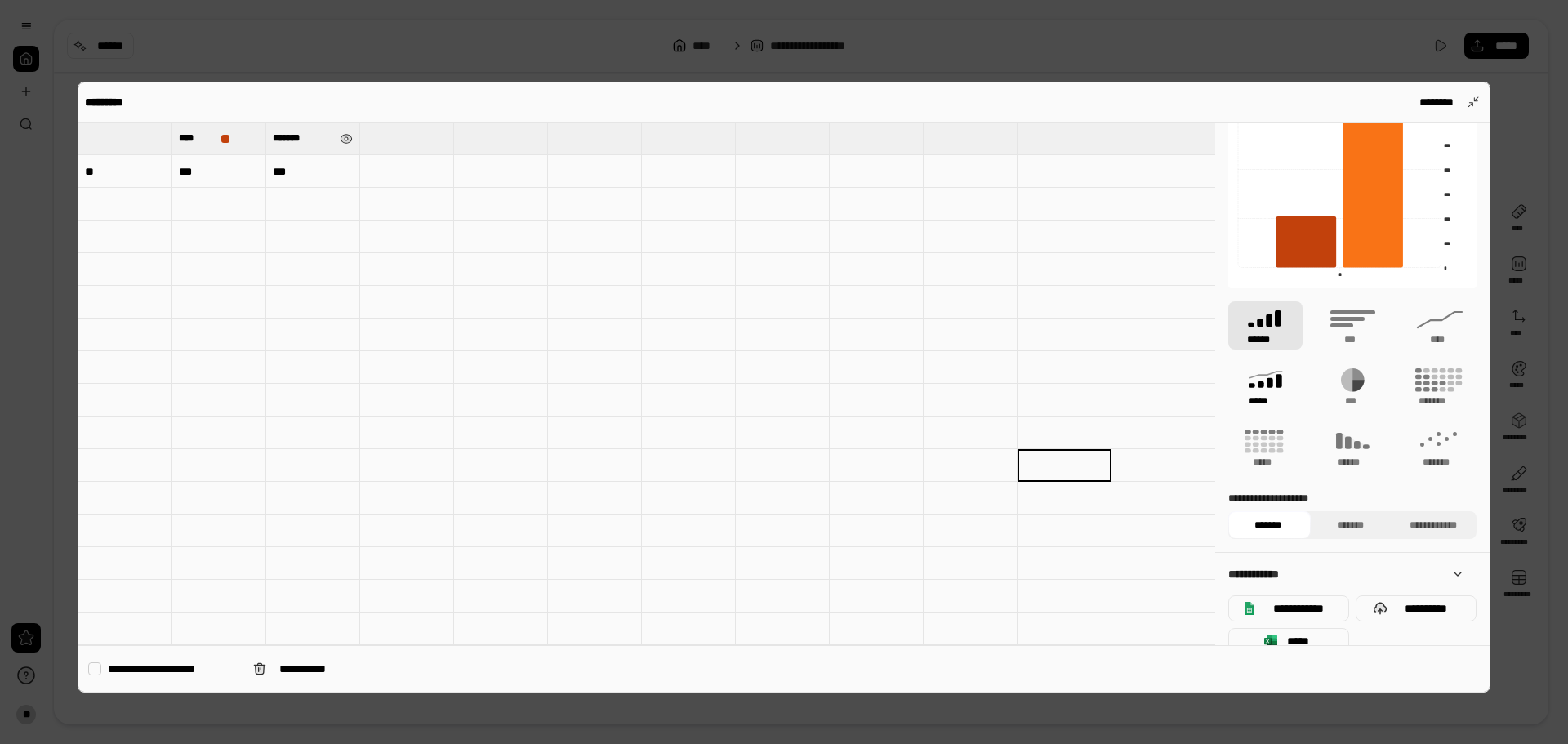 scroll, scrollTop: 65, scrollLeft: 0, axis: vertical 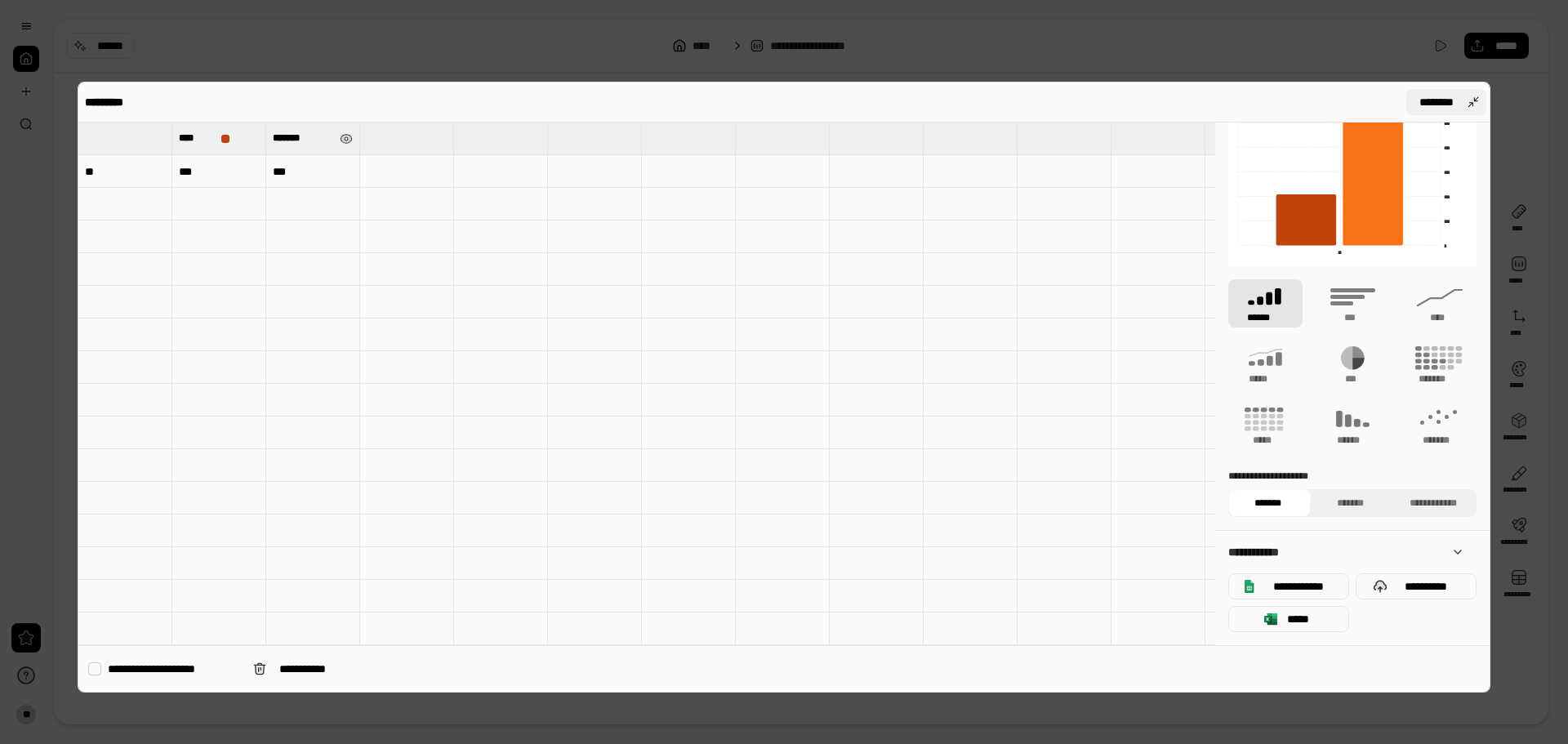 drag, startPoint x: 1445, startPoint y: 100, endPoint x: 1446, endPoint y: 115, distance: 15.033296 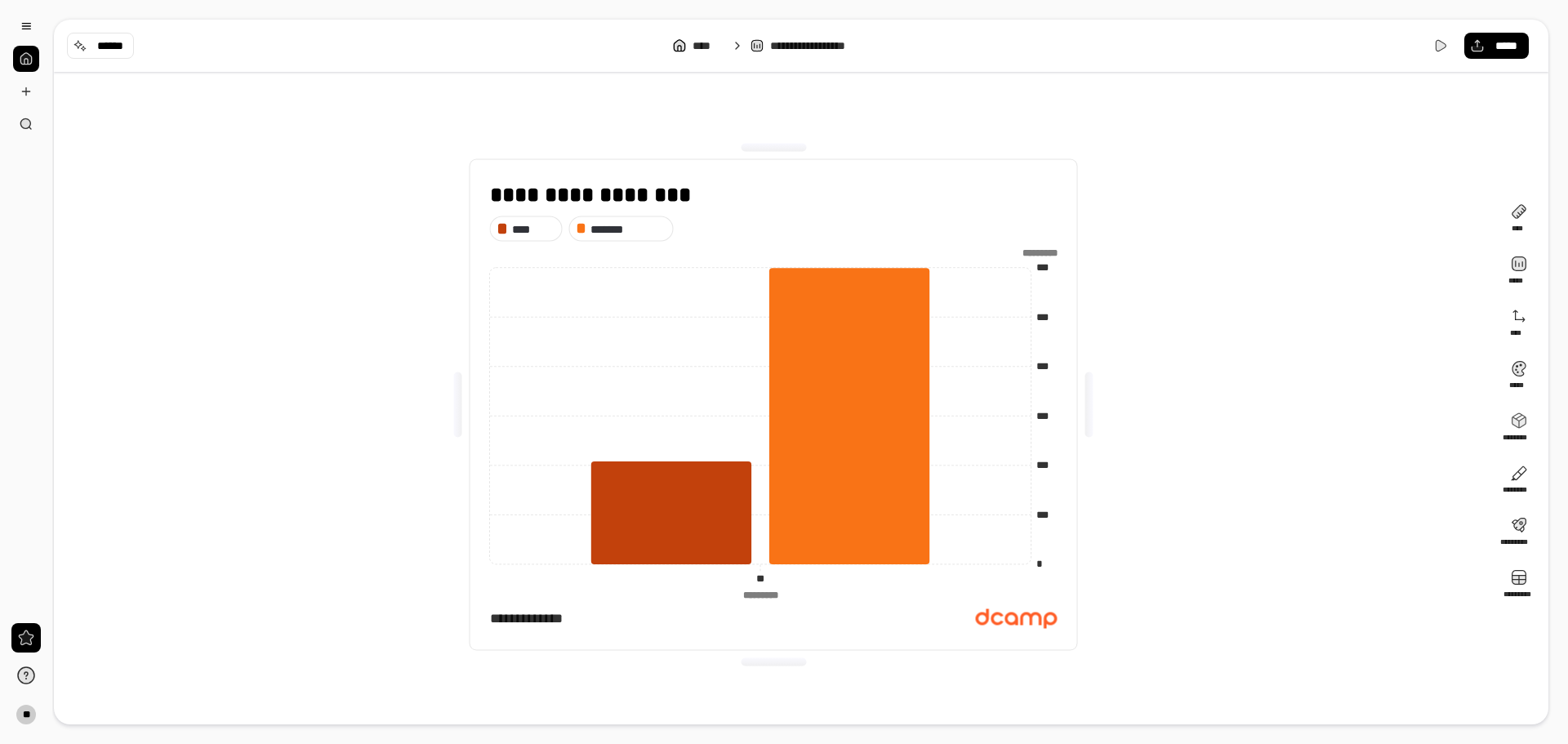 click at bounding box center (760, 595) 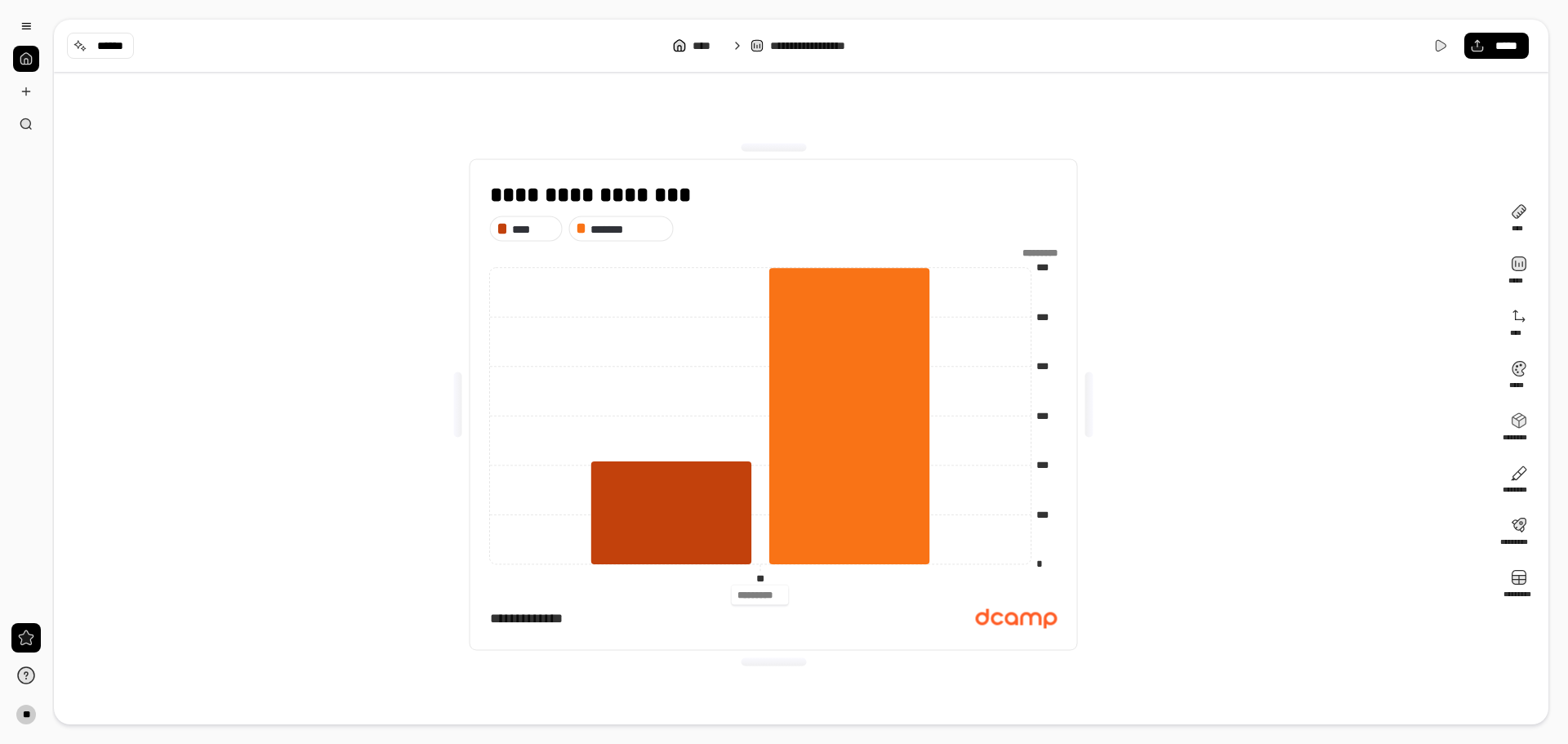 click on "******* *****" at bounding box center (729, 619) 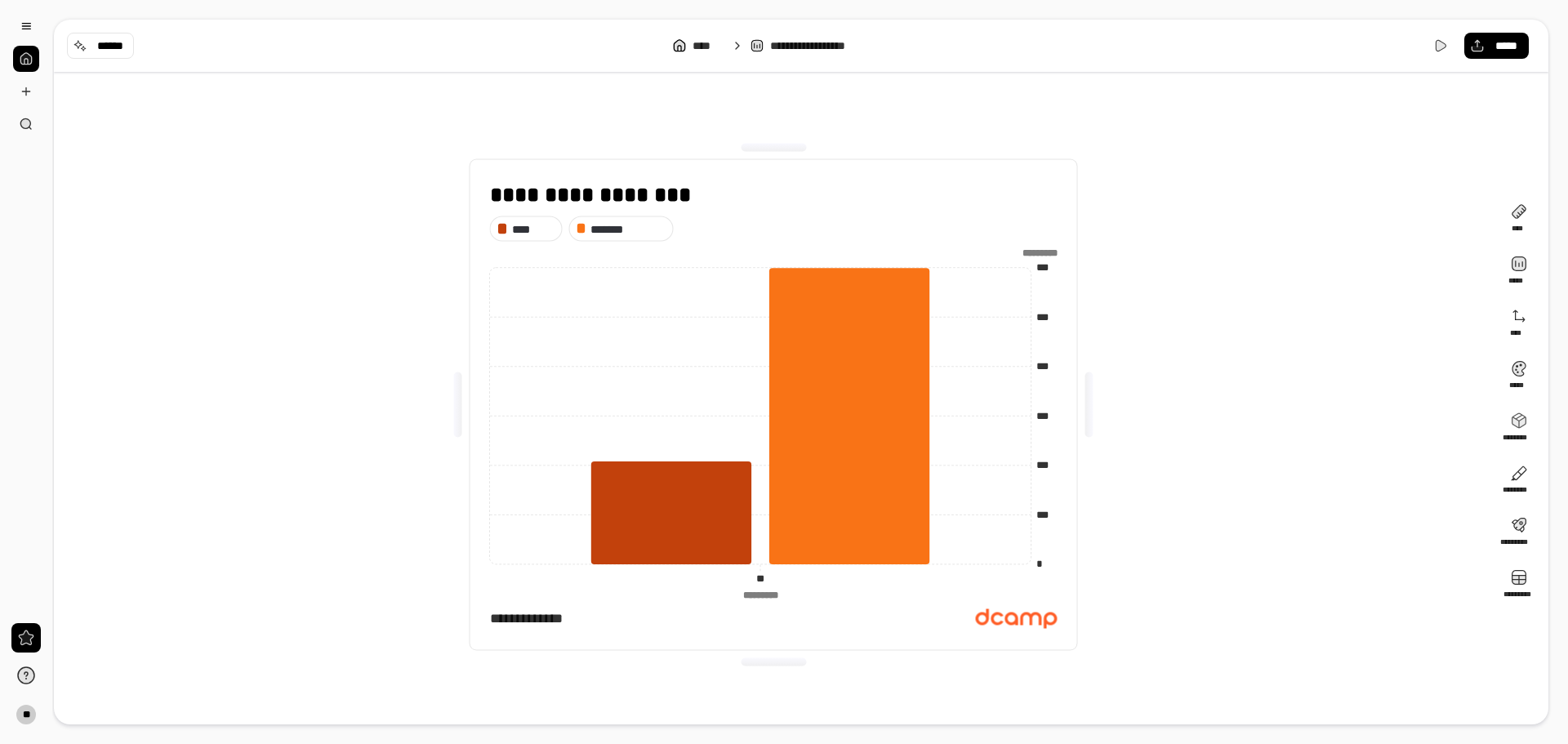 click on "**********" at bounding box center (773, 404) 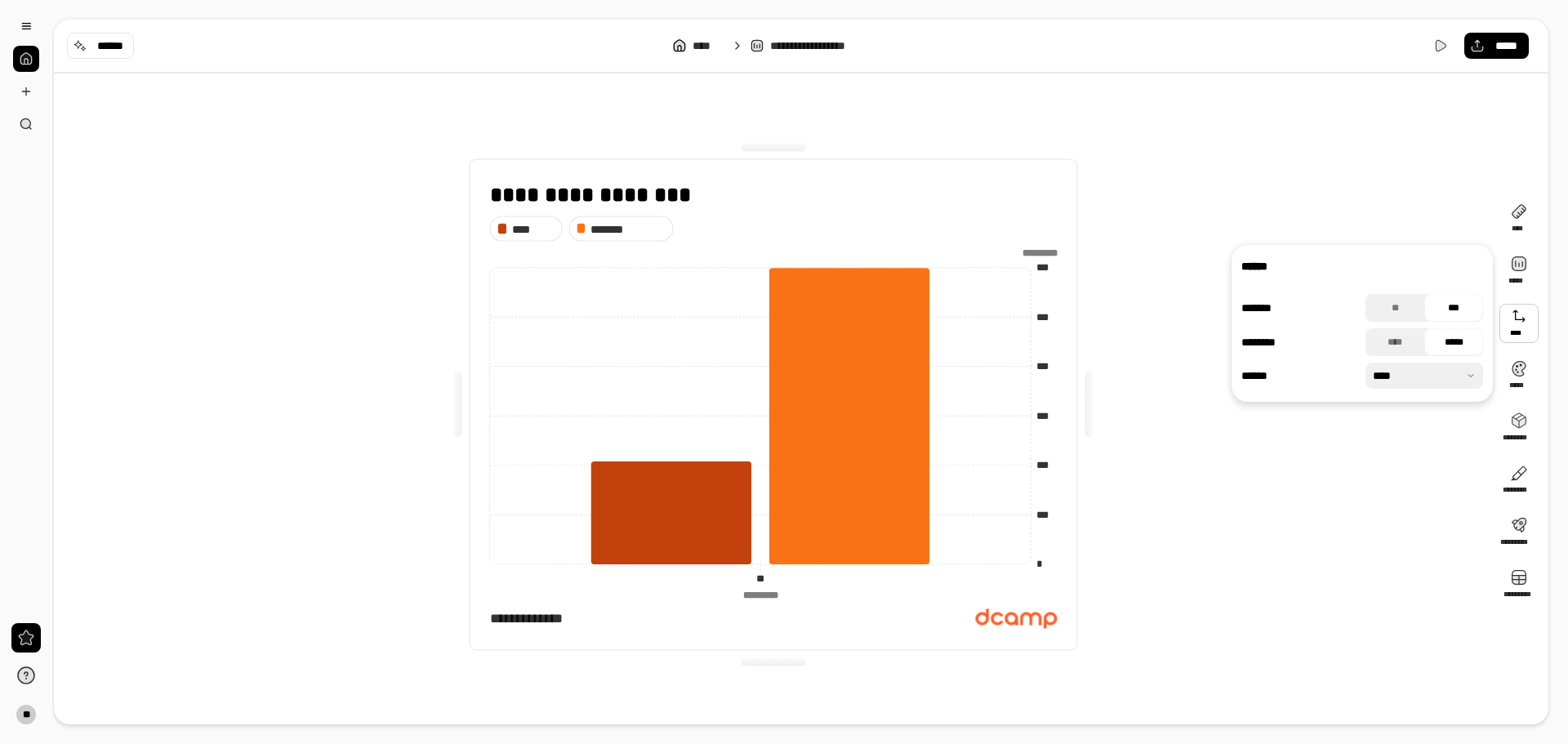 click at bounding box center (1519, 323) 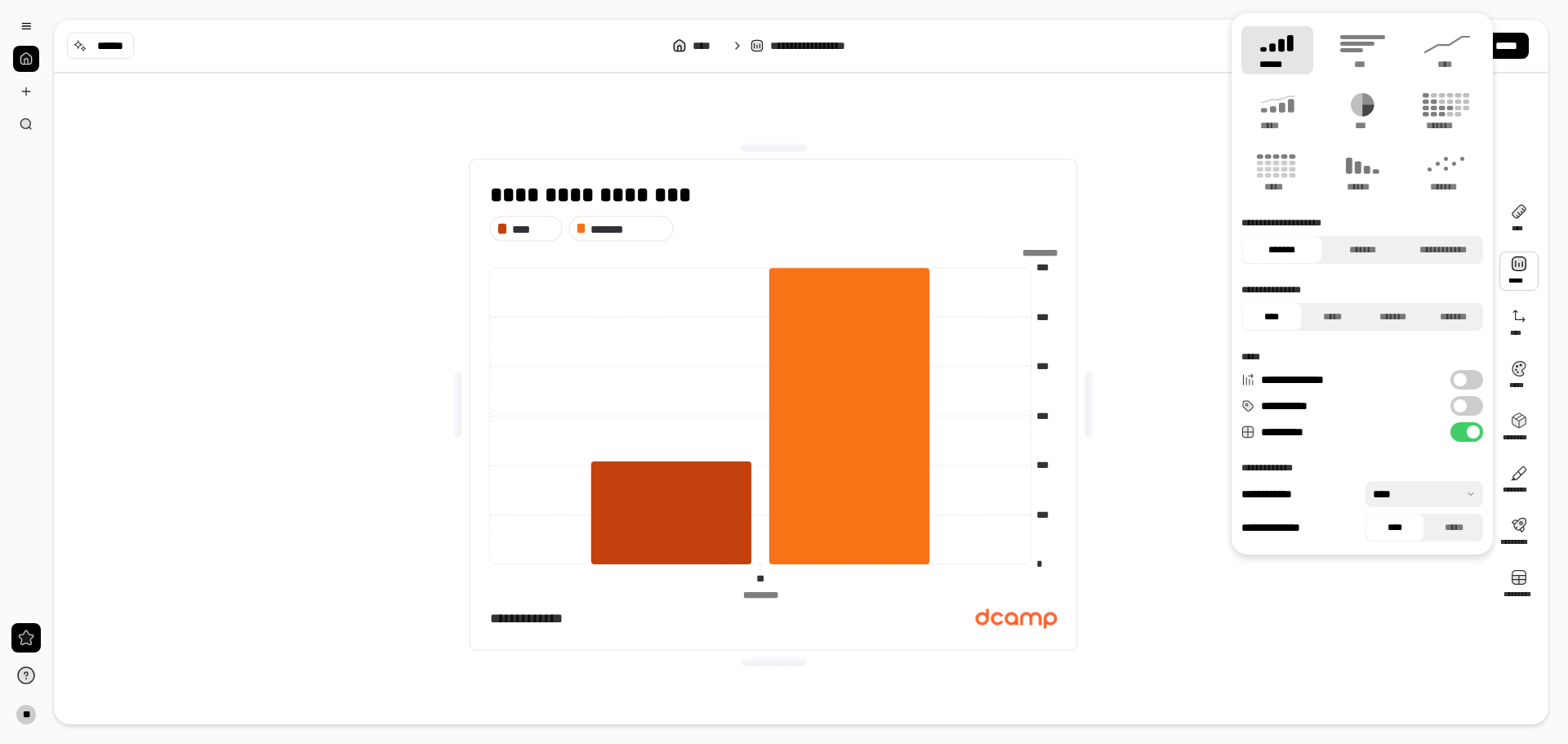 click on "**********" at bounding box center [1467, 380] 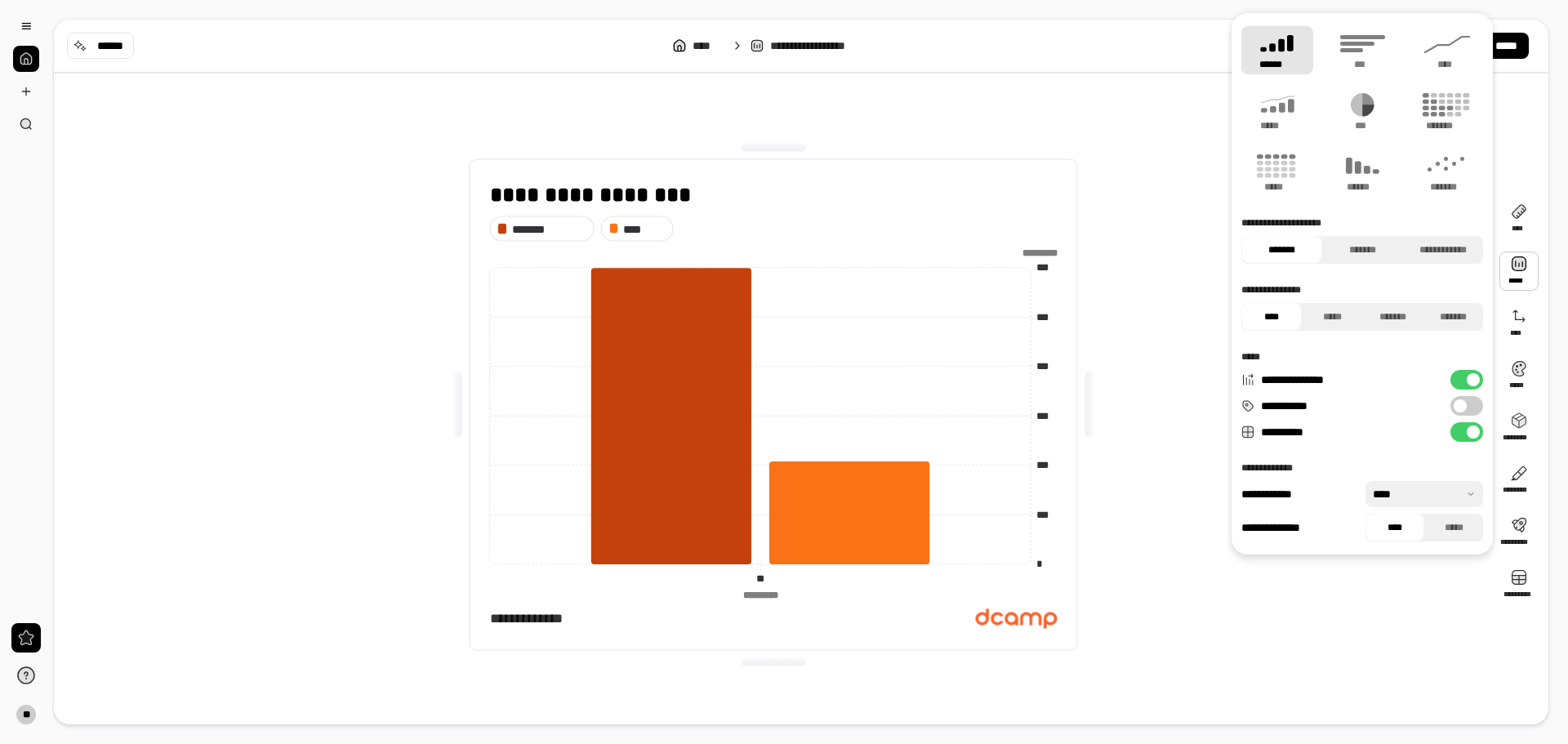 click on "**********" at bounding box center (1467, 380) 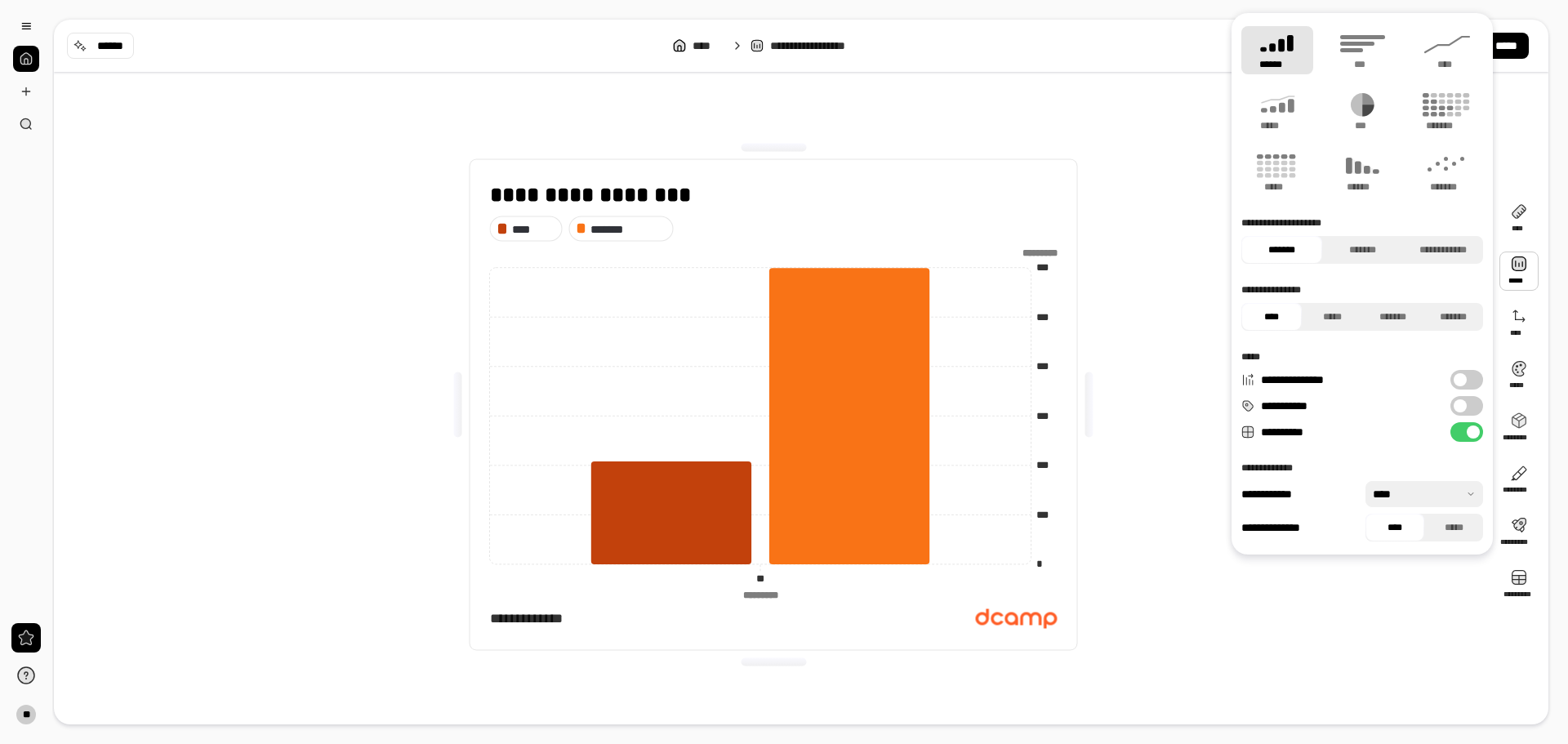 click on "**********" at bounding box center (1467, 406) 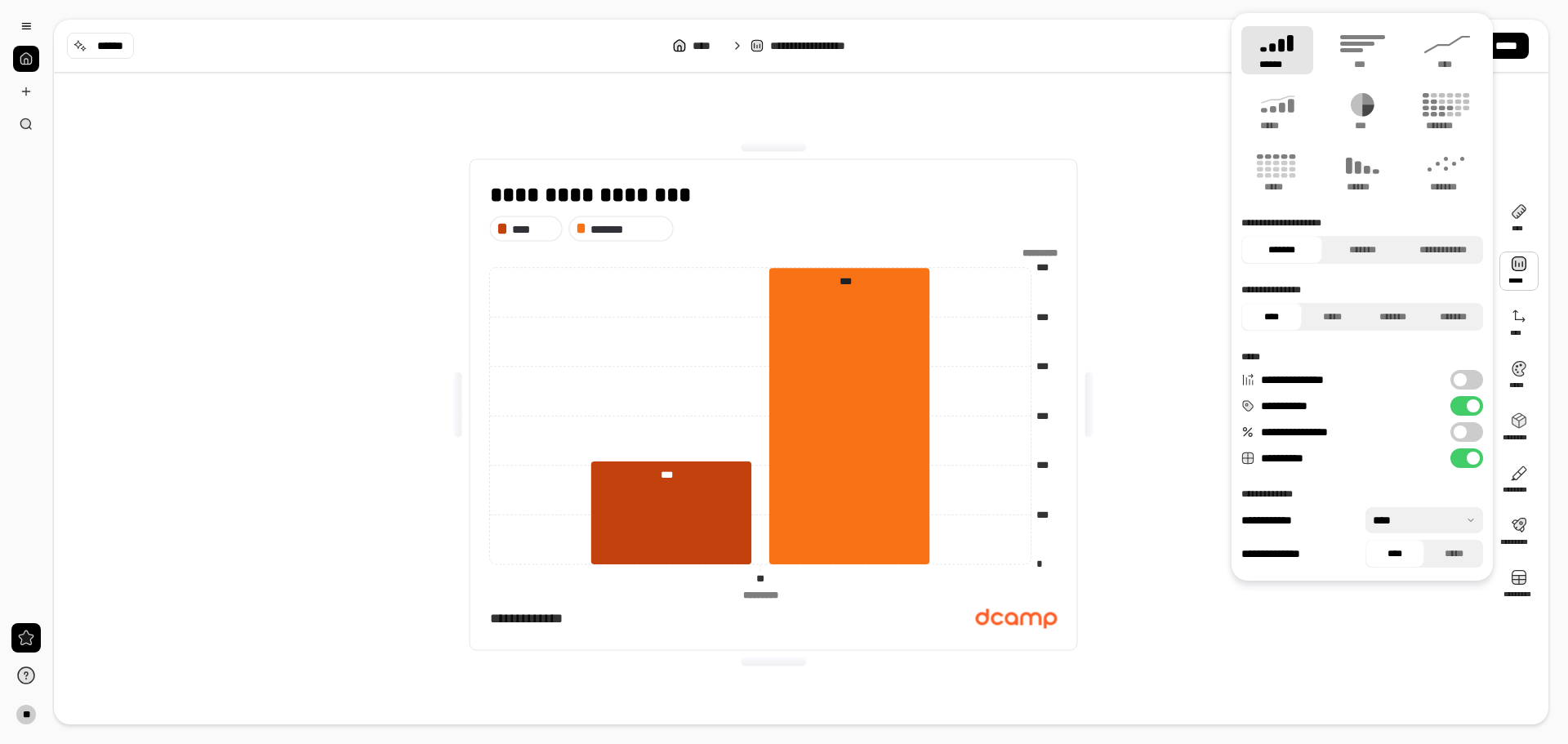 click at bounding box center (1460, 432) 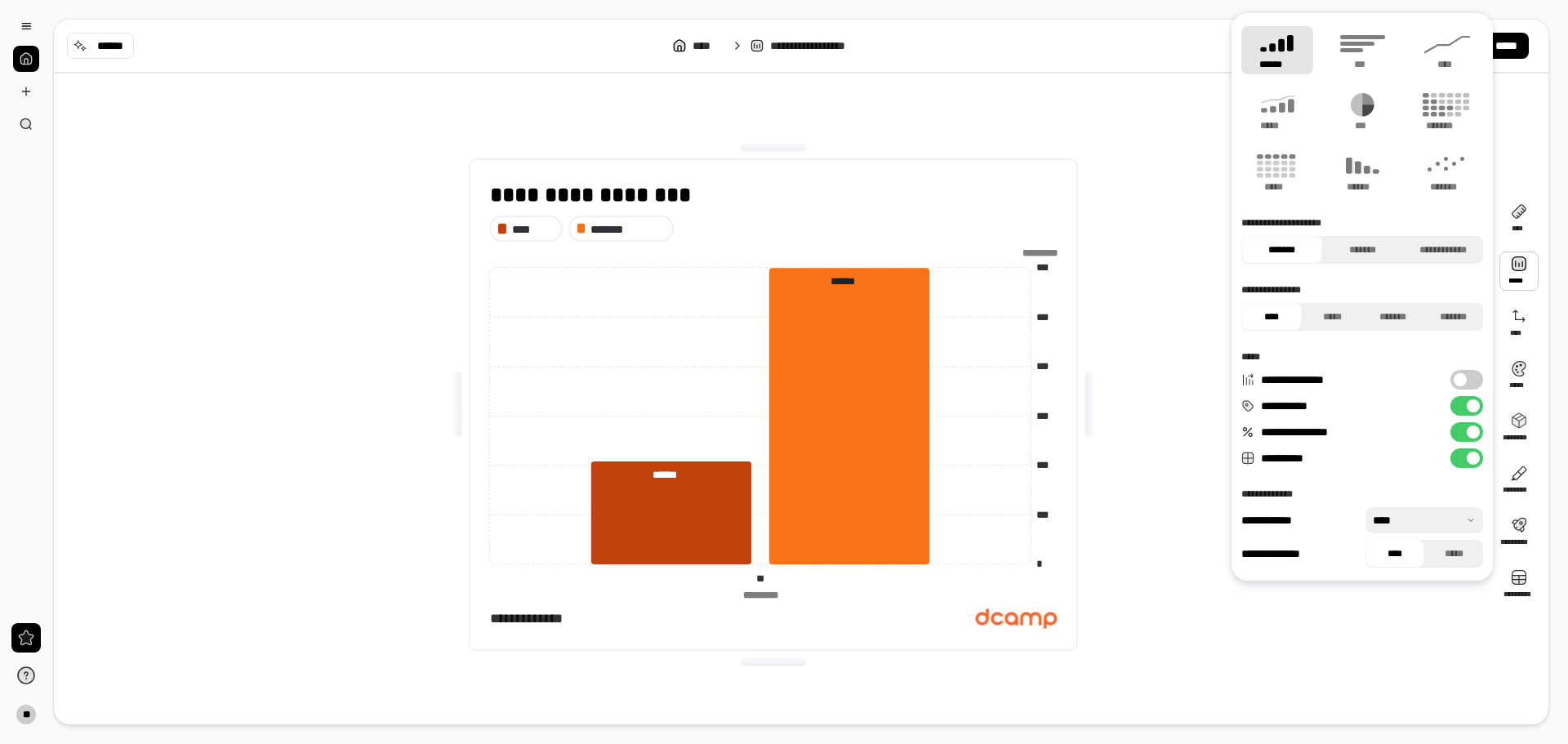 click on "**********" at bounding box center [1467, 432] 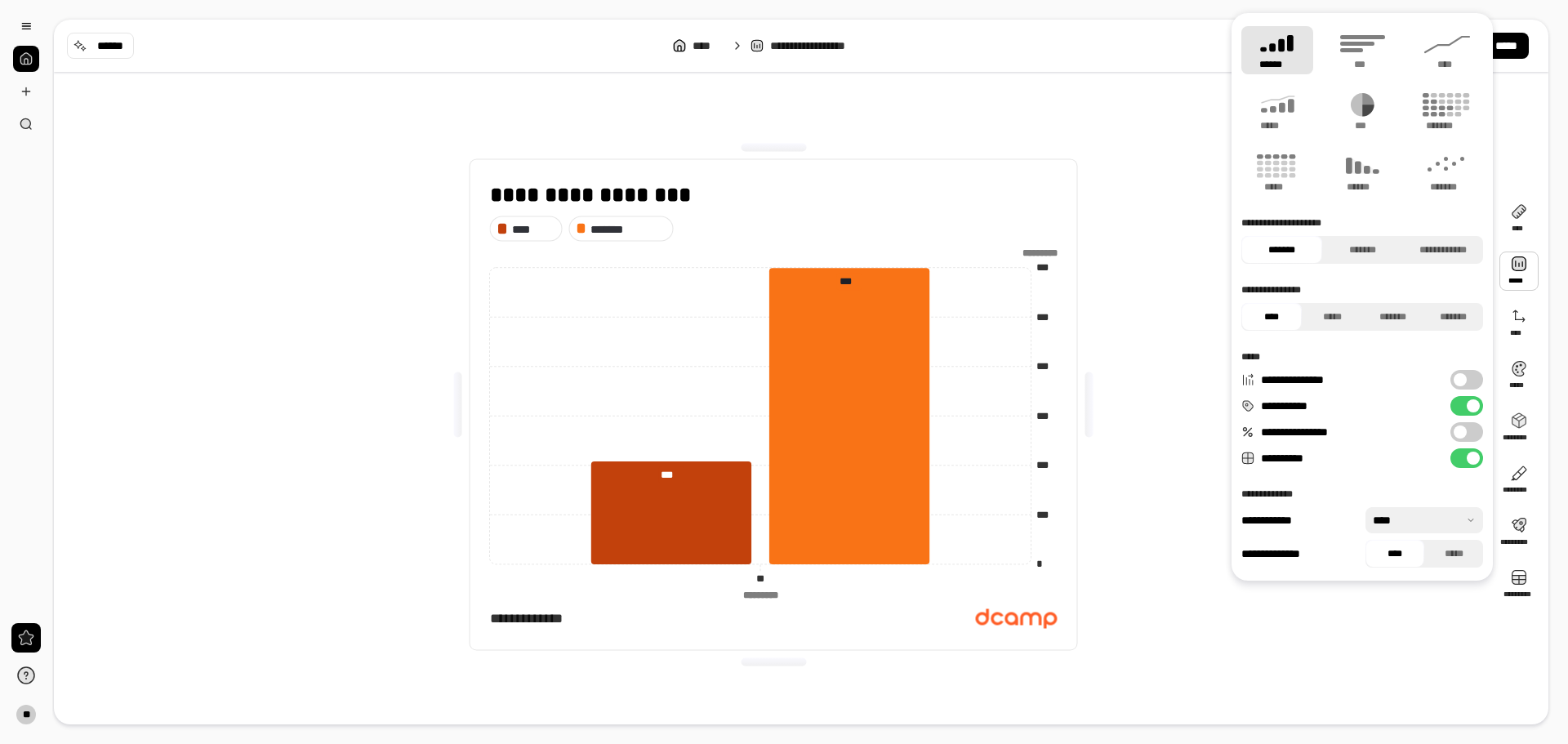 click at bounding box center [1473, 458] 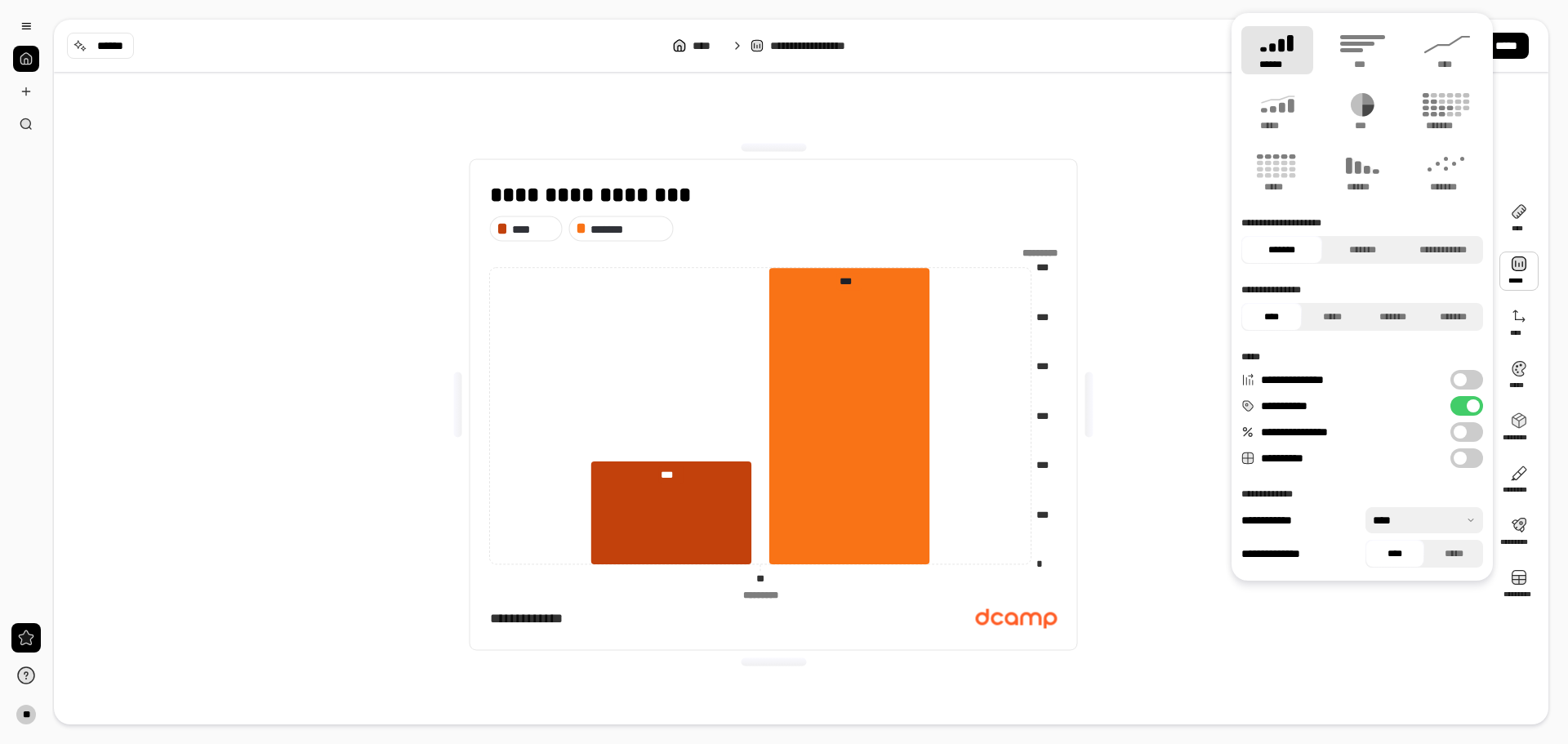 click on "**********" at bounding box center [1467, 458] 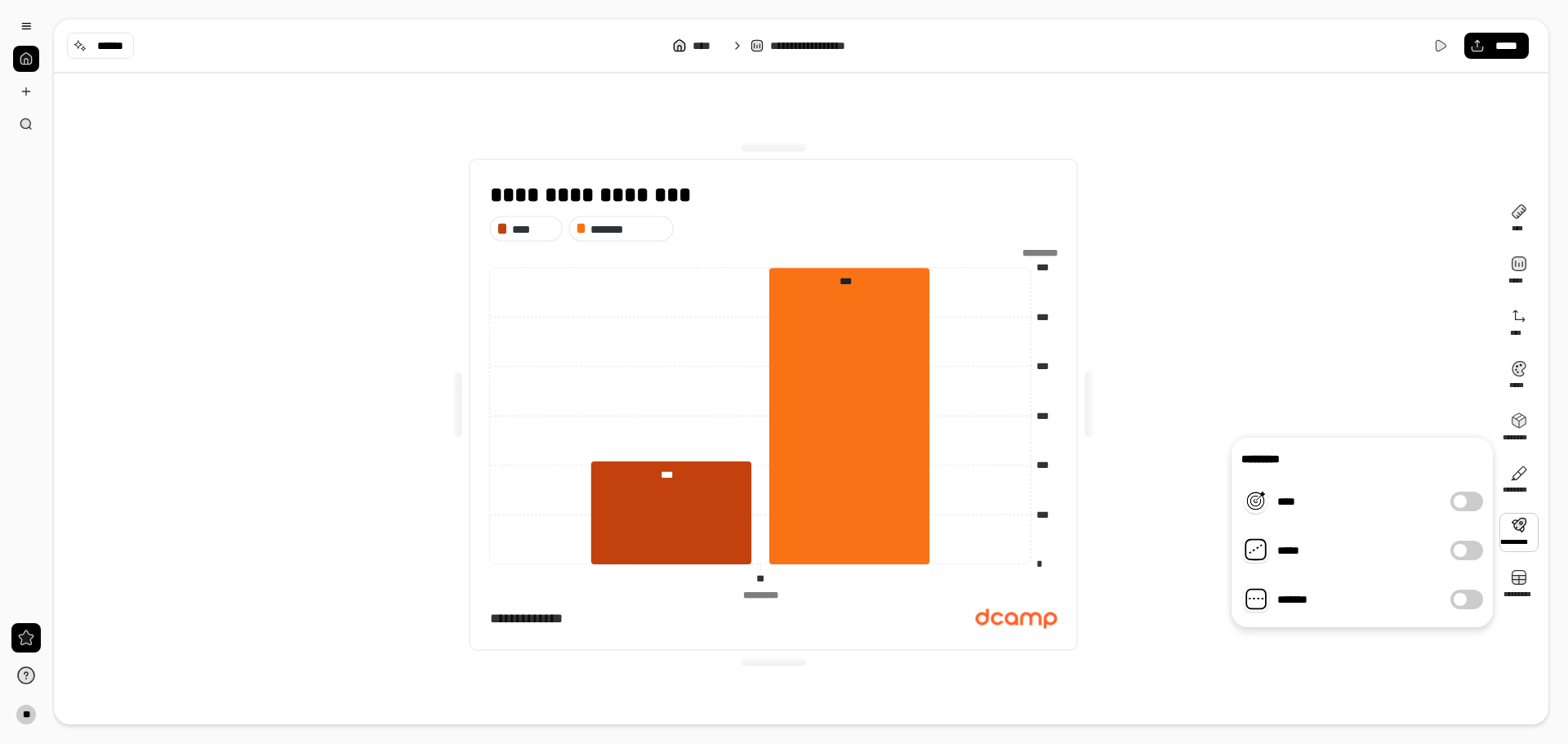 click on "*****" at bounding box center (1467, 550) 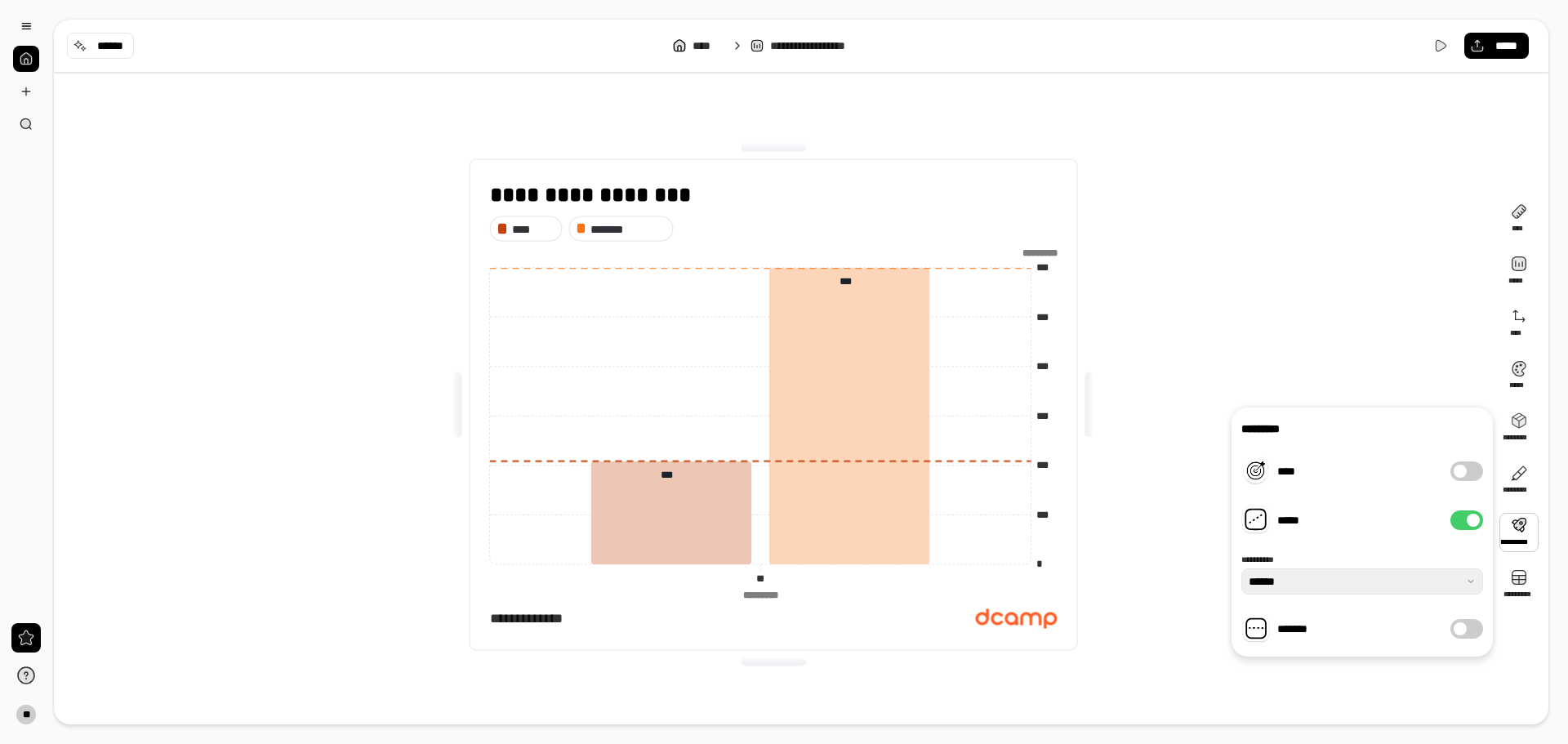 click on "*****" at bounding box center [1467, 520] 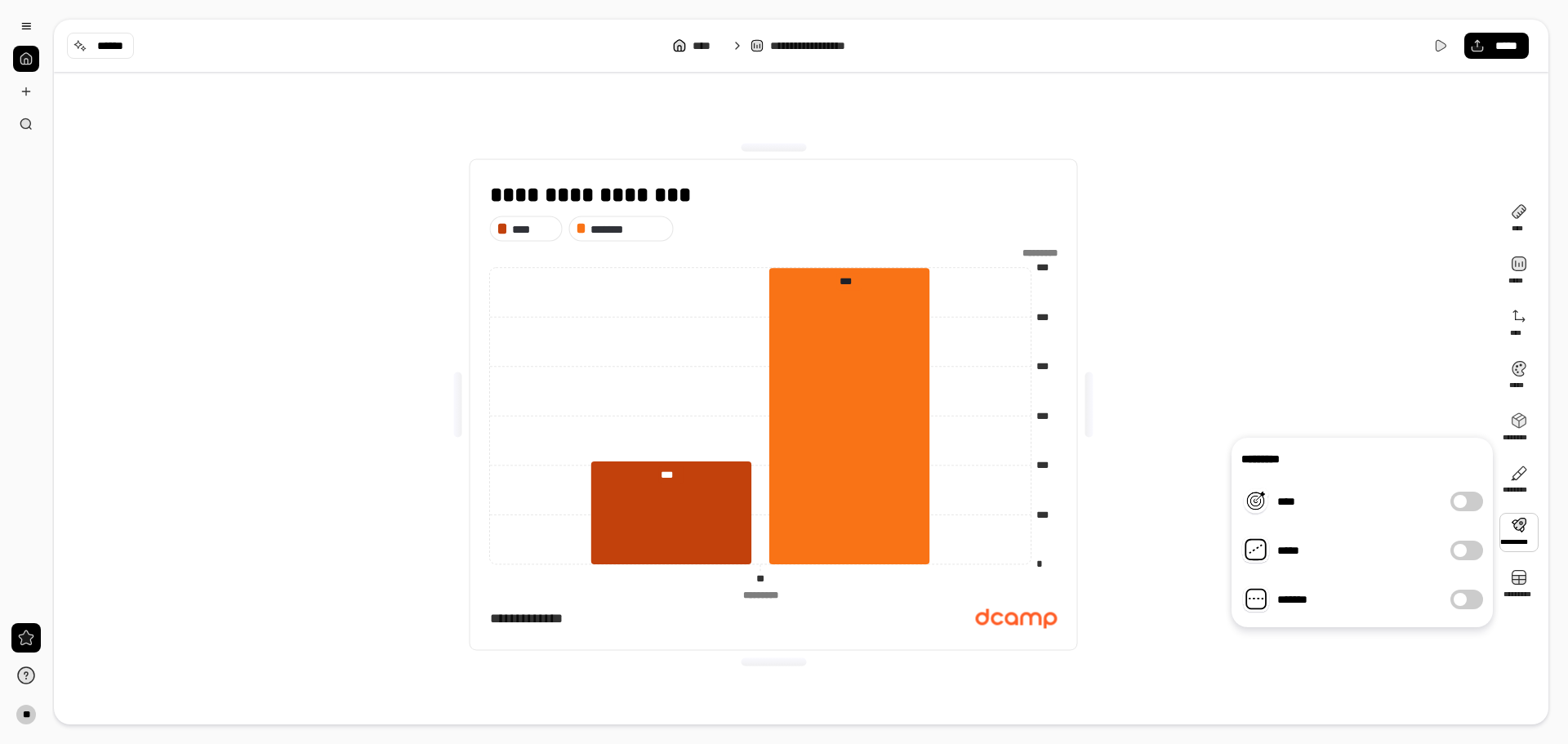click on "*****" at bounding box center (1467, 550) 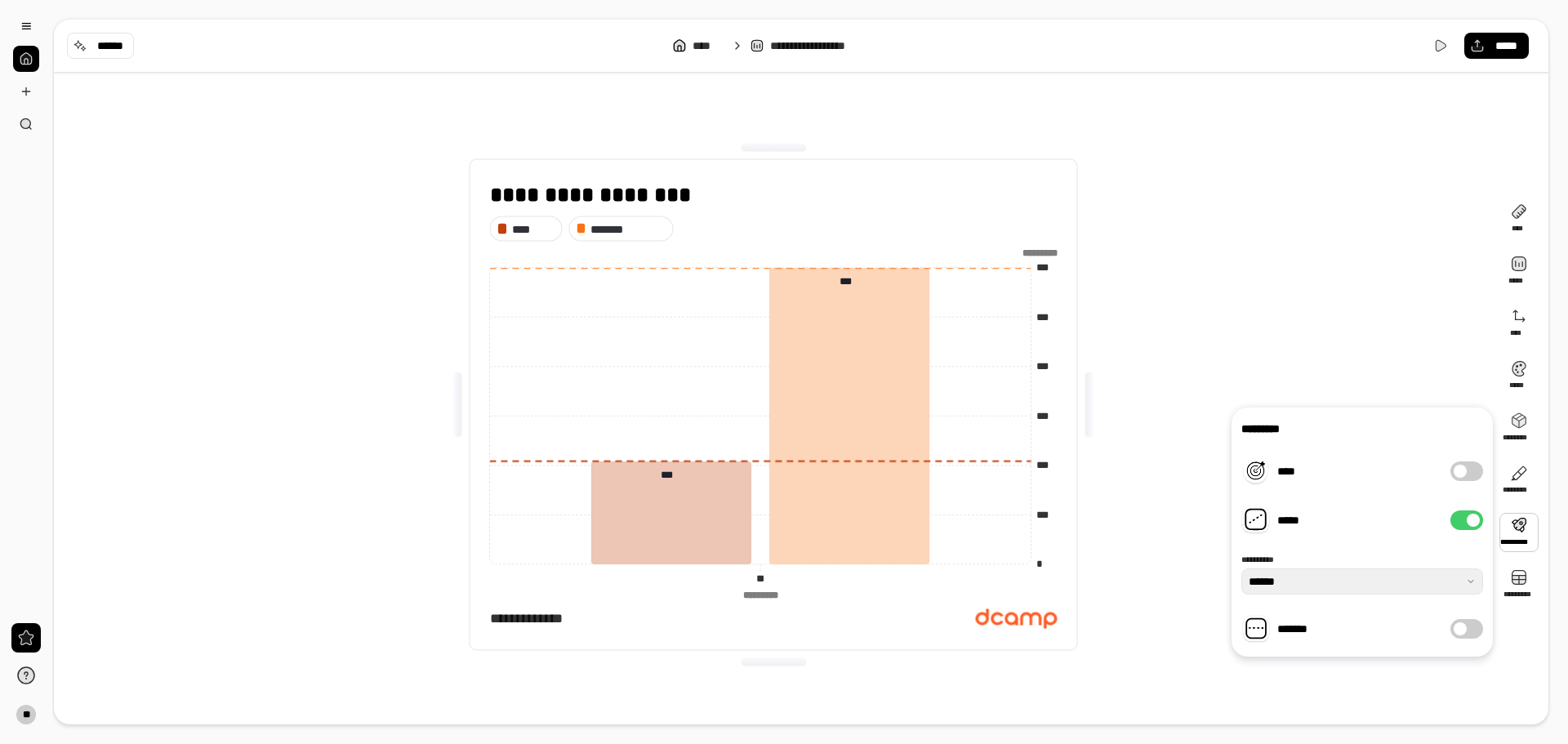 click at bounding box center [1473, 520] 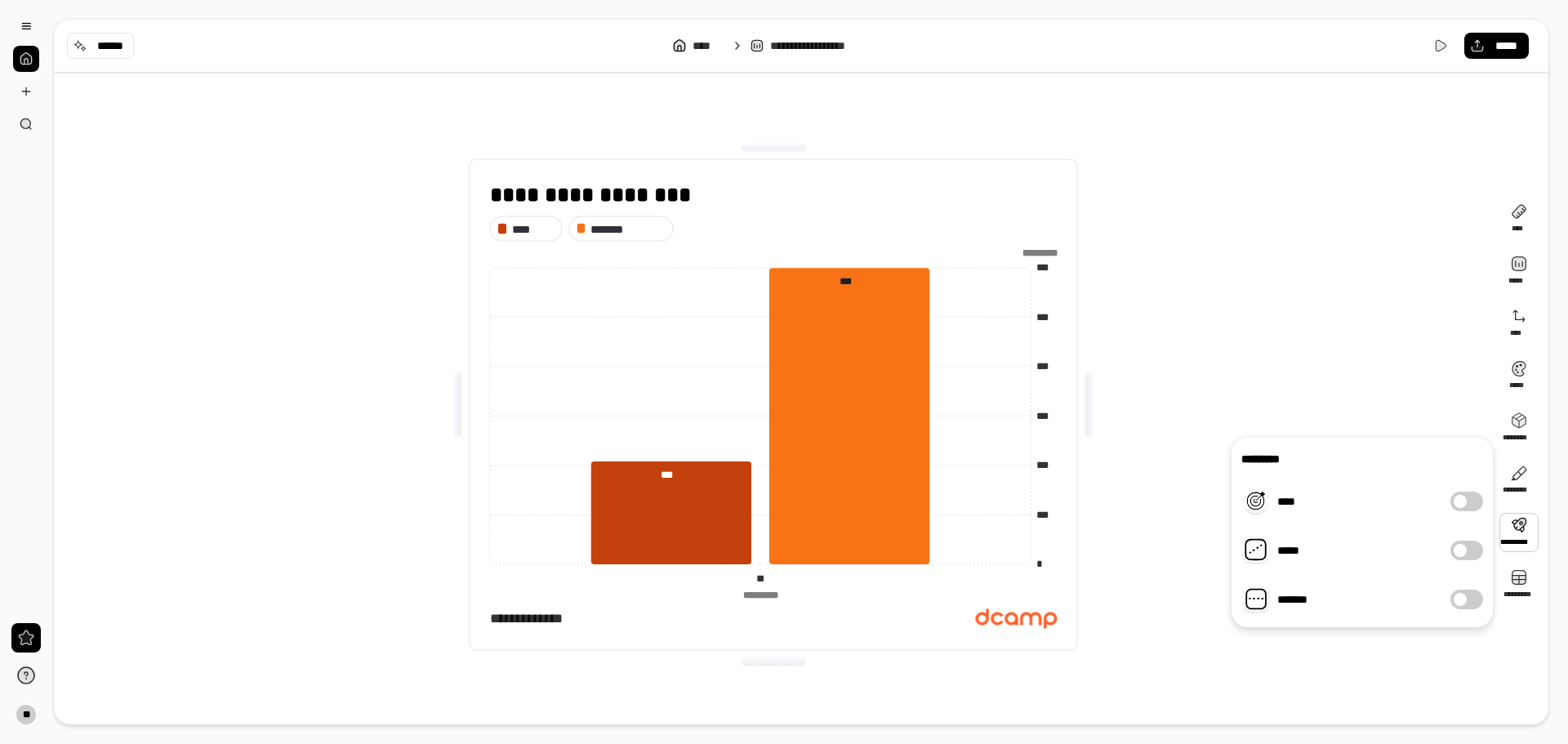click on "****" at bounding box center (1467, 501) 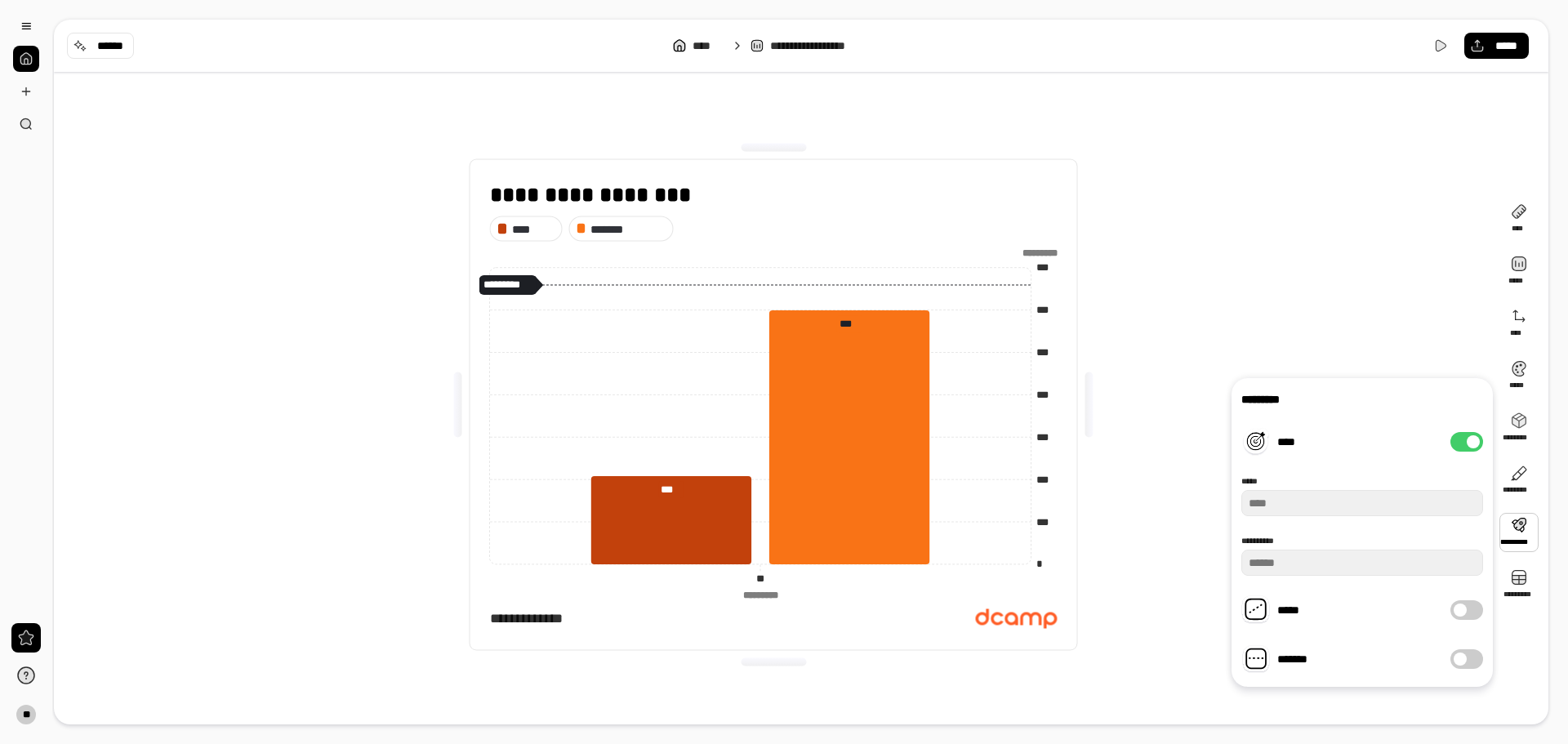 click on "****" at bounding box center (1467, 442) 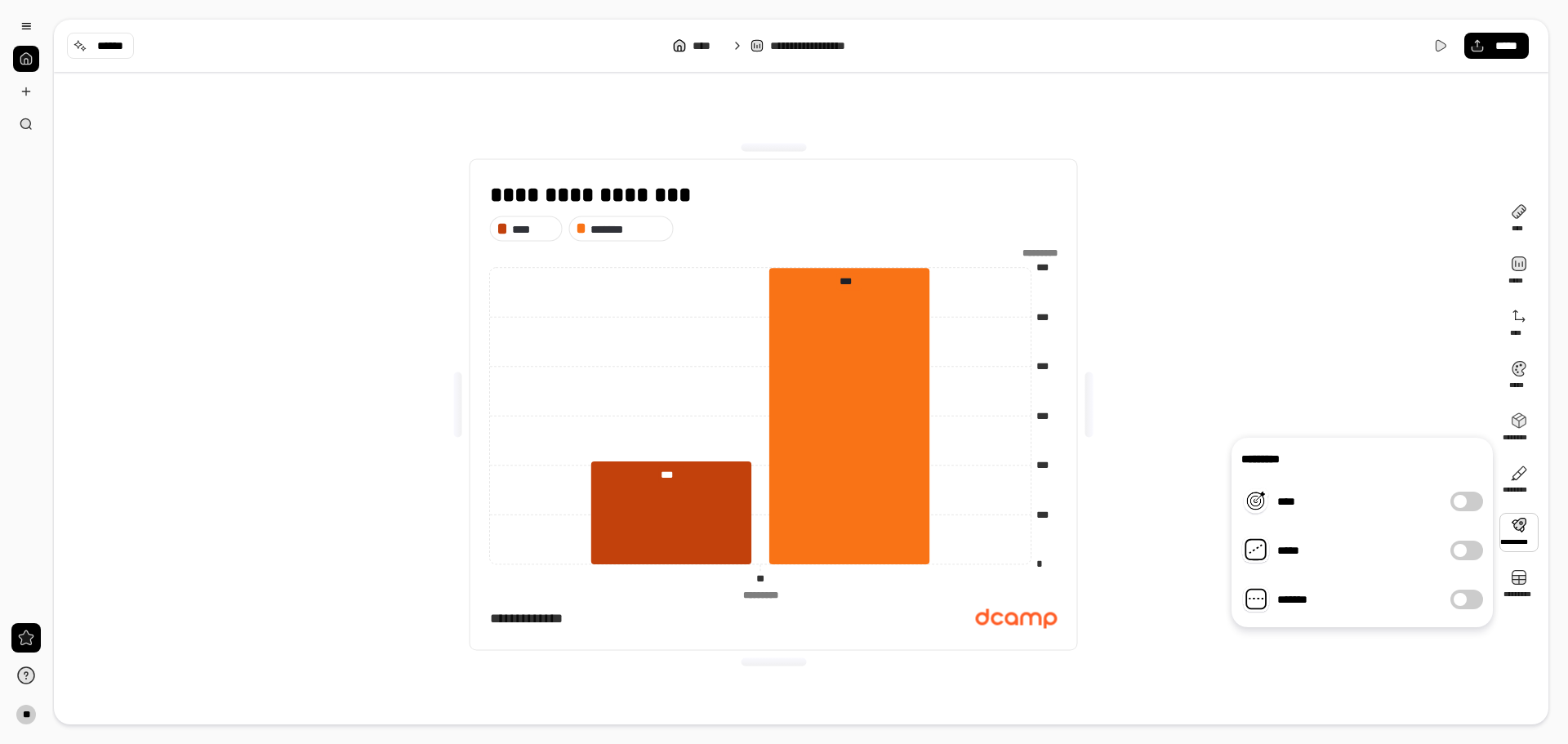 click on "*******" at bounding box center [1467, 599] 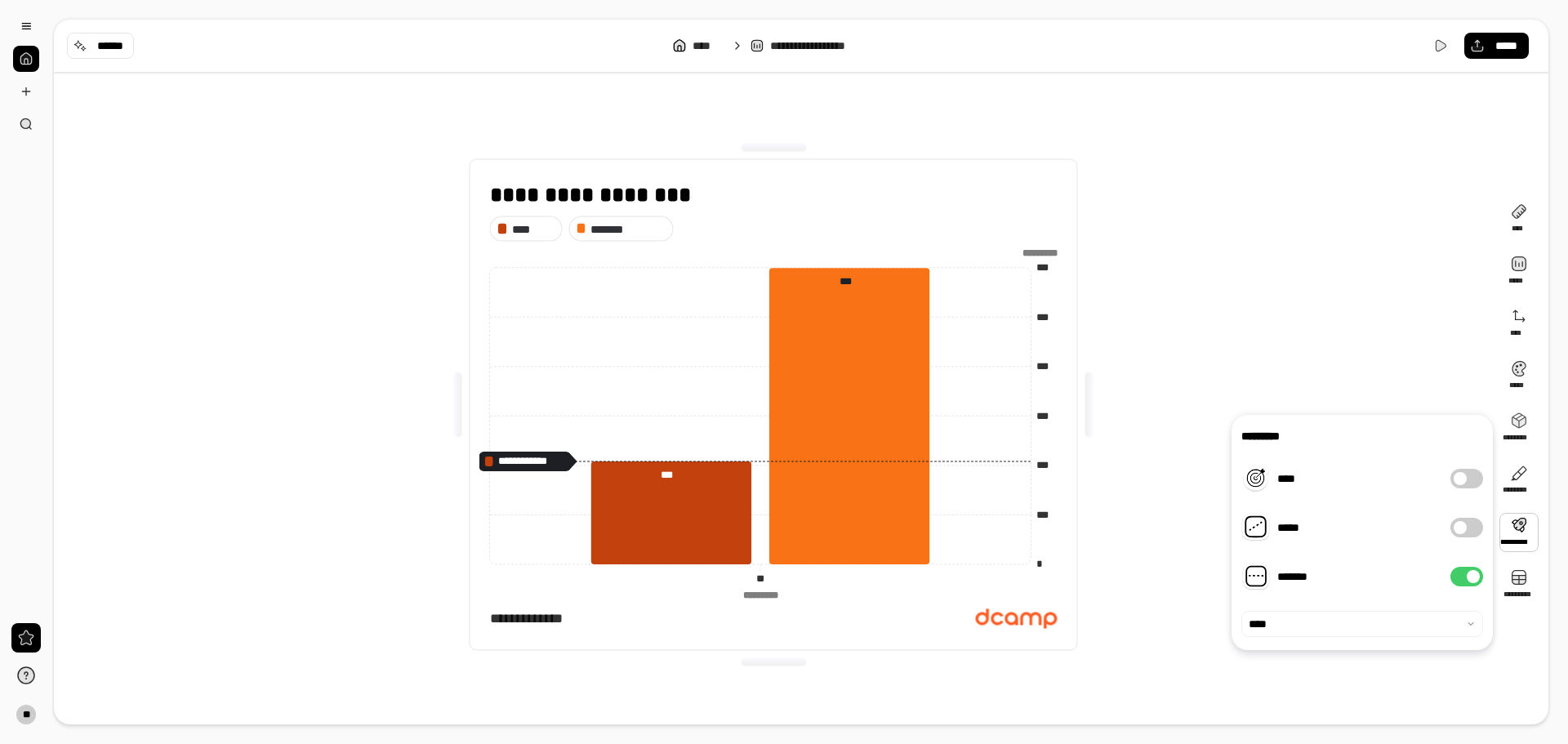 click on "*******" at bounding box center (1467, 577) 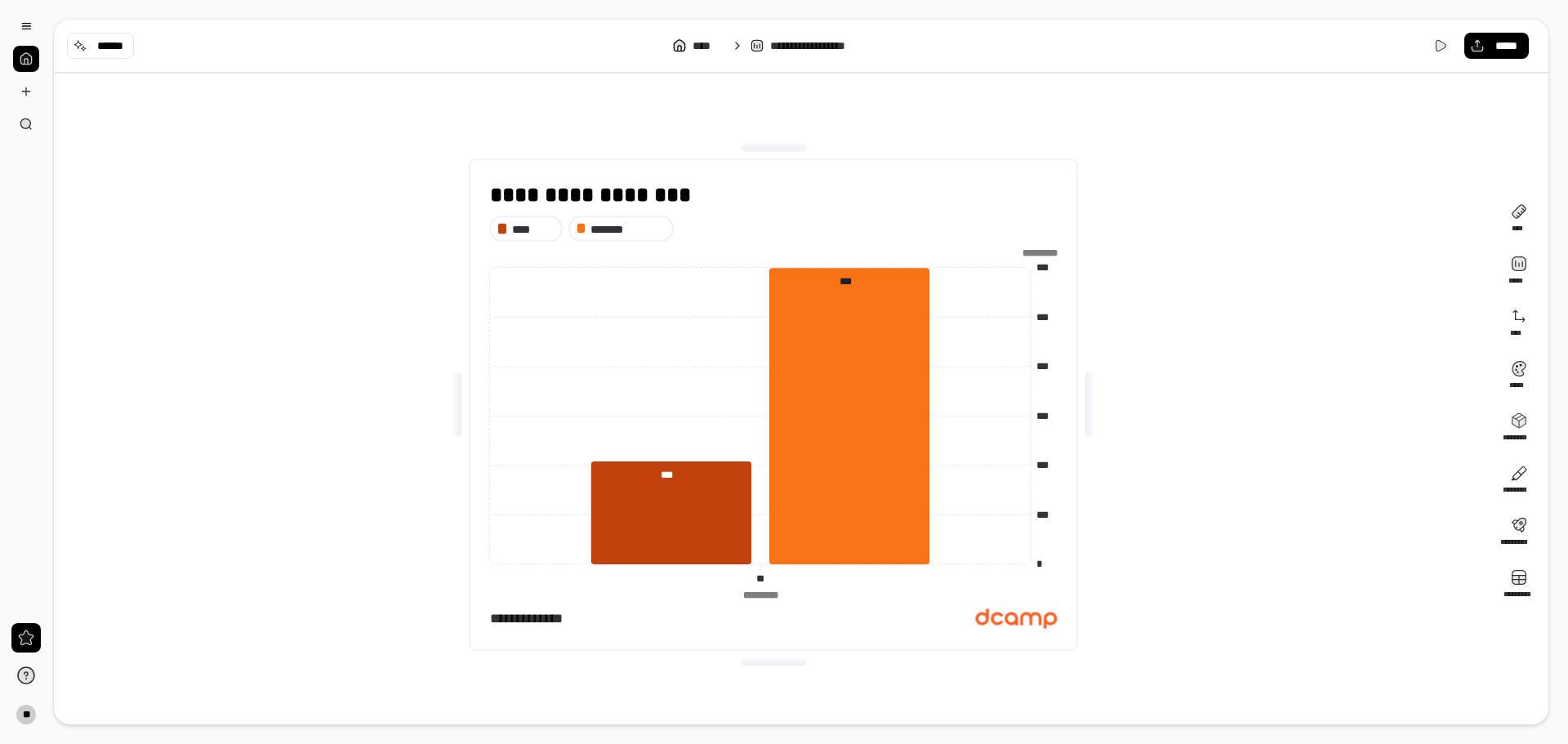click on "** **" 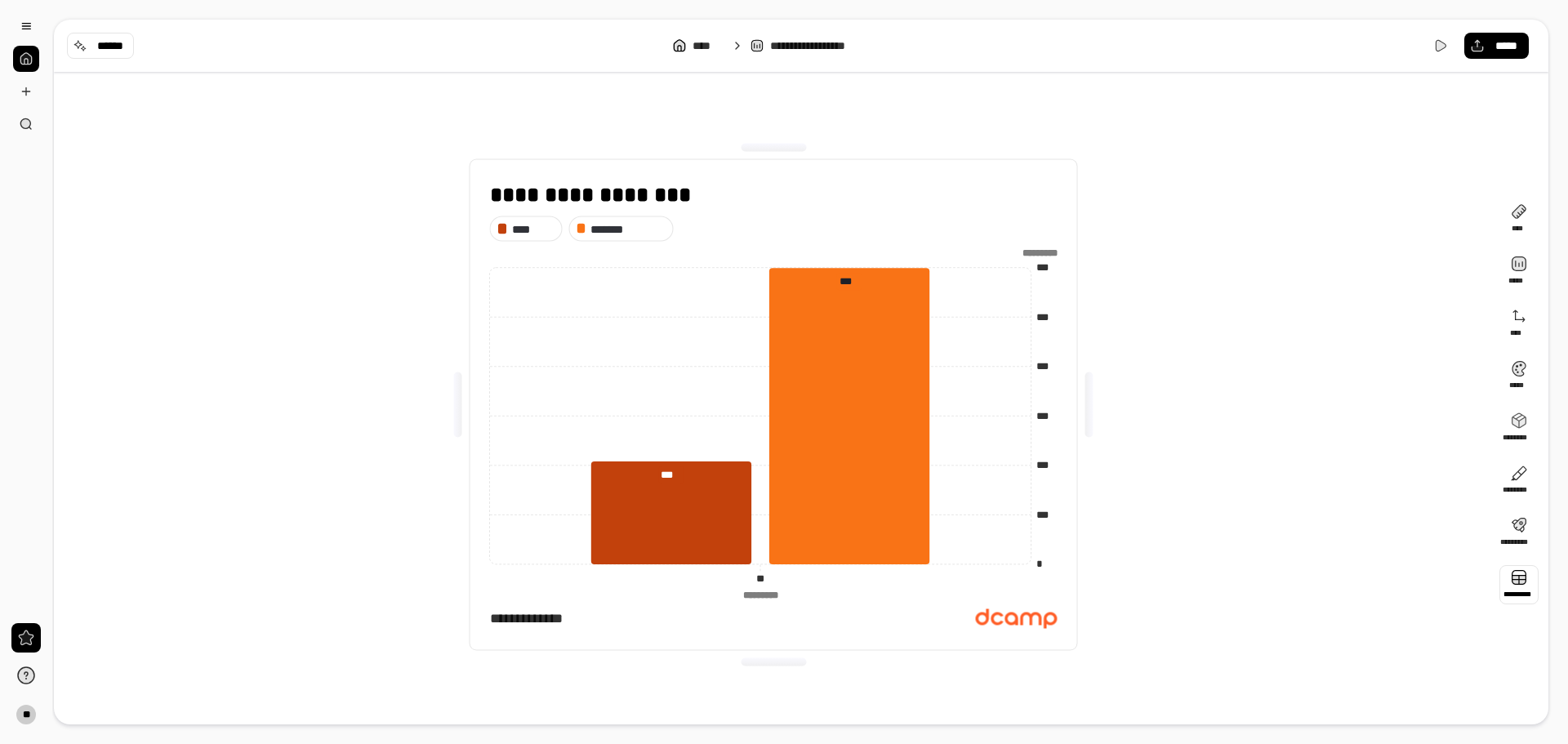 click at bounding box center (1519, 585) 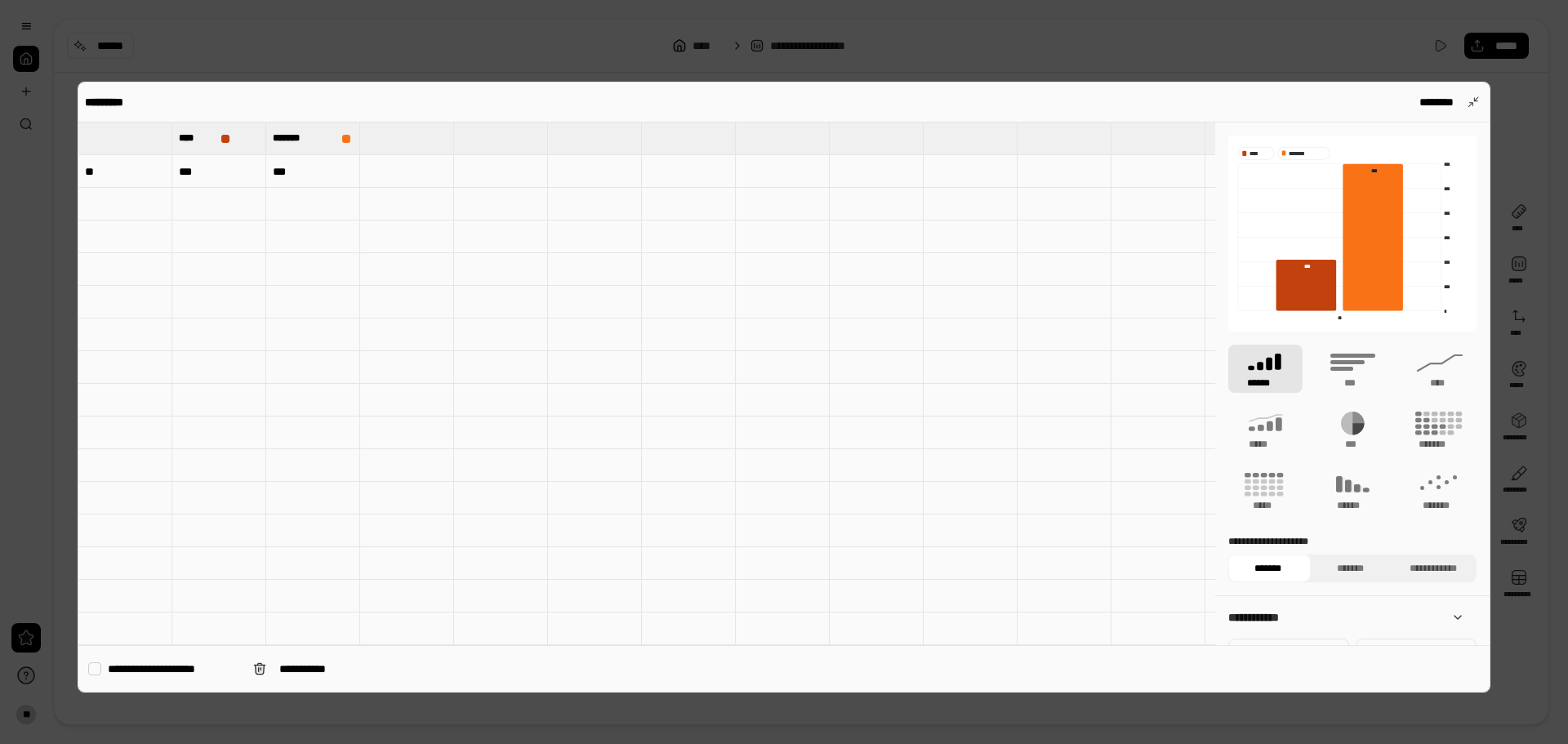 click on "**" at bounding box center (125, 172) 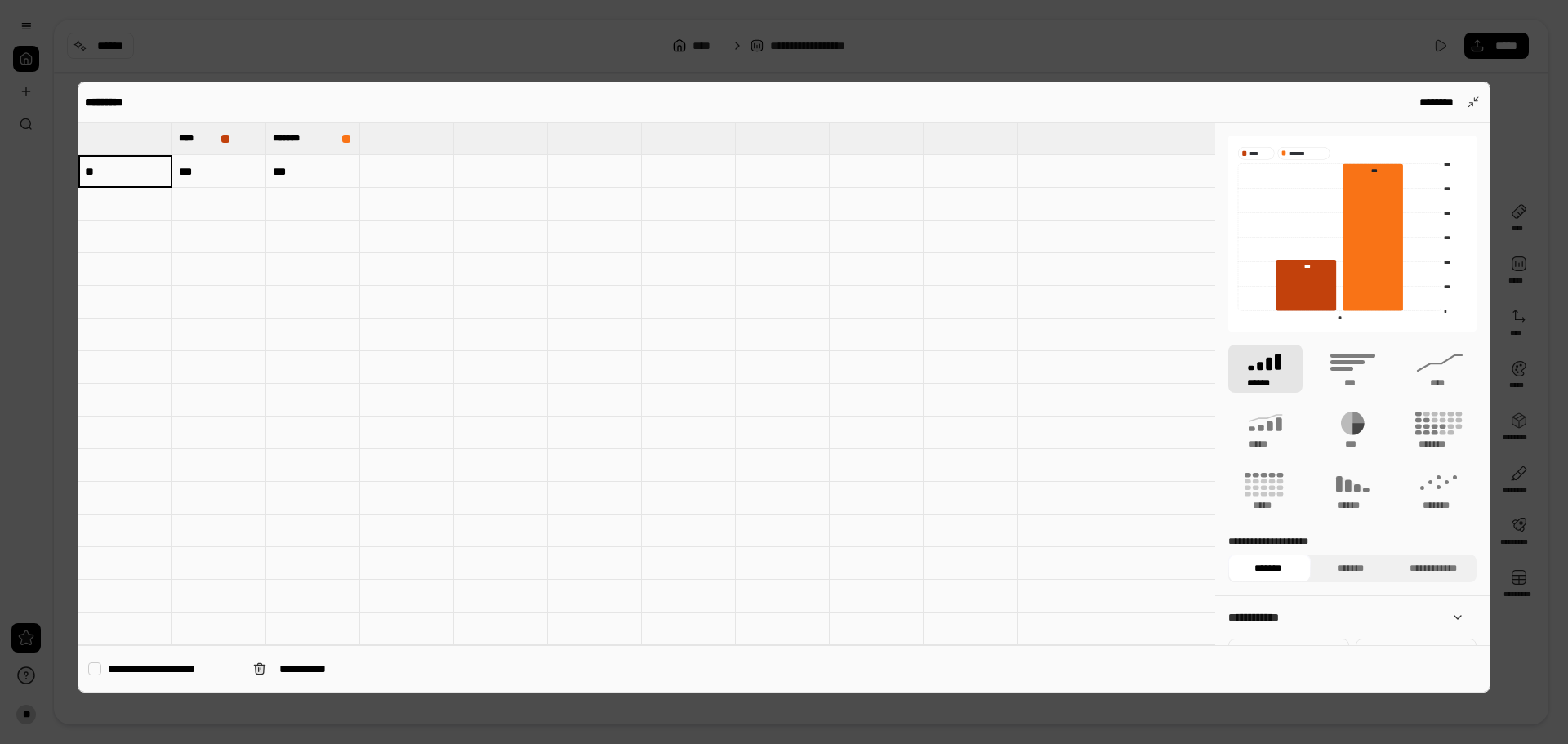 click on "**" at bounding box center [125, 172] 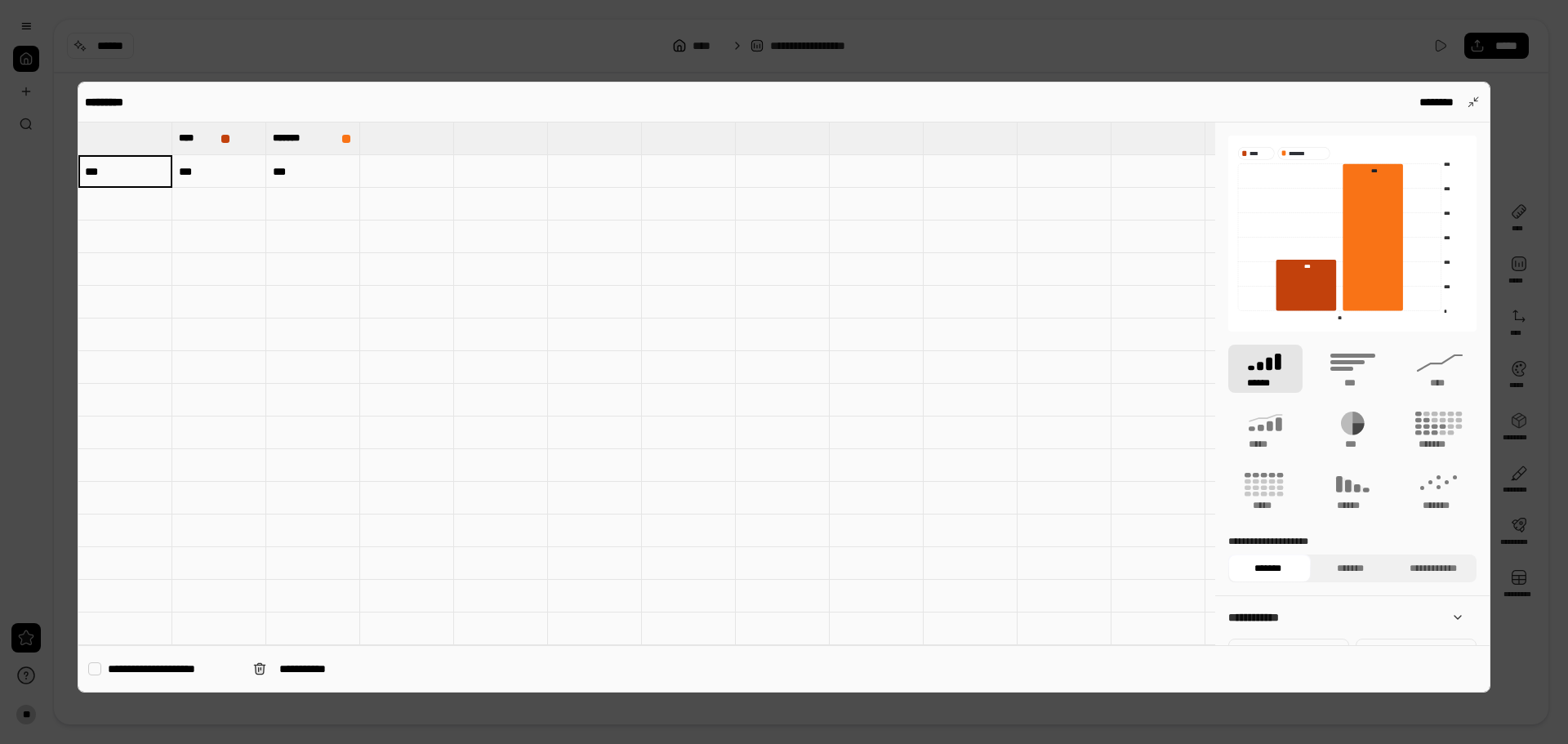 drag, startPoint x: 278, startPoint y: 442, endPoint x: 292, endPoint y: 432, distance: 17 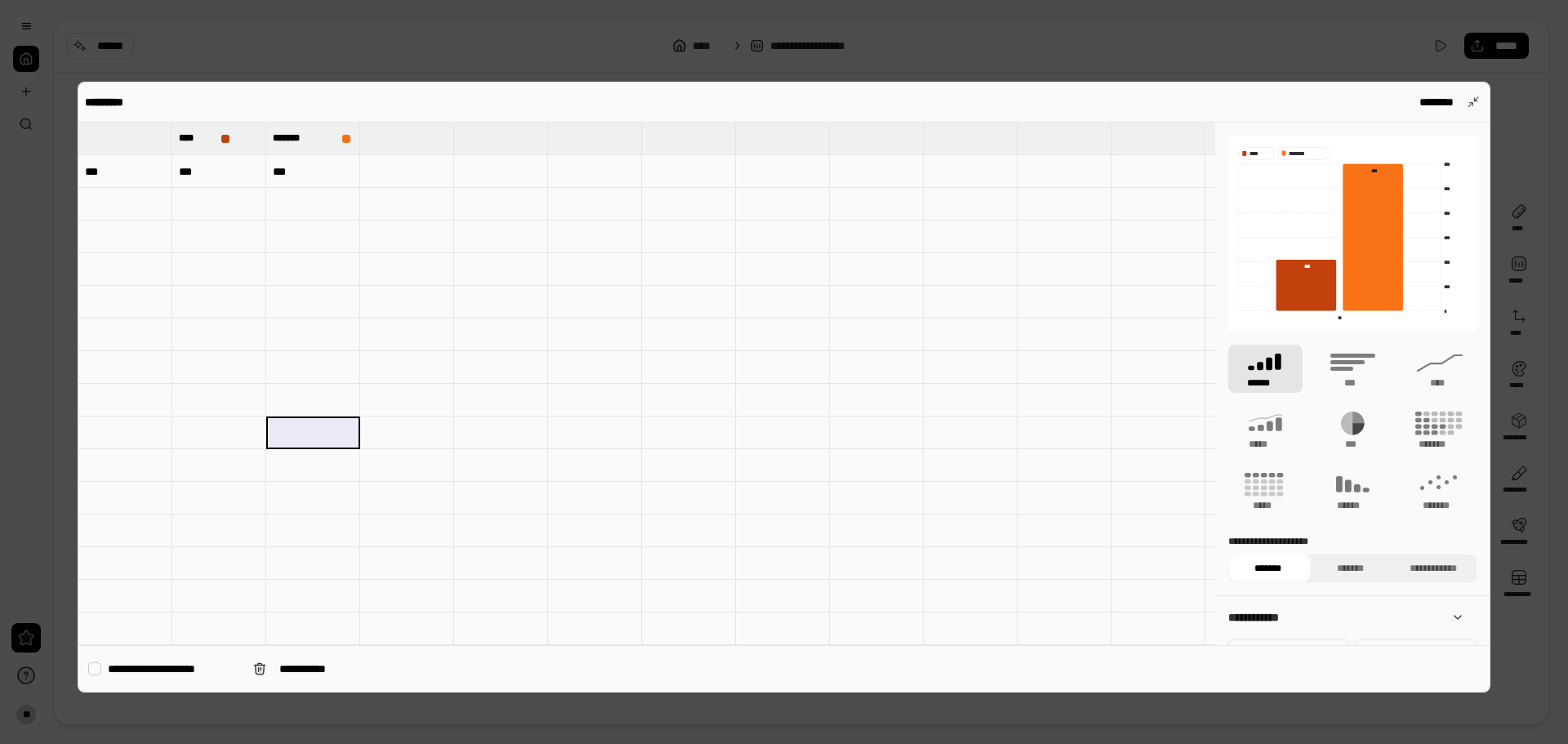 click at bounding box center (125, 171) 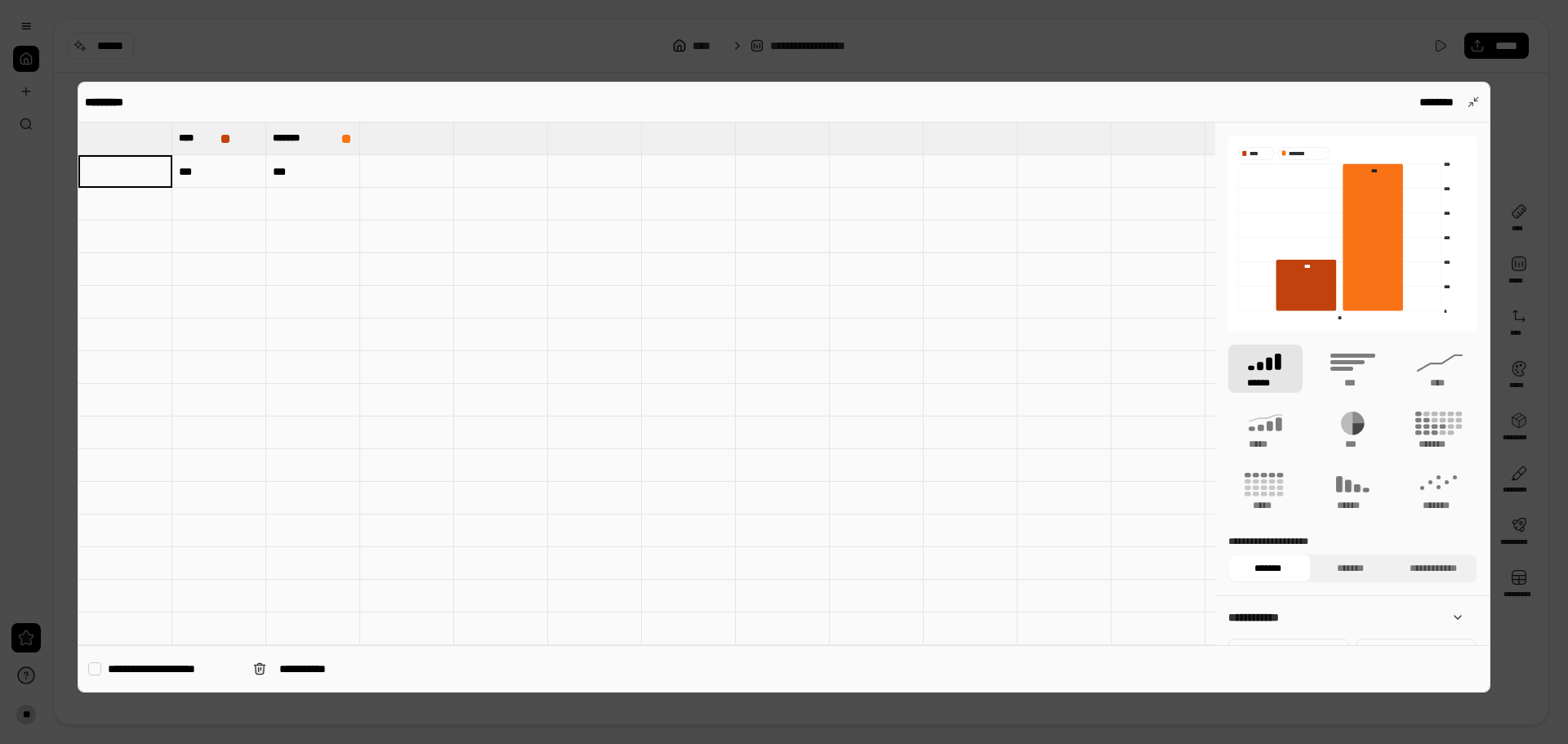 drag, startPoint x: 1166, startPoint y: 102, endPoint x: 1156, endPoint y: 98, distance: 11 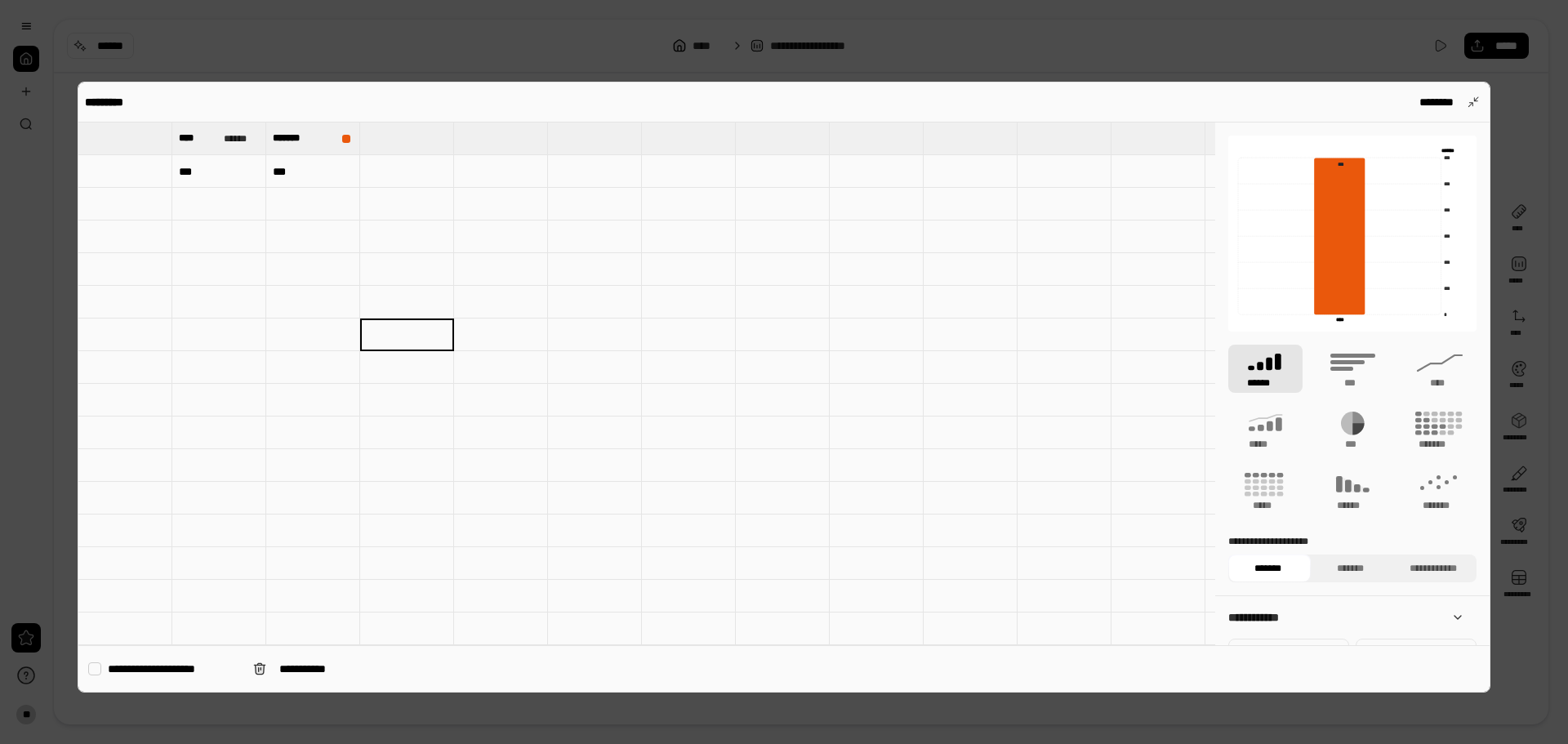 click at bounding box center [125, 172] 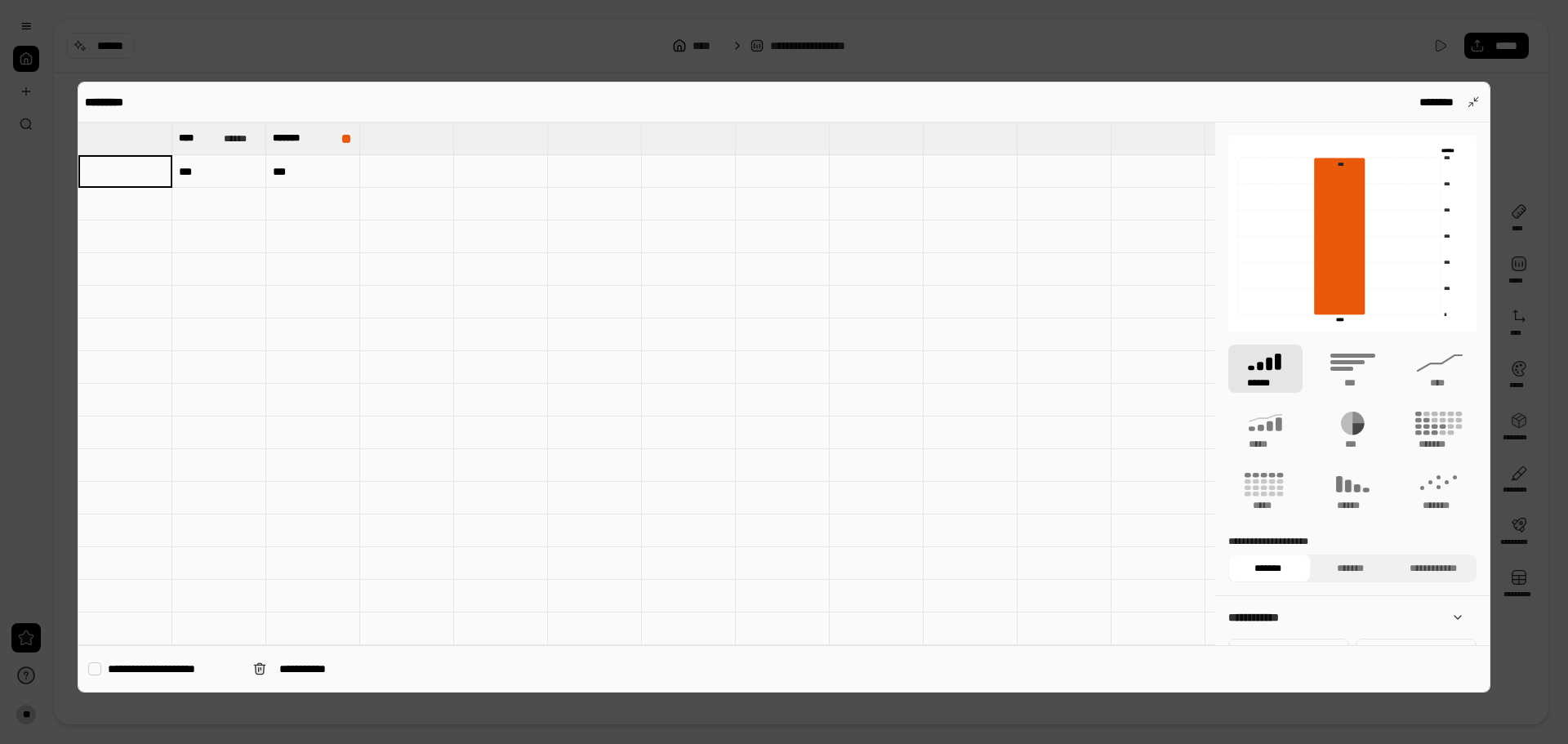 click at bounding box center [125, 172] 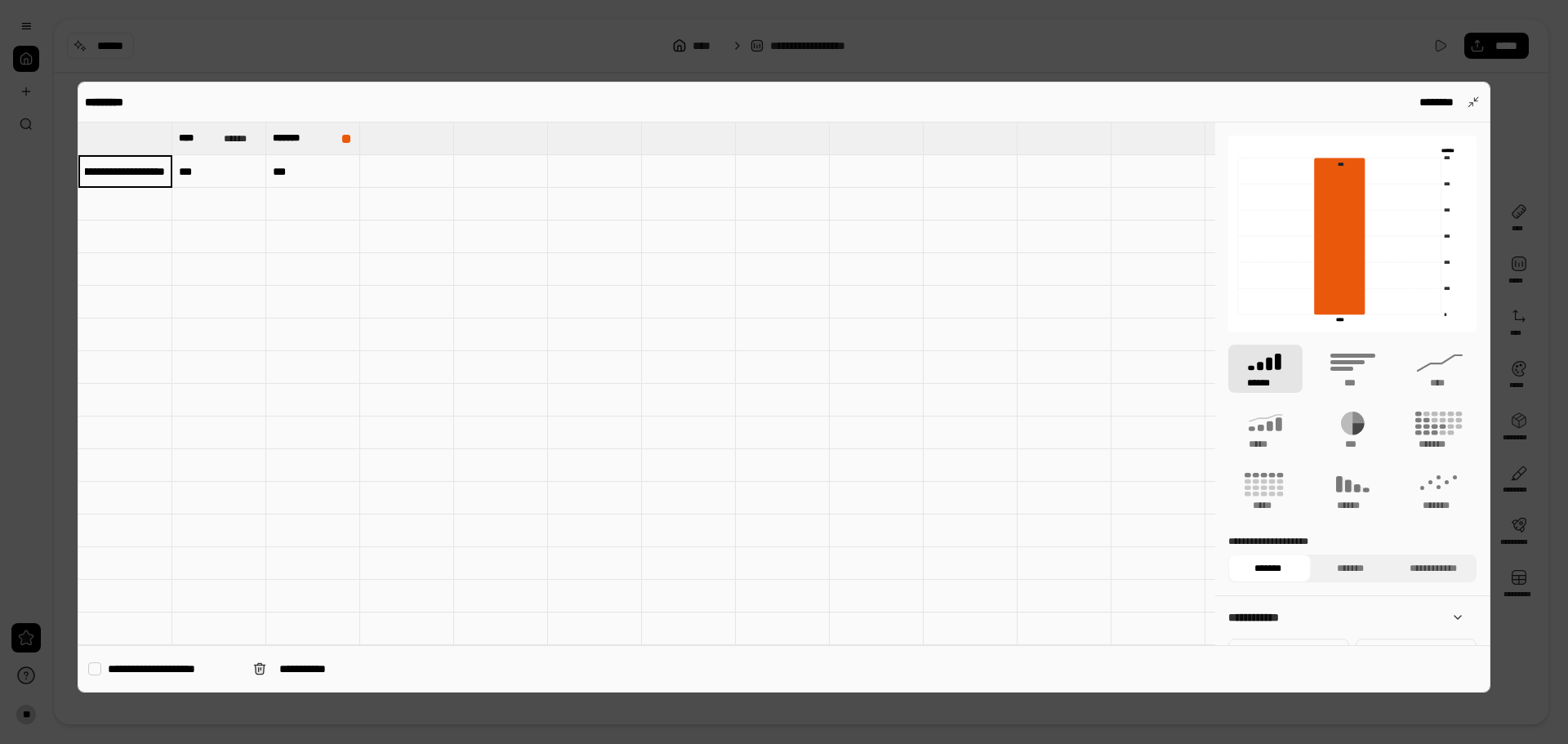 scroll, scrollTop: 0, scrollLeft: 104, axis: horizontal 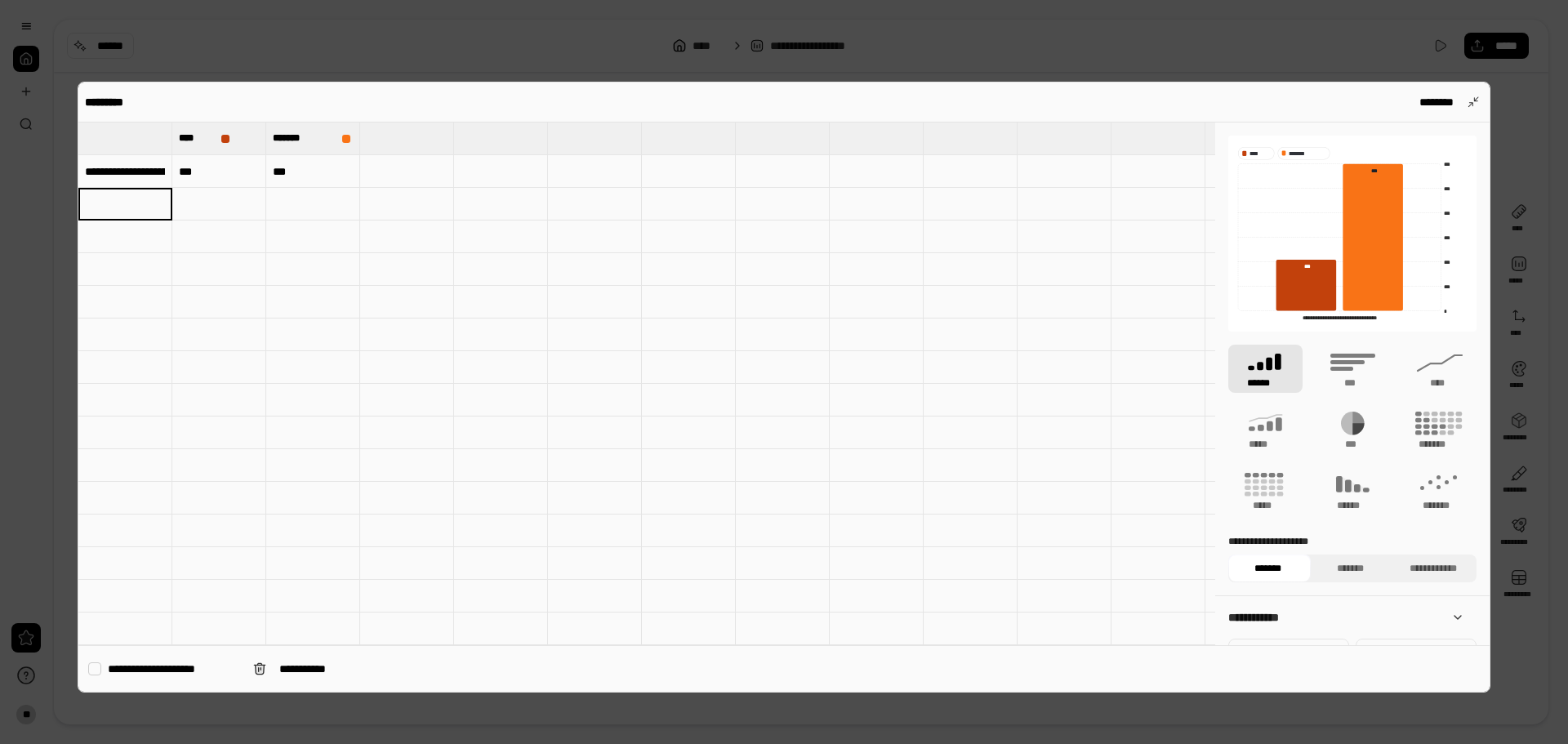 click on "**********" at bounding box center (125, 172) 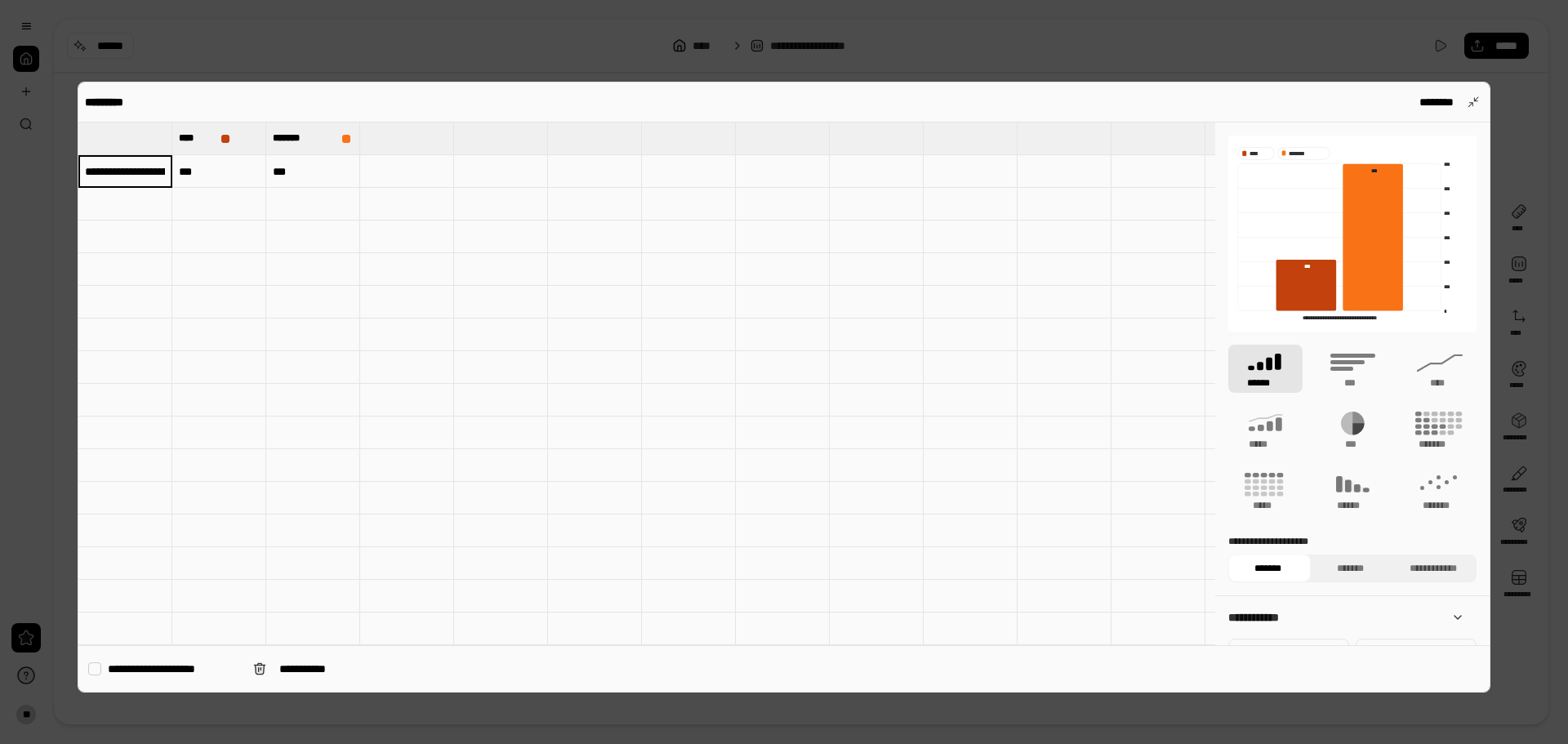 click on "**********" at bounding box center (125, 172) 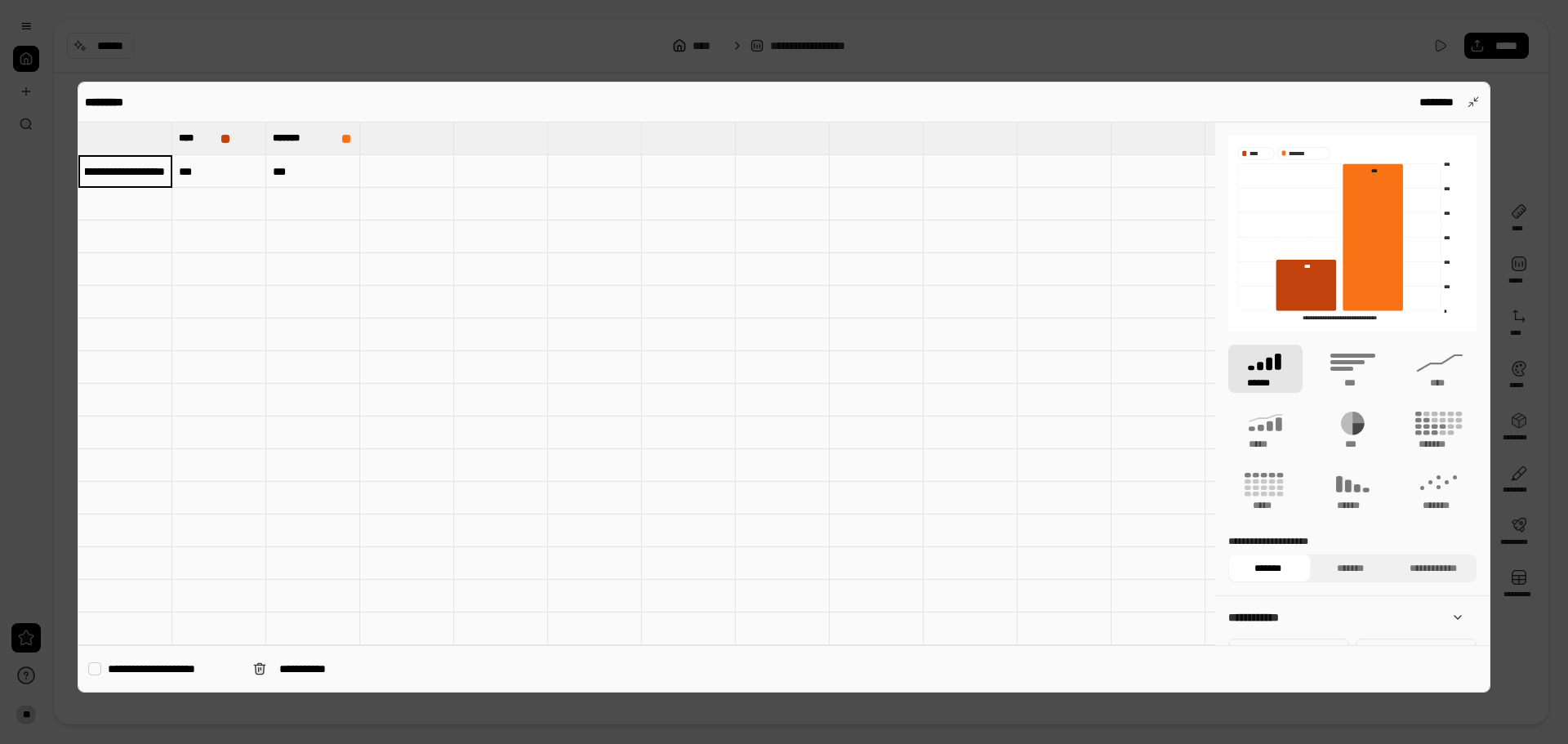 click on "**********" at bounding box center (125, 171) 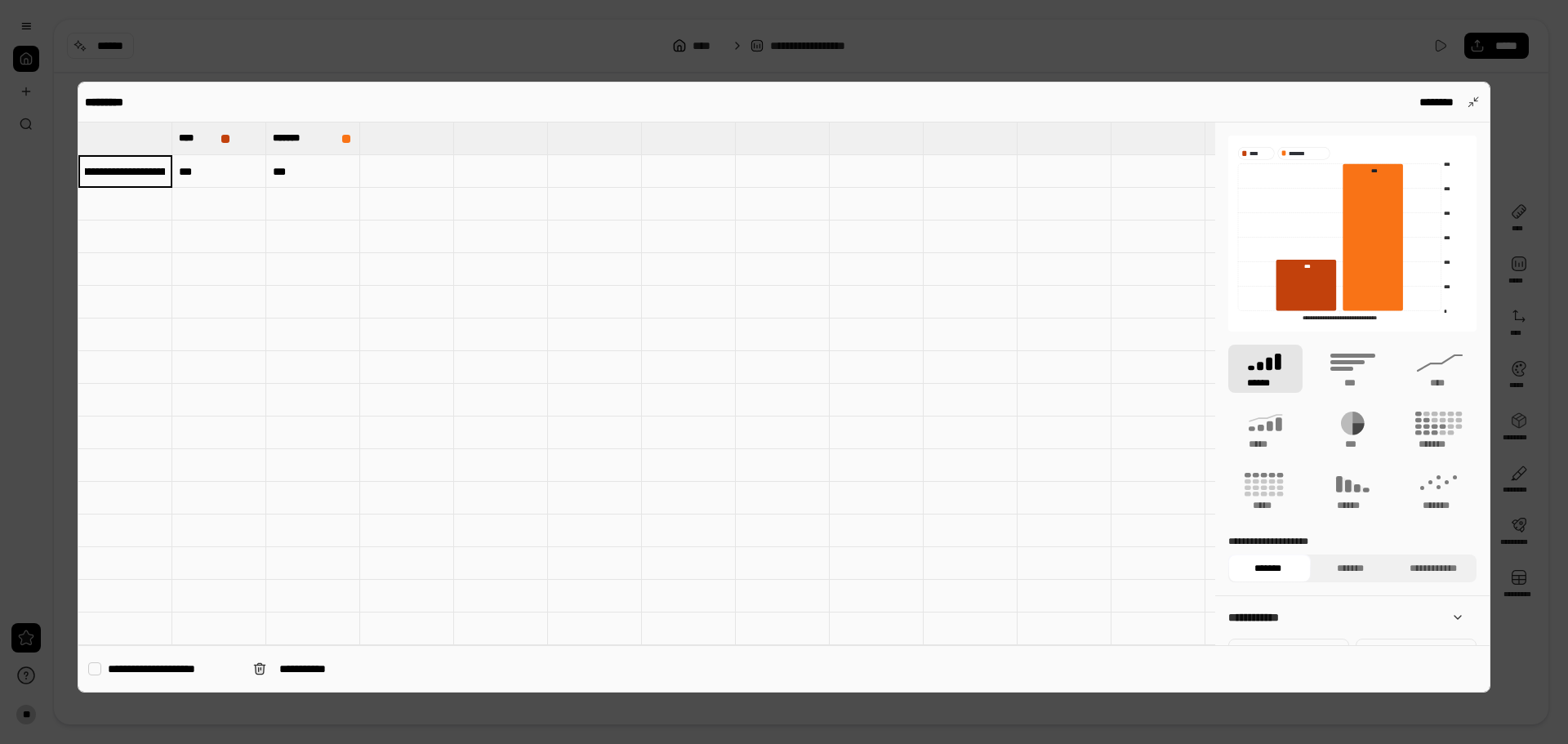 scroll, scrollTop: 0, scrollLeft: 83, axis: horizontal 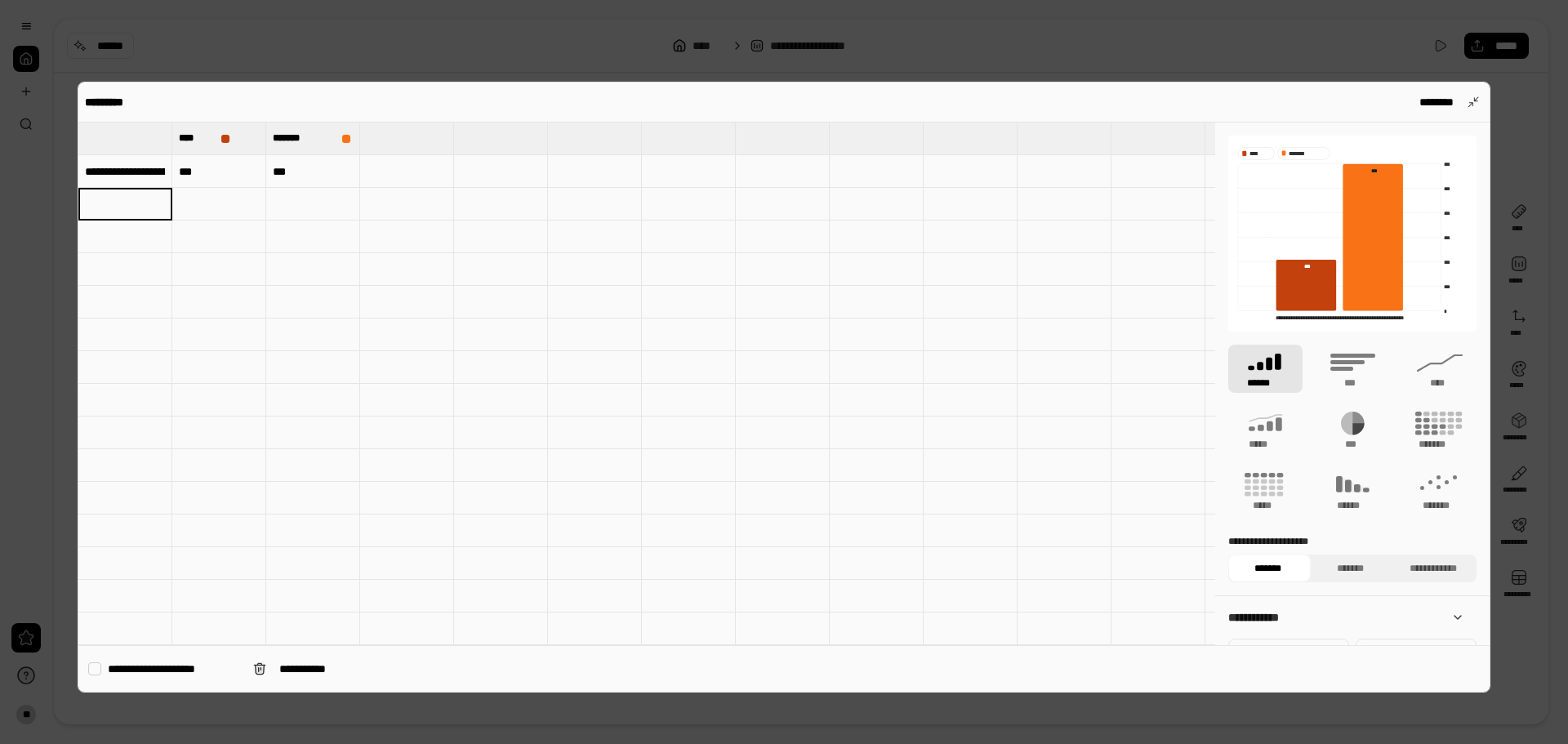click on "**********" at bounding box center [125, 172] 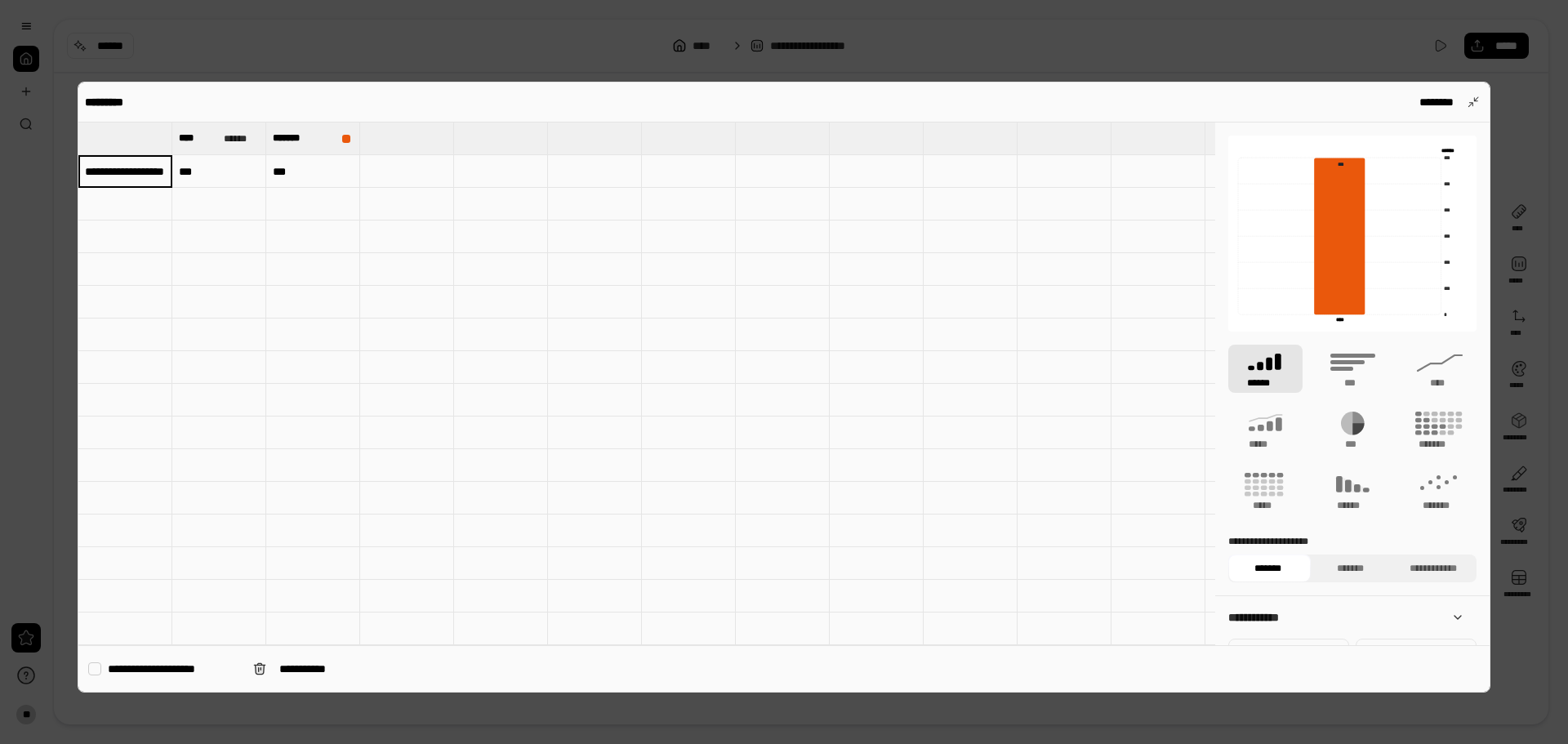 click at bounding box center [125, 172] 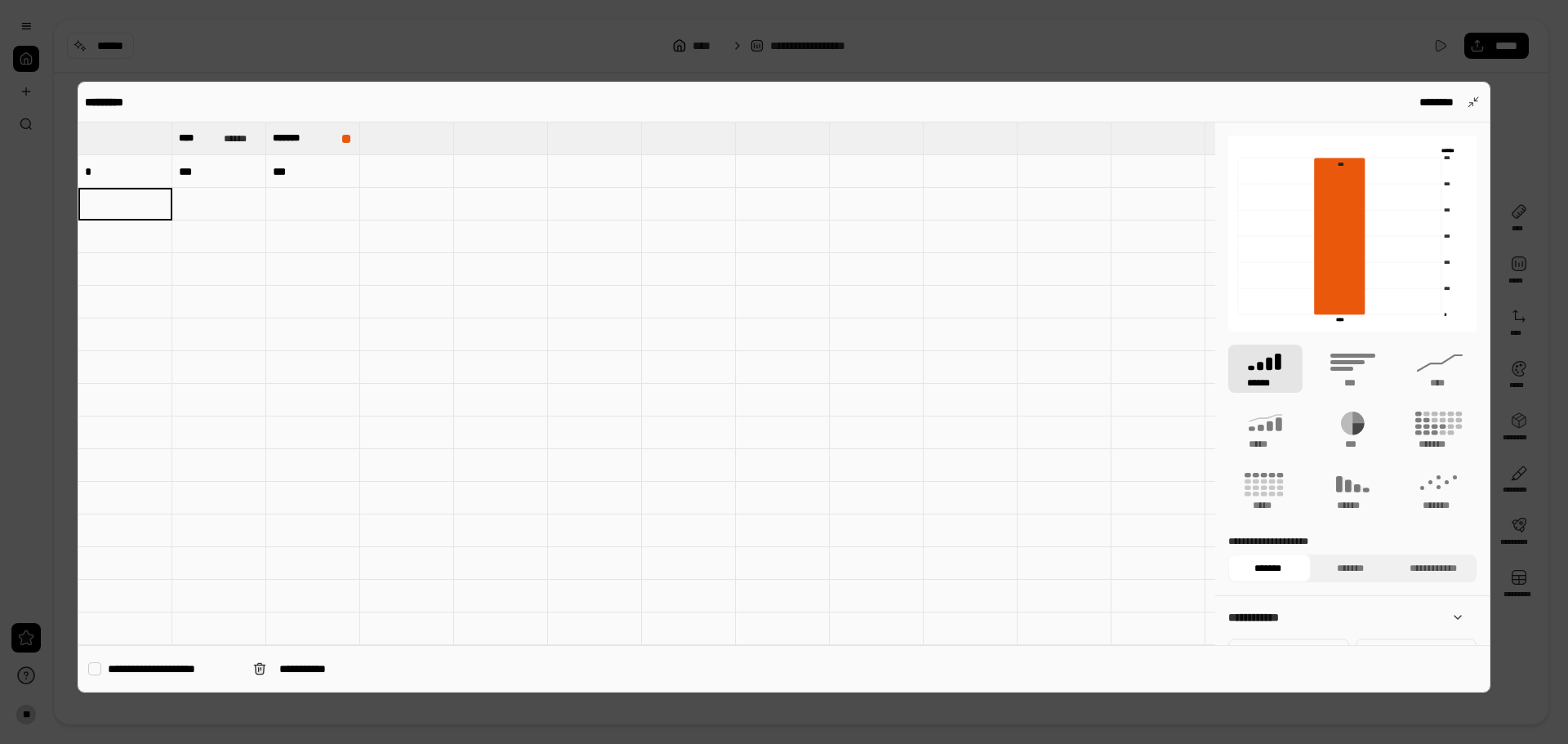 click at bounding box center (125, 172) 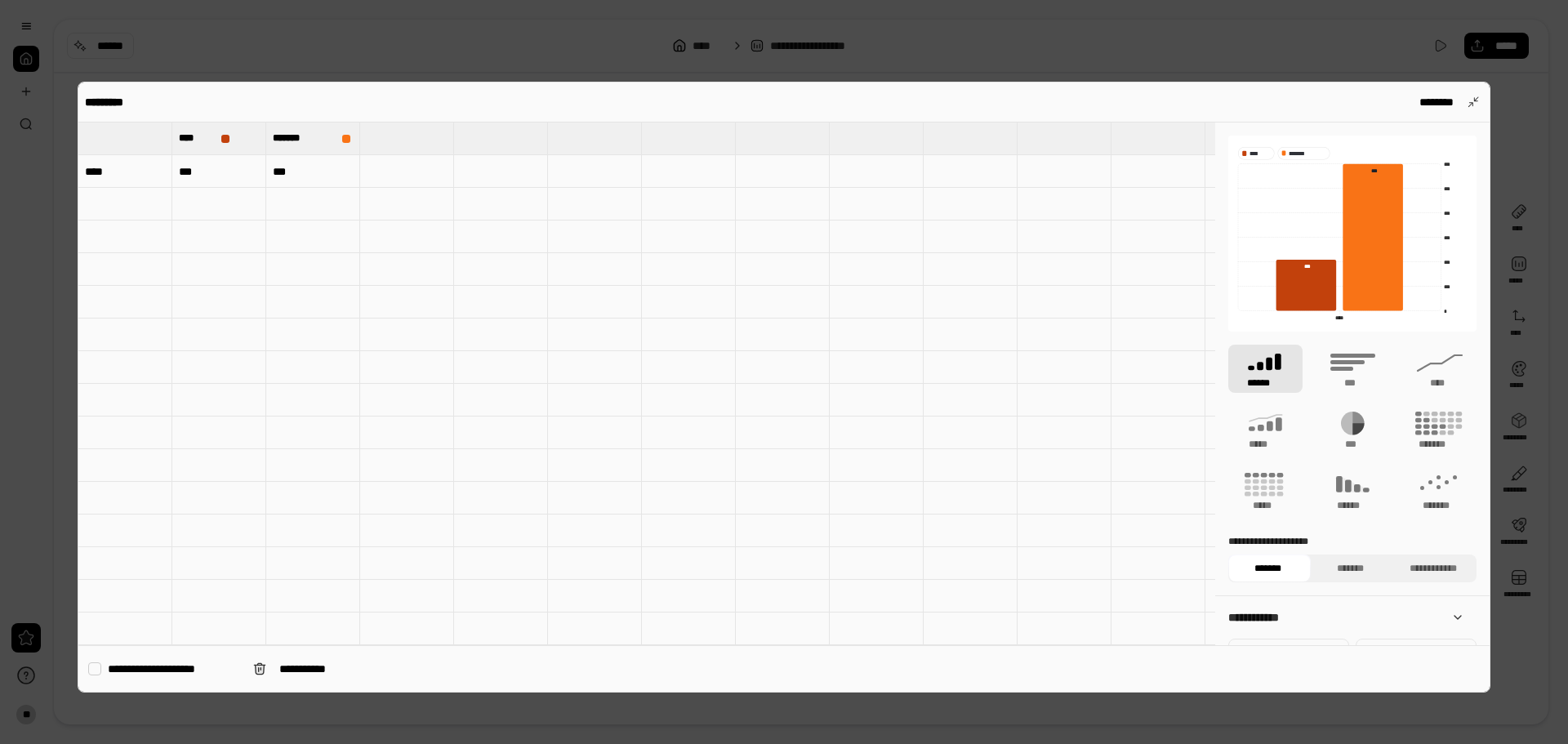 click on "********" at bounding box center [1446, 102] 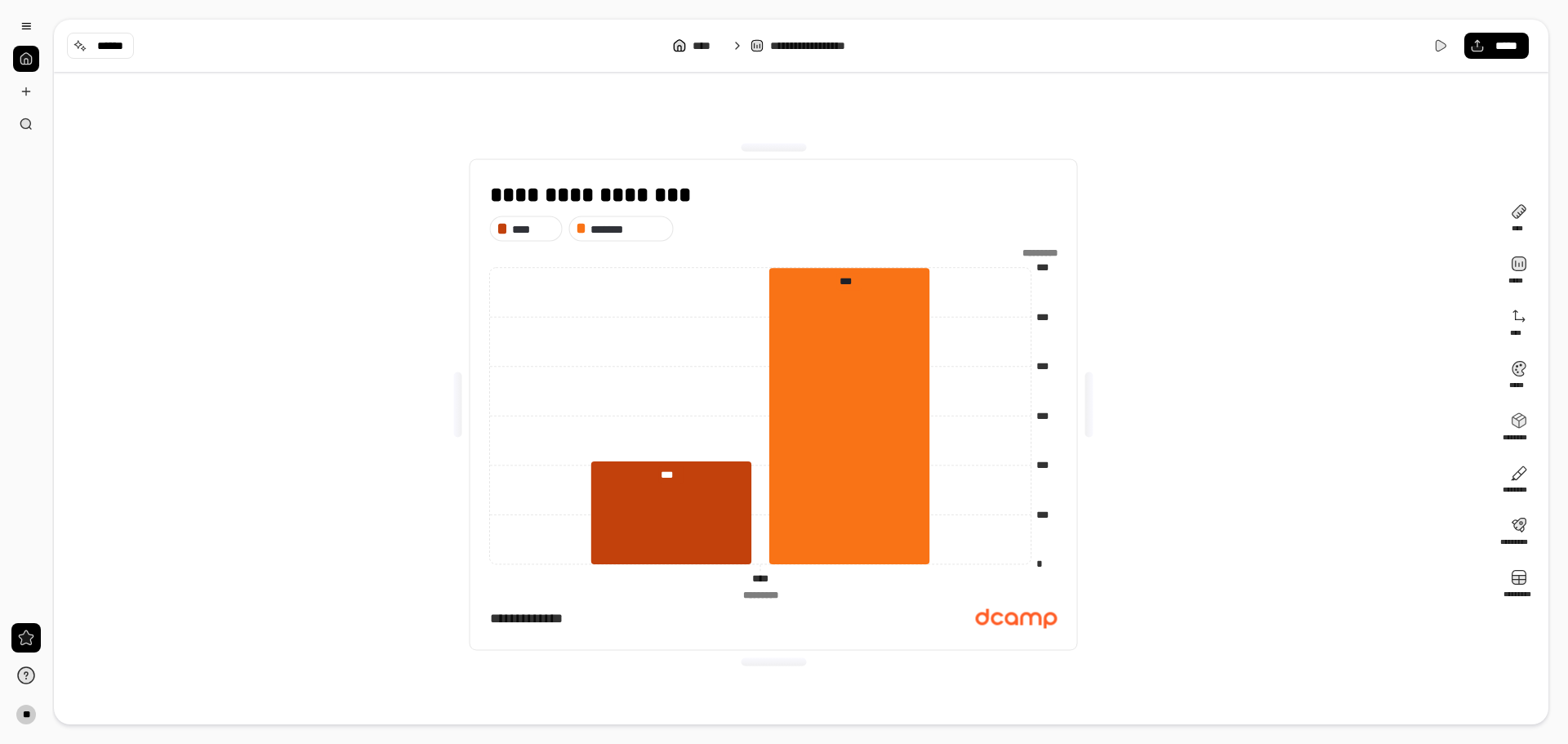 click on "**********" at bounding box center (773, 404) 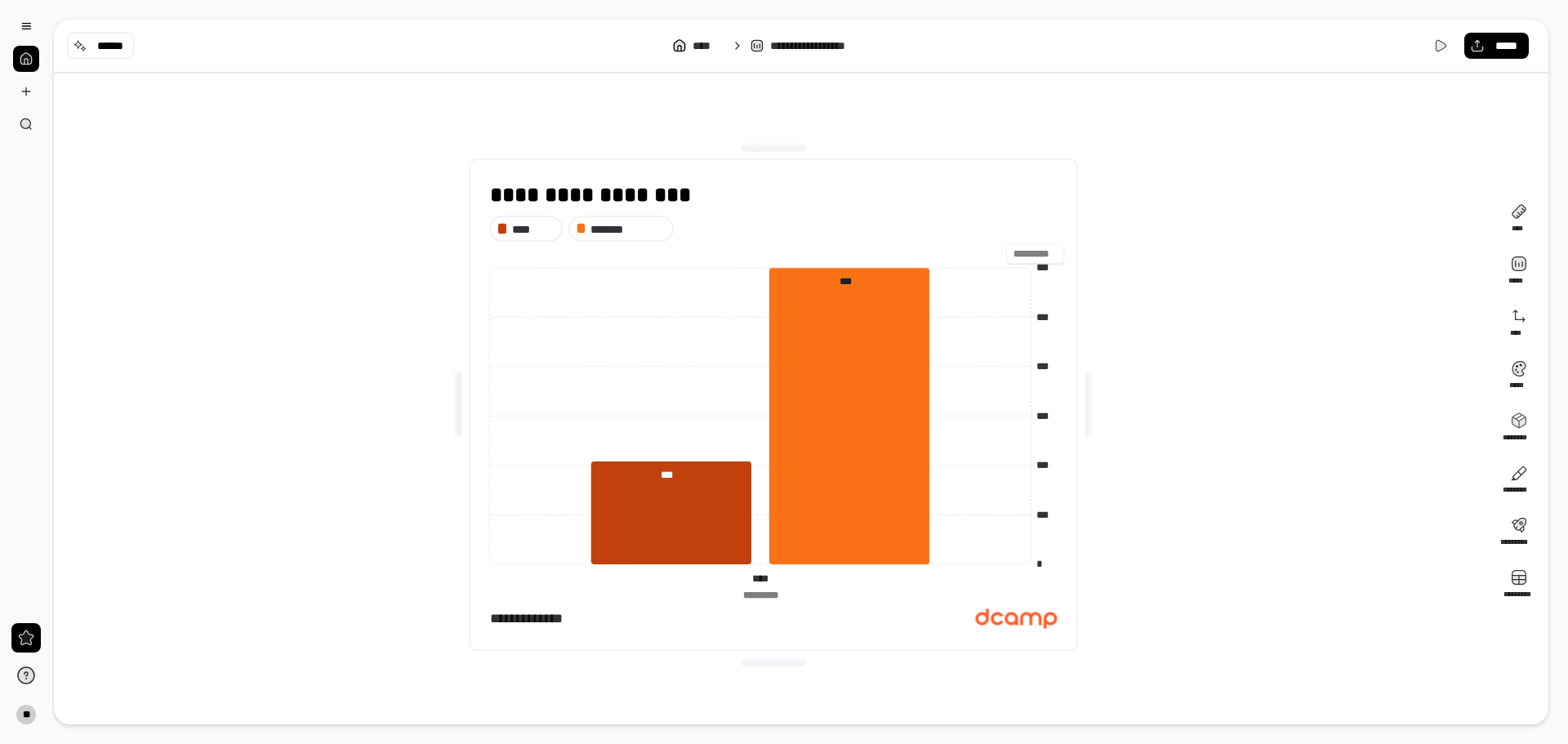 click at bounding box center [1036, 254] 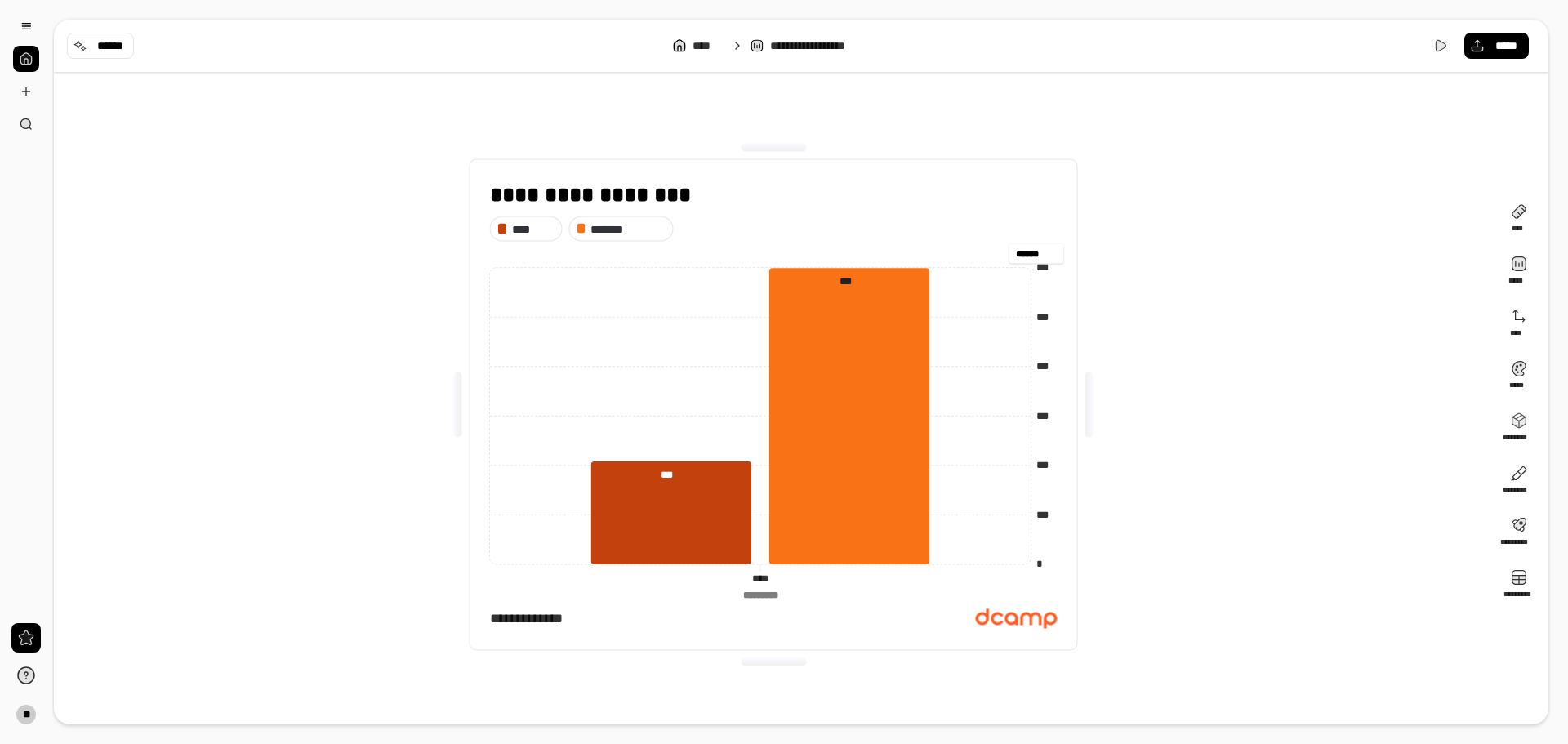 click on "**********" at bounding box center [773, 404] 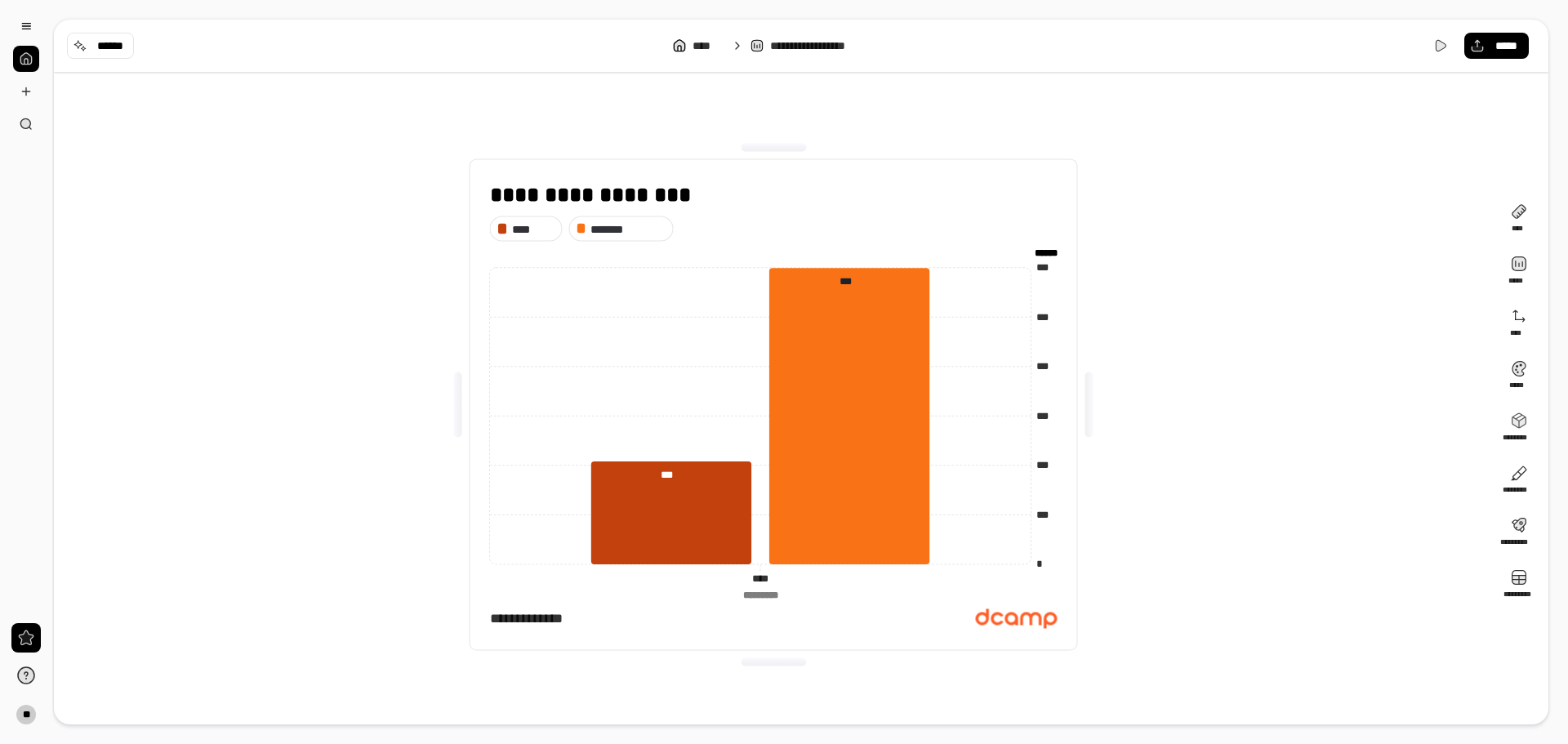 click on "**********" at bounding box center [773, 404] 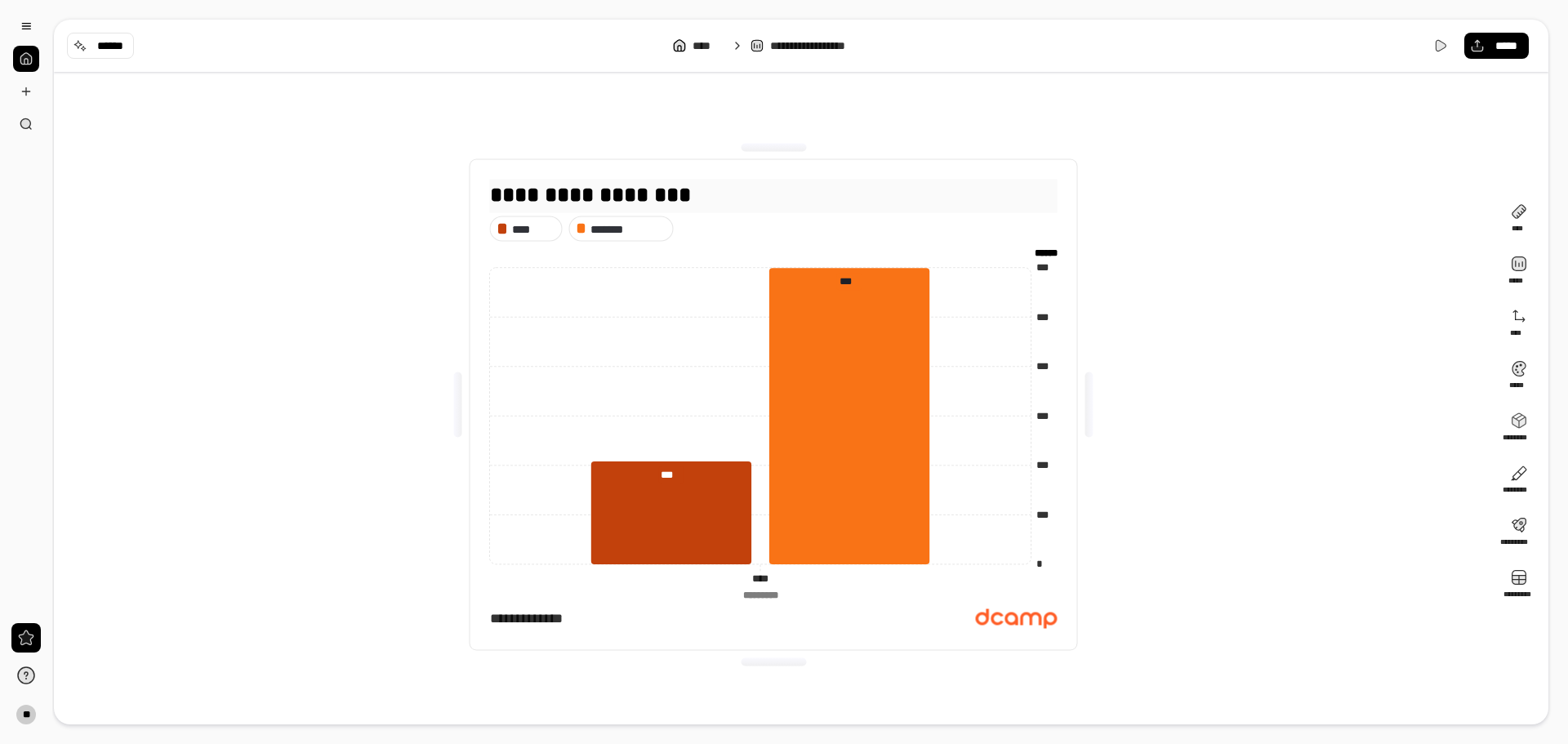 click on "**********" at bounding box center [590, 194] 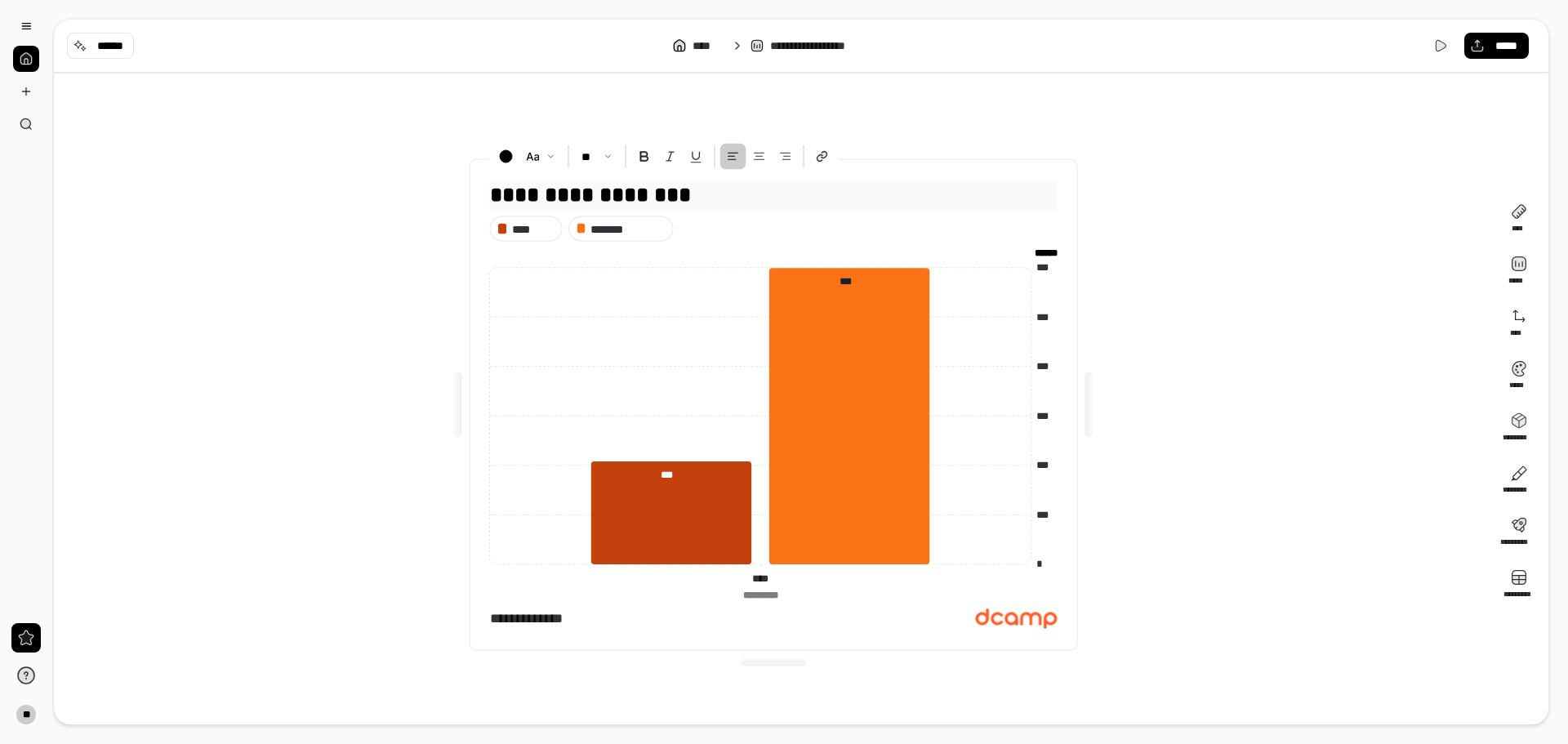 click on "**********" at bounding box center [590, 194] 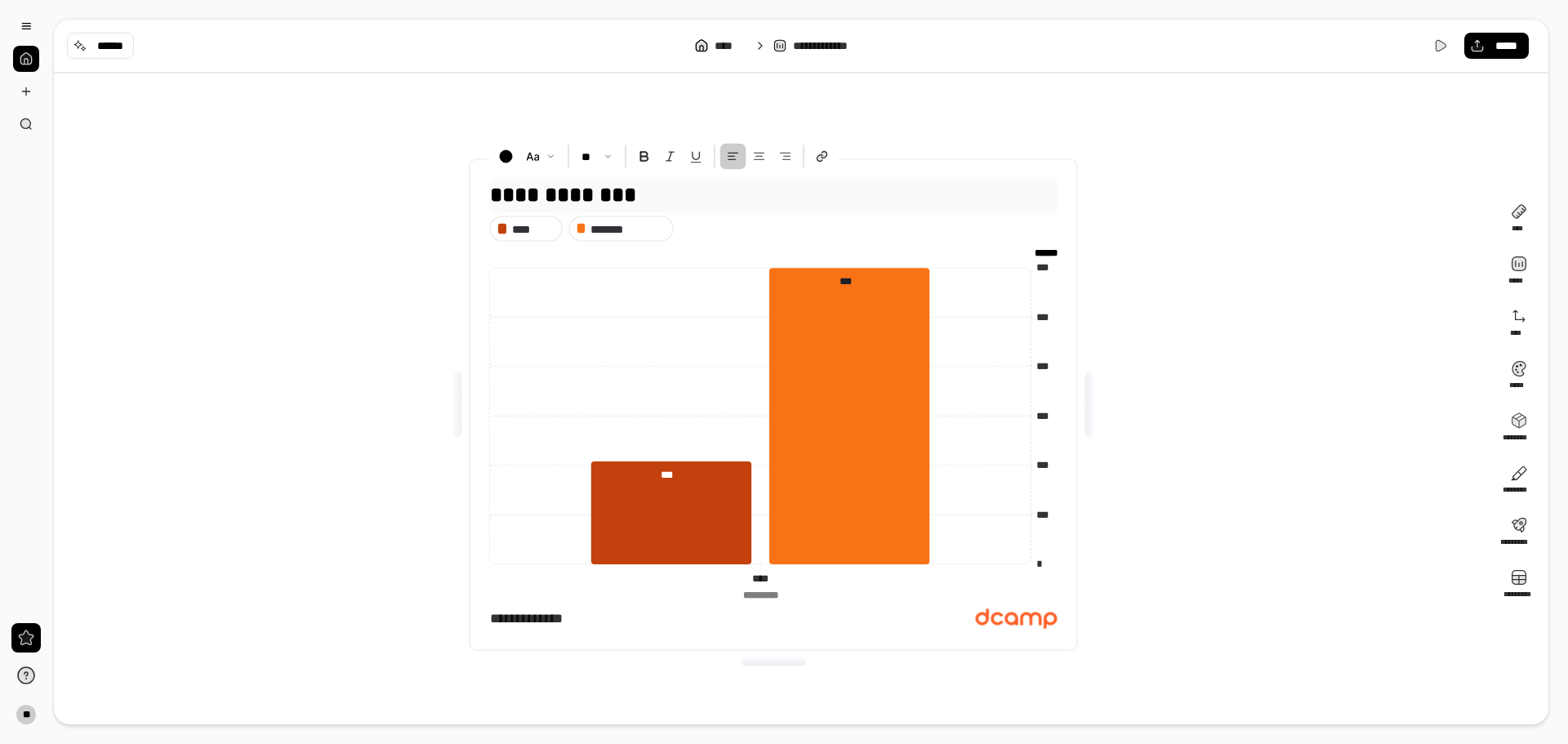 click on "**********" at bounding box center (773, 194) 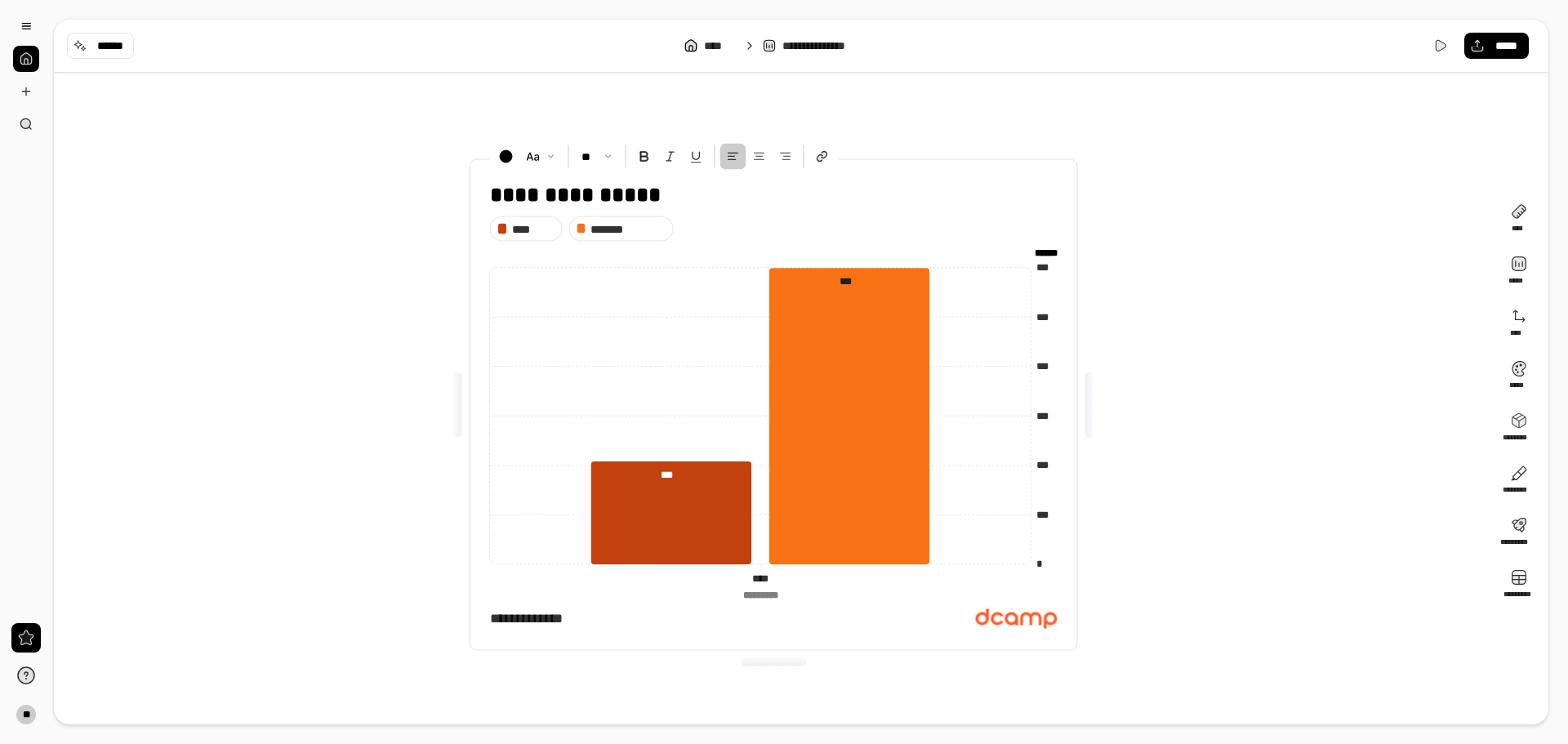 click on "**********" at bounding box center (773, 404) 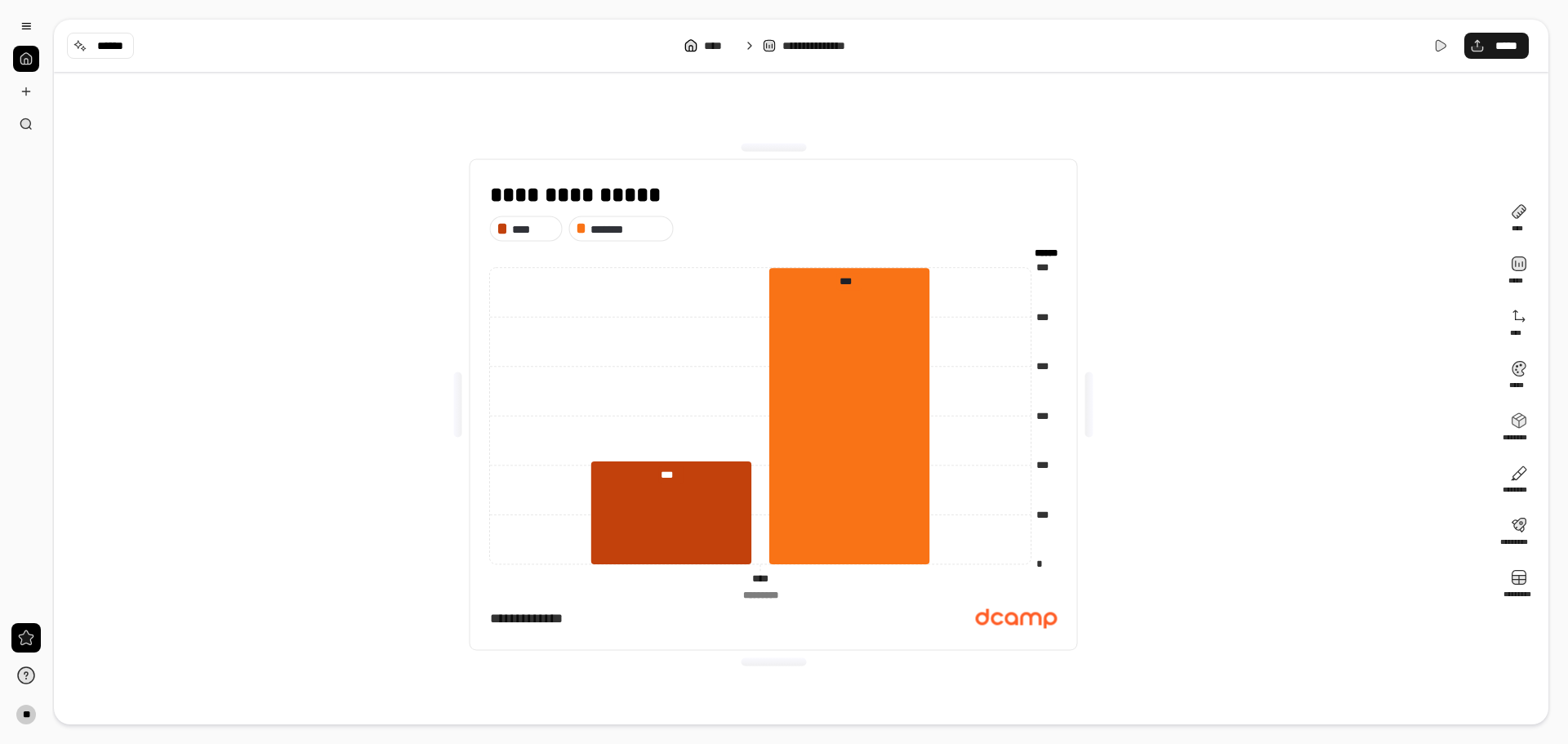 click on "*****" at bounding box center (1496, 46) 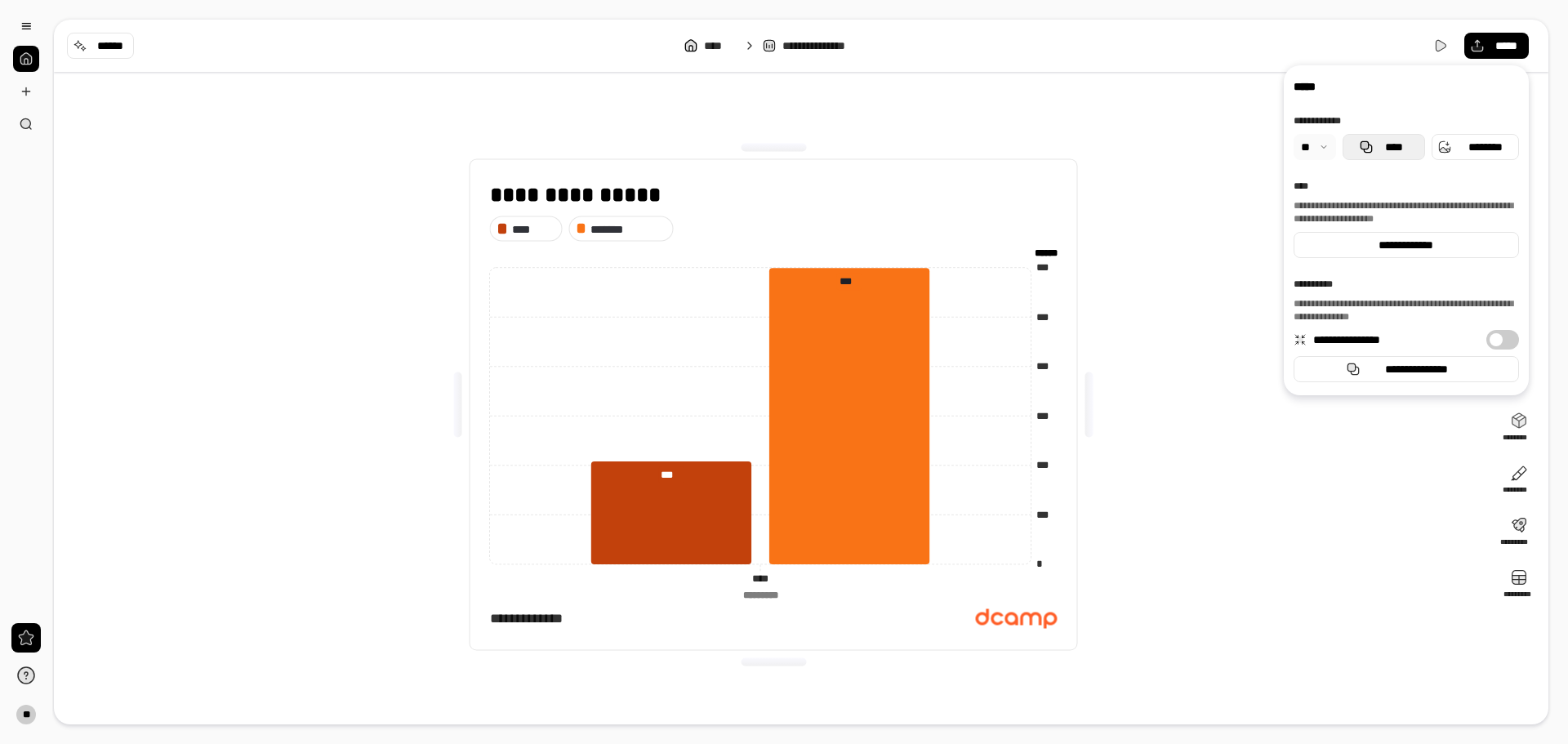 click on "****" at bounding box center [1383, 147] 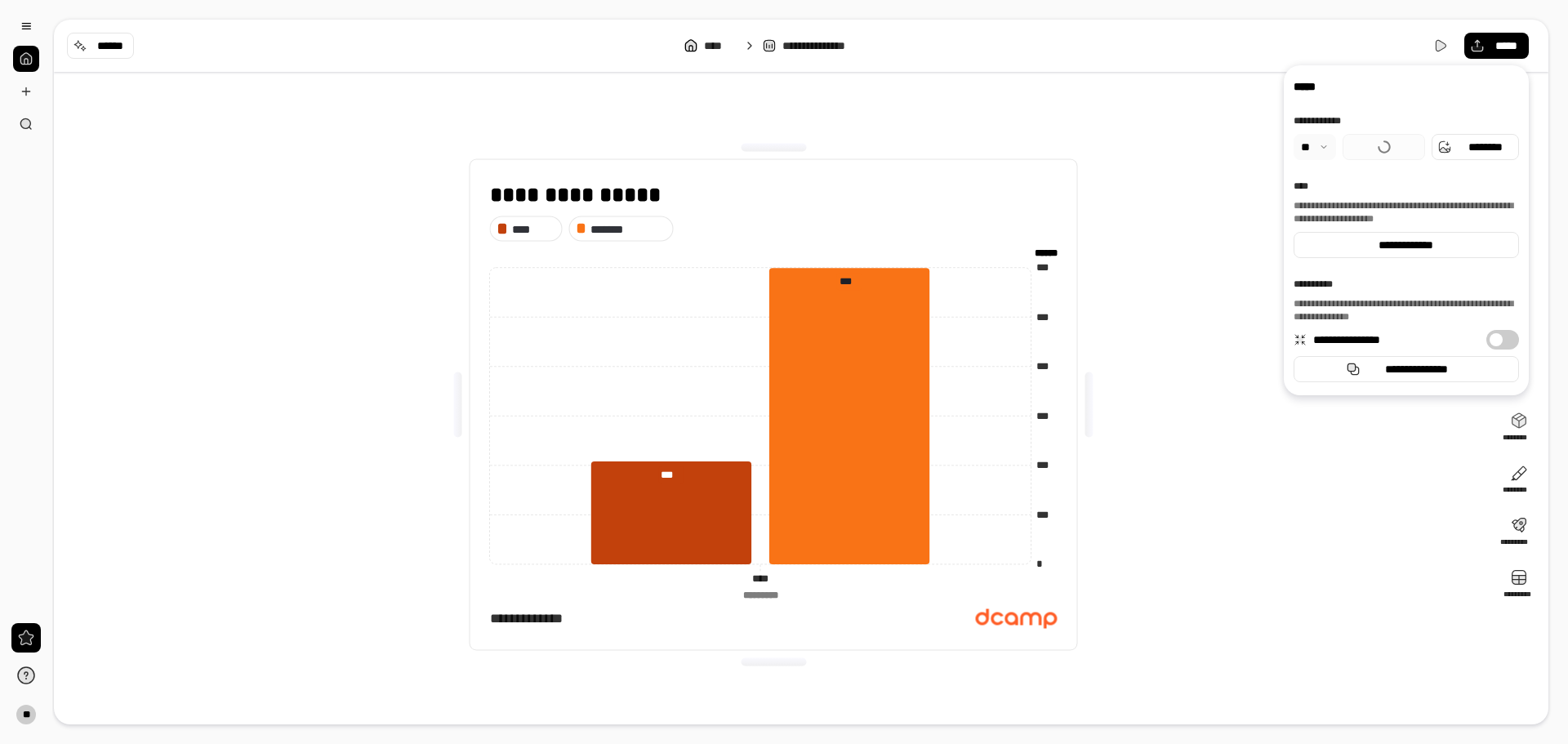 click on "**********" at bounding box center (773, 404) 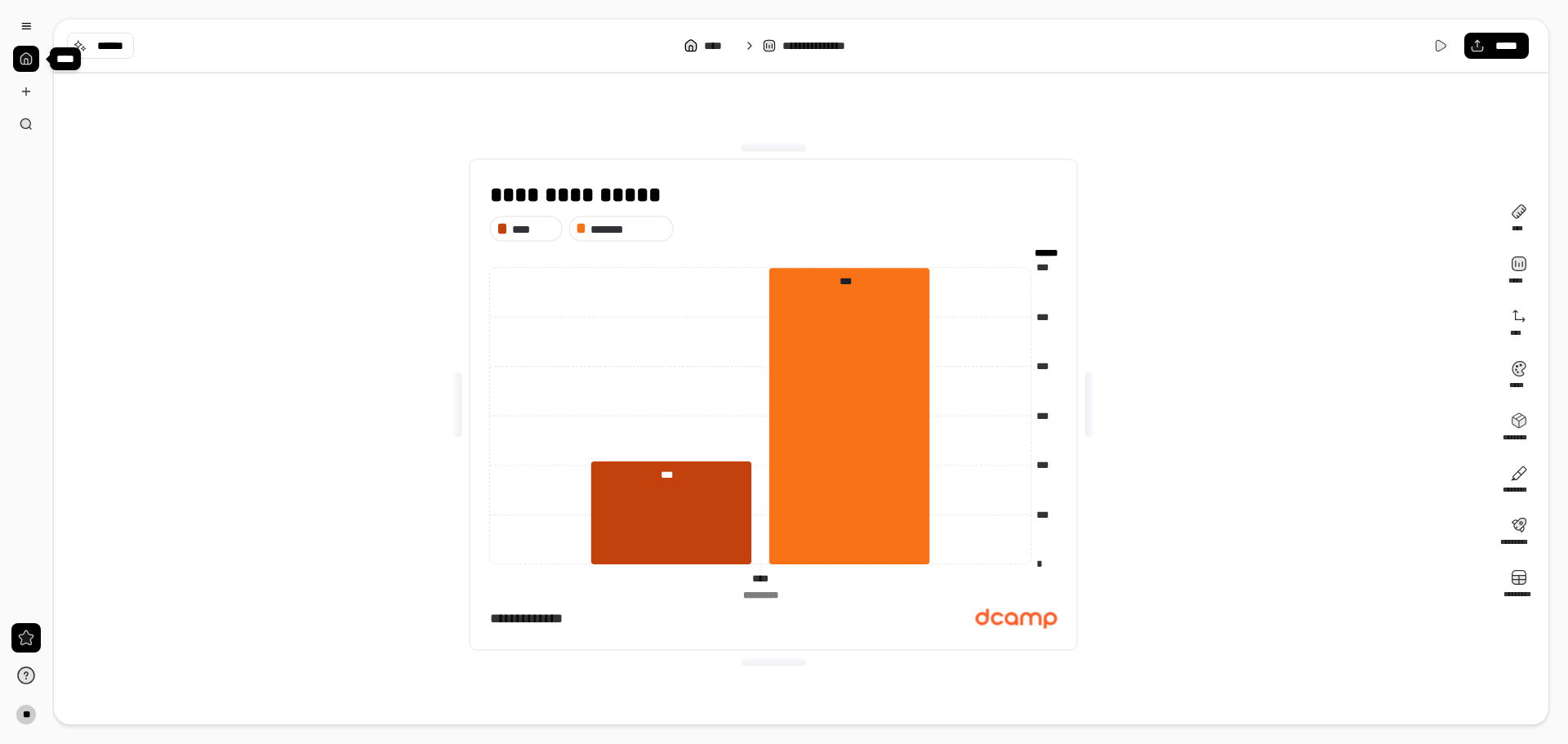 click at bounding box center (26, 59) 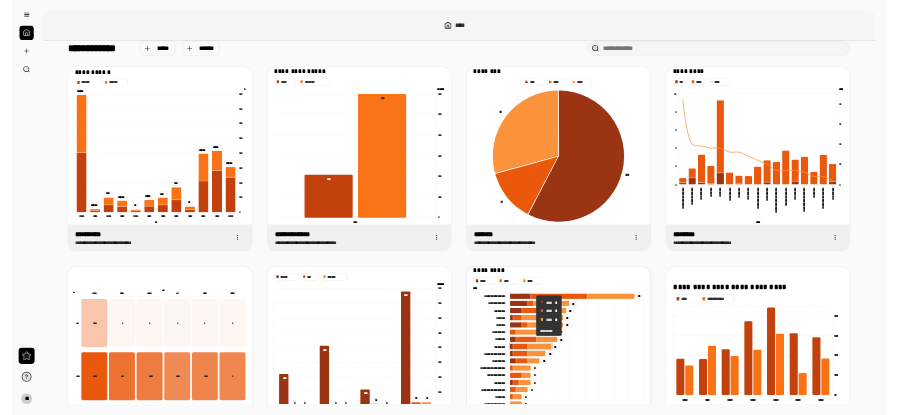 scroll, scrollTop: 0, scrollLeft: 0, axis: both 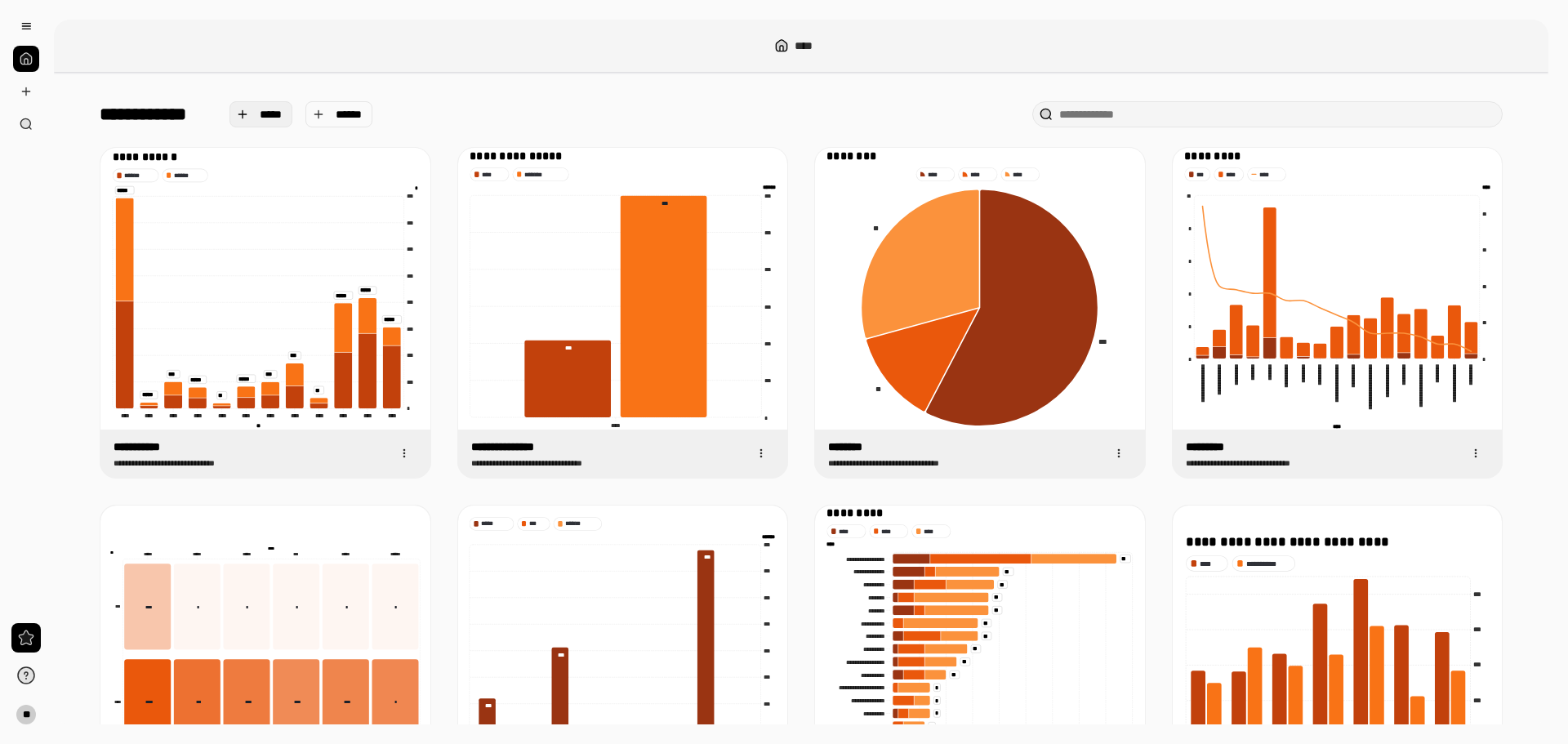 click on "*****" at bounding box center [271, 114] 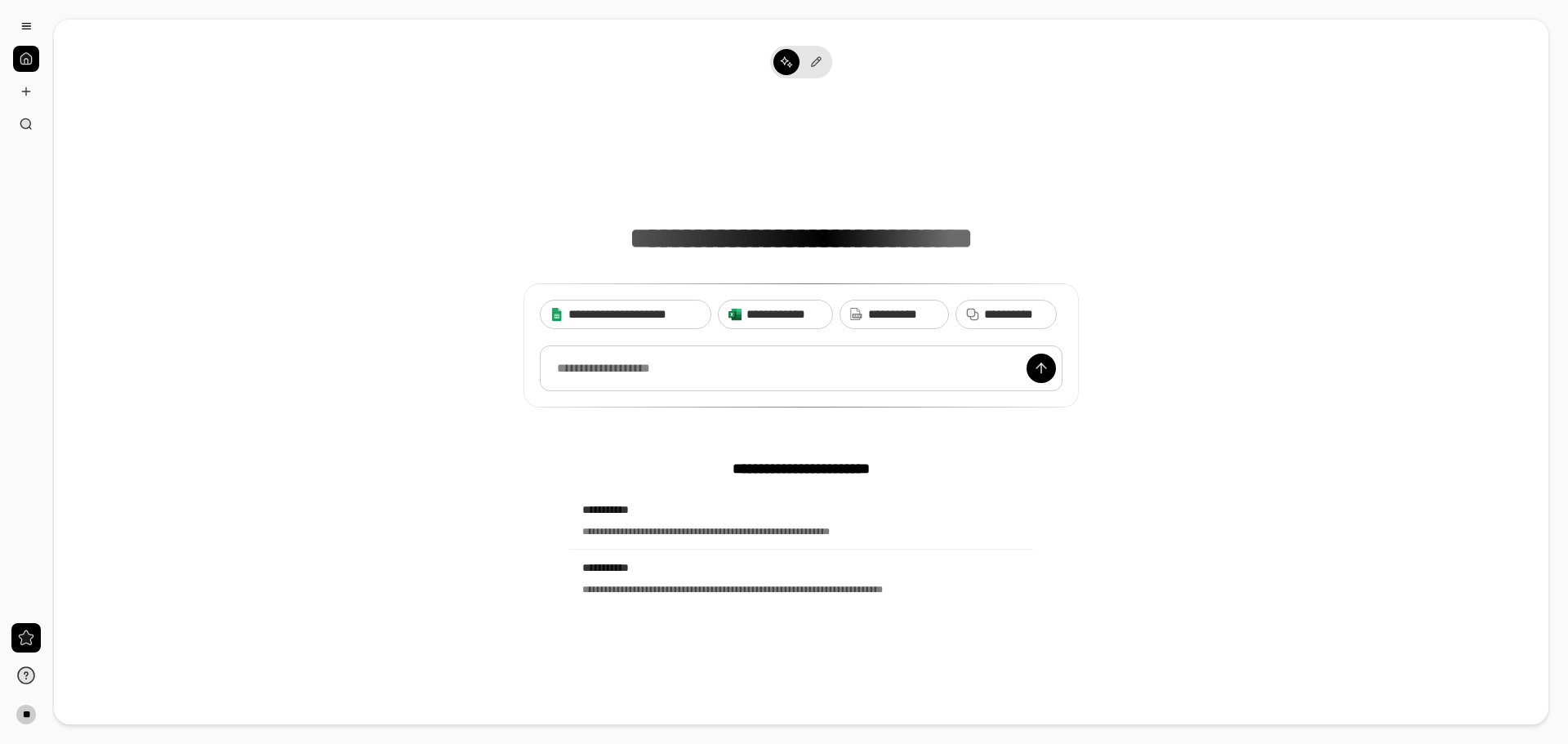 click at bounding box center [801, 368] 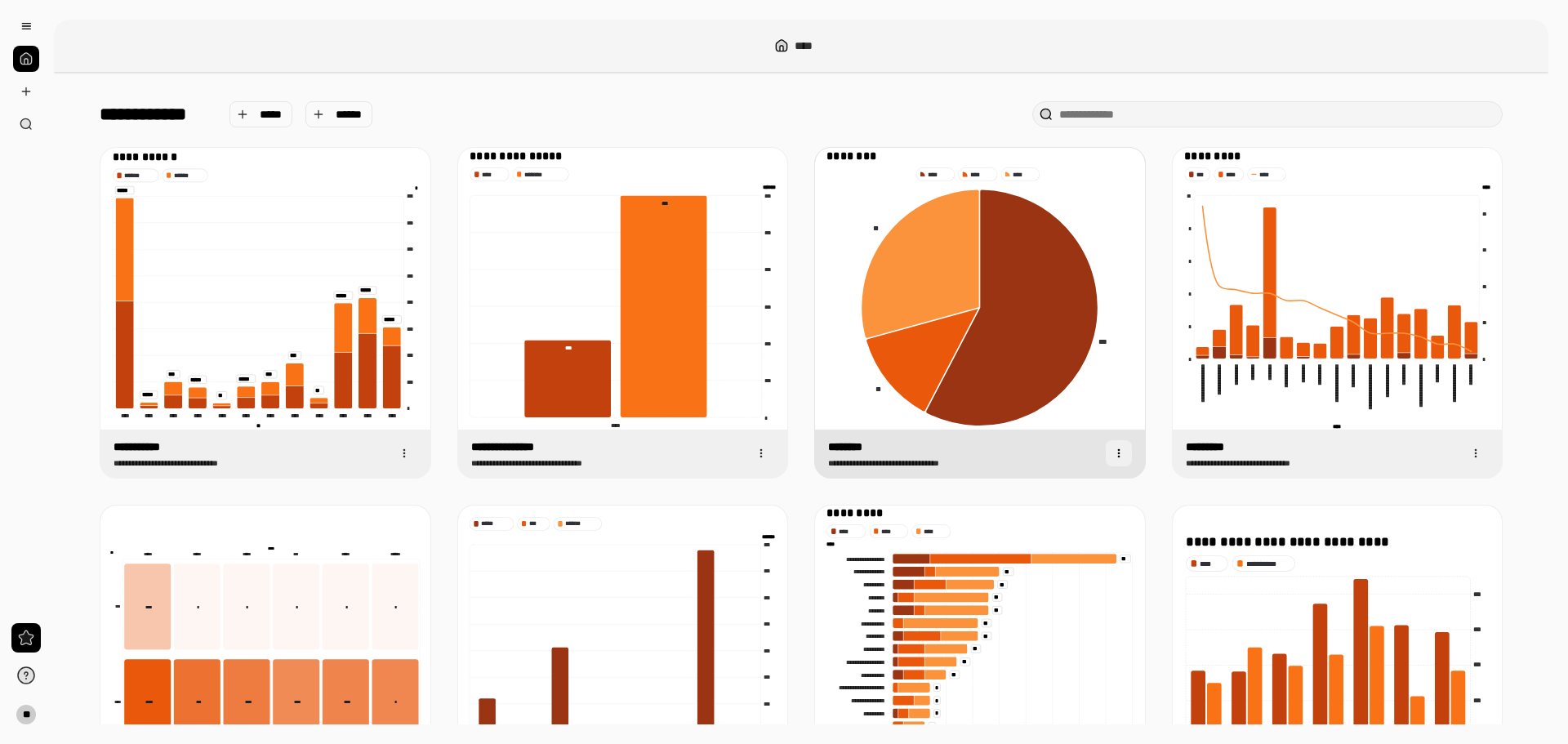 click at bounding box center (1119, 453) 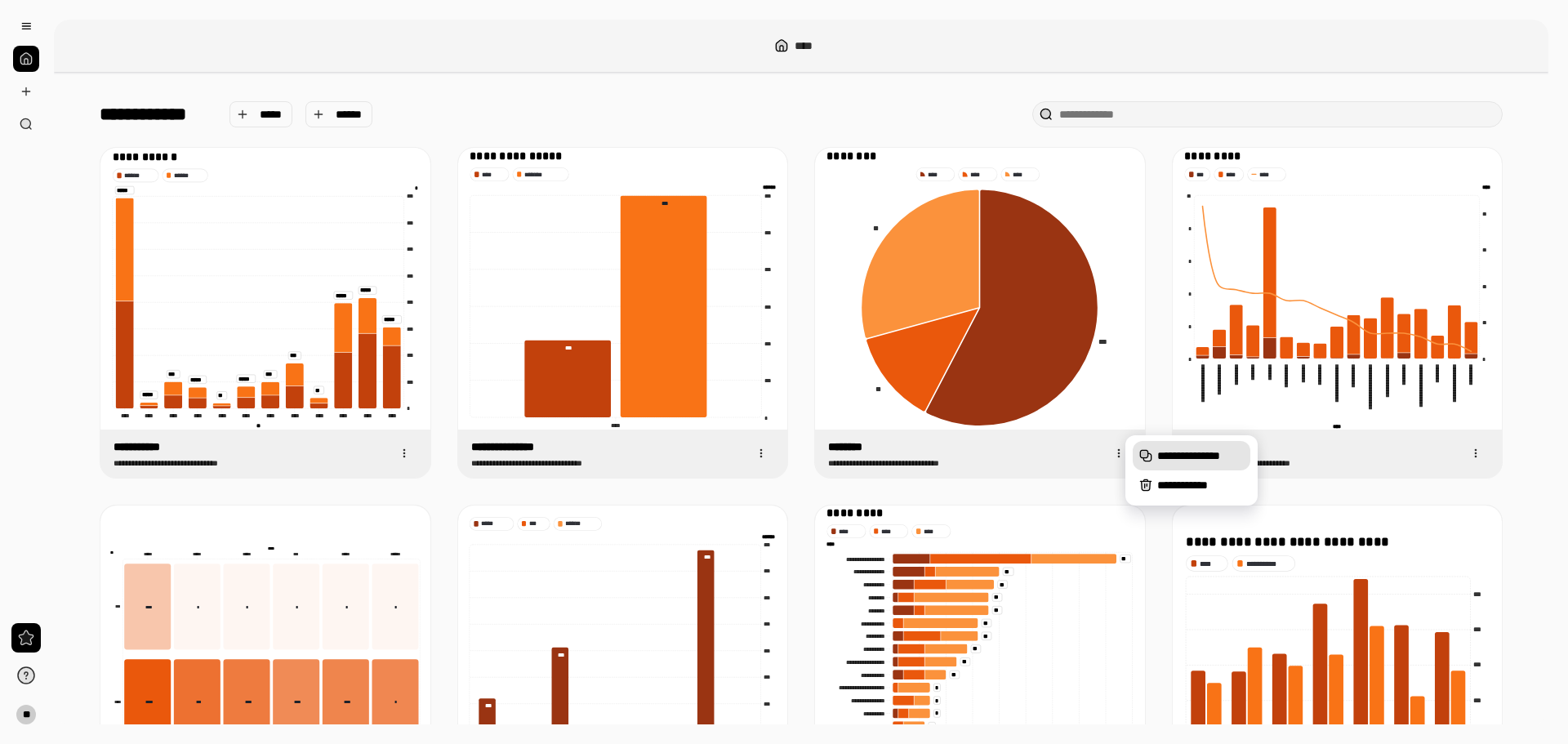 click 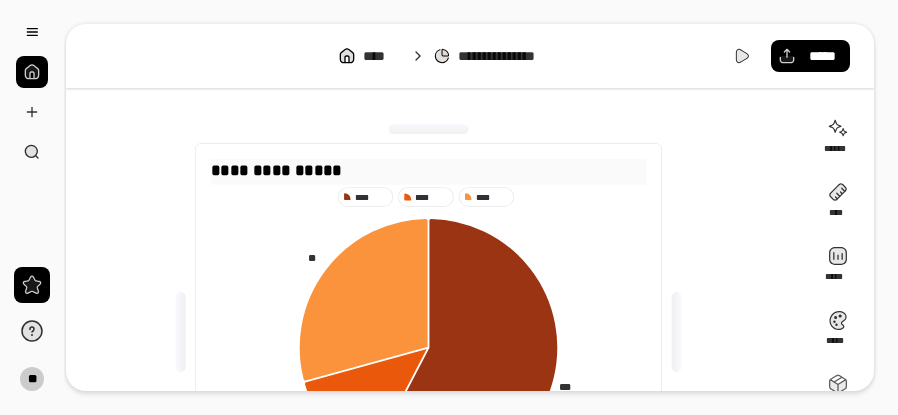click on "**********" at bounding box center (429, 170) 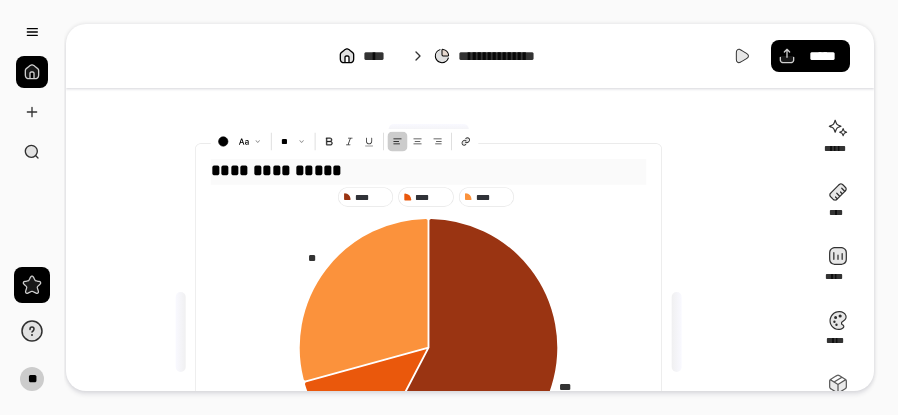 click on "**********" at bounding box center [429, 170] 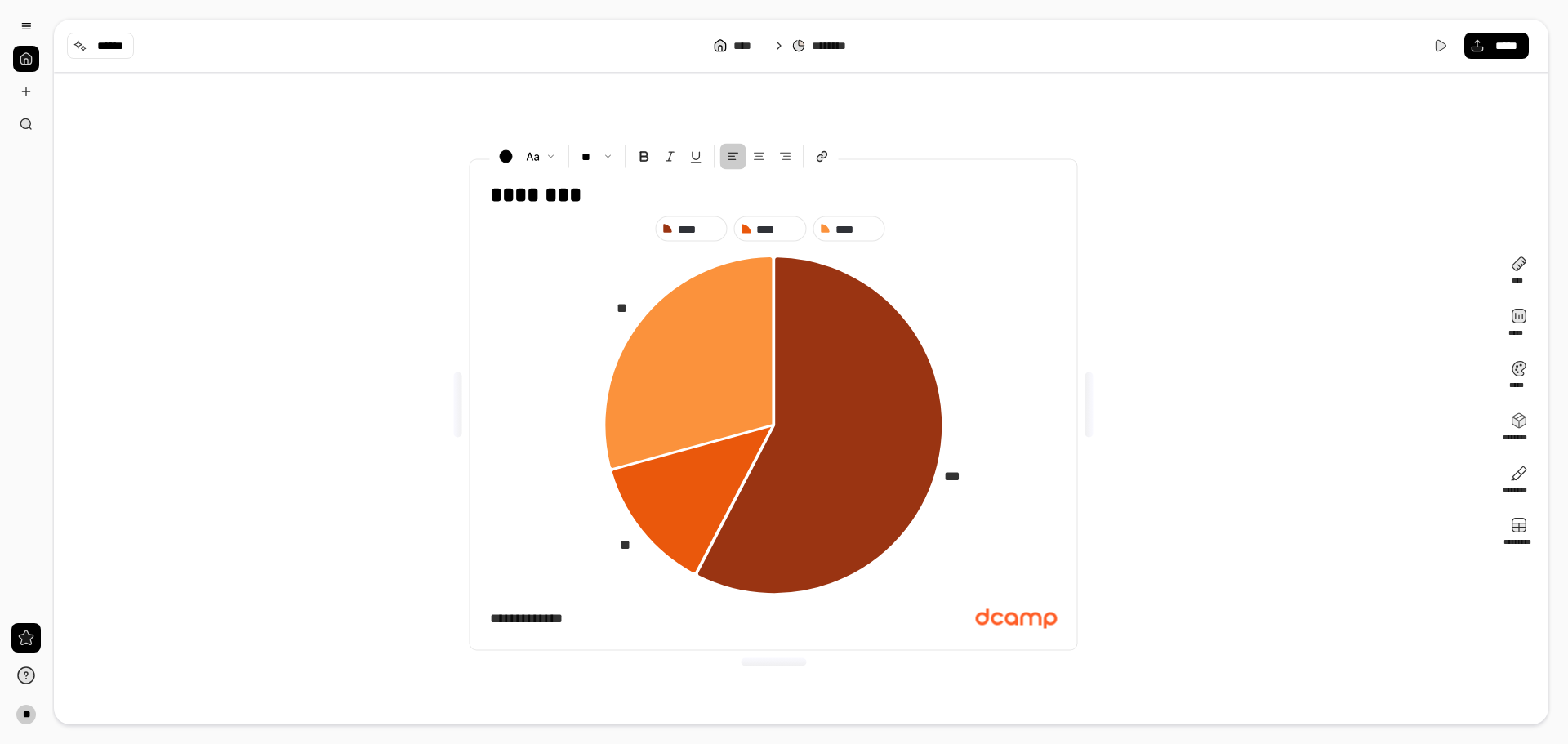 click on "** ******** **** **** **** *** ** ** ******* *****" at bounding box center (773, 404) 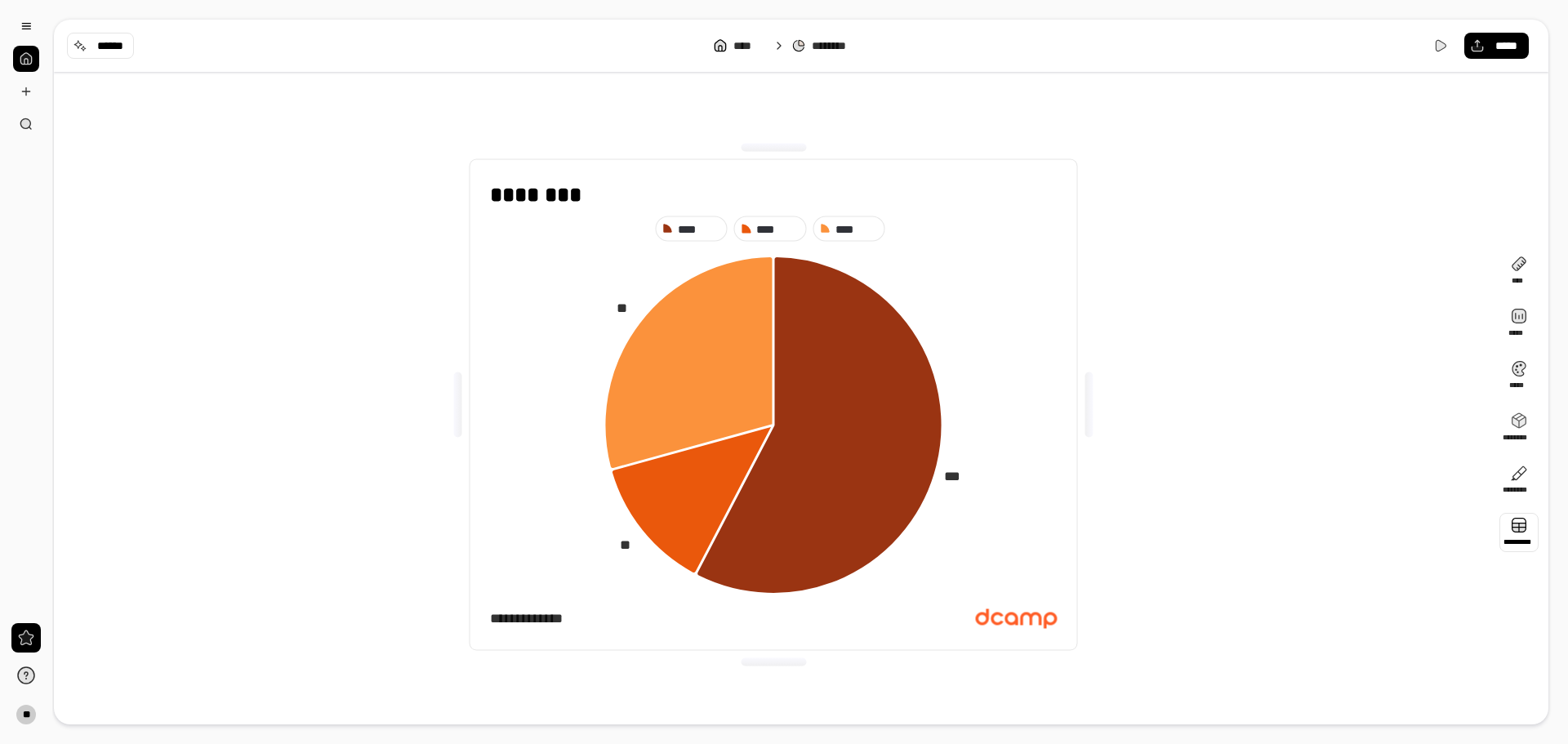 click at bounding box center [1519, 532] 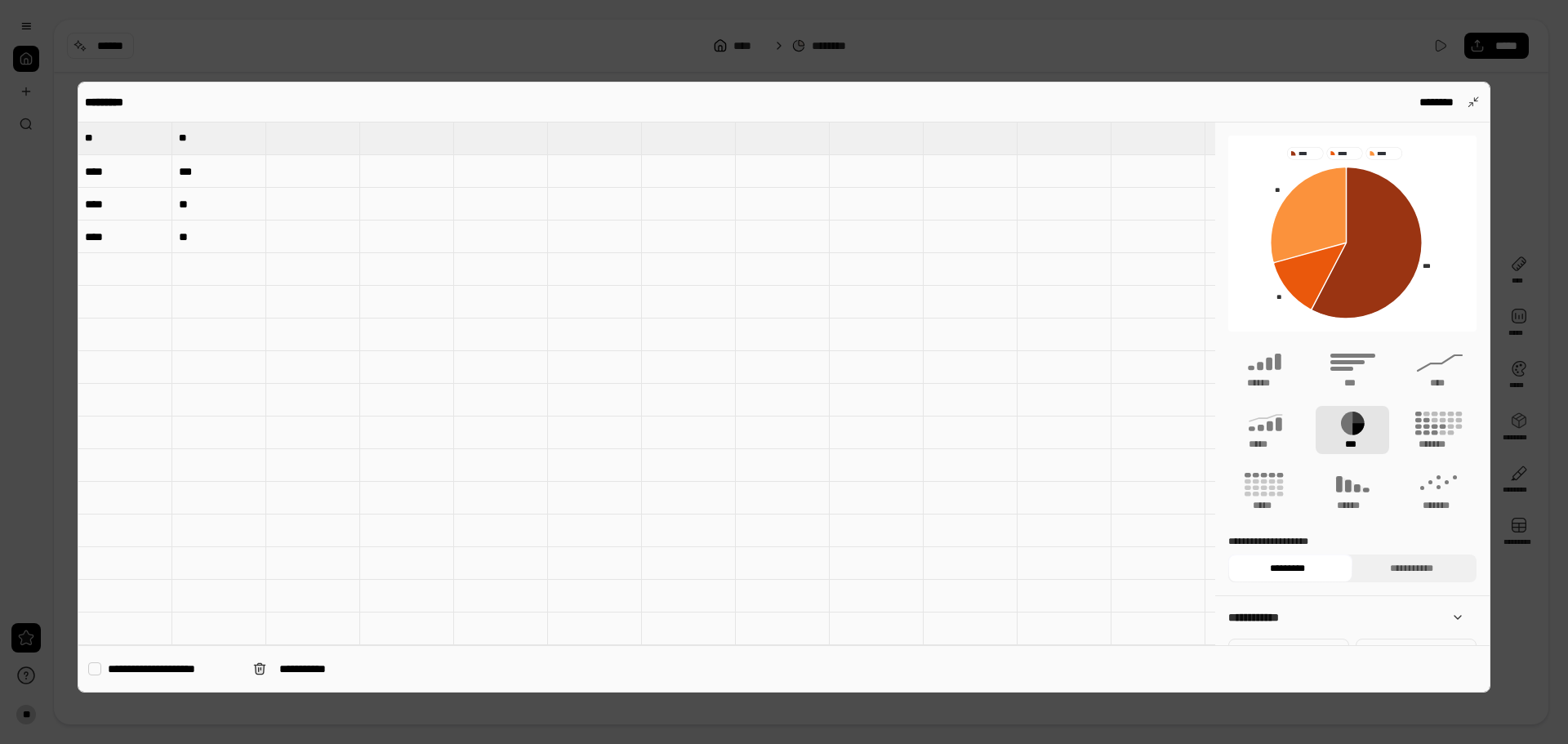 click on "****" at bounding box center (125, 172) 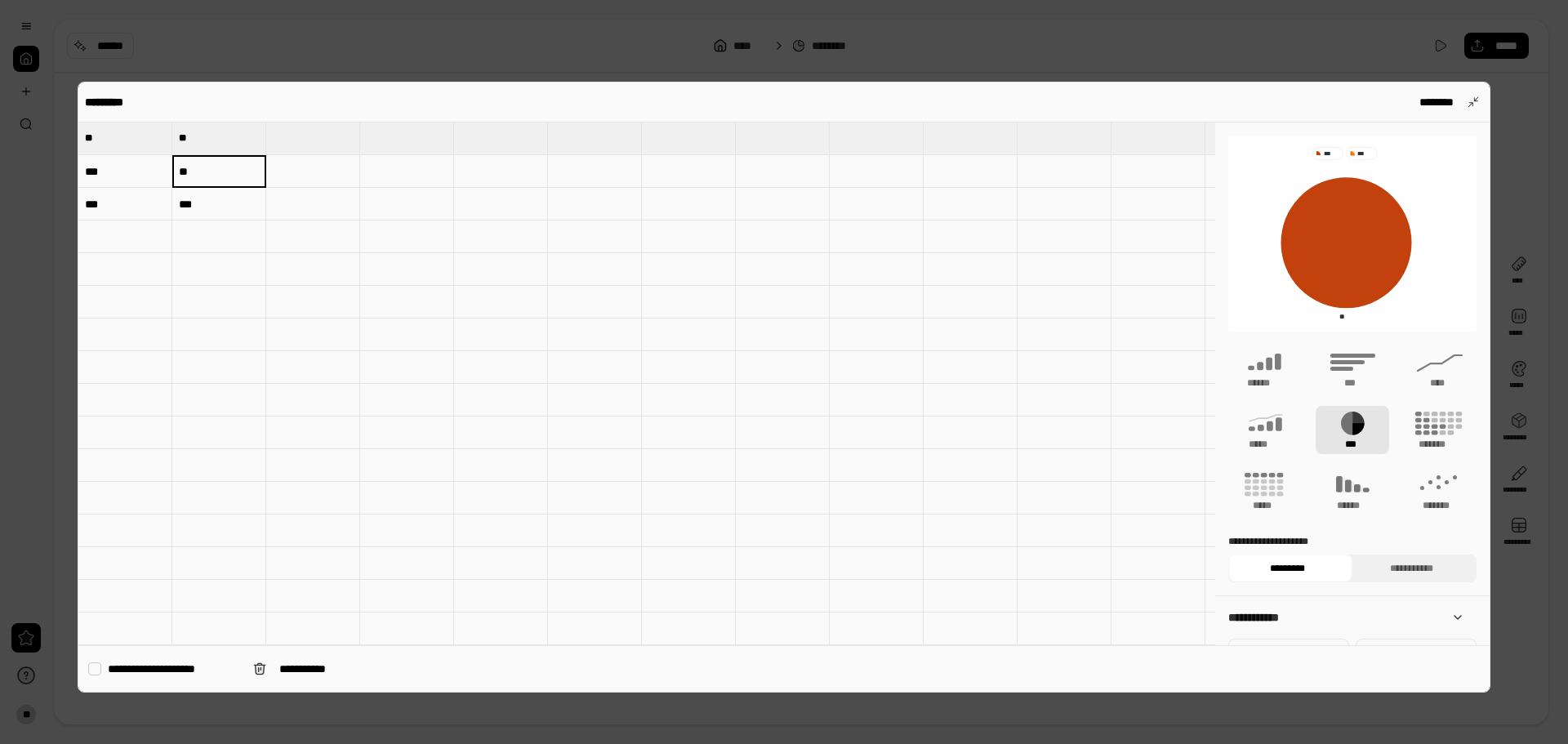click on "**" at bounding box center [219, 172] 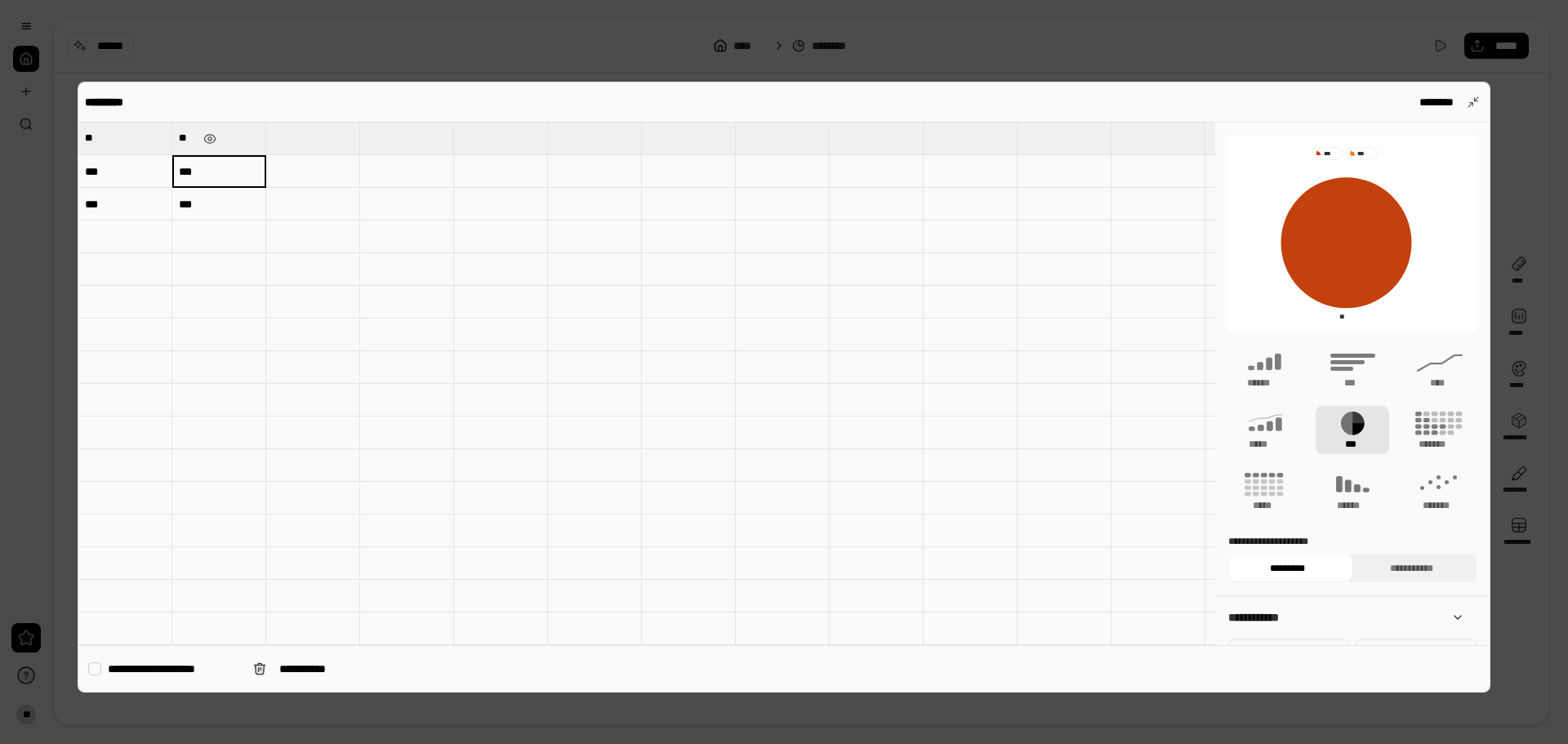 click on "**" at bounding box center [219, 138] 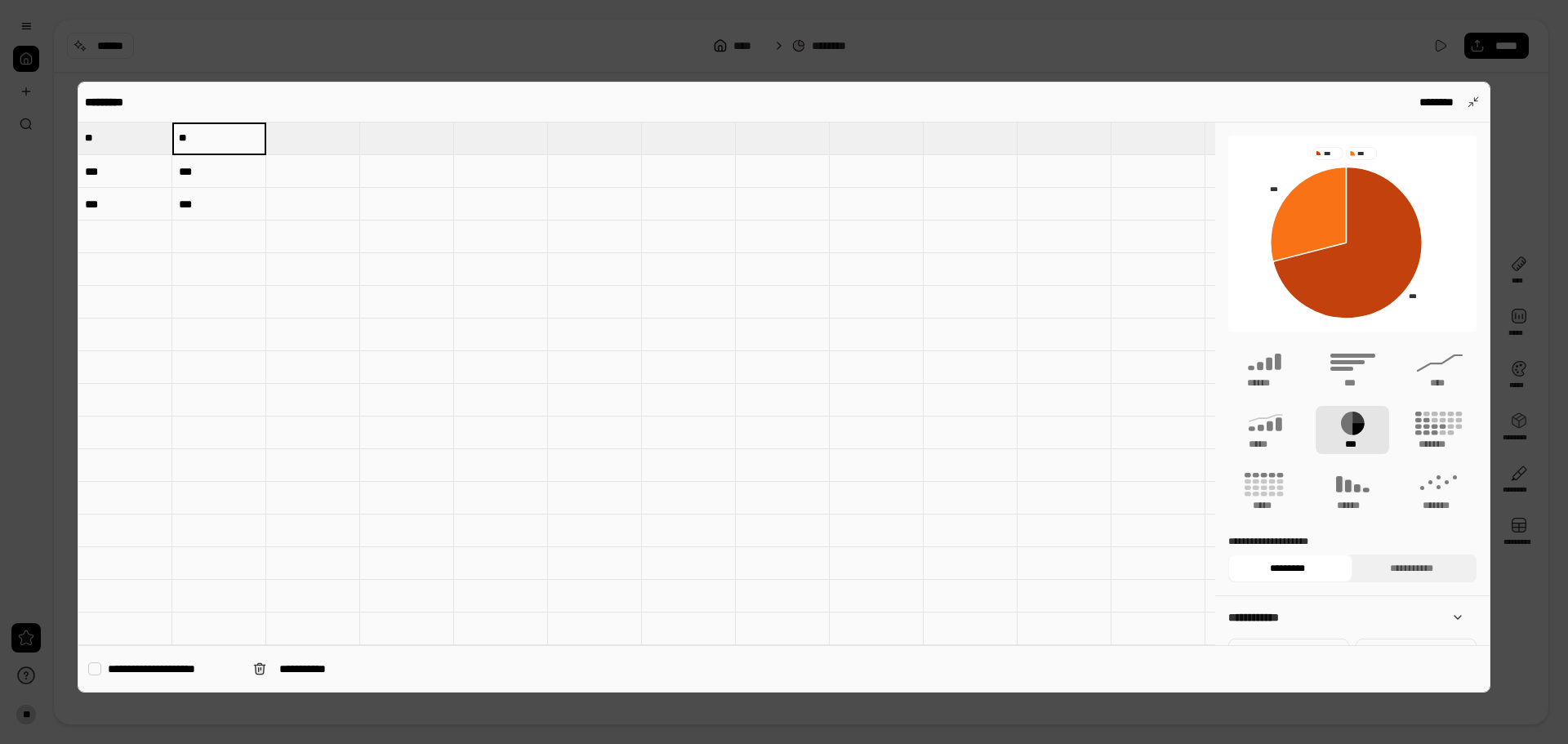 click on "**" at bounding box center (219, 138) 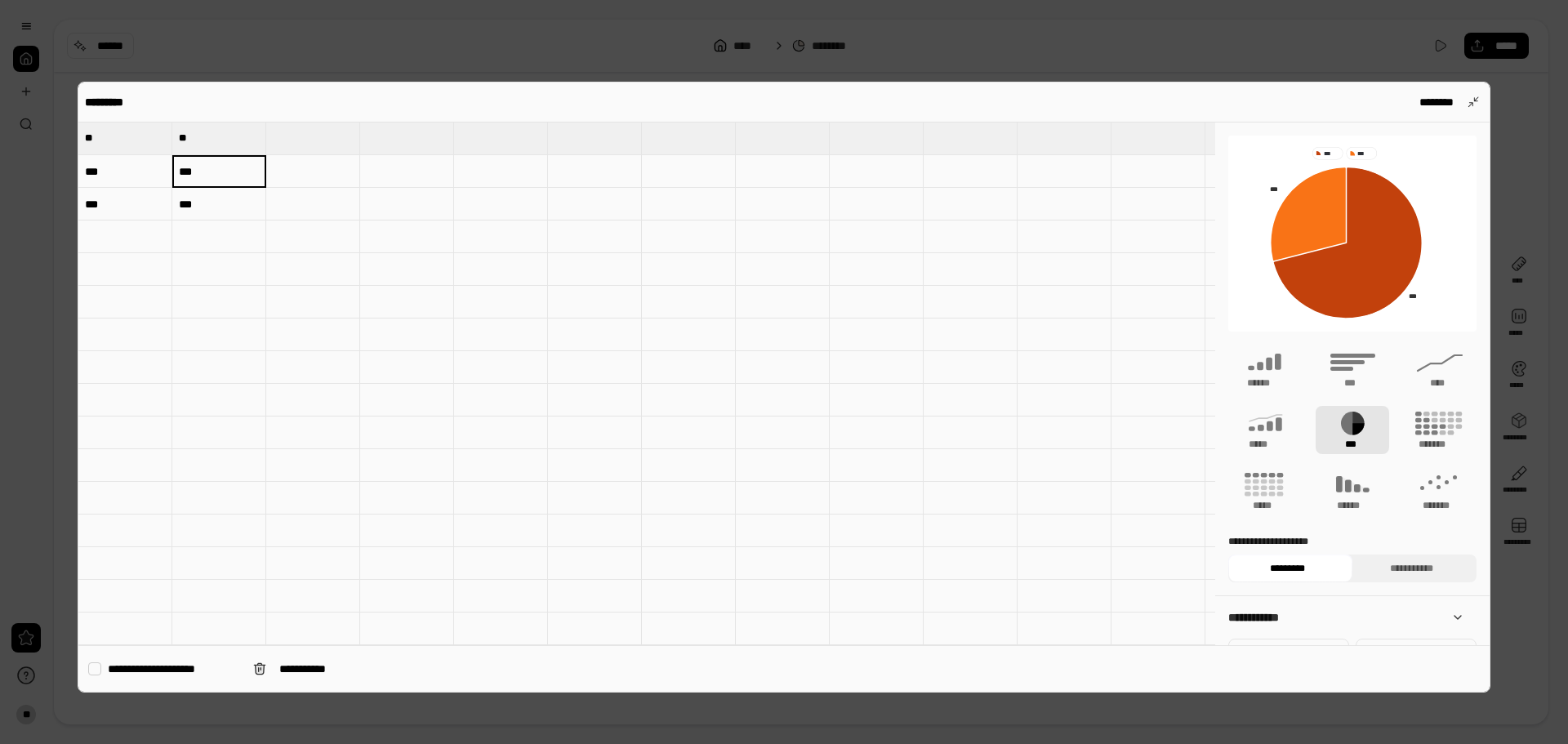 click at bounding box center [219, 368] 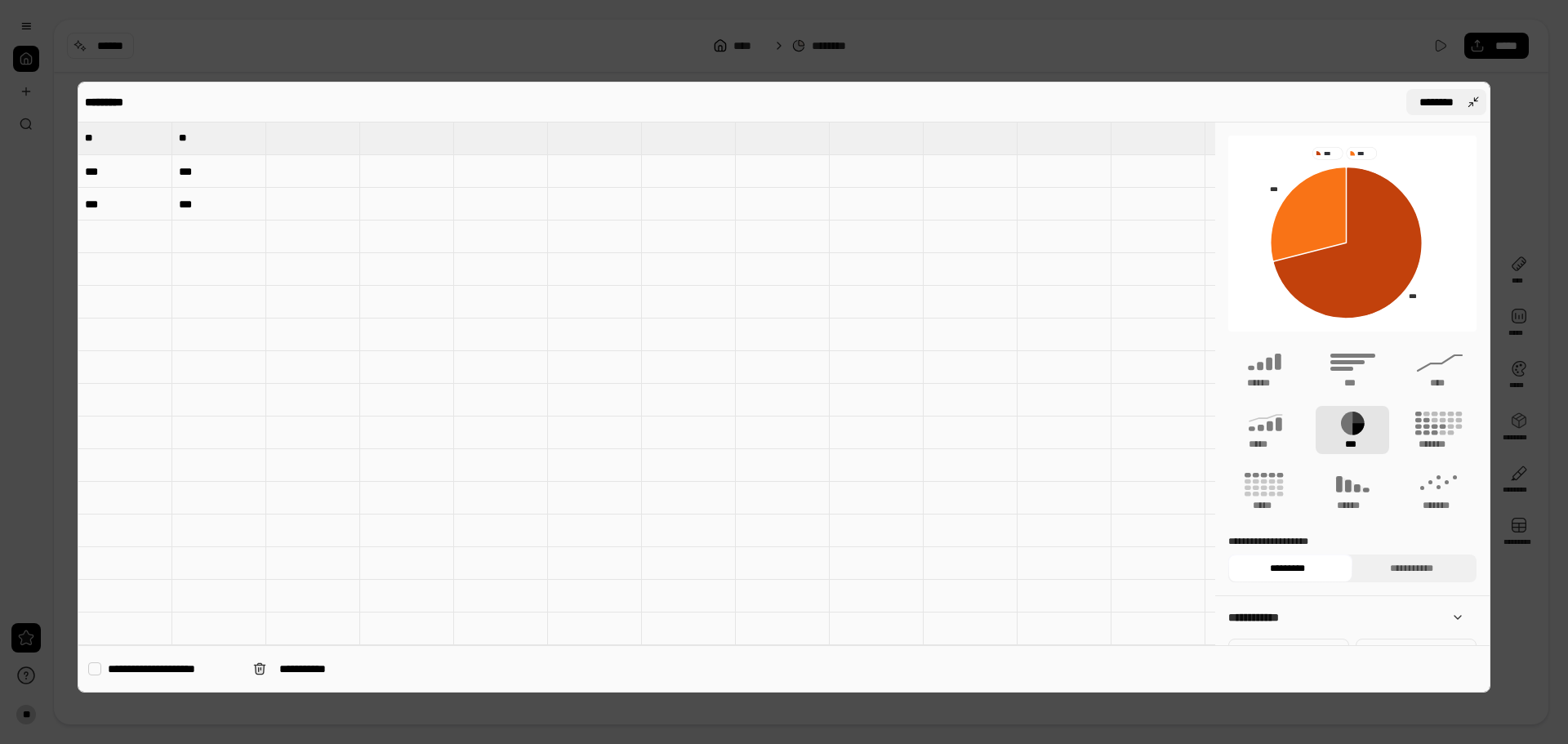 click on "********" at bounding box center (1446, 102) 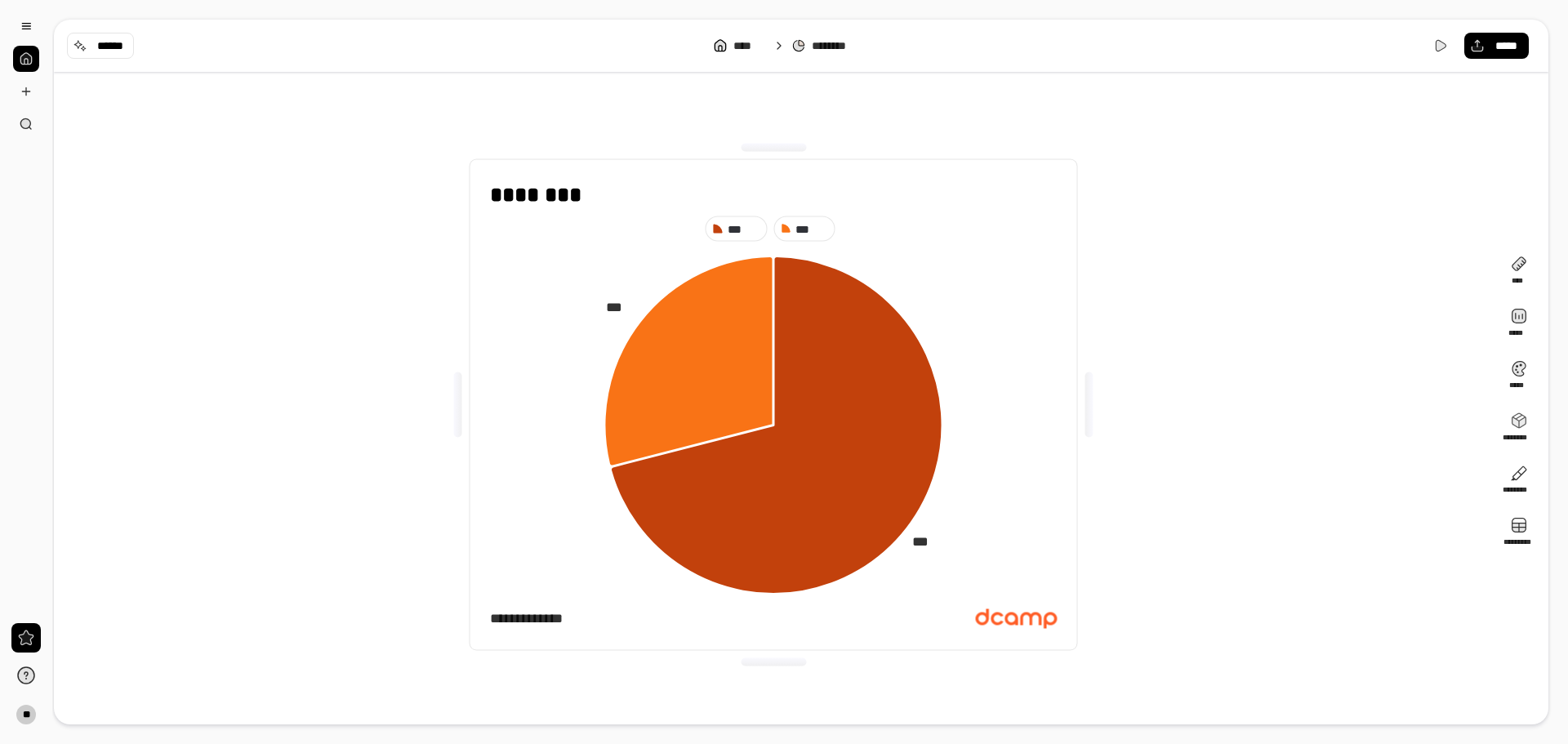 click on "******** *** *** *** *** ******* *****" at bounding box center (773, 404) 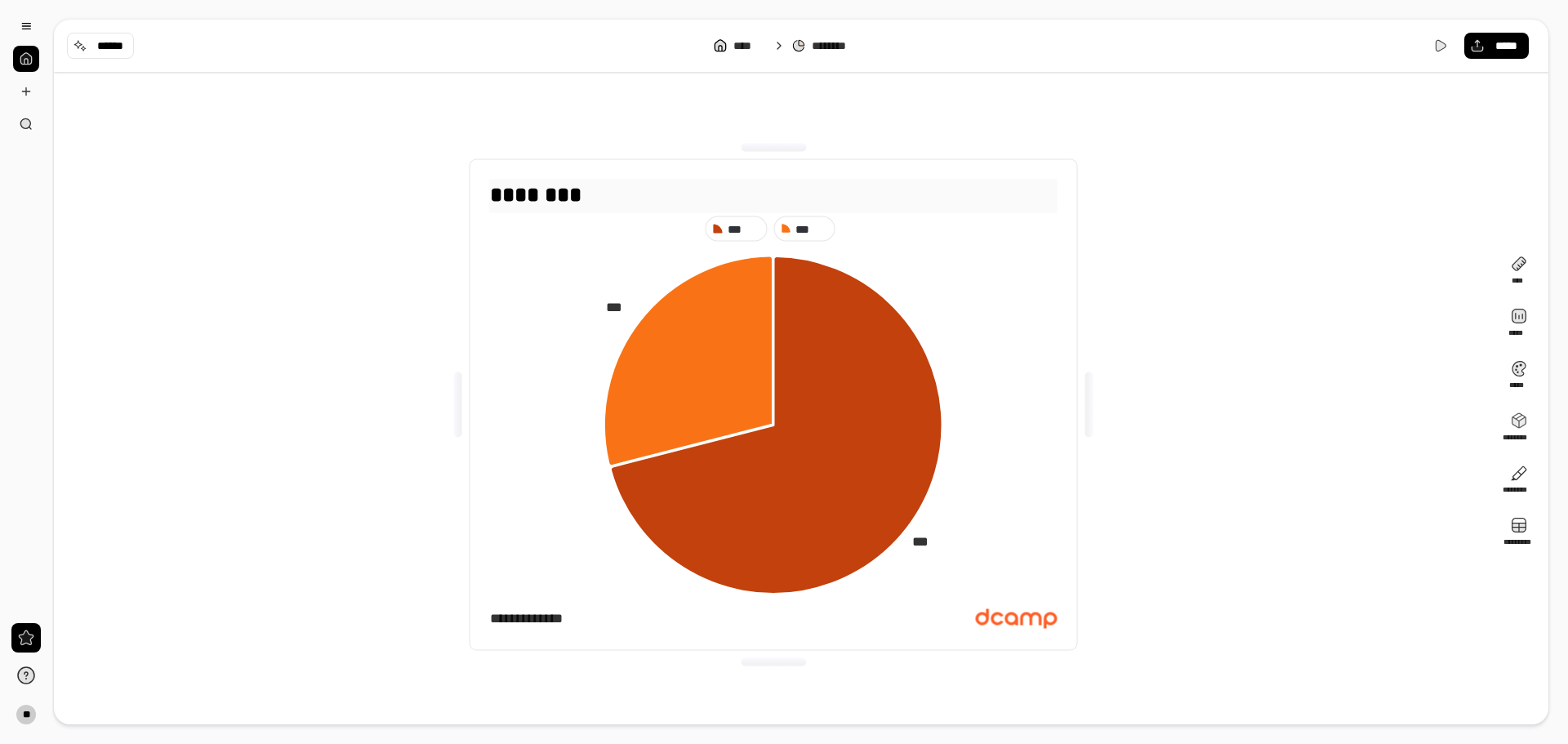 click on "********" at bounding box center [773, 194] 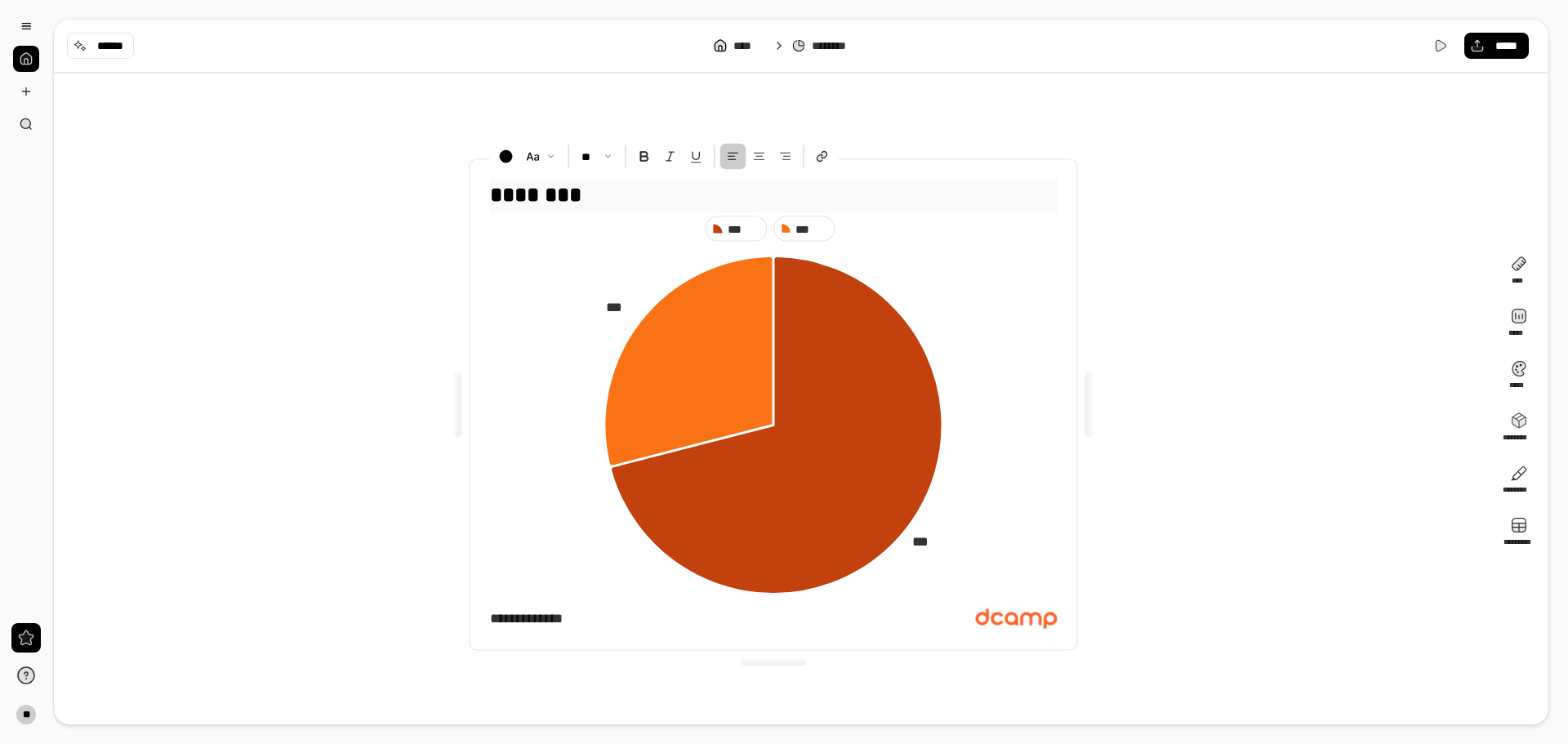 click on "********" at bounding box center [773, 194] 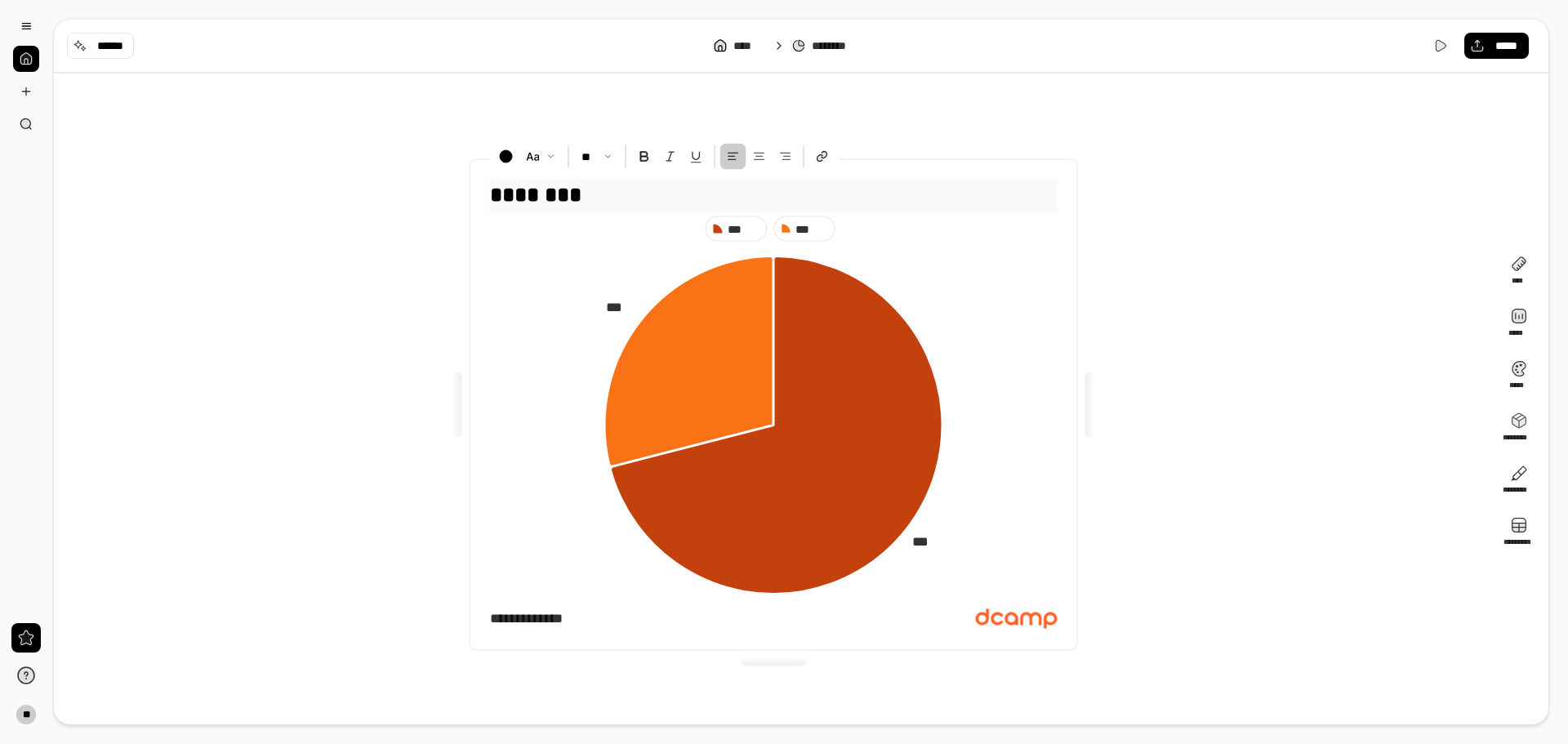 click on "********" at bounding box center [773, 194] 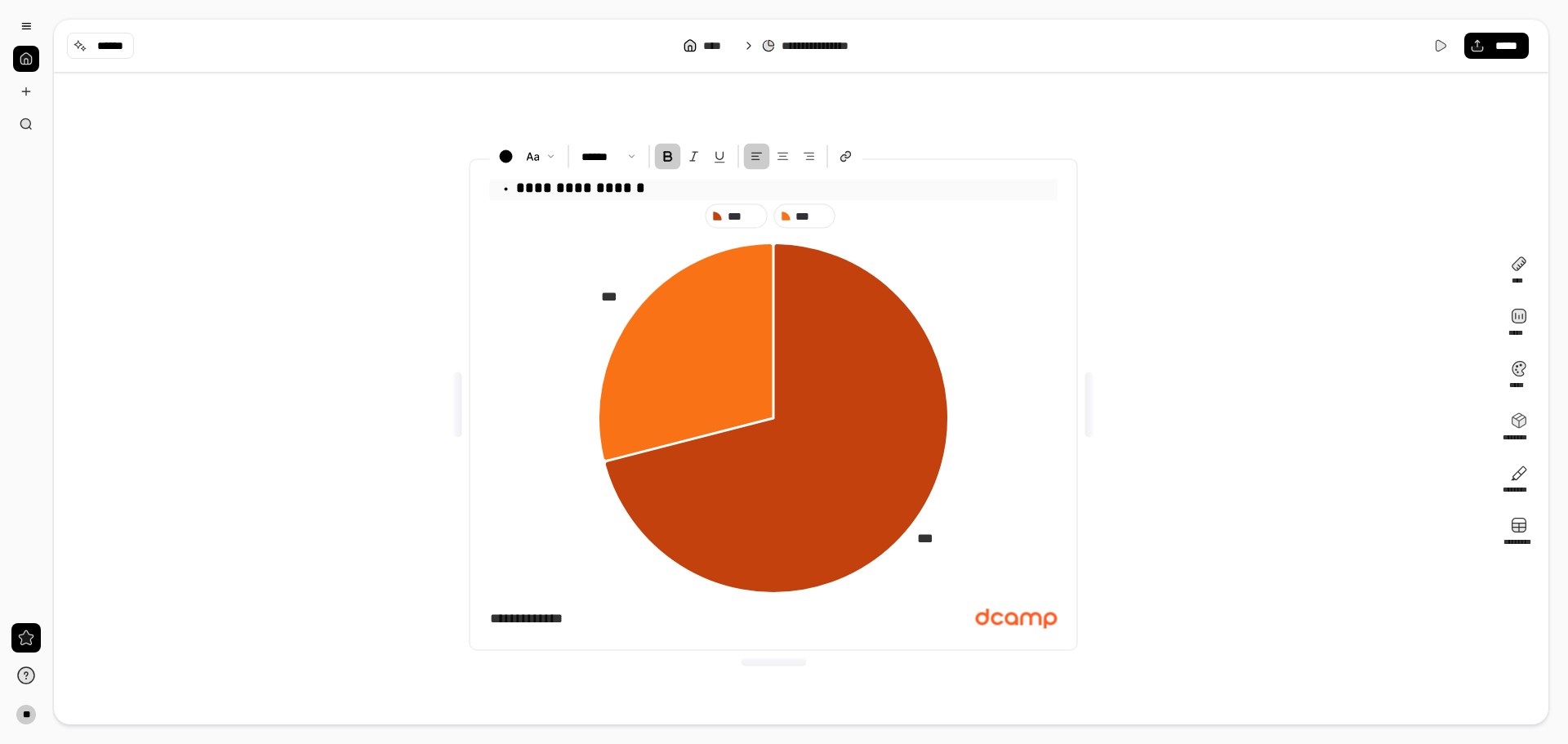 click on "**********" at bounding box center (581, 188) 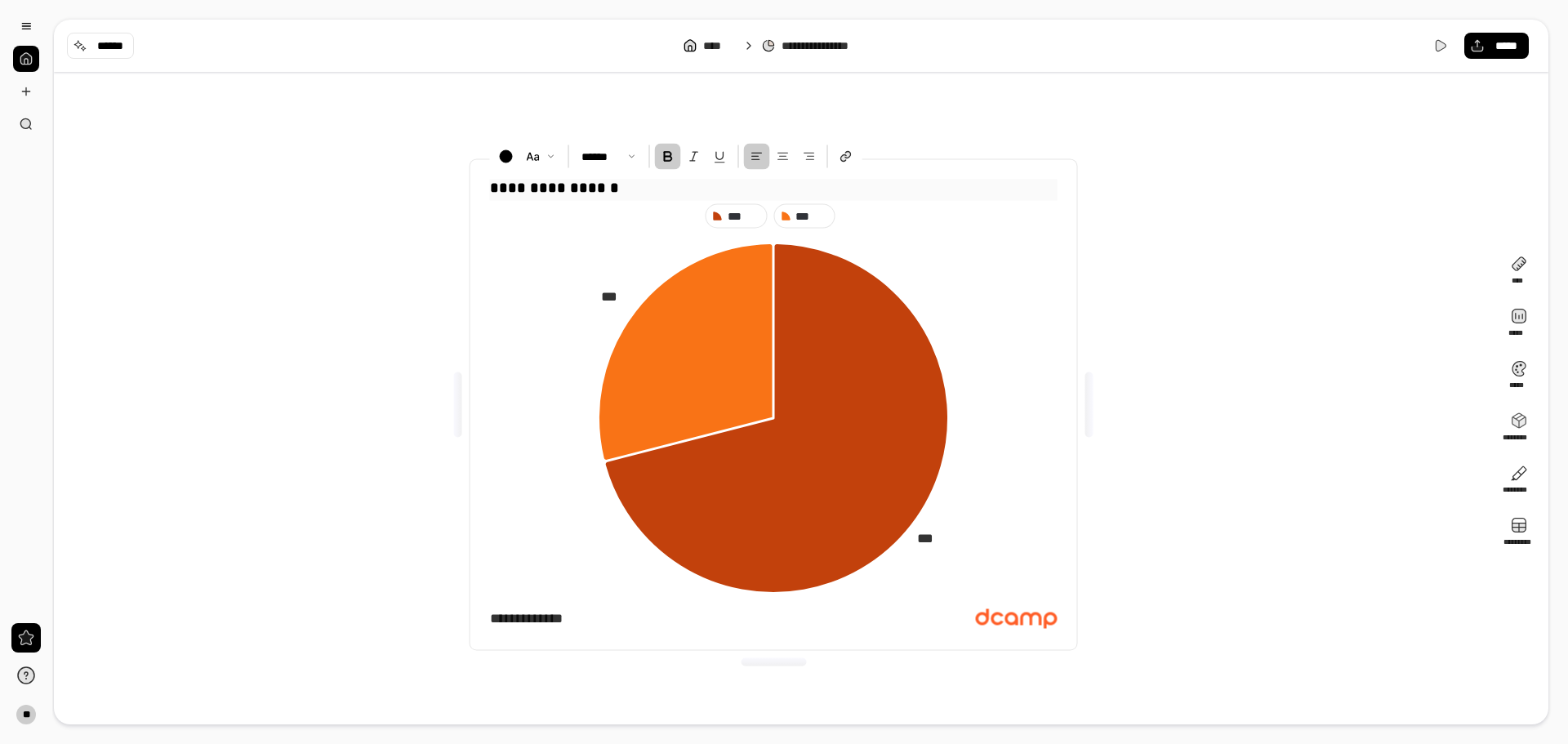 click at bounding box center [757, 157] 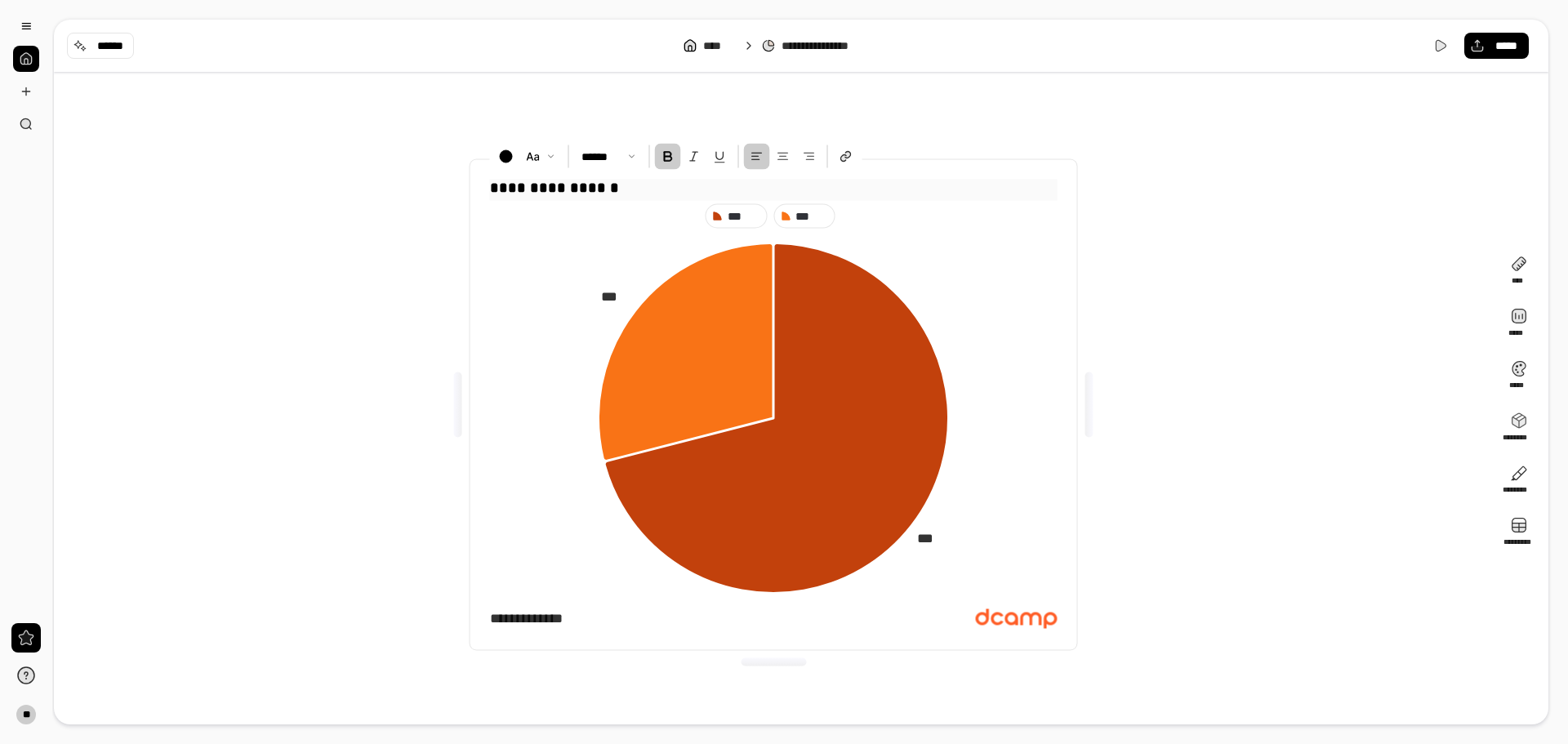 click at bounding box center (757, 157) 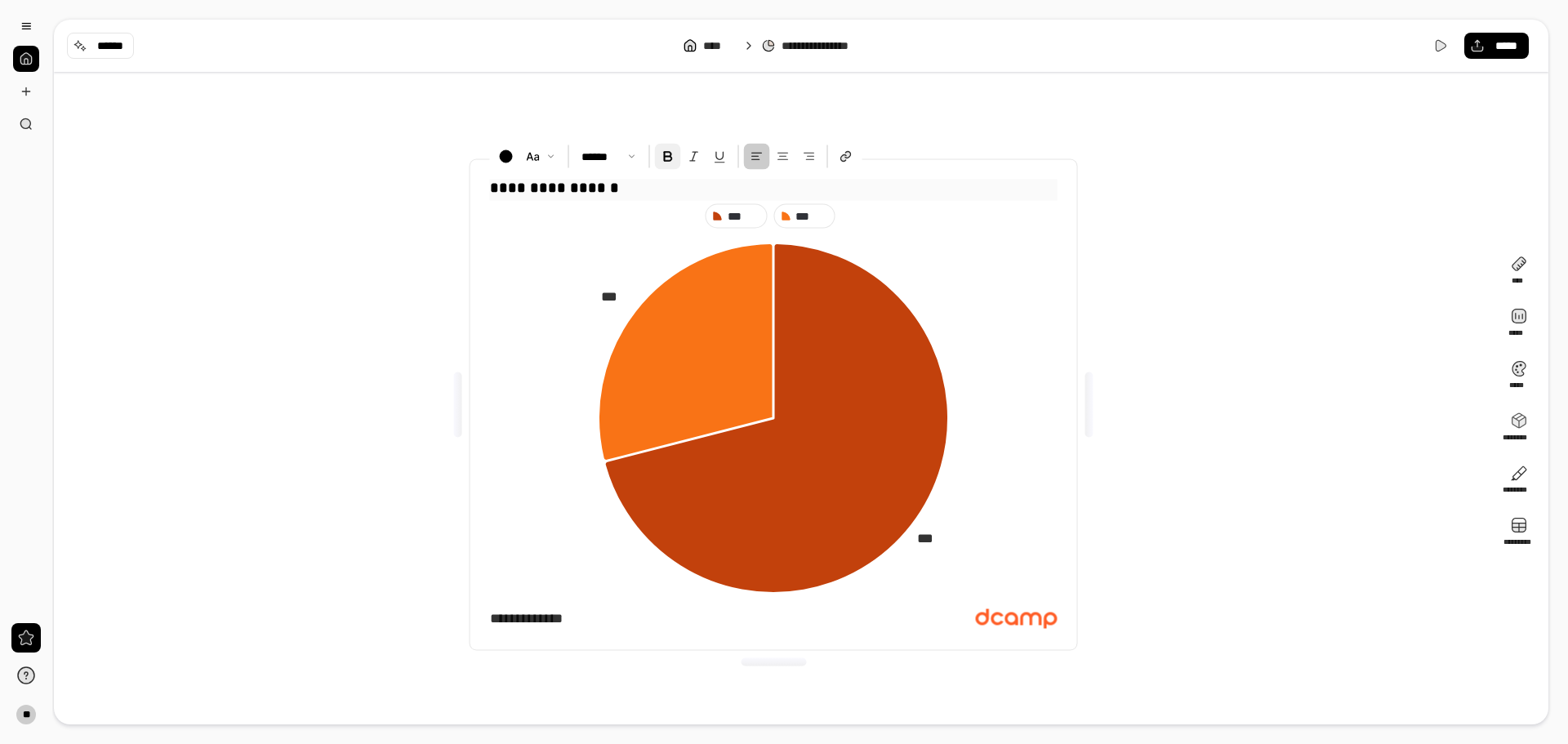 click at bounding box center [668, 157] 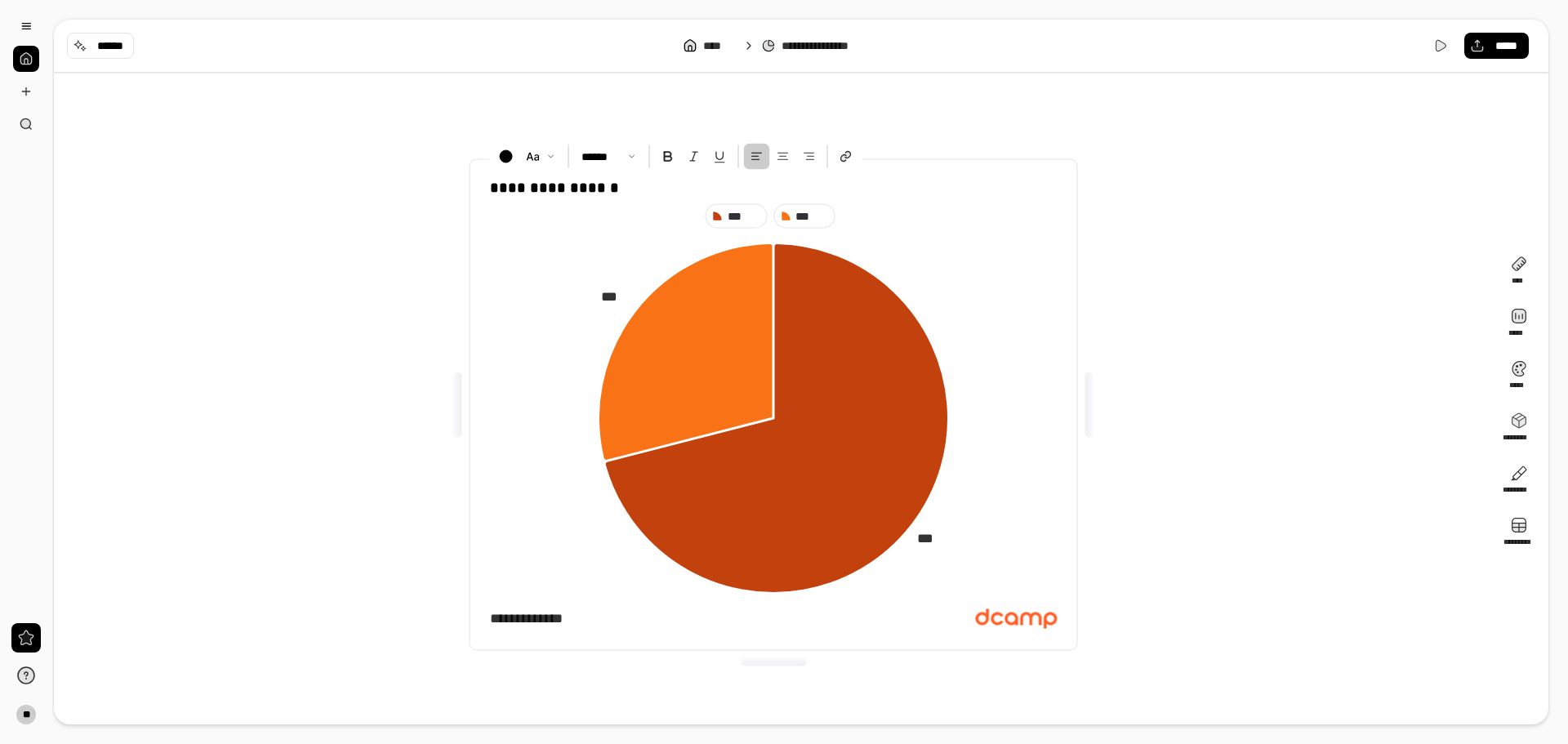 click on "**********" at bounding box center (773, 405) 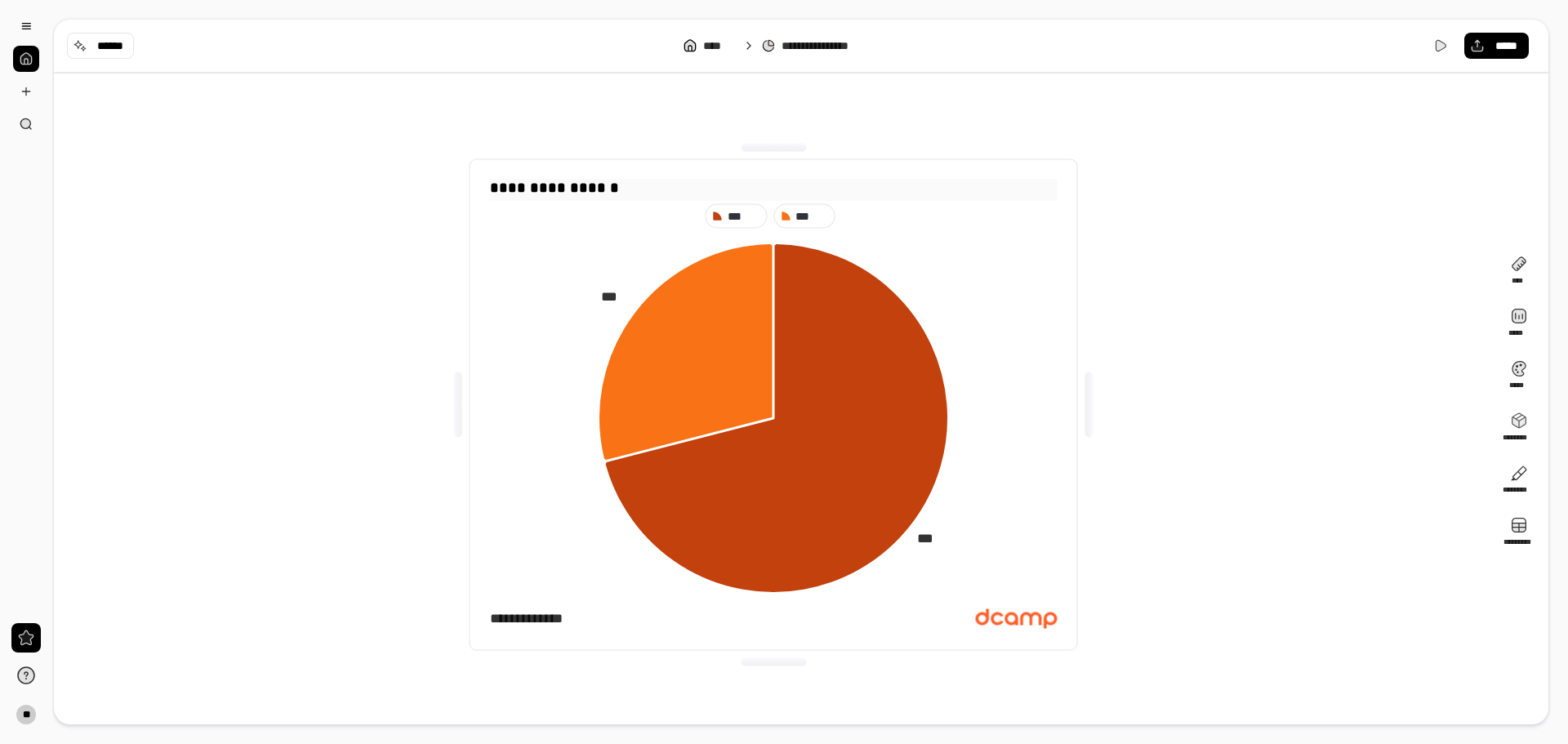 click on "**********" at bounding box center (773, 189) 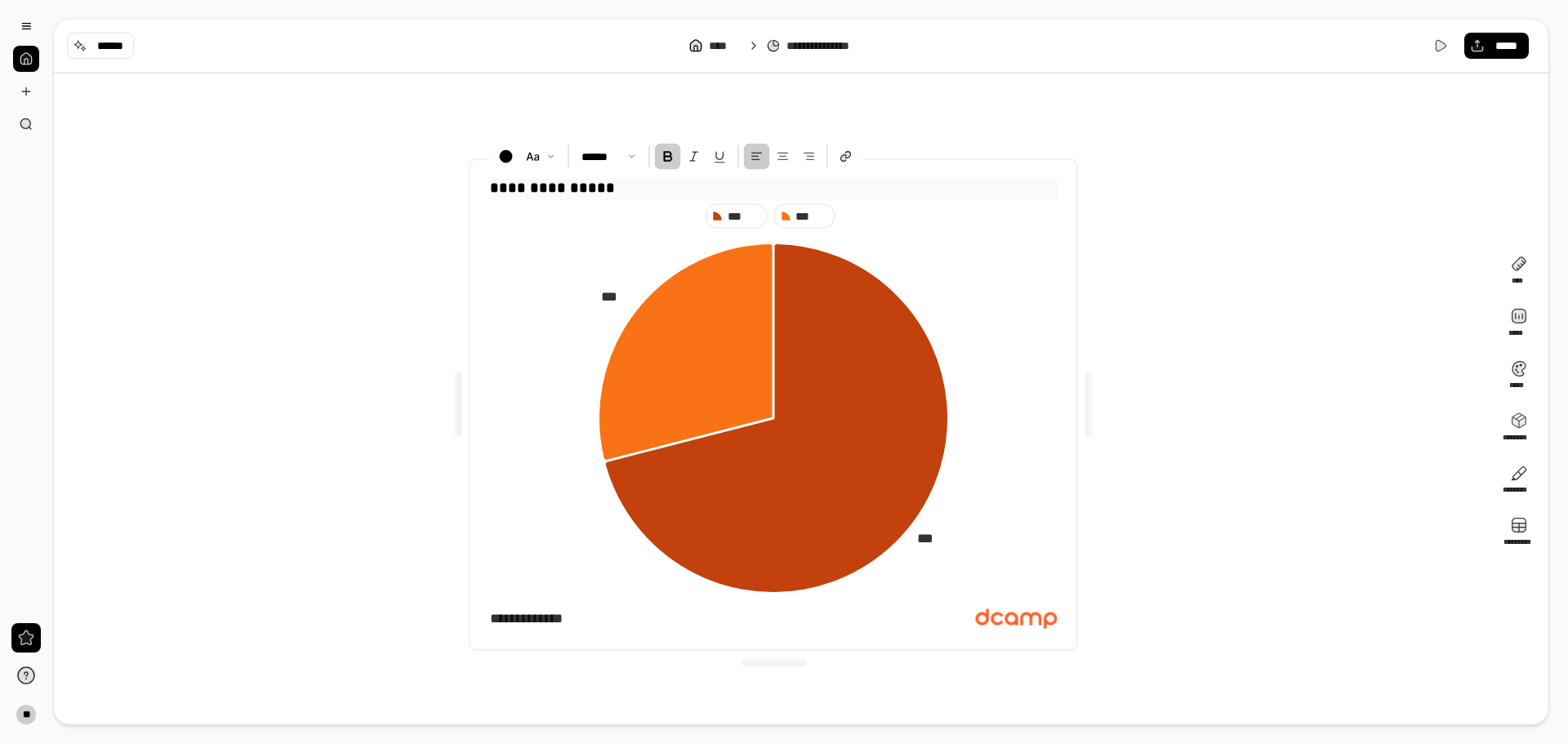 drag, startPoint x: 681, startPoint y: 187, endPoint x: 413, endPoint y: 187, distance: 268 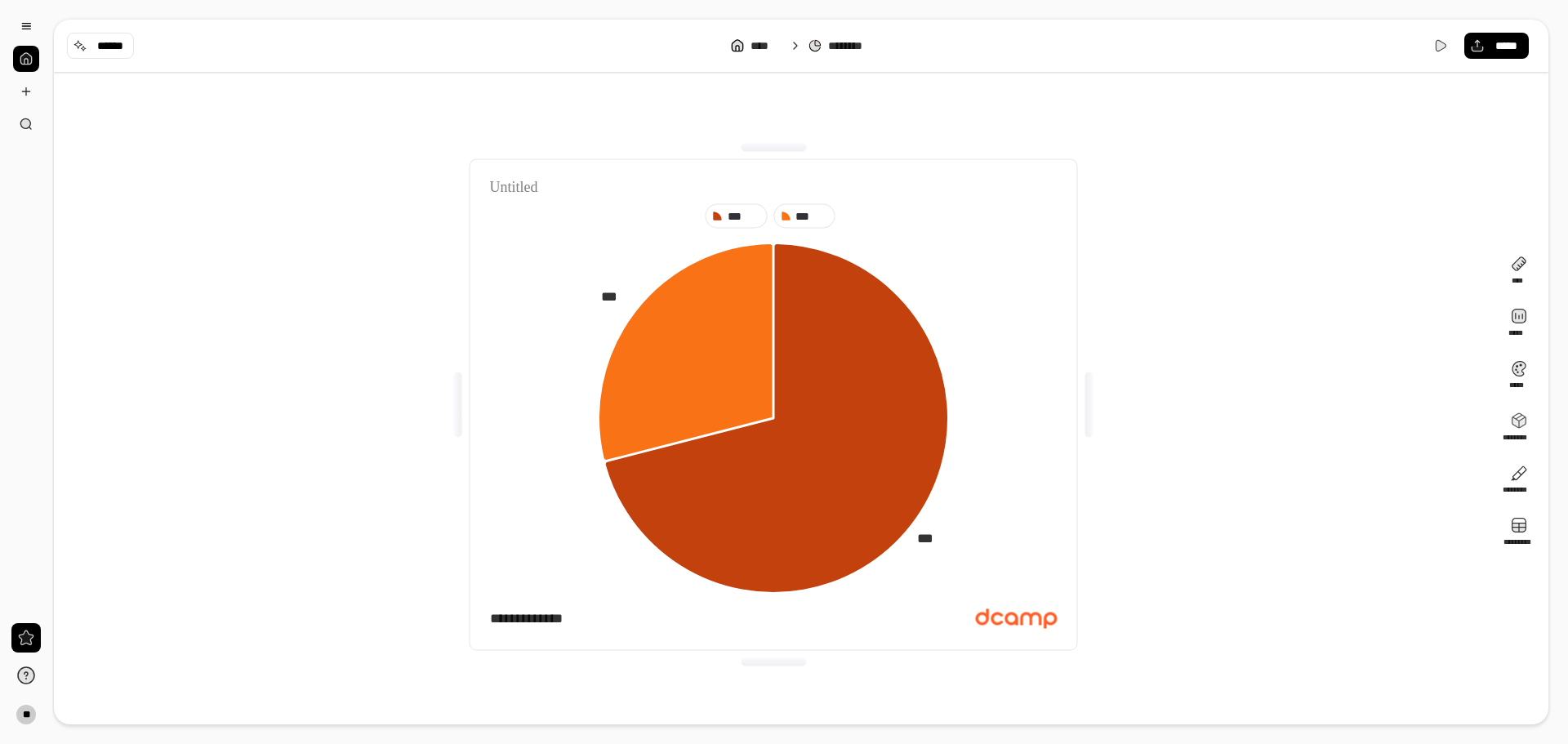 click on "*** *** *** *** ******* *****" at bounding box center (773, 404) 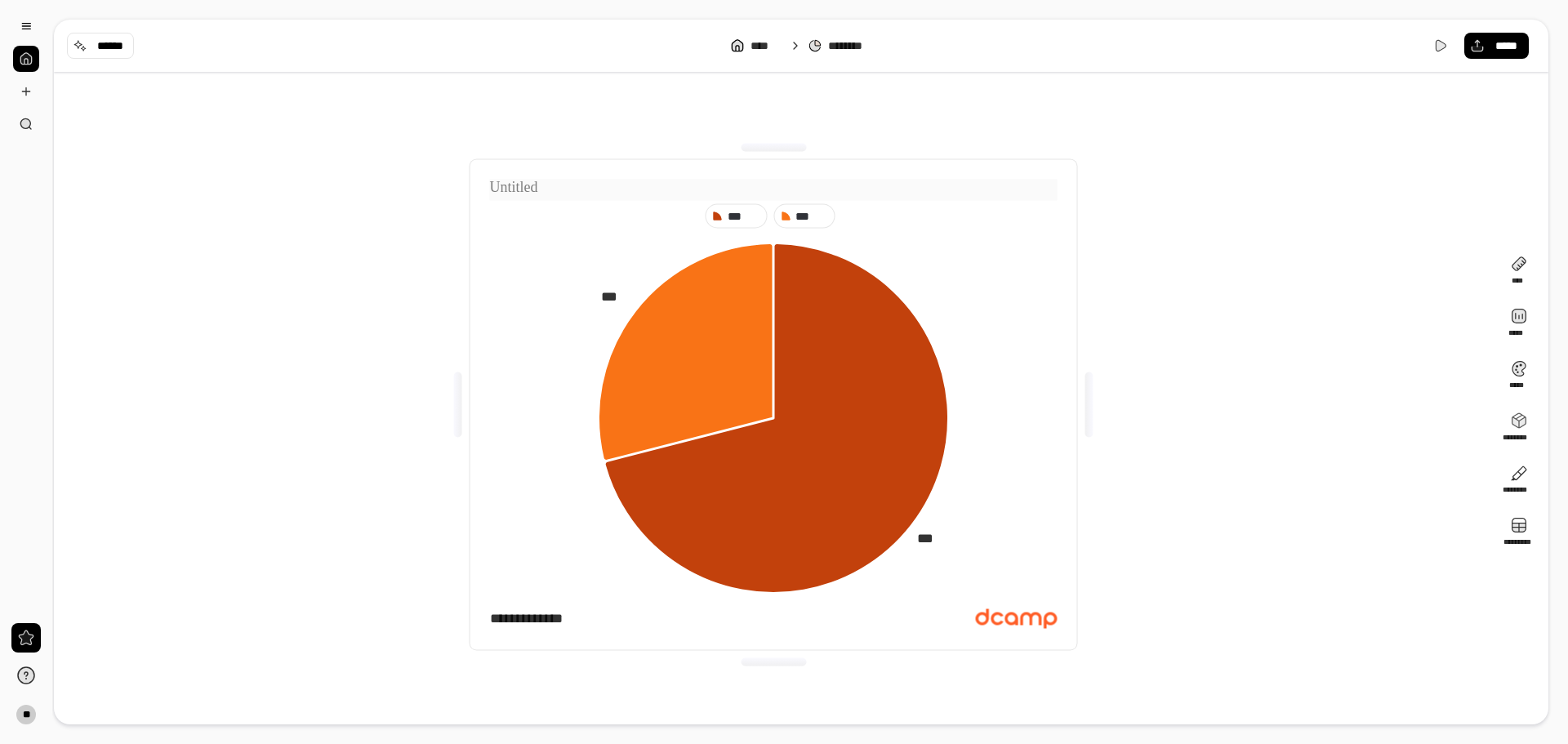click at bounding box center (773, 189) 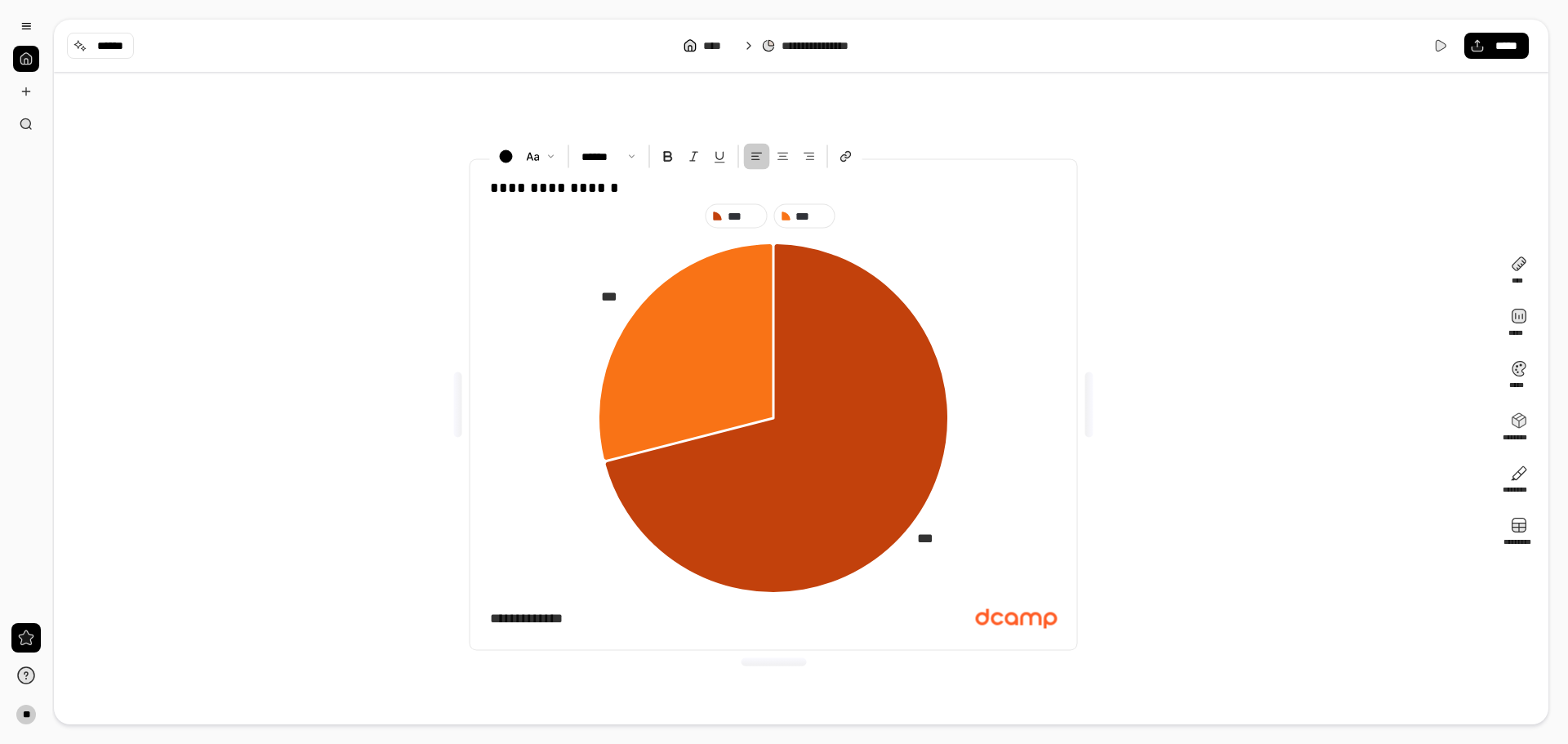 click on "**********" at bounding box center [773, 404] 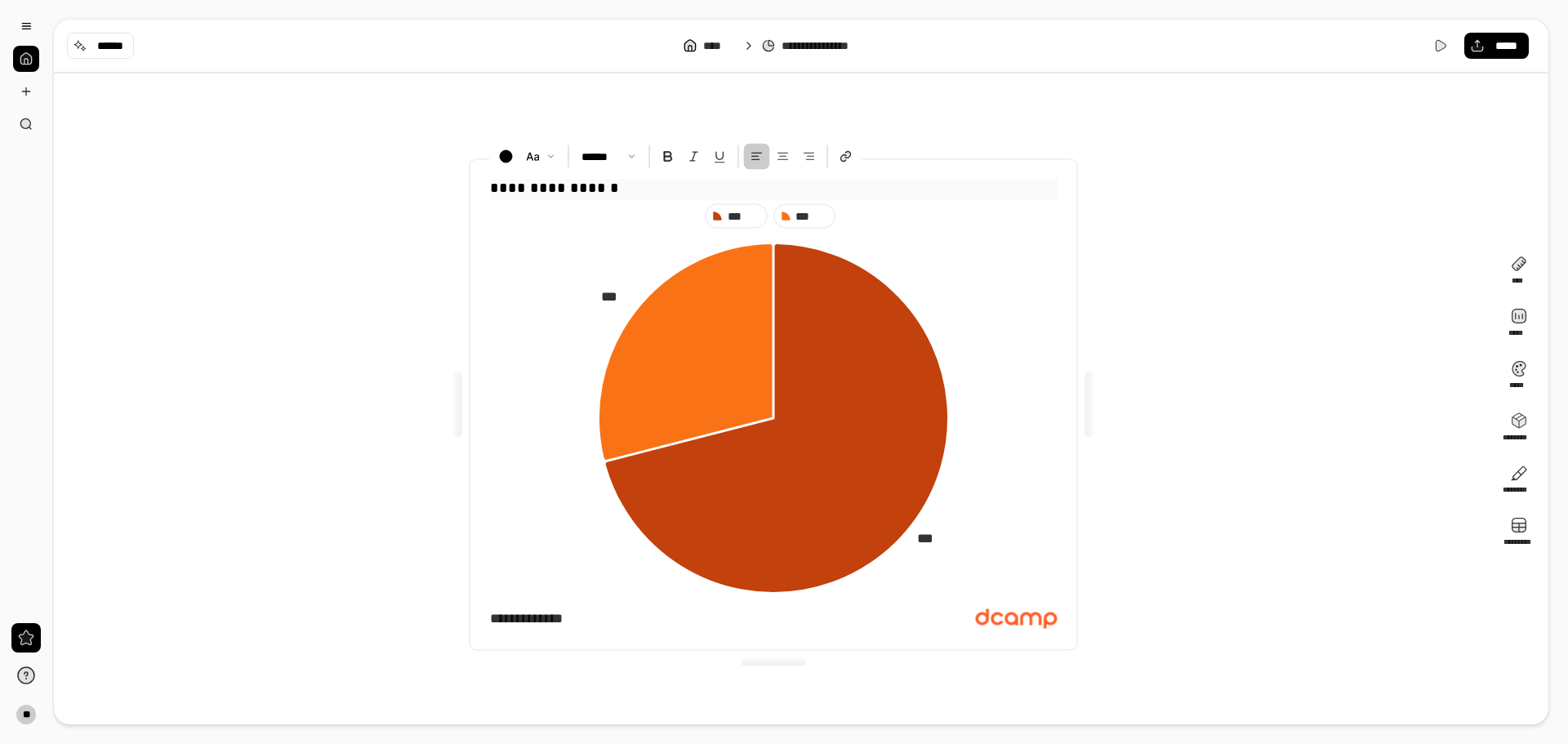 click on "**********" at bounding box center (773, 189) 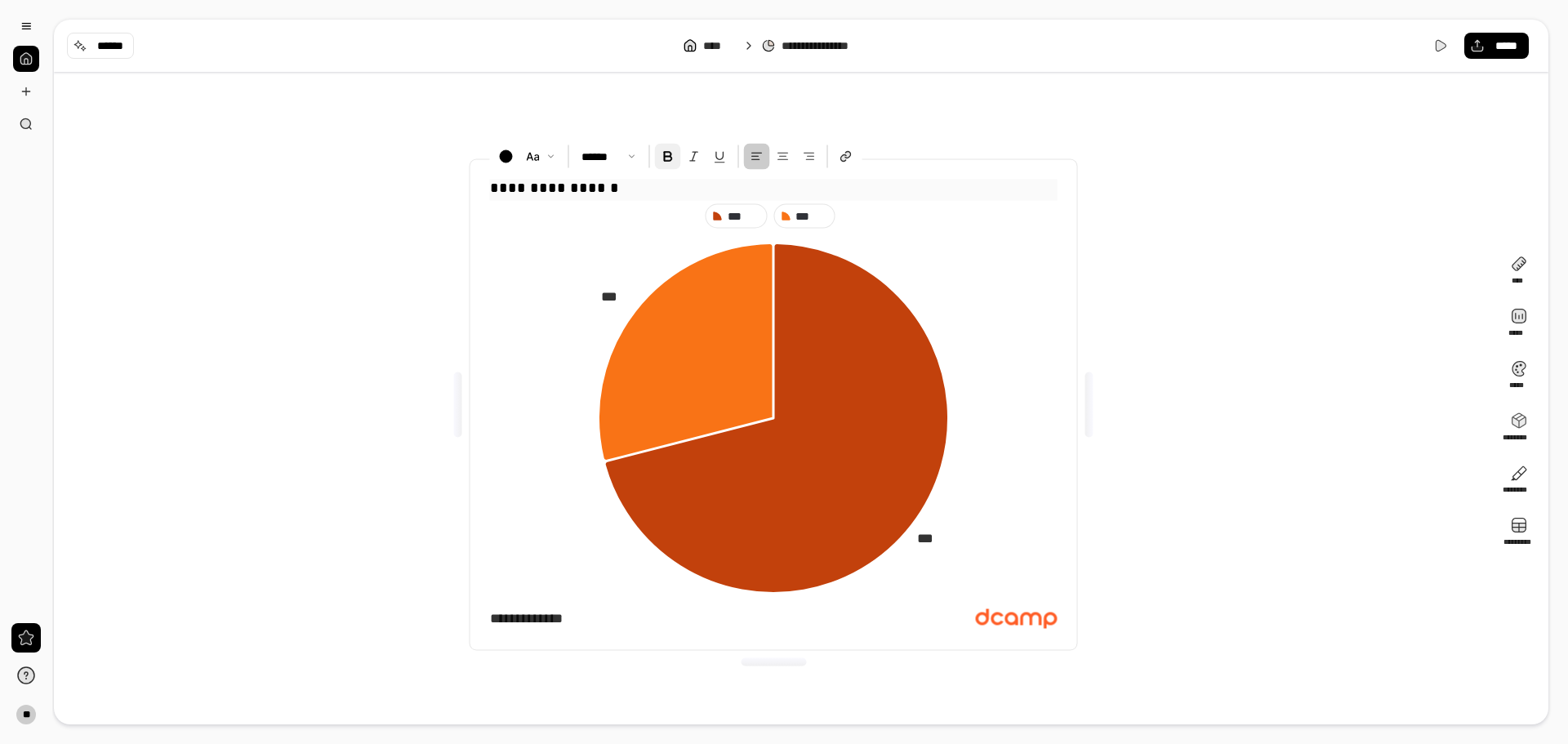 click at bounding box center (668, 157) 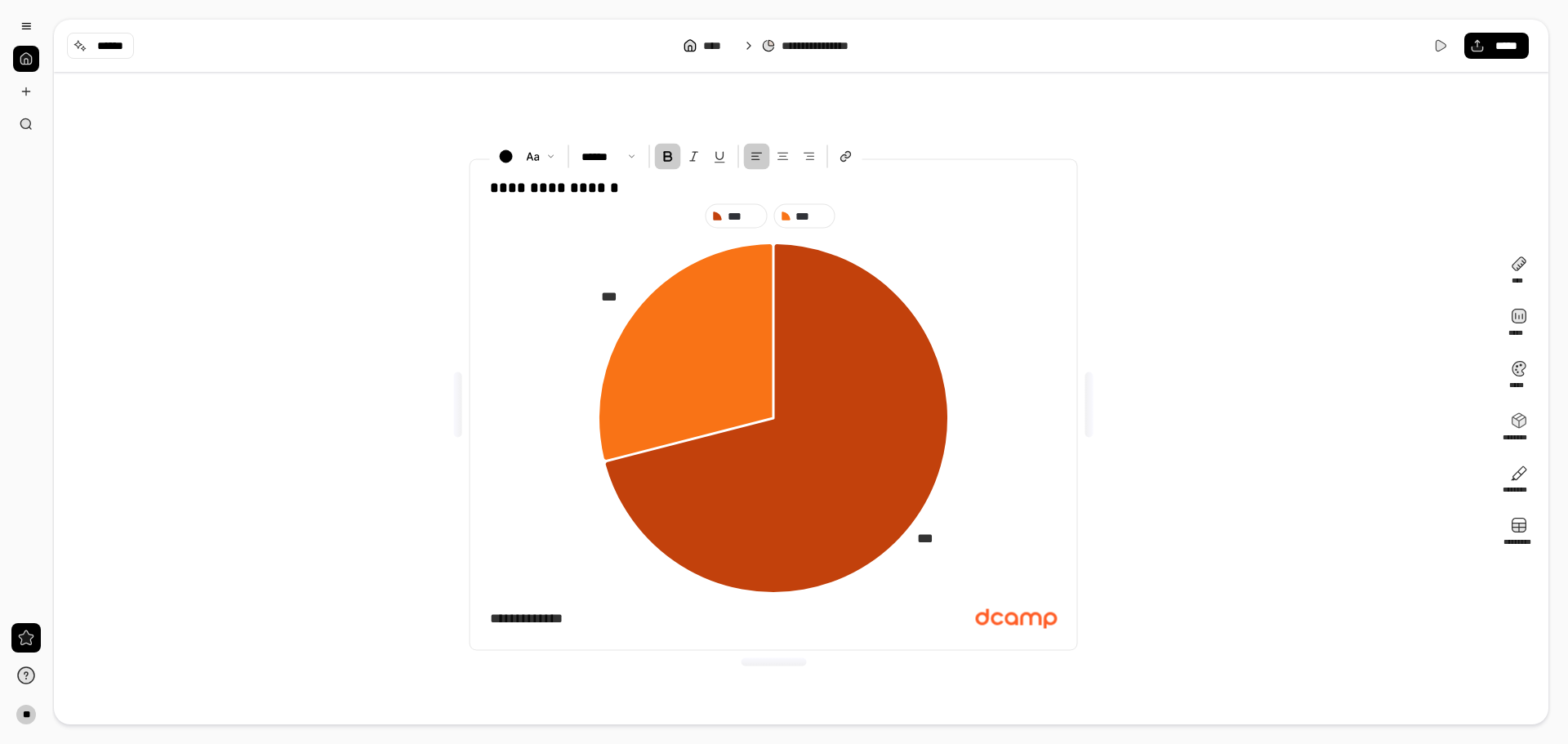 click on "**********" at bounding box center [773, 404] 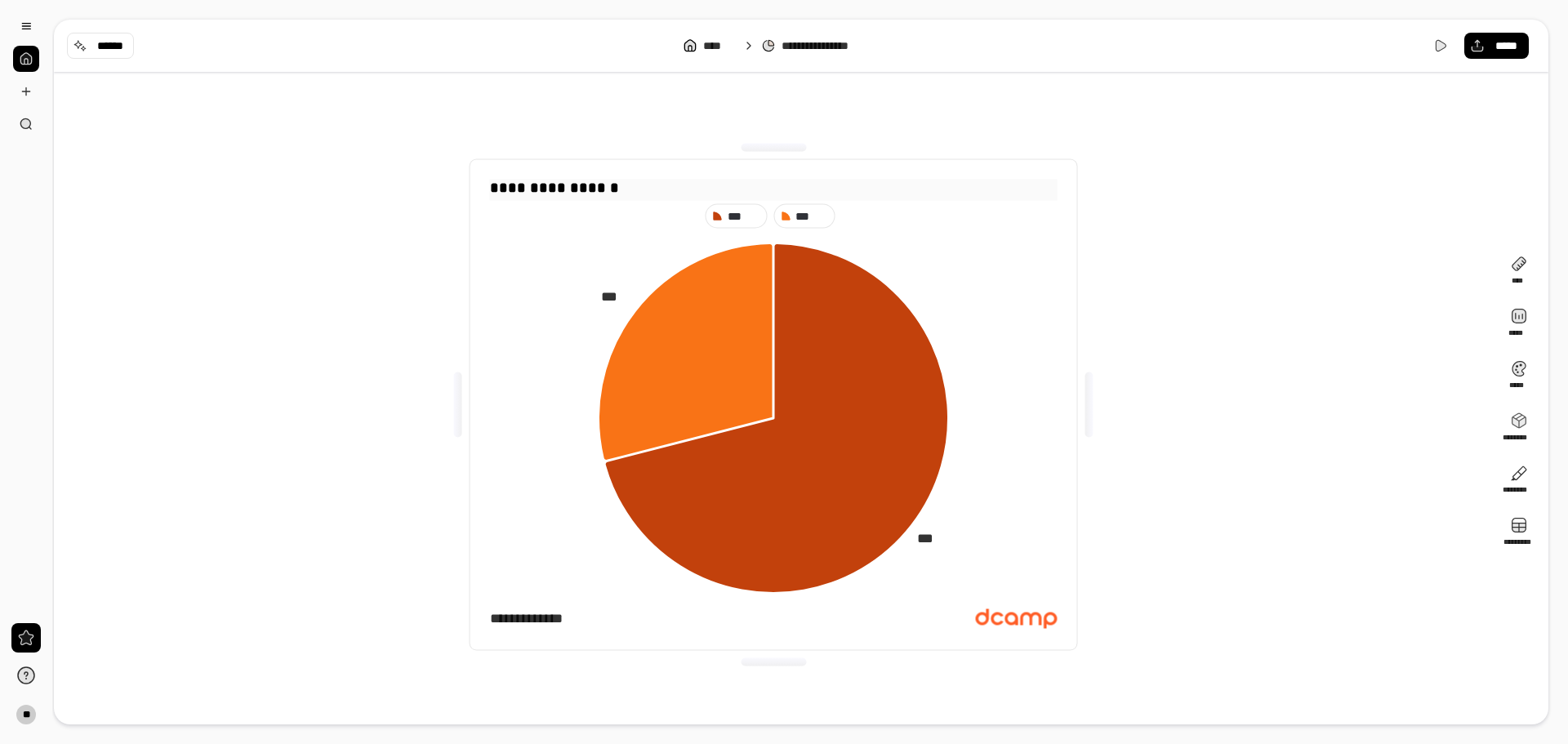 click on "**********" at bounding box center [555, 188] 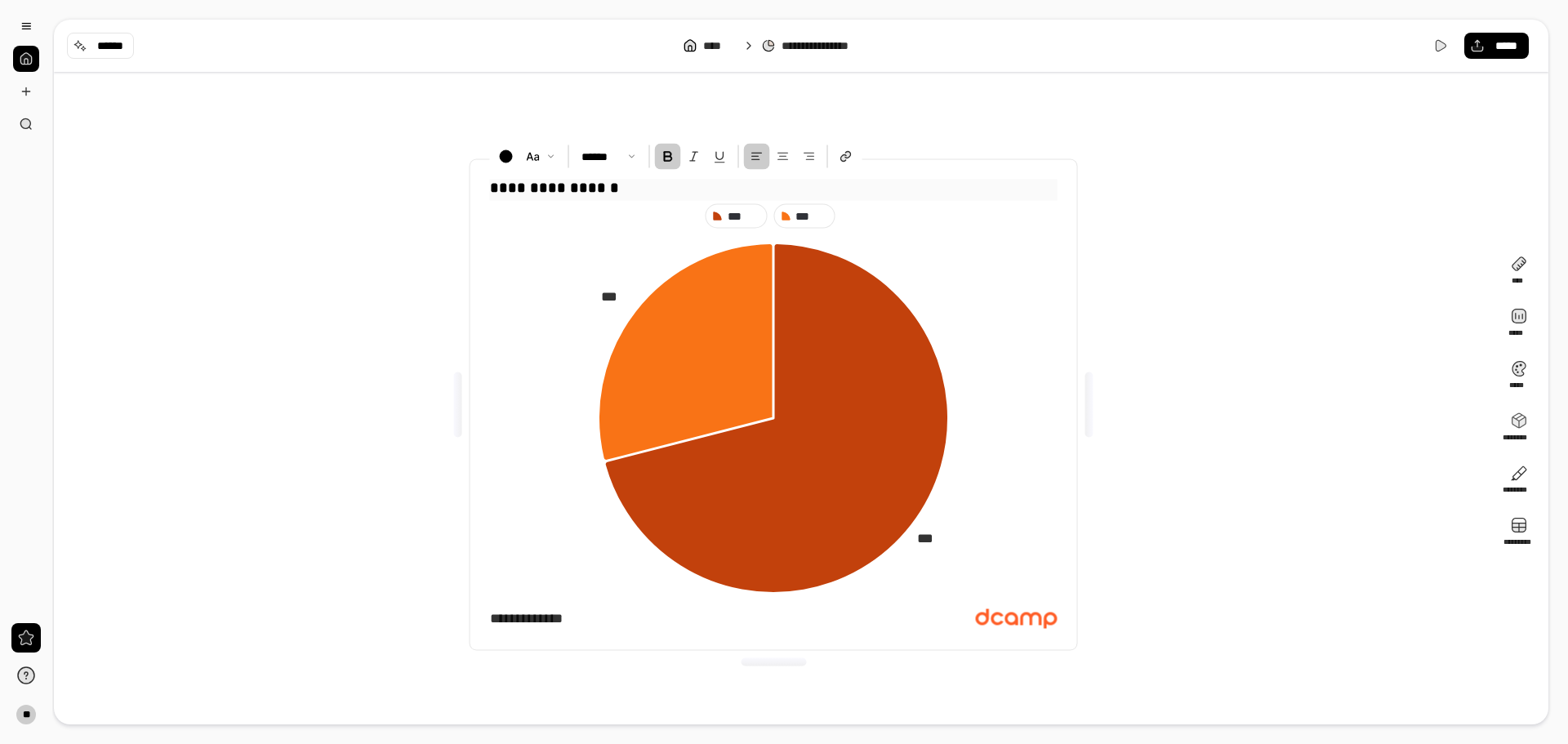 drag, startPoint x: 617, startPoint y: 187, endPoint x: 595, endPoint y: 193, distance: 22.80351 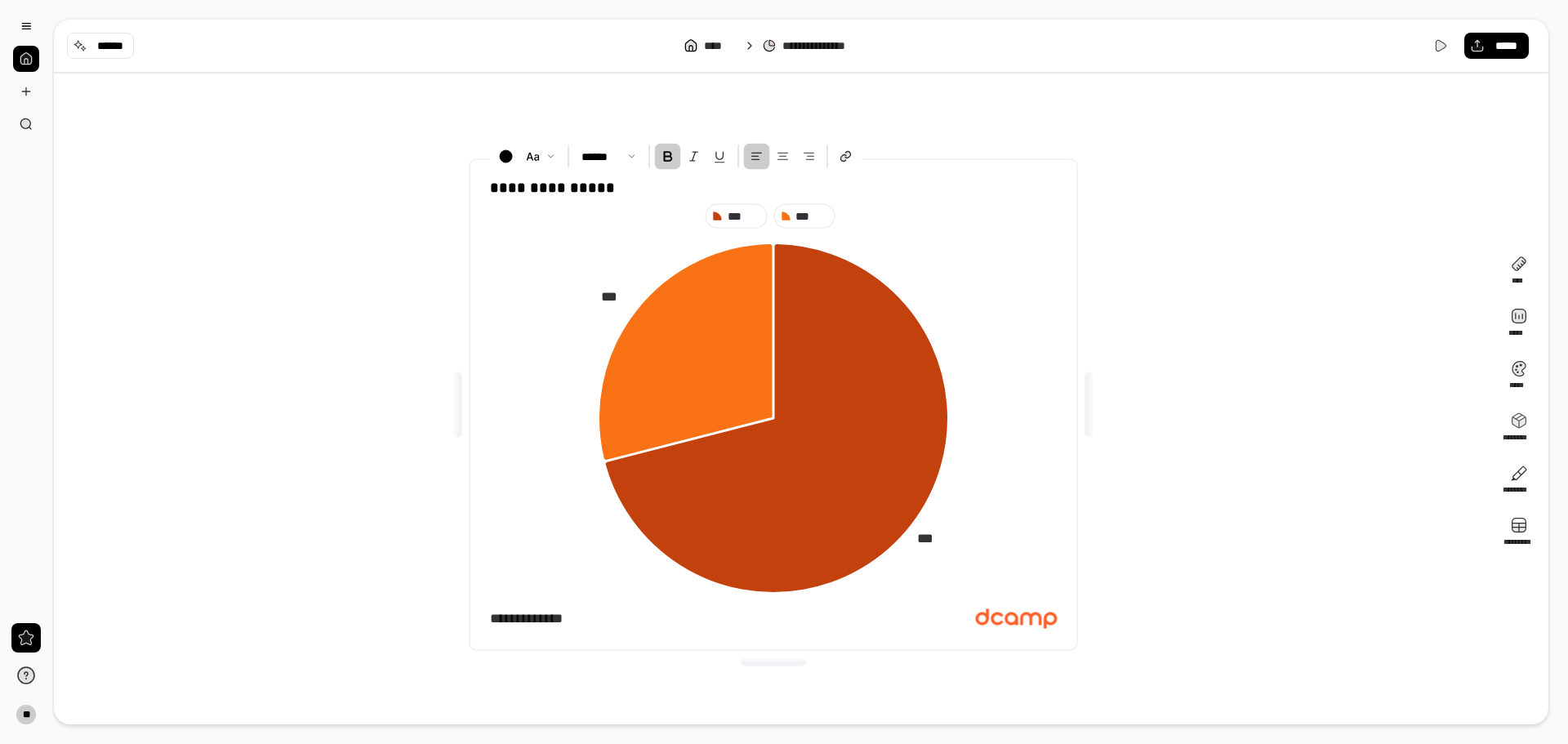 click on "**********" at bounding box center [773, 404] 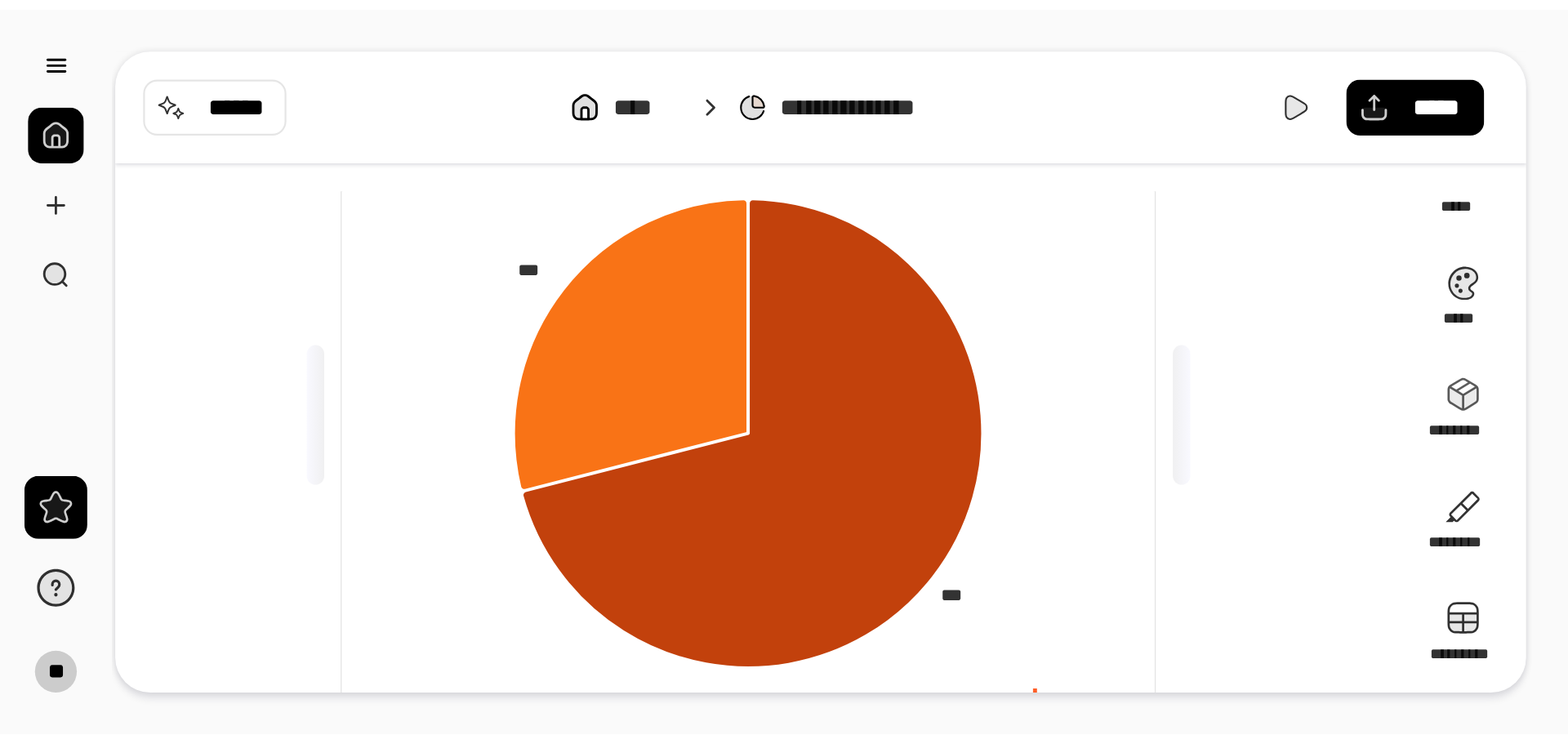 scroll, scrollTop: 0, scrollLeft: 0, axis: both 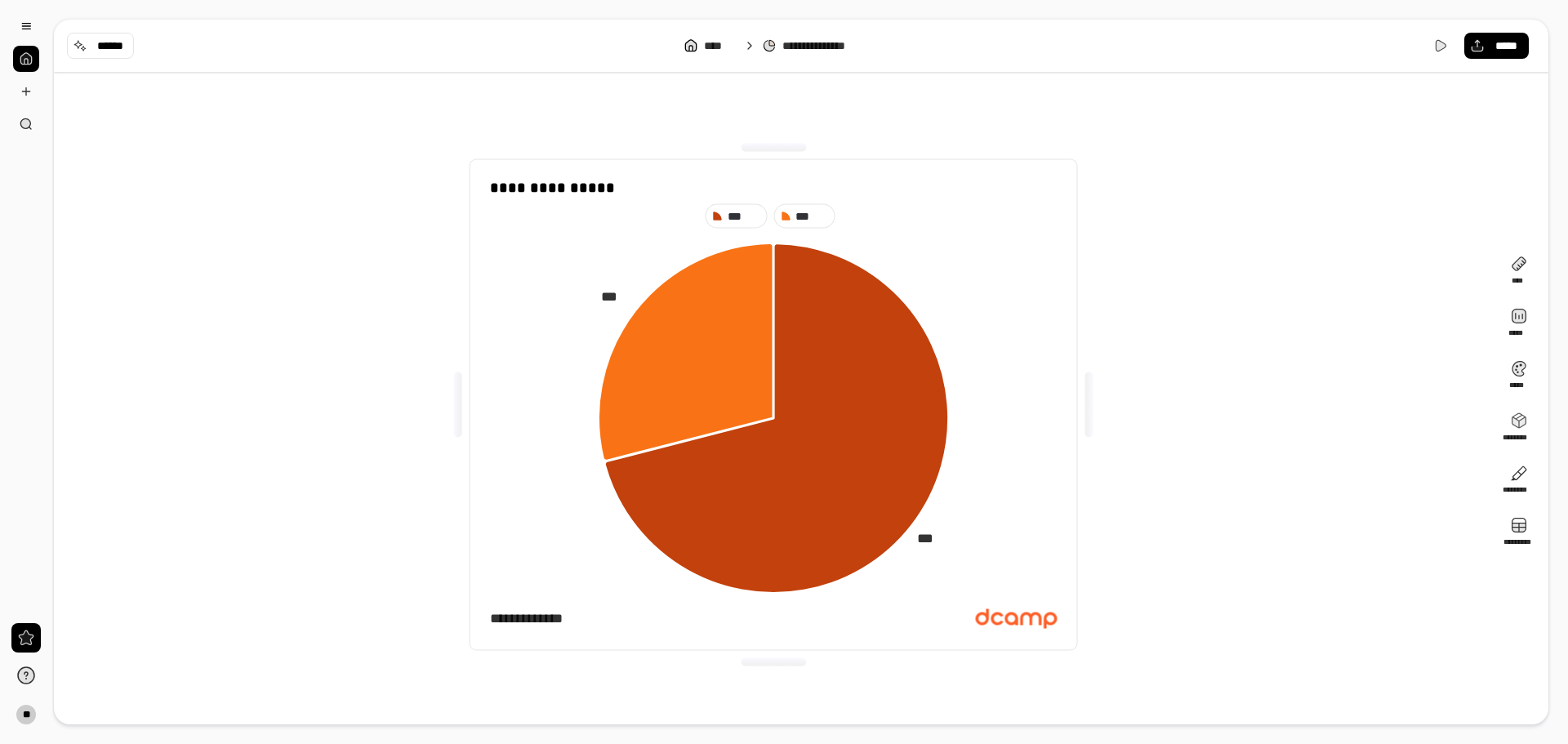 click on "**********" at bounding box center (773, 404) 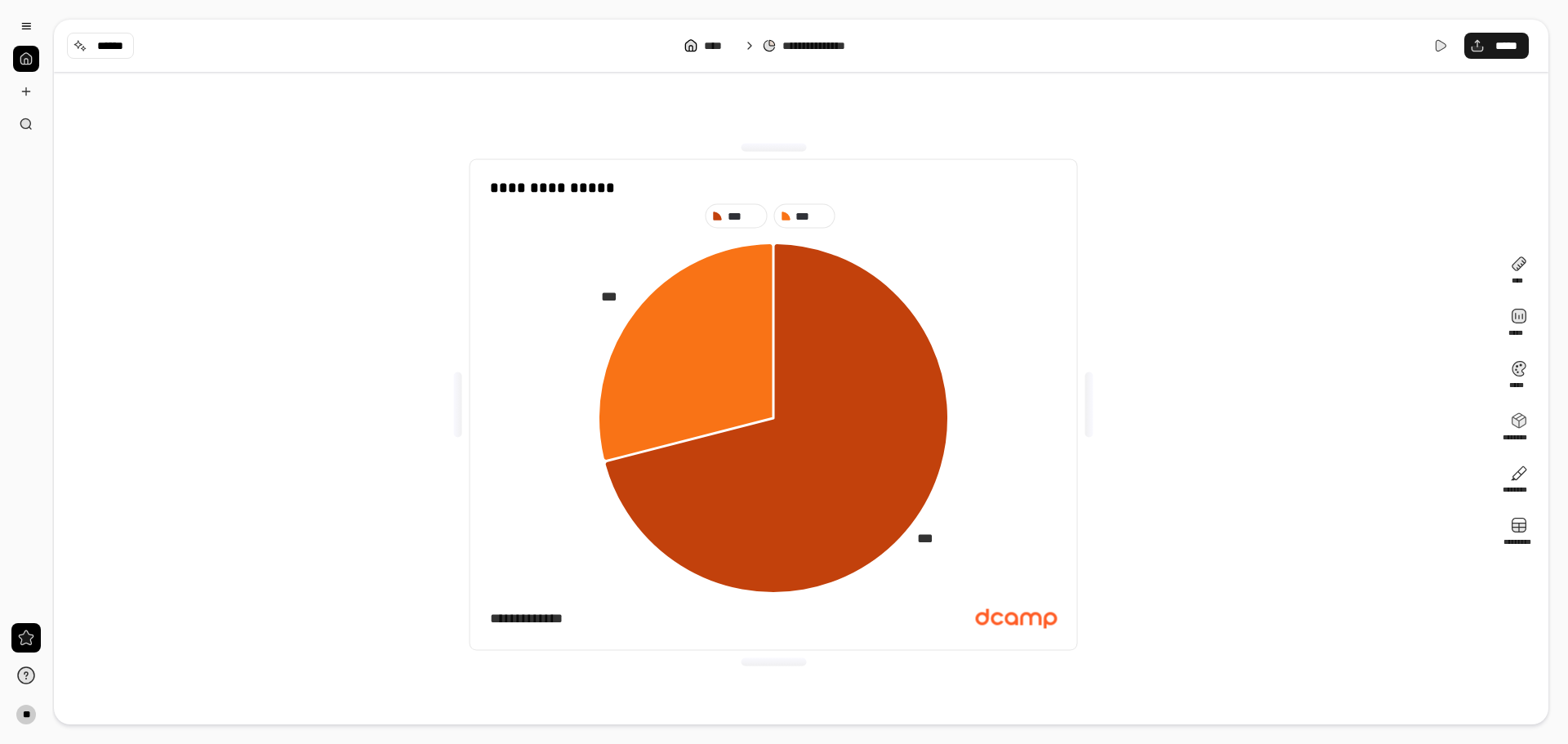 click on "*****" at bounding box center [1496, 46] 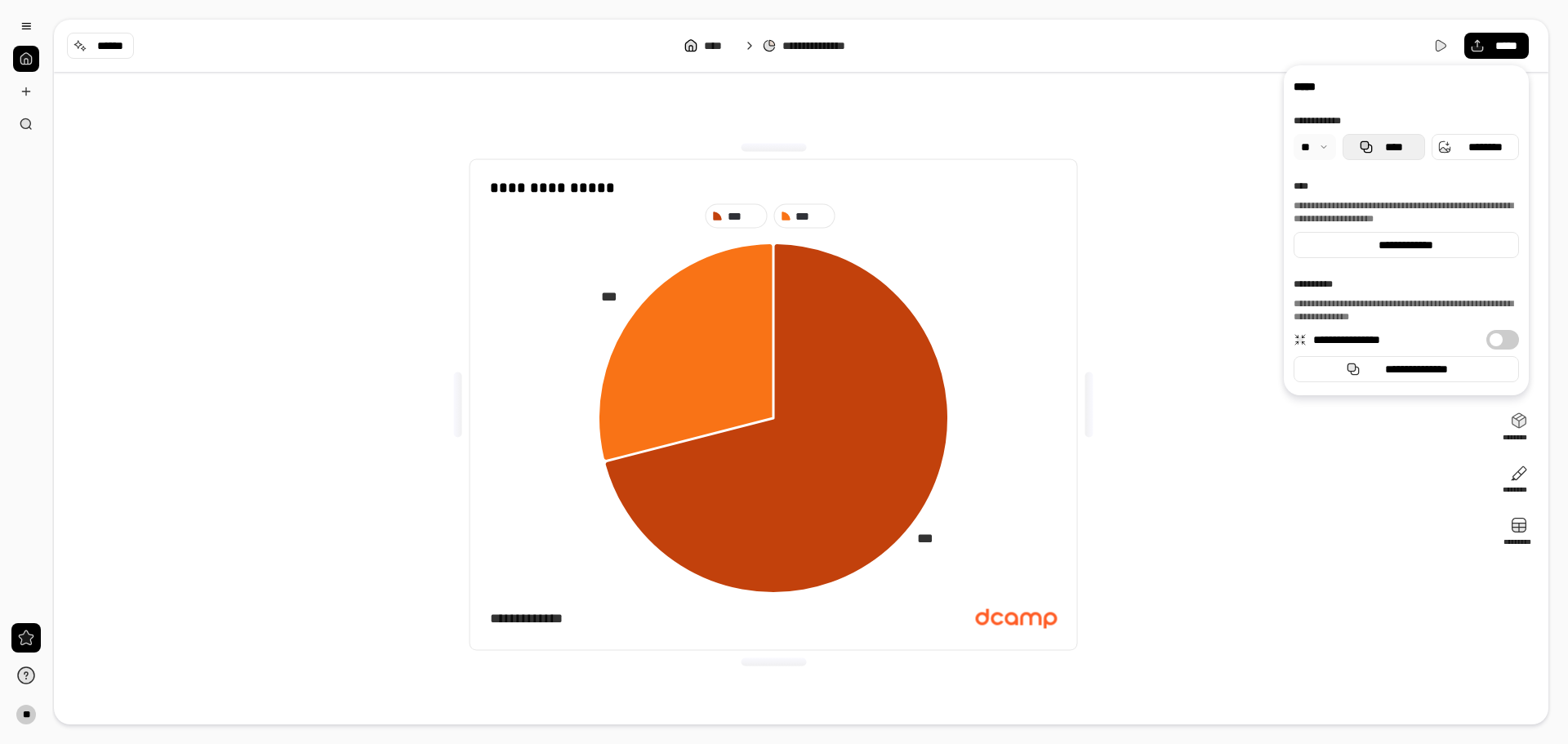 click on "****" at bounding box center (1383, 147) 